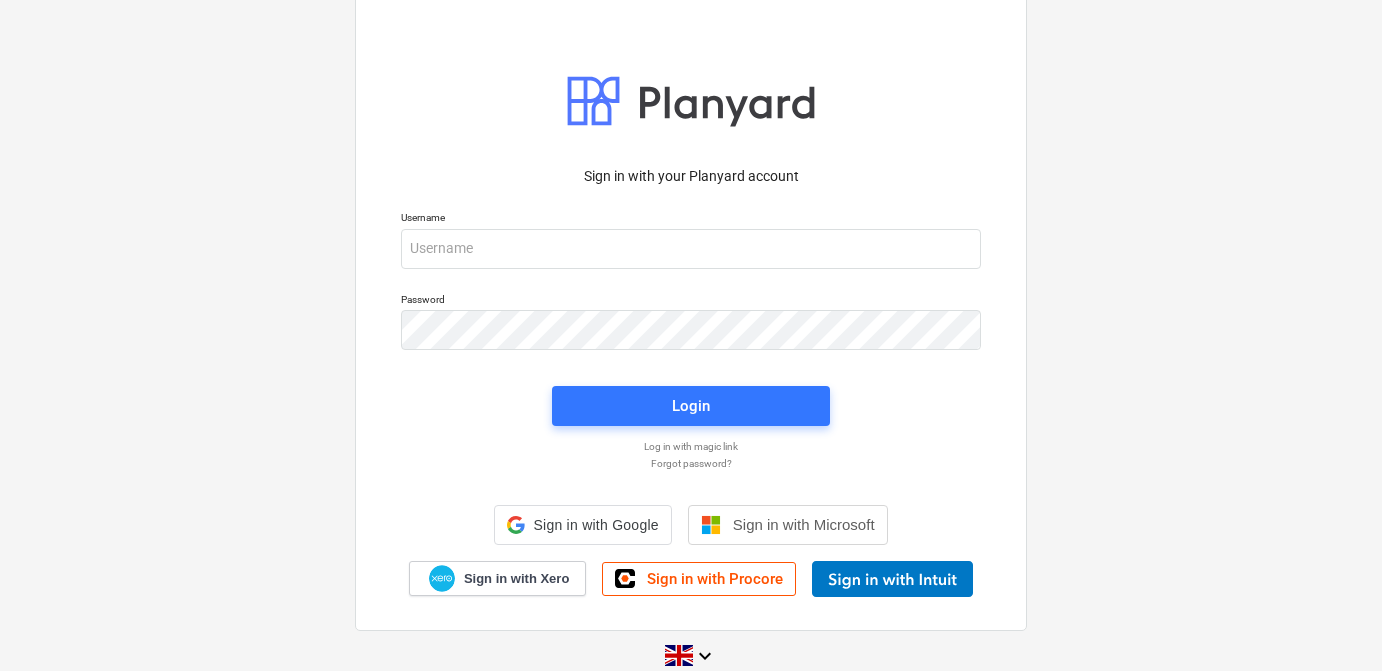 scroll, scrollTop: 0, scrollLeft: 0, axis: both 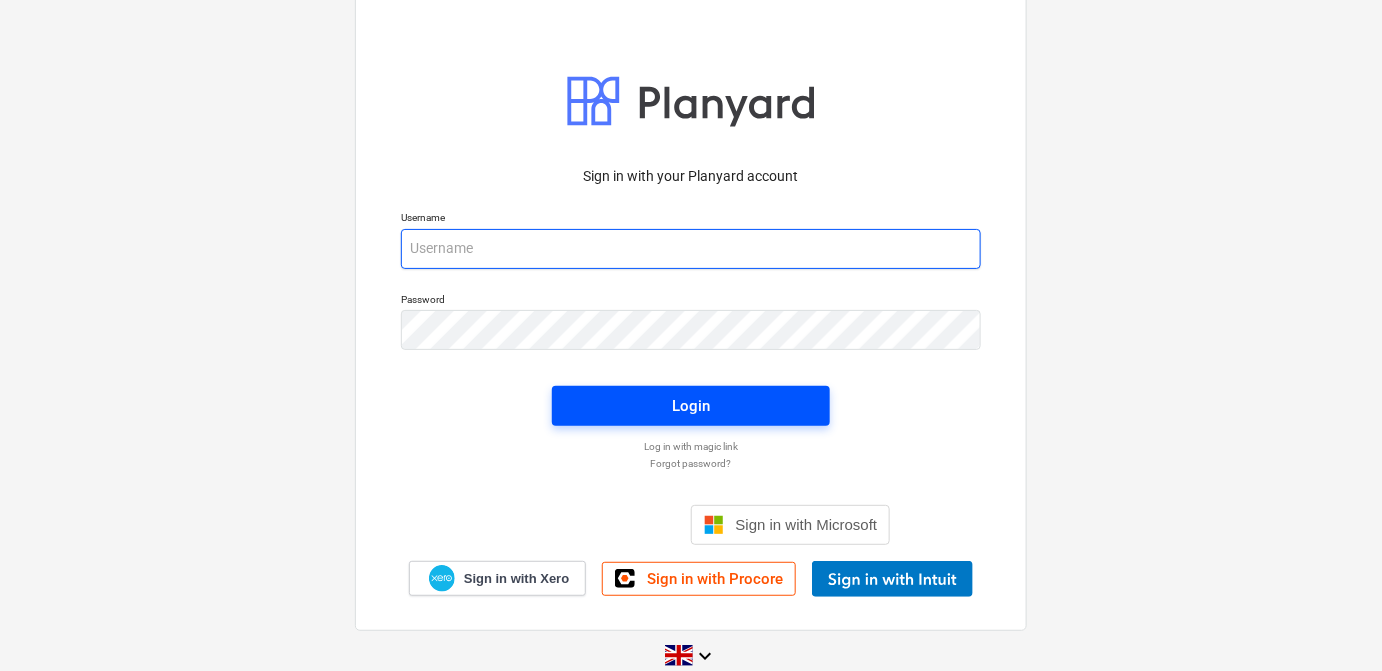type on "[EMAIL_ADDRESS][DOMAIN_NAME]" 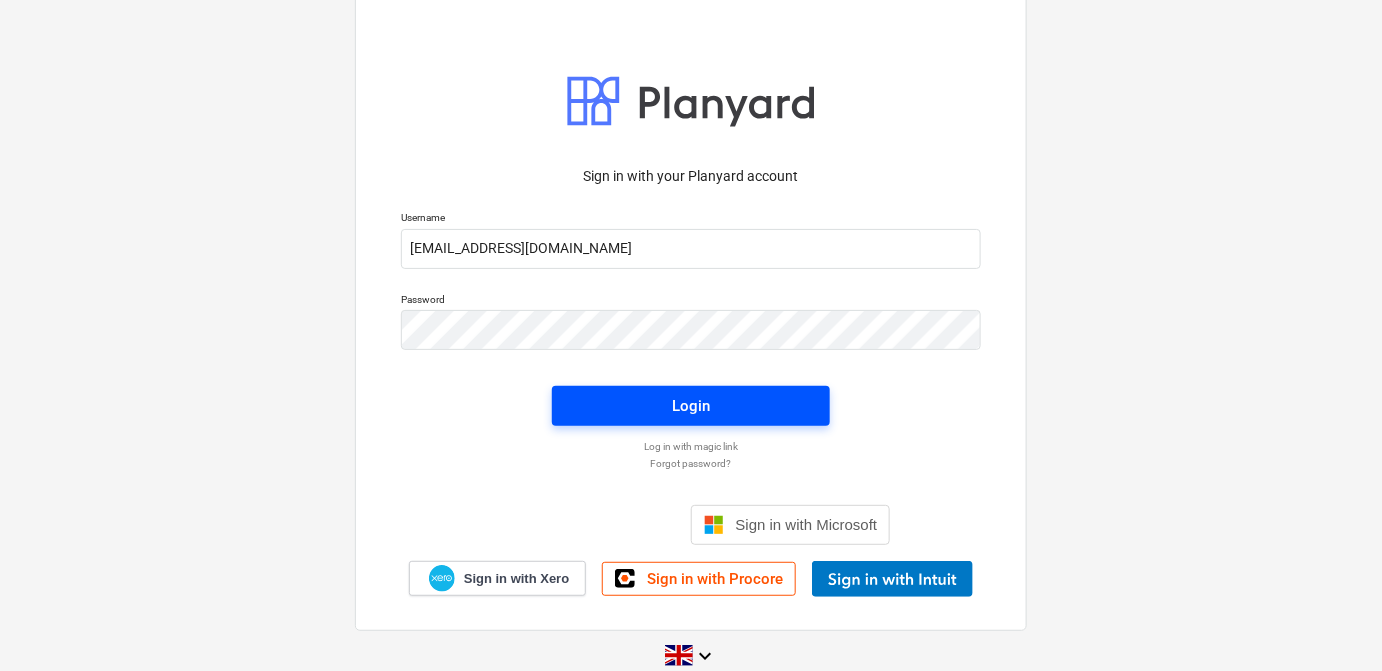 click on "Login" at bounding box center [691, 406] 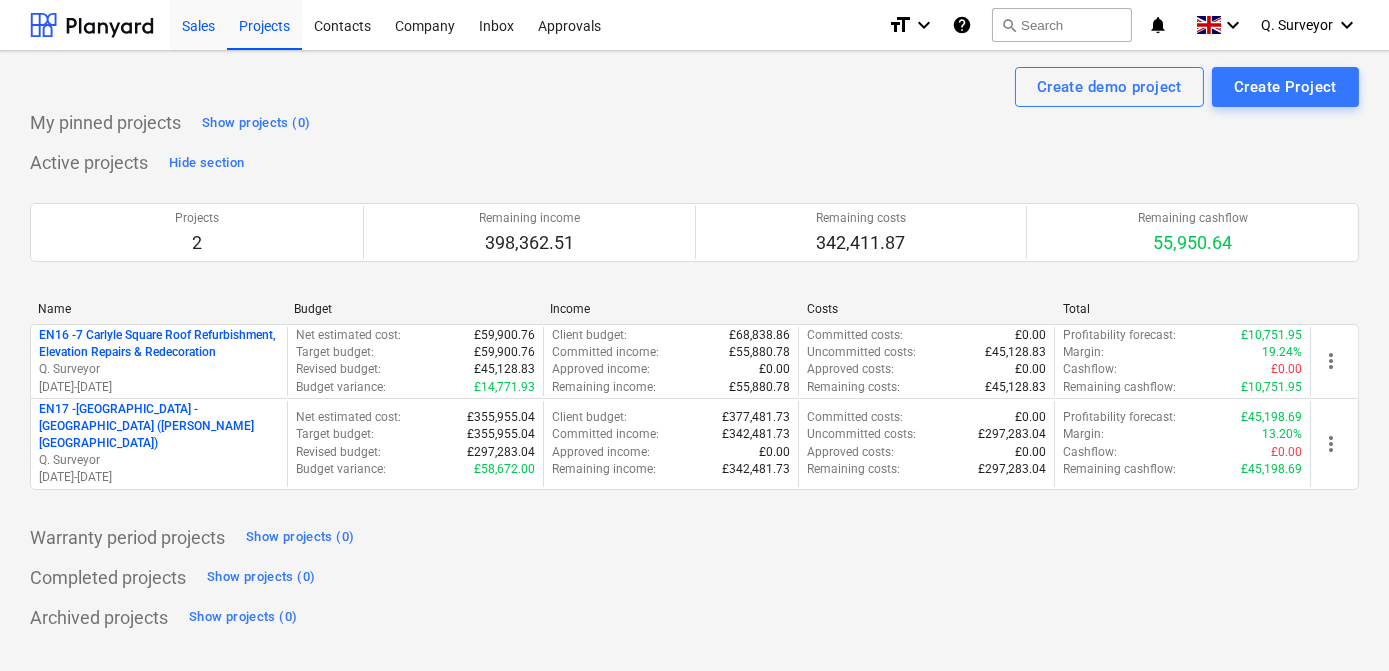 click on "Sales" at bounding box center [198, 24] 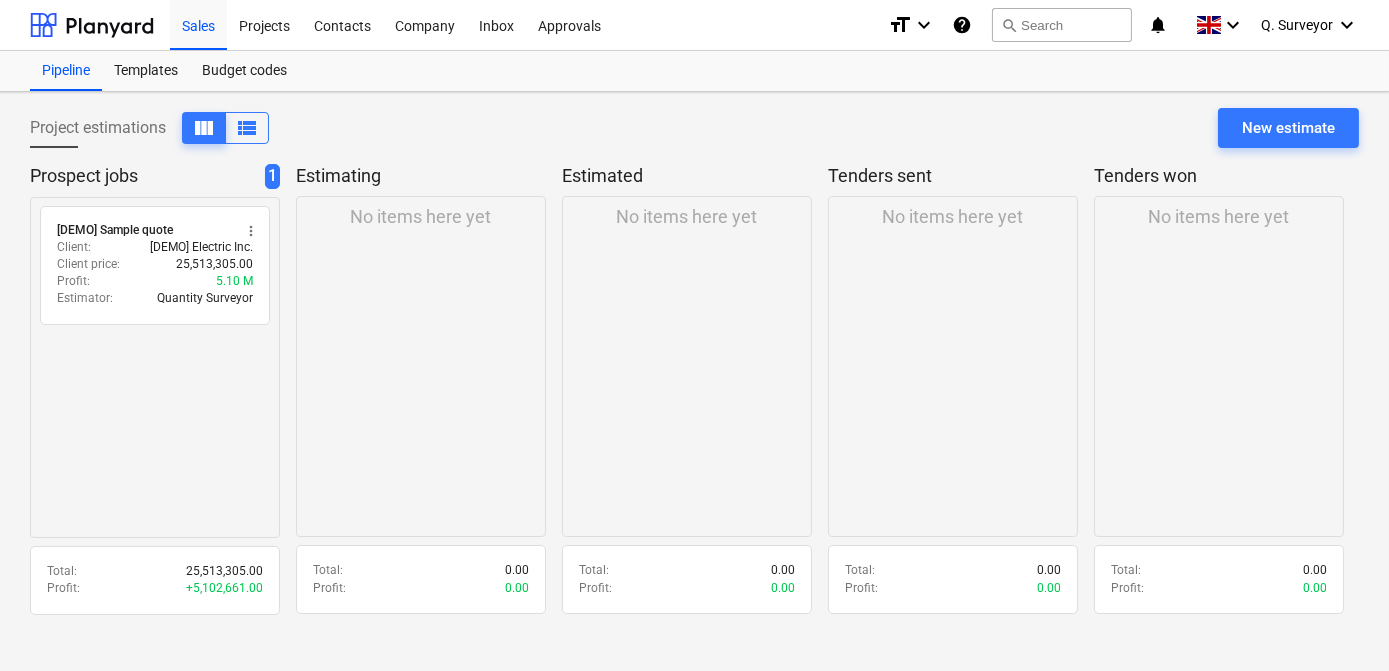 click on "No items here yet" at bounding box center [421, 366] 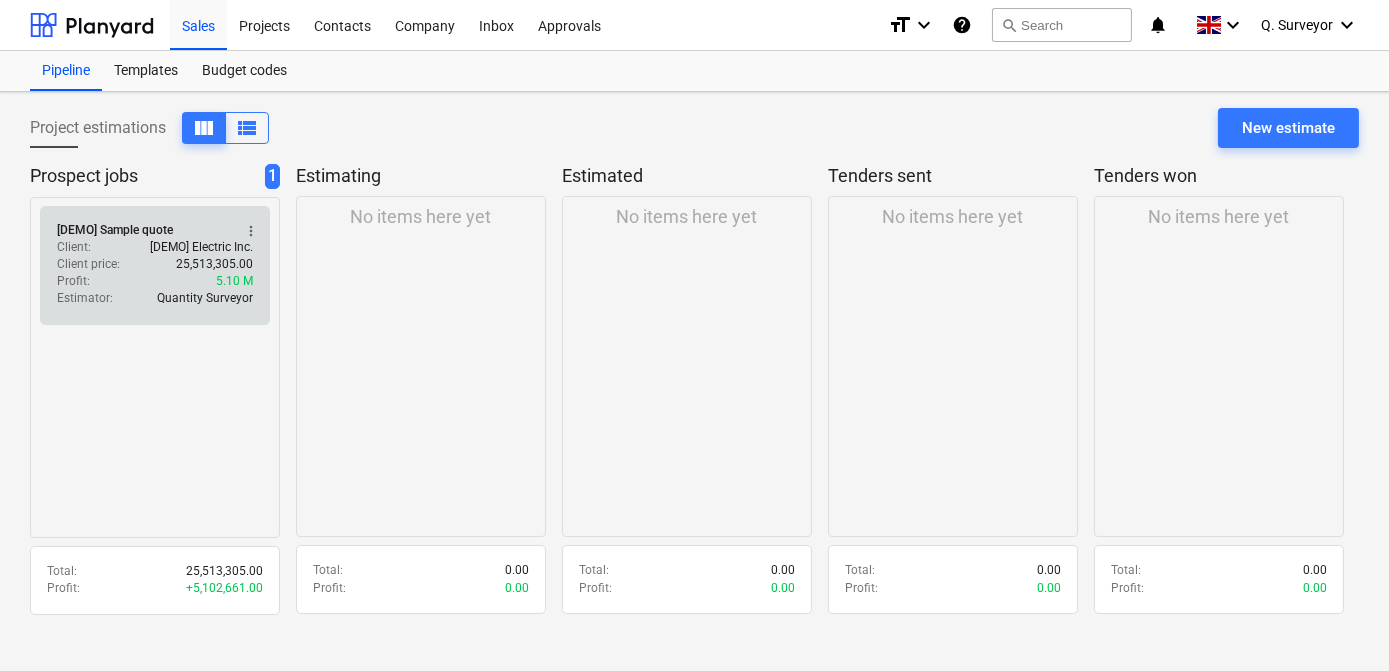 click on "Profit : 5.10 M" at bounding box center [155, 281] 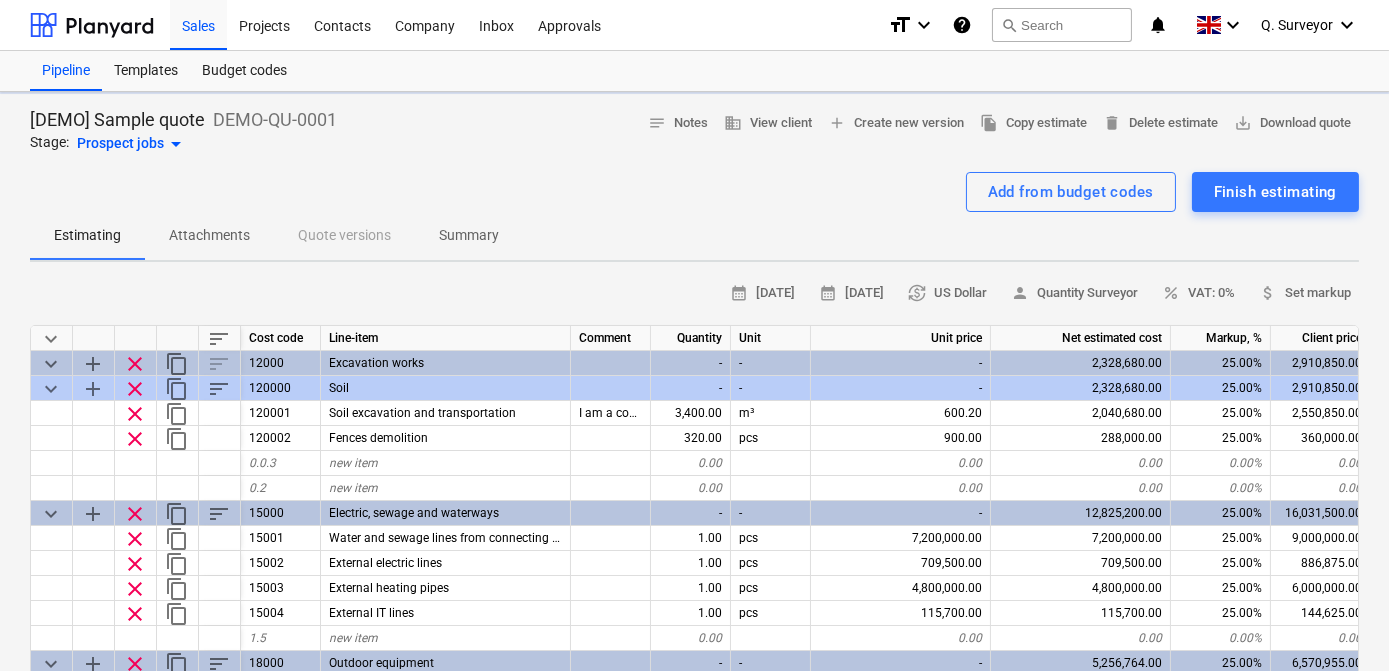 type on "x" 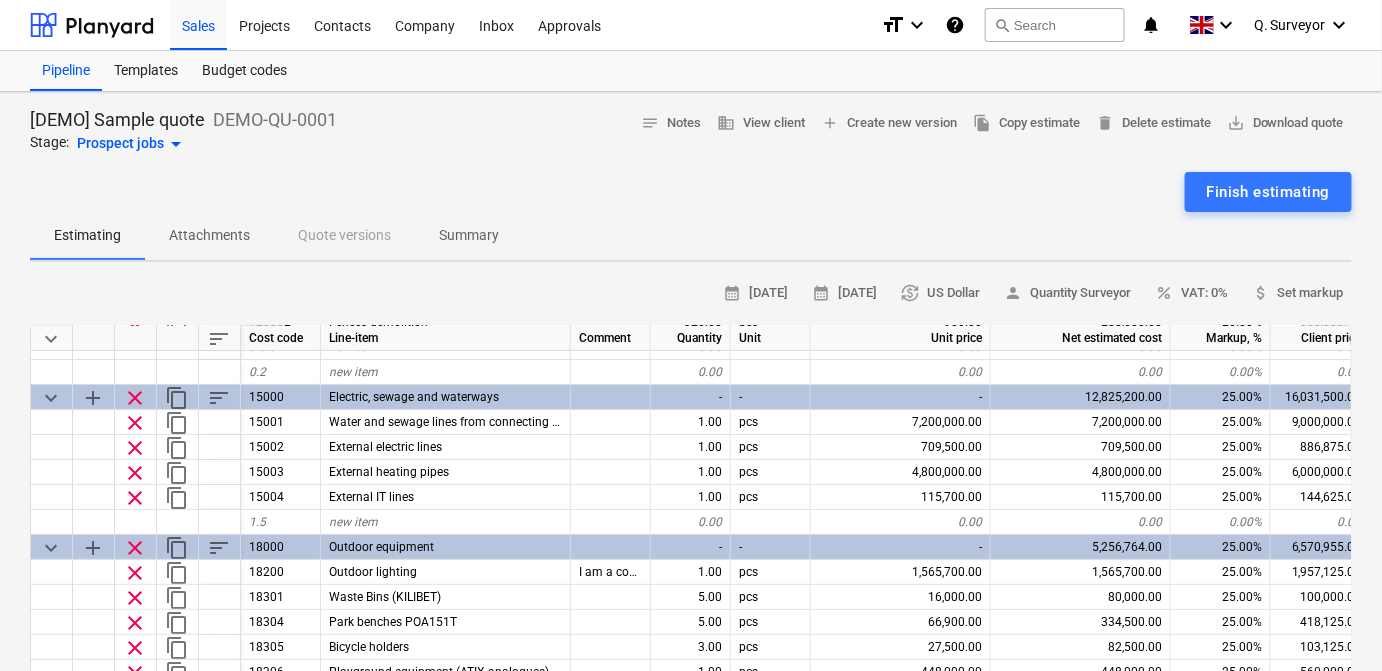 scroll, scrollTop: 146, scrollLeft: 0, axis: vertical 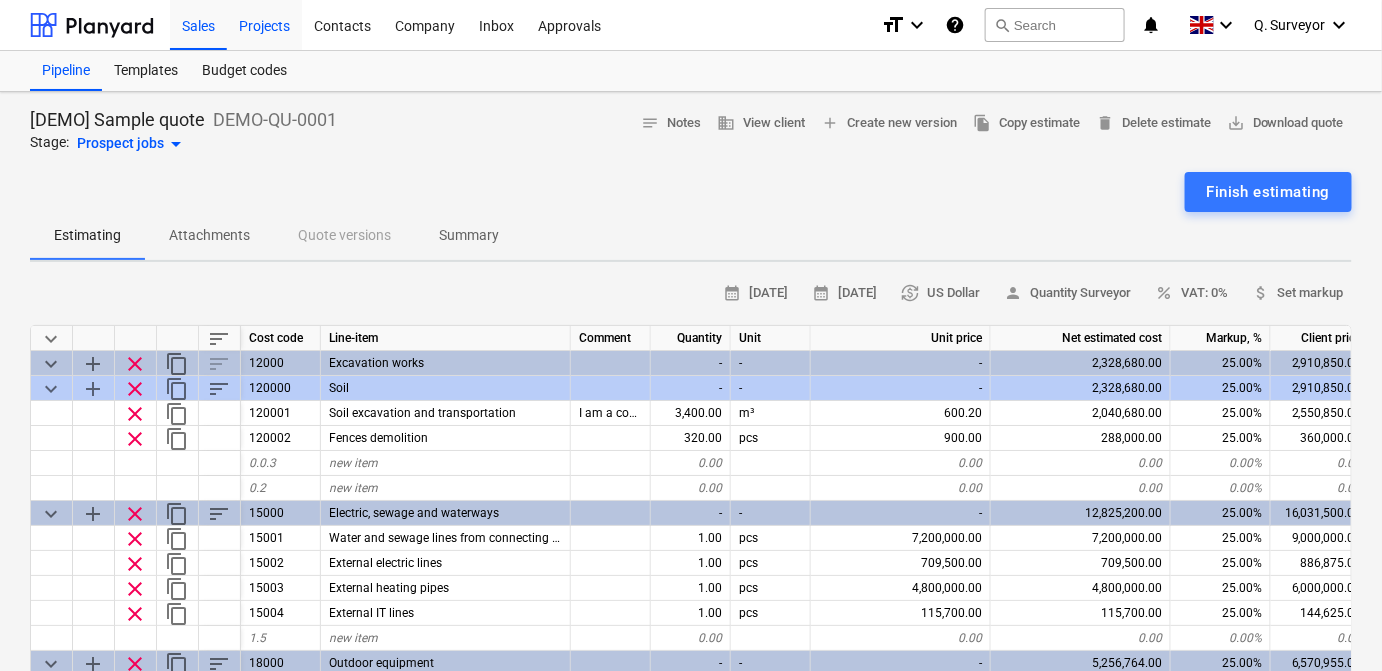 click on "Projects" at bounding box center [264, 24] 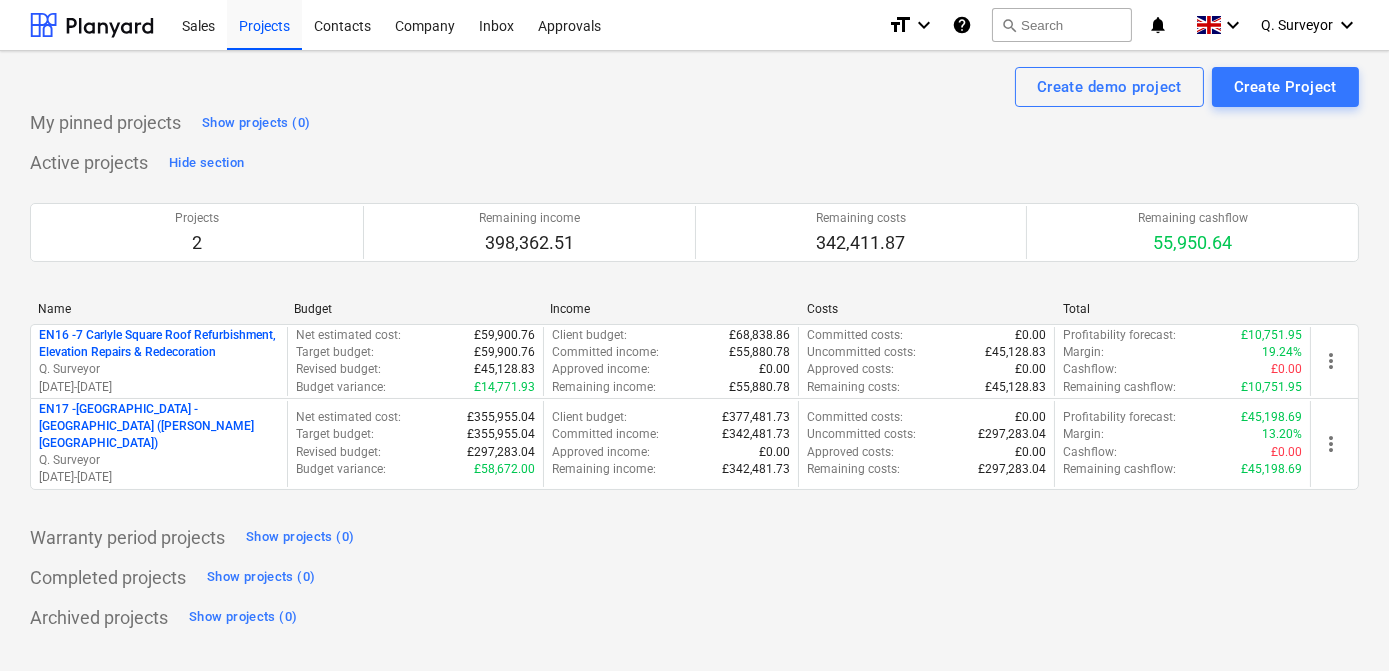 click on "Active projects Hide section Projects 2 Remaining income 398,362.51 Remaining costs 342,411.87 Remaining cashflow 55,950.64 Please wait Name Budget Income Costs Total  EN16 -  7 Carlyle Square Roof Refurbishment, Elevation Repairs & Redecoration Q. Surveyor 30.06.2025  -  05.09.2025 Net estimated cost : £59,900.76 Target budget : £59,900.76 Revised budget : £45,128.83 Budget variance : £14,771.93 Client budget : £68,838.86 Committed income : £55,880.78 Approved income : £0.00 Remaining income : £55,880.78 Committed costs : £0.00 Uncommitted costs : £45,128.83 Approved costs : £0.00 Remaining costs : £45,128.83 Profitability forecast : £10,751.95 Margin : 19.24% Cashflow : £0.00 Remaining cashflow : £10,751.95 more_vert  EN17 -  North Kent College - Hadlow College (Peter Webster Building and Garden Centre) Q. Surveyor 07.07.2025  -  12.09.2025 Net estimated cost : £355,955.04 Target budget : £355,955.04 Revised budget : £297,283.04 Budget variance : £58,672.00 Client budget : £377,481.73 :" at bounding box center (694, 330) 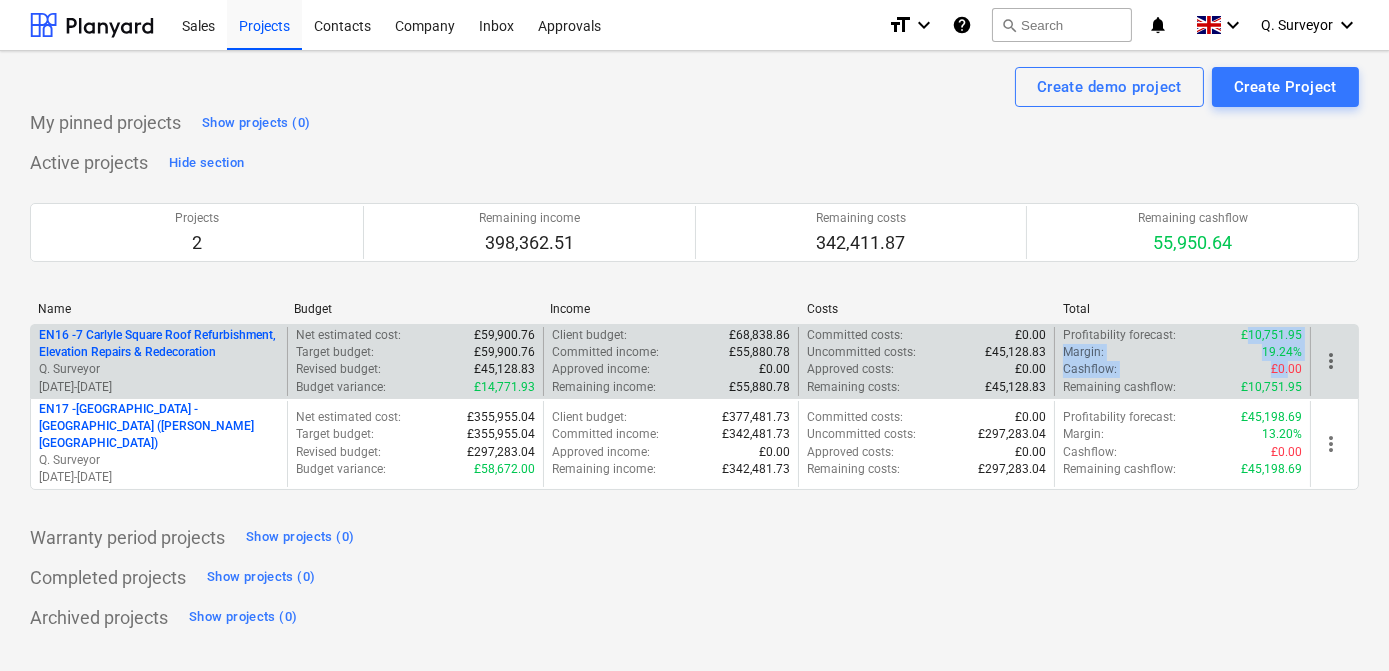 drag, startPoint x: 1253, startPoint y: 337, endPoint x: 1289, endPoint y: 363, distance: 44.407207 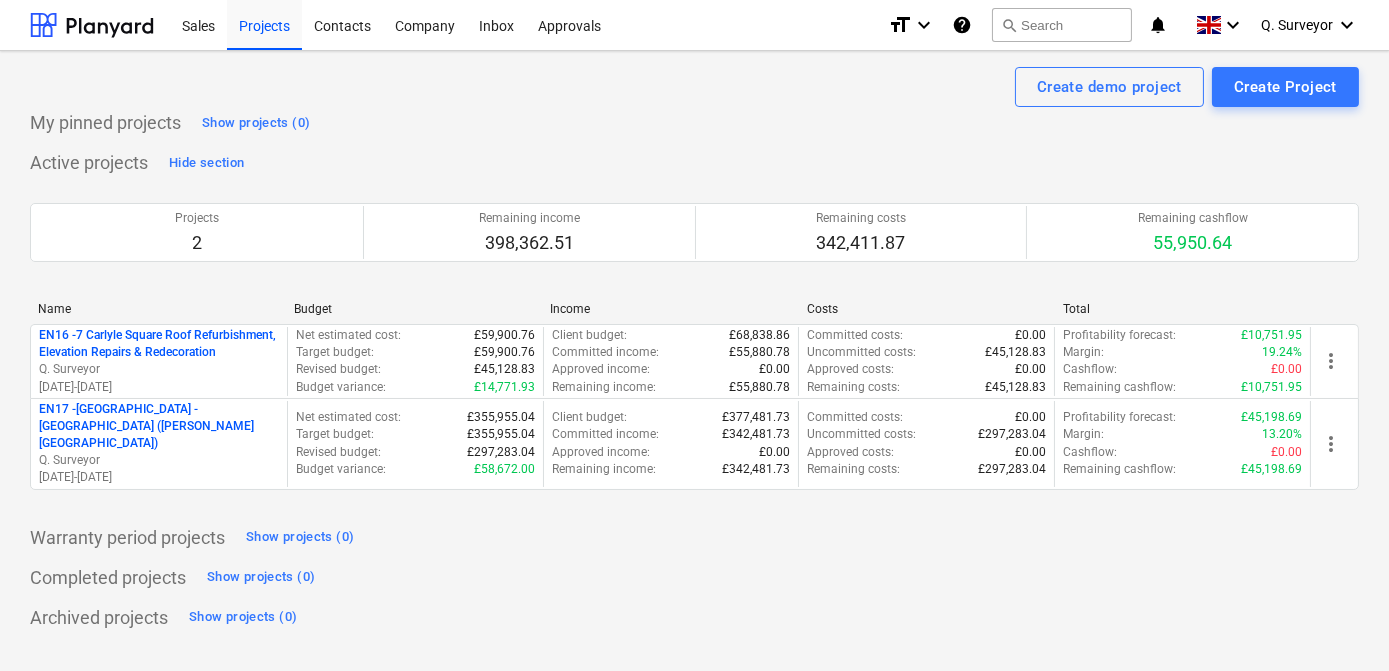 click on "My pinned projects Show projects (0) Active projects Hide section Projects 2 Remaining income 398,362.51 Remaining costs 342,411.87 Remaining cashflow 55,950.64 Please wait Name Budget Income Costs Total  EN16 -  7 Carlyle Square Roof Refurbishment, Elevation Repairs & Redecoration Q. Surveyor 30.06.2025  -  05.09.2025 Net estimated cost : £59,900.76 Target budget : £59,900.76 Revised budget : £45,128.83 Budget variance : £14,771.93 Client budget : £68,838.86 Committed income : £55,880.78 Approved income : £0.00 Remaining income : £55,880.78 Committed costs : £0.00 Uncommitted costs : £45,128.83 Approved costs : £0.00 Remaining costs : £45,128.83 Profitability forecast : £10,751.95 Margin : 19.24% Cashflow : £0.00 Remaining cashflow : £10,751.95 more_vert  EN17 -  North Kent College - Hadlow College (Peter Webster Building and Garden Centre) Q. Surveyor 07.07.2025  -  12.09.2025 Net estimated cost : £355,955.04 Target budget : £355,955.04 Revised budget : £297,283.04 Budget variance : : : :" at bounding box center (694, 370) 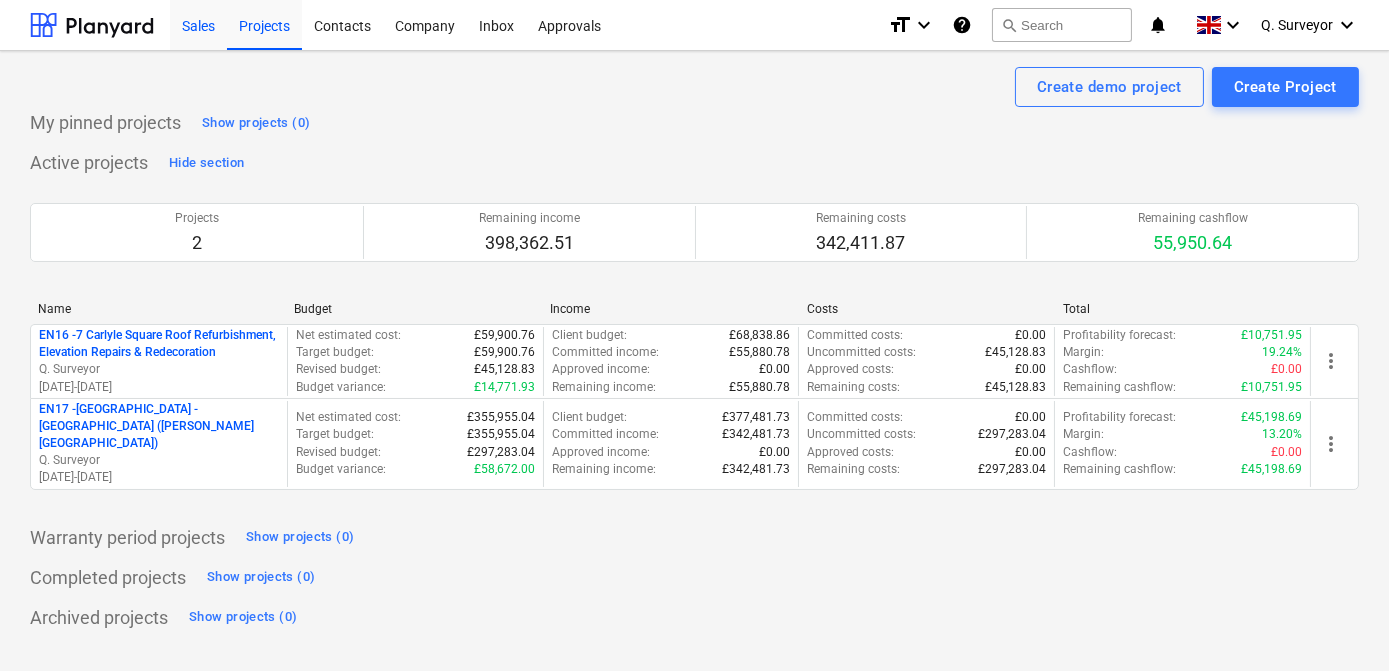 click on "Sales" at bounding box center (198, 24) 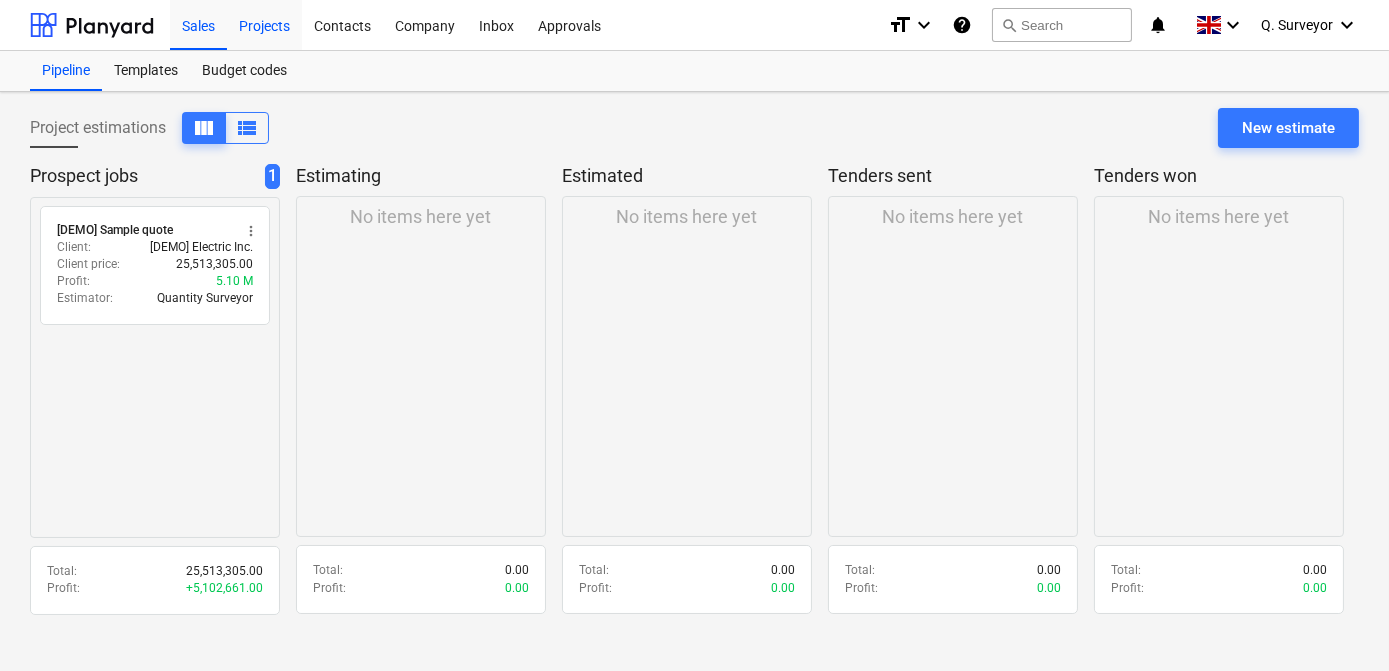 click on "Projects" at bounding box center (264, 24) 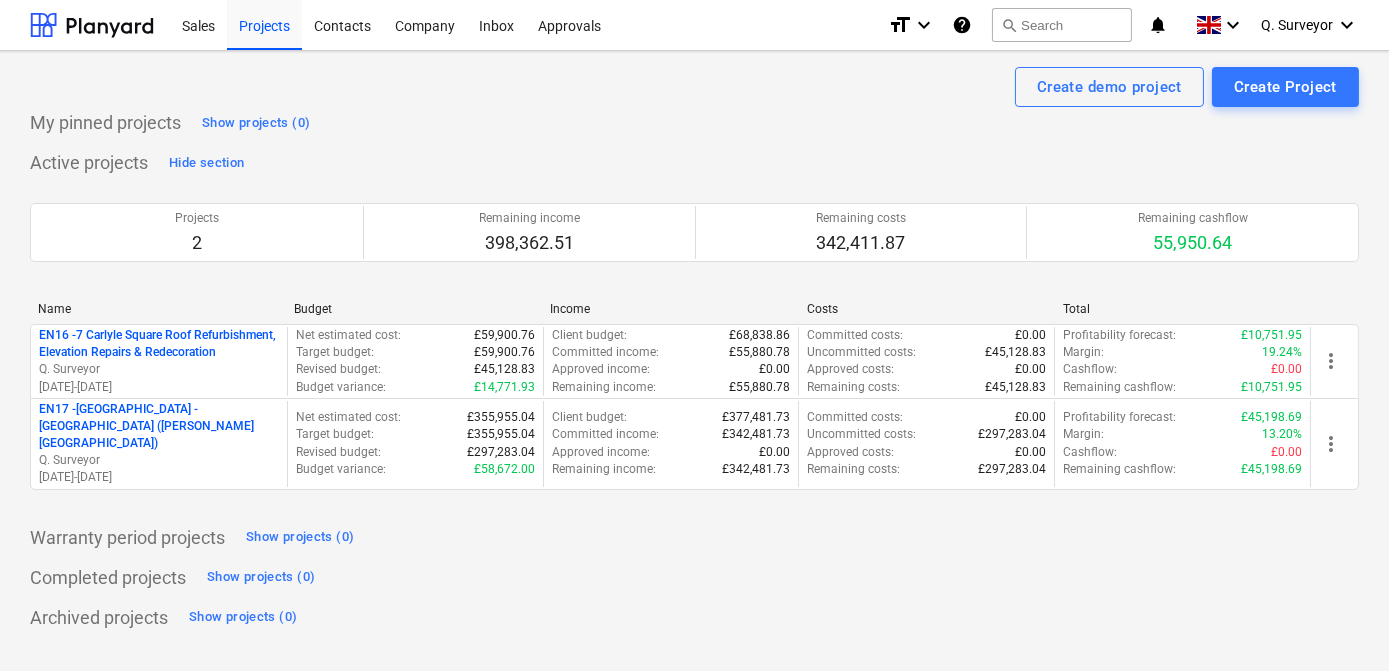 click on "My pinned projects Show projects (0)" at bounding box center [694, 123] 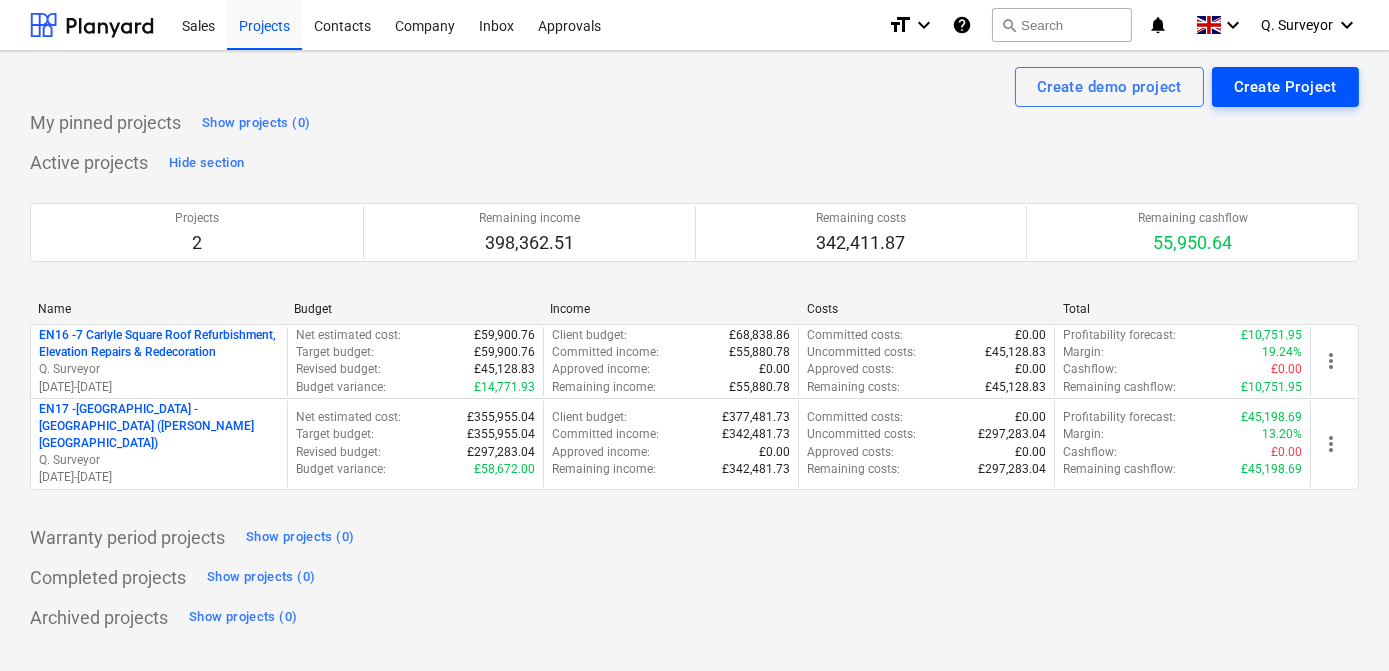 click on "Create Project" at bounding box center (1285, 87) 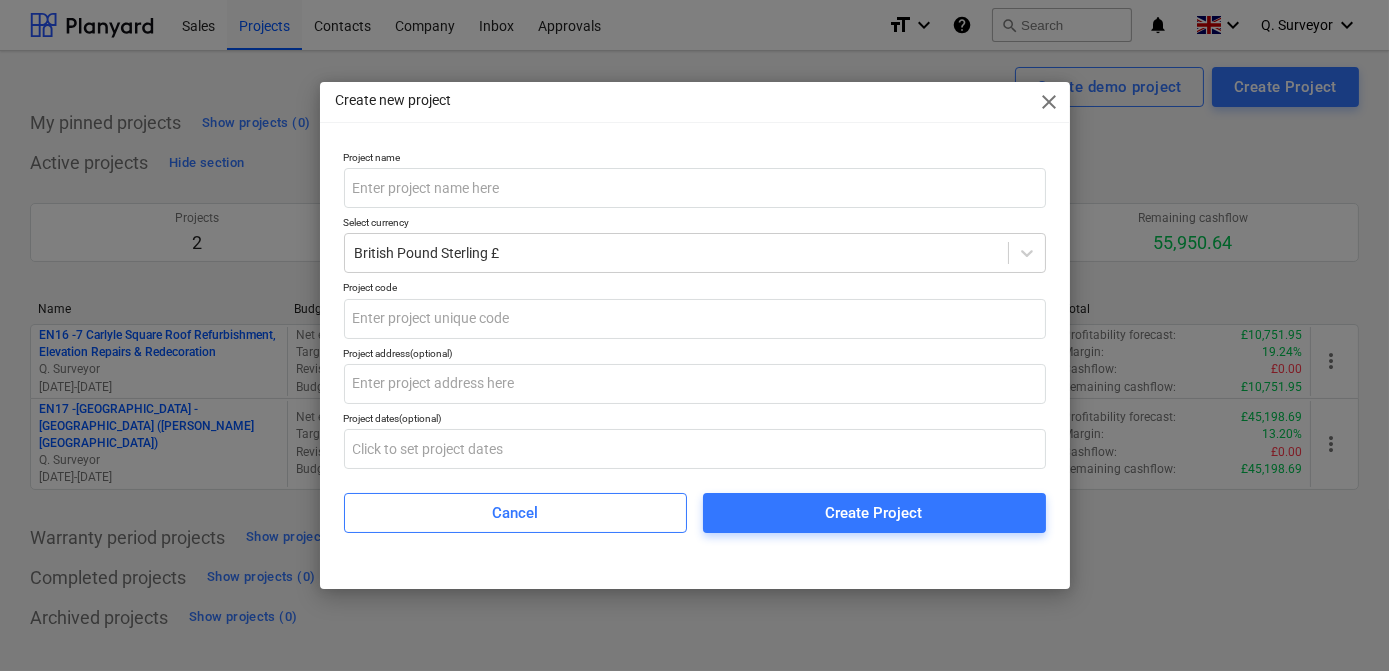 click on "close" at bounding box center (1050, 102) 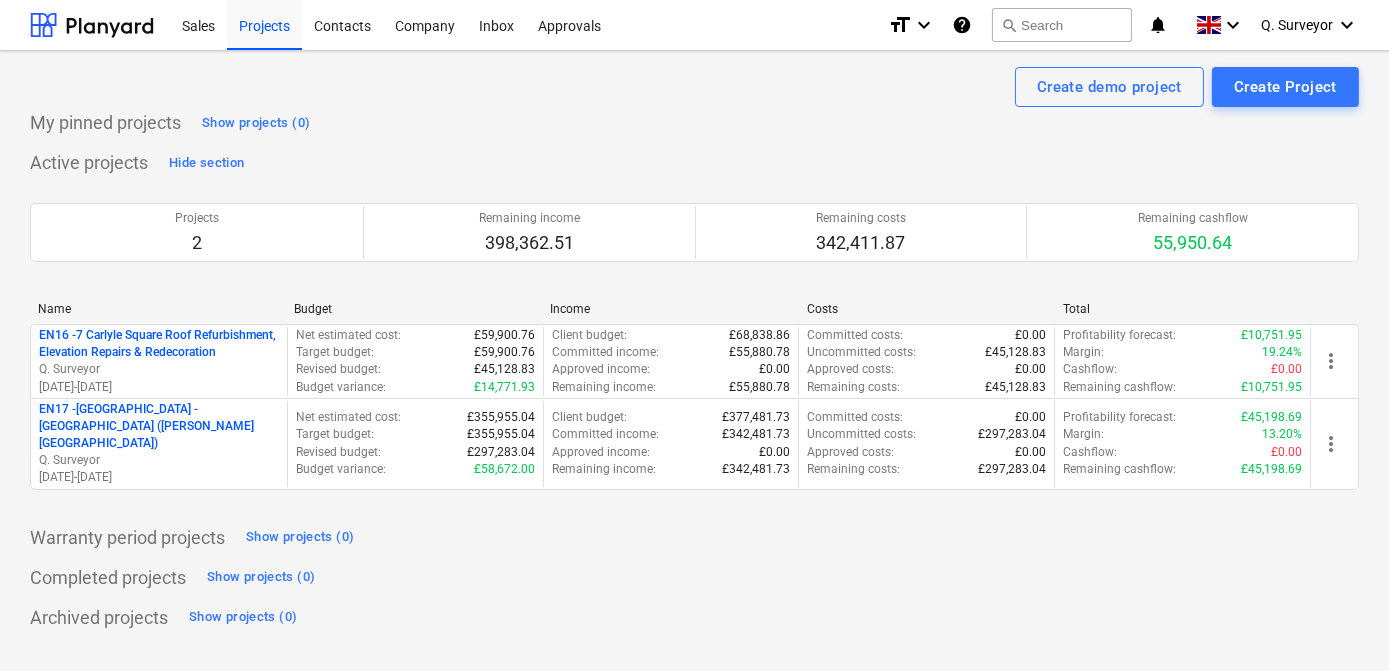 click on "My pinned projects Show projects (0)" at bounding box center [694, 123] 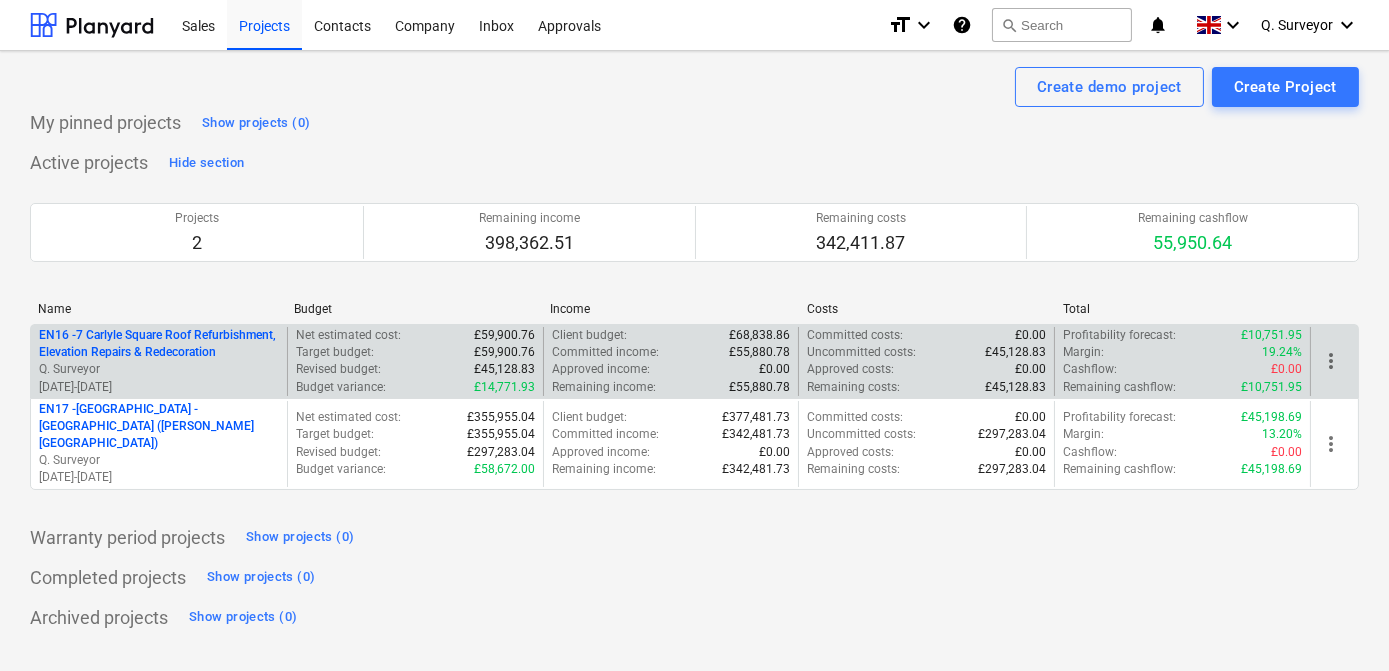 click on "EN16 -  7 Carlyle Square Roof Refurbishment, Elevation Repairs & Redecoration" at bounding box center [159, 344] 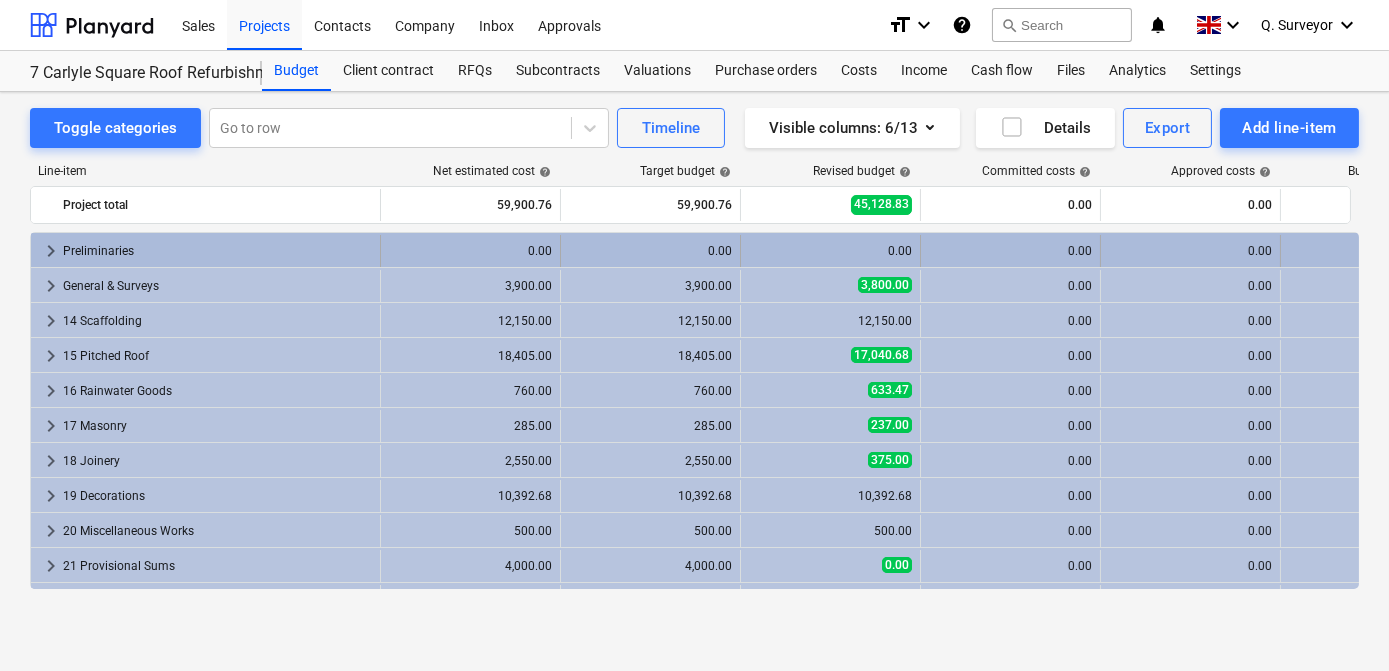 click on "keyboard_arrow_right  Preliminaries" at bounding box center (206, 251) 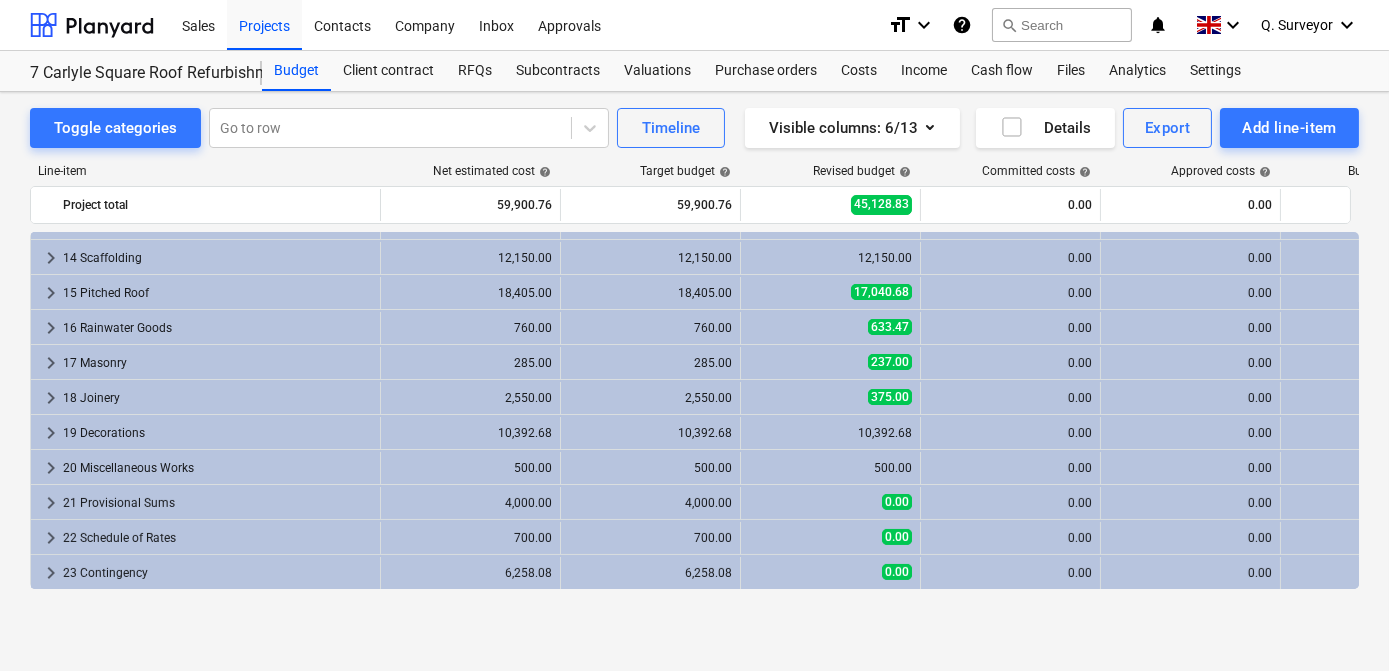 scroll, scrollTop: 420, scrollLeft: 0, axis: vertical 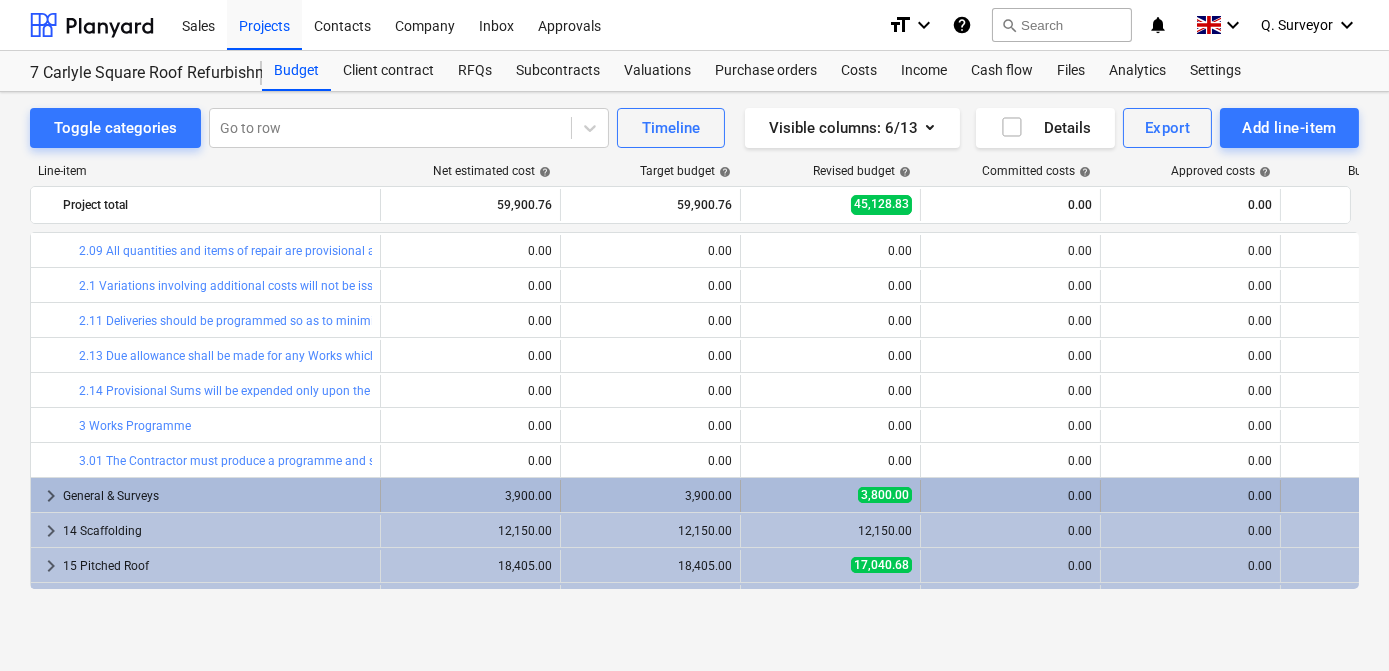 click on "keyboard_arrow_right" at bounding box center [51, 496] 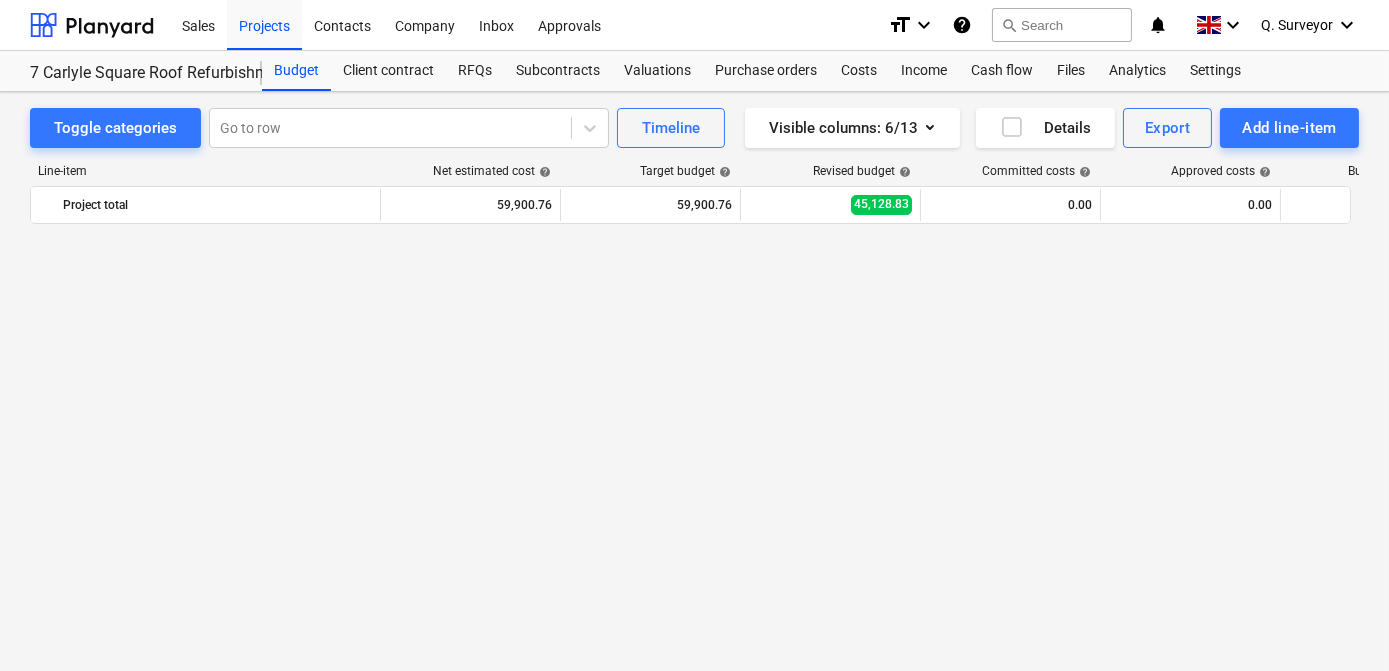 scroll, scrollTop: 1511, scrollLeft: 0, axis: vertical 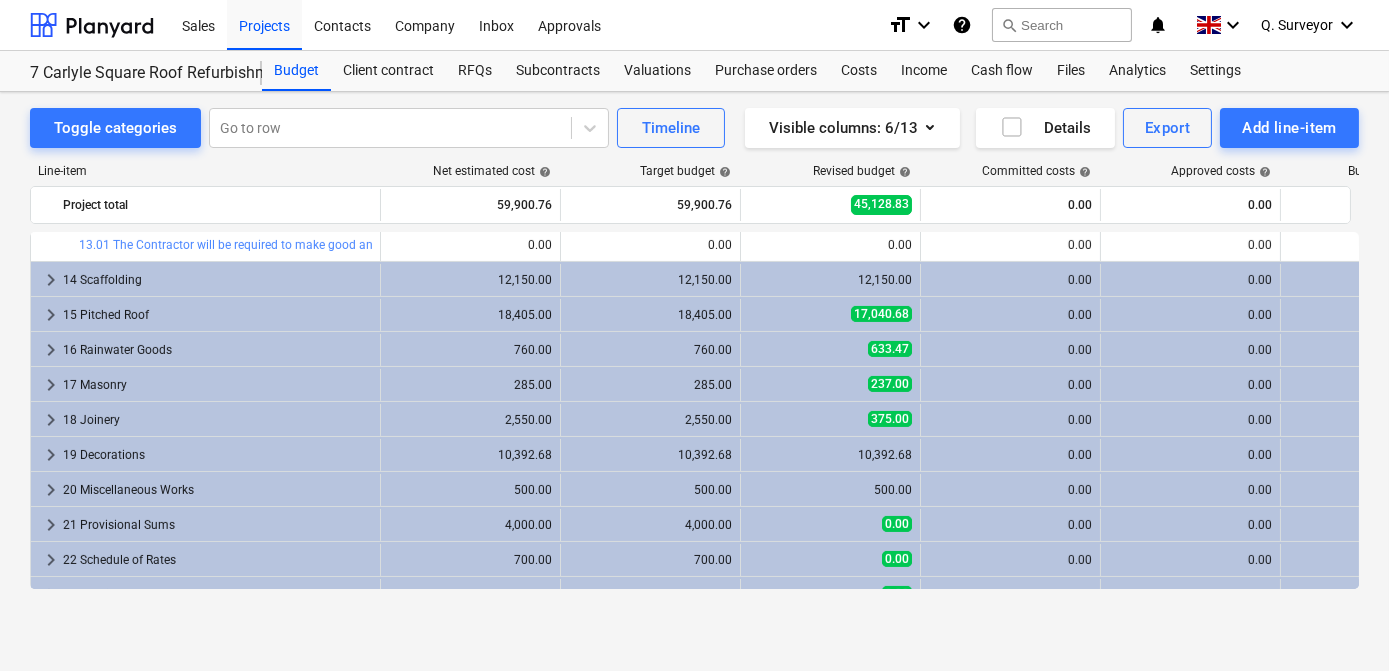click on "keyboard_arrow_right" at bounding box center (51, 280) 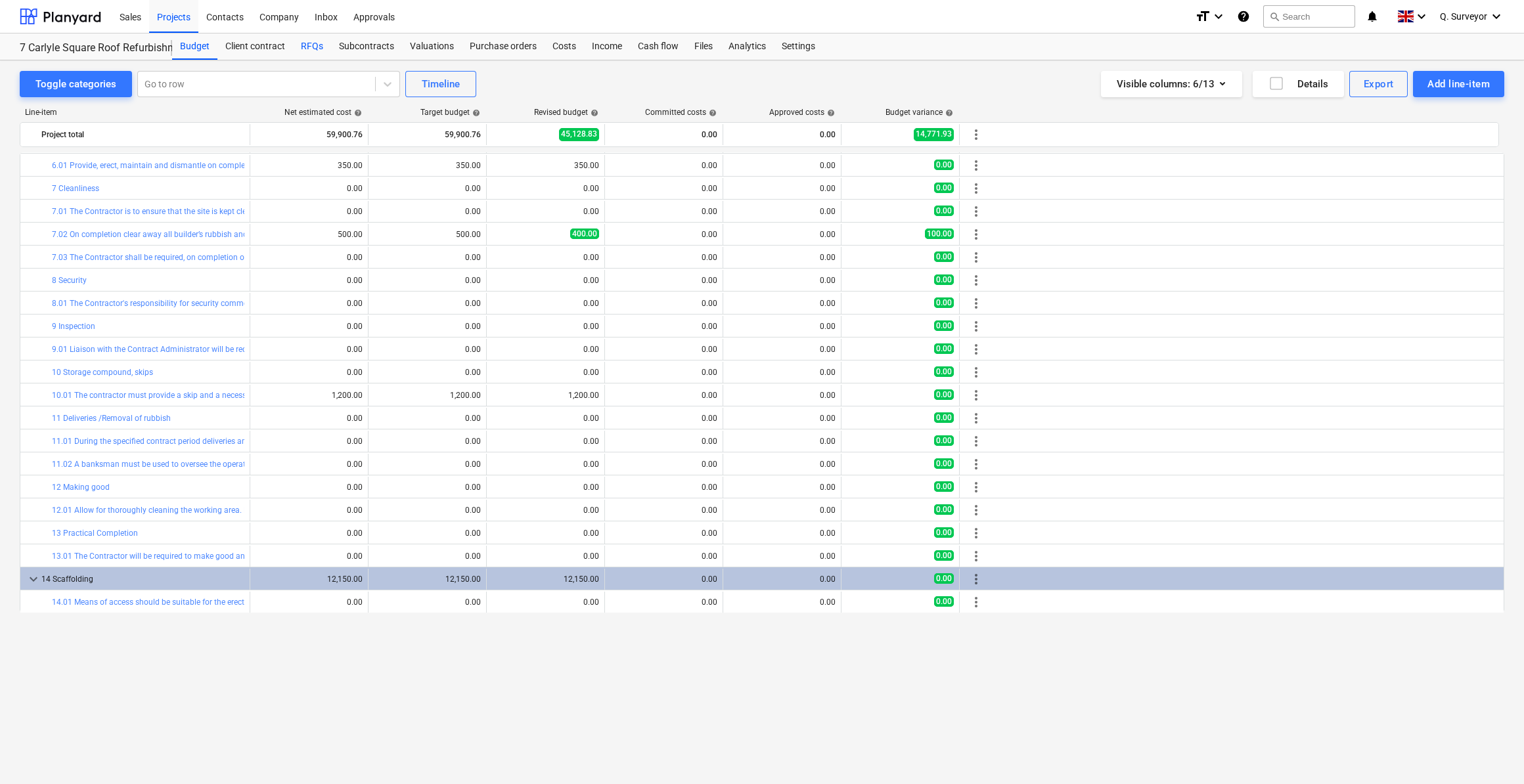 scroll, scrollTop: 0, scrollLeft: 0, axis: both 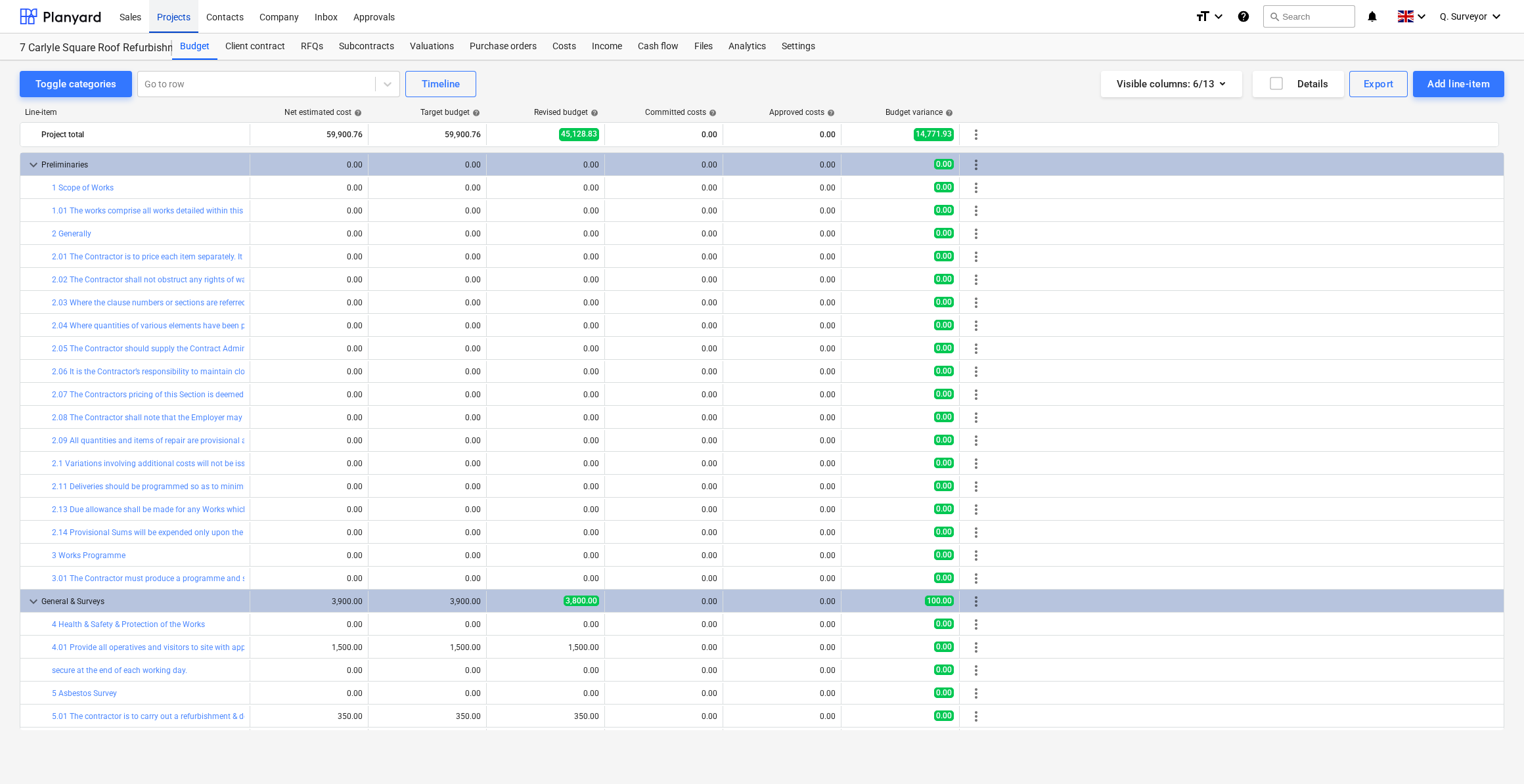 click on "Projects" at bounding box center [173, 16] 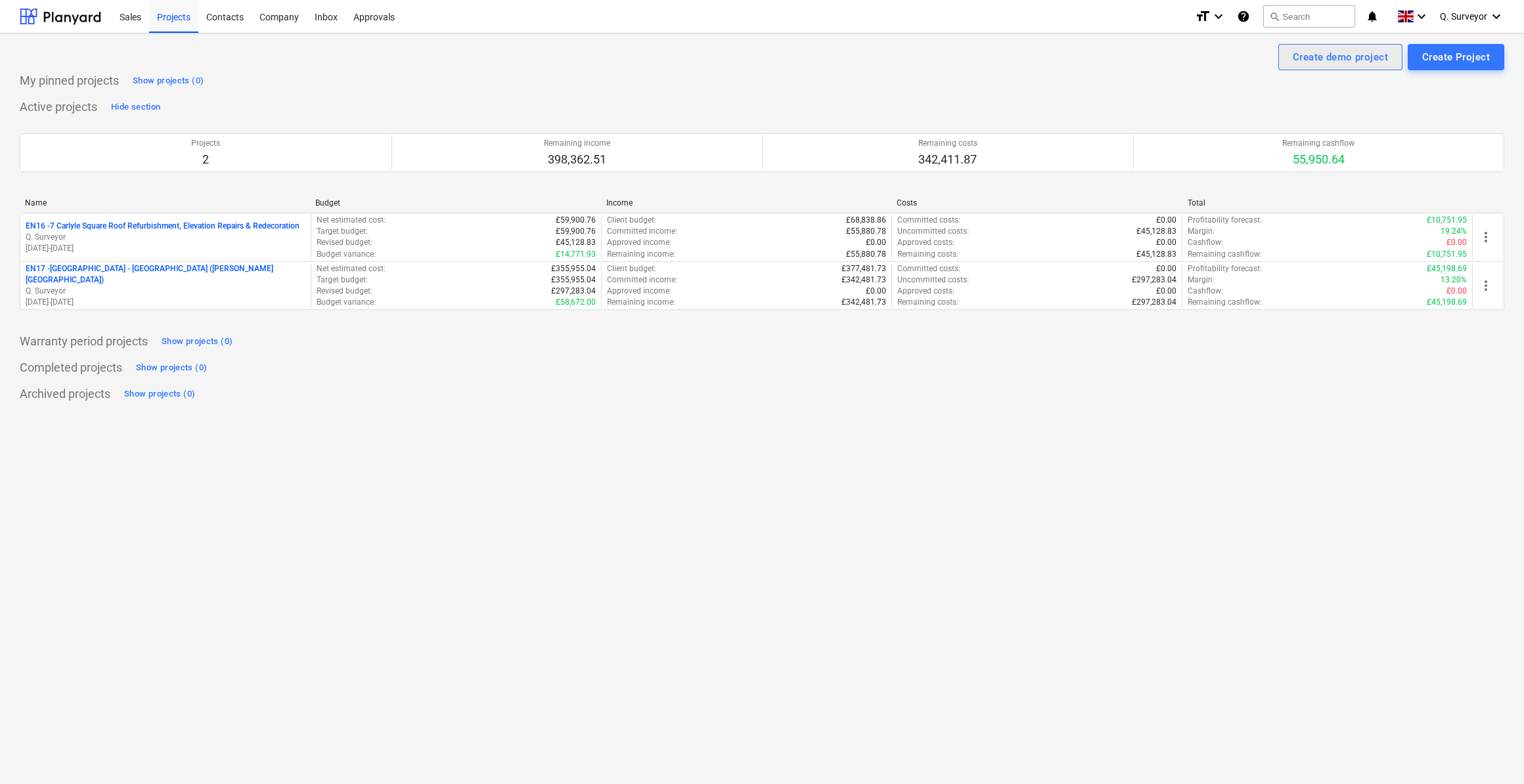 click on "Create demo project" at bounding box center [1340, 57] 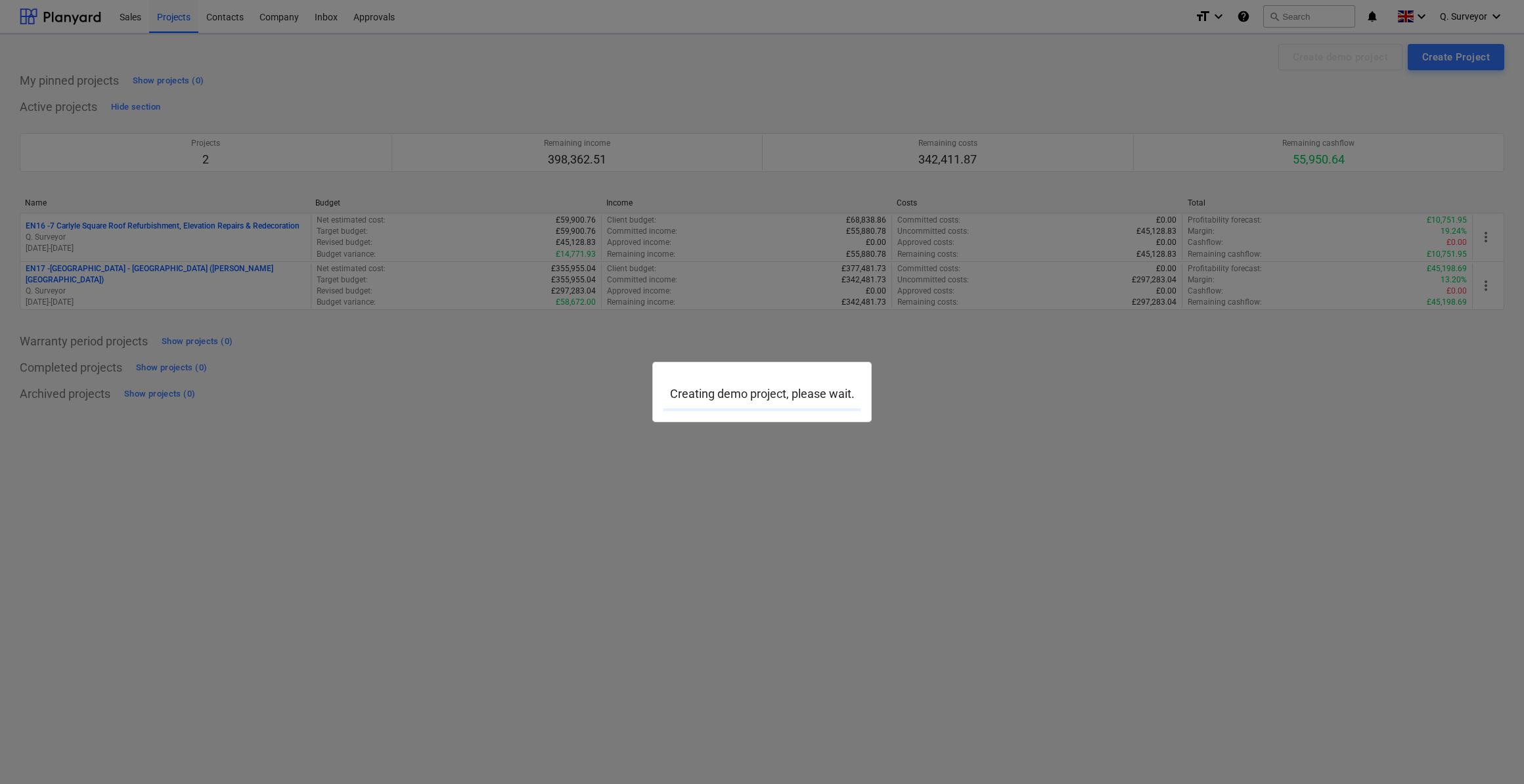 click at bounding box center [762, 392] 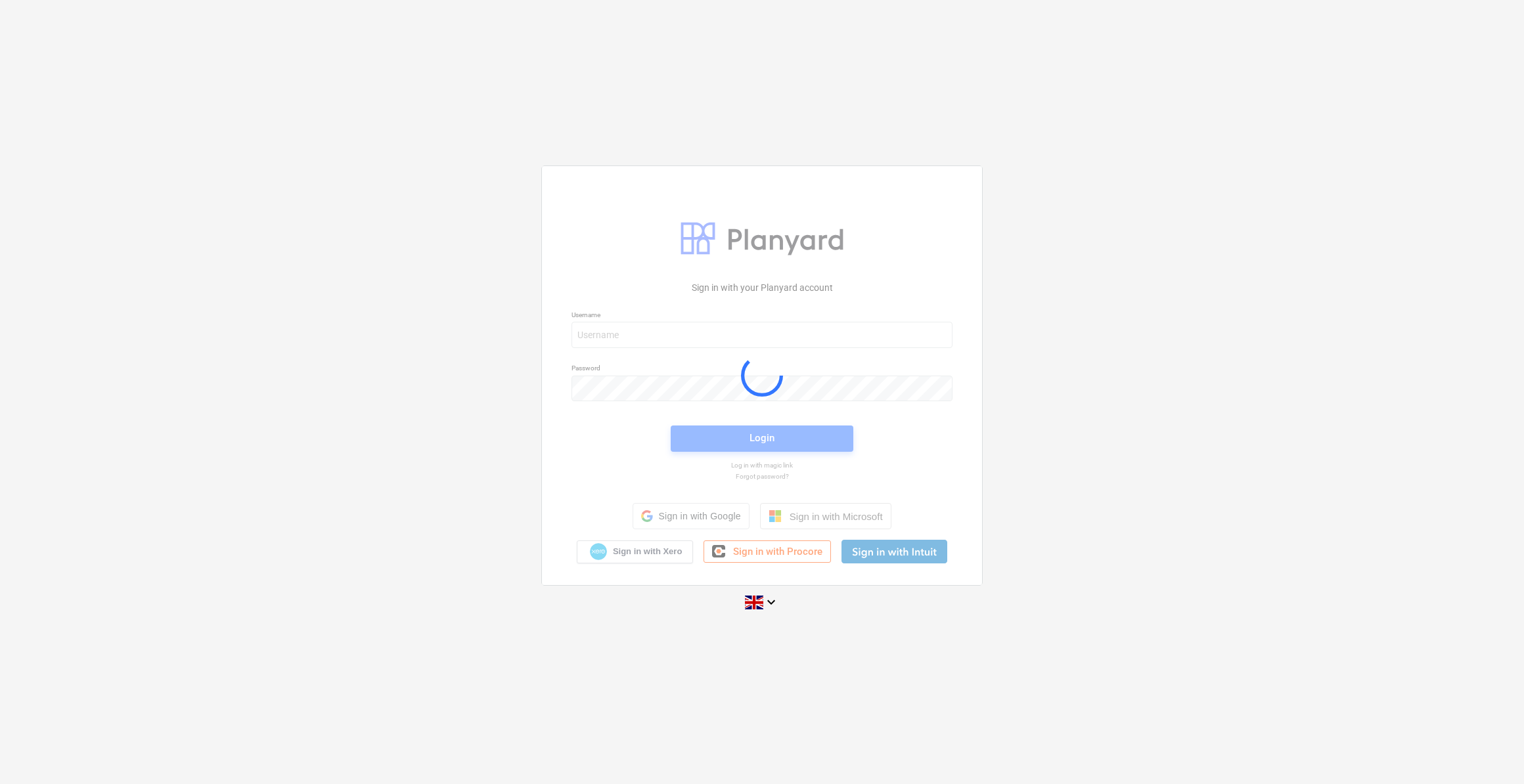 scroll, scrollTop: 0, scrollLeft: 0, axis: both 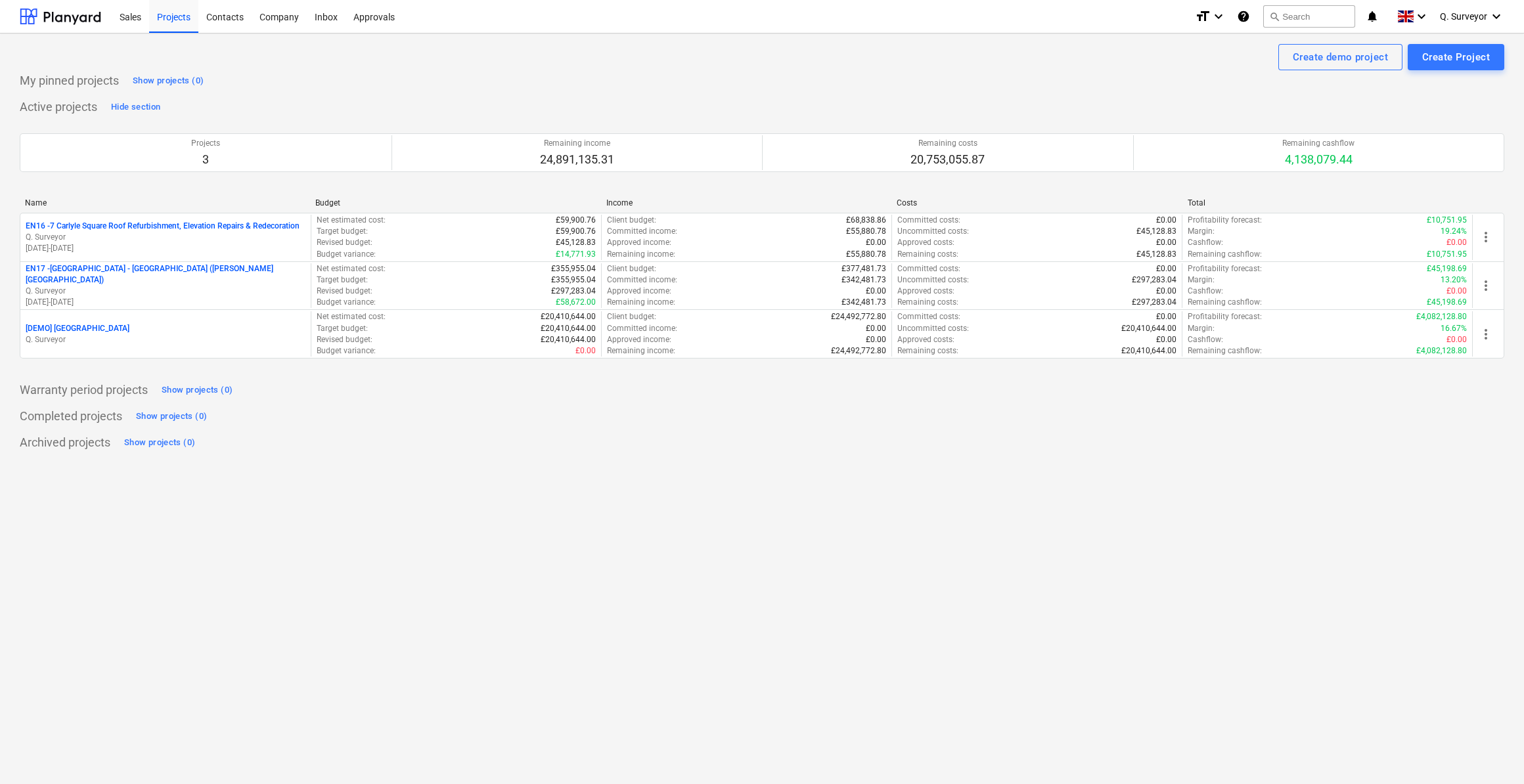 click on "Create demo project Create Project My pinned projects Show projects (0) Active projects Hide section Projects 3 Remaining income 24,891,135.31 Remaining costs 20,753,055.87 Remaining cashflow 4,138,079.44 Please wait Name Budget Income Costs Total  EN16 -  7 Carlyle Square Roof Refurbishment, Elevation Repairs & Redecoration Q. Surveyor [DATE]  -  [DATE] Net estimated cost : £59,900.76 Target budget : £59,900.76 Revised budget : £45,128.83 Budget variance : £14,771.93 Client budget : £68,838.86 Committed income : £55,880.78 Approved income : £0.00 Remaining income : £55,880.78 Committed costs : £0.00 Uncommitted costs : £45,128.83 Approved costs : £0.00 Remaining costs : £45,128.83 Profitability forecast : £10,751.95 Margin : 19.24% Cashflow : £0.00 Remaining cashflow : £10,751.95 more_vert  EN17 -  [GEOGRAPHIC_DATA] - [GEOGRAPHIC_DATA] ([PERSON_NAME][GEOGRAPHIC_DATA]) Q. Surveyor [DATE]  -  [DATE] Net estimated cost : £355,955.04 Target budget : £355,955.04 : : : : :" at bounding box center (762, 408) 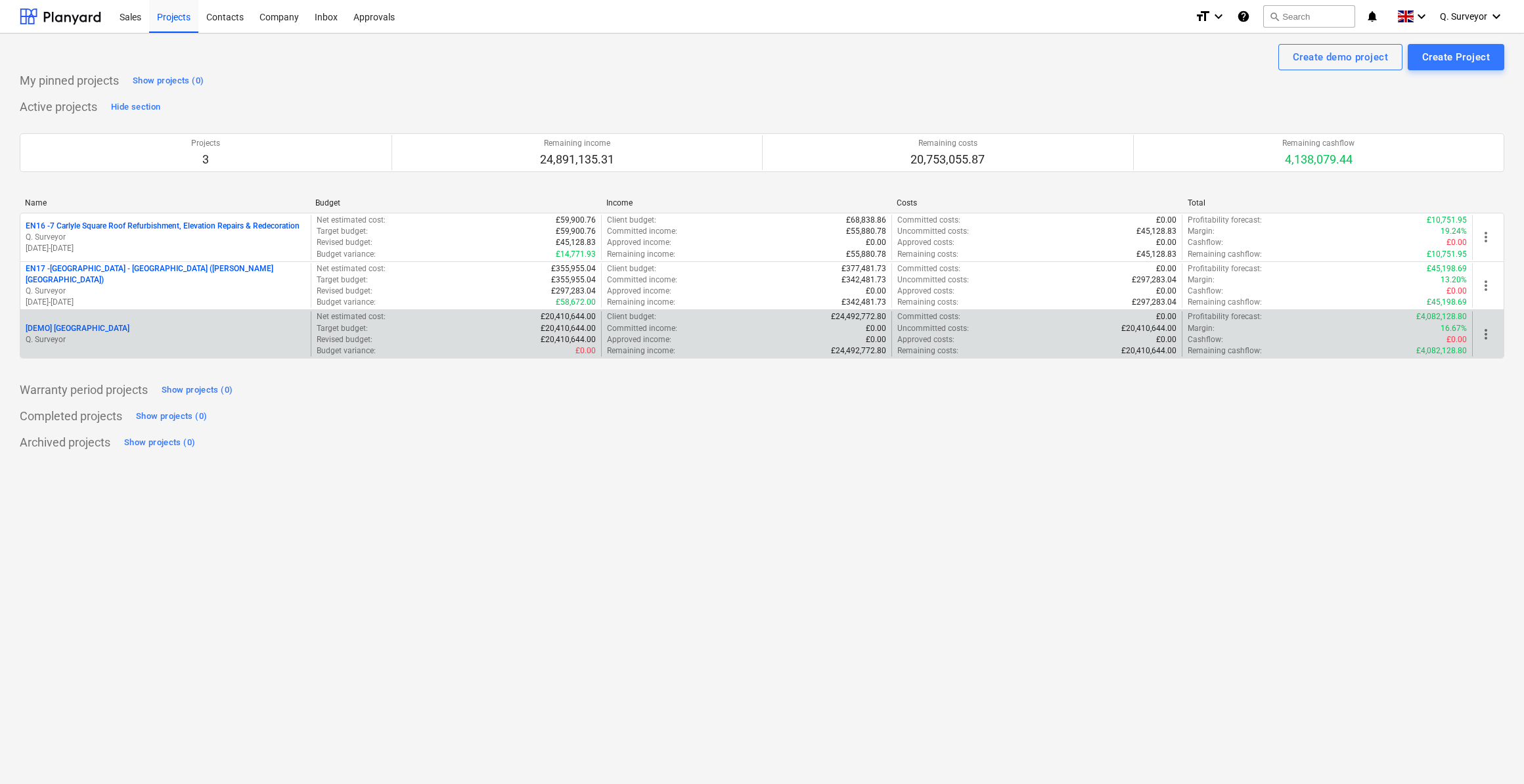 click on "more_vert" at bounding box center (1488, 334) 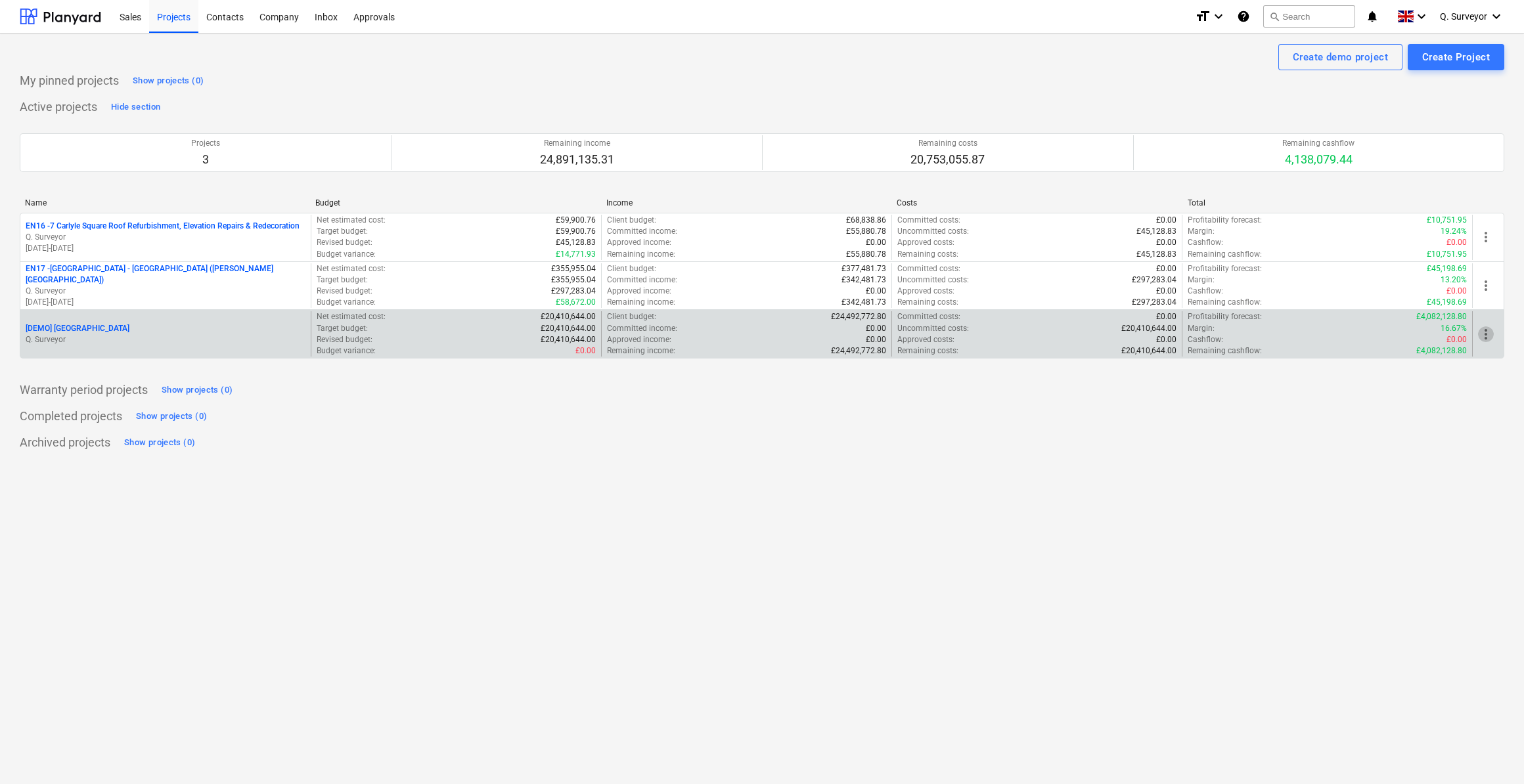 click on "more_vert" at bounding box center [1486, 334] 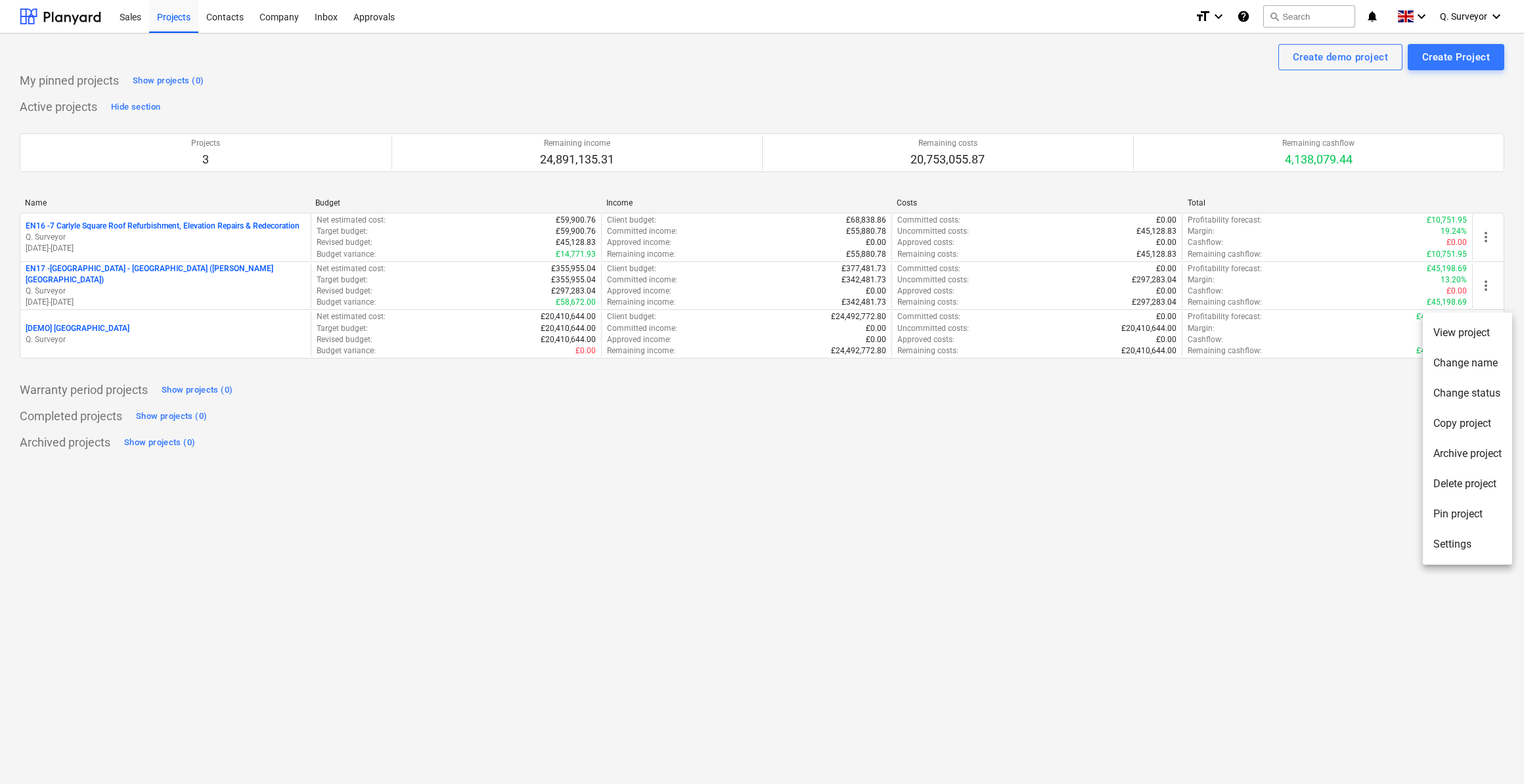 click on "Delete project" at bounding box center (1468, 484) 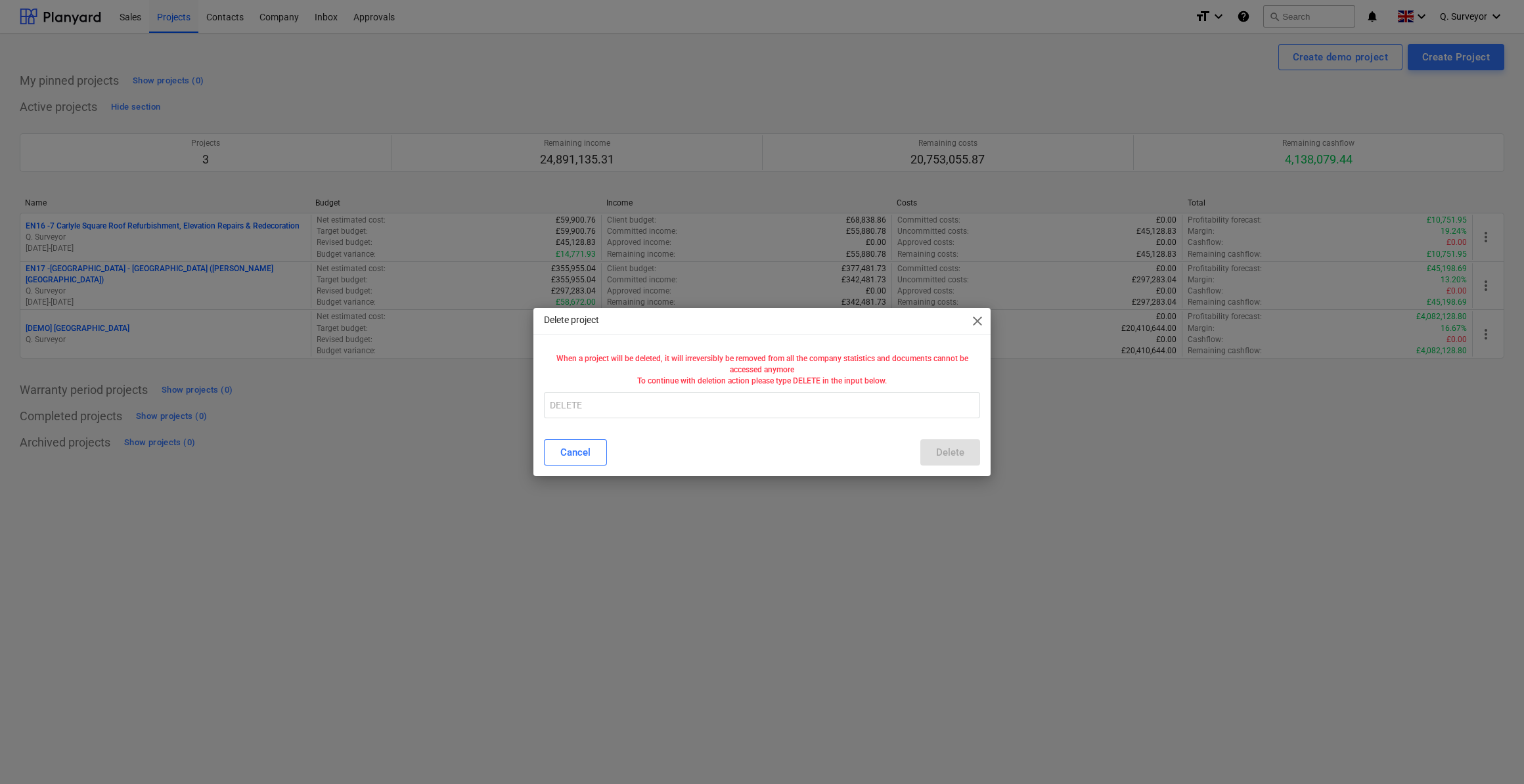 click on "When a project will be deleted, it will irreversibly be removed from all the company statistics and documents cannot be accessed anymore To continue with deletion action please type DELETE in the input below." at bounding box center [762, 370] 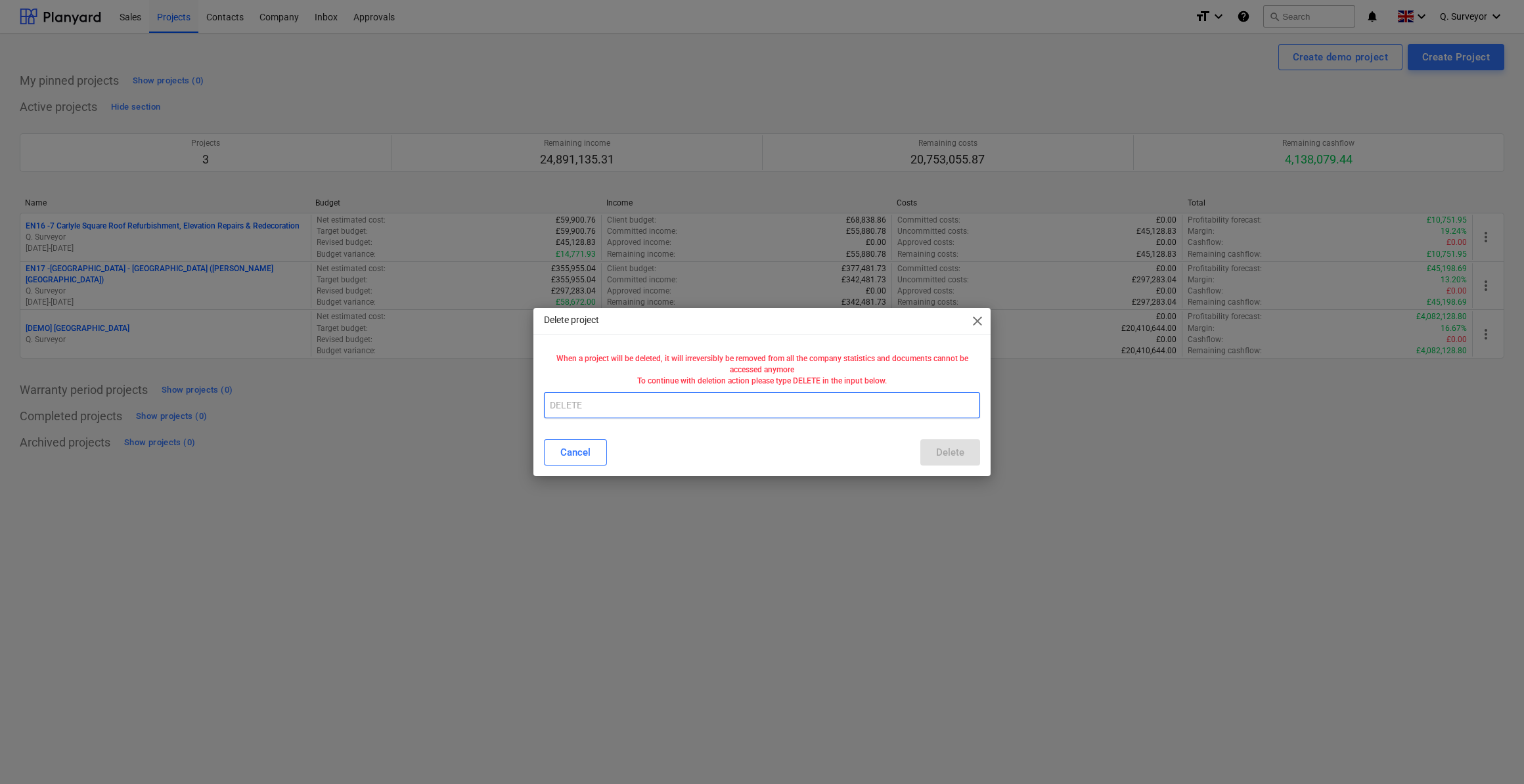 drag, startPoint x: 654, startPoint y: 386, endPoint x: 647, endPoint y: 403, distance: 18.384776 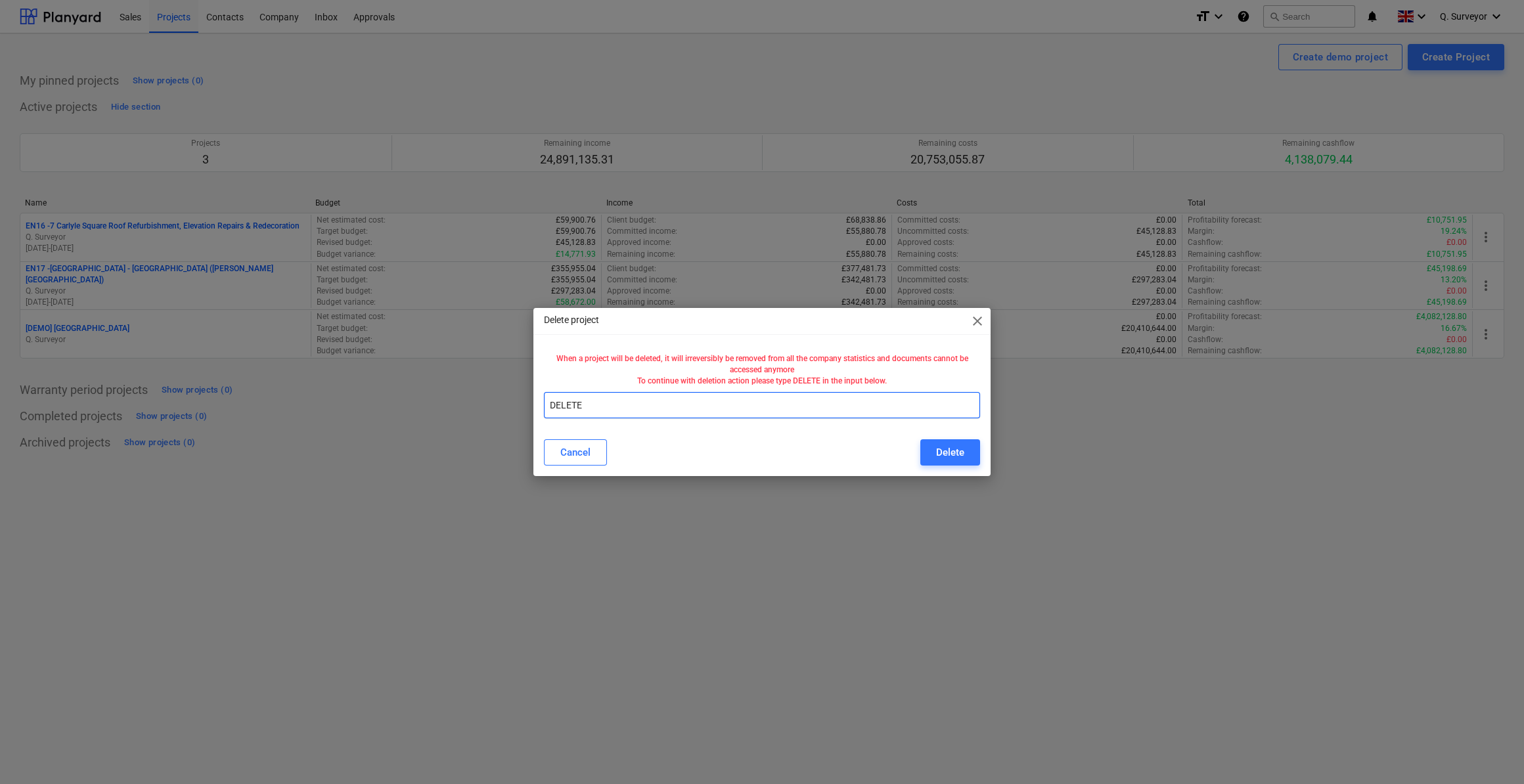 type on "DELETE" 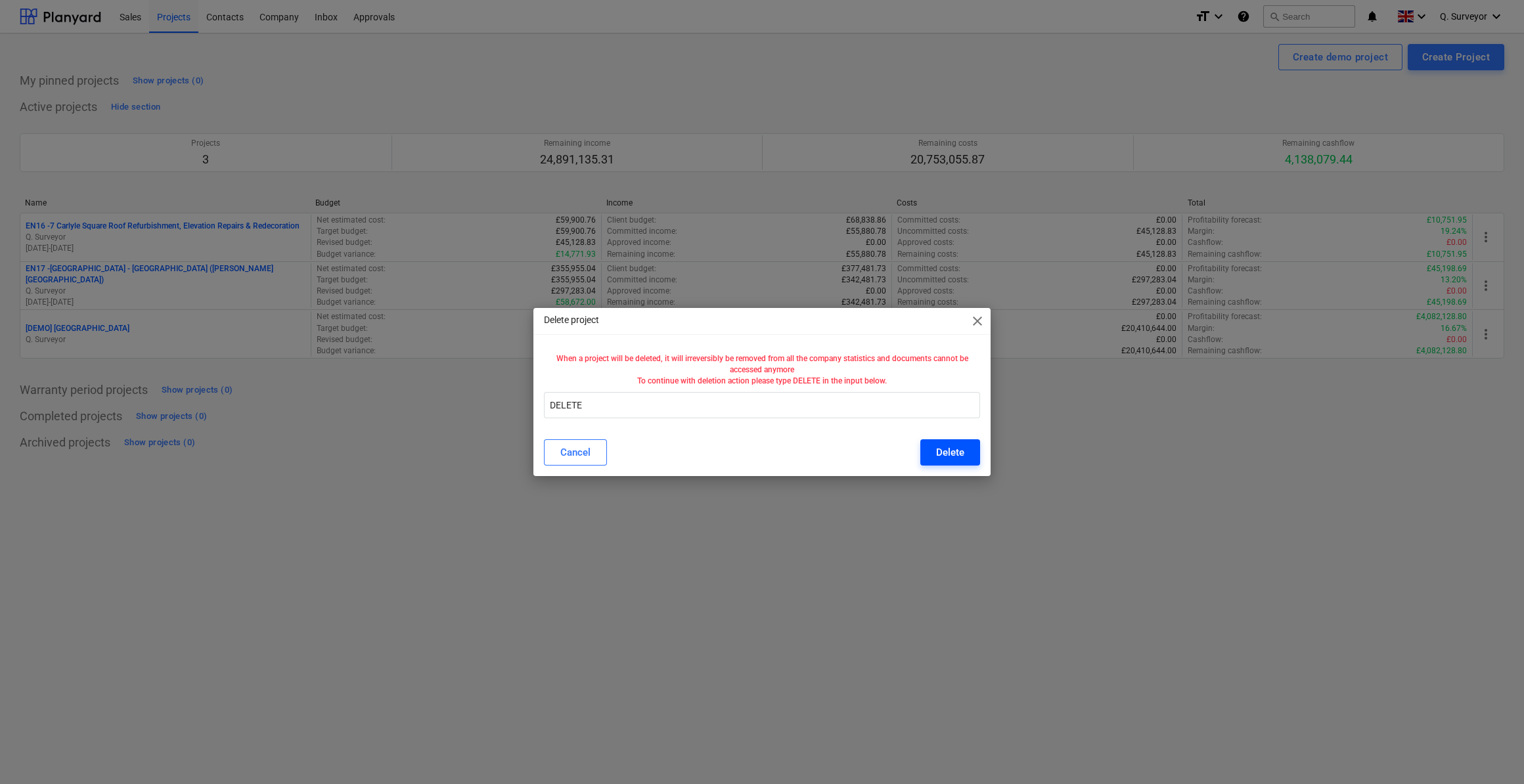 click on "Delete" at bounding box center (950, 452) 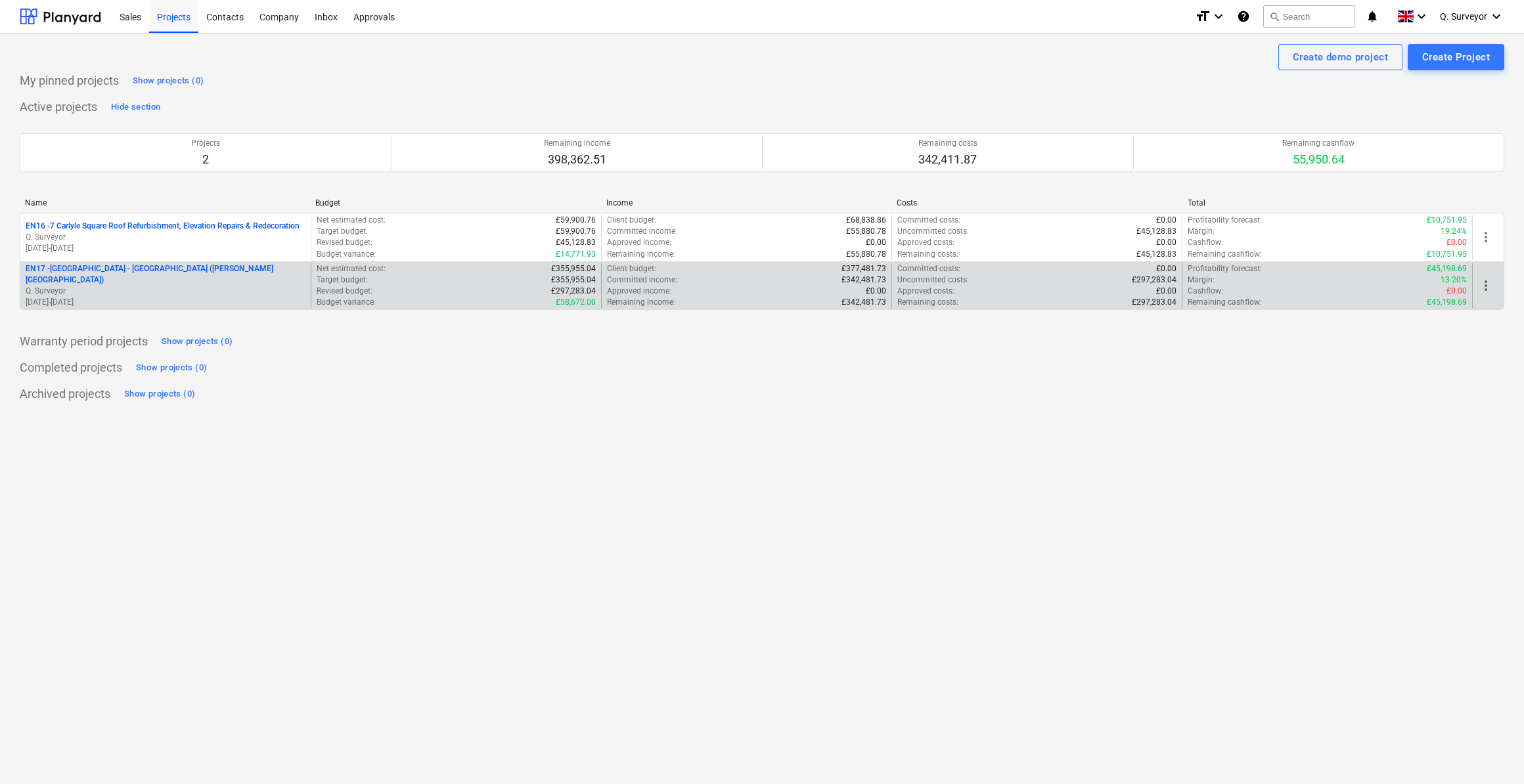 click on "EN17 -  [GEOGRAPHIC_DATA] - [GEOGRAPHIC_DATA] ([PERSON_NAME][GEOGRAPHIC_DATA] and [GEOGRAPHIC_DATA])" at bounding box center [166, 274] 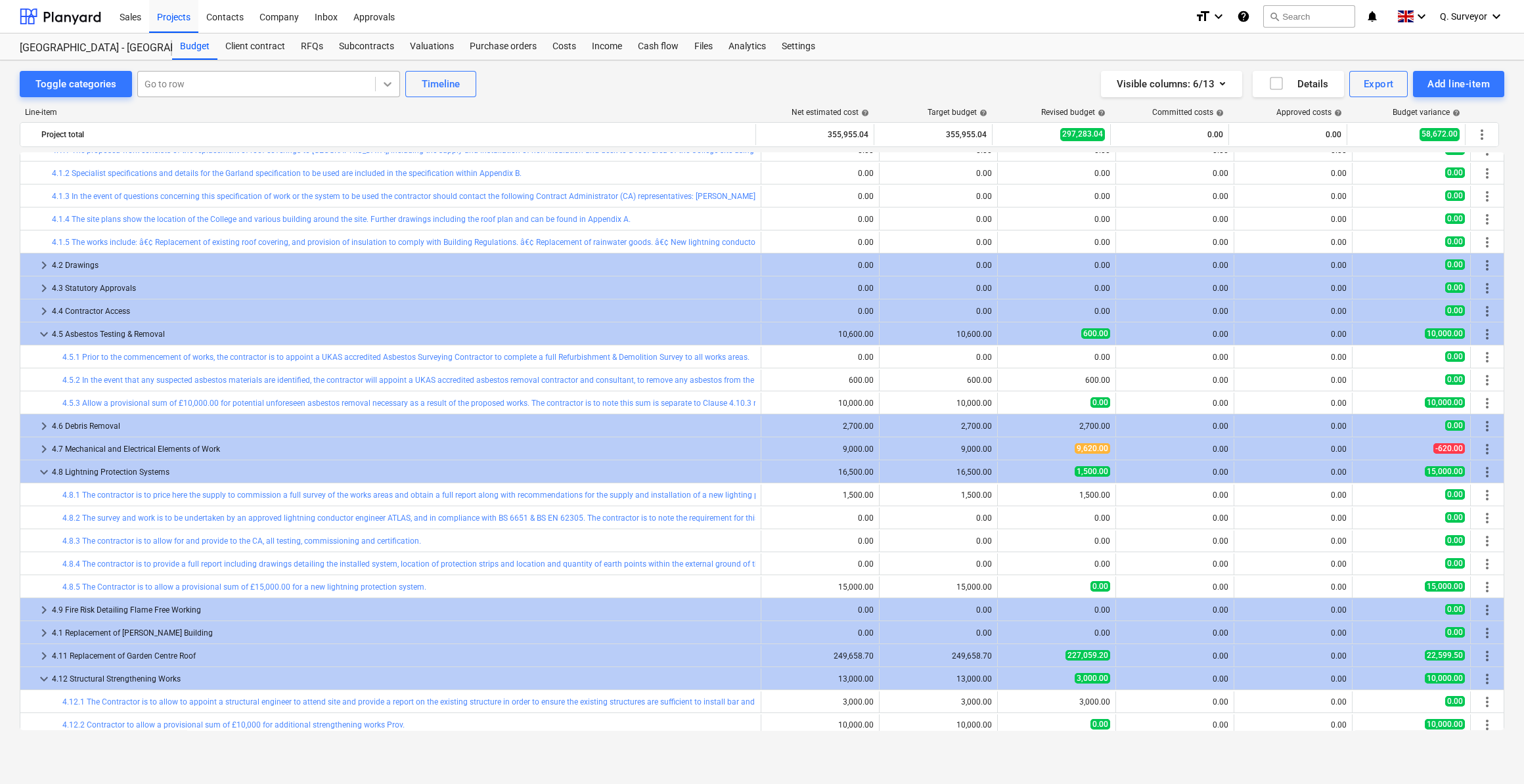 scroll, scrollTop: 0, scrollLeft: 0, axis: both 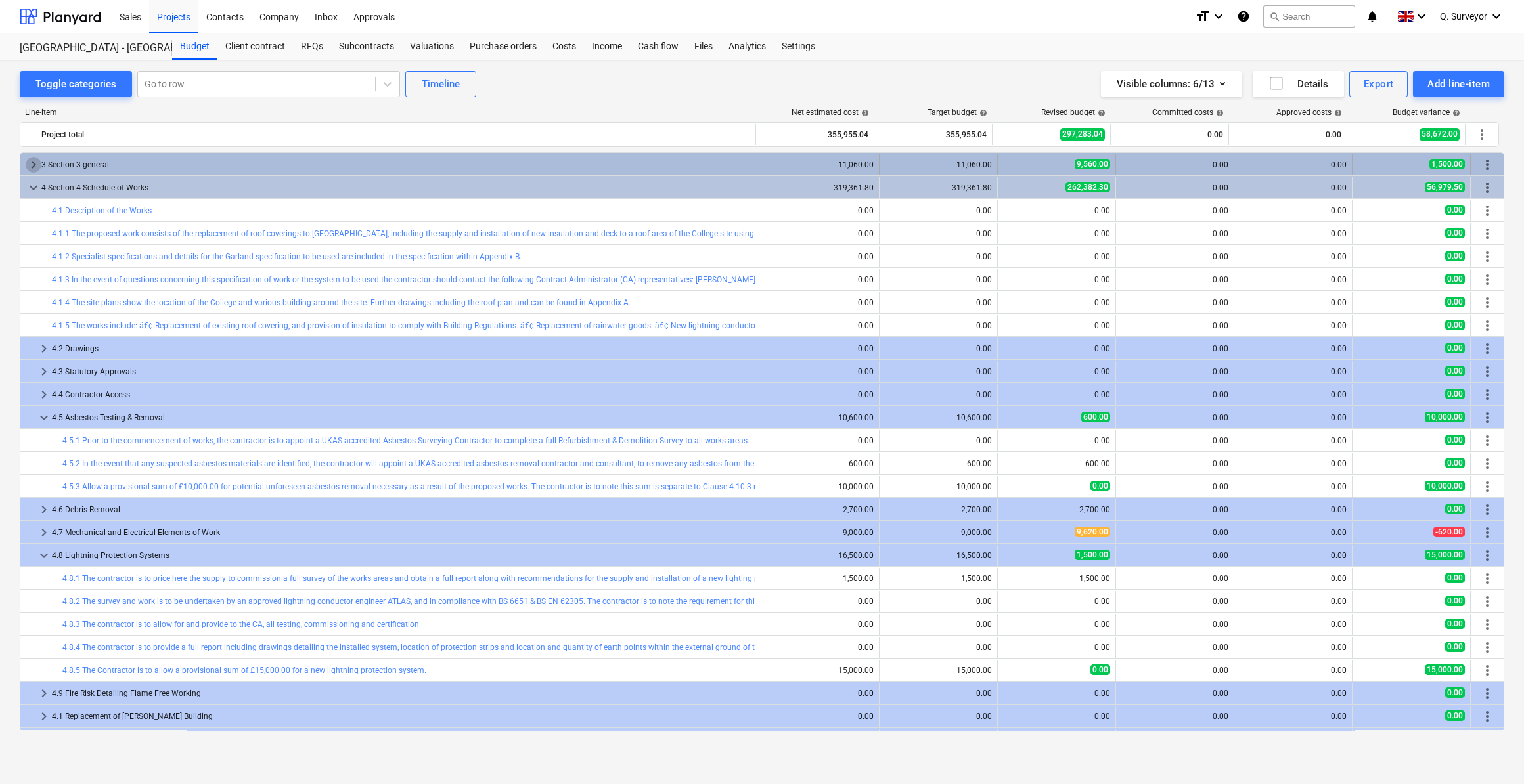 click on "keyboard_arrow_right" at bounding box center [34, 165] 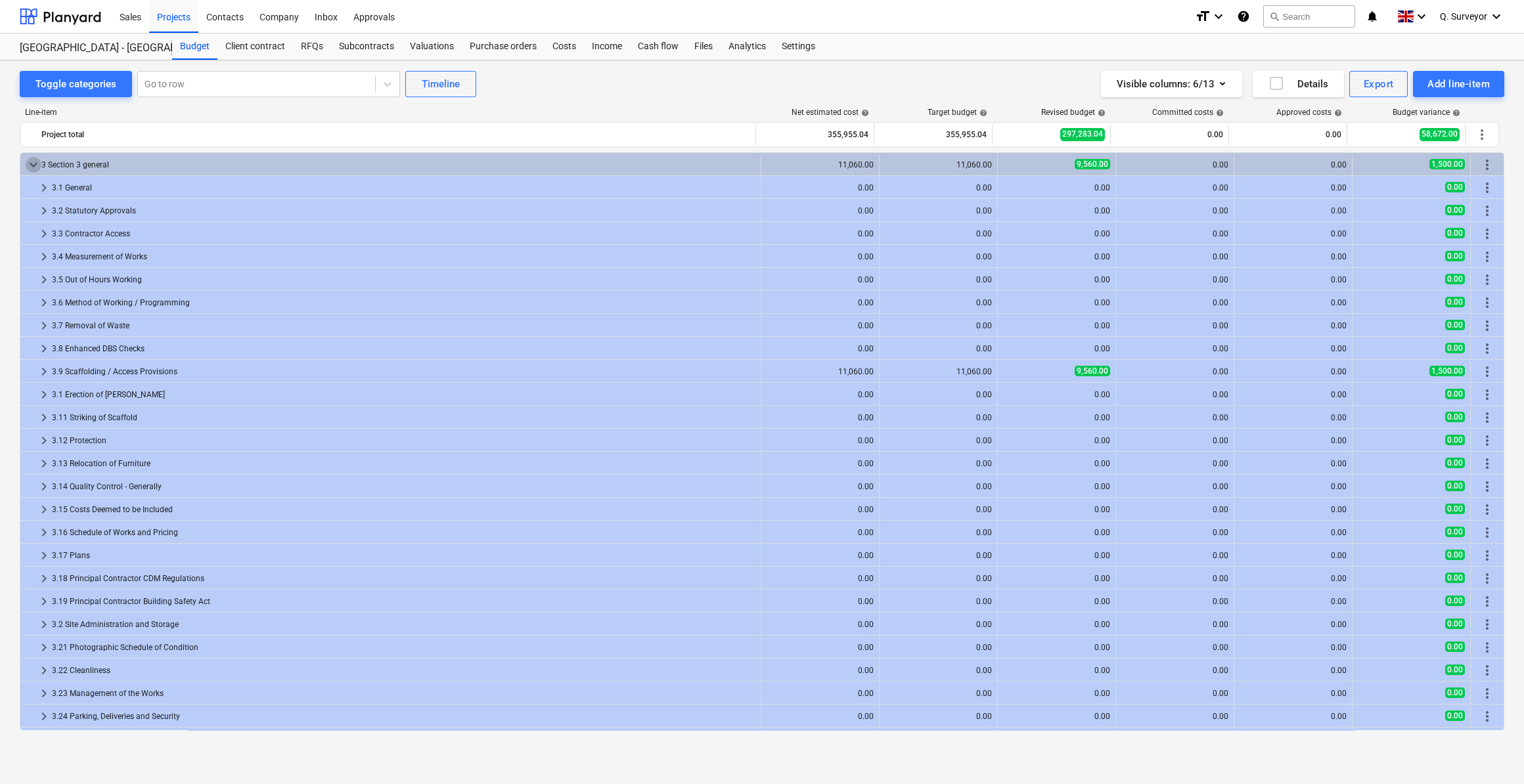click on "keyboard_arrow_down" at bounding box center [34, 165] 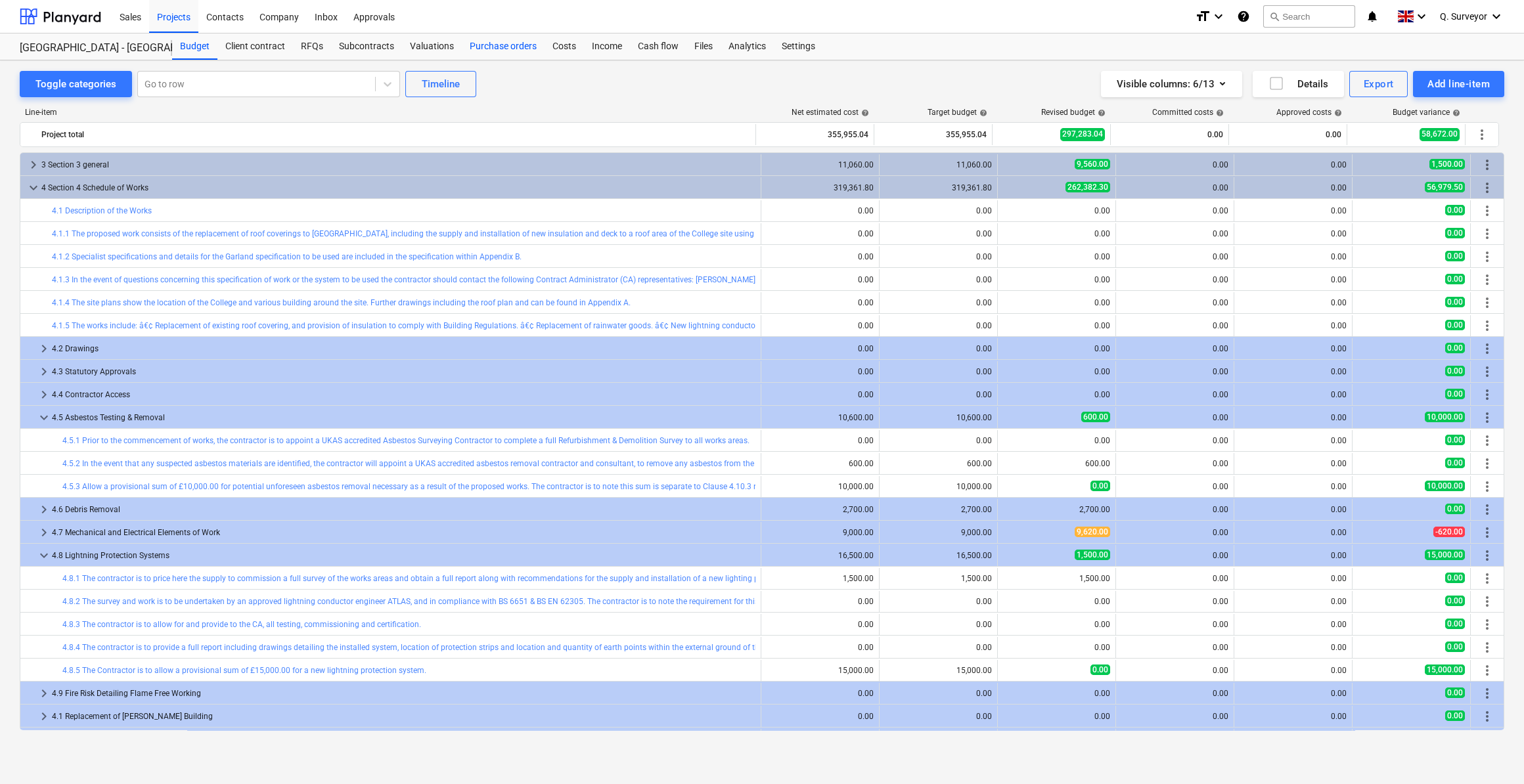 click on "Purchase orders" at bounding box center [503, 47] 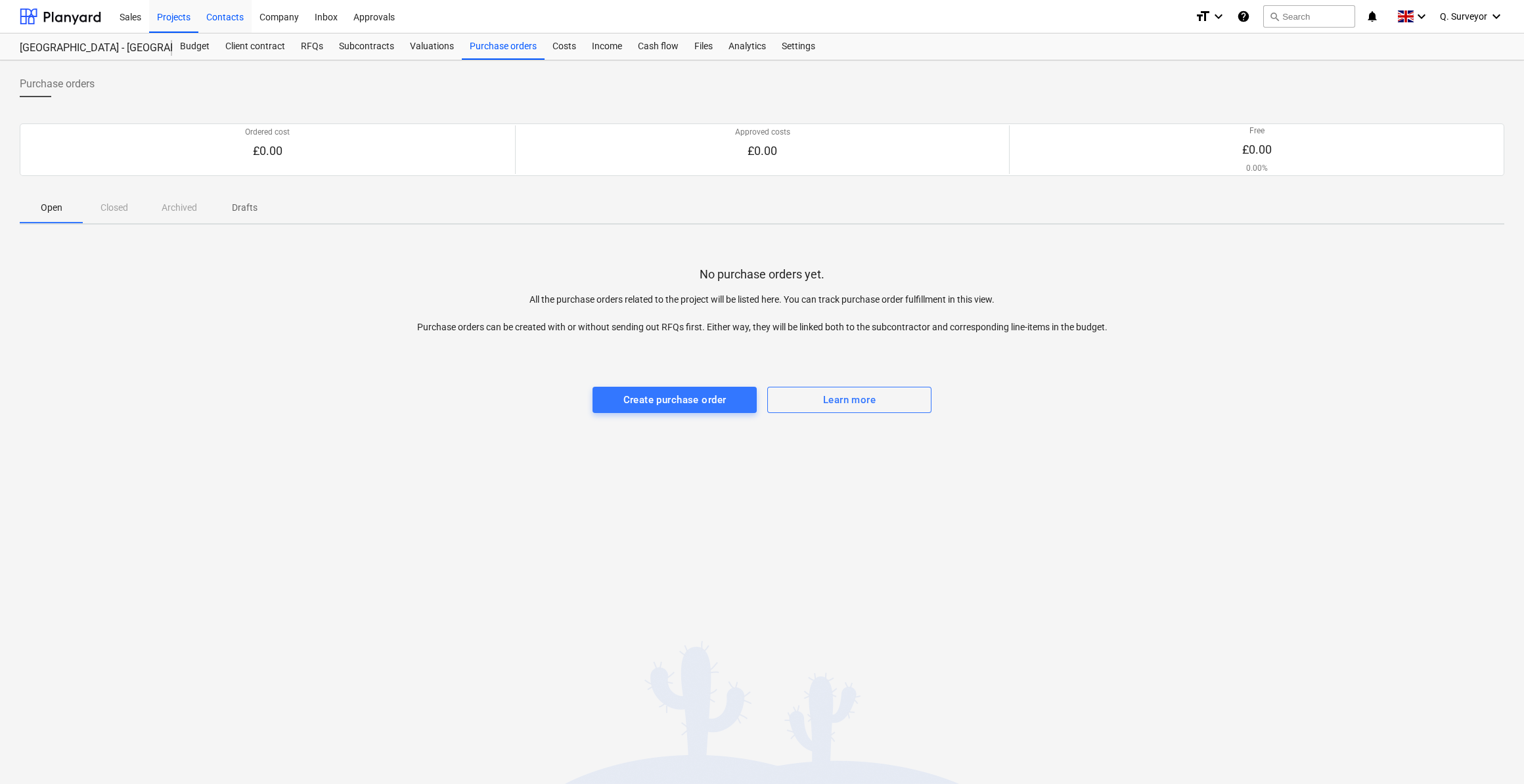 click on "Contacts" at bounding box center (225, 16) 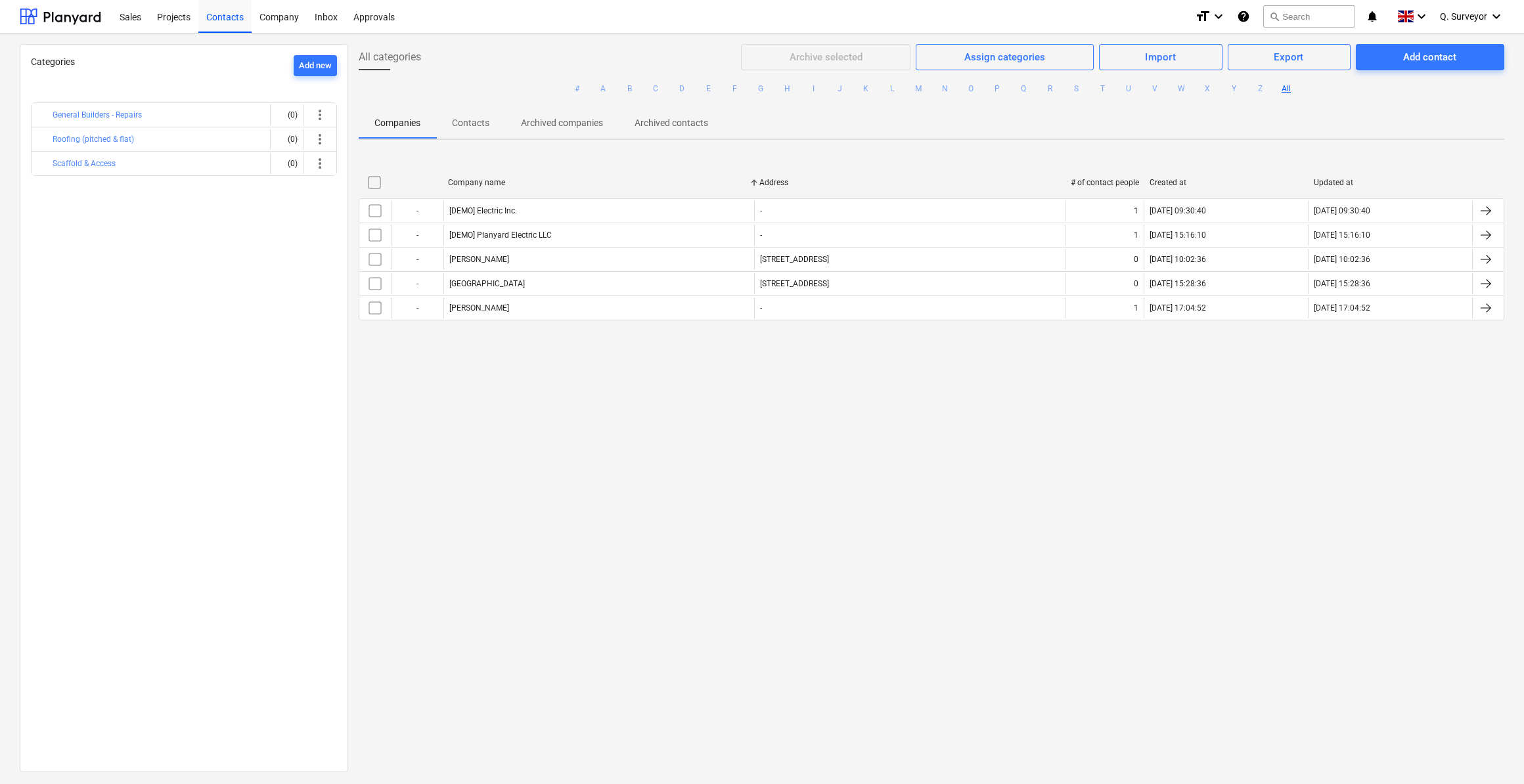click on "All categories Archive selected Assign categories Import Export Add contact # A B C D E F G H I J K L M N O P Q R S T U V W X Y Z All Companies Contacts Archived companies Archived contacts Company name Address # of contact people Created at Updated at - [DEMO] Electric Inc. - 1 22.06.2025 09:30:40 22.06.2025 09:30:40 - [DEMO] Planyard Electric LLC - 1 17.07.2025 15:16:10 17.07.2025 15:16:10 - Liz Floyd 7 Carlyle Square  0 22.06.2025 10:02:36 22.06.2025 10:02:36 - North Kent College   Oakfield Lane, Dartford, Kent, DA1 2JT 0 22.06.2025 15:28:36 22.06.2025 15:28:36 - Rayell - 1 22.06.2025 17:04:52 22.06.2025 17:04:52 Please wait" at bounding box center (931, 407) 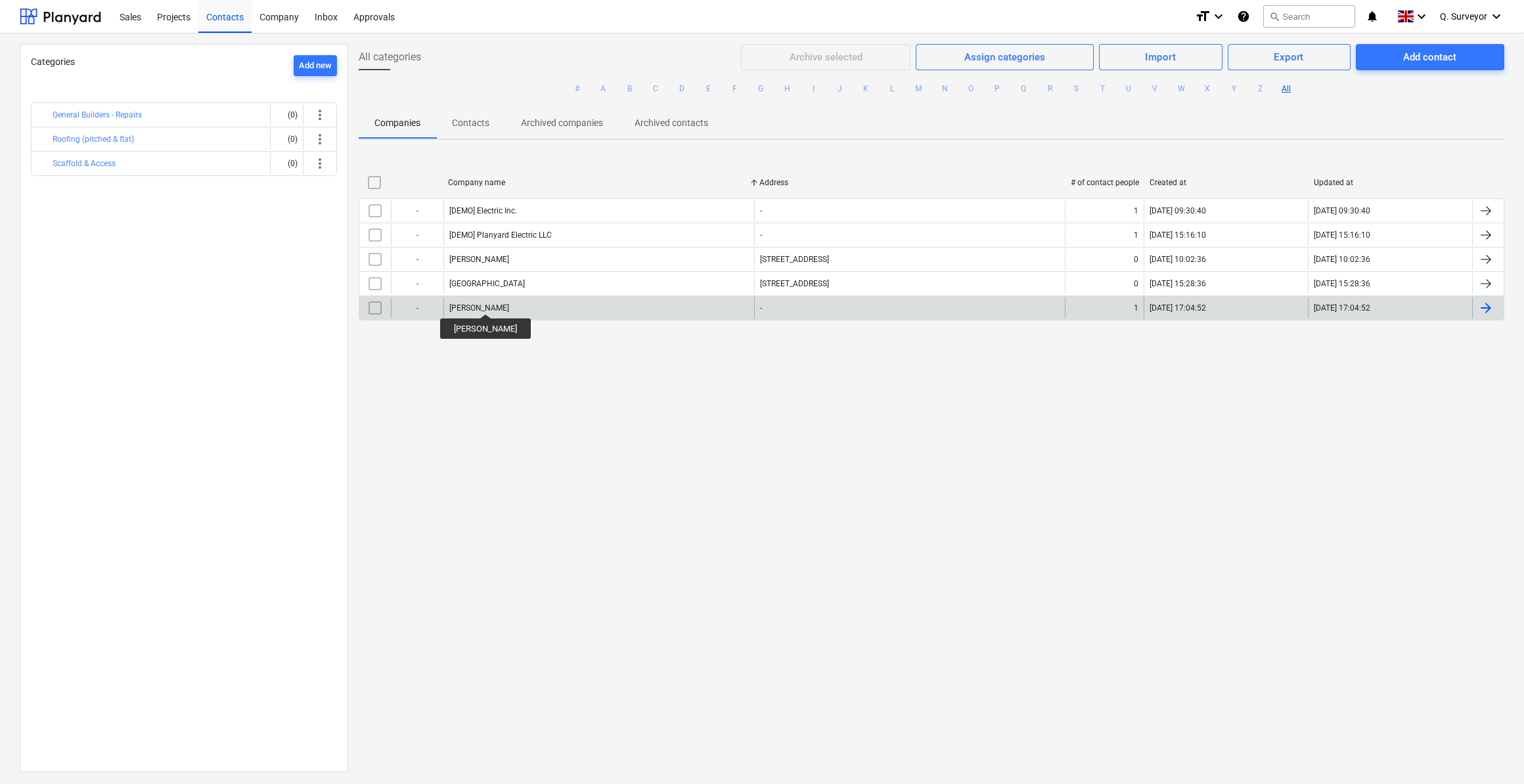 click on "[PERSON_NAME]" at bounding box center (479, 308) 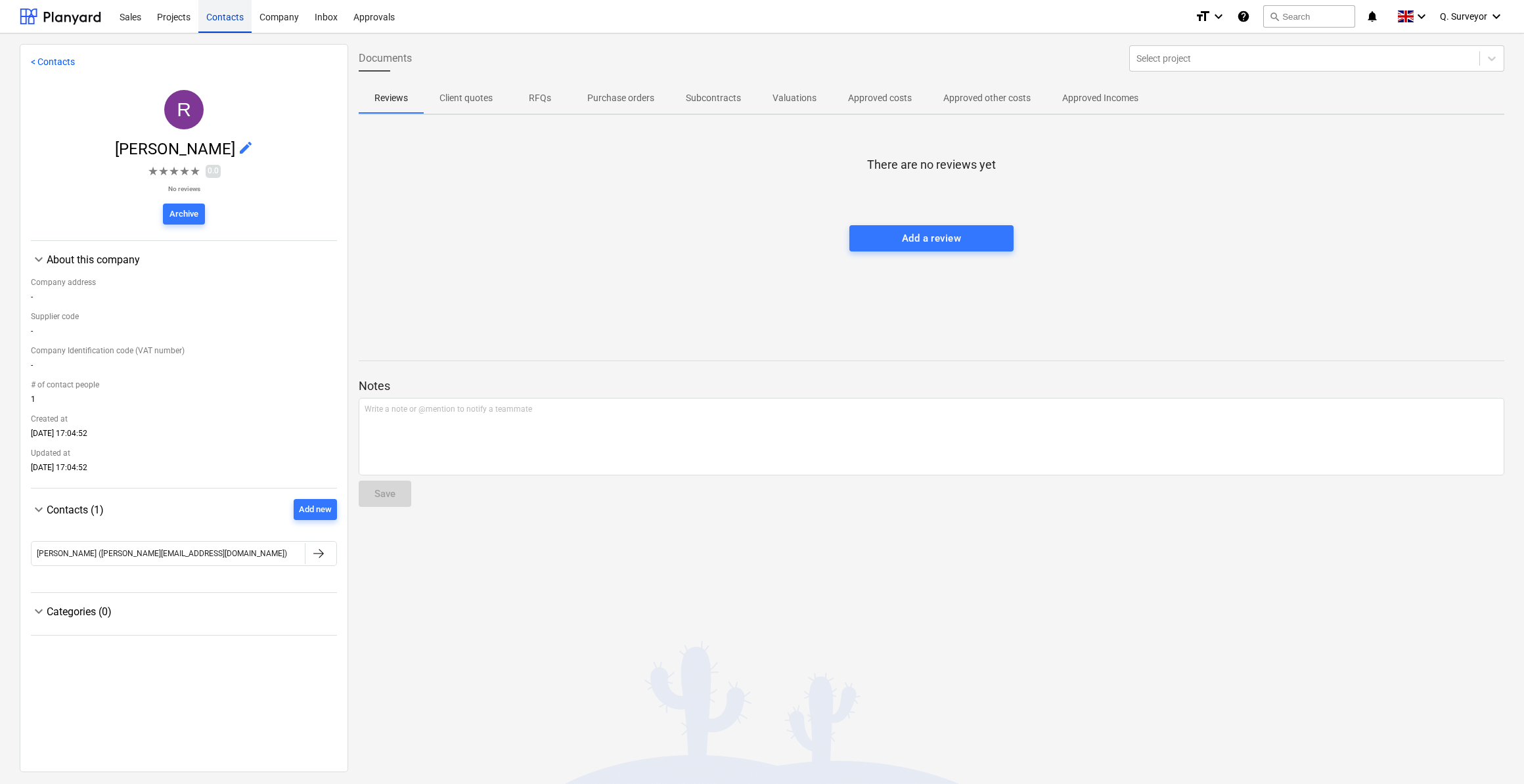 click on "Contacts" at bounding box center [225, 16] 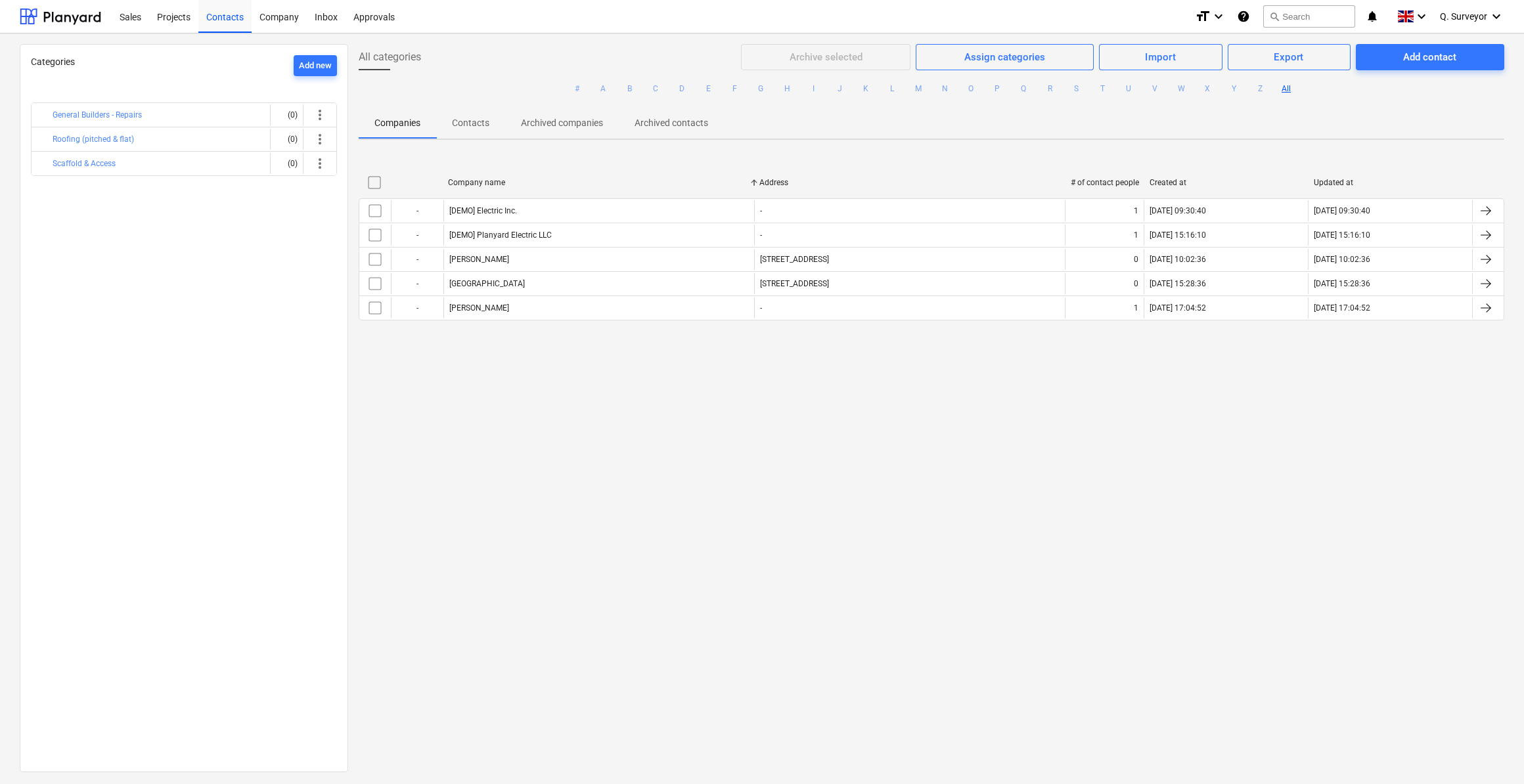 click on "All categories Archive selected Assign categories Import Export Add contact # A B C D E F G H I J K L M N O P Q R S T U V W X Y Z All Companies Contacts Archived companies Archived contacts Company name Address # of contact people Created at Updated at - [DEMO] Electric Inc. - 1 22.06.2025 09:30:40 22.06.2025 09:30:40 - [DEMO] Planyard Electric LLC - 1 17.07.2025 15:16:10 17.07.2025 15:16:10 - Liz Floyd 7 Carlyle Square  0 22.06.2025 10:02:36 22.06.2025 10:02:36 - North Kent College   Oakfield Lane, Dartford, Kent, DA1 2JT 0 22.06.2025 15:28:36 22.06.2025 15:28:36 - Rayell - 1 22.06.2025 17:04:52 22.06.2025 17:04:52 Please wait 22.06.2025 17:04:52" at bounding box center [931, 407] 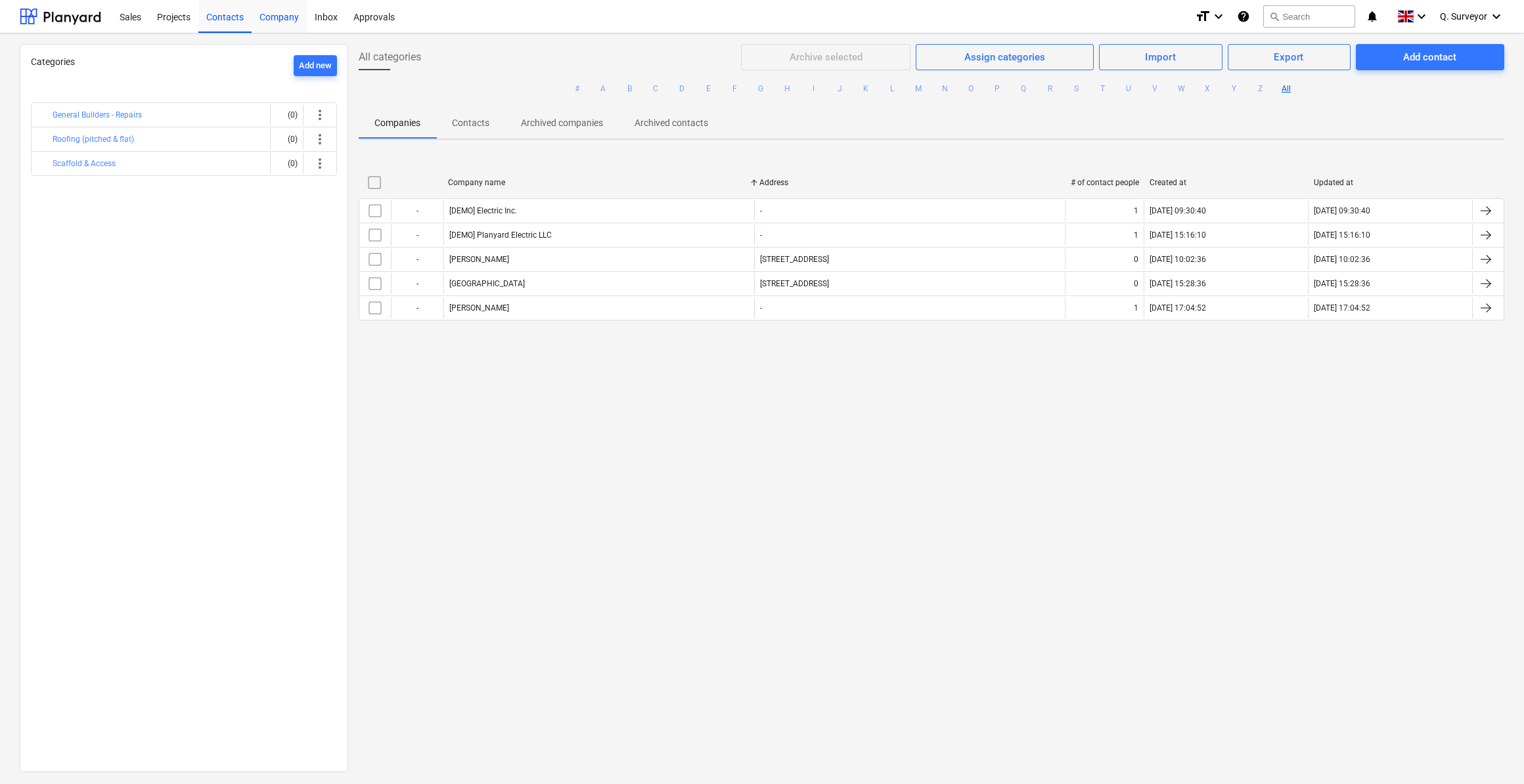 click on "Company" at bounding box center (279, 16) 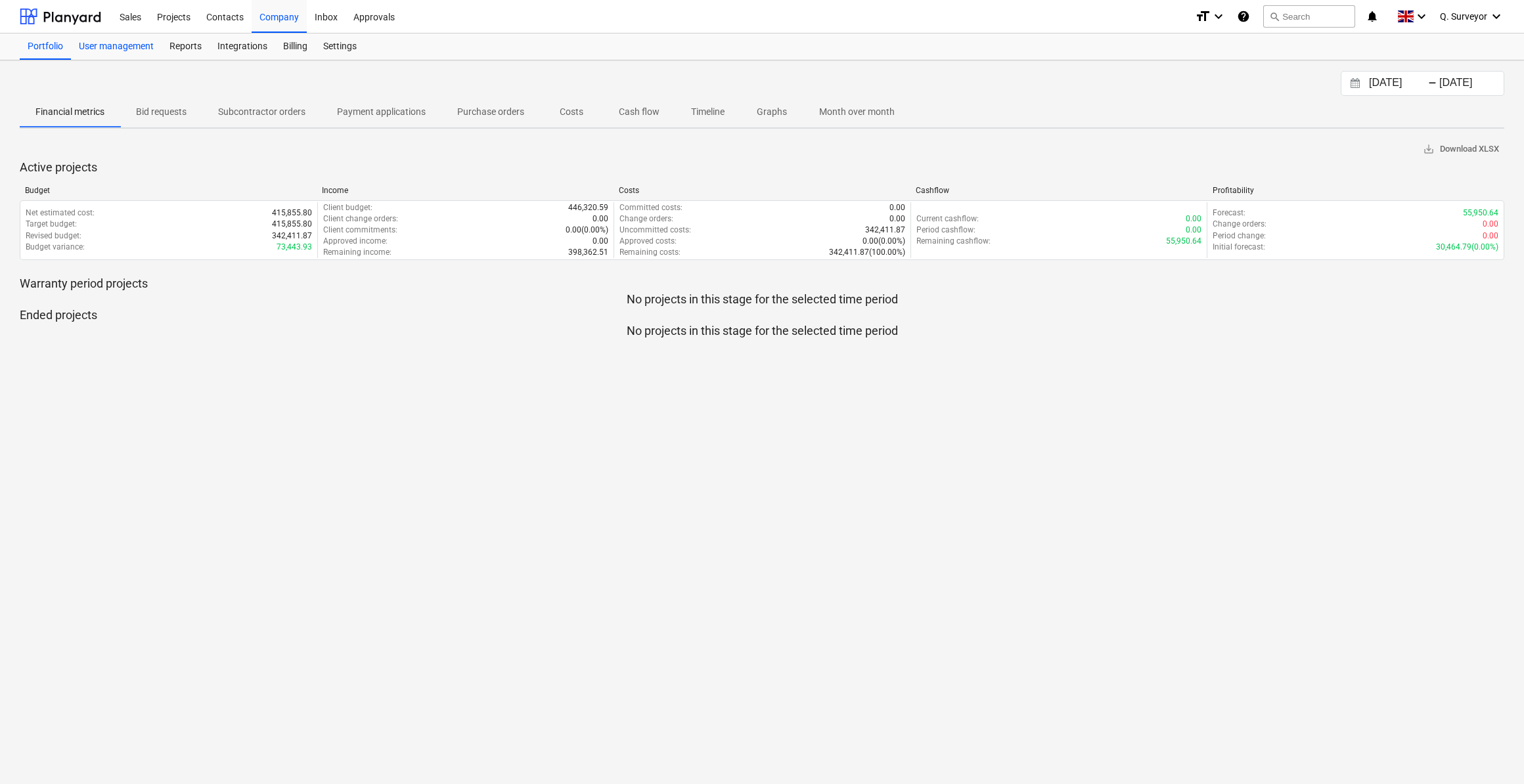 click on "User management" at bounding box center (116, 47) 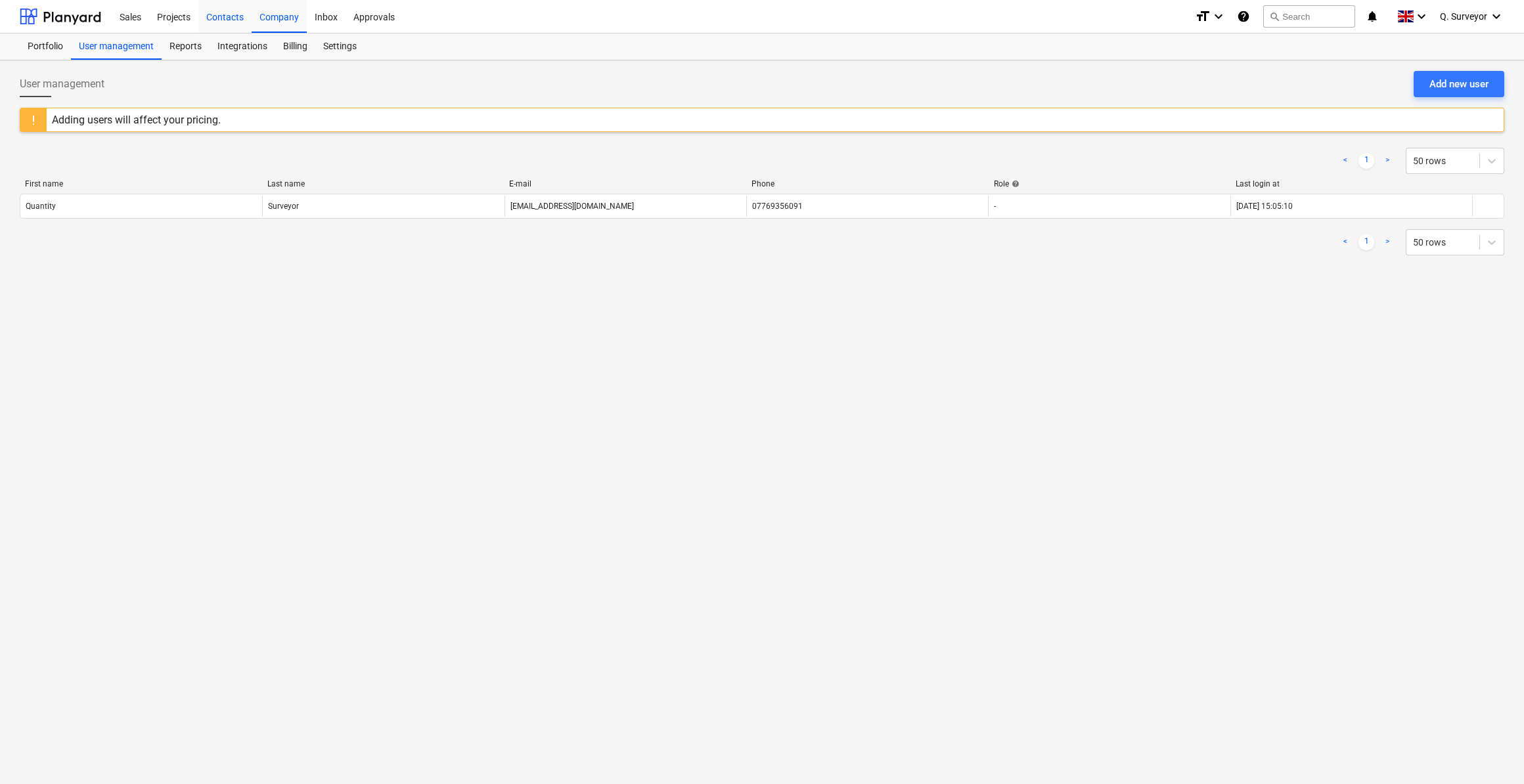 click on "Contacts" at bounding box center [225, 16] 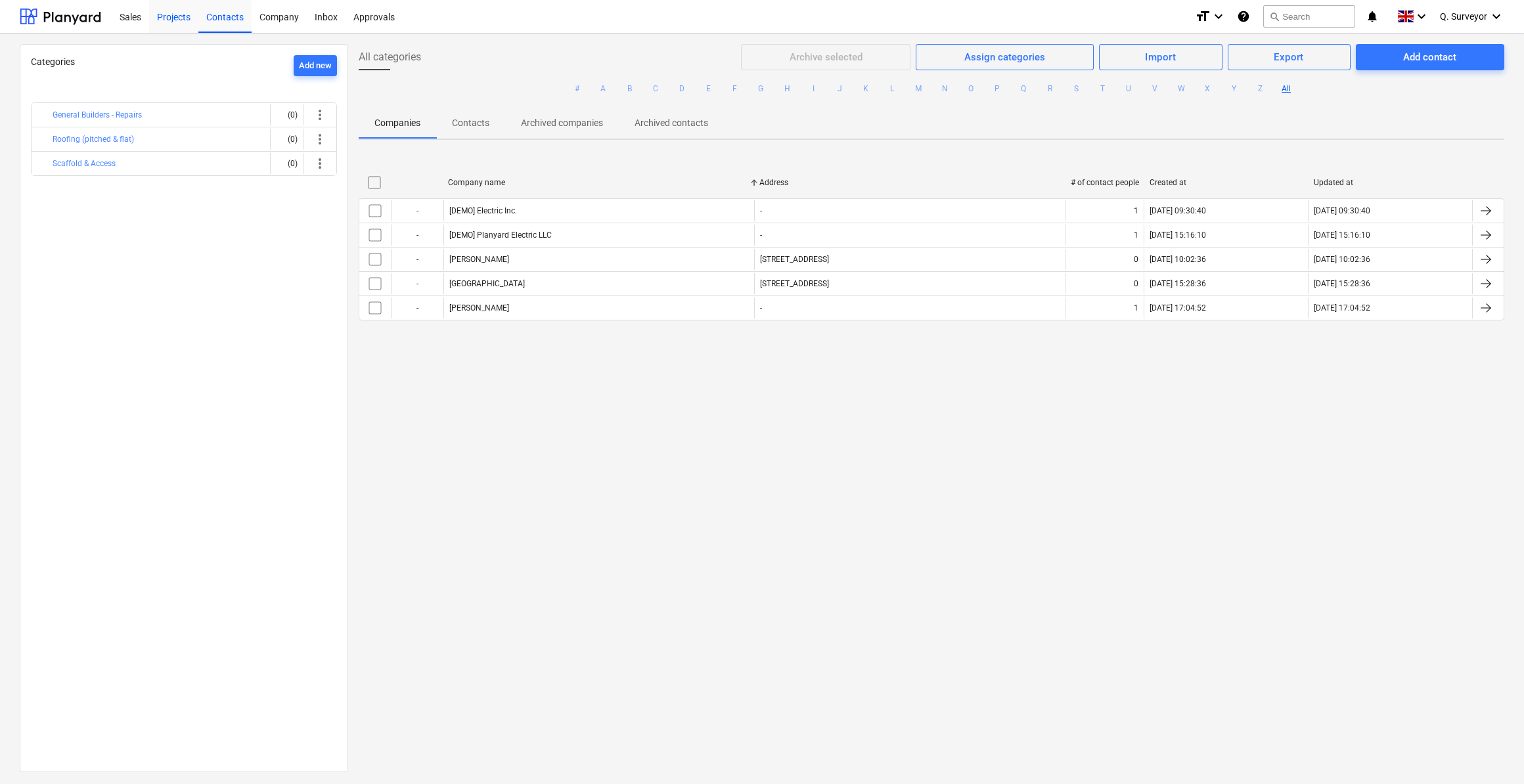 click on "Projects" at bounding box center (173, 16) 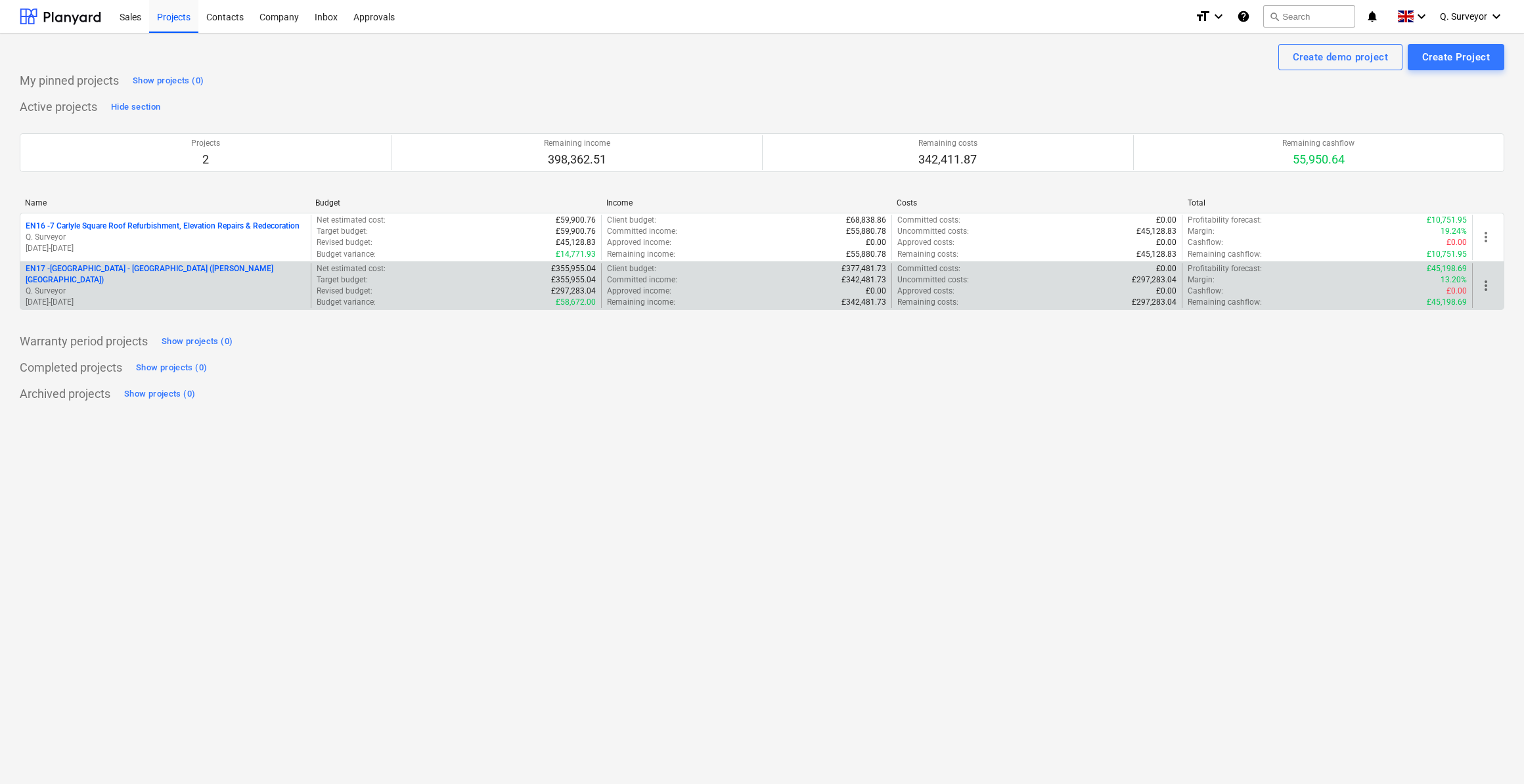click on "EN17 -  [GEOGRAPHIC_DATA] - [GEOGRAPHIC_DATA] ([PERSON_NAME][GEOGRAPHIC_DATA] and [GEOGRAPHIC_DATA])" at bounding box center (166, 274) 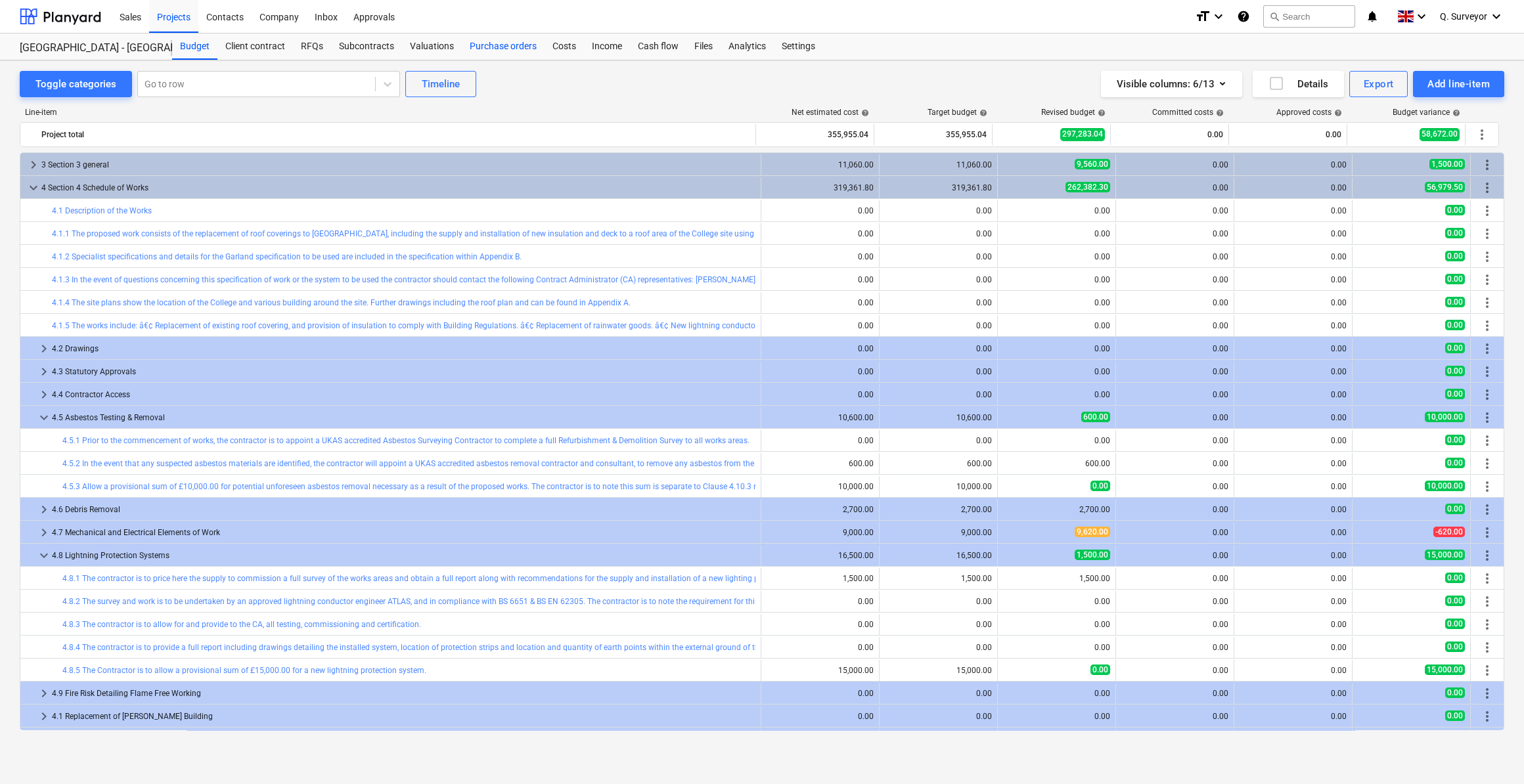 click on "Purchase orders" at bounding box center [503, 47] 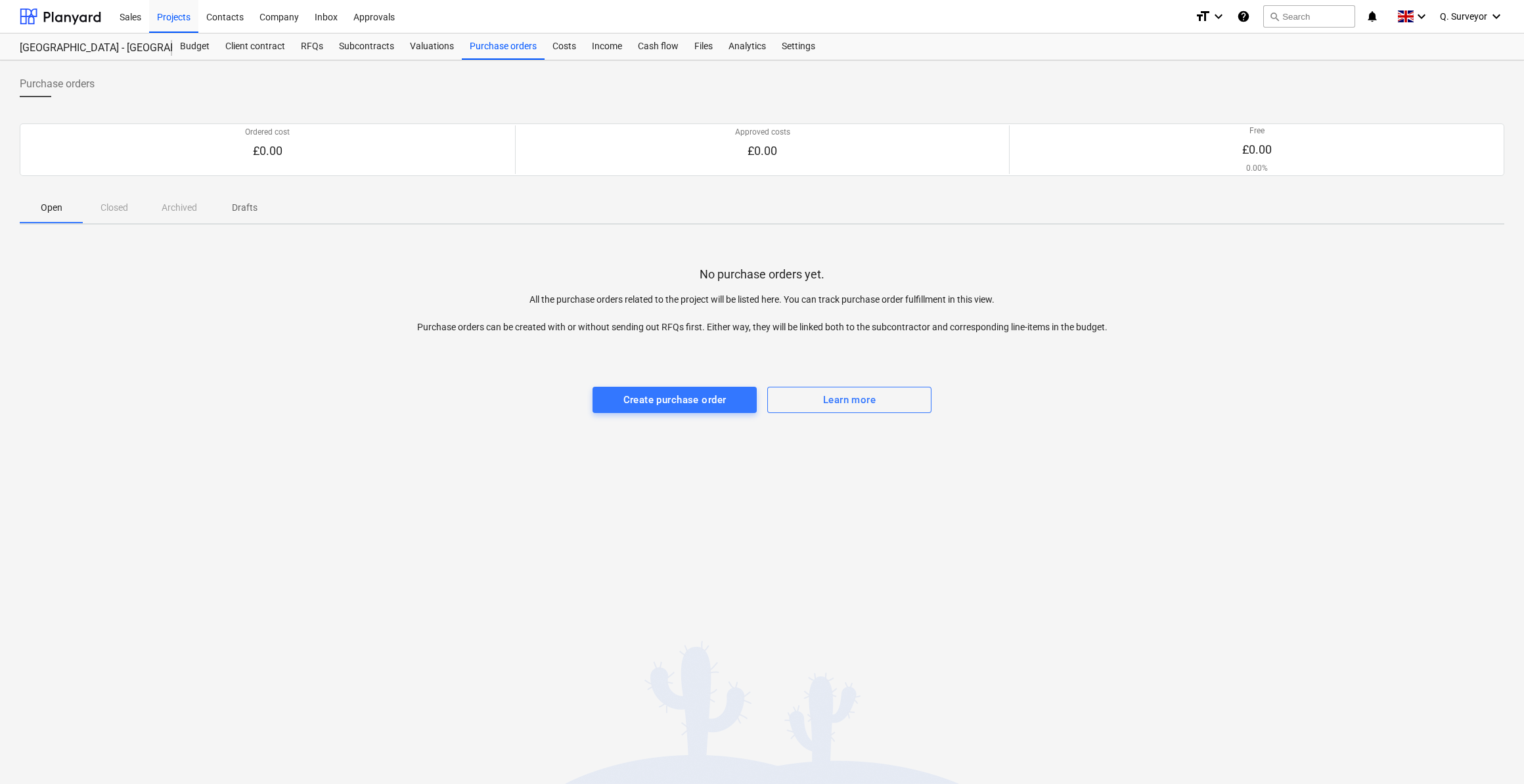 click on "No purchase orders yet. All the purchase orders related to the project will be listed here. You can track purchase order fulfillment in this view.
Purchase orders can be created with or without sending out RFQs first. Either way, they will be linked both to the subcontractor and corresponding line-items in the budget. Create purchase order Learn more" at bounding box center [762, 334] 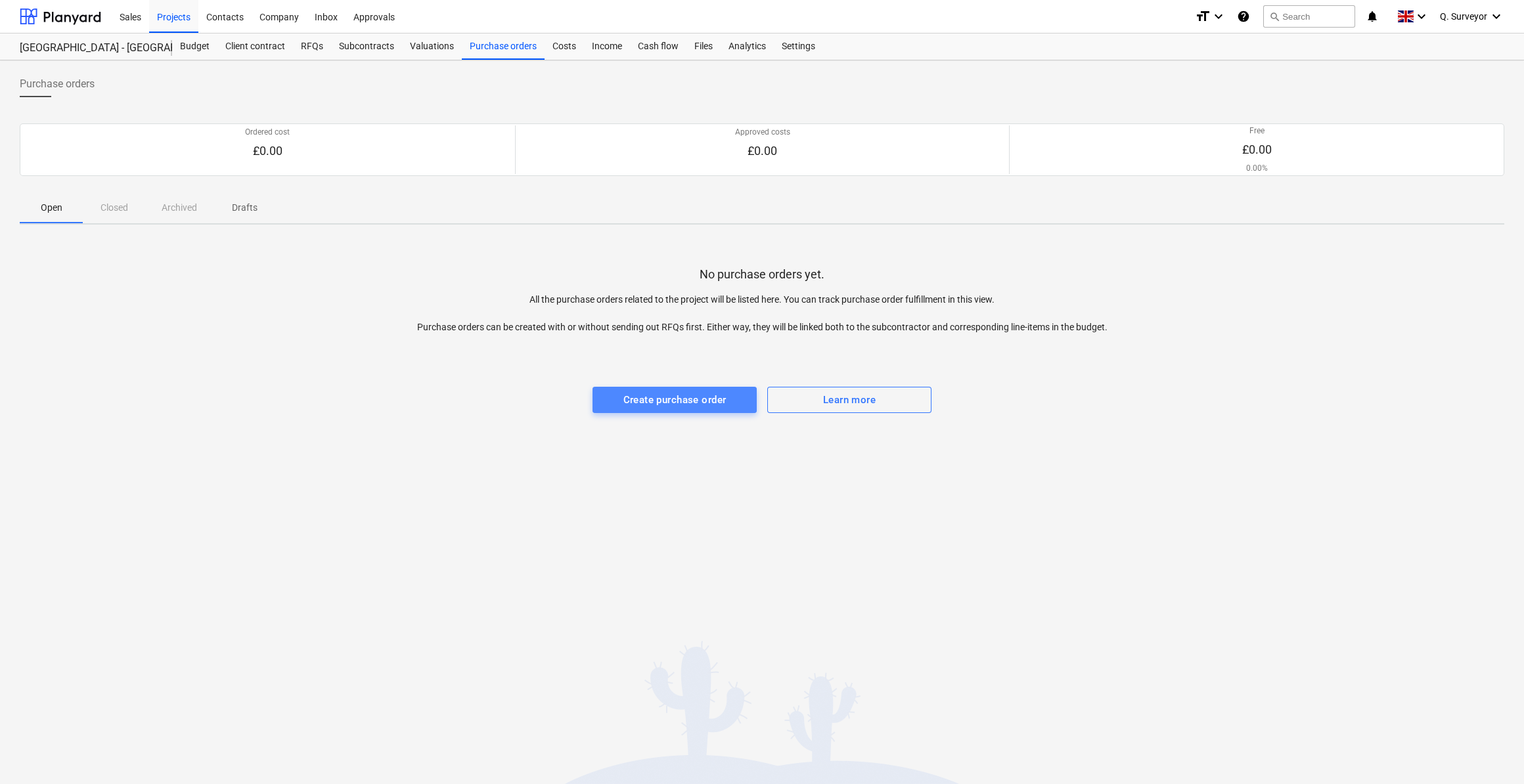 click on "Create purchase order" at bounding box center [675, 400] 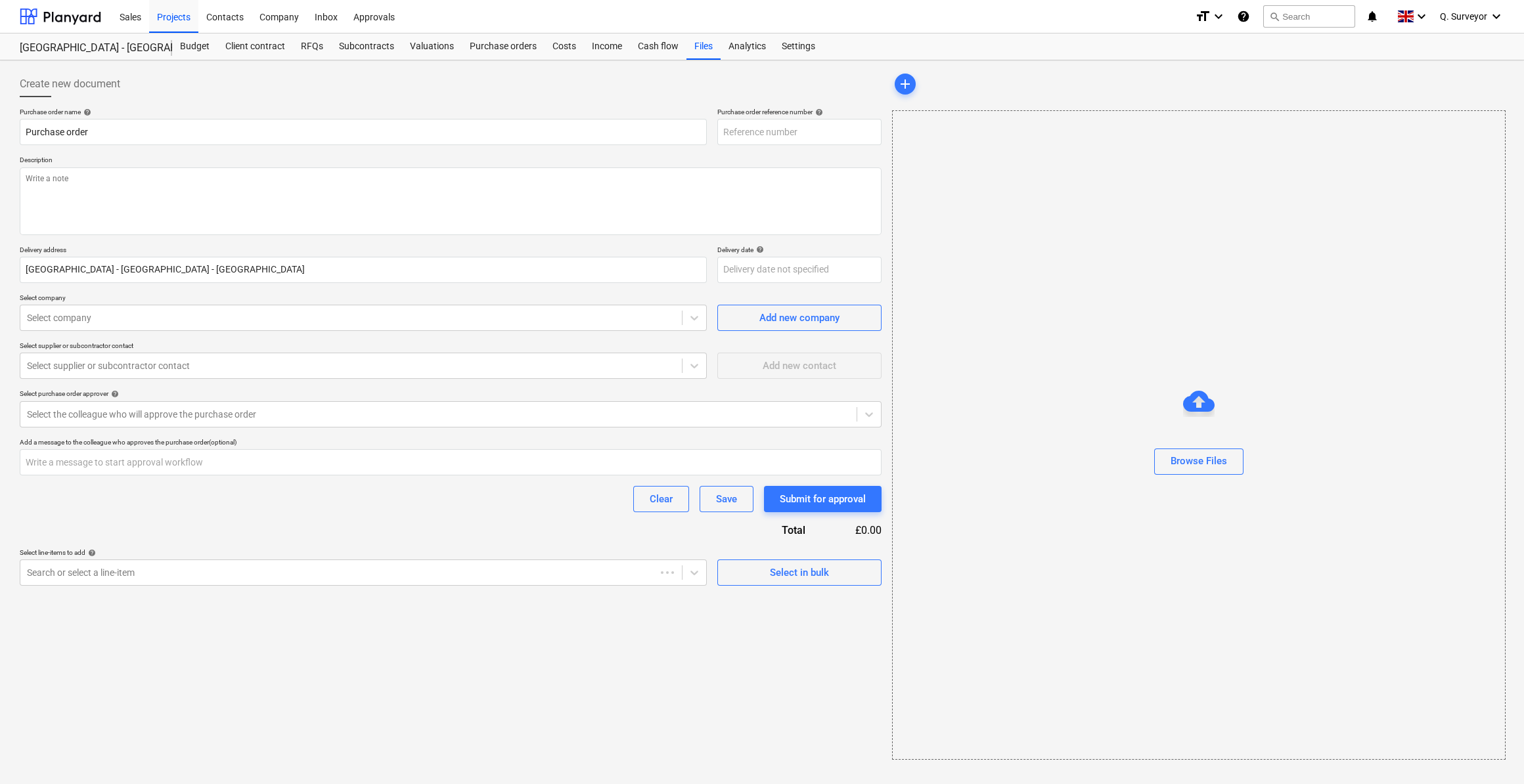 type on "x" 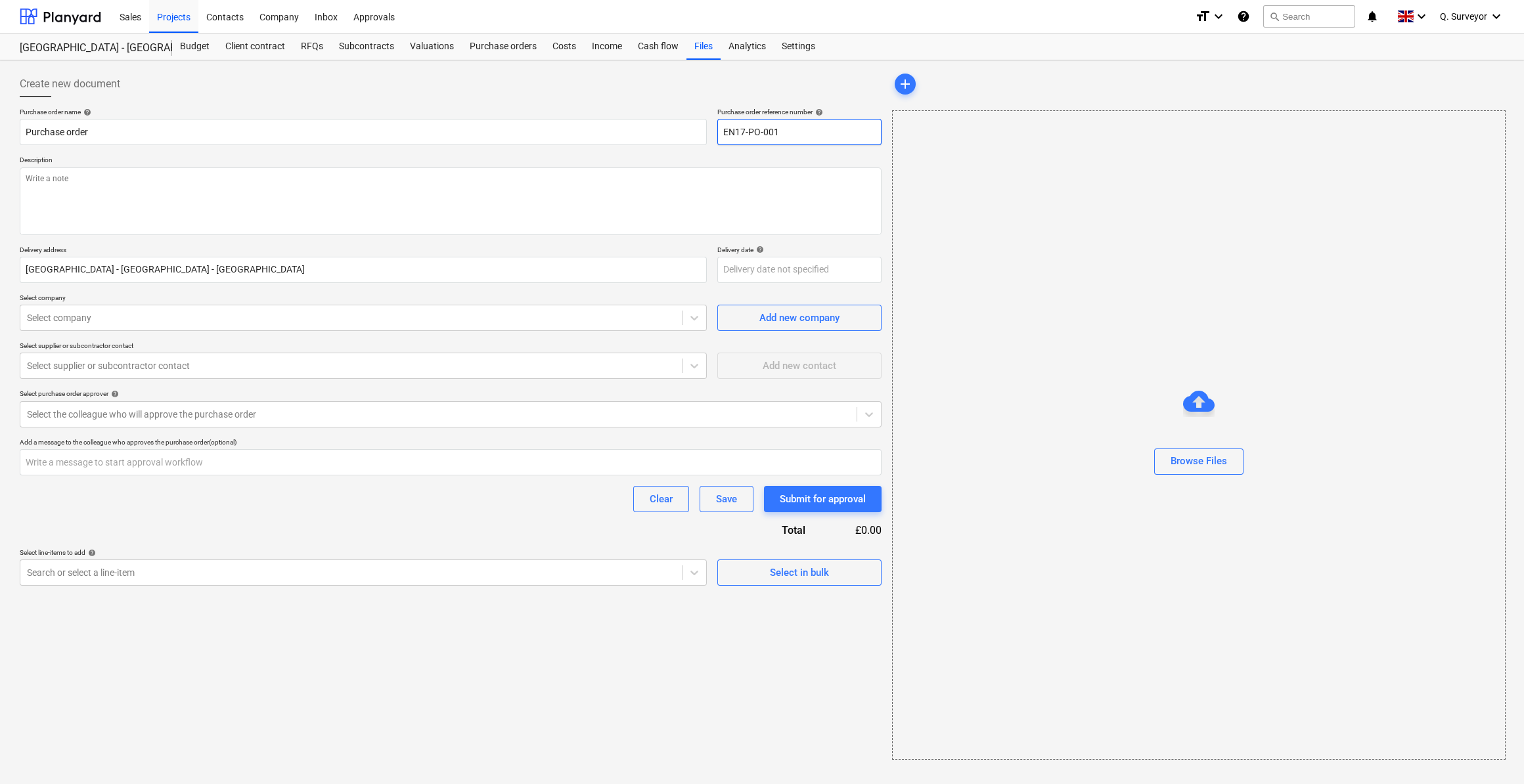 click on "EN17-PO-001" at bounding box center (799, 132) 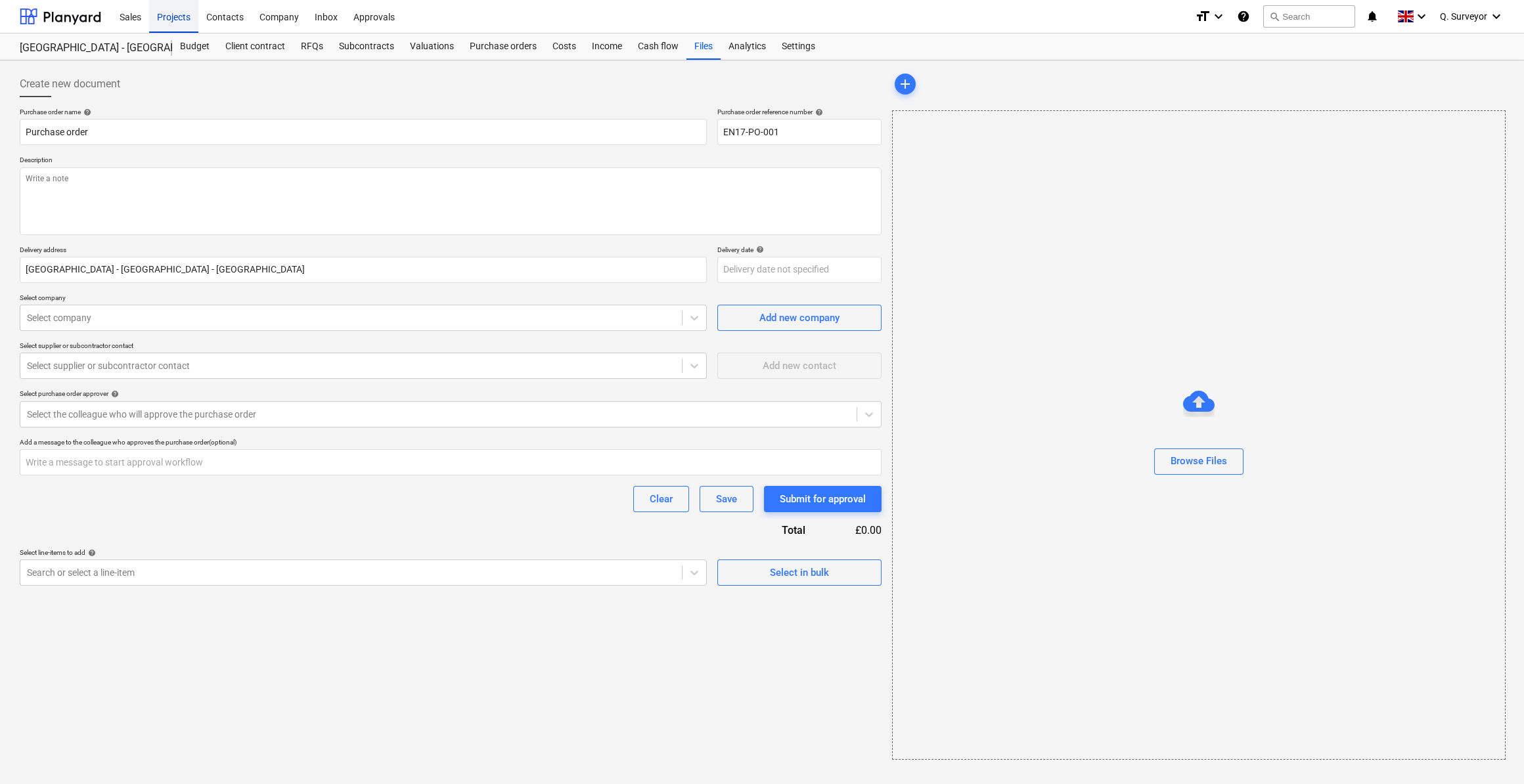 click on "Projects" at bounding box center [173, 16] 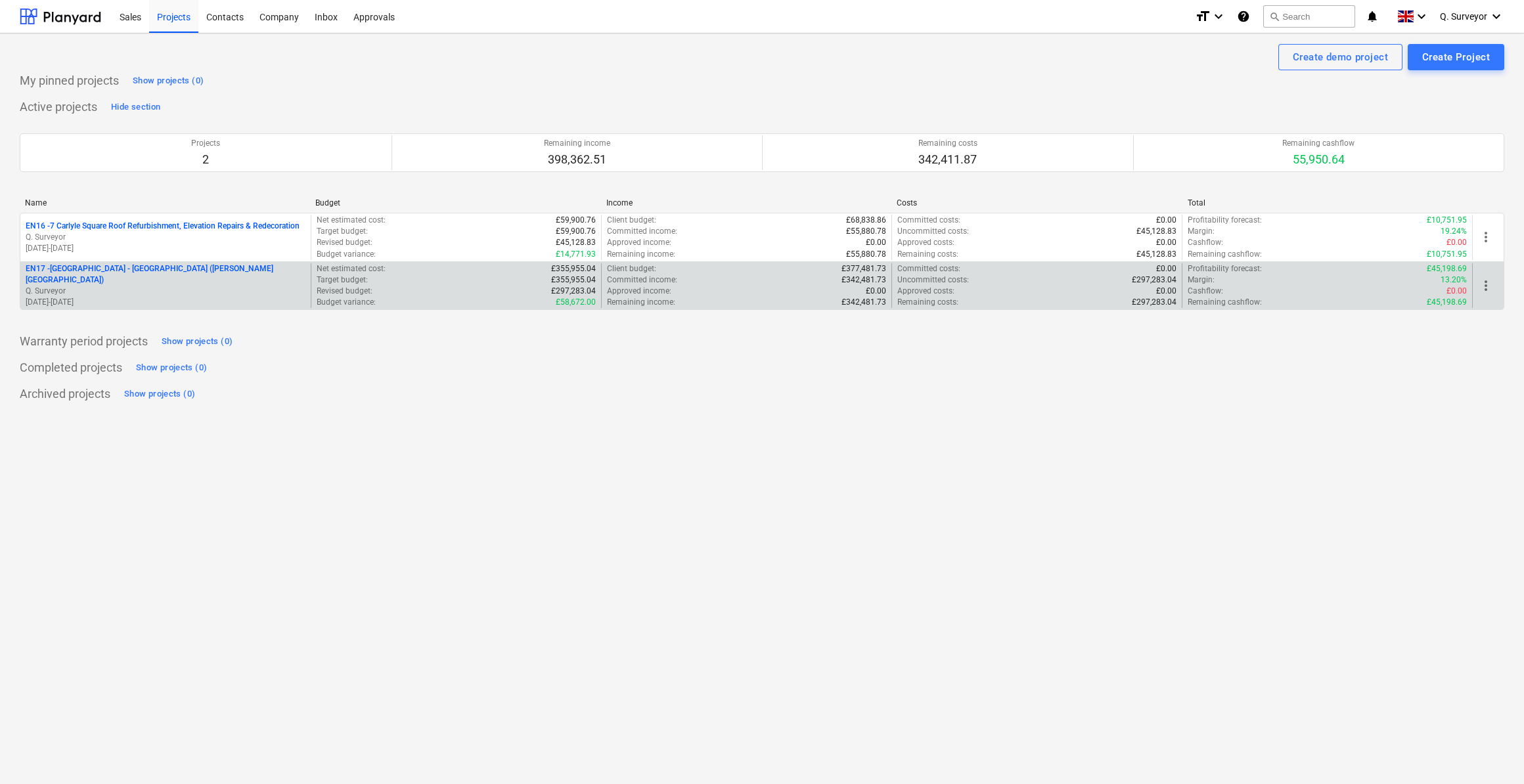 click on "EN17 -  [GEOGRAPHIC_DATA] - [GEOGRAPHIC_DATA] ([PERSON_NAME][GEOGRAPHIC_DATA] and [GEOGRAPHIC_DATA])" at bounding box center [166, 274] 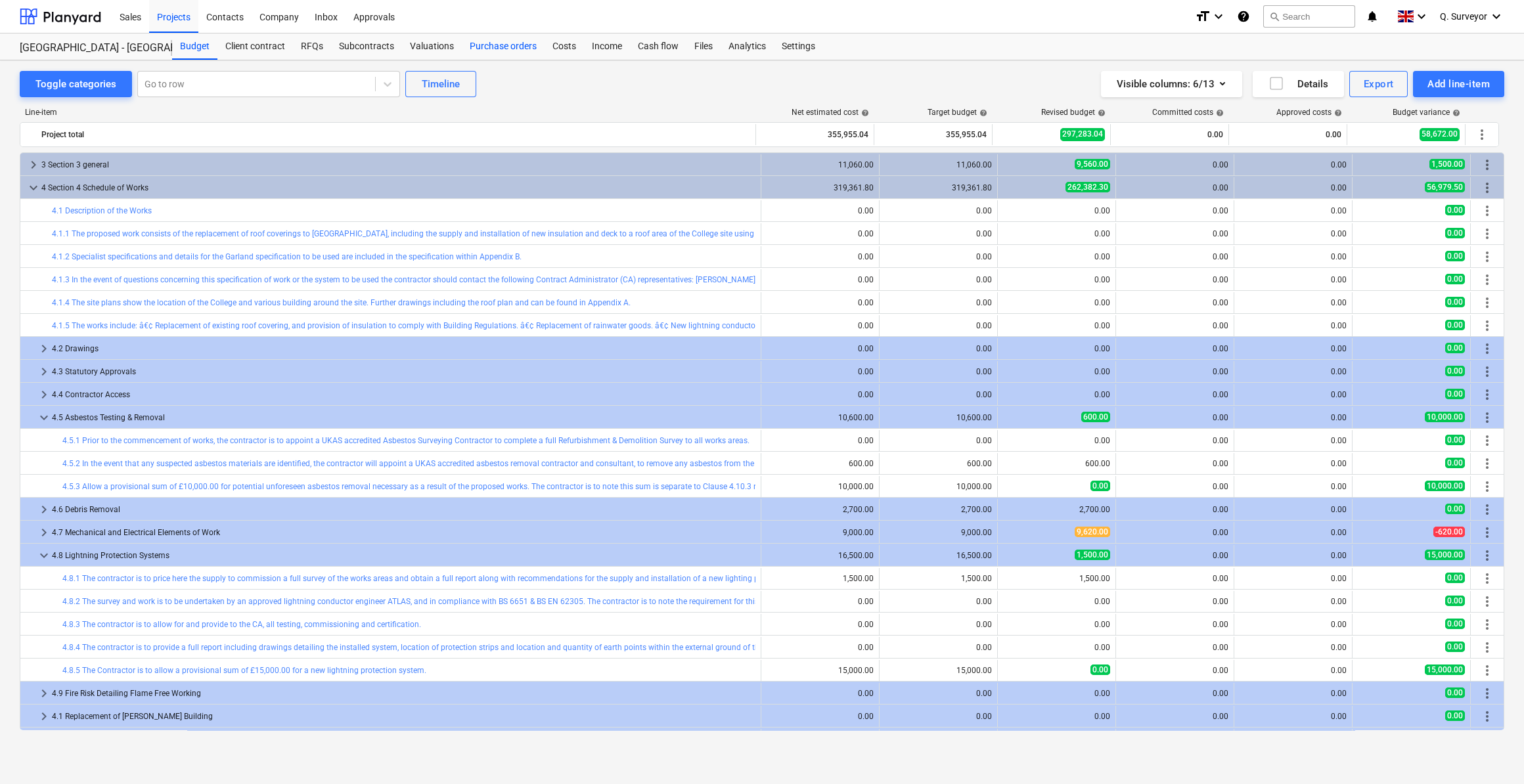 click on "Purchase orders" at bounding box center [503, 47] 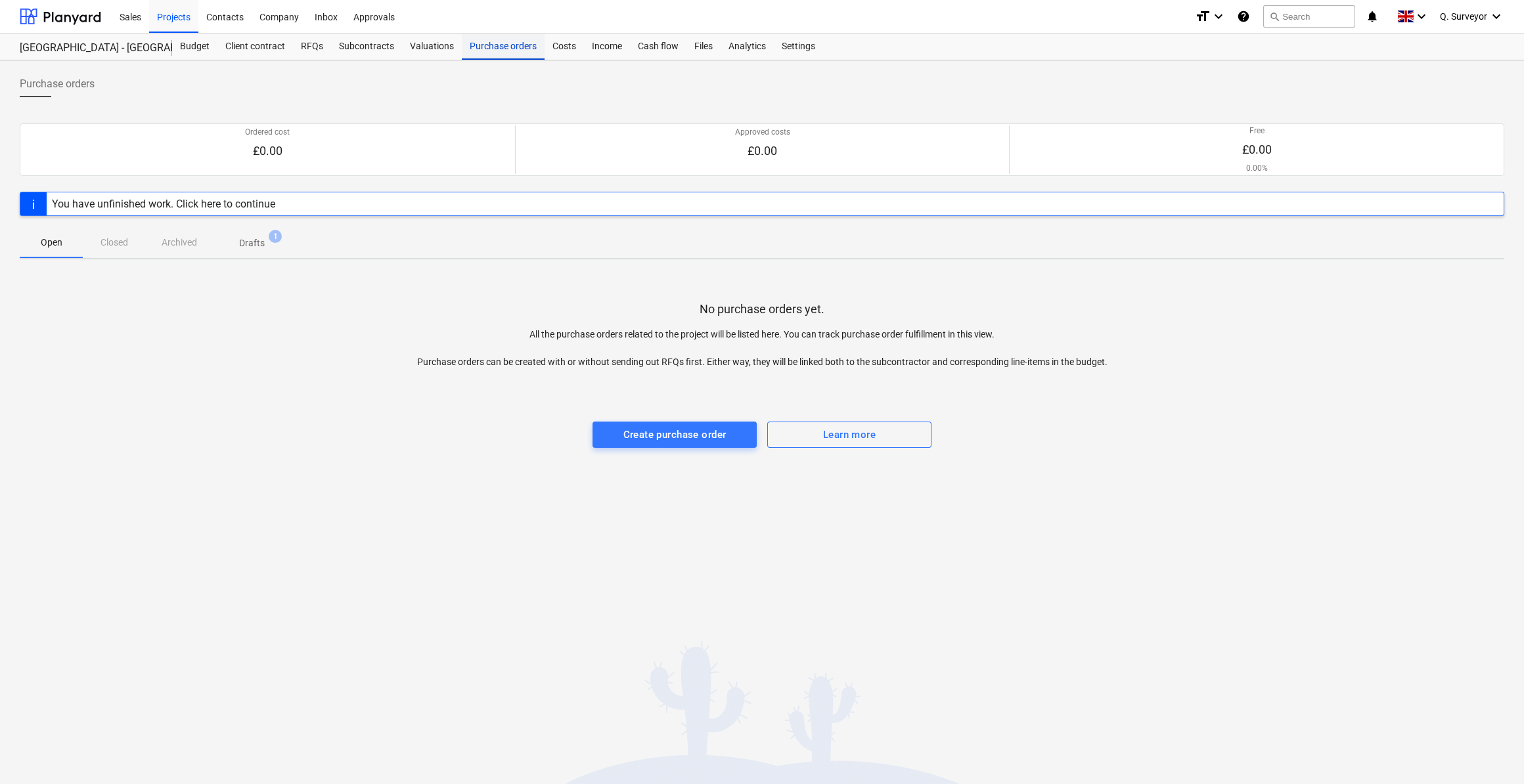 click on "Purchase orders" at bounding box center (503, 47) 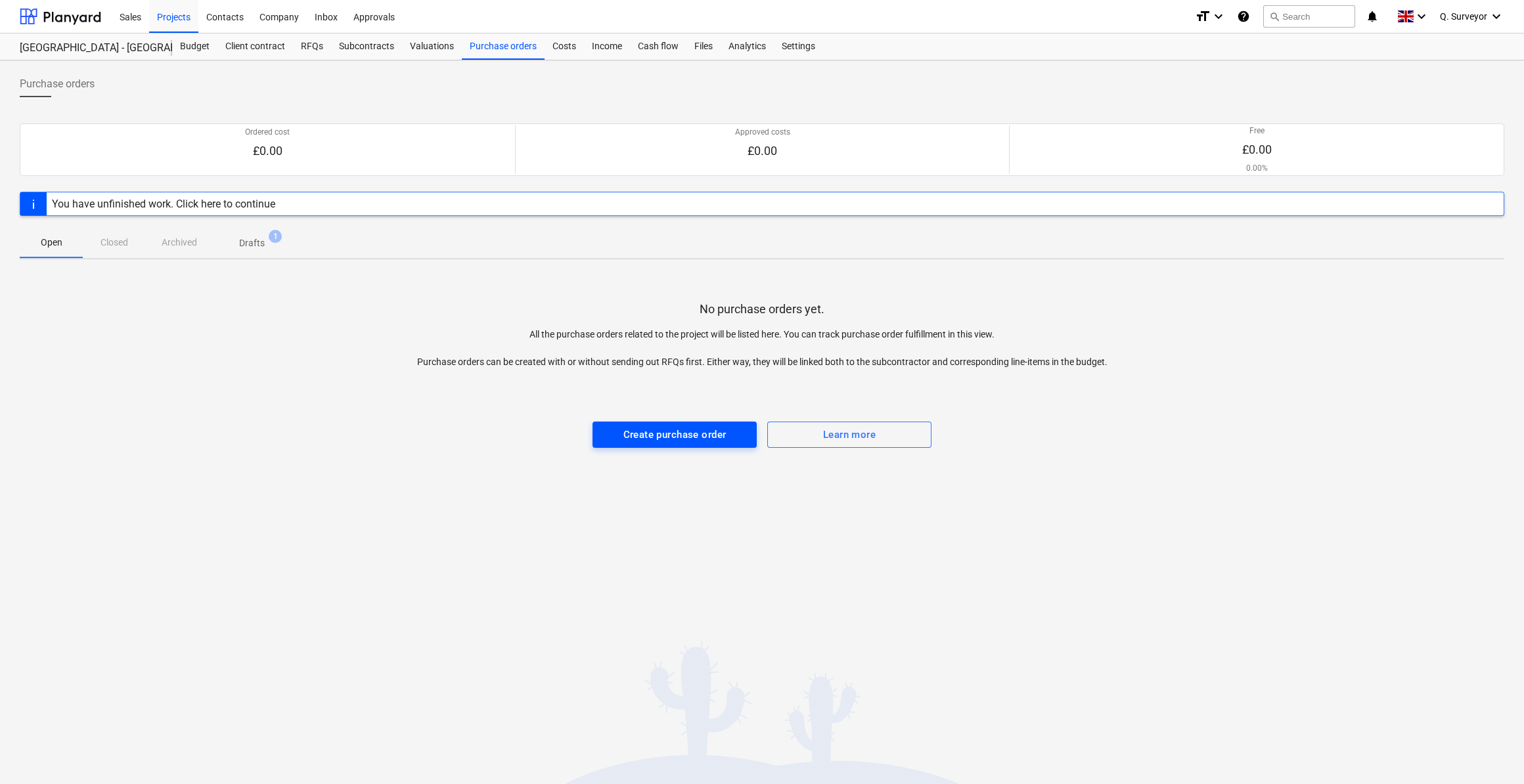 click on "Create purchase order" at bounding box center (675, 435) 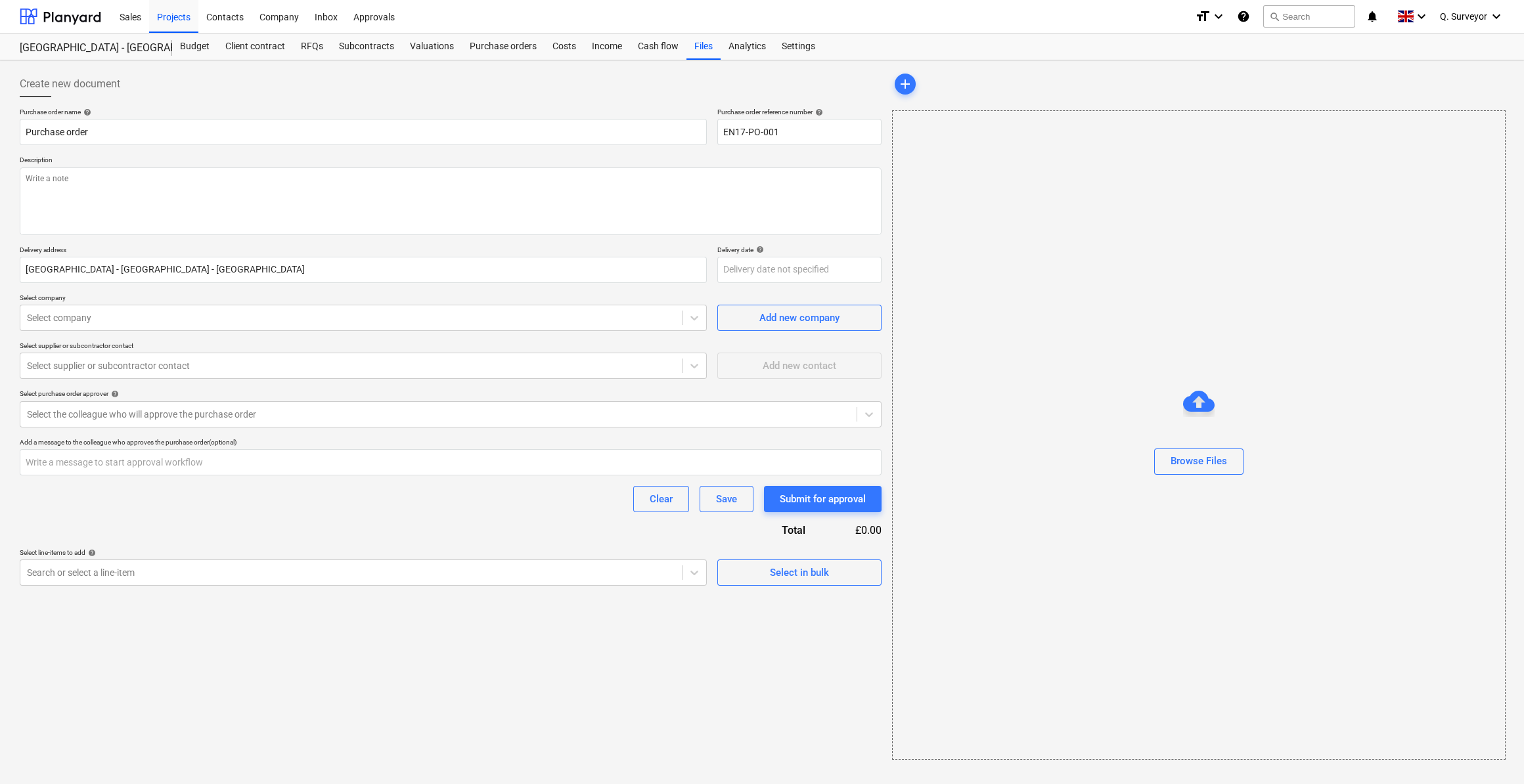 click on "Purchase order name help Purchase order Purchase order reference number help EN17-PO-001 Description Delivery address North Kent College - Hadlow College - Garden Centre, Tonbridge Rd, Tonbridge, TN11 0AL Delivery date help Press the down arrow key to interact with the calendar and
select a date. Press the question mark key to get the keyboard shortcuts for changing dates. Select company Select company Add new company Select supplier or subcontractor contact Select supplier or subcontractor contact Add new contact Select purchase order approver help Select the colleague who will approve the purchase order Add a message to the colleague who approves the purchase order  (optional) Clear Save Submit for approval Total £0.00 Select line-items to add help Search or select a line-item Select in bulk" at bounding box center [451, 347] 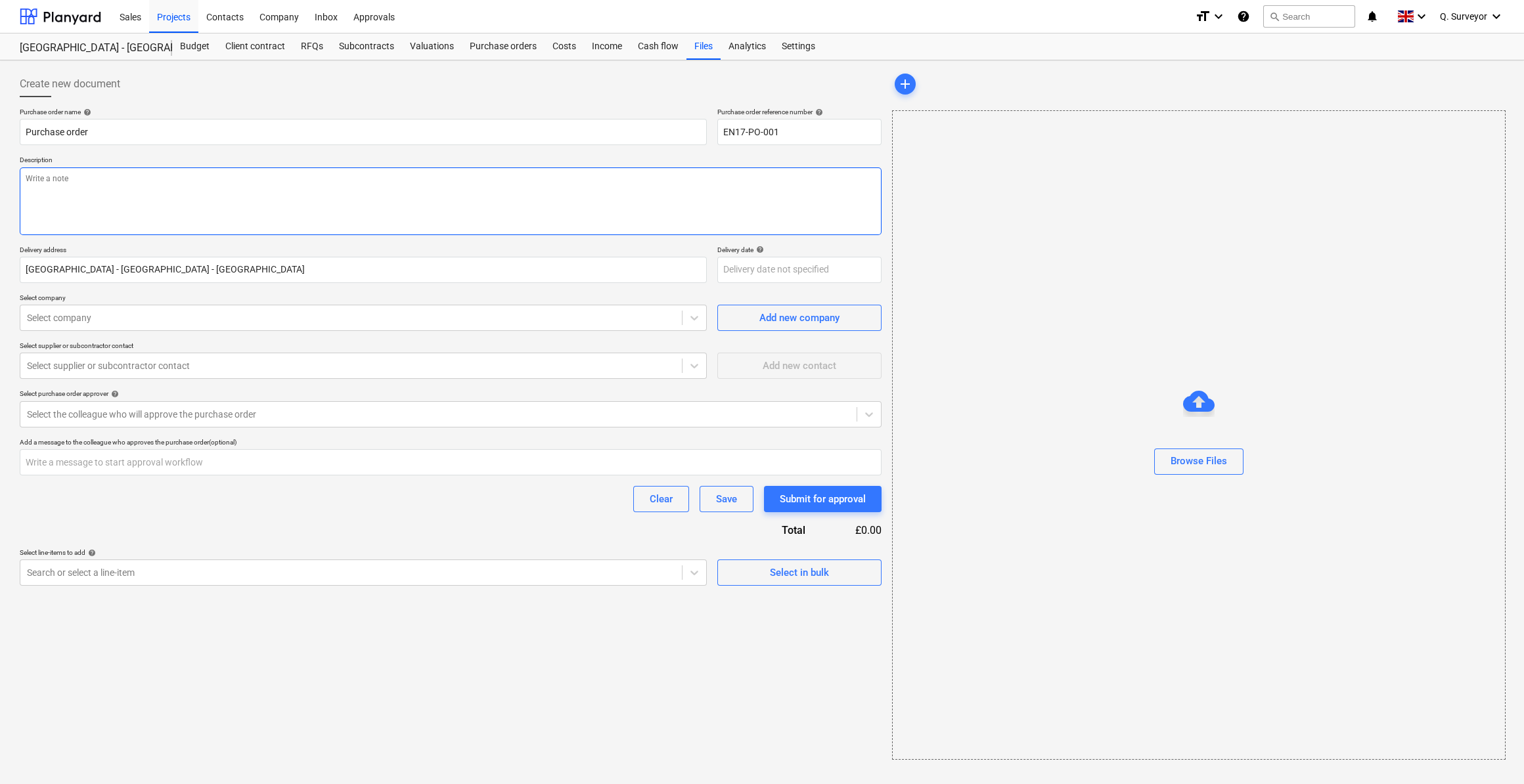 click at bounding box center (451, 201) 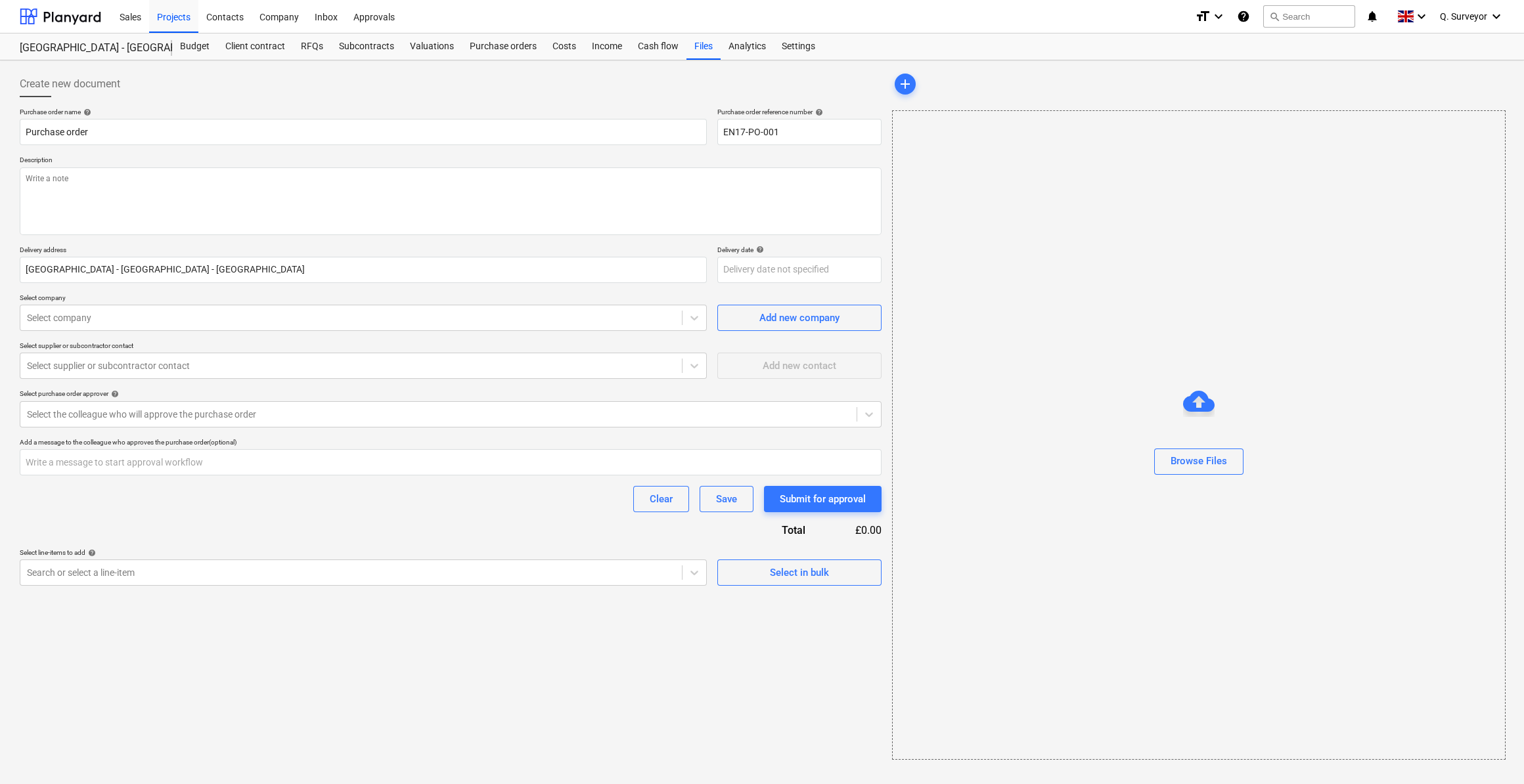 type on "x" 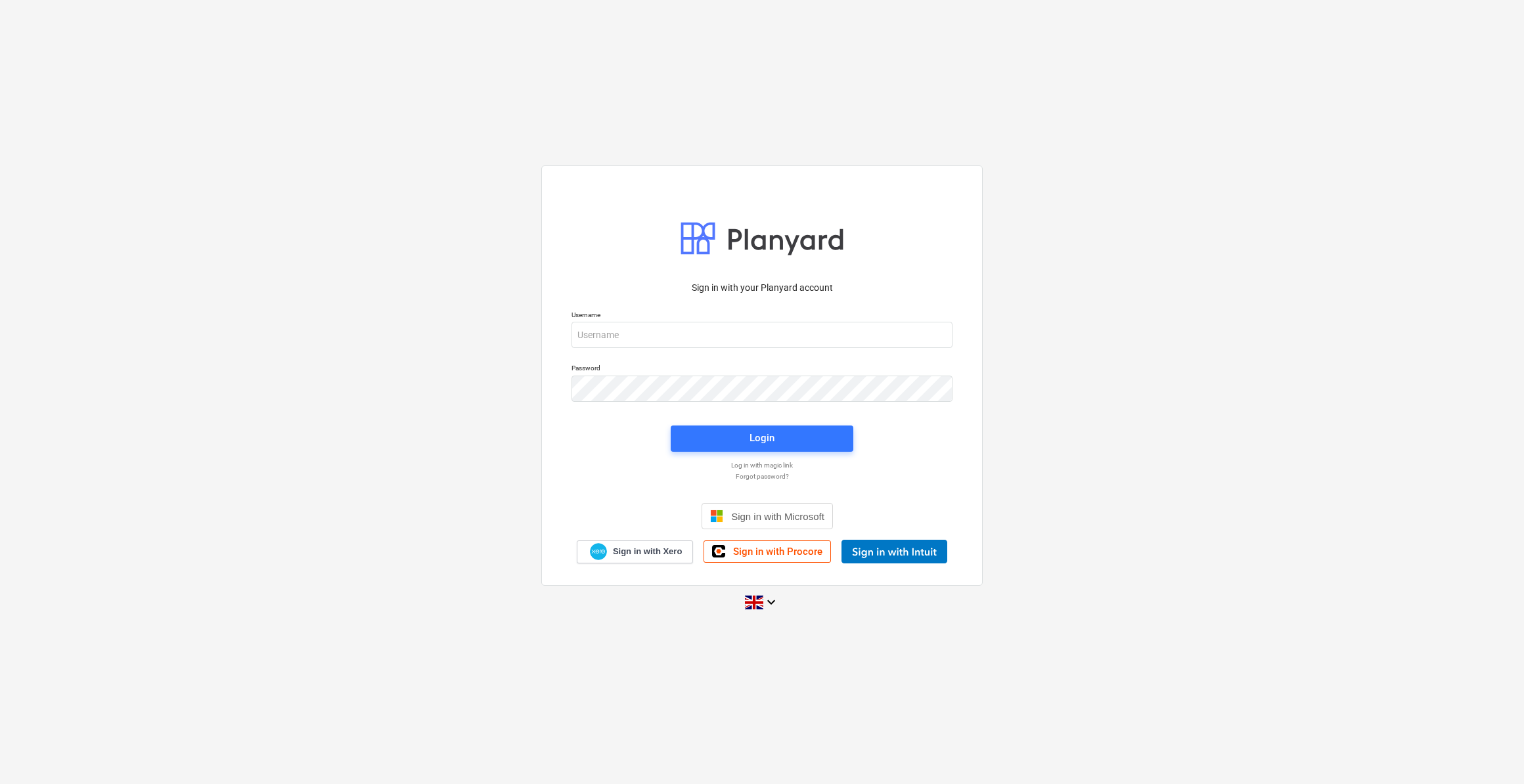scroll, scrollTop: 0, scrollLeft: 0, axis: both 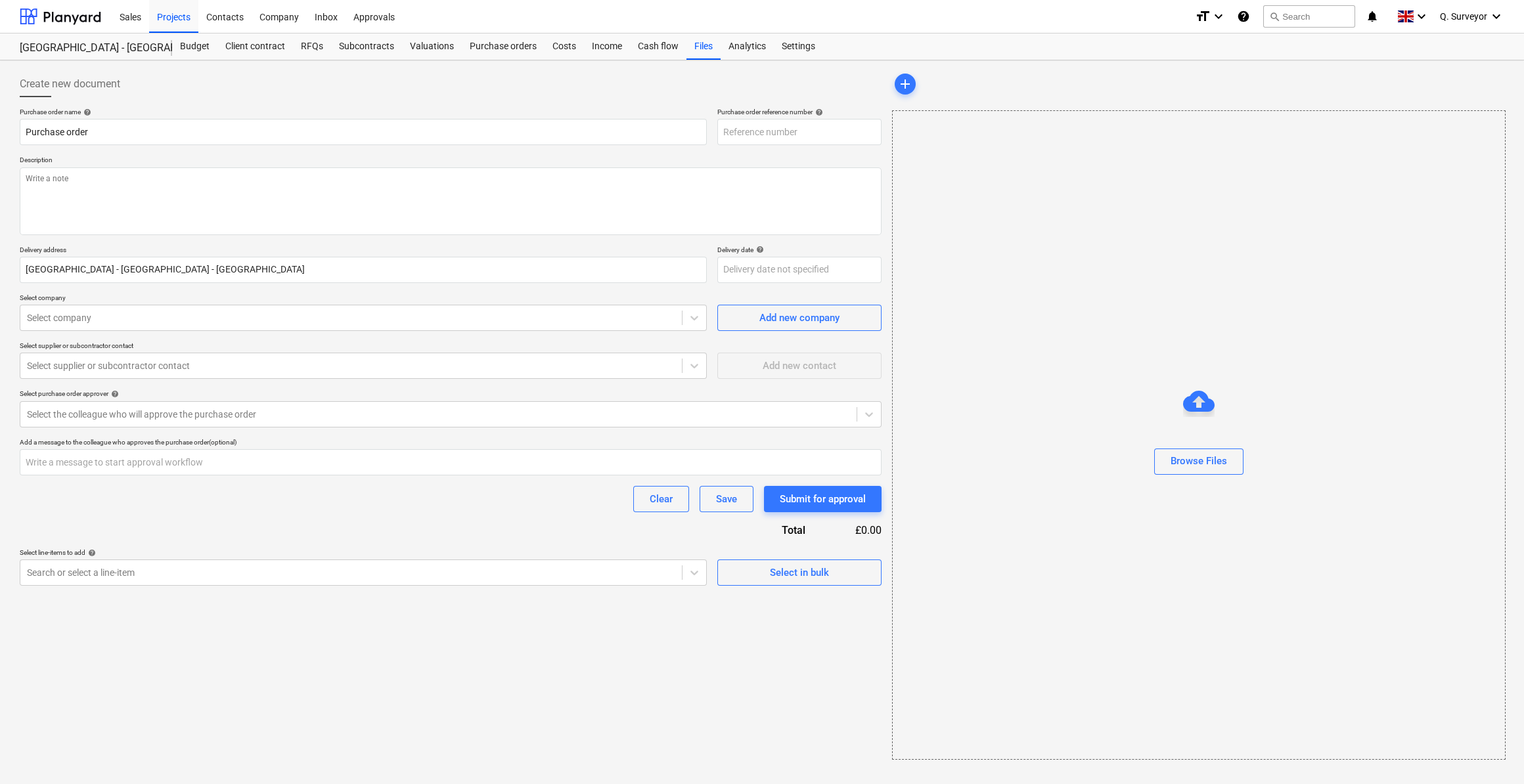 type on "x" 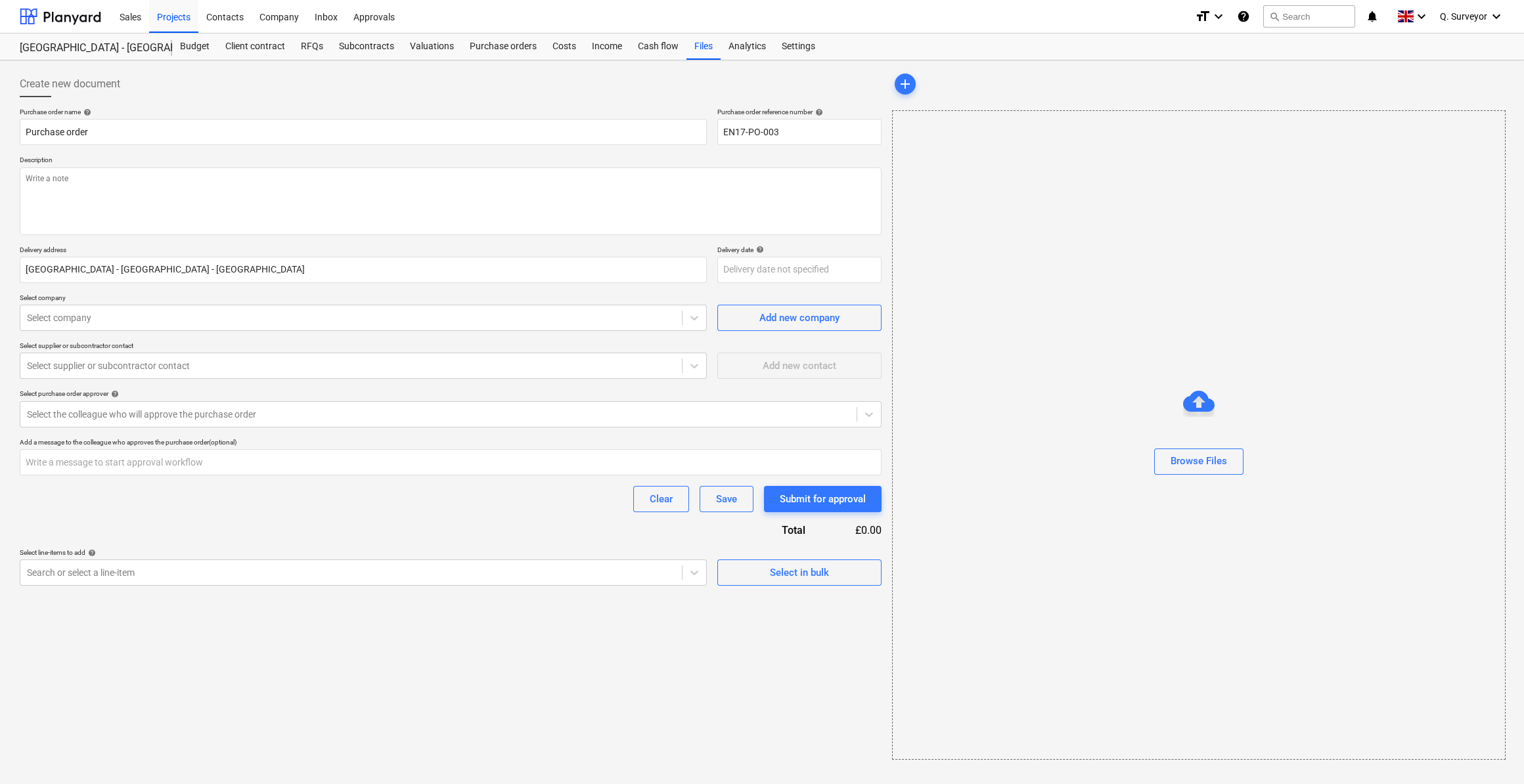 drag, startPoint x: 335, startPoint y: 736, endPoint x: 359, endPoint y: 706, distance: 38.418745 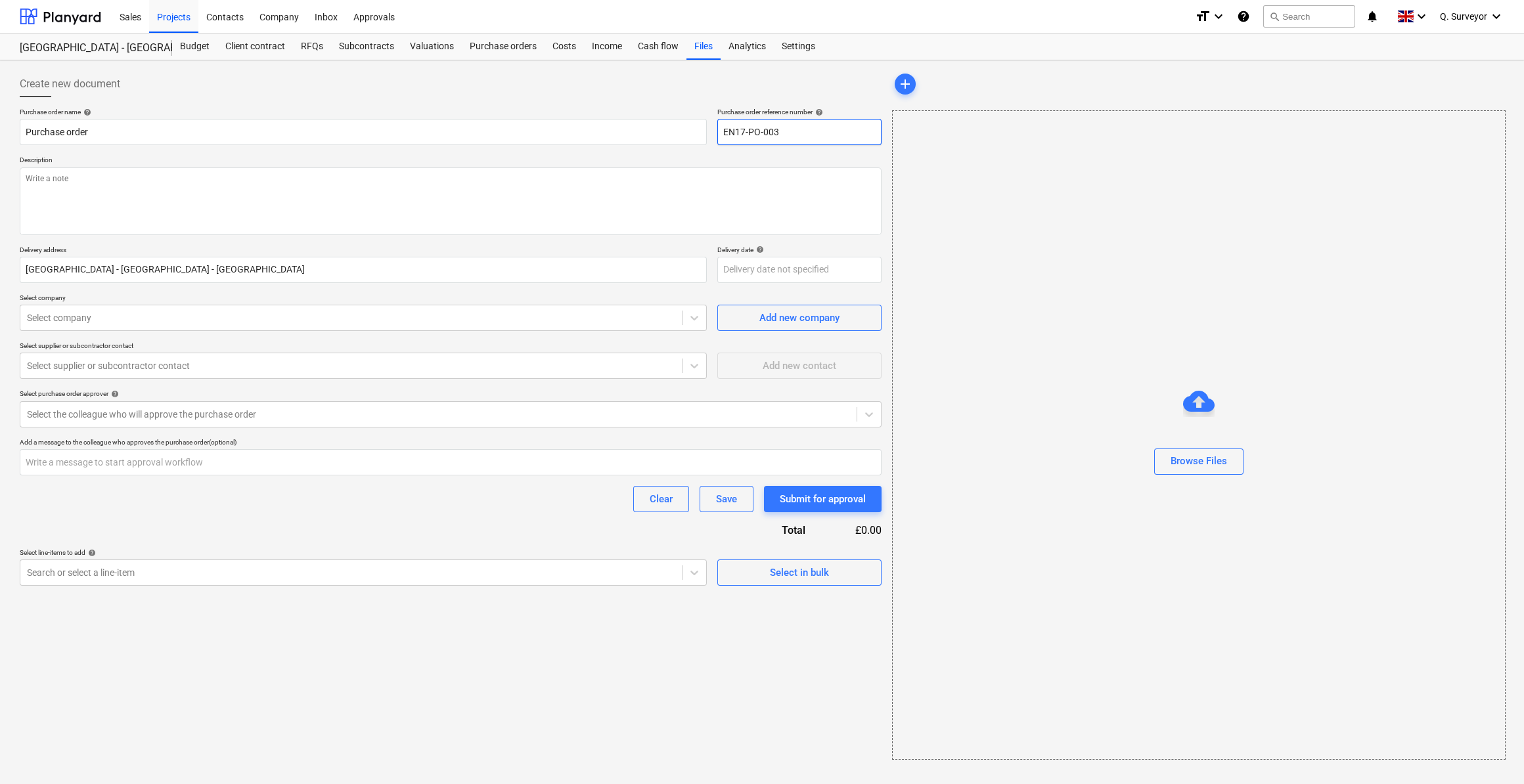 click on "EN17-PO-003" at bounding box center [799, 132] 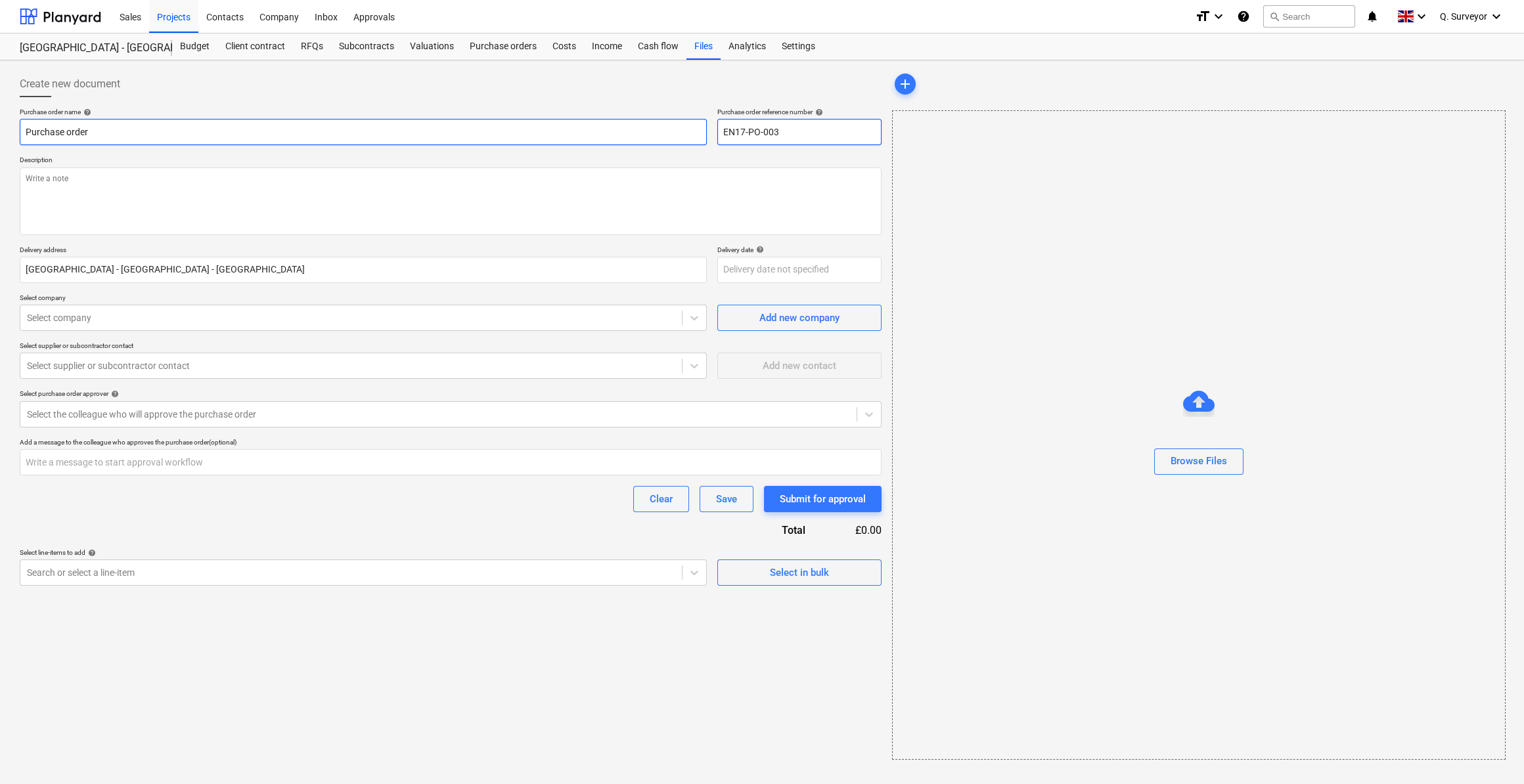 drag, startPoint x: 790, startPoint y: 135, endPoint x: 692, endPoint y: 129, distance: 98.1835 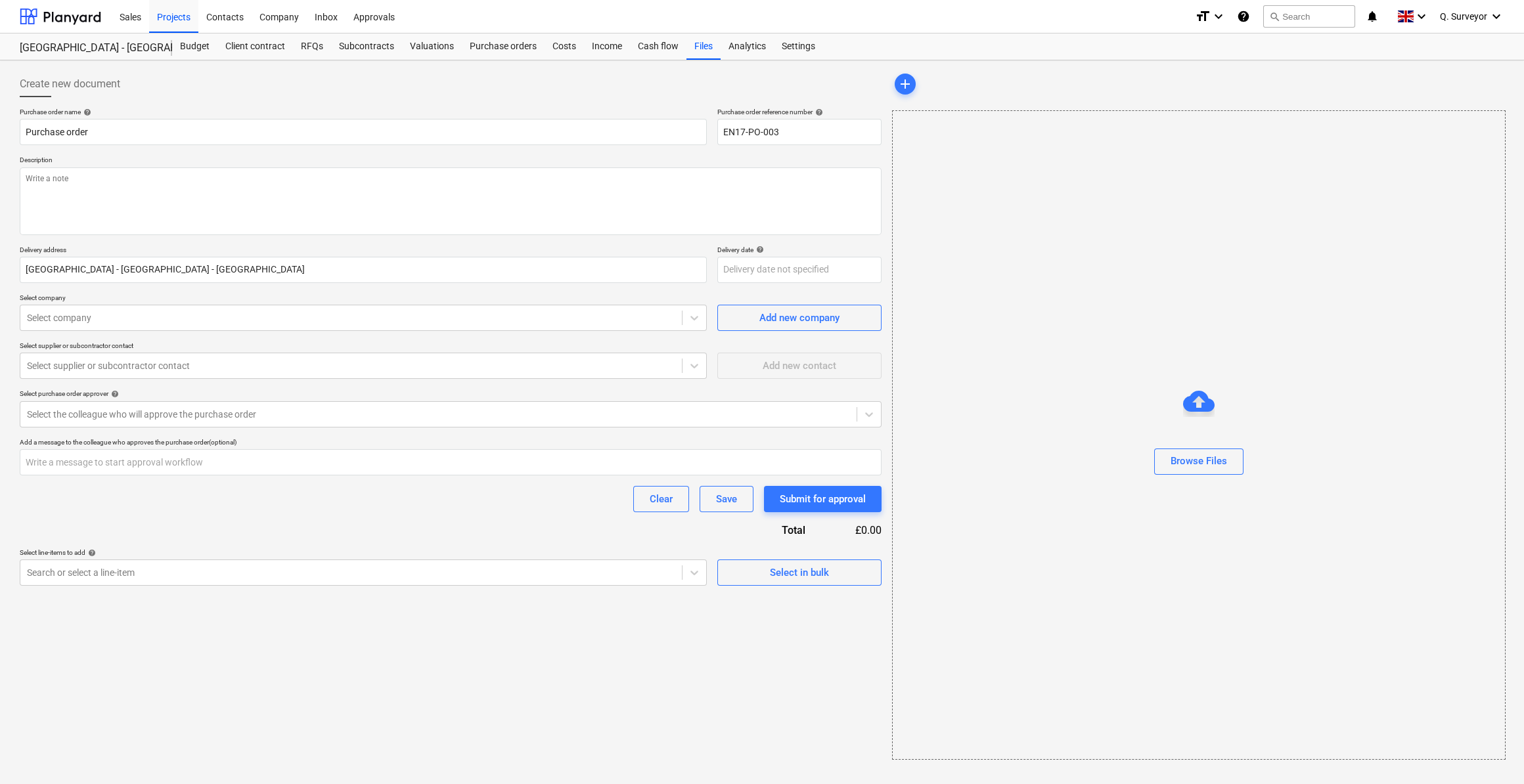 click on "Purchase order name help Purchase order Purchase order reference number help EN17-PO-003" at bounding box center [451, 126] 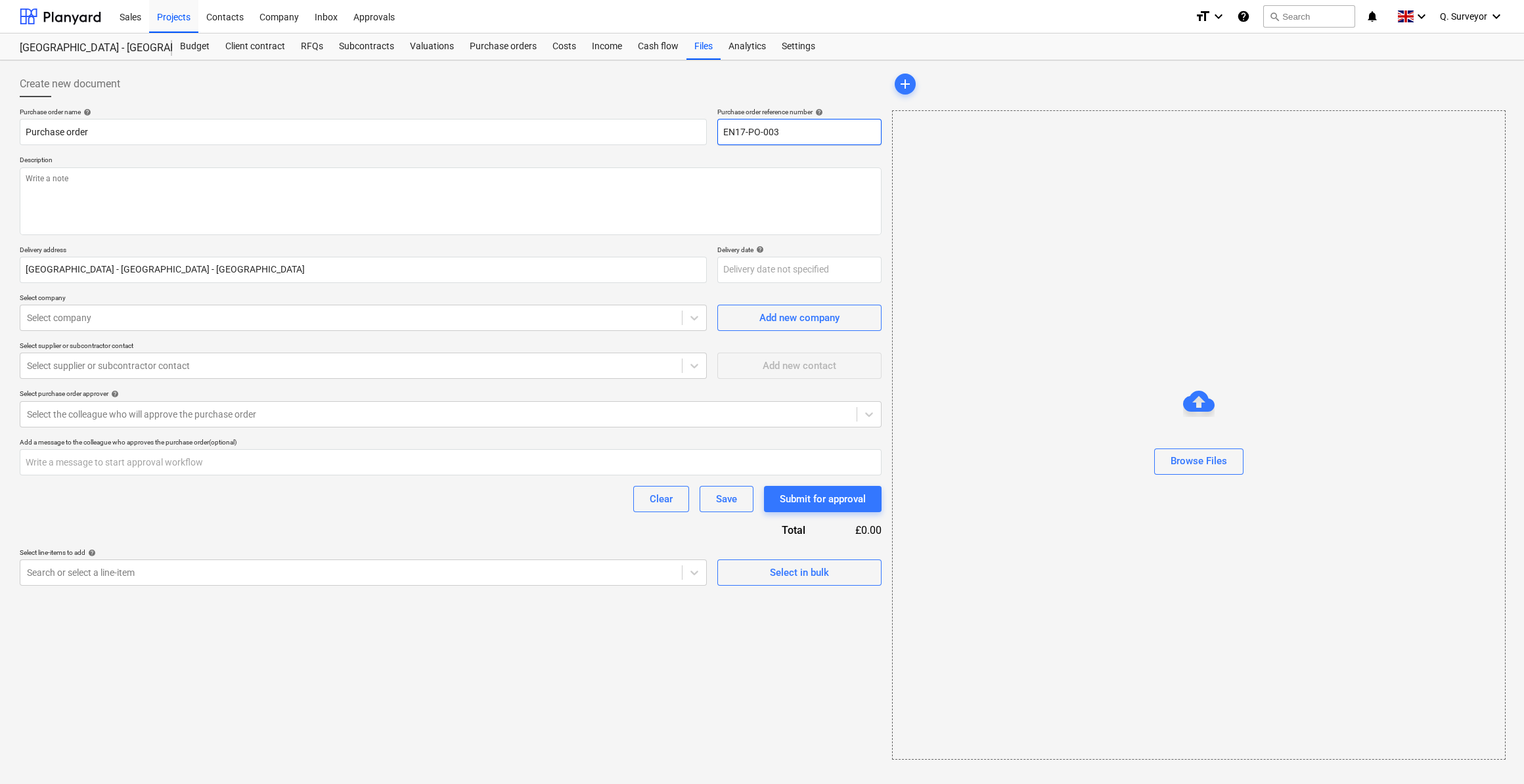 click on "EN17-PO-003" at bounding box center [799, 132] 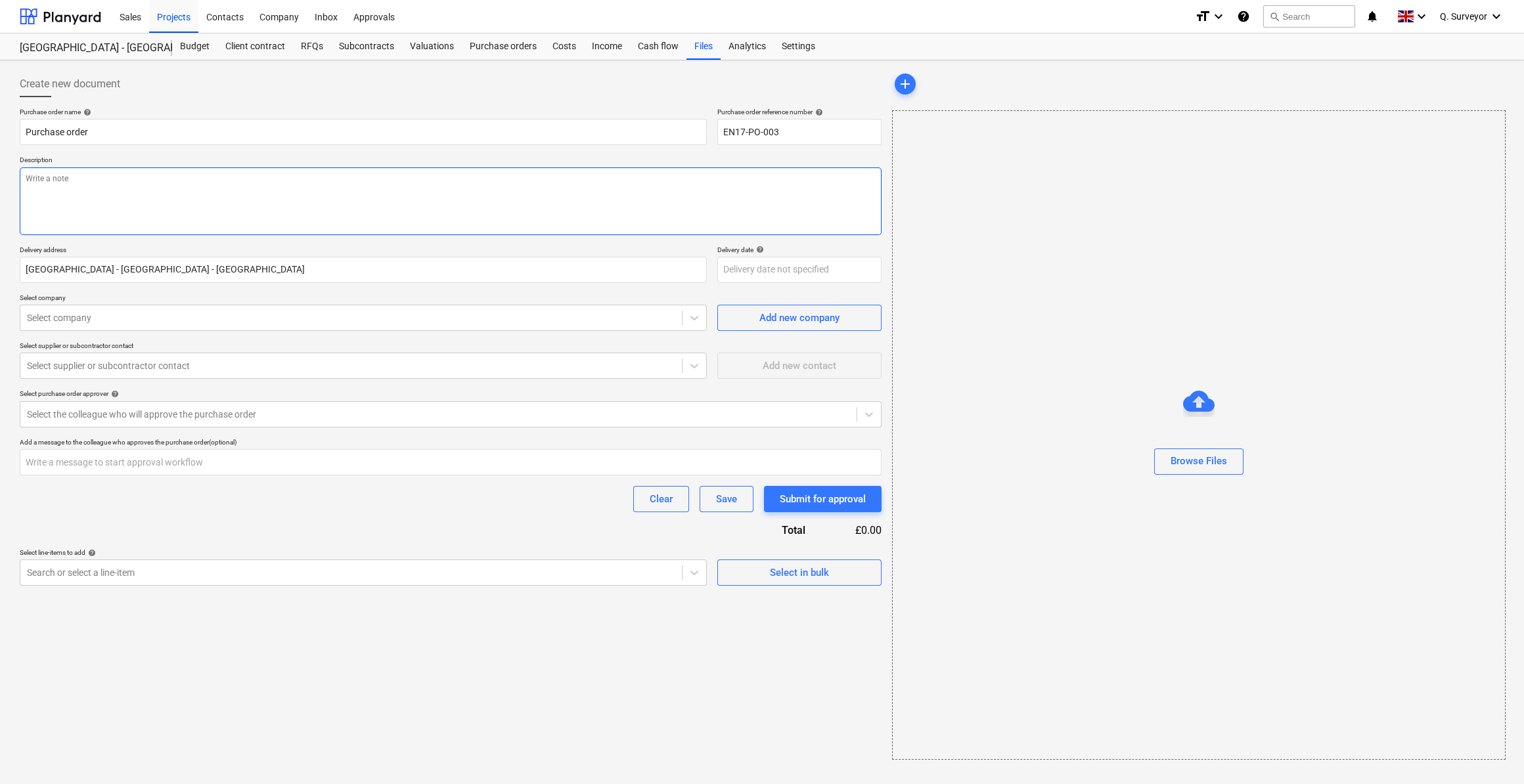 click at bounding box center [451, 201] 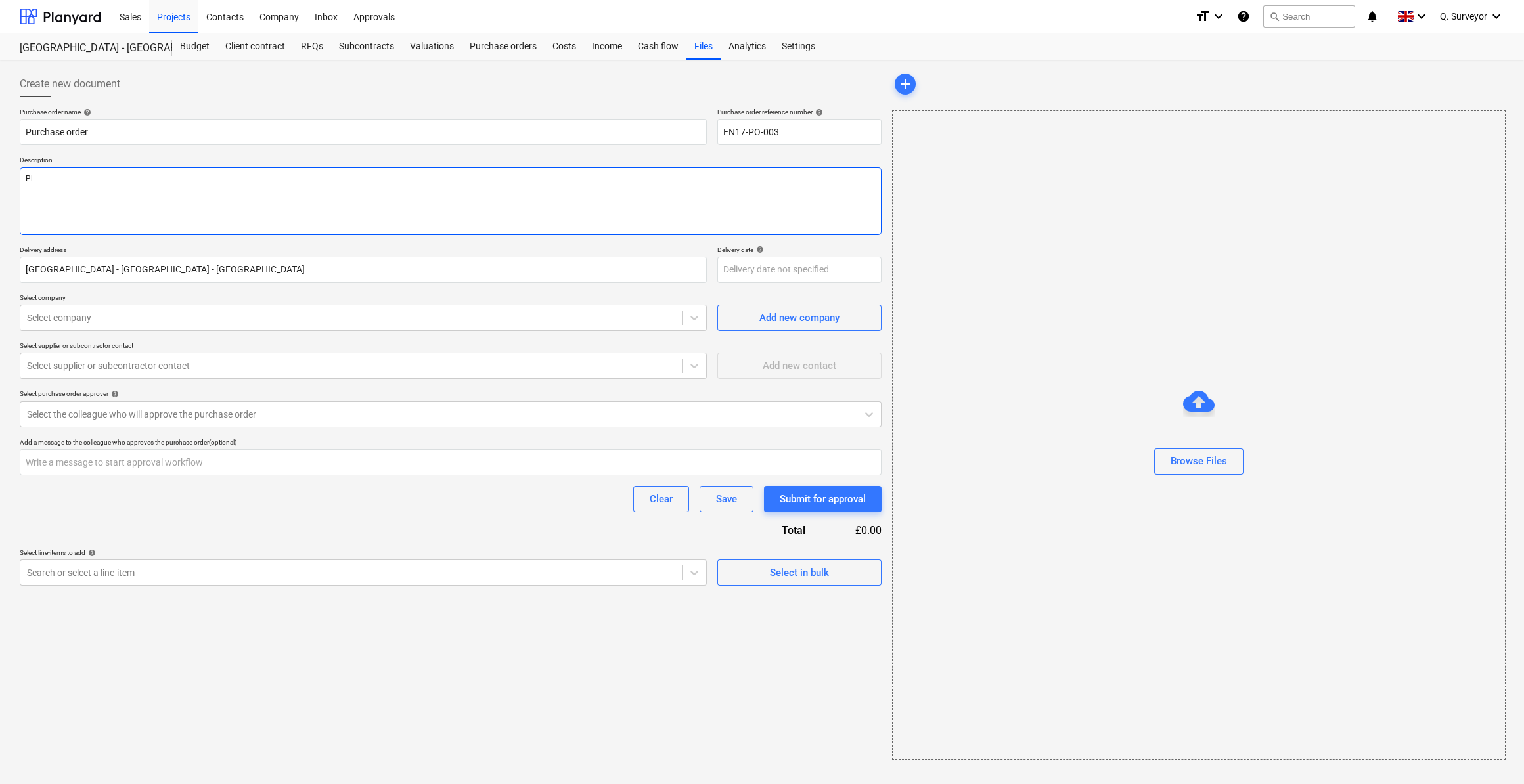 type on "Ple" 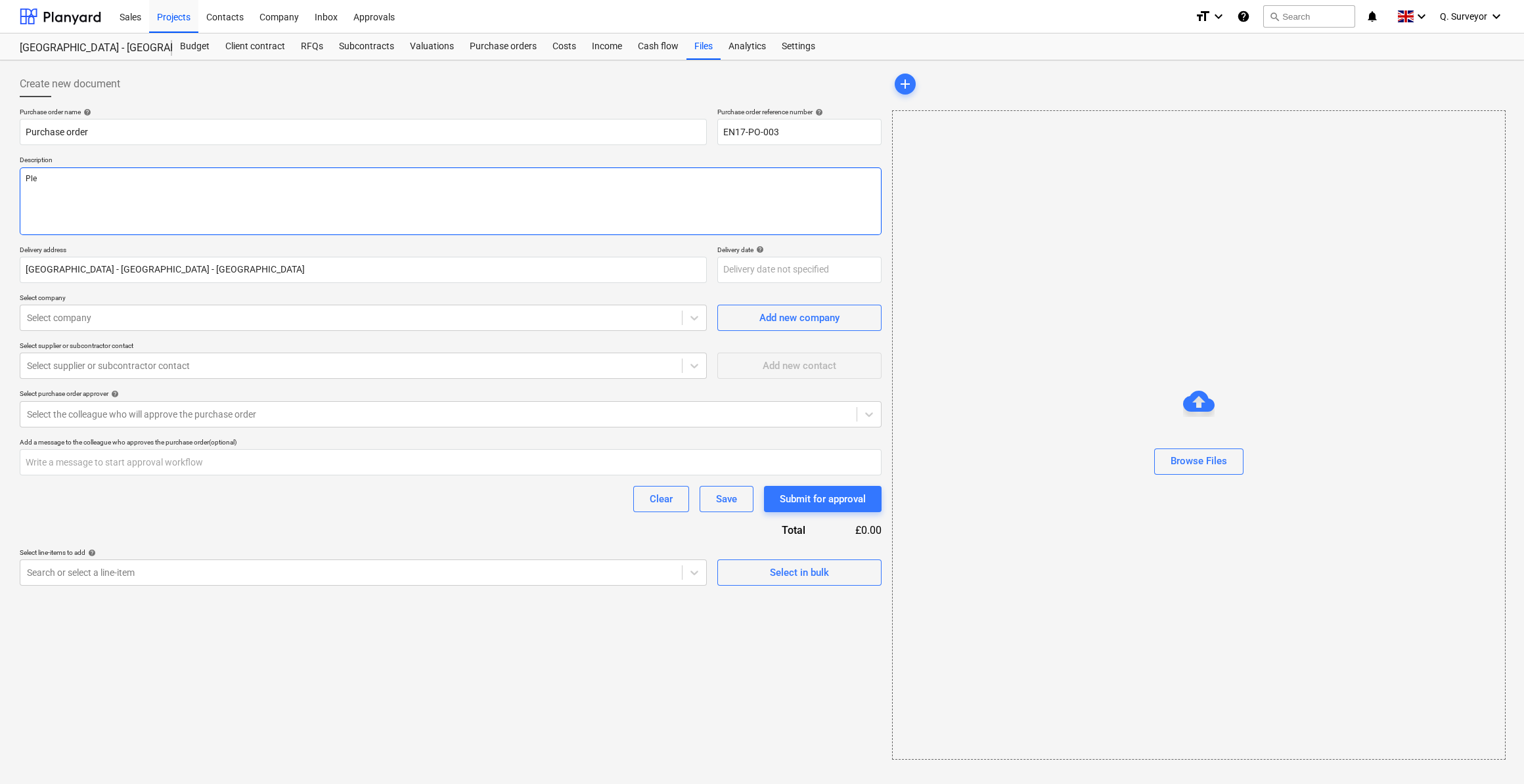 type on "x" 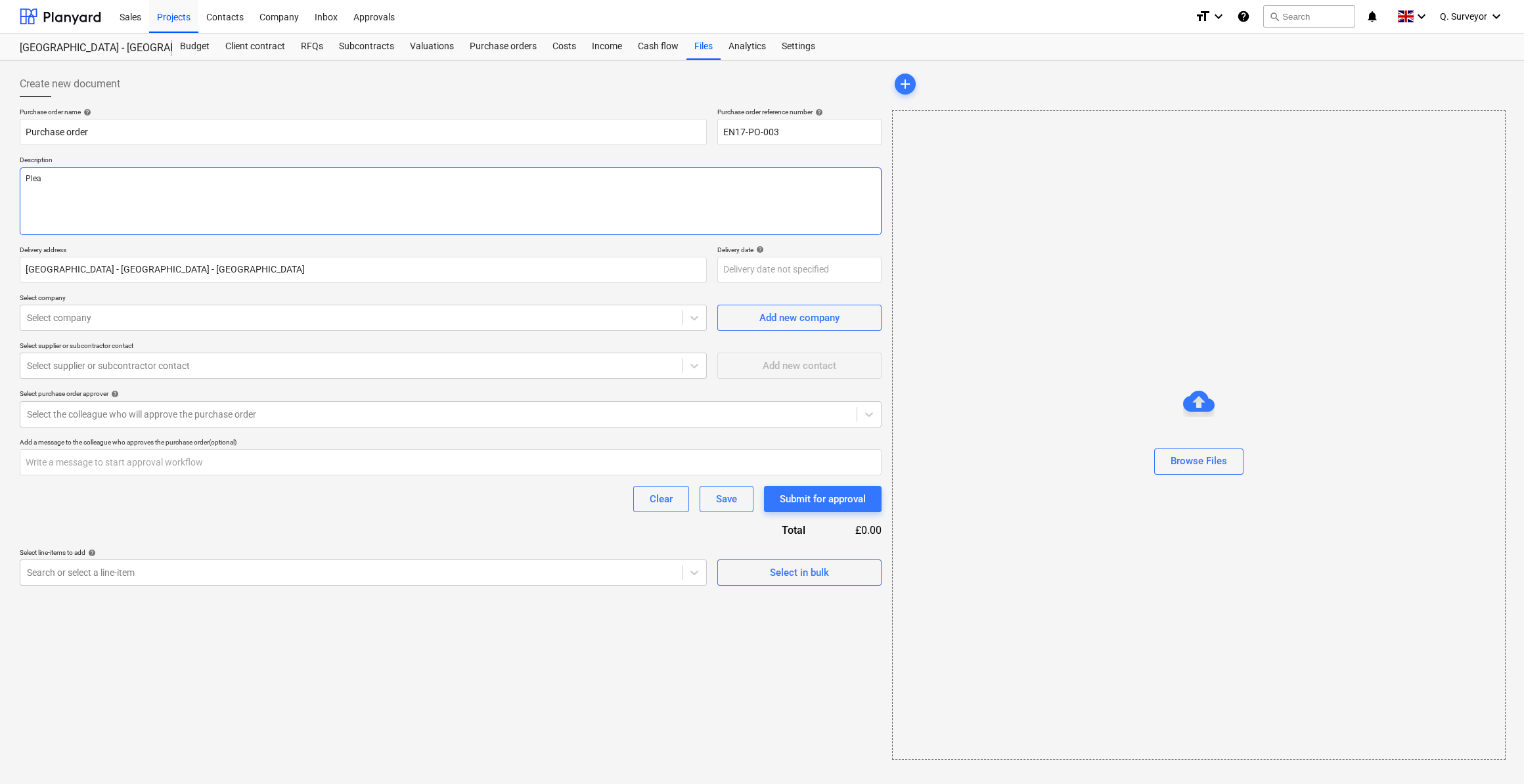 type on "x" 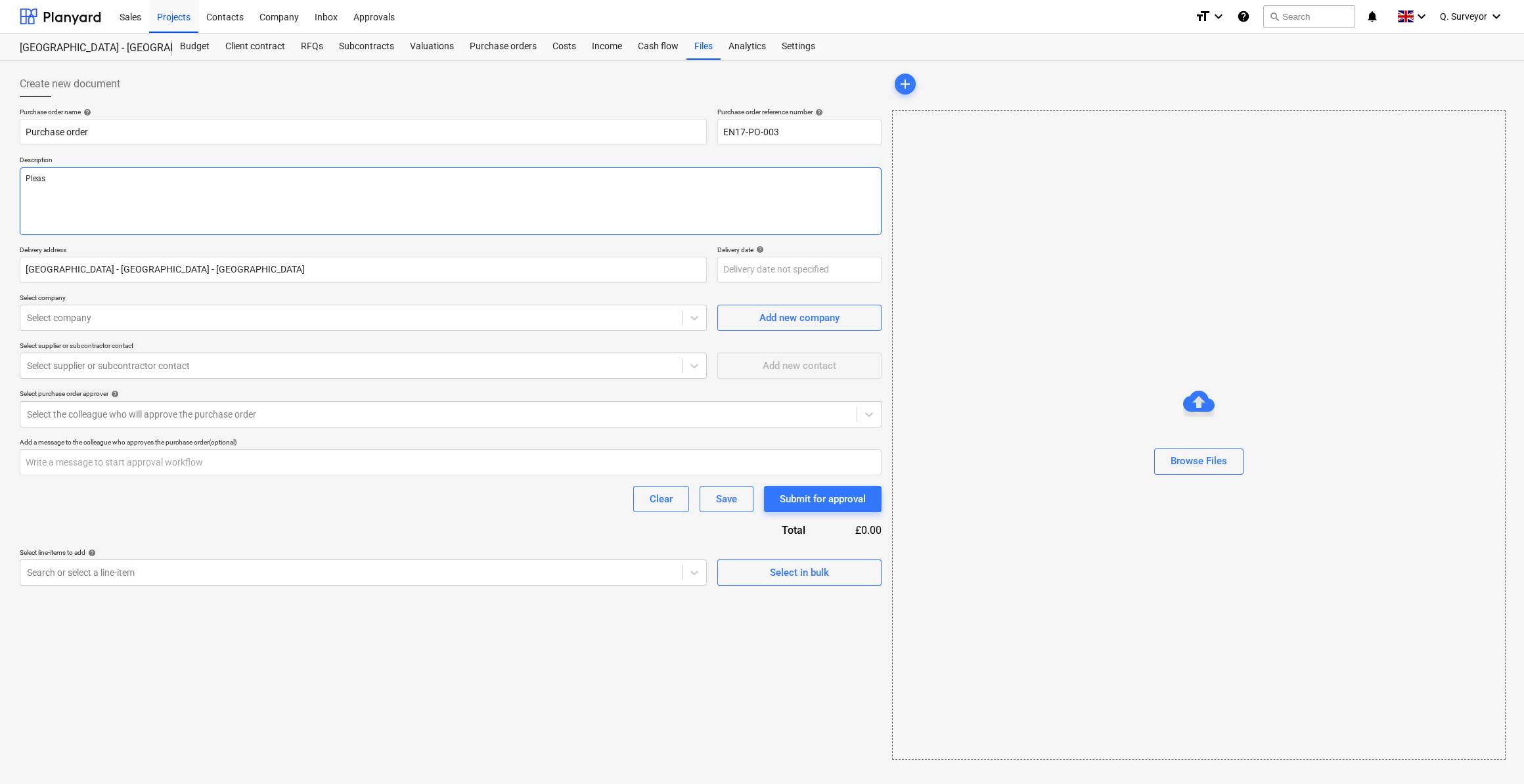 type on "Please" 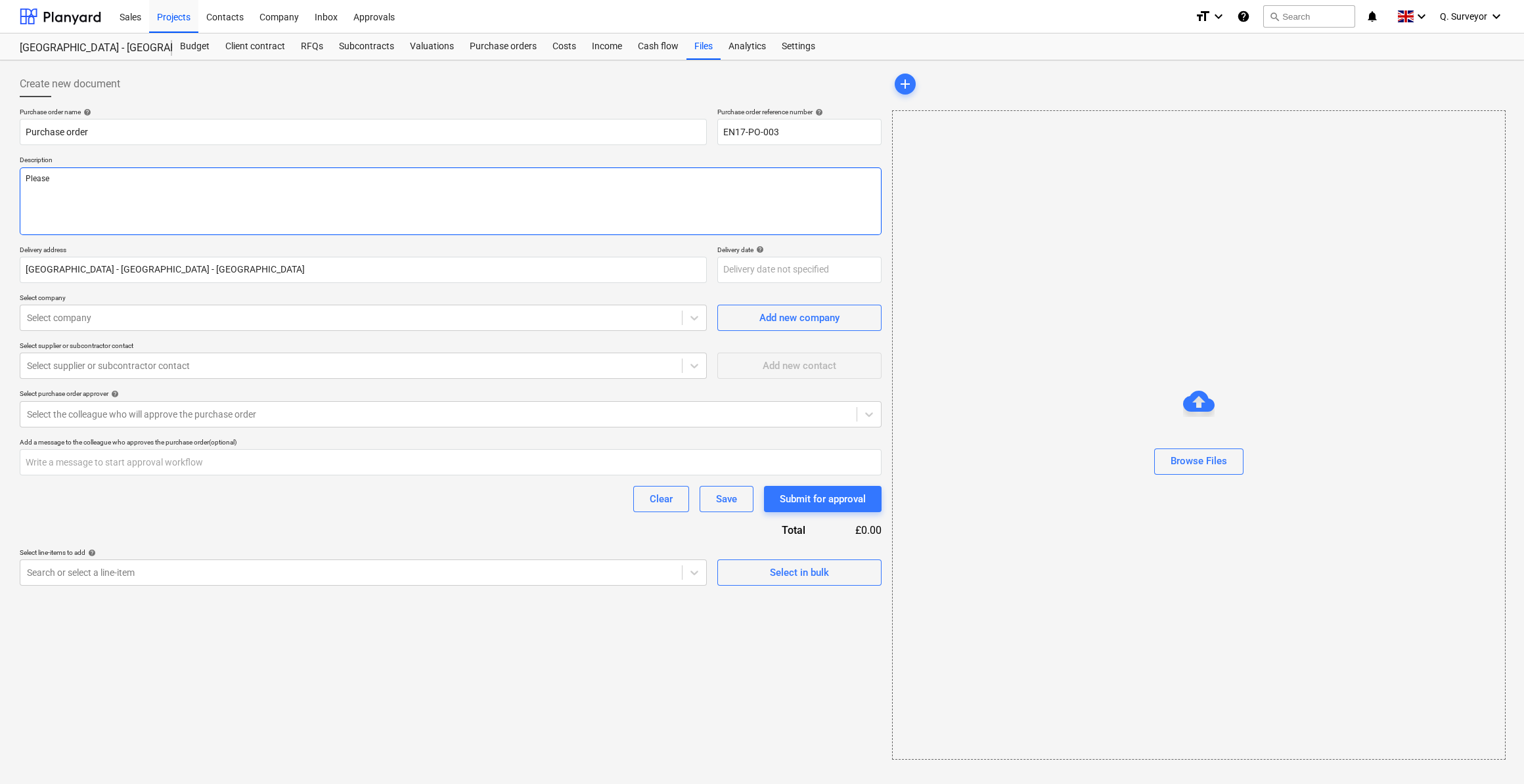 type on "x" 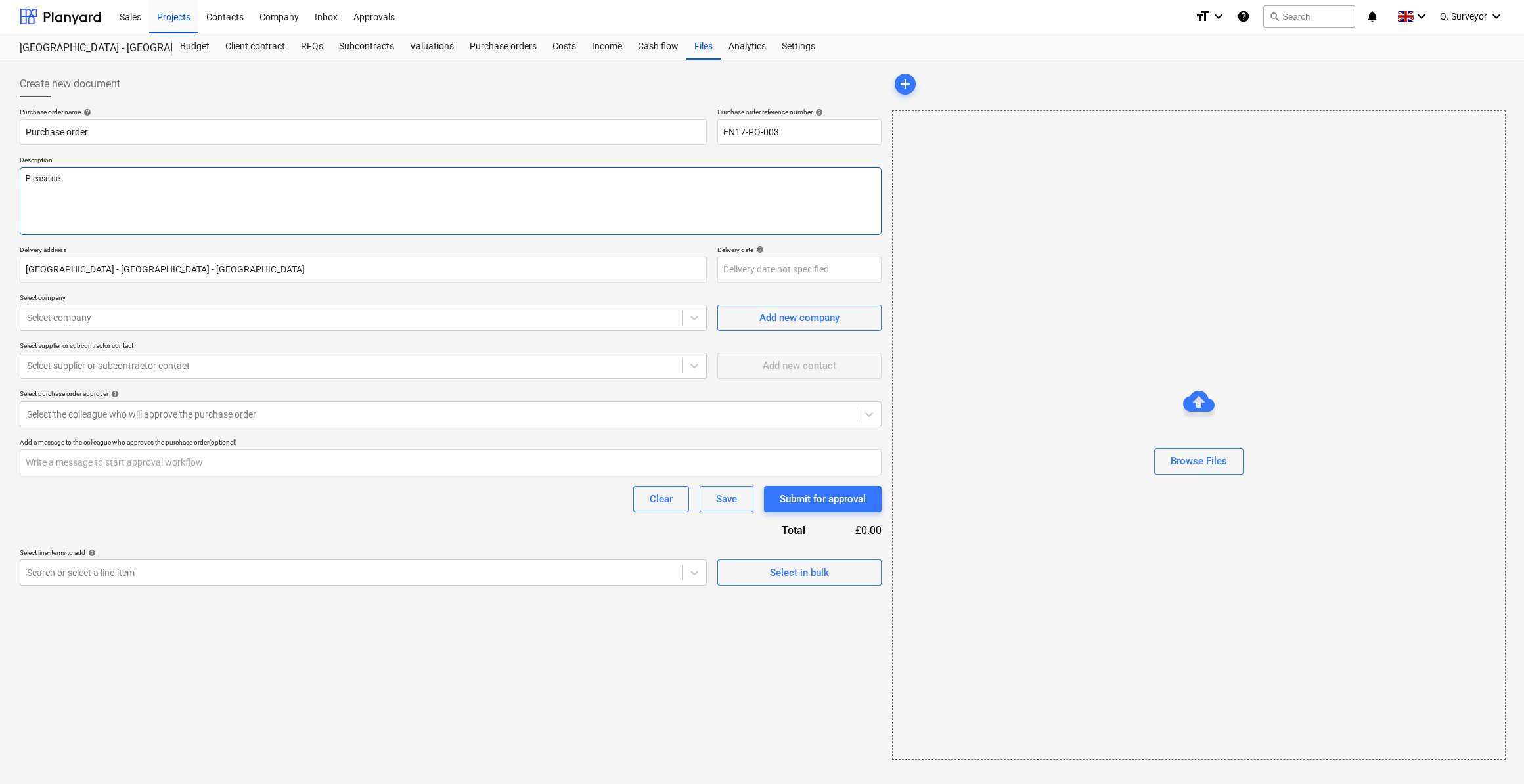 type on "Please del" 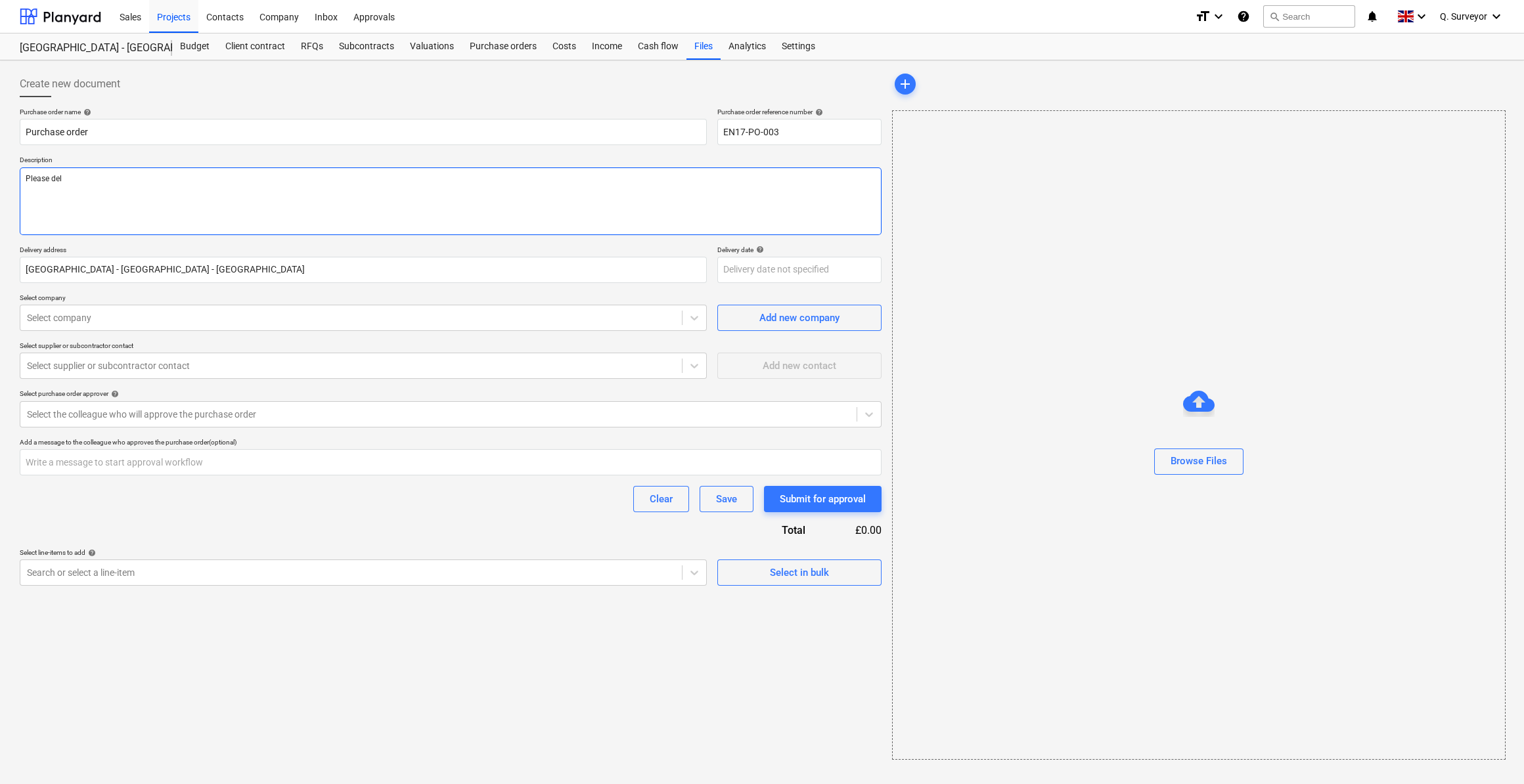 type on "x" 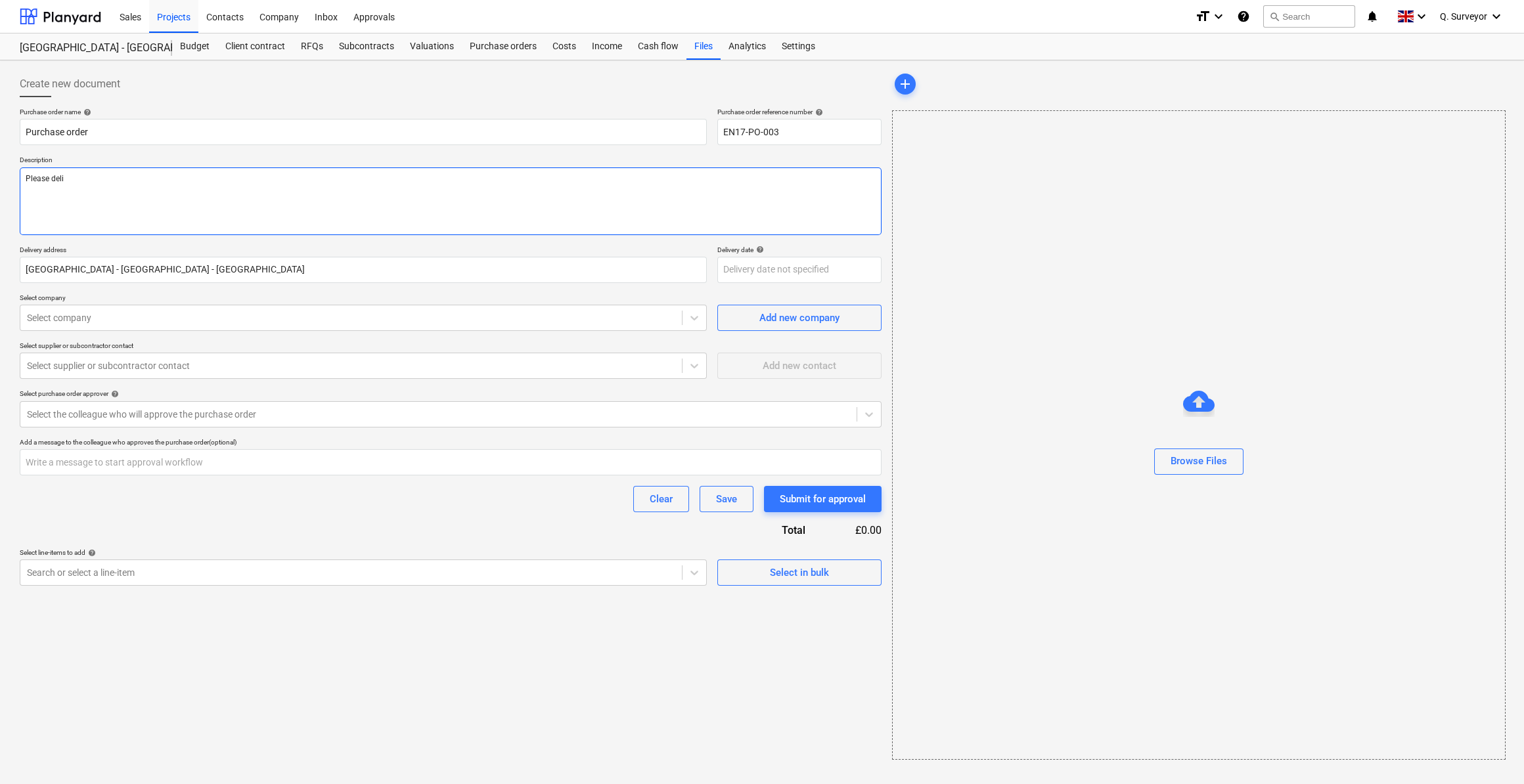 type on "x" 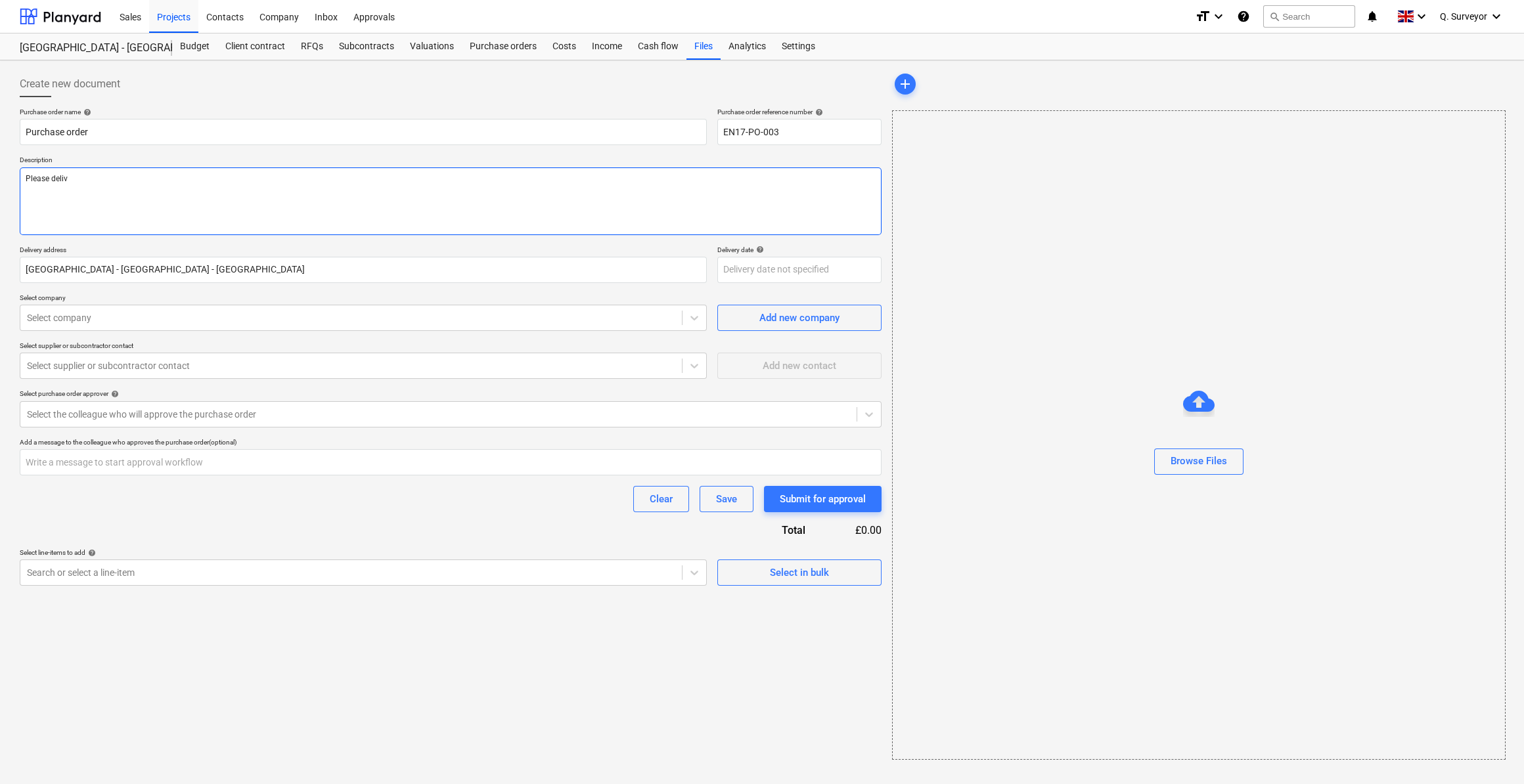 type on "x" 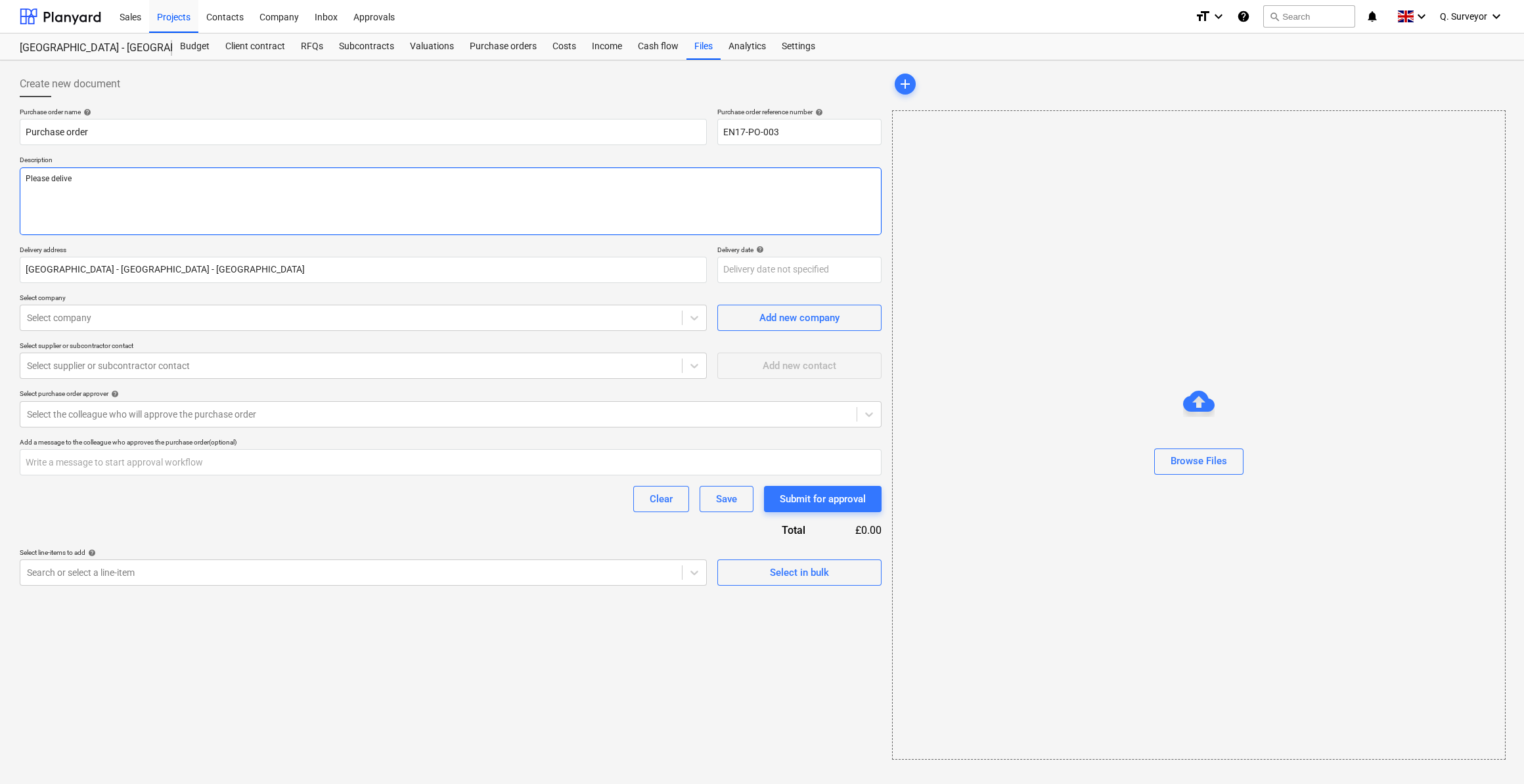 type on "Please deliver" 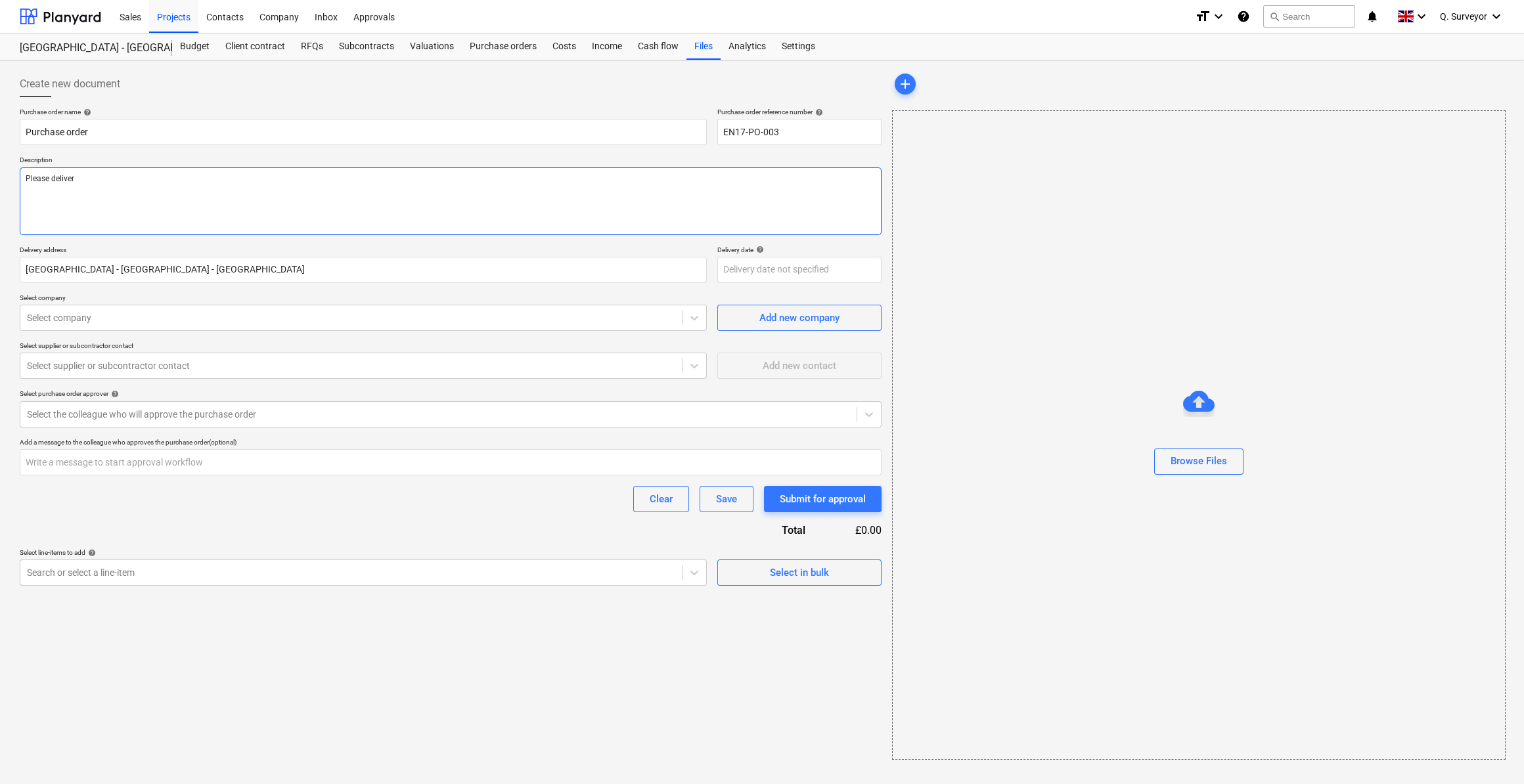 type on "x" 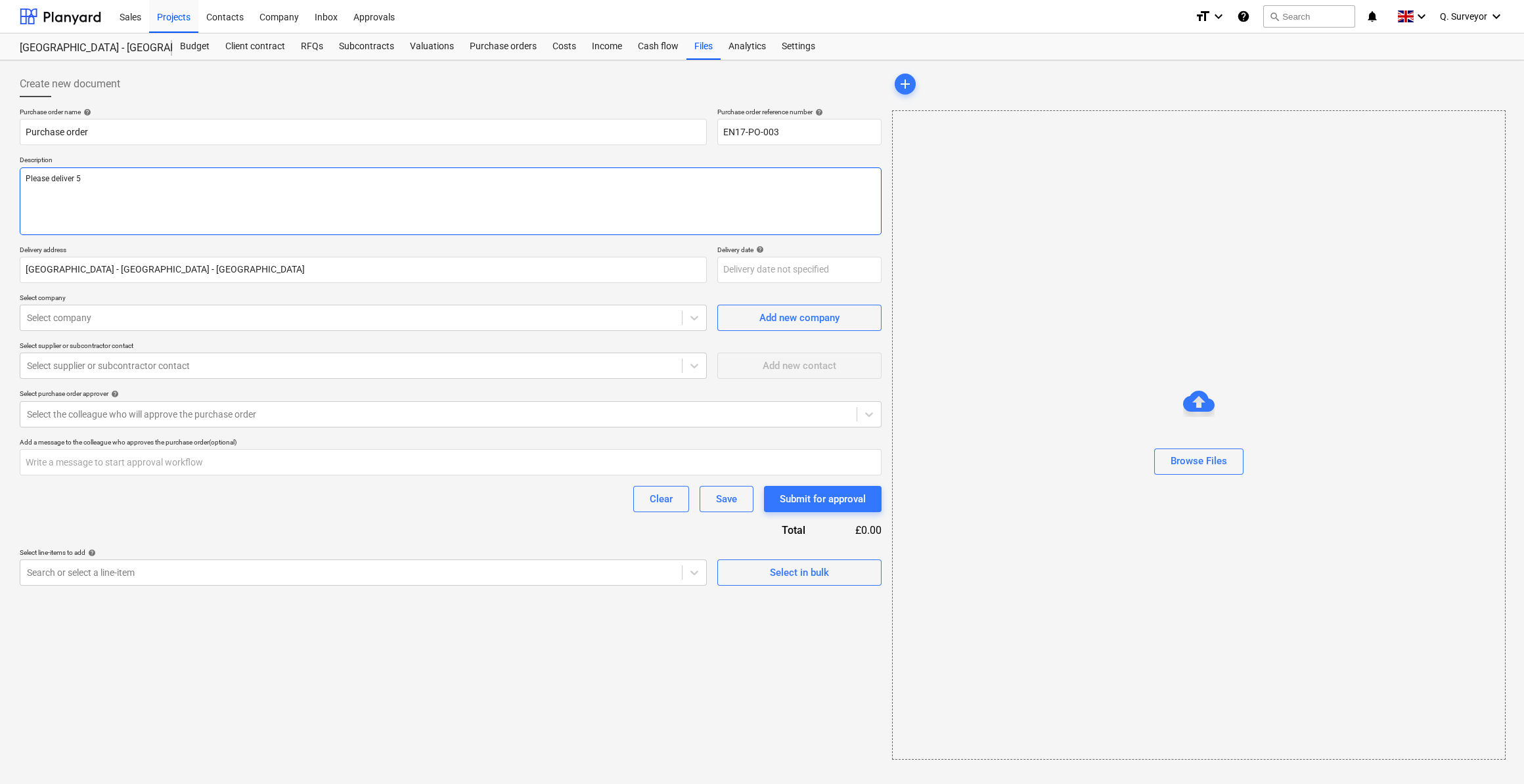 type on "x" 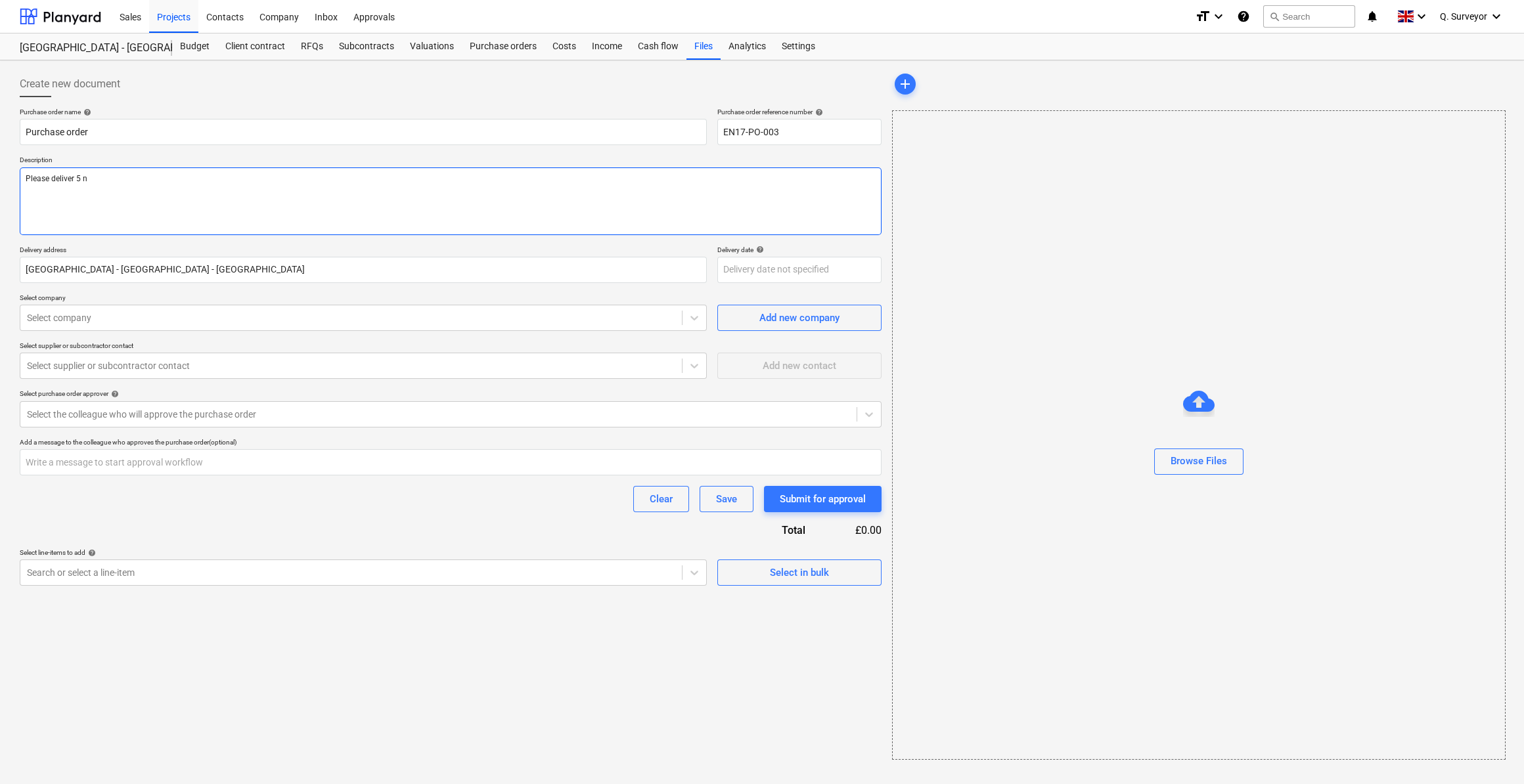 type on "x" 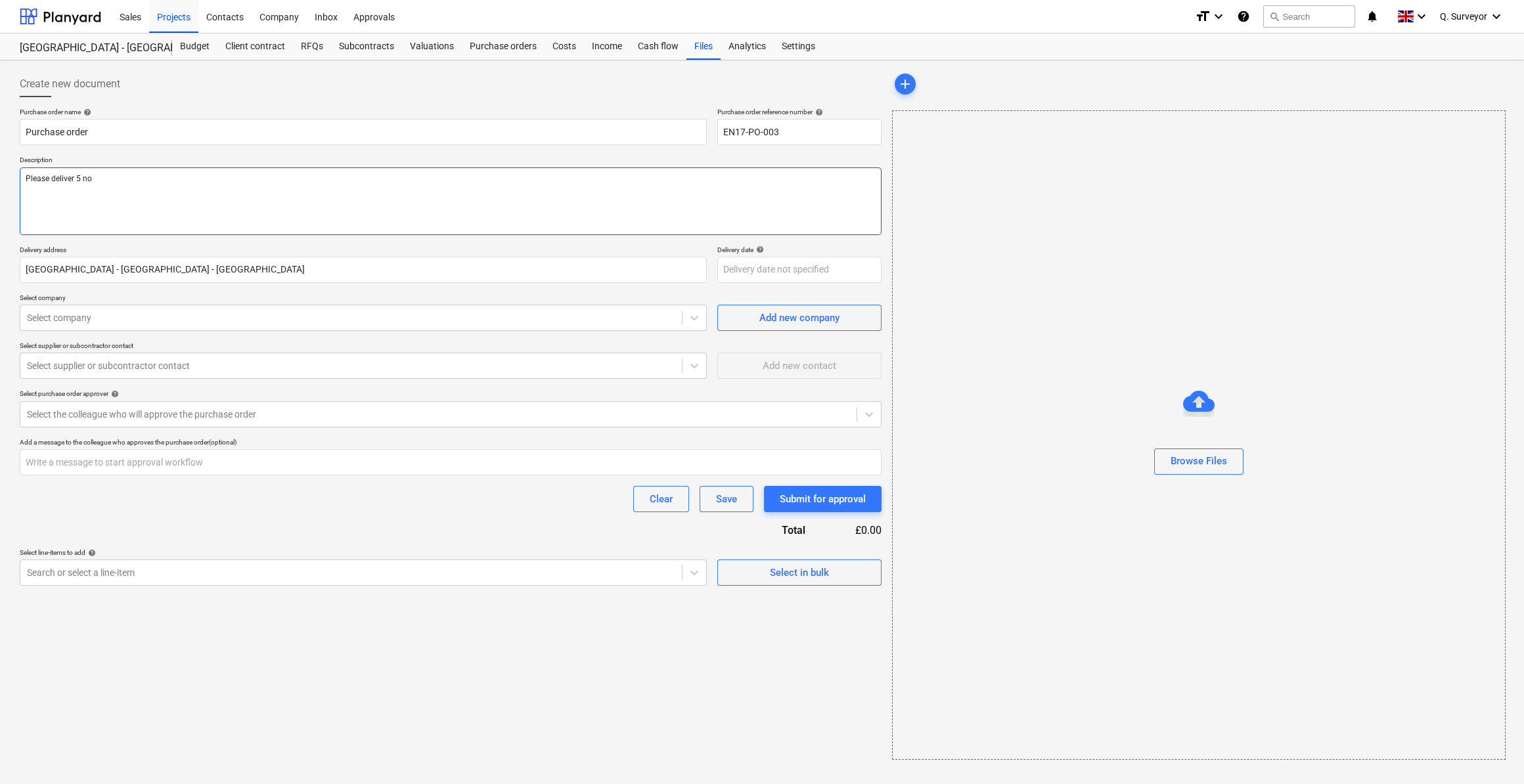 type on "x" 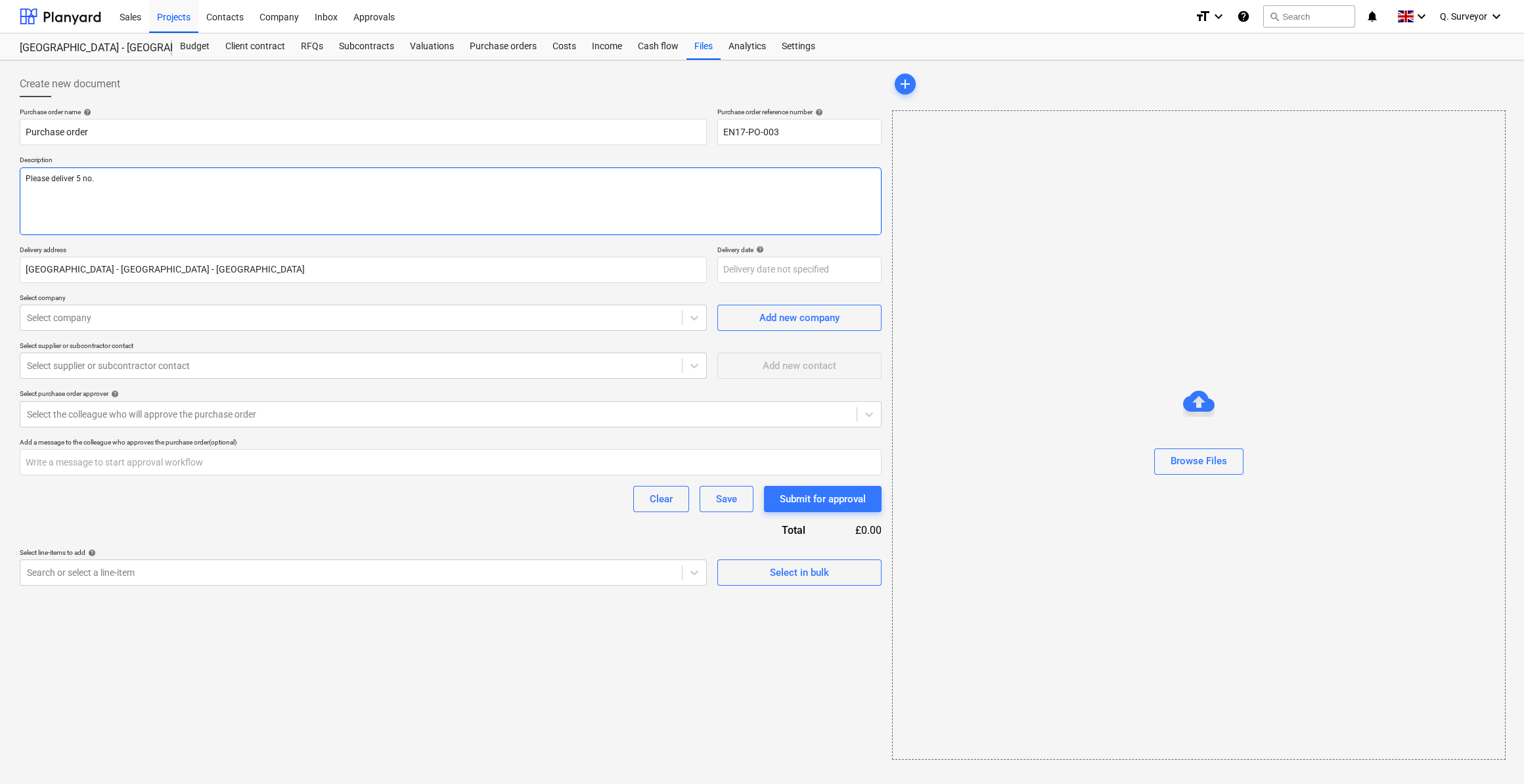 type on "Please deliver 5 no." 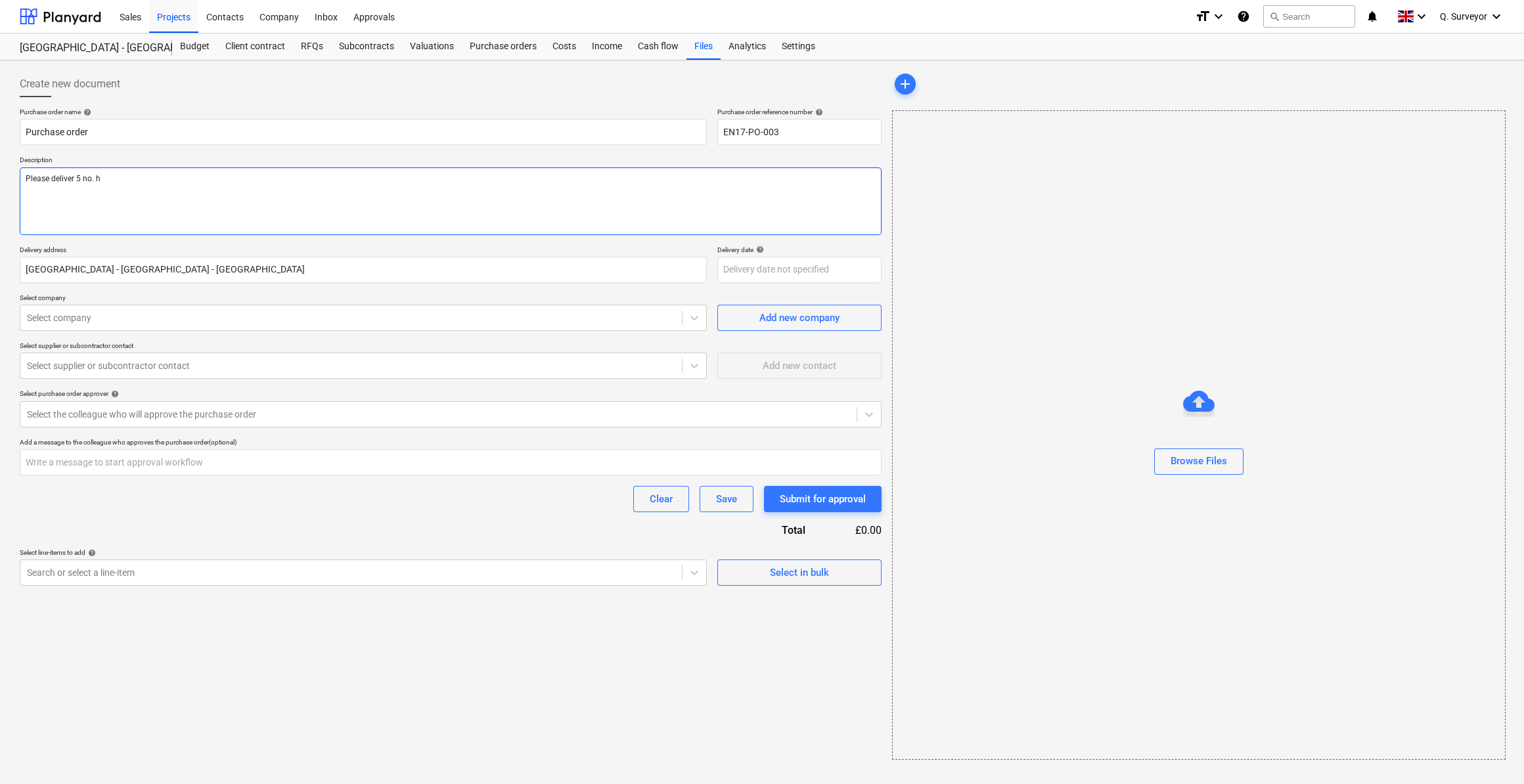 type on "Please deliver 5 no. he" 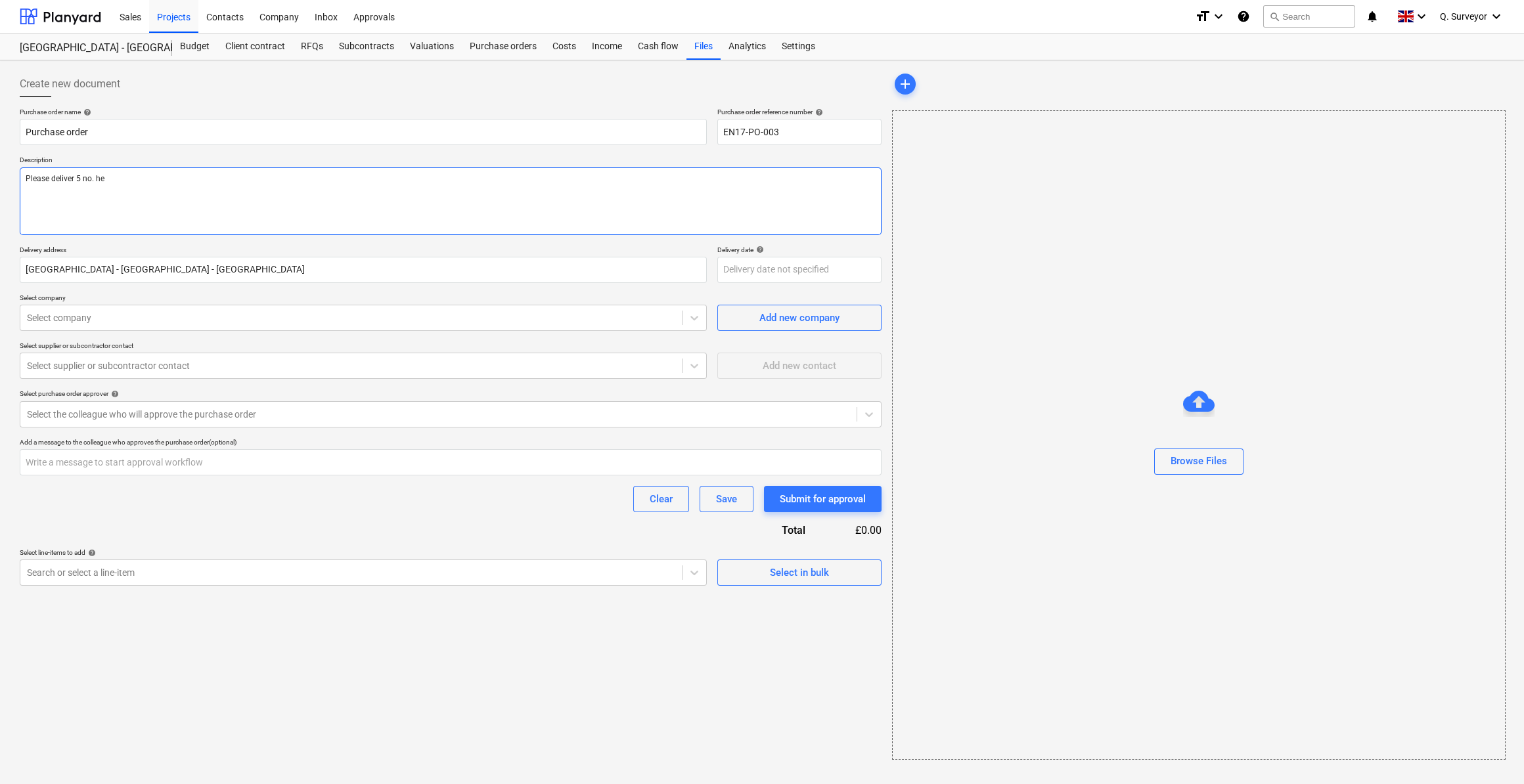 type on "x" 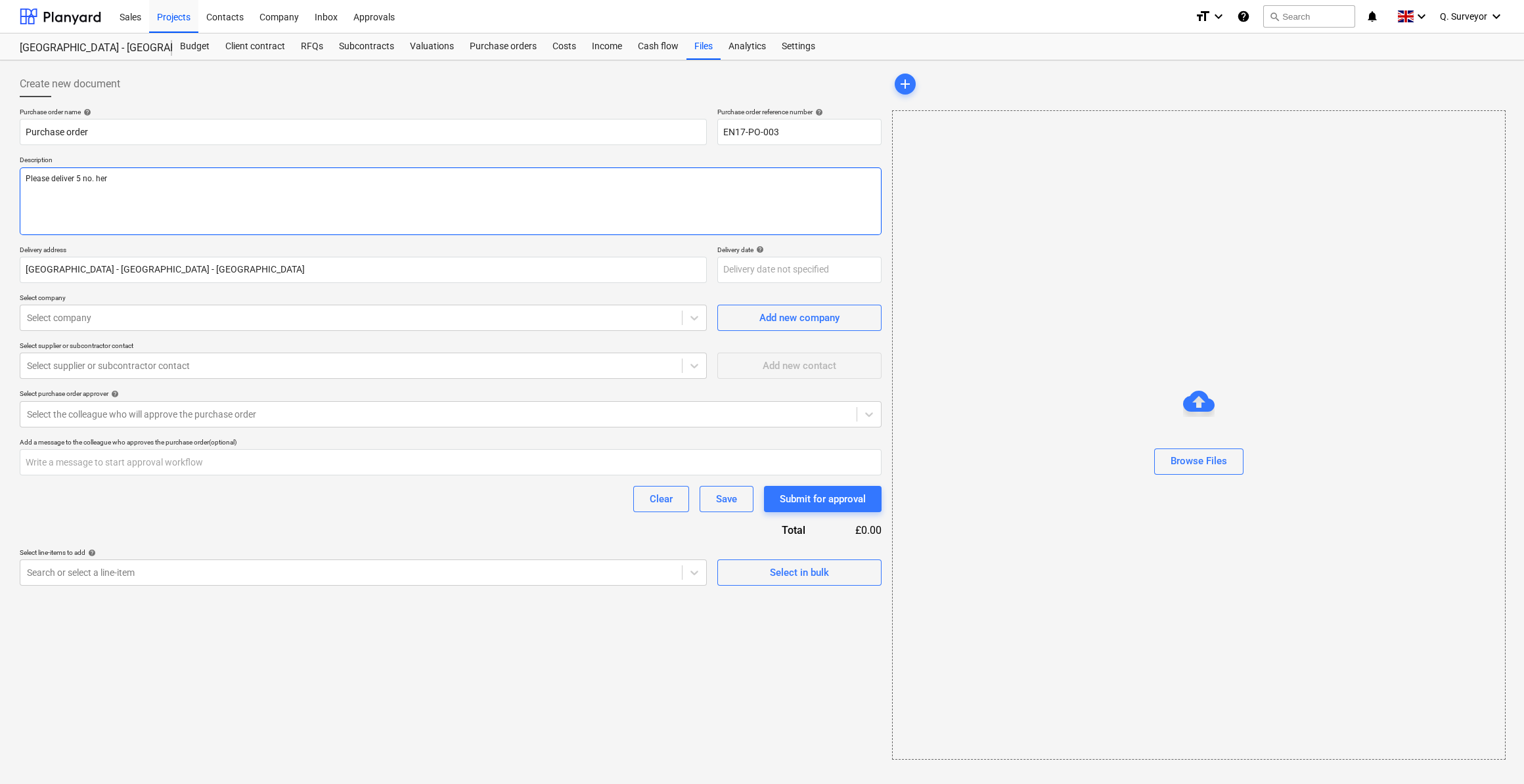 type on "x" 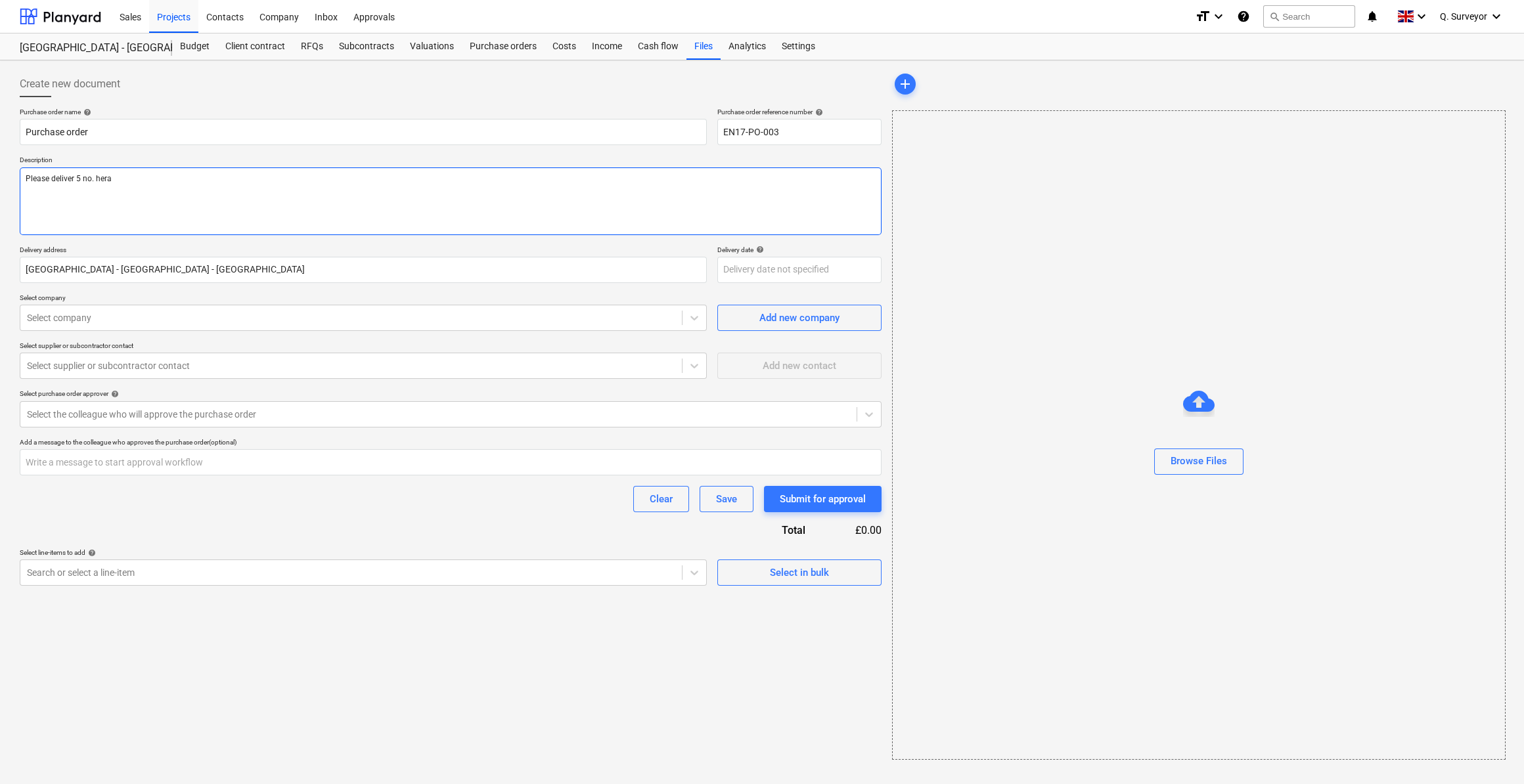 type on "x" 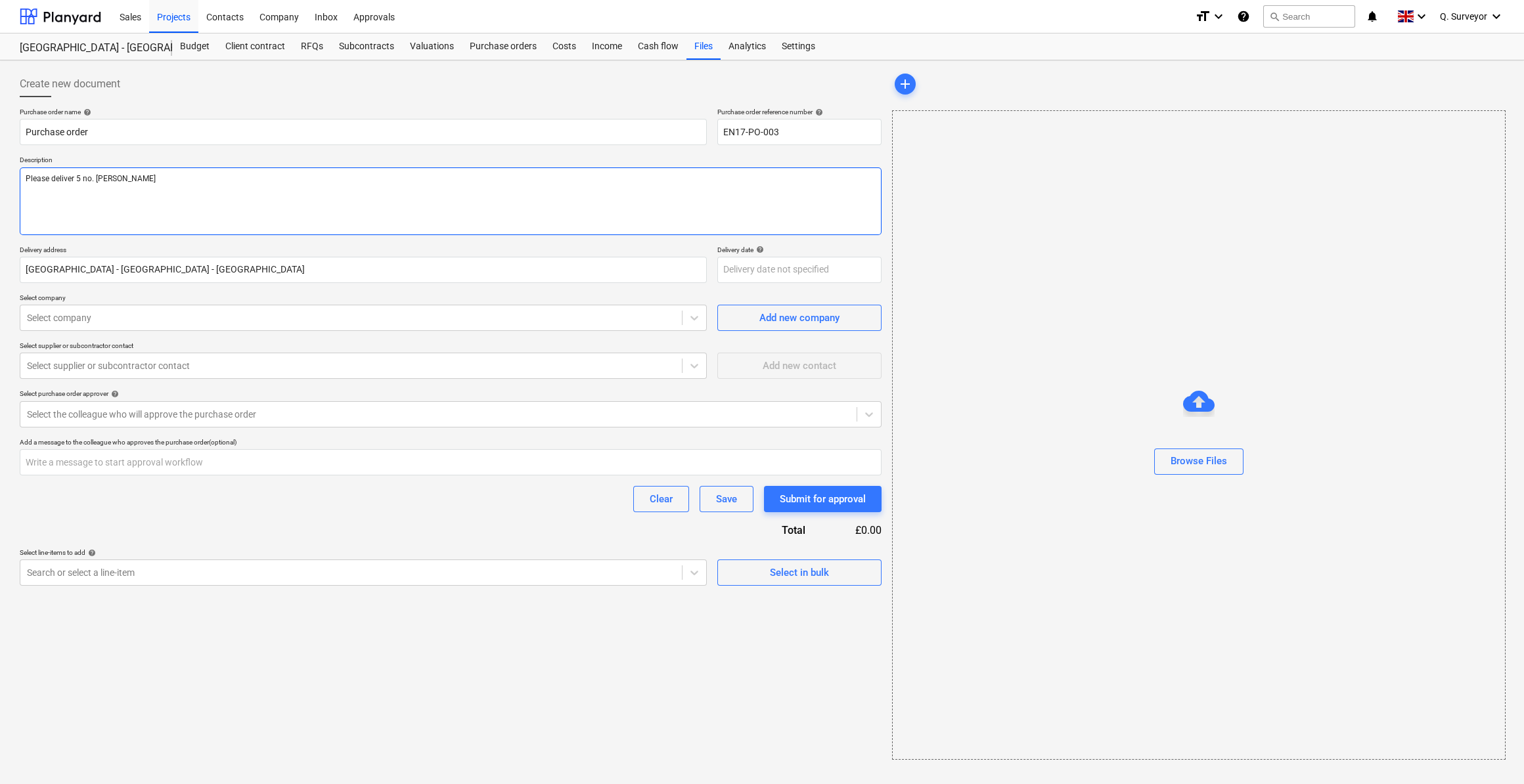 type on "x" 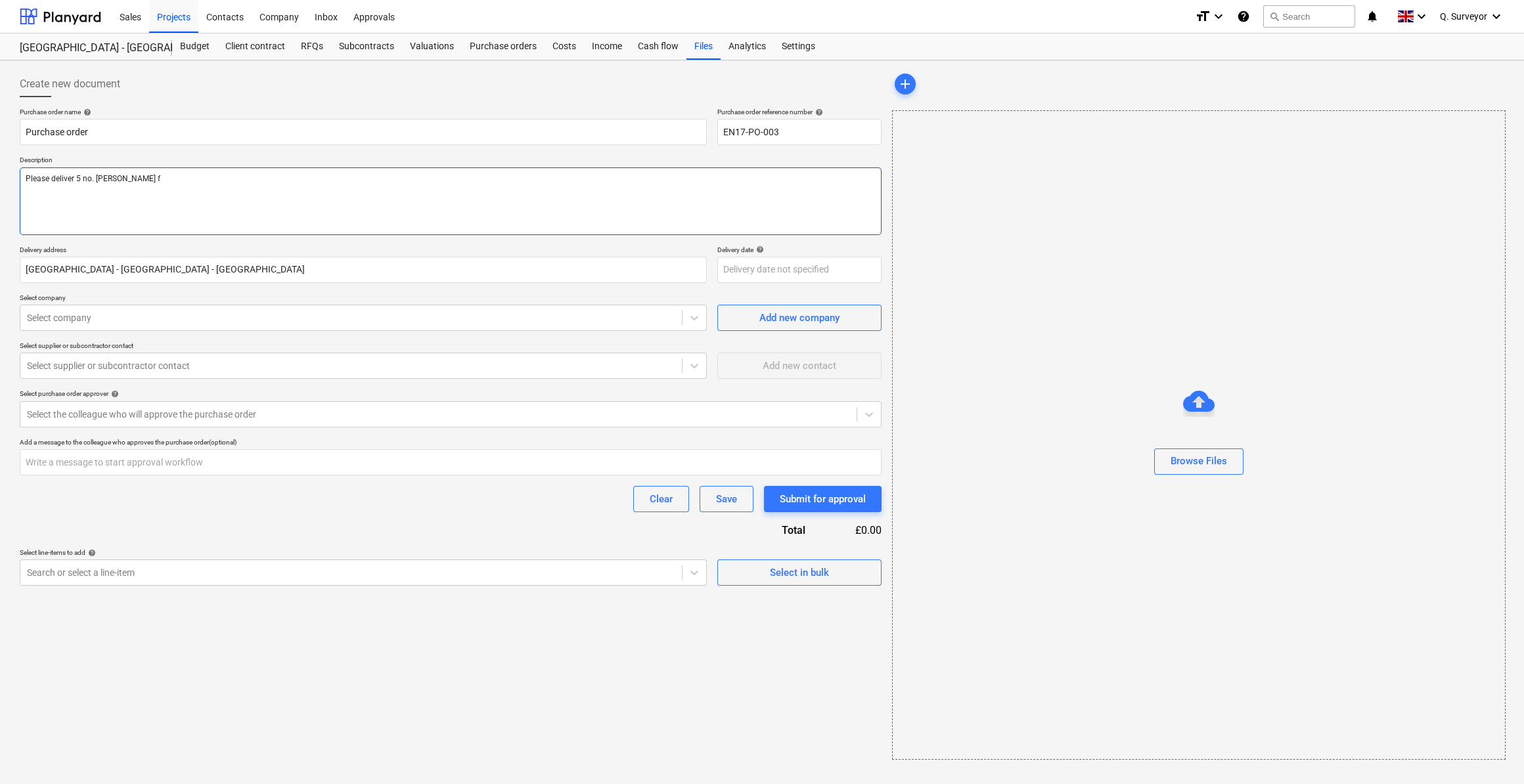 type on "x" 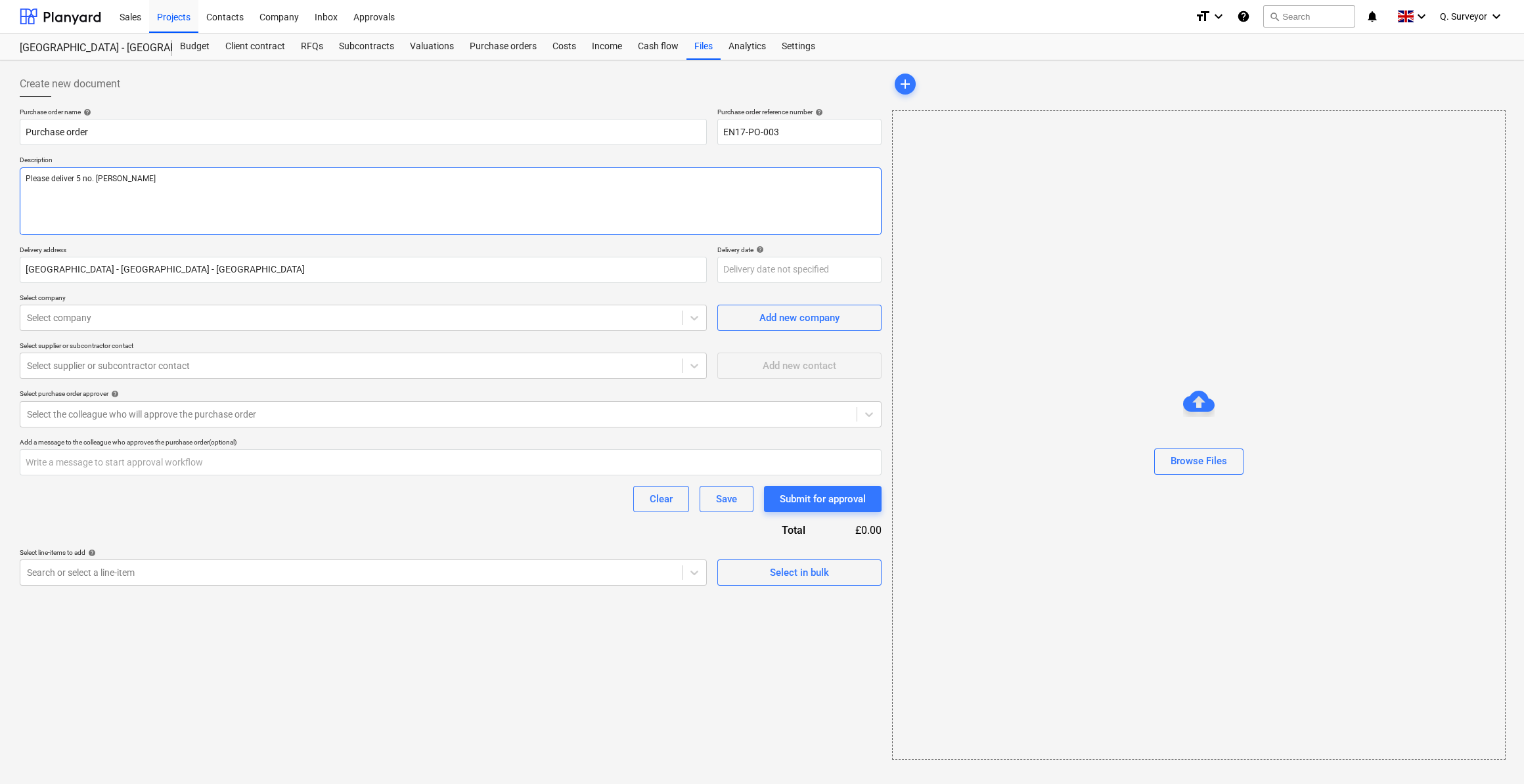 type on "x" 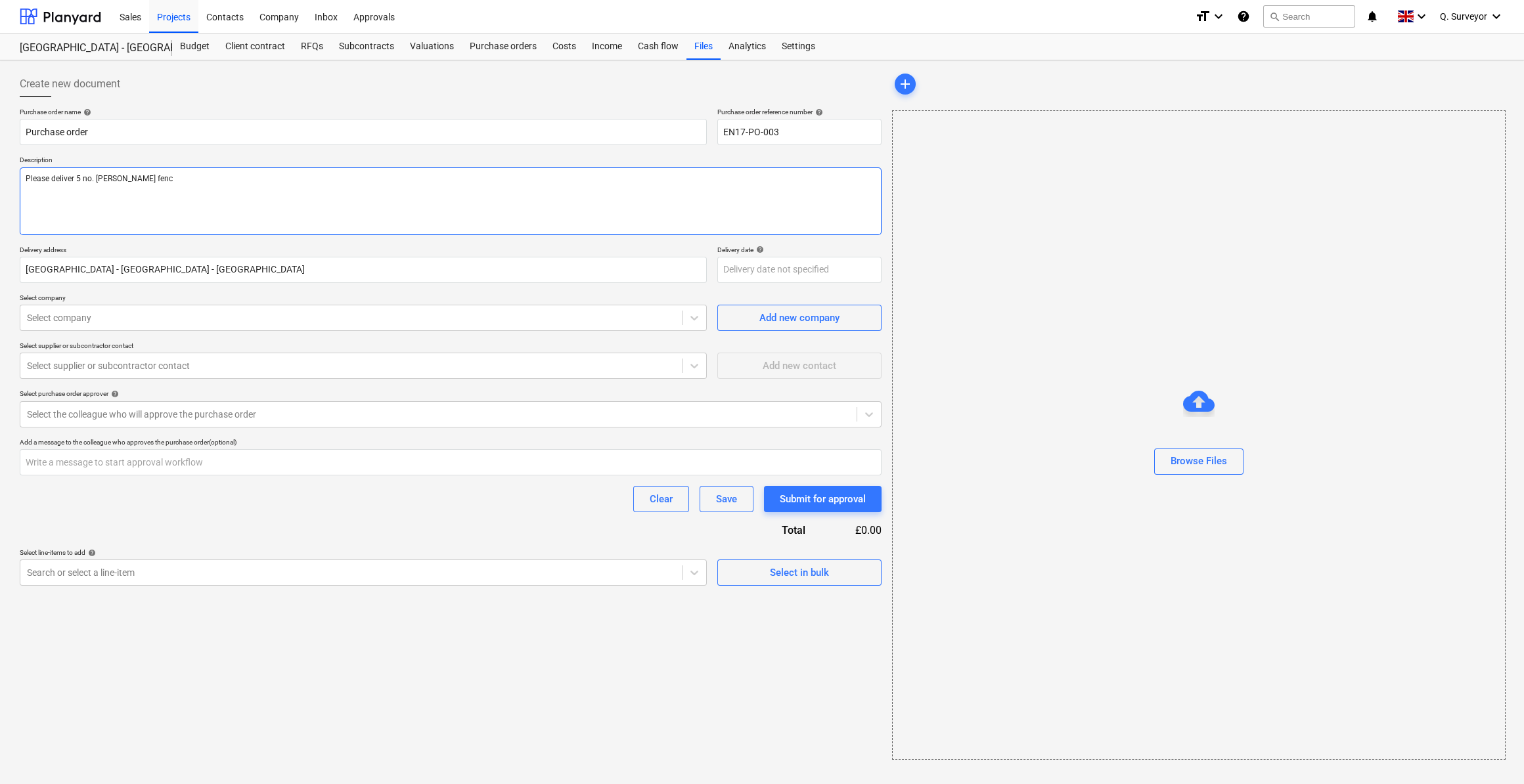 type on "Please deliver 5 no. [PERSON_NAME] fence" 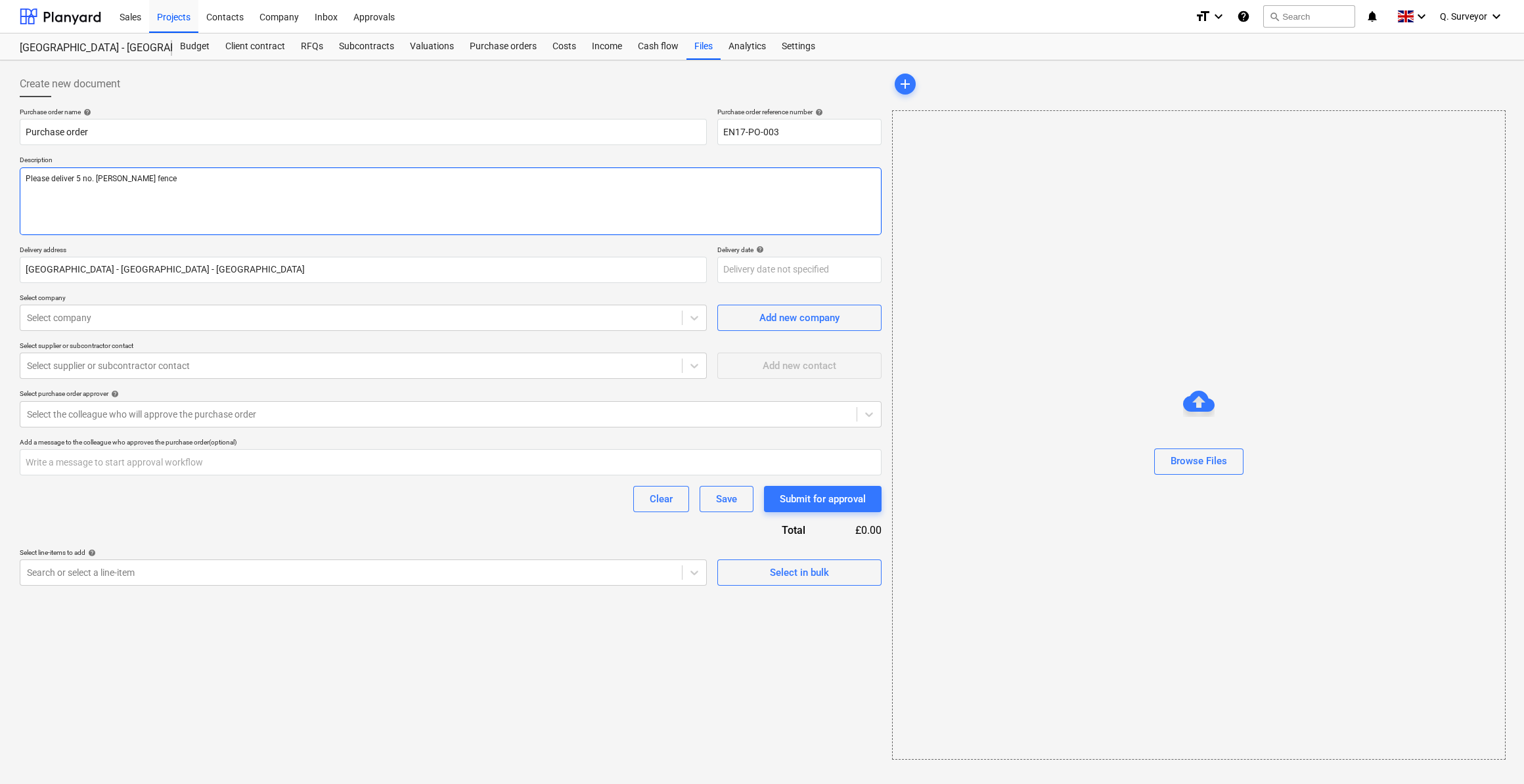 type on "x" 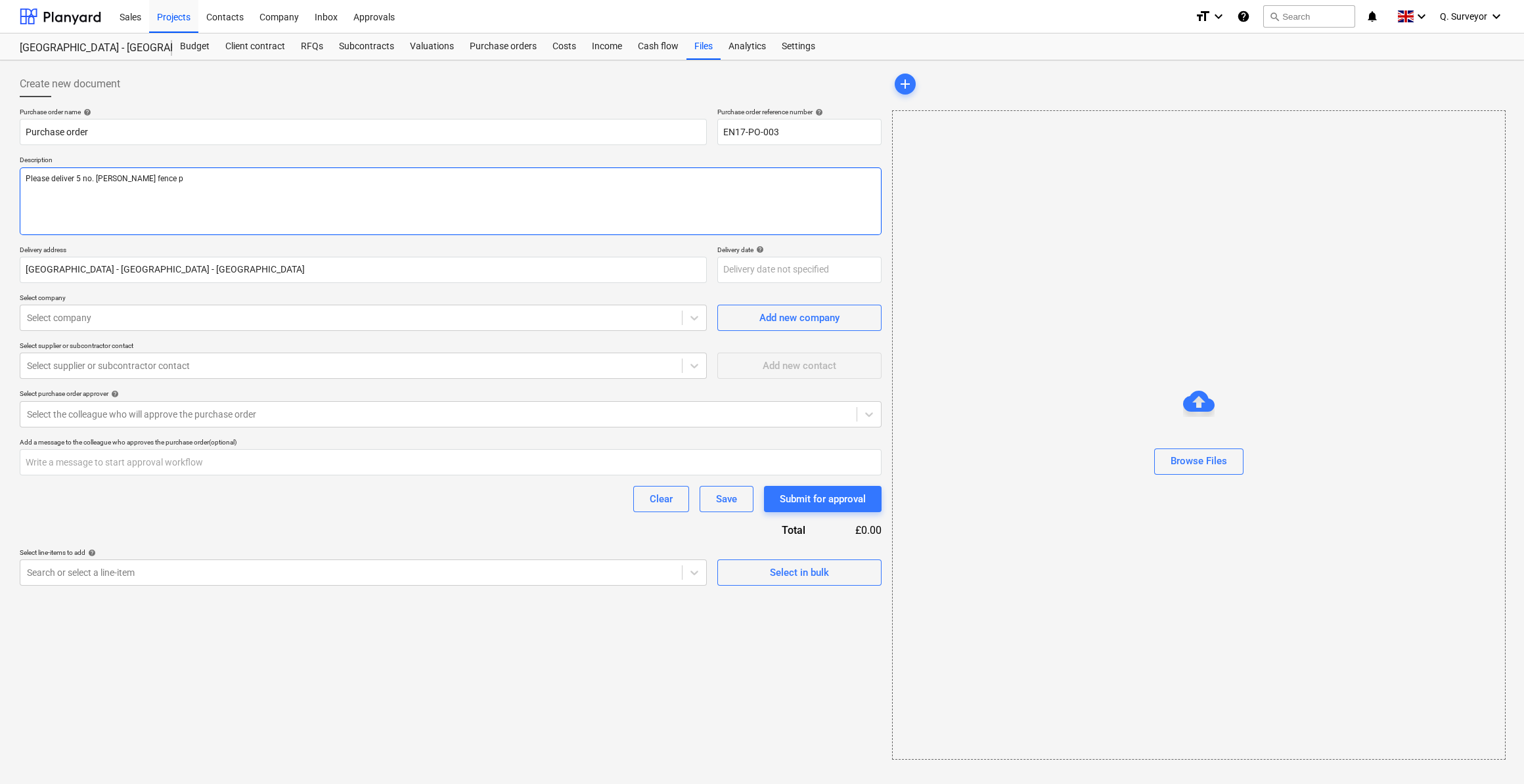 type on "x" 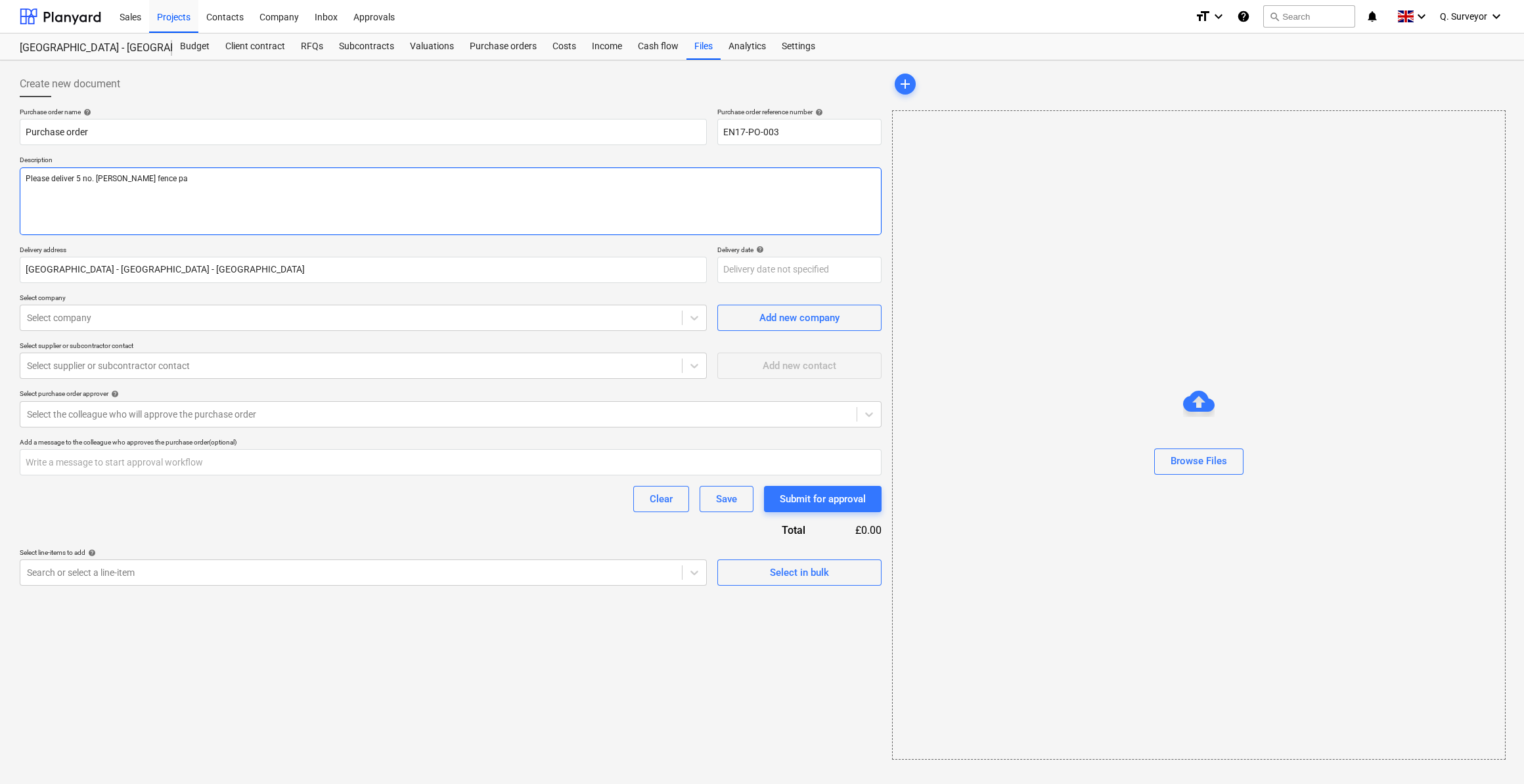 type on "x" 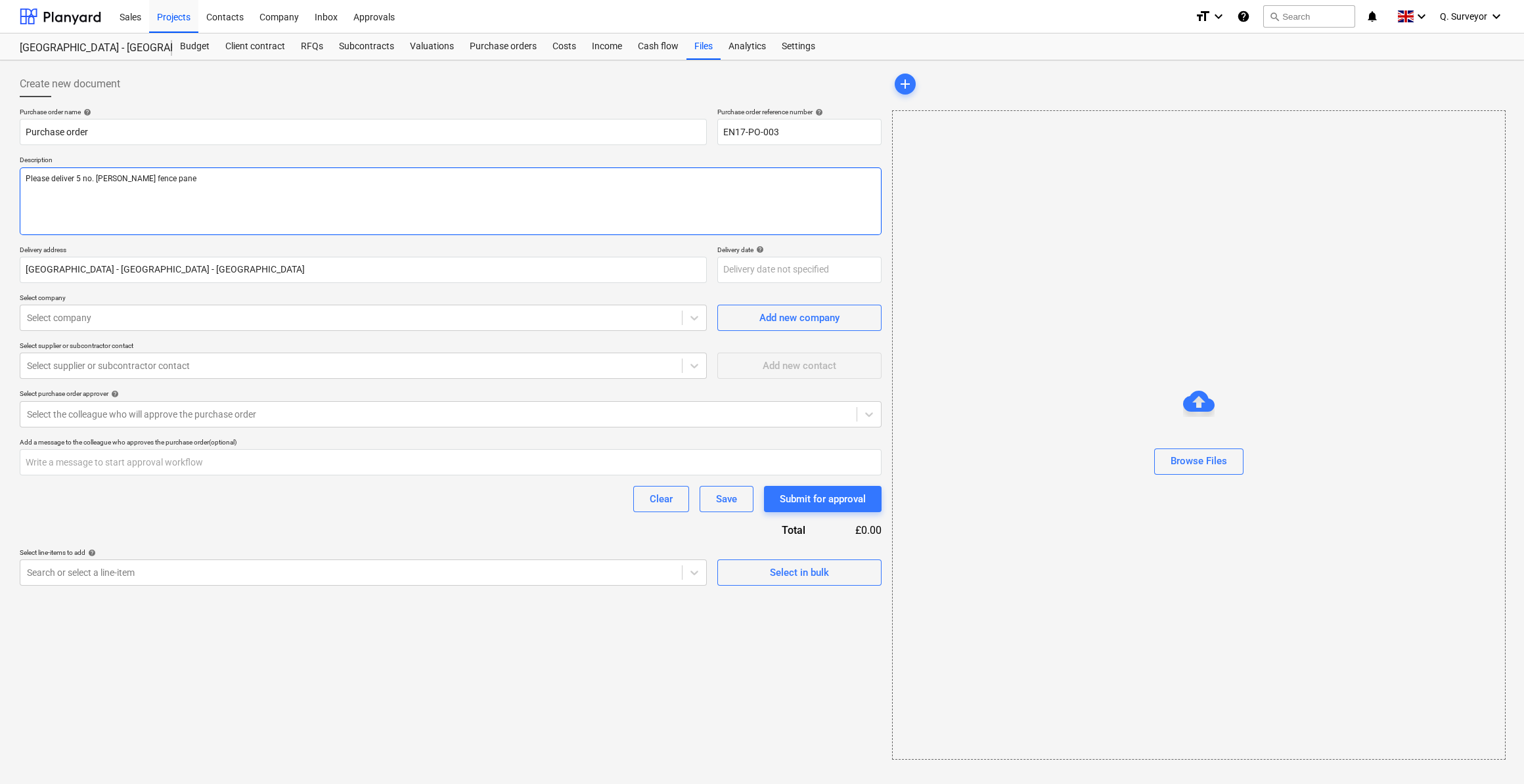 type on "Please deliver 5 no. [PERSON_NAME] fence panes" 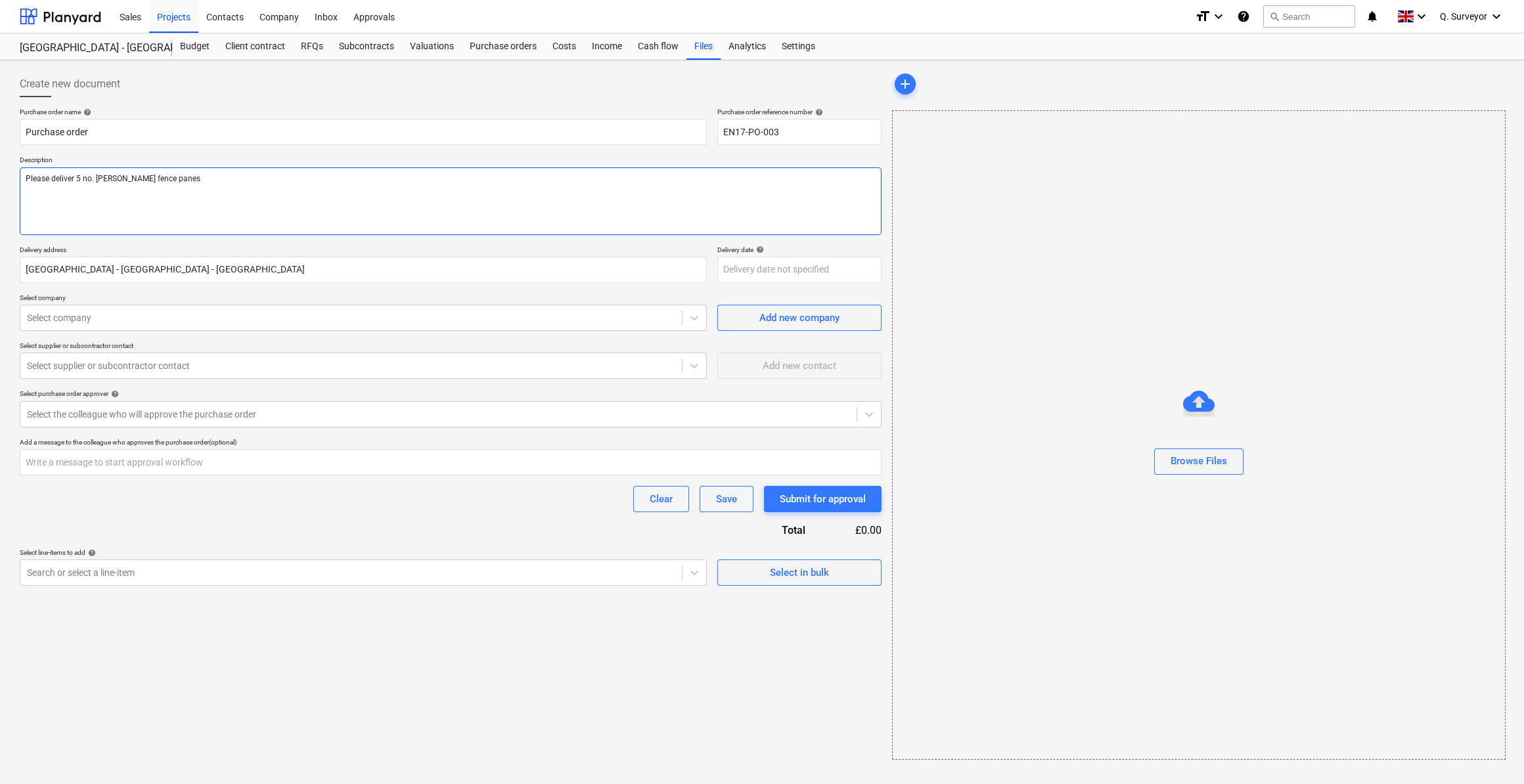 type on "x" 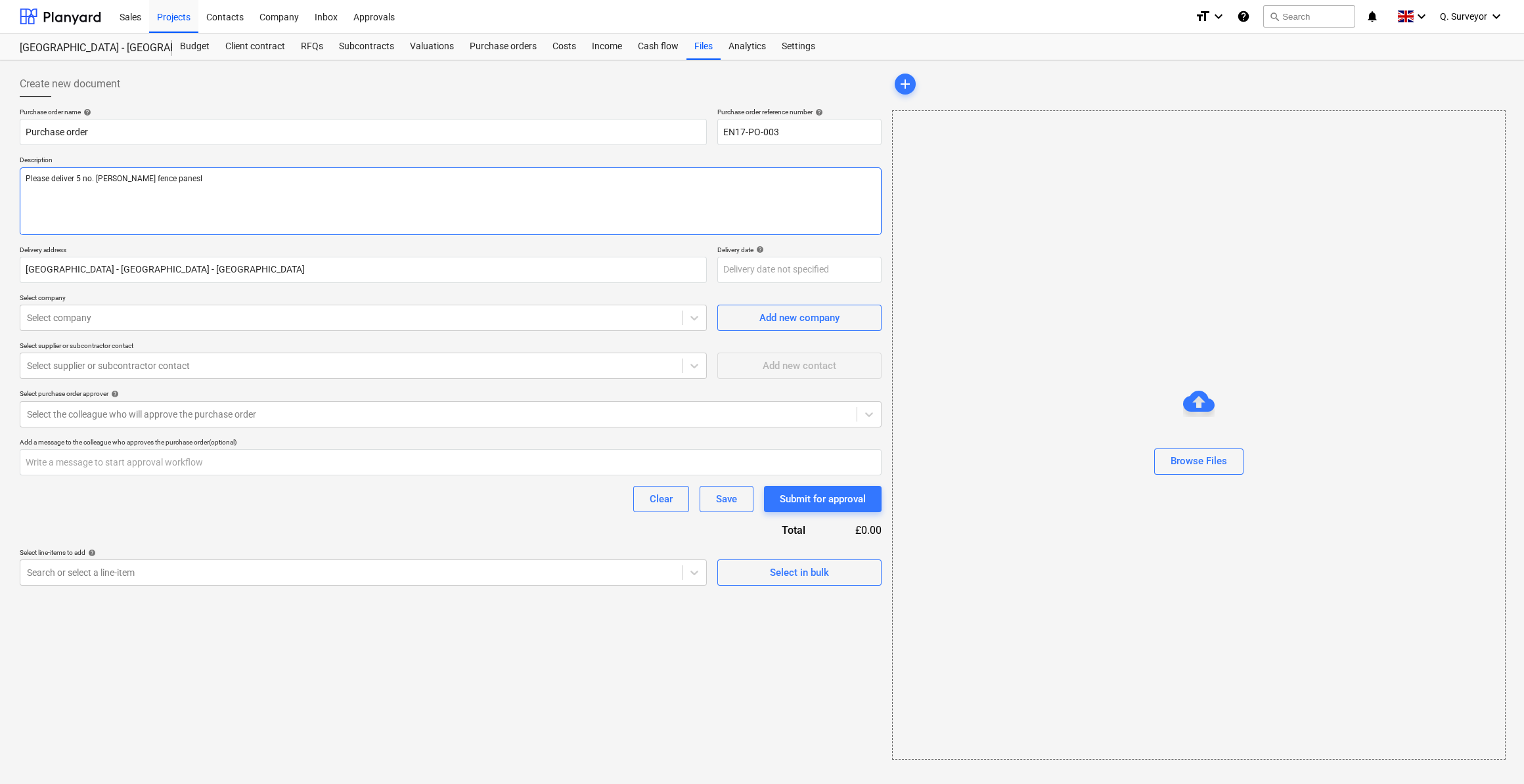 type on "x" 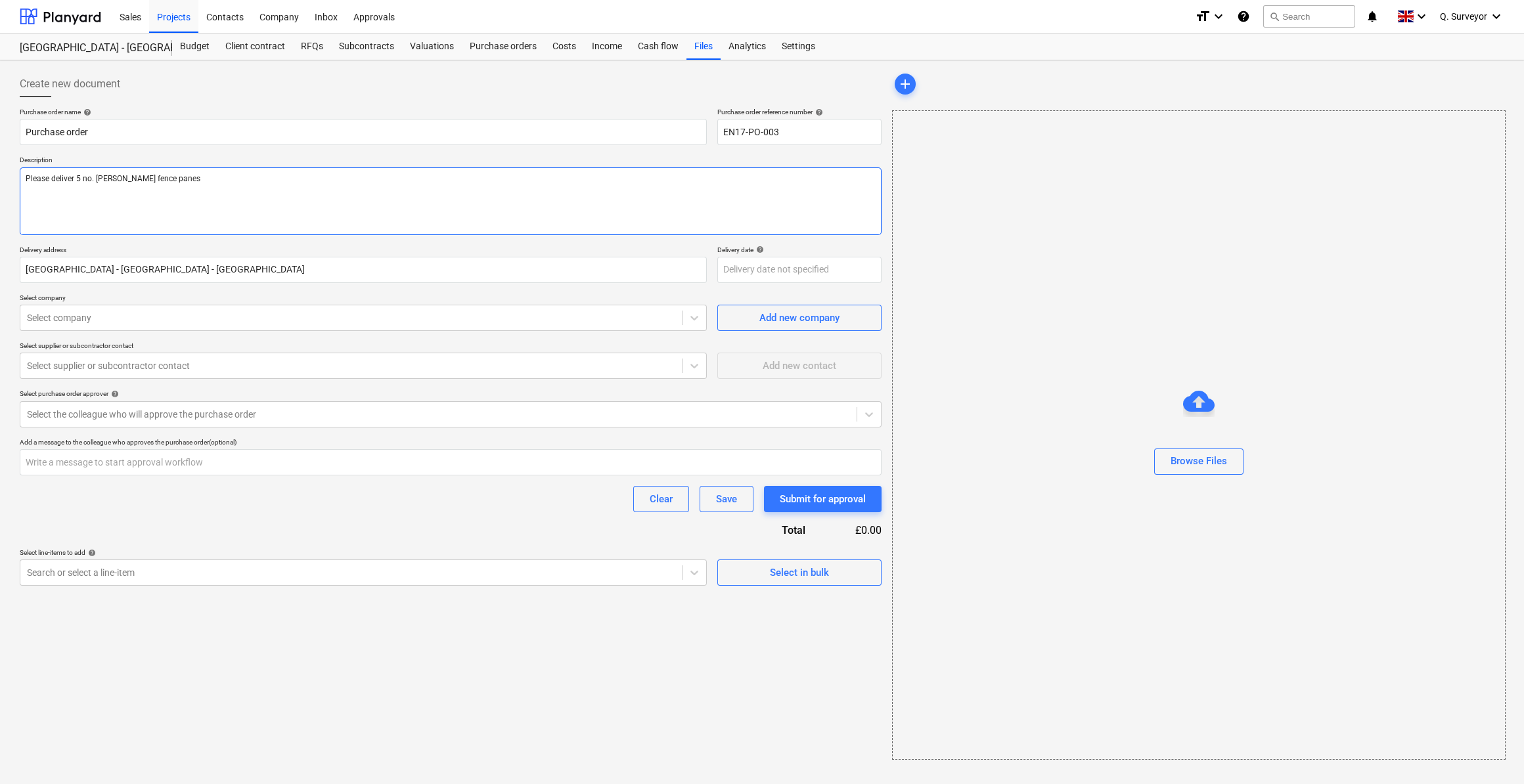 type on "x" 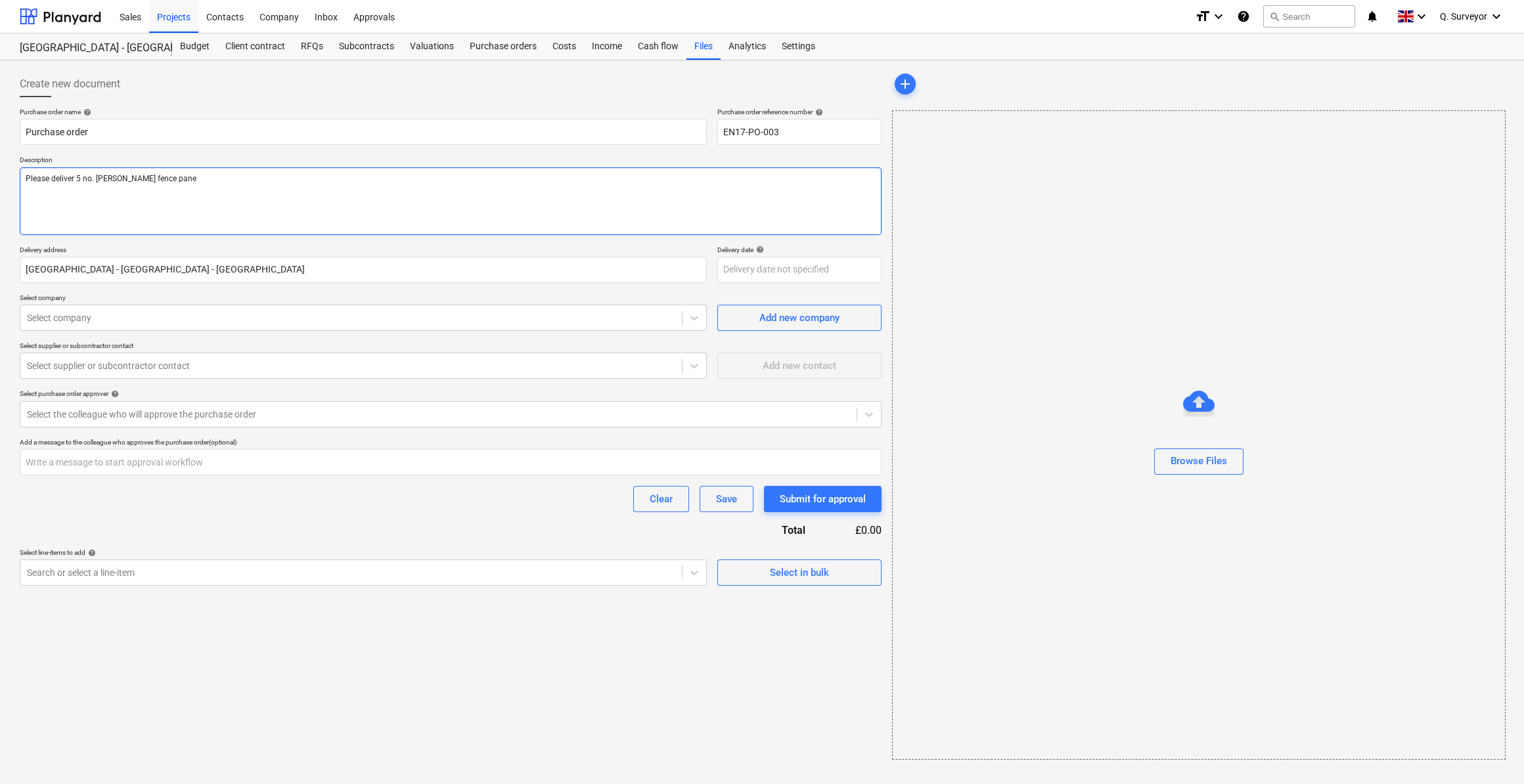 type on "x" 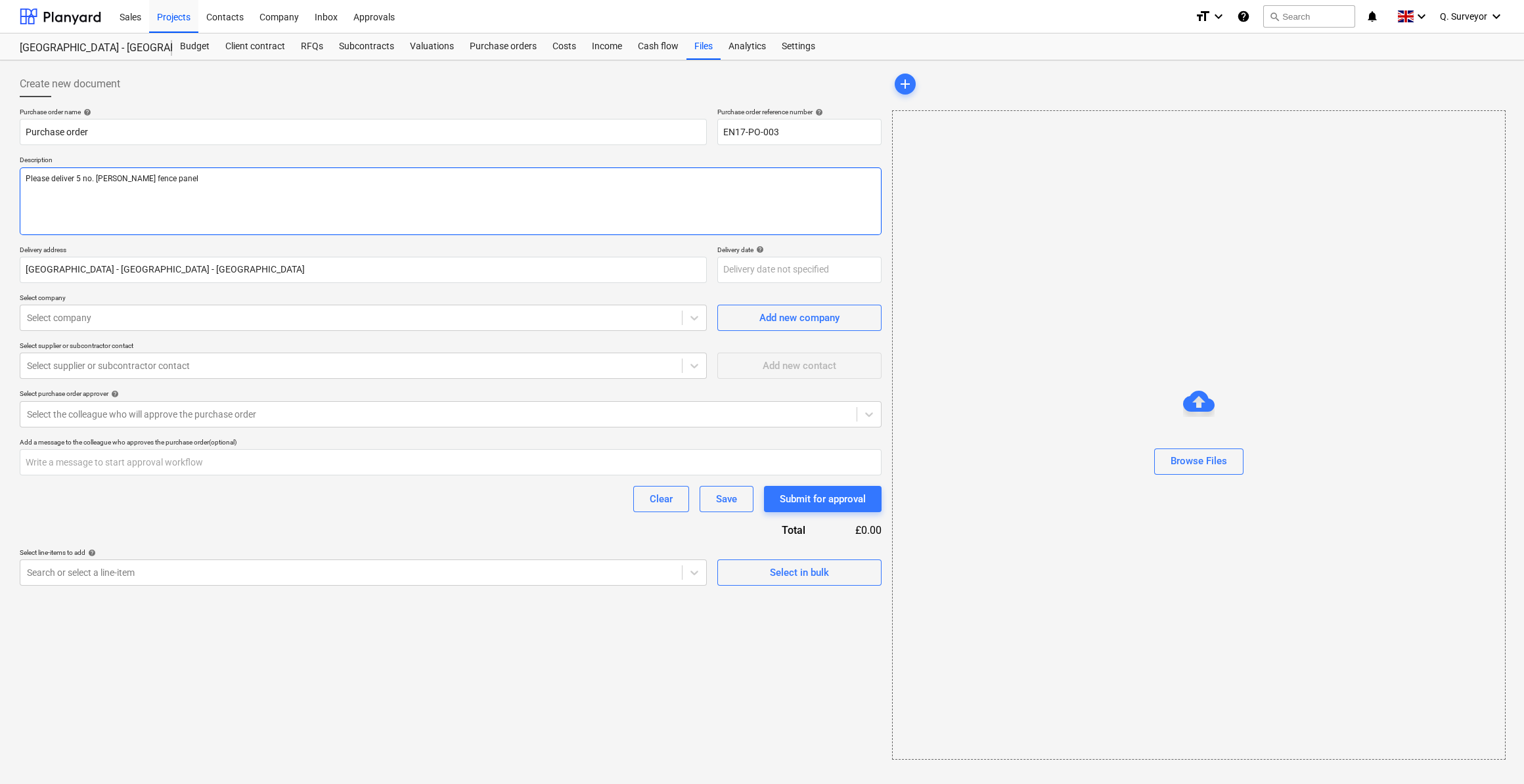 type on "x" 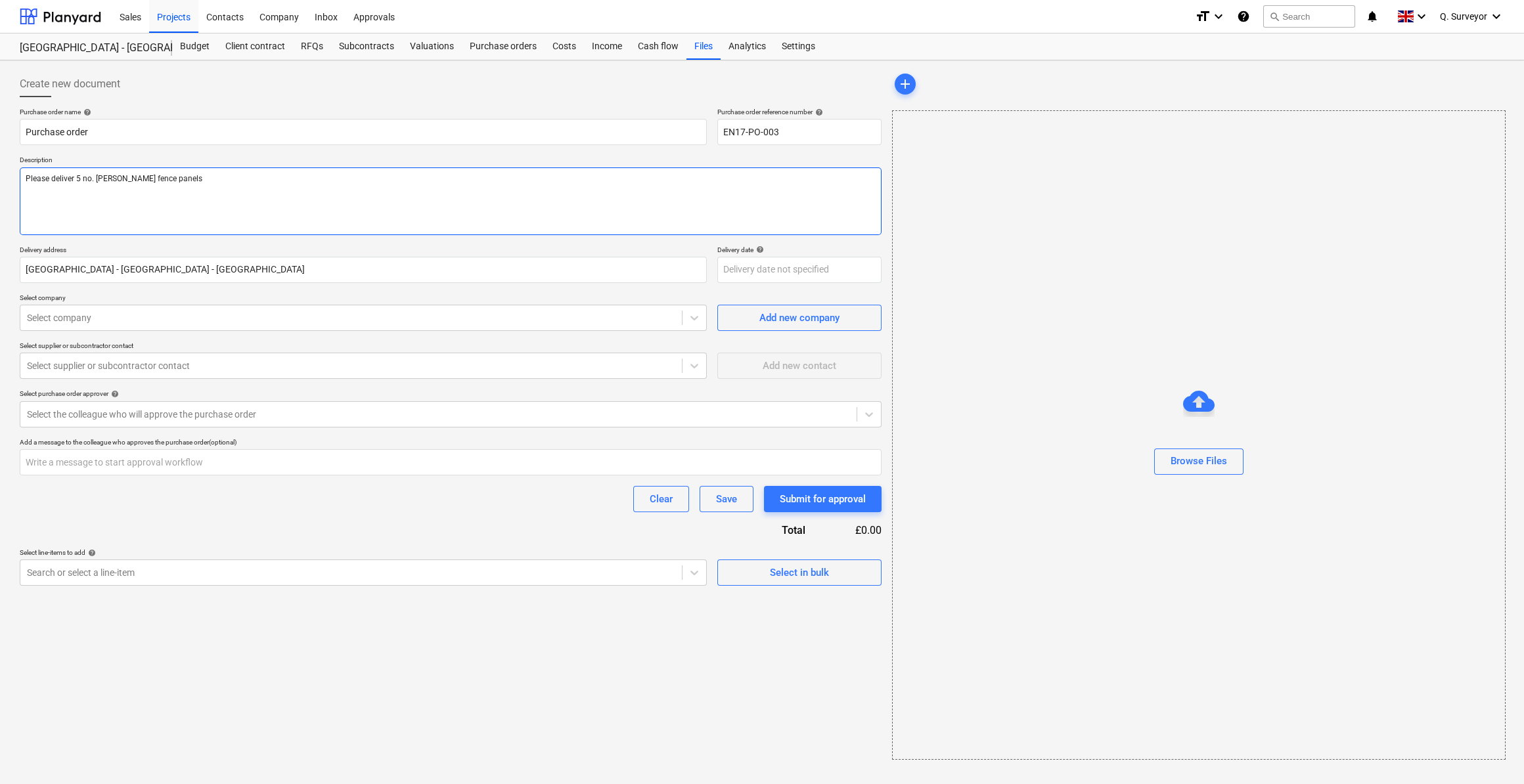 type on "x" 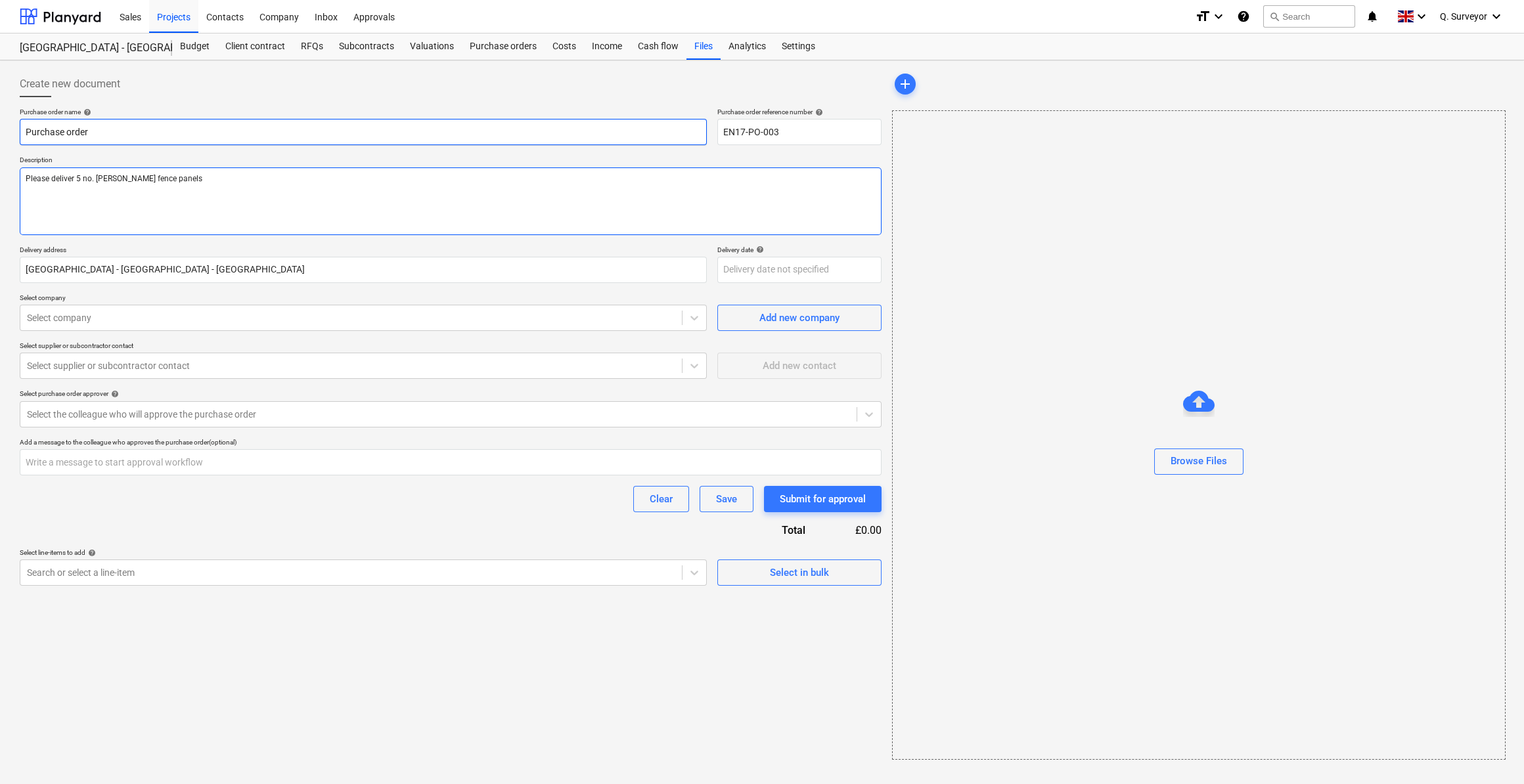 type on "x" 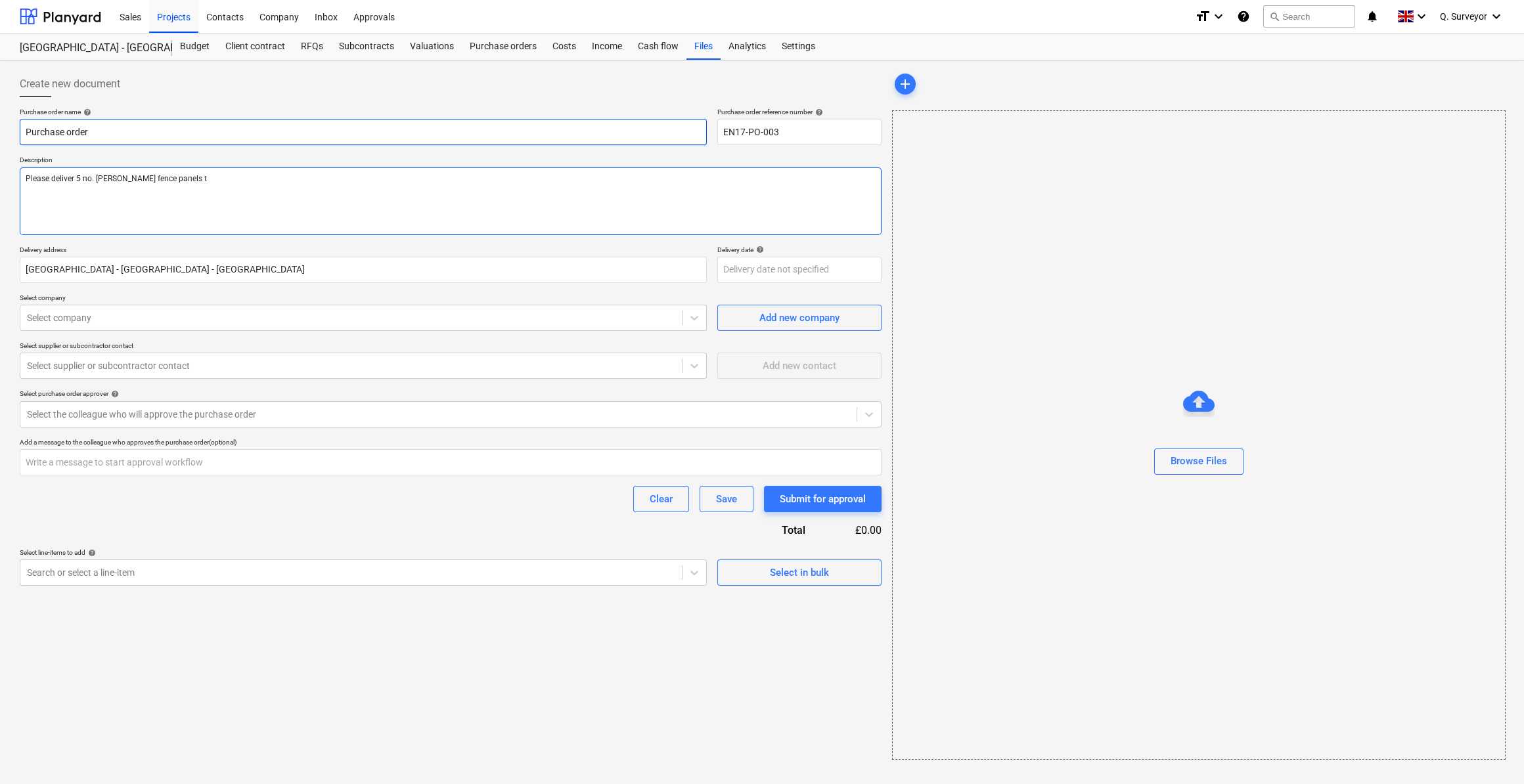 type on "Please deliver 5 no. [PERSON_NAME] fence panels to" 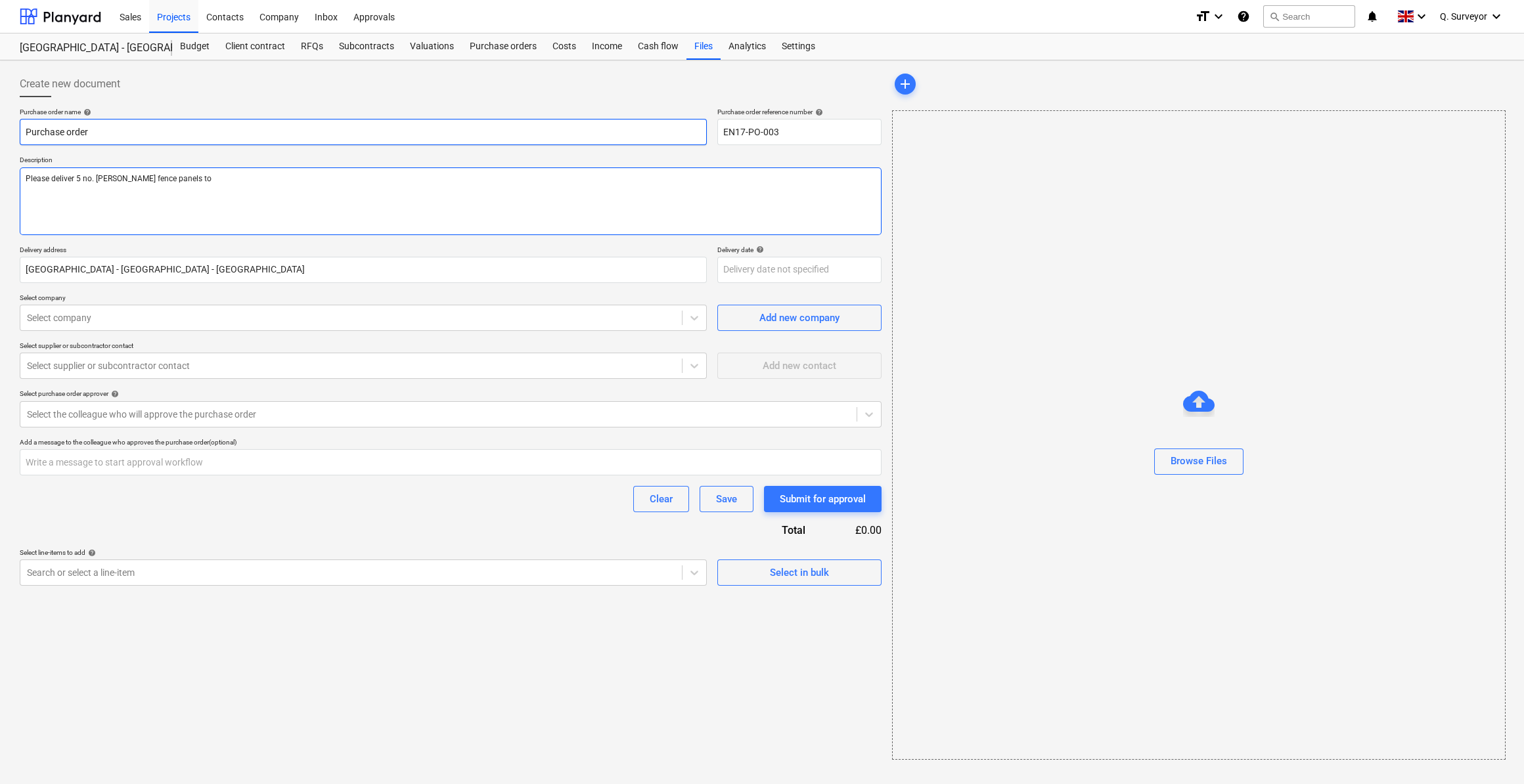 type on "x" 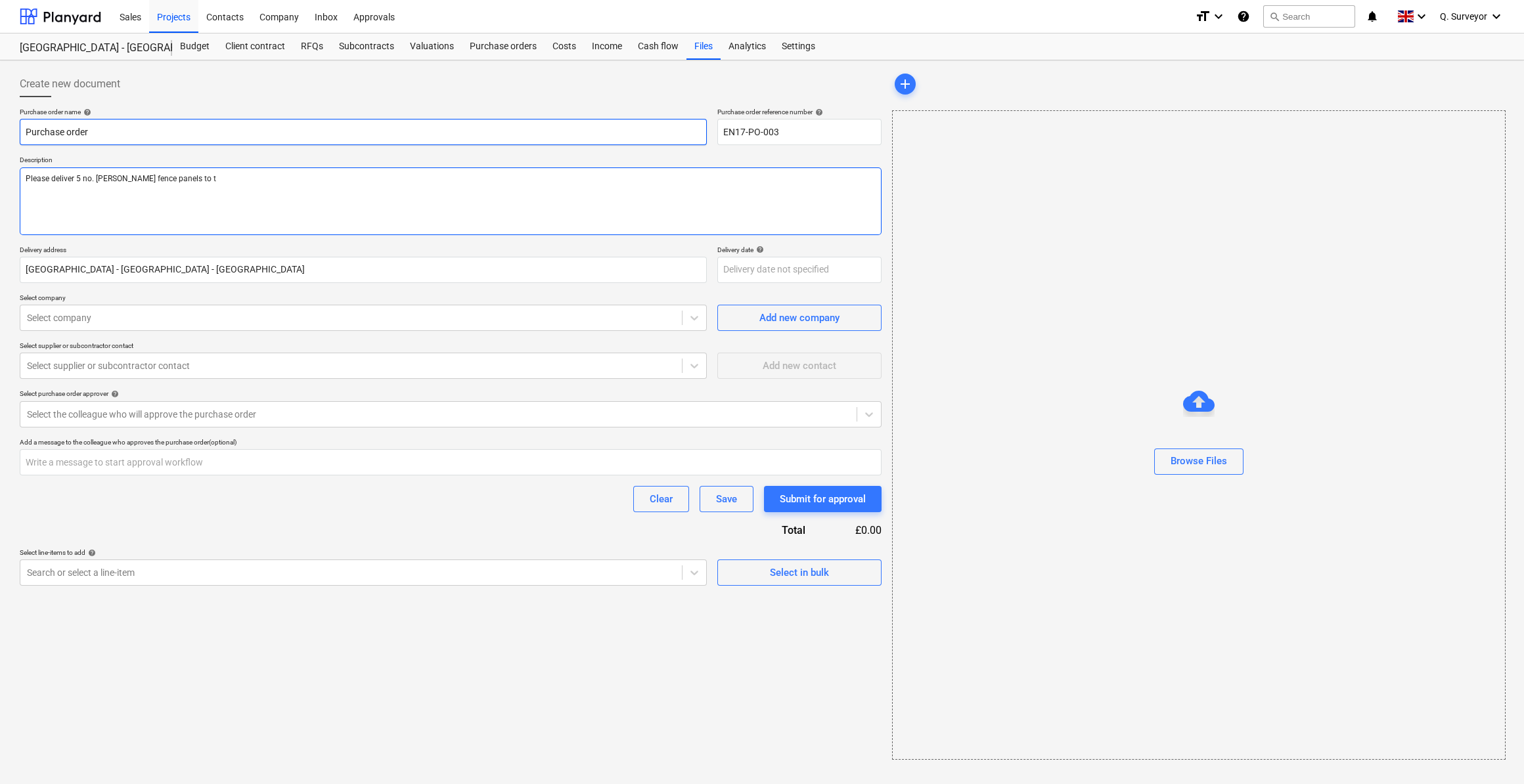 type on "x" 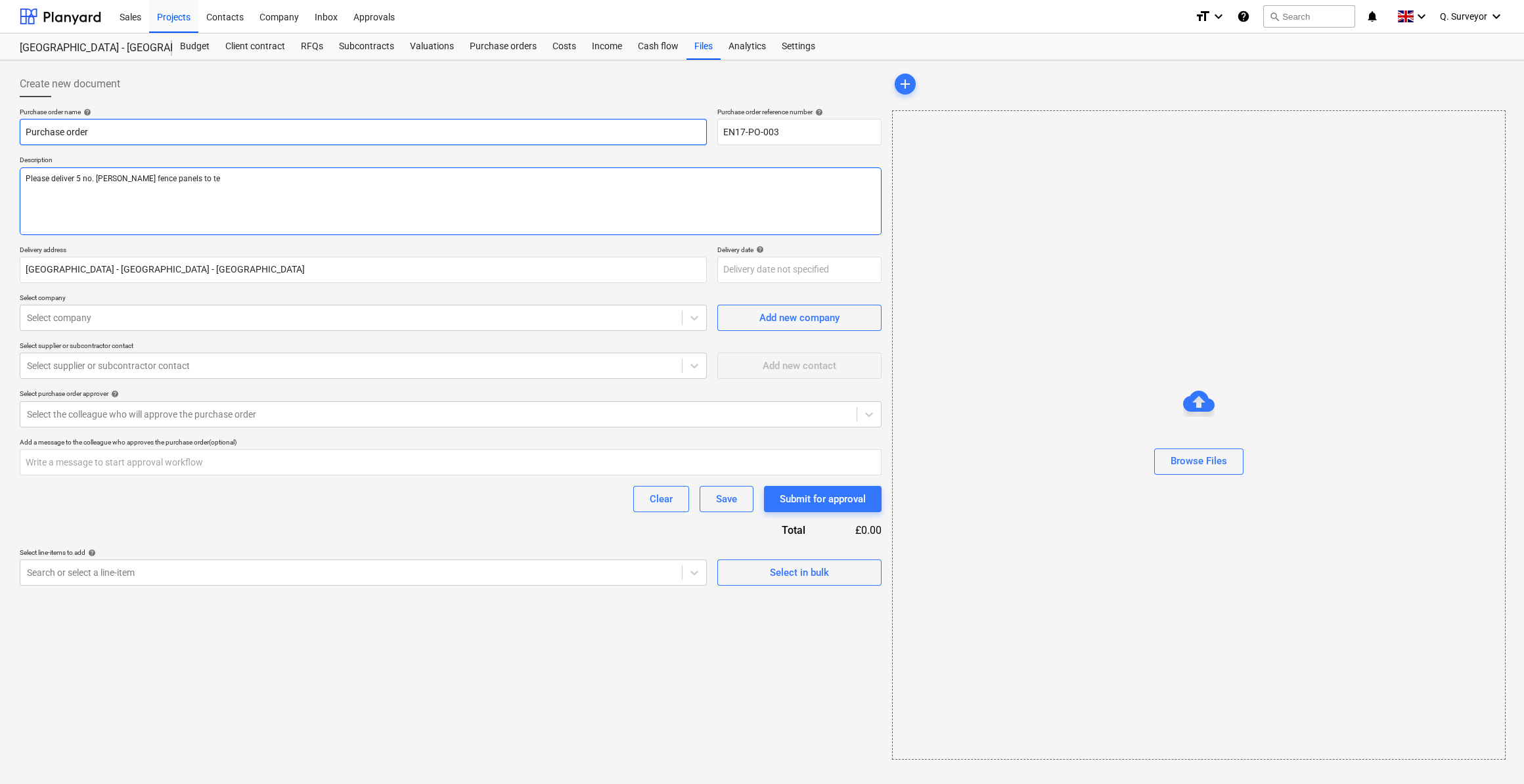 type on "x" 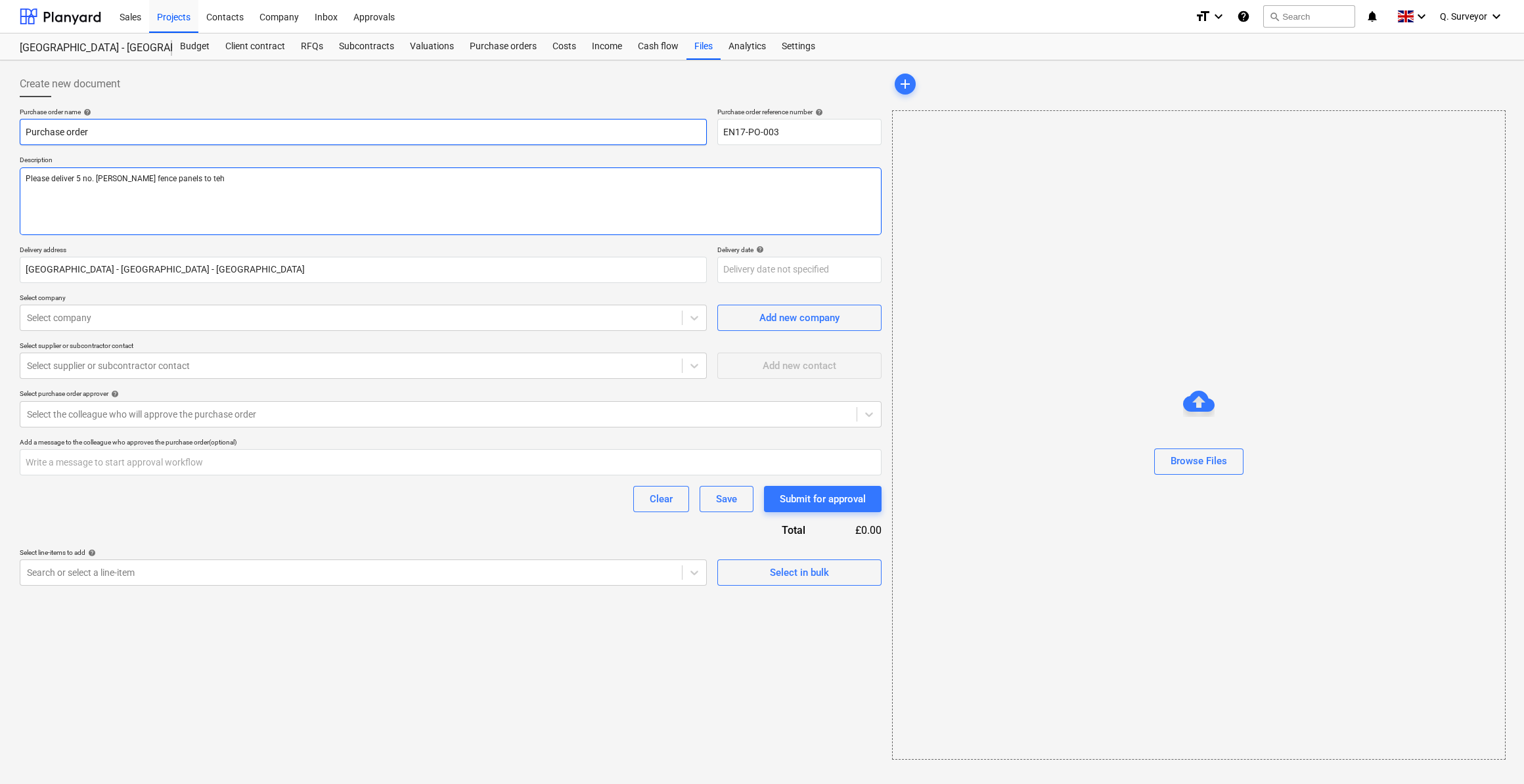 type on "x" 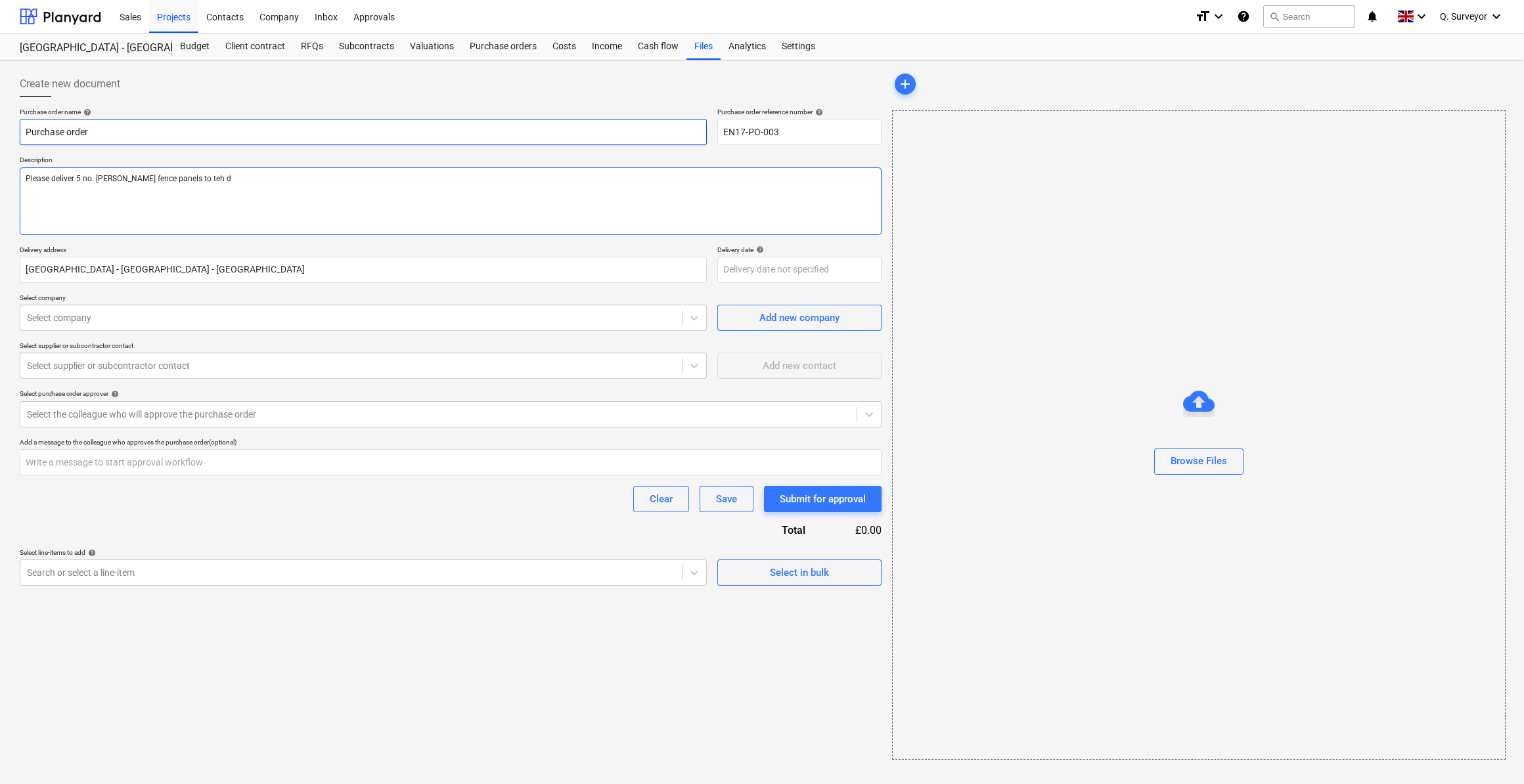type on "x" 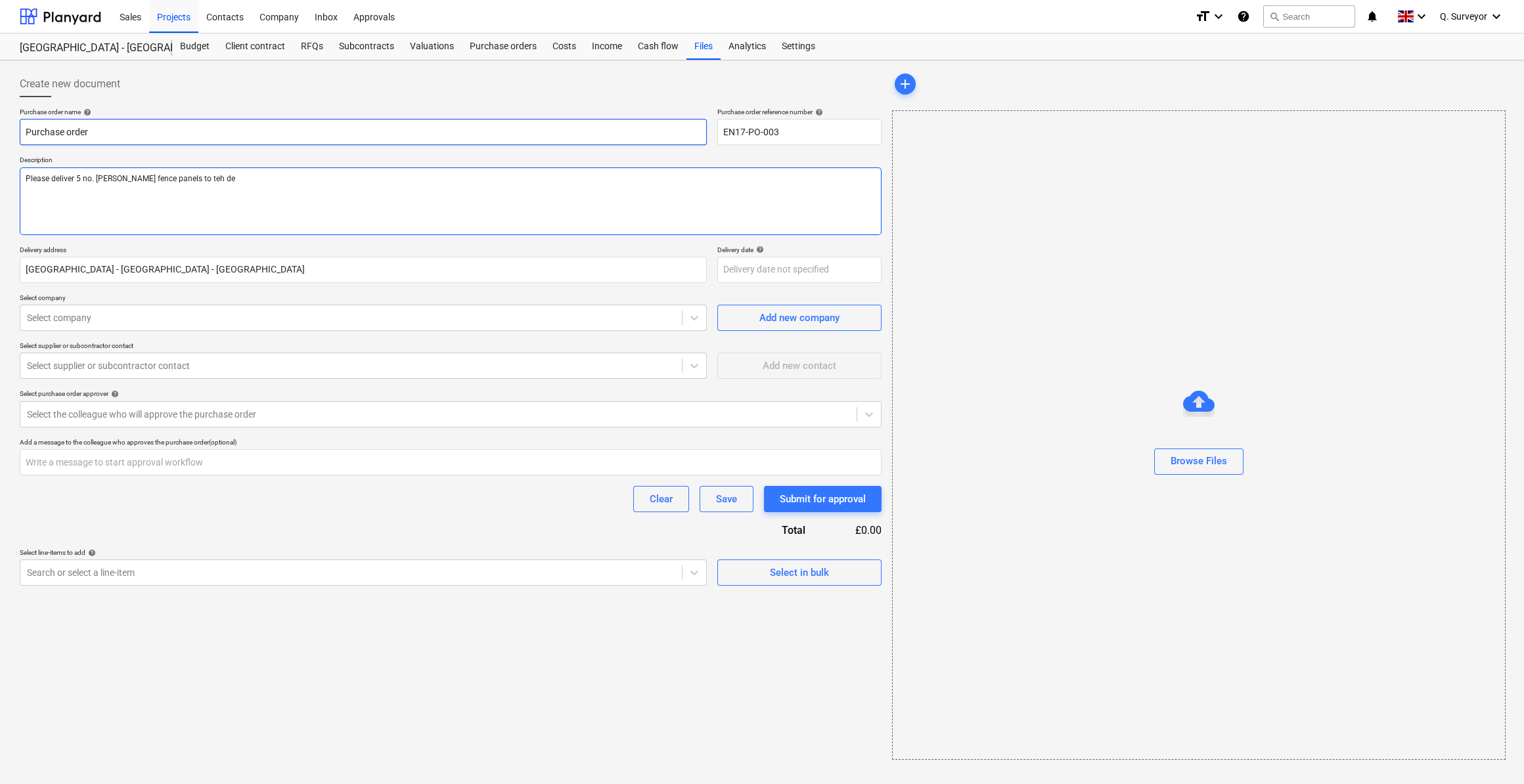 type on "x" 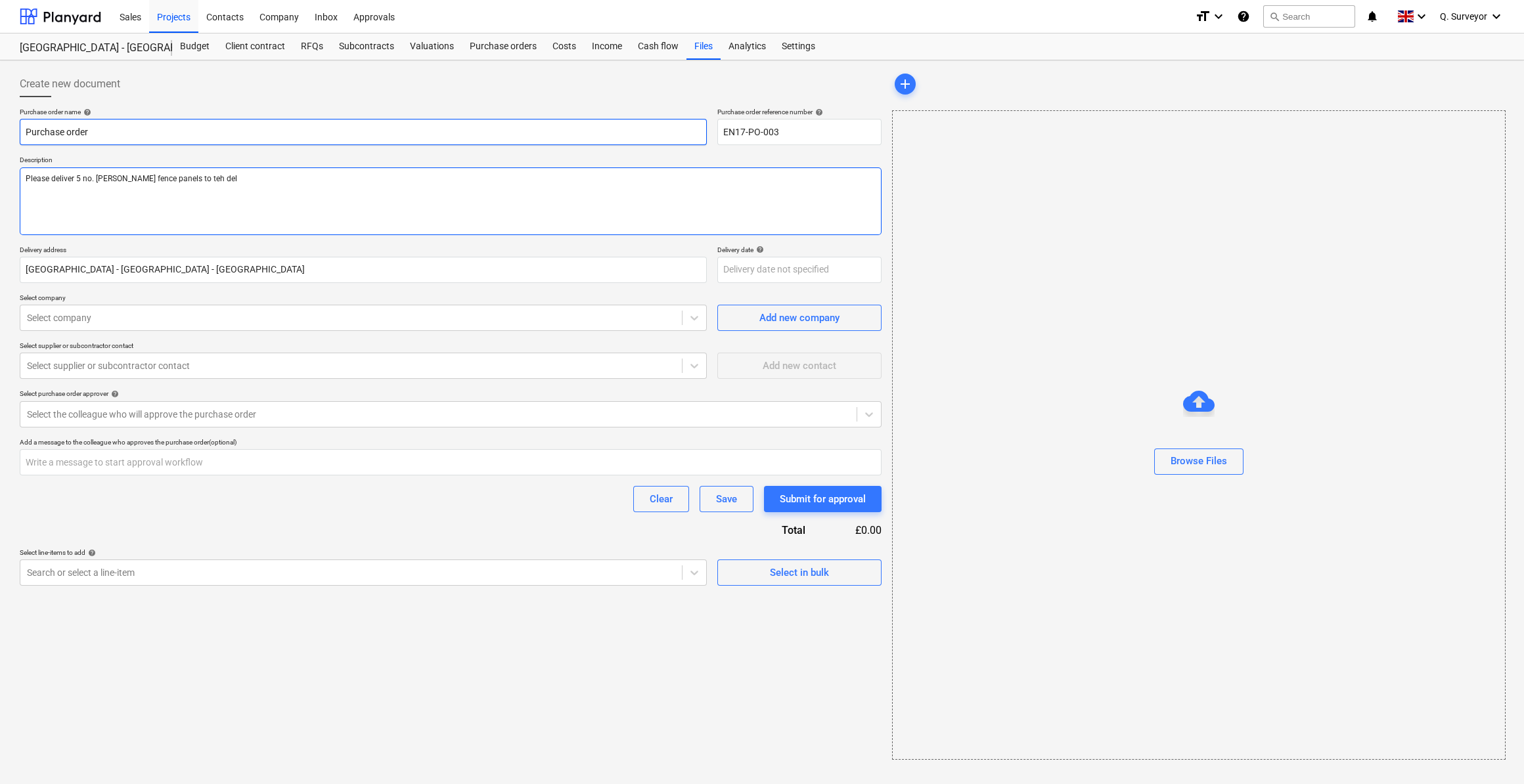 type on "Please deliver 5 no. [PERSON_NAME] fence panels to teh delv" 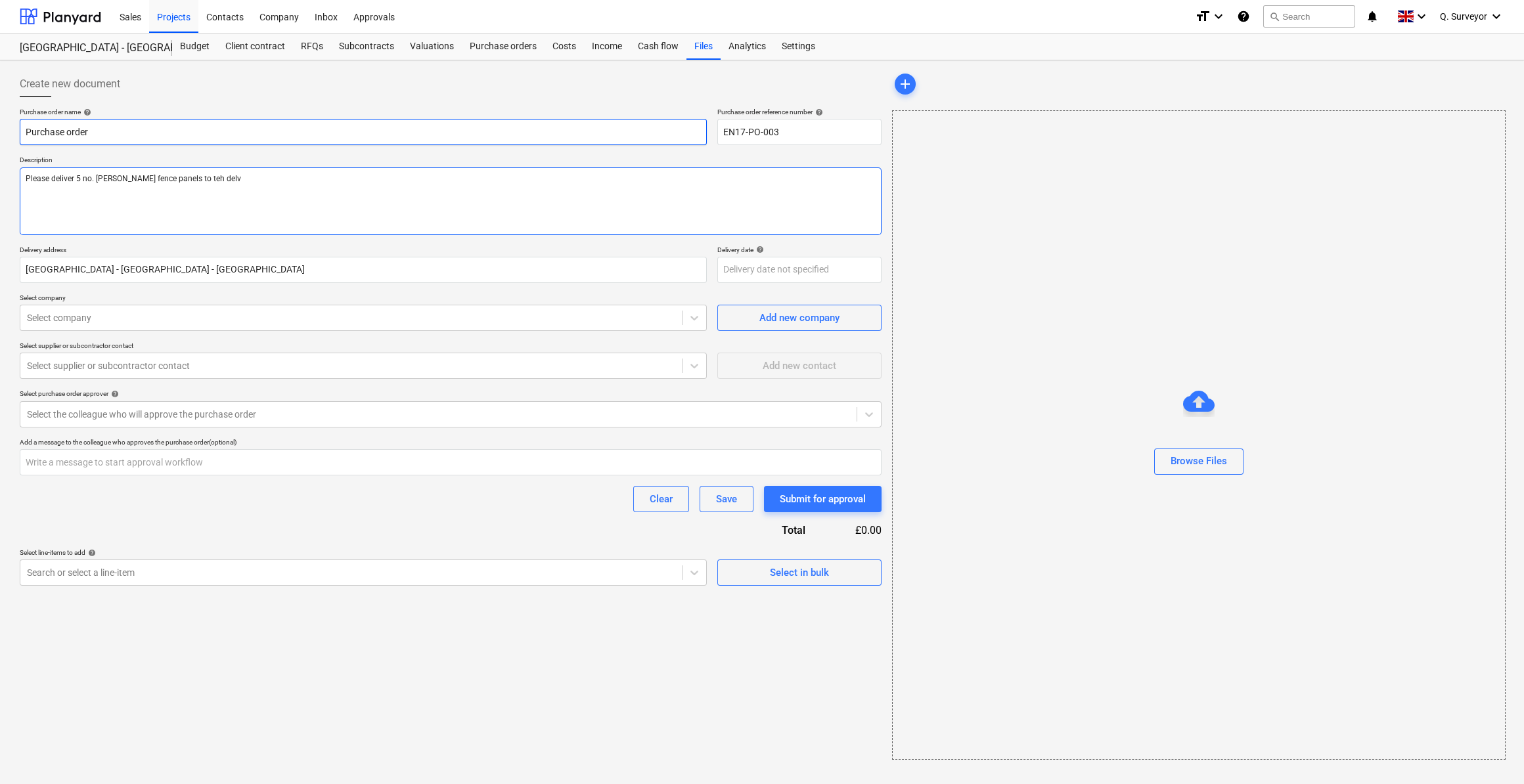 type on "x" 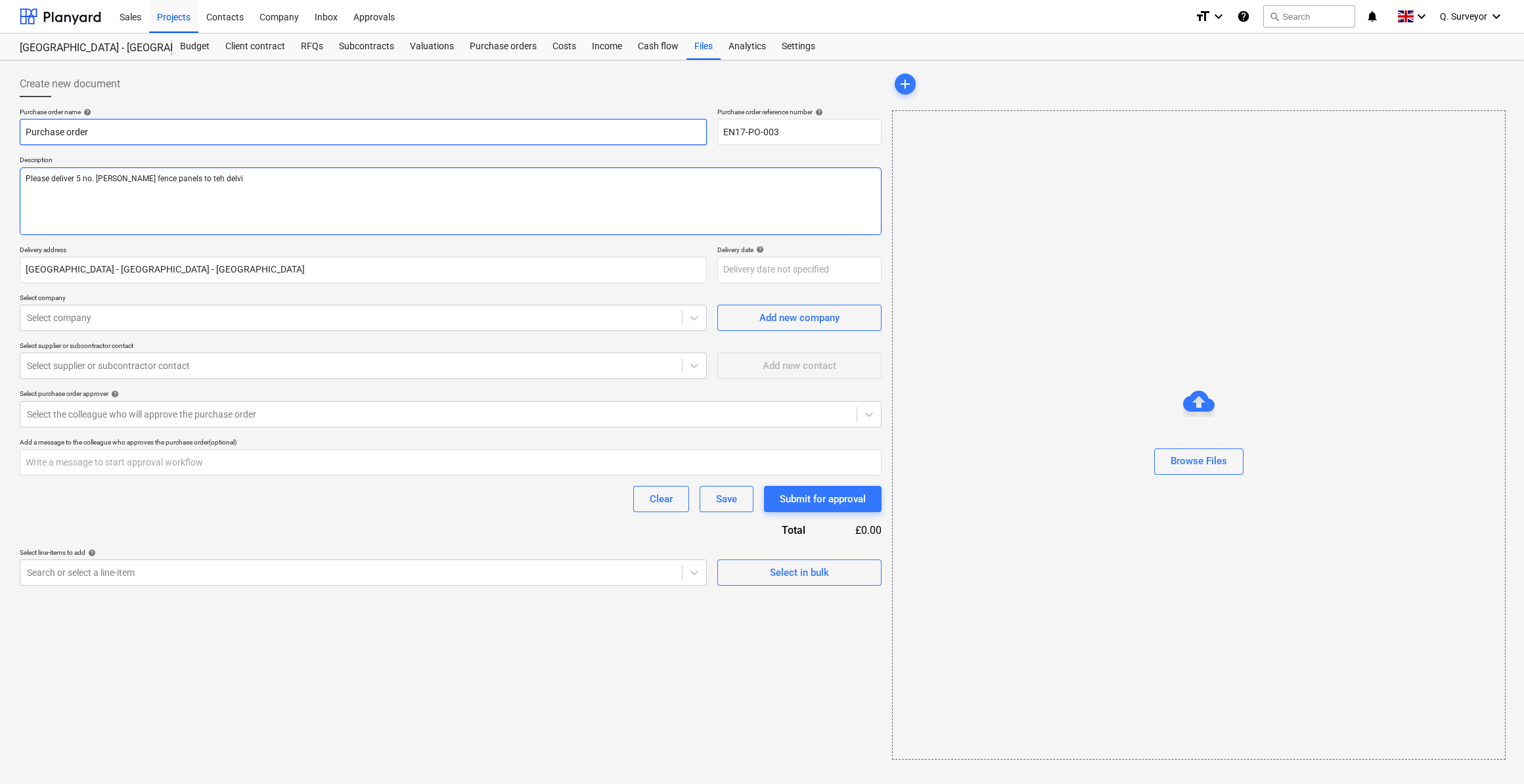 type on "x" 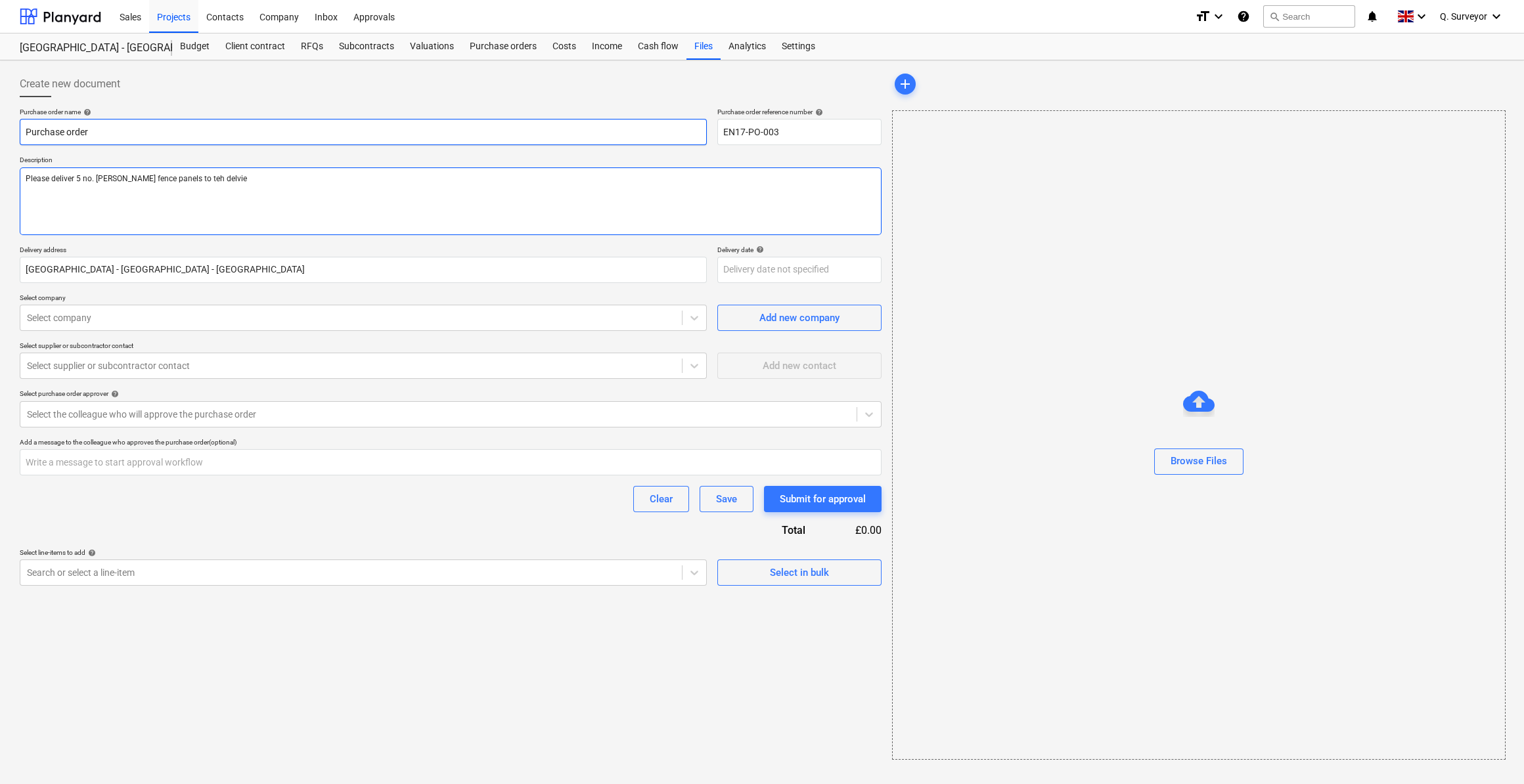 type on "Please deliver 5 no. [PERSON_NAME] fence panels to teh delvier" 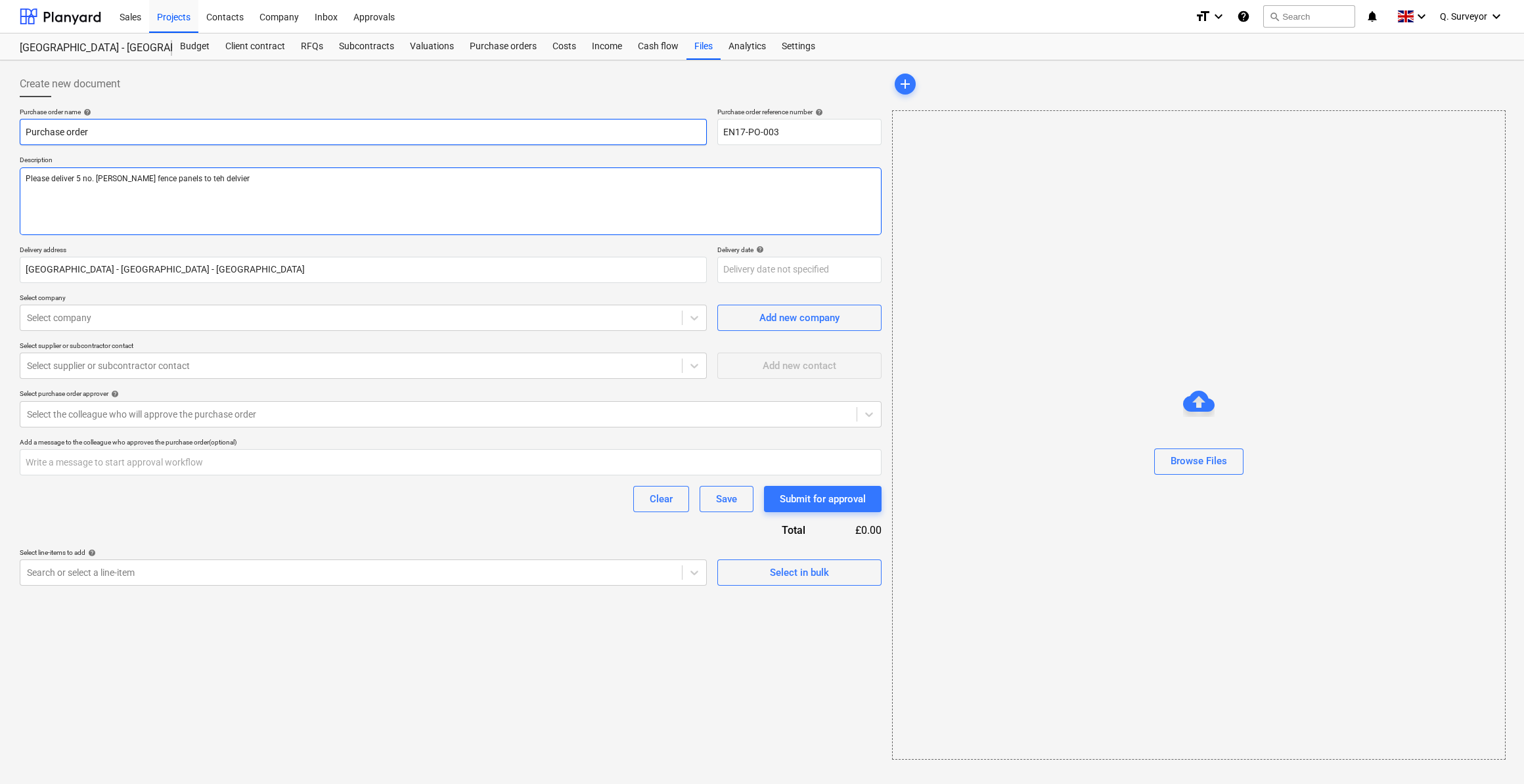 type on "x" 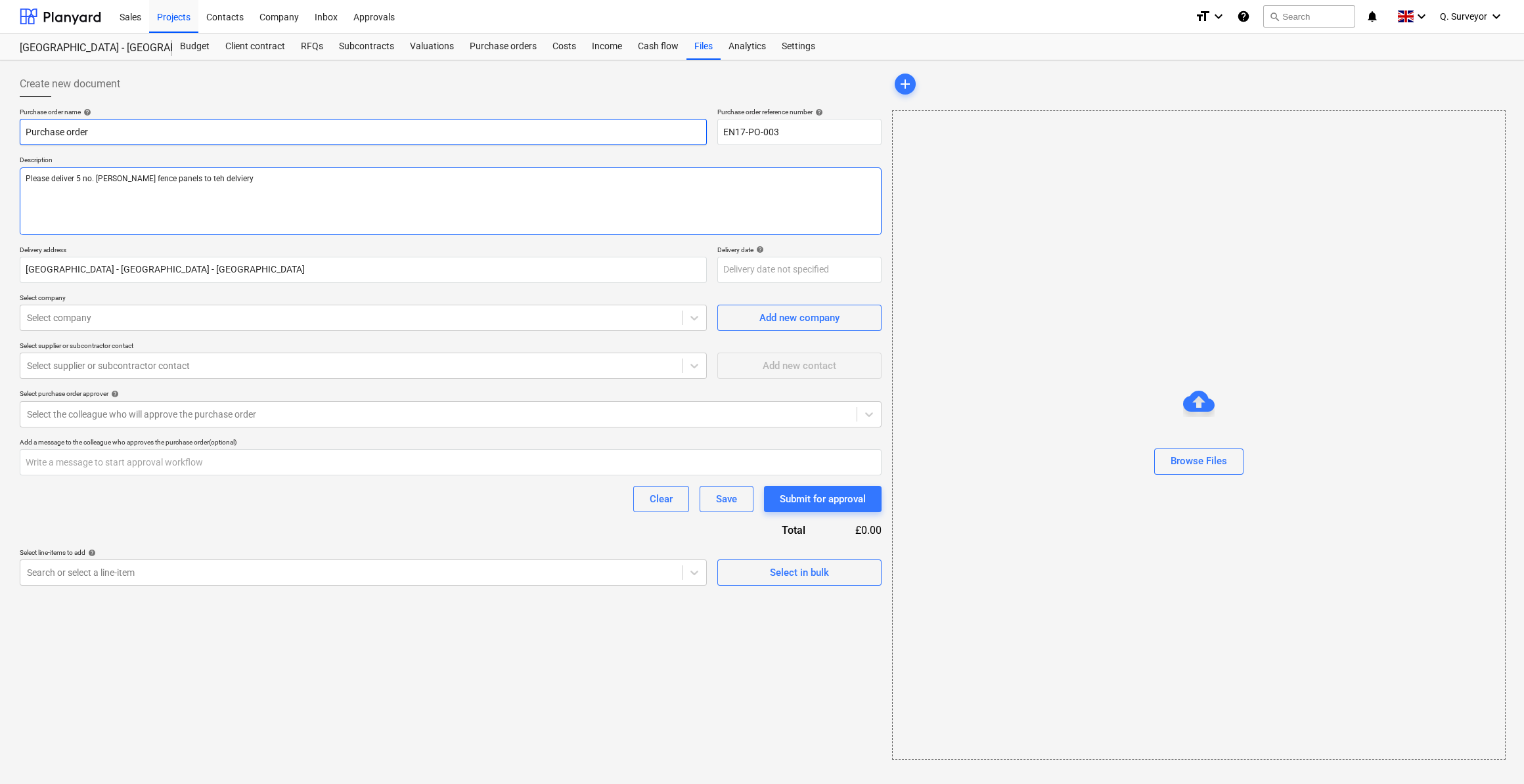 type on "x" 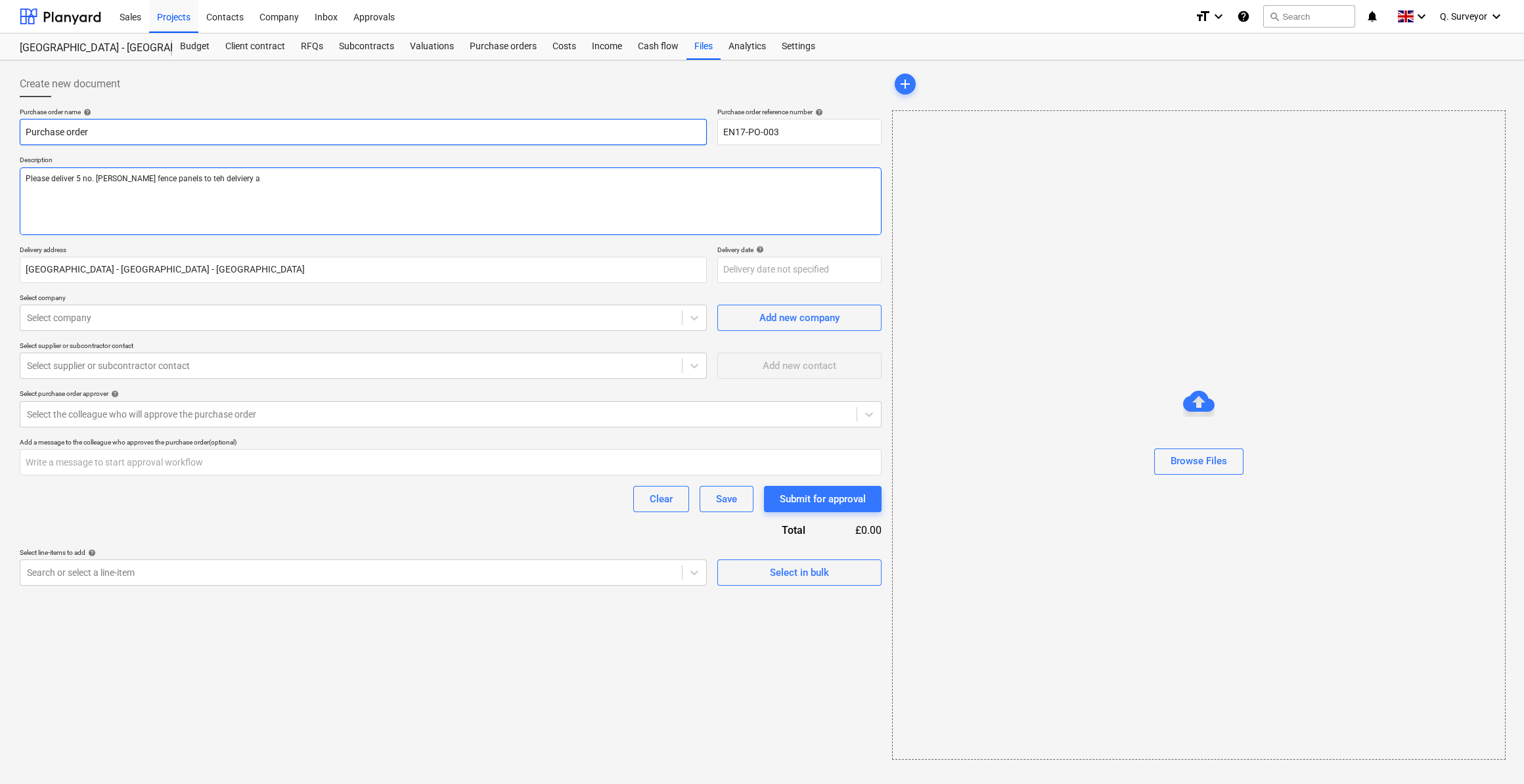 type on "x" 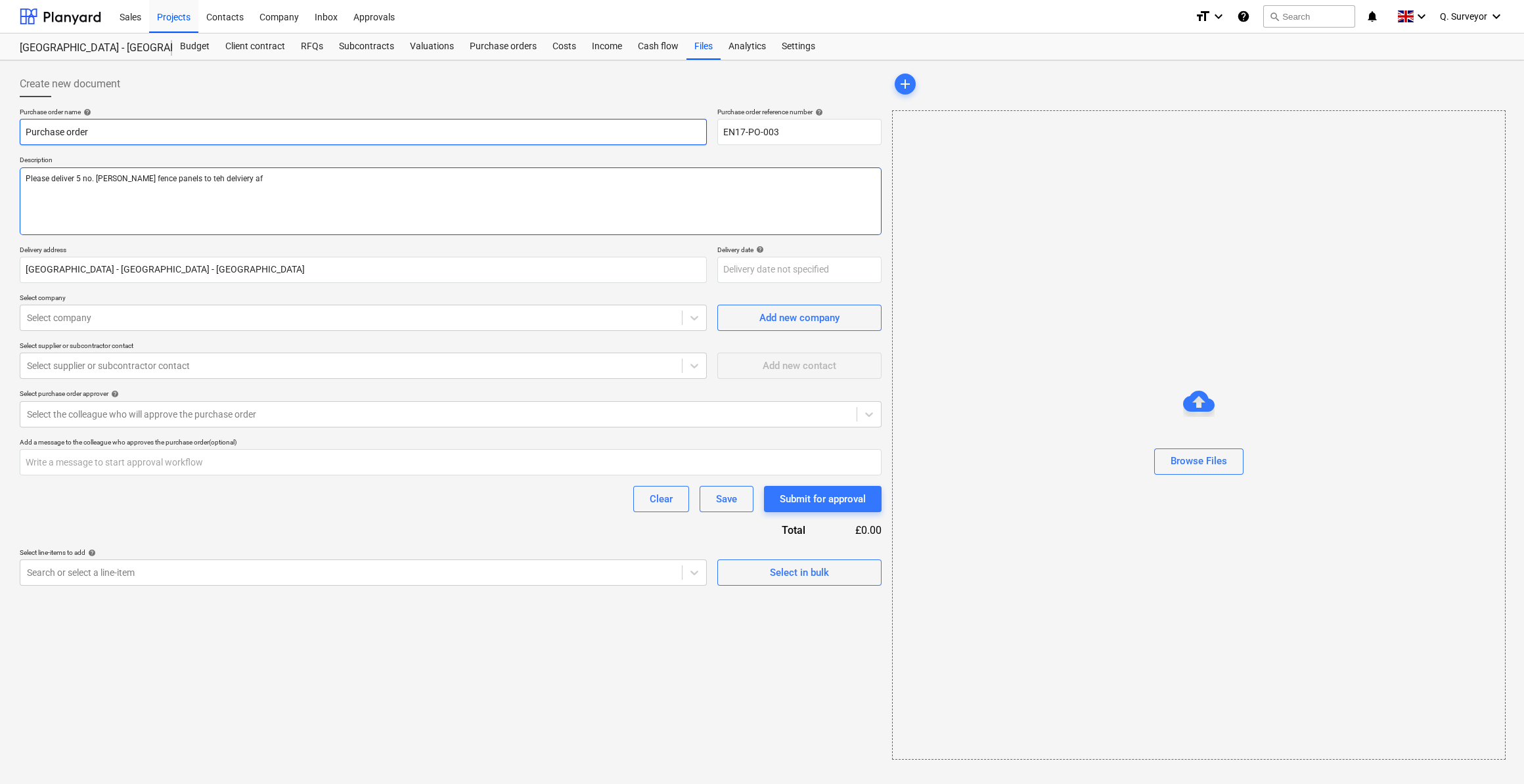type on "x" 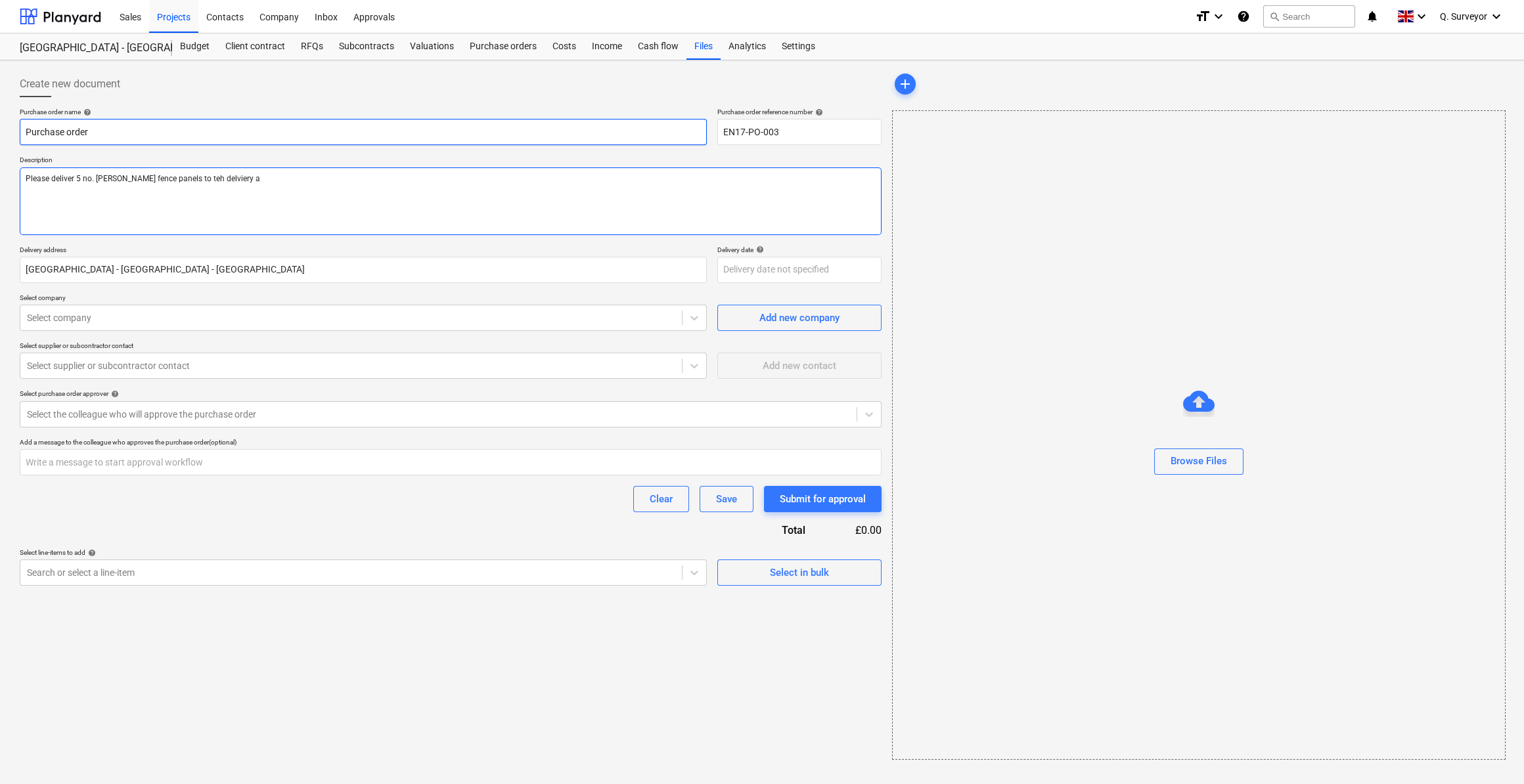 type on "x" 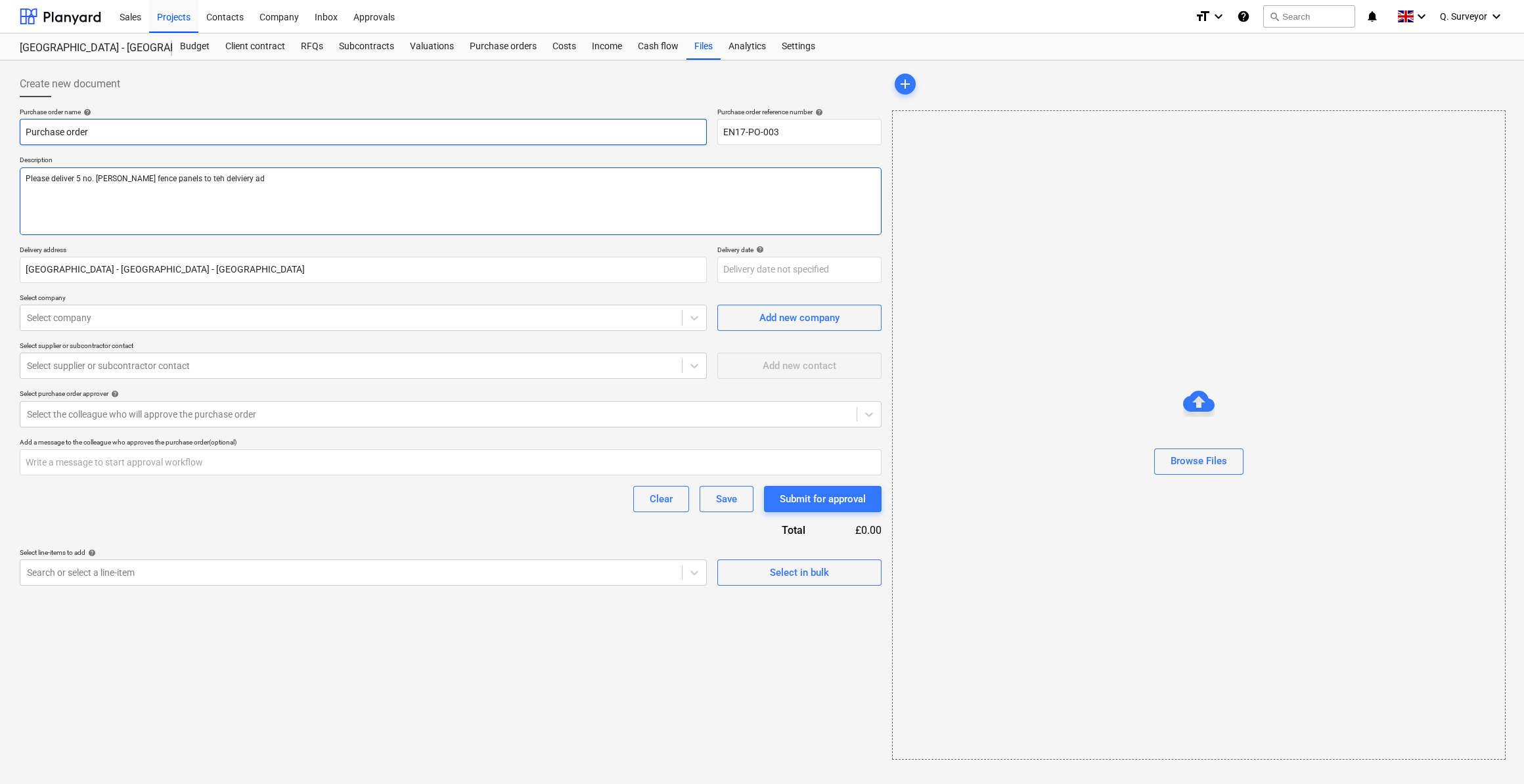 type on "x" 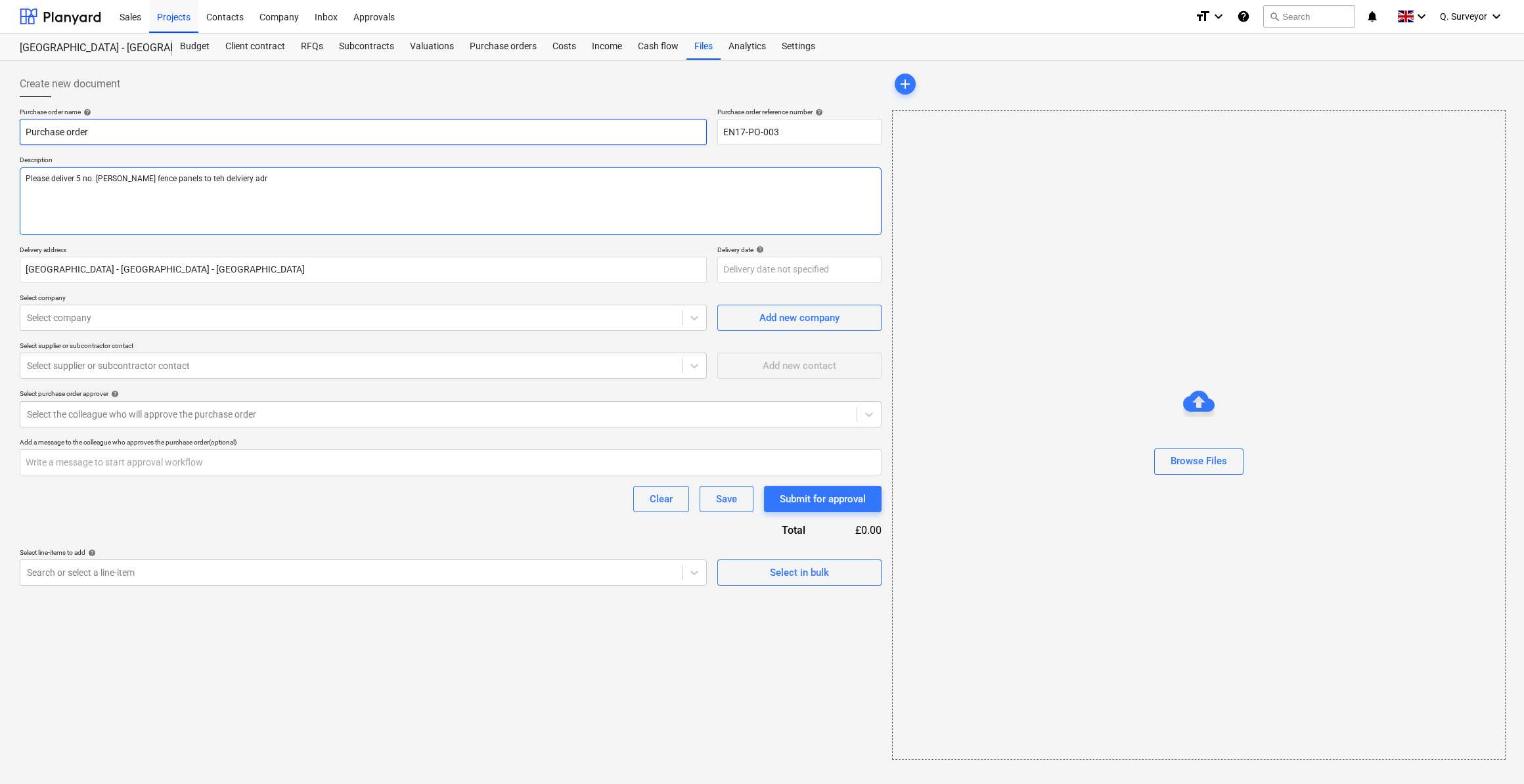 type on "x" 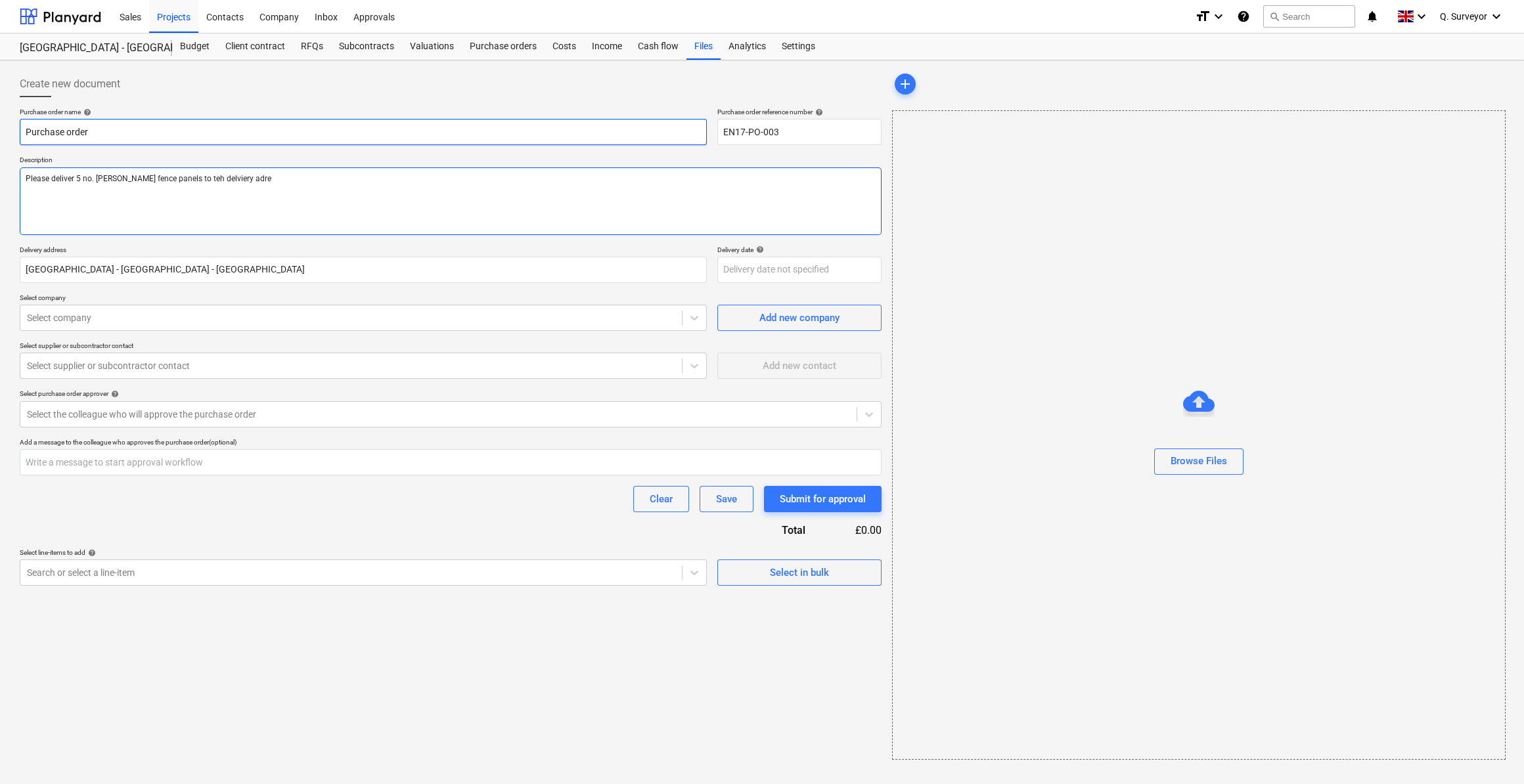 type on "x" 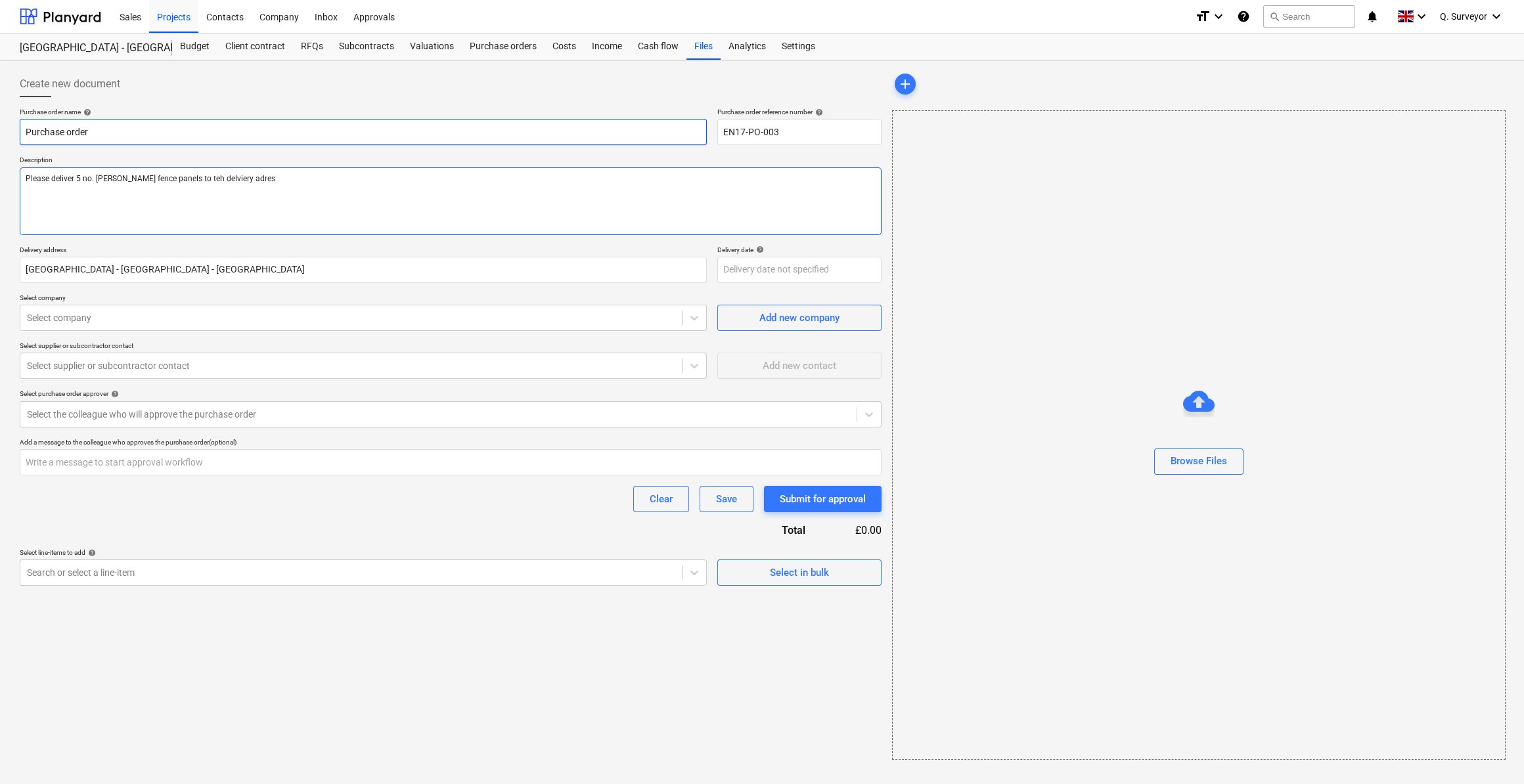type on "x" 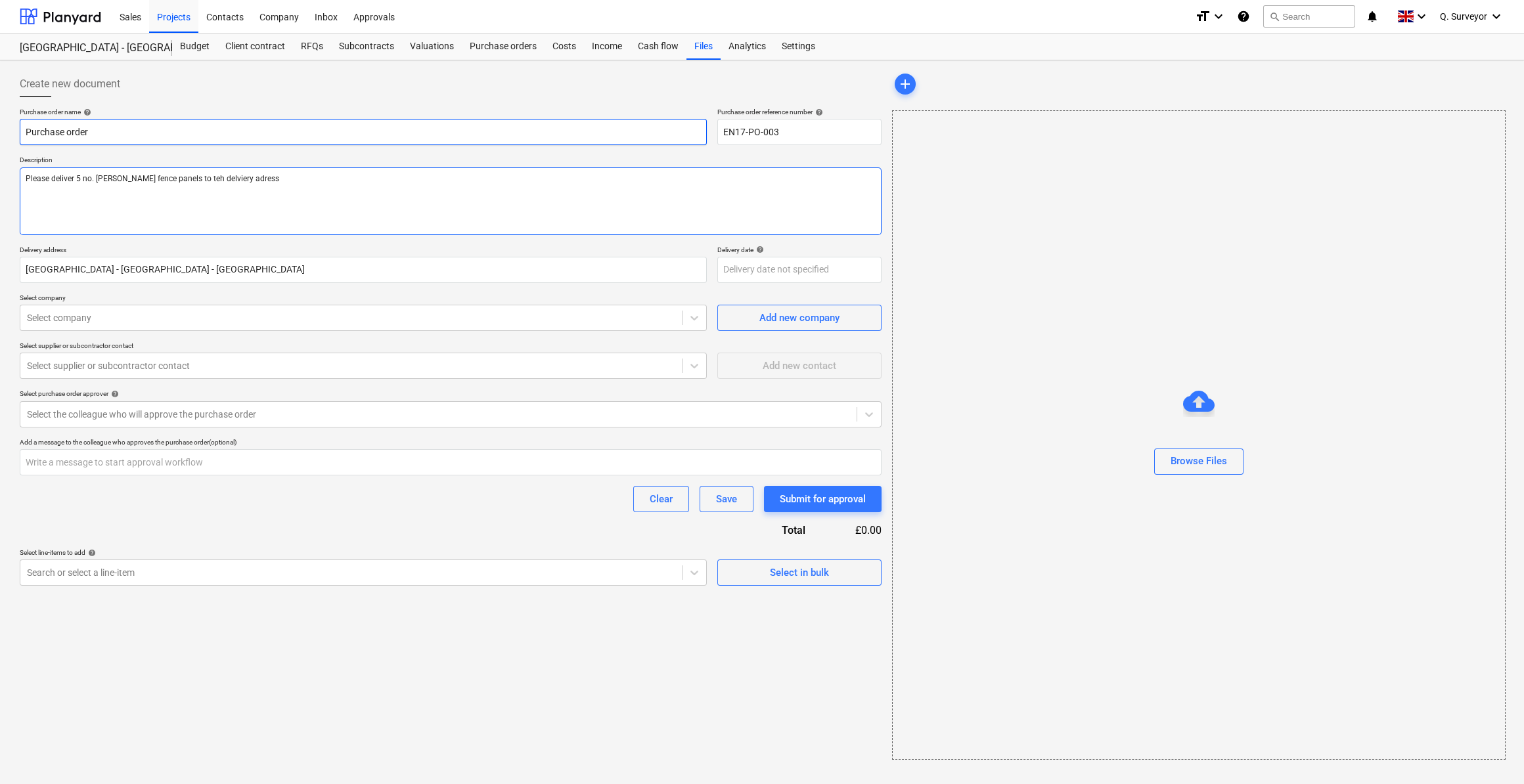 type on "Please deliver 5 no. [PERSON_NAME] fence panels to teh delviery adress" 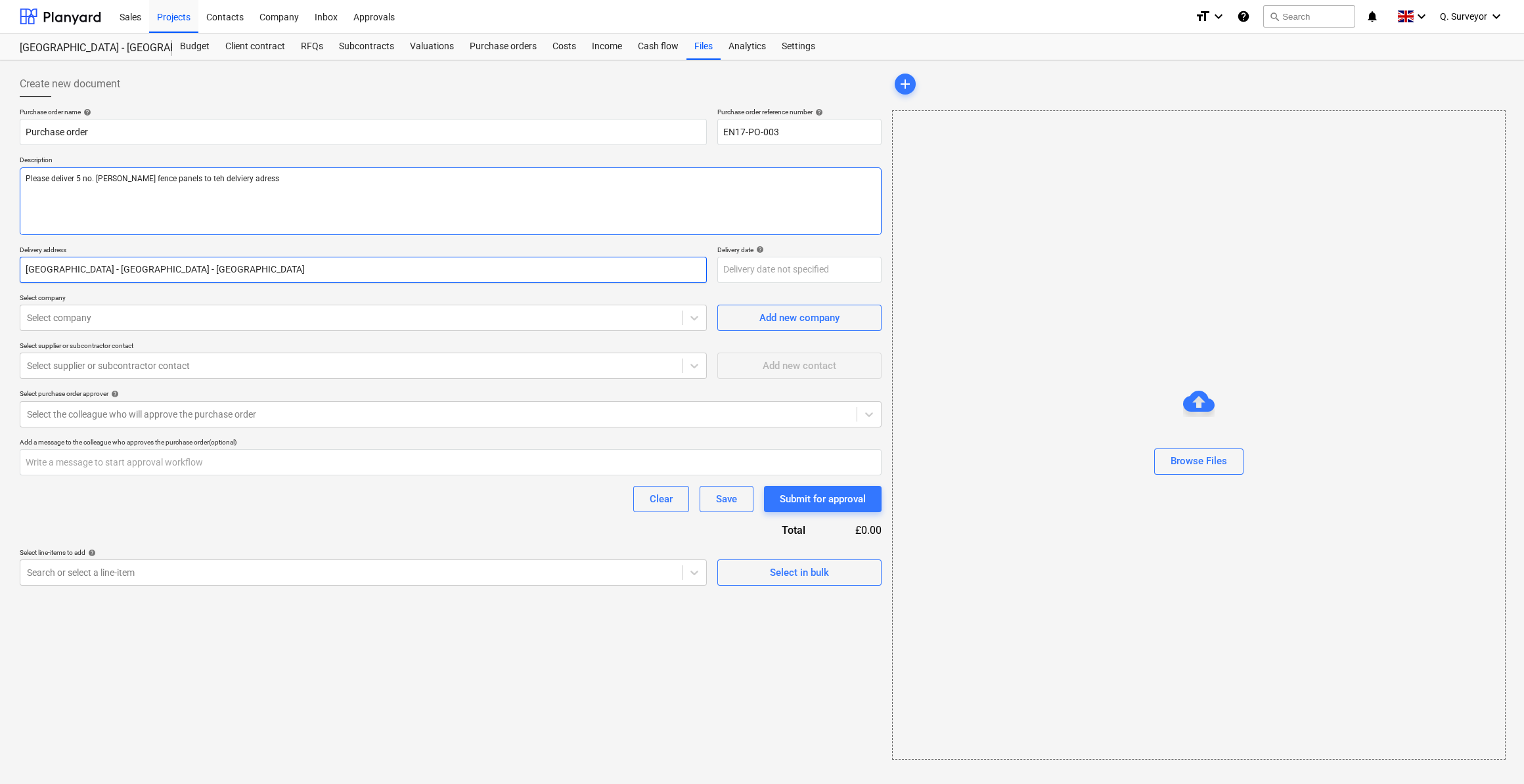 type on "Please deliver 5 no. [PERSON_NAME] fence panels to teh delviery adress" 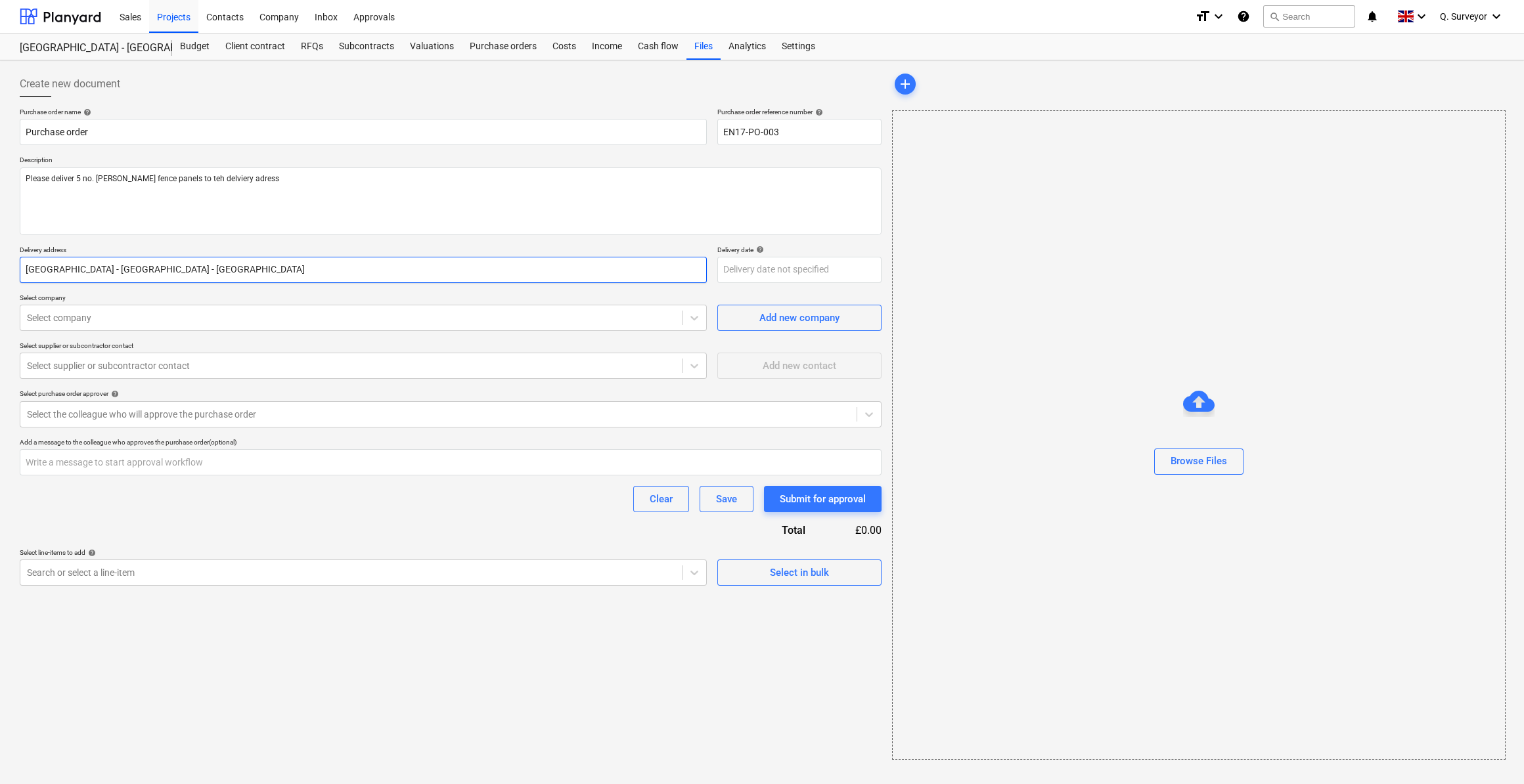 click on "[GEOGRAPHIC_DATA] - [GEOGRAPHIC_DATA] - [GEOGRAPHIC_DATA]" at bounding box center [363, 270] 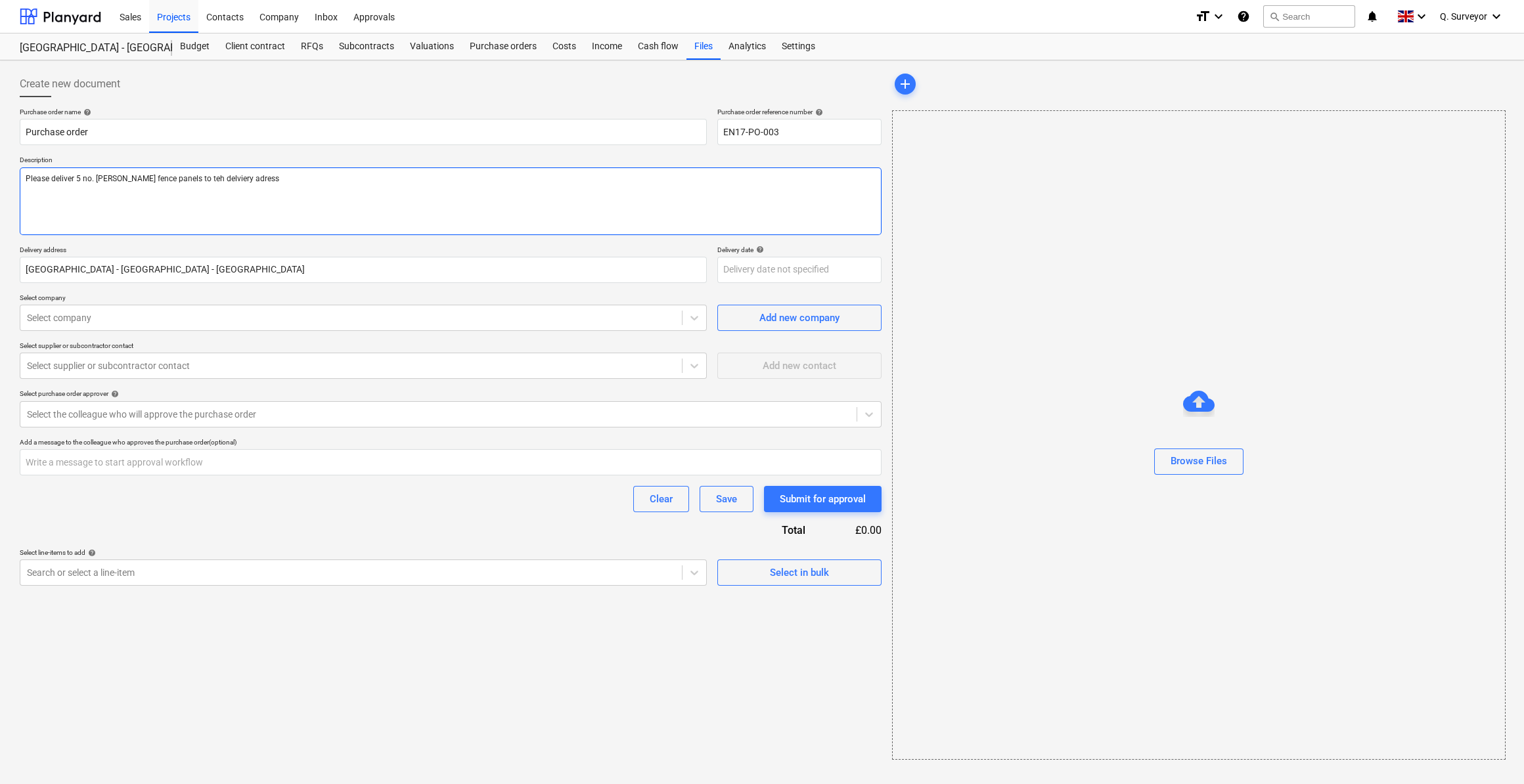 click on "Please deliver 5 no. [PERSON_NAME] fence panels to teh delviery adress" at bounding box center (451, 201) 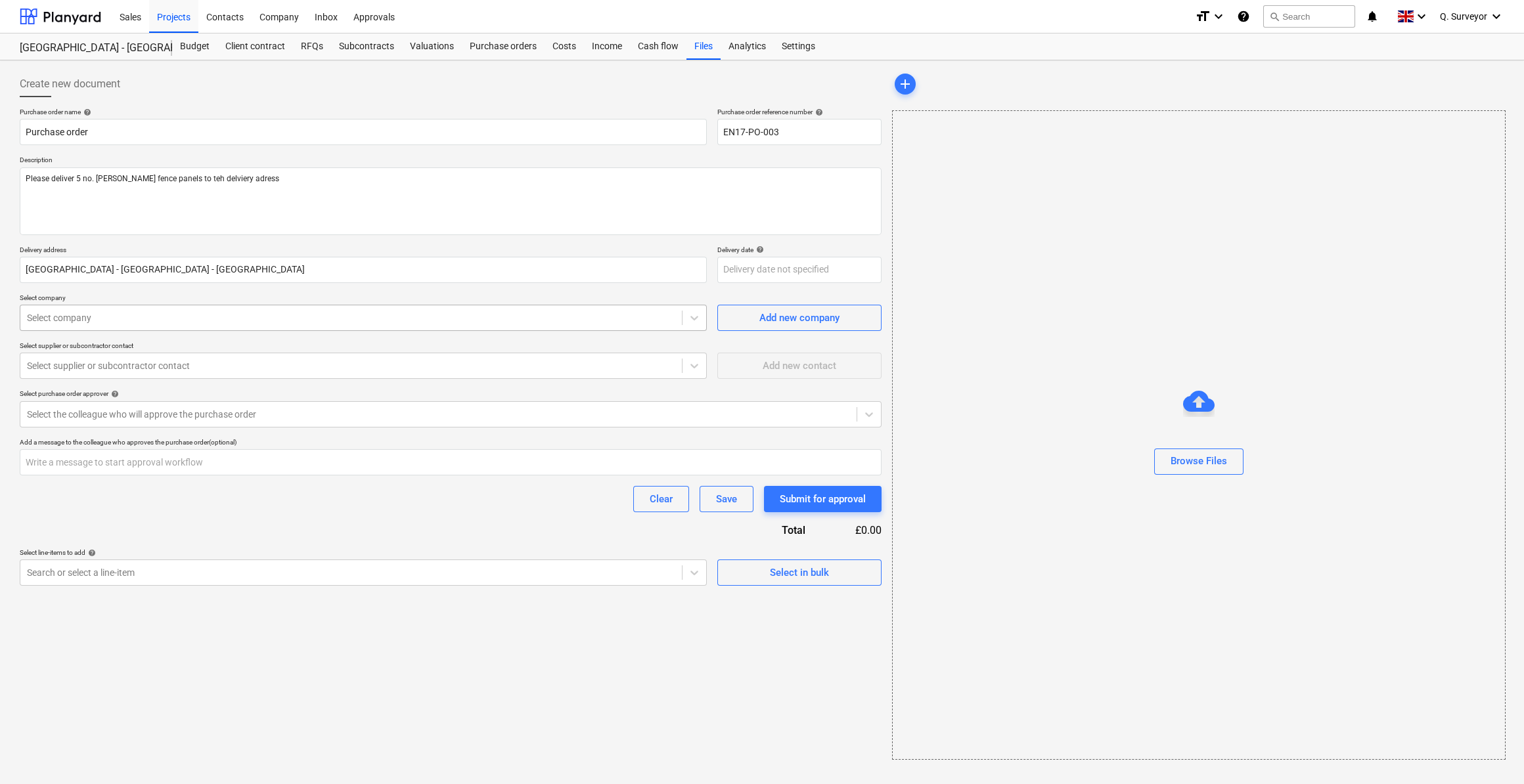 click at bounding box center [351, 318] 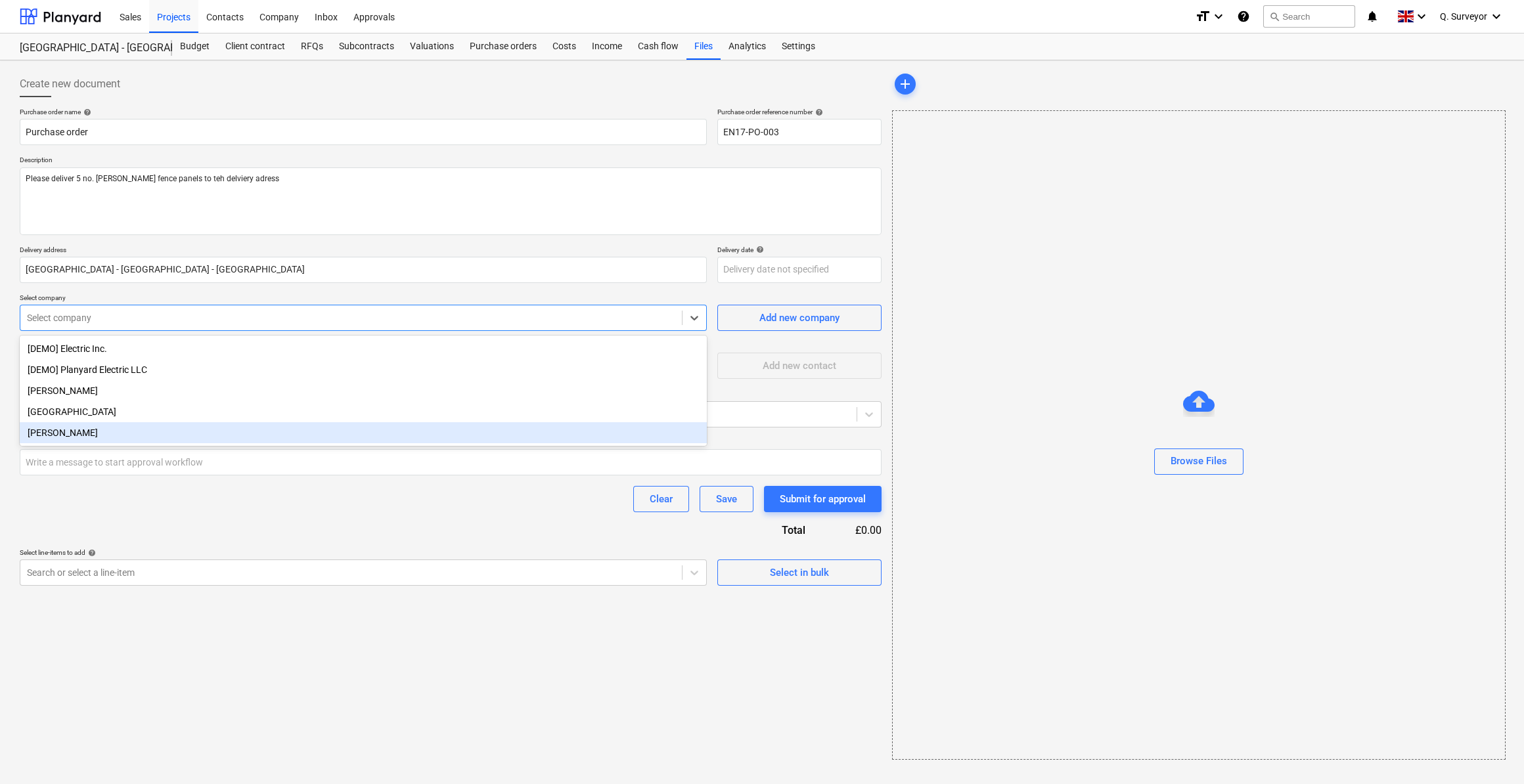 click on "[PERSON_NAME]" at bounding box center [363, 433] 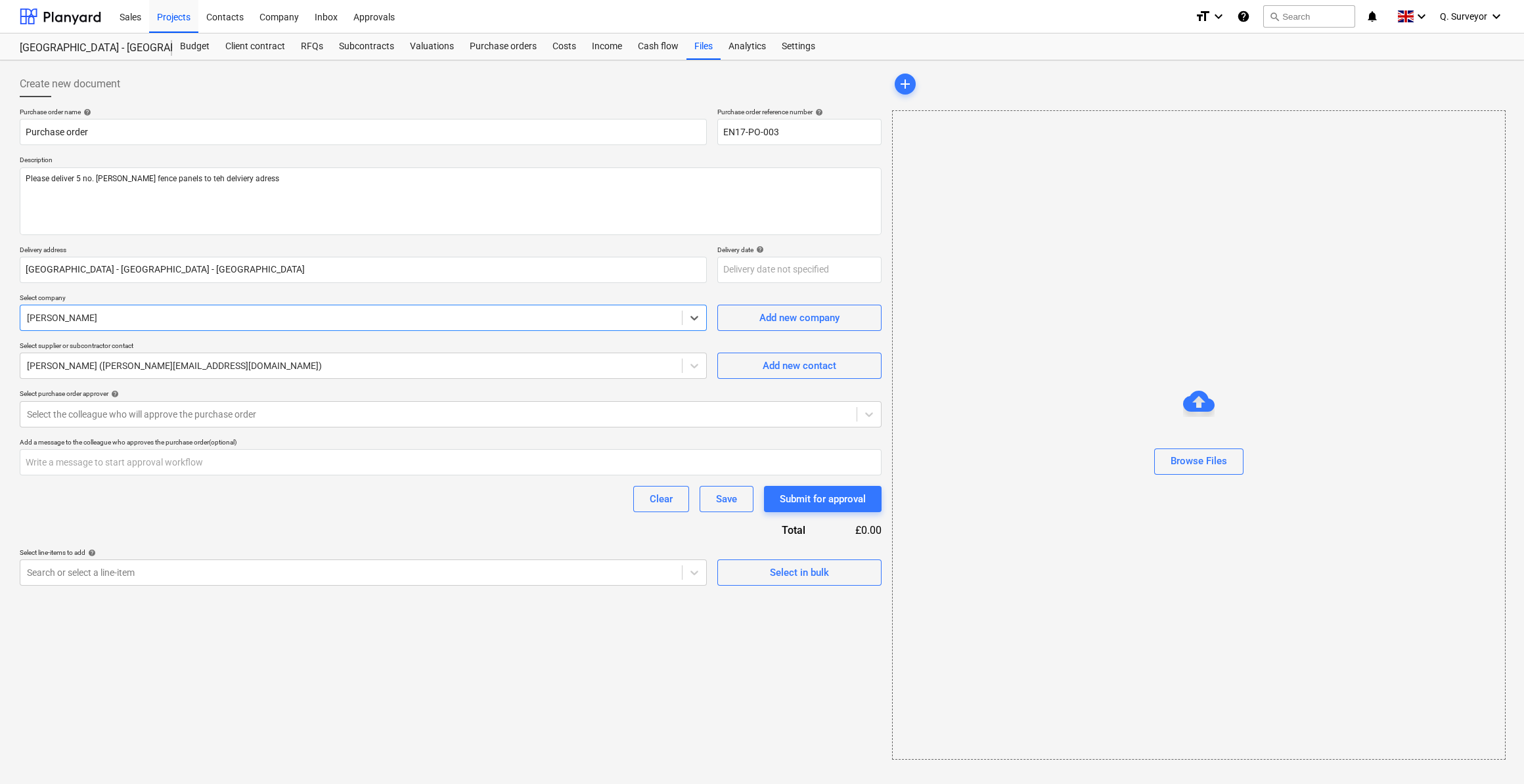 click at bounding box center [351, 318] 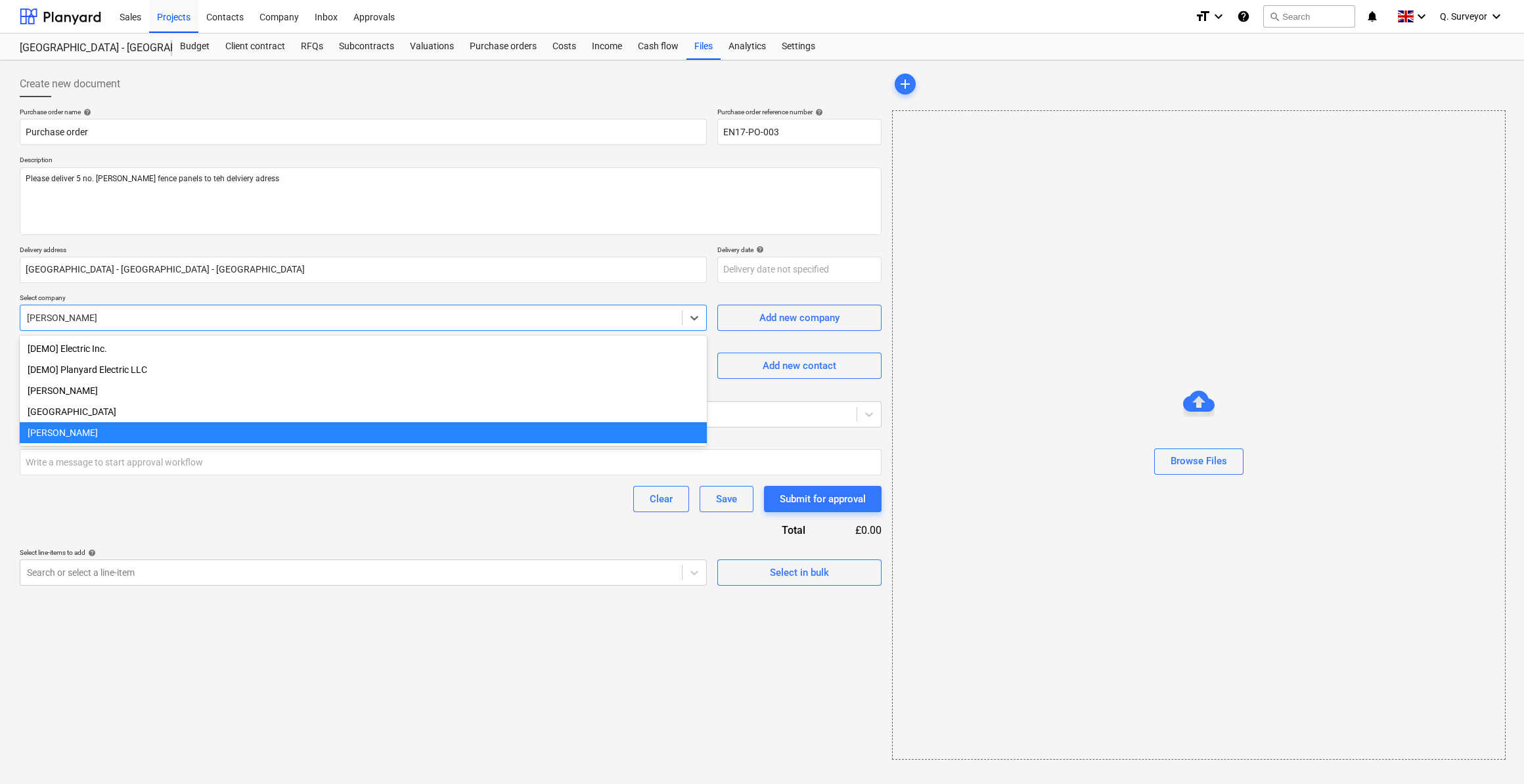 click on "[PERSON_NAME]" at bounding box center (363, 433) 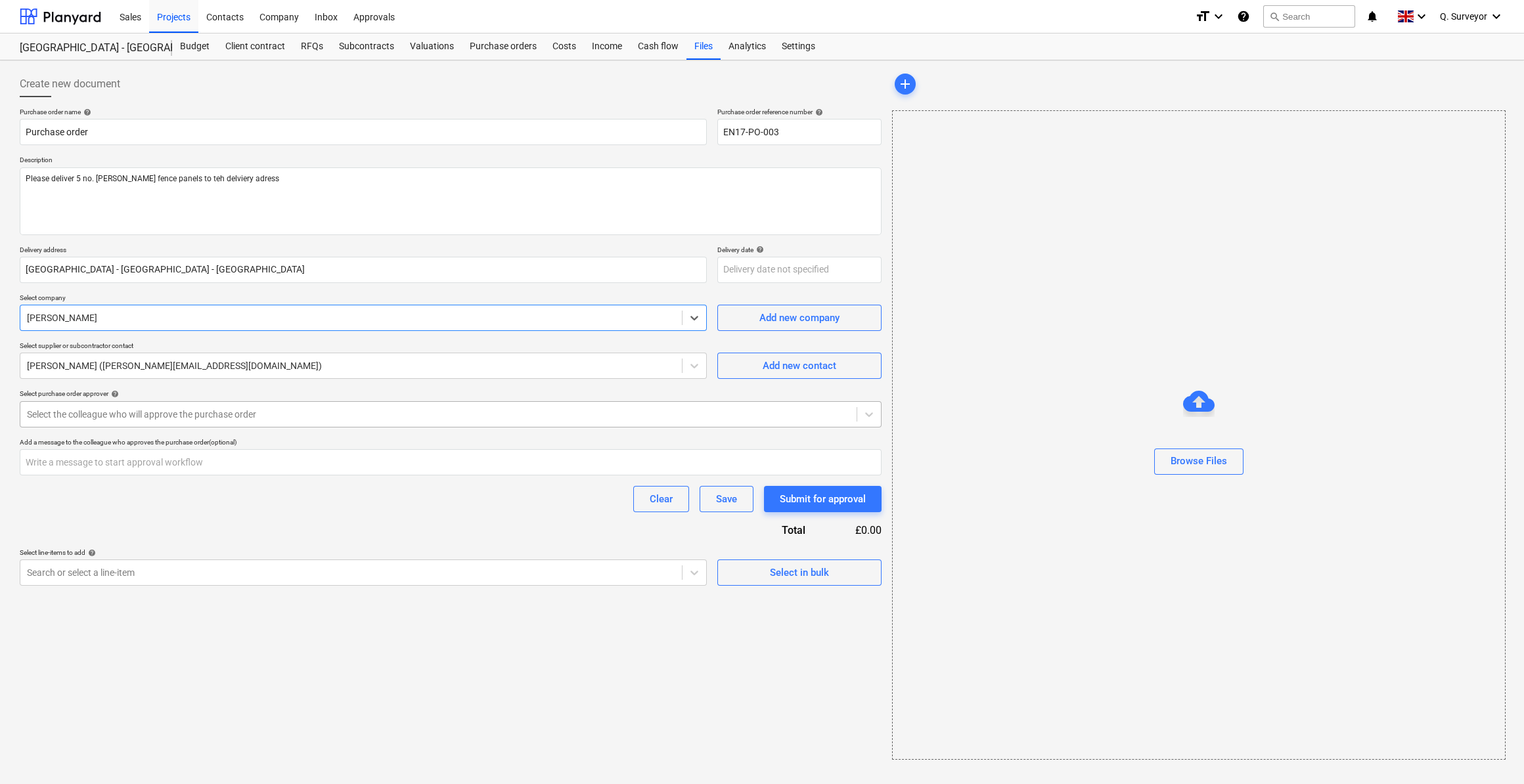 click at bounding box center (438, 414) 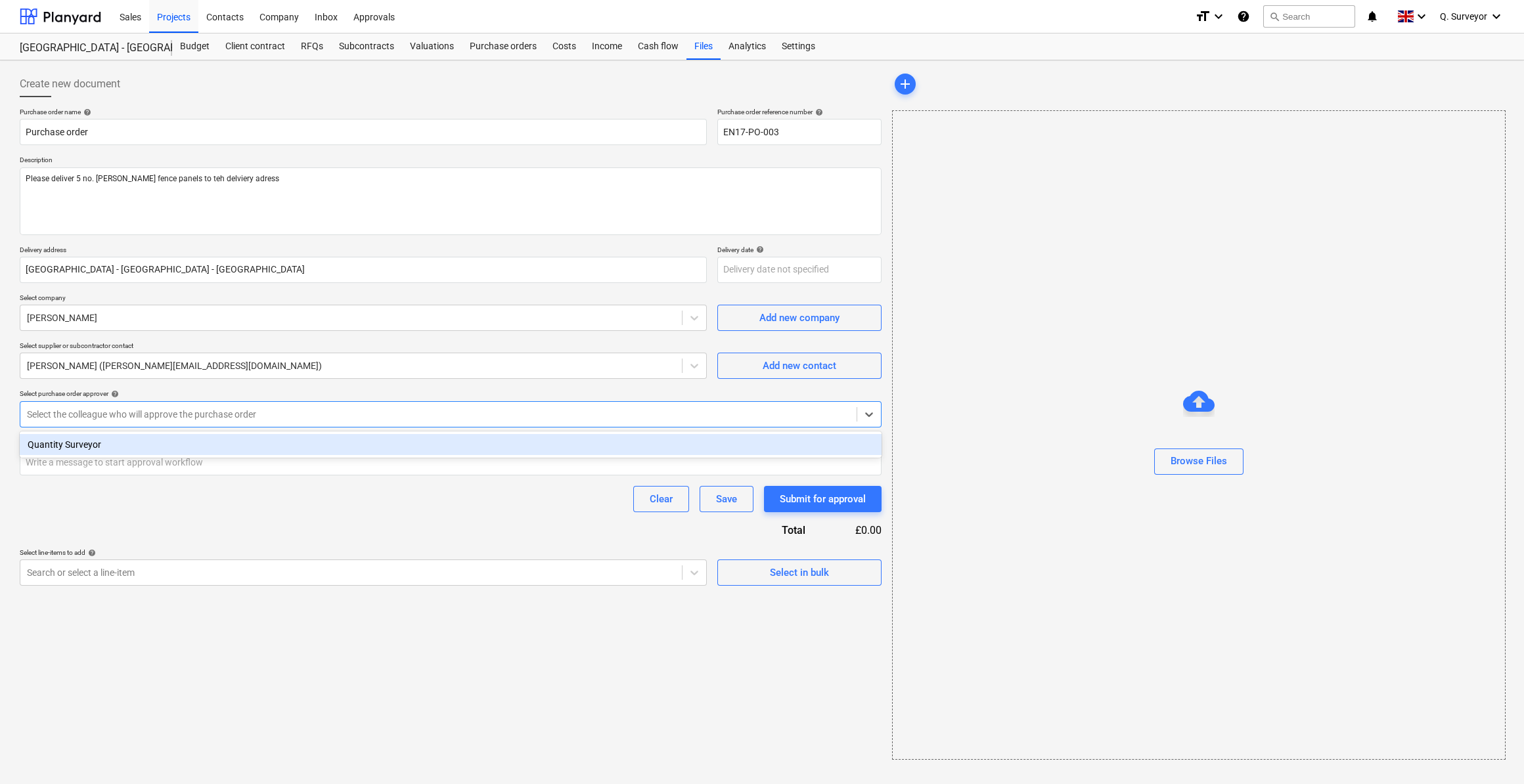 click on "Quantity Surveyor" at bounding box center (451, 445) 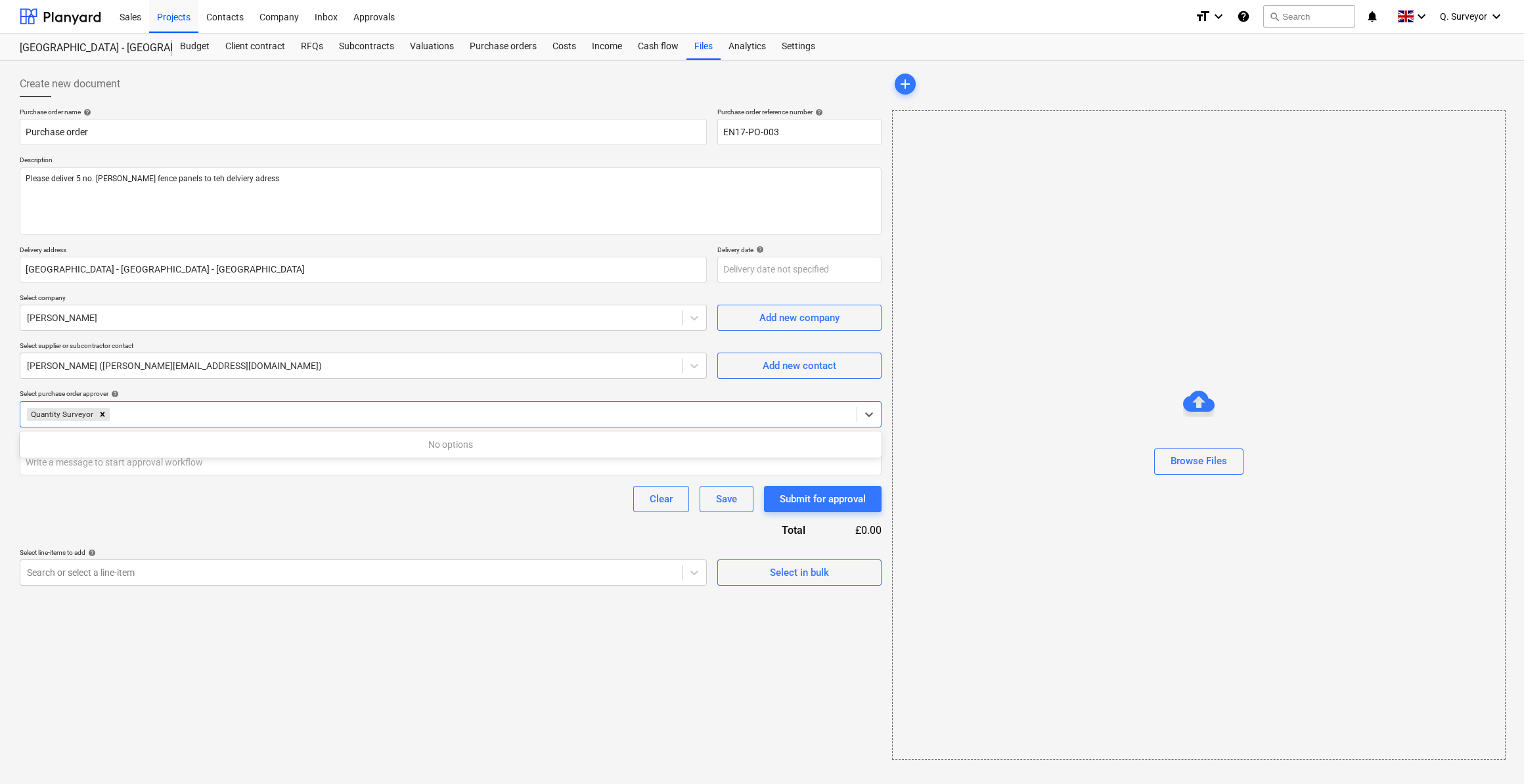 click on "Clear Save Submit for approval" at bounding box center [451, 499] 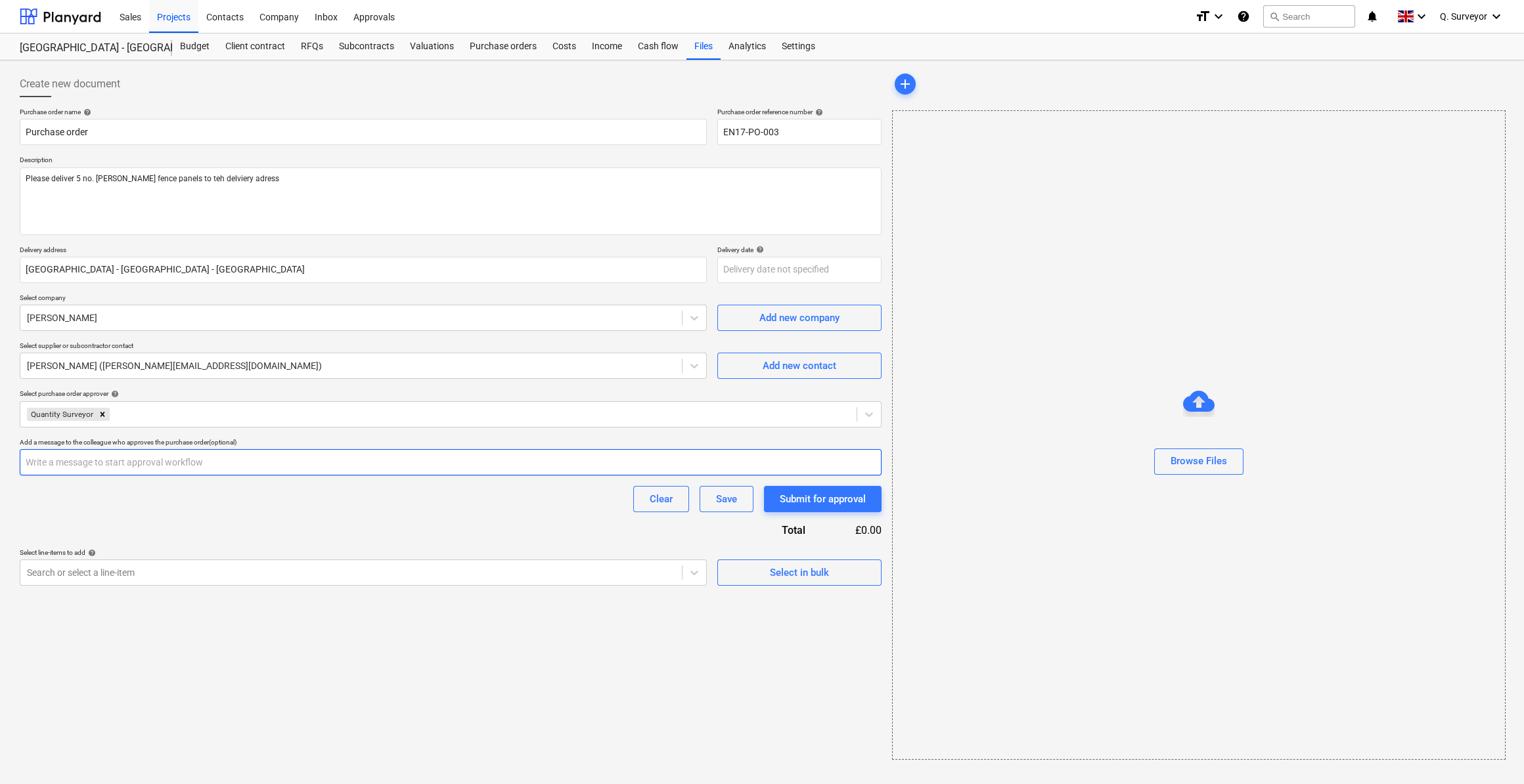 click at bounding box center (451, 462) 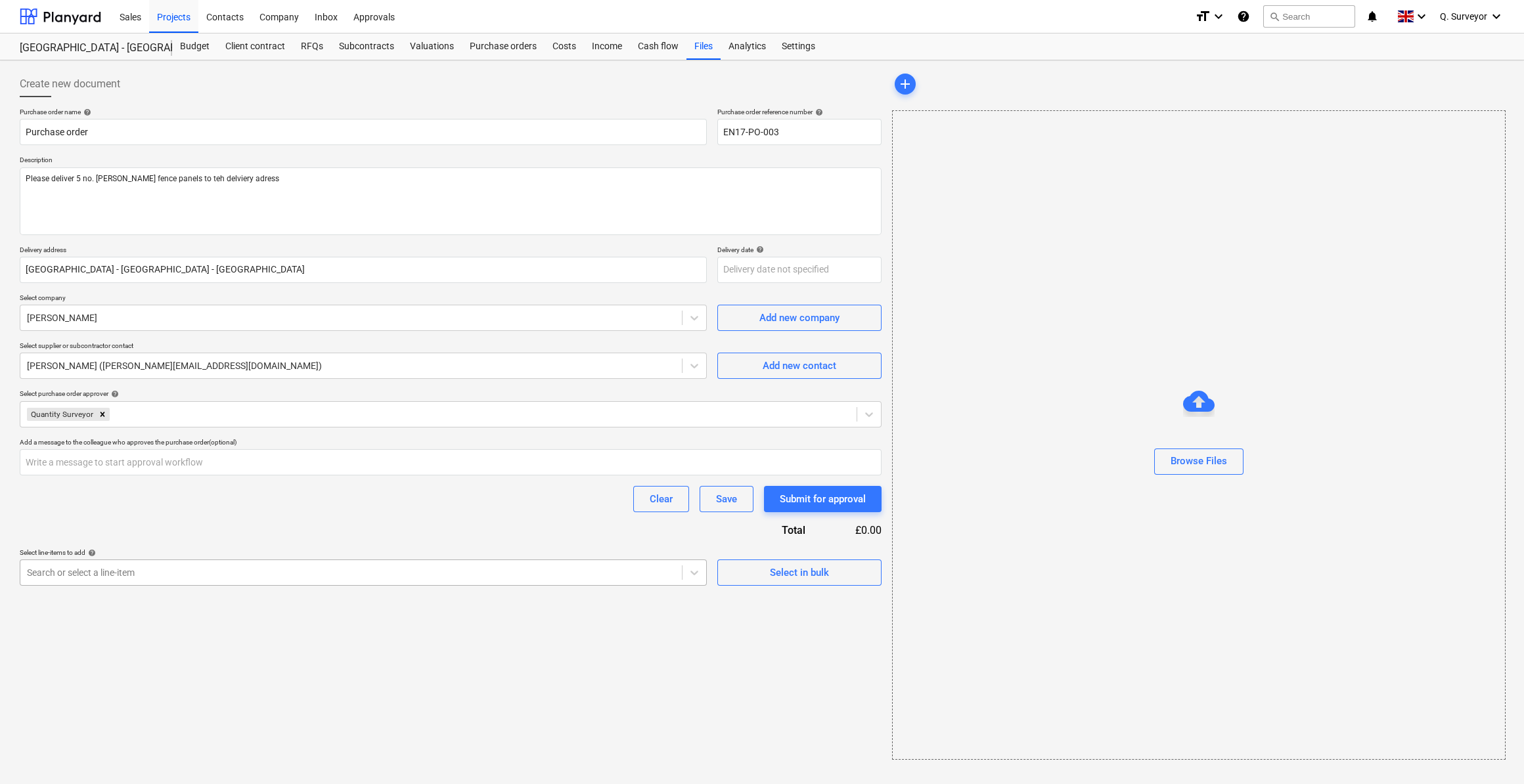 click at bounding box center (351, 573) 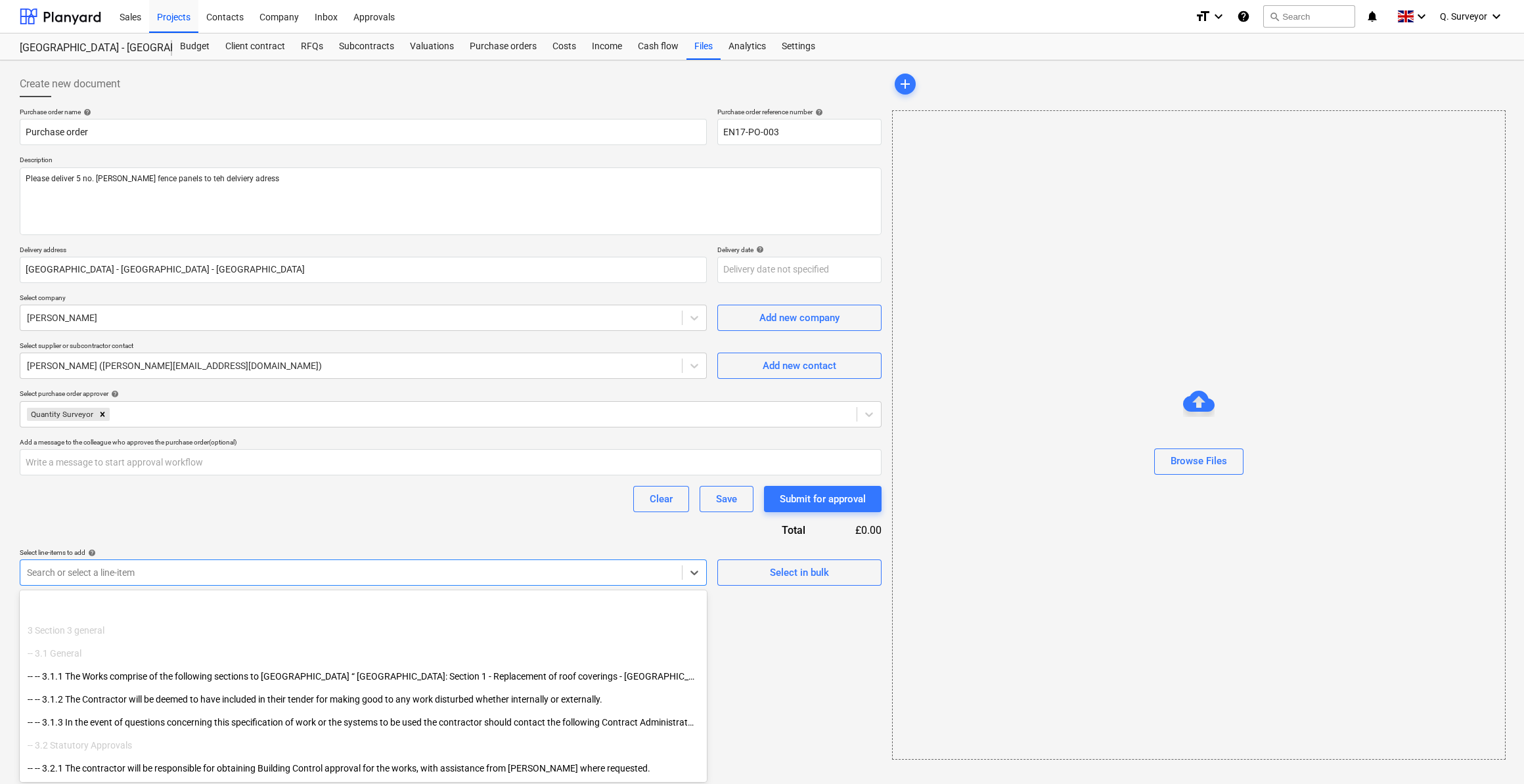scroll, scrollTop: 0, scrollLeft: 0, axis: both 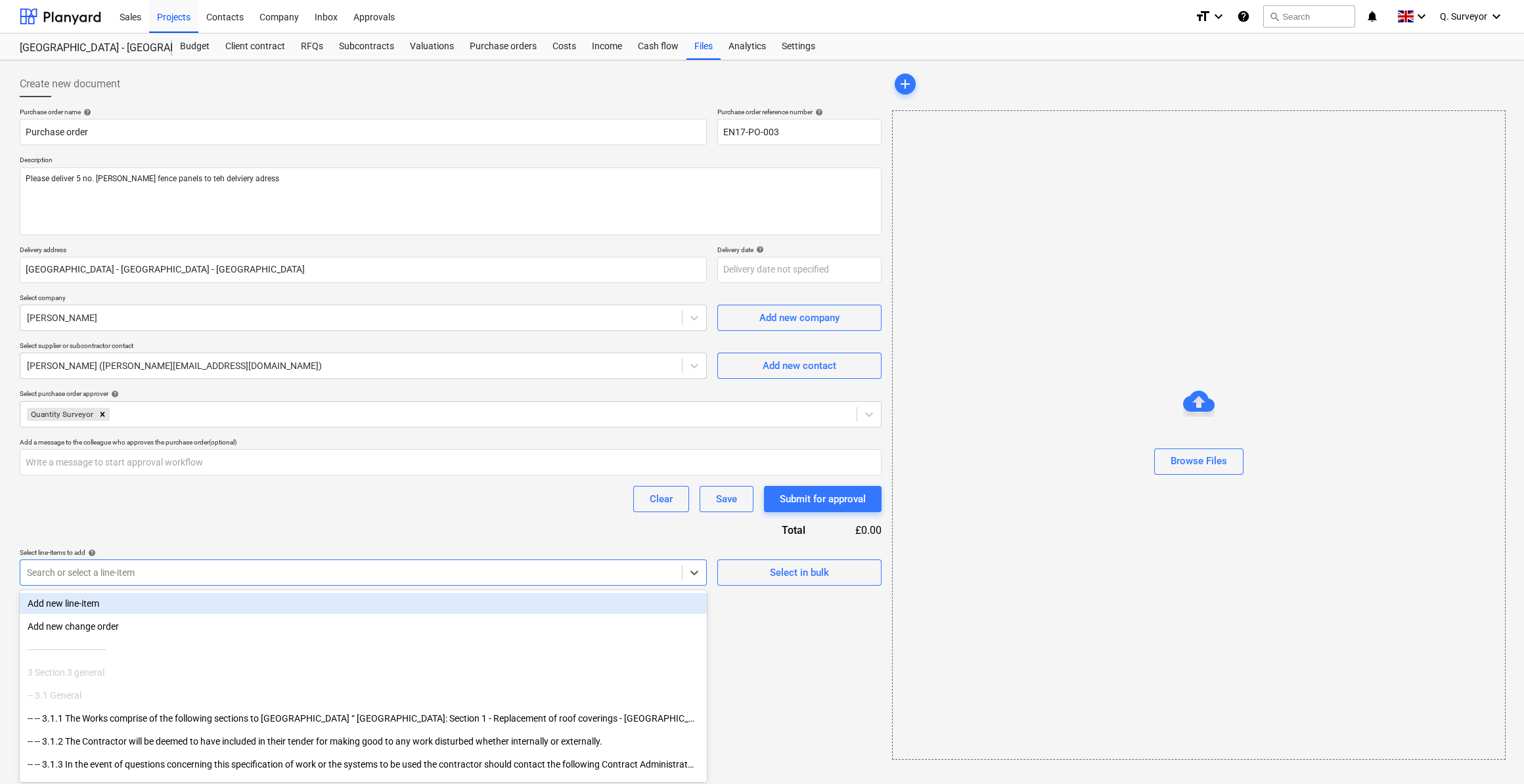 click on "Add new line-item" at bounding box center (363, 603) 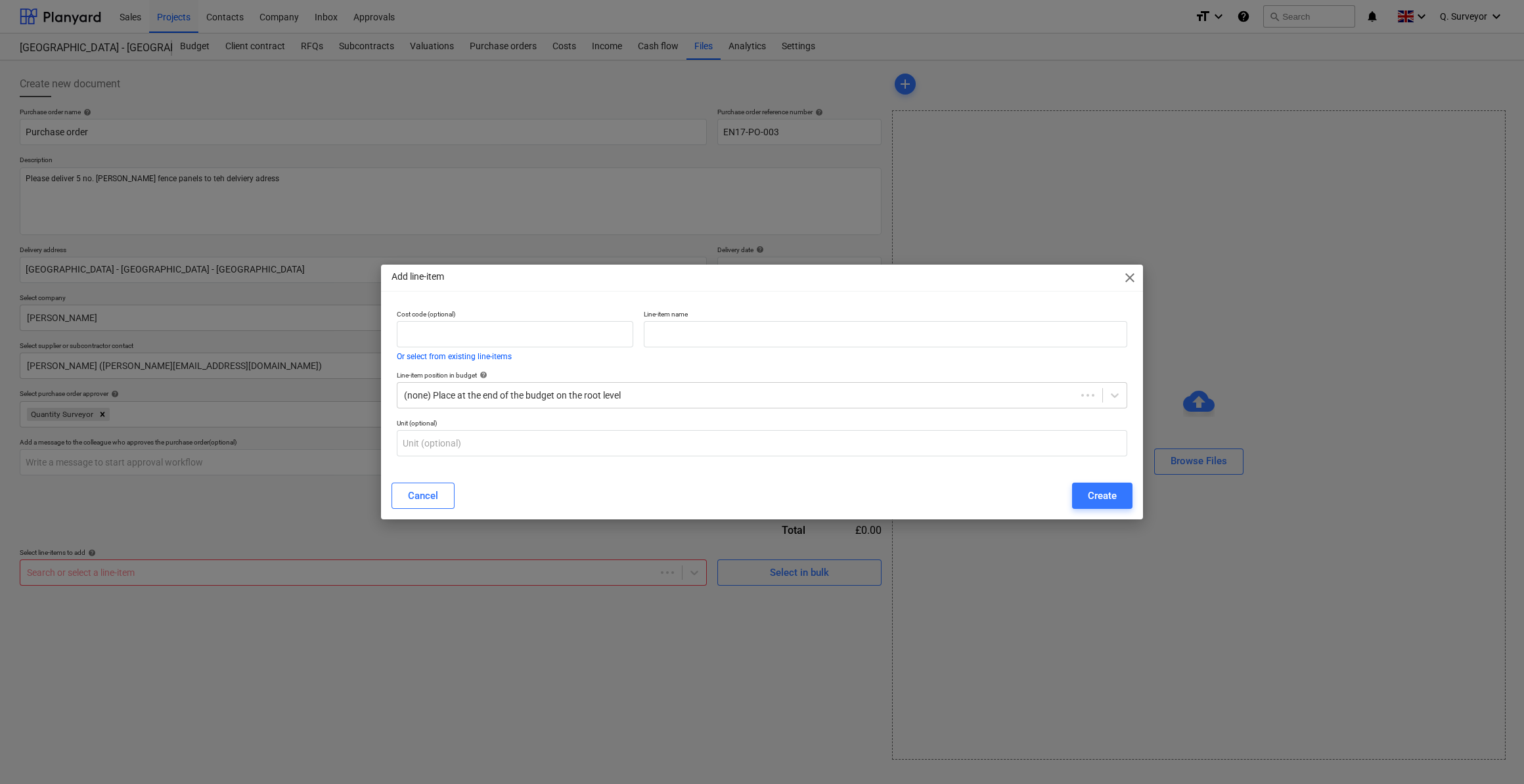 type on "x" 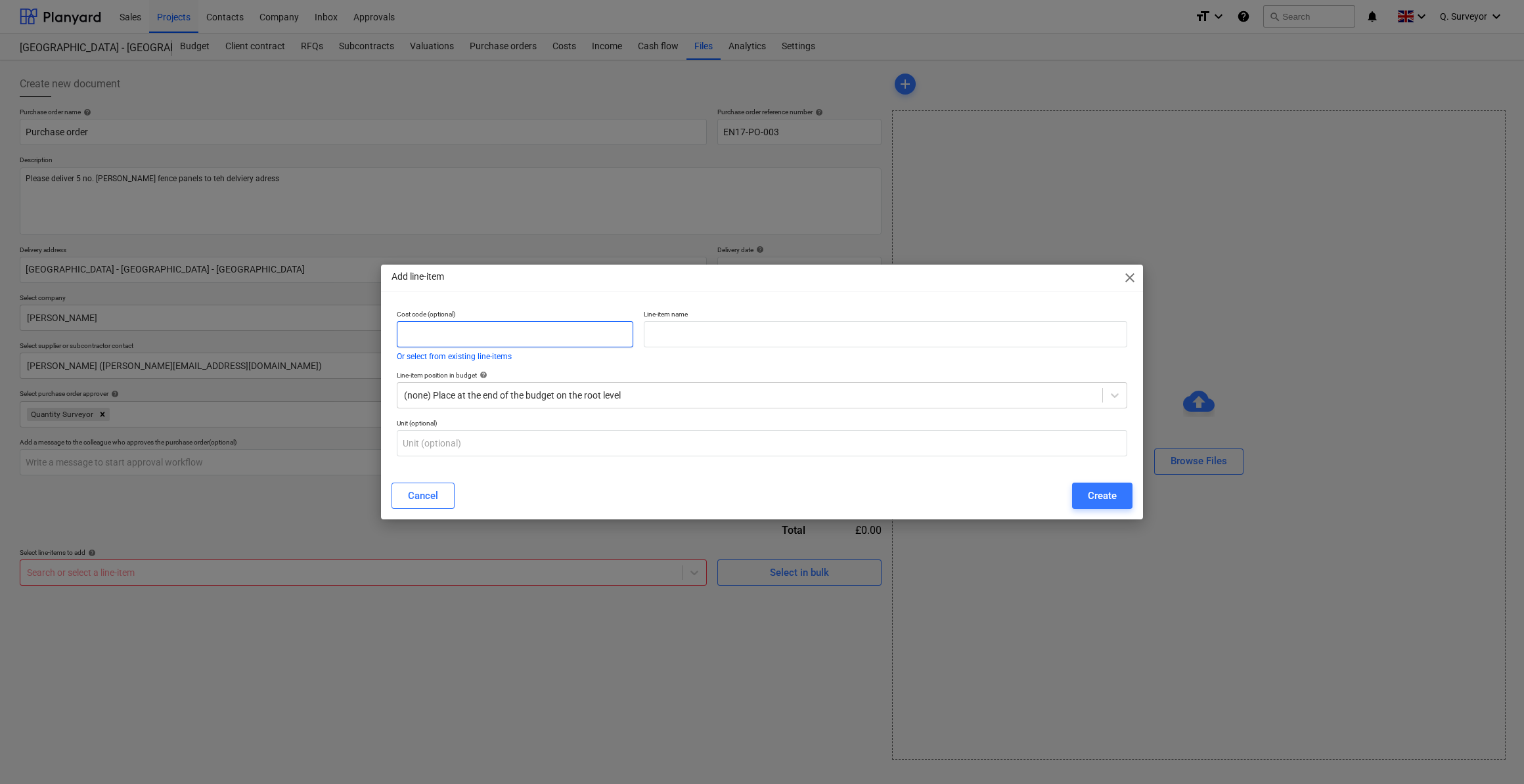 drag, startPoint x: 448, startPoint y: 338, endPoint x: 648, endPoint y: 355, distance: 200.7212 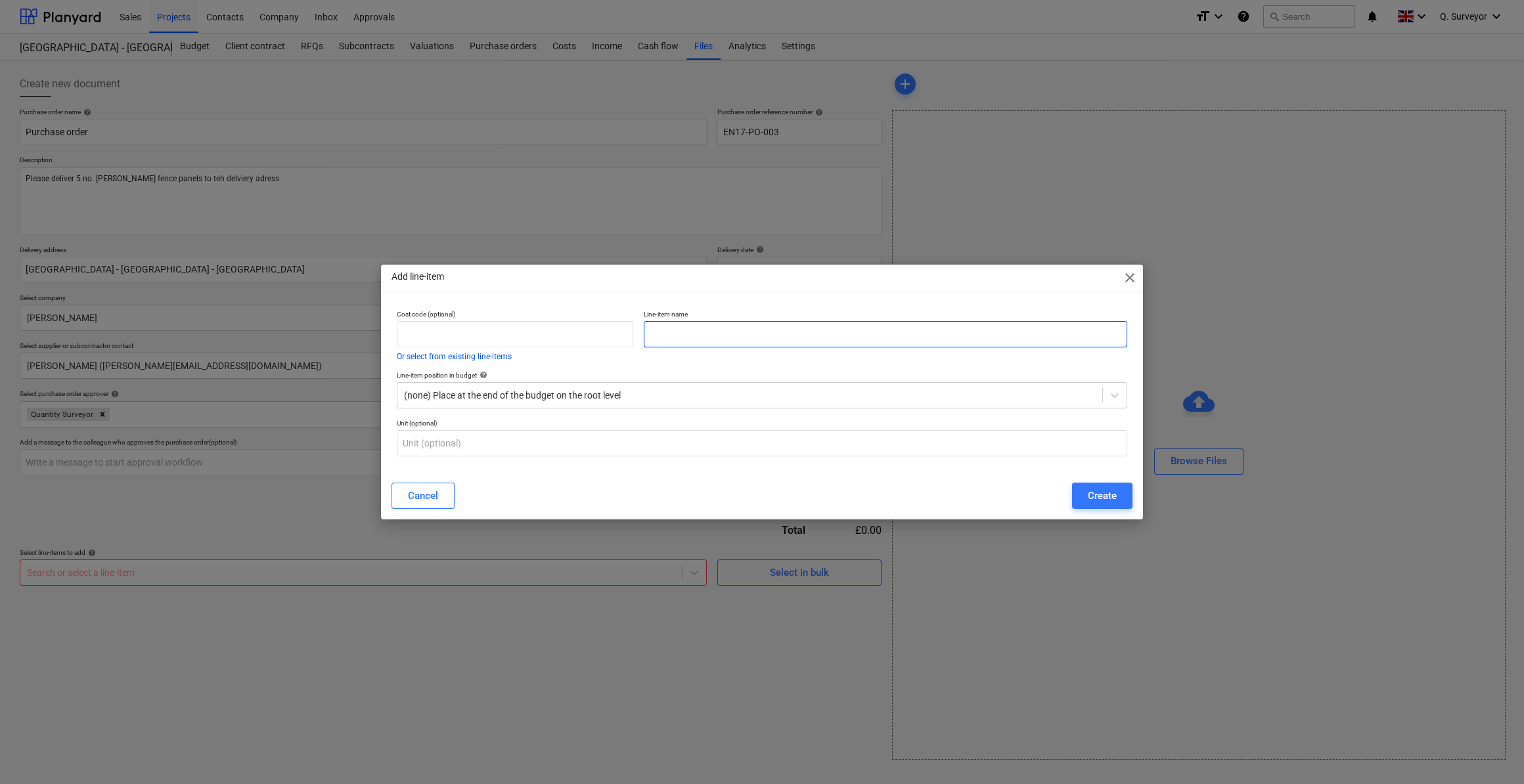 click at bounding box center (885, 334) 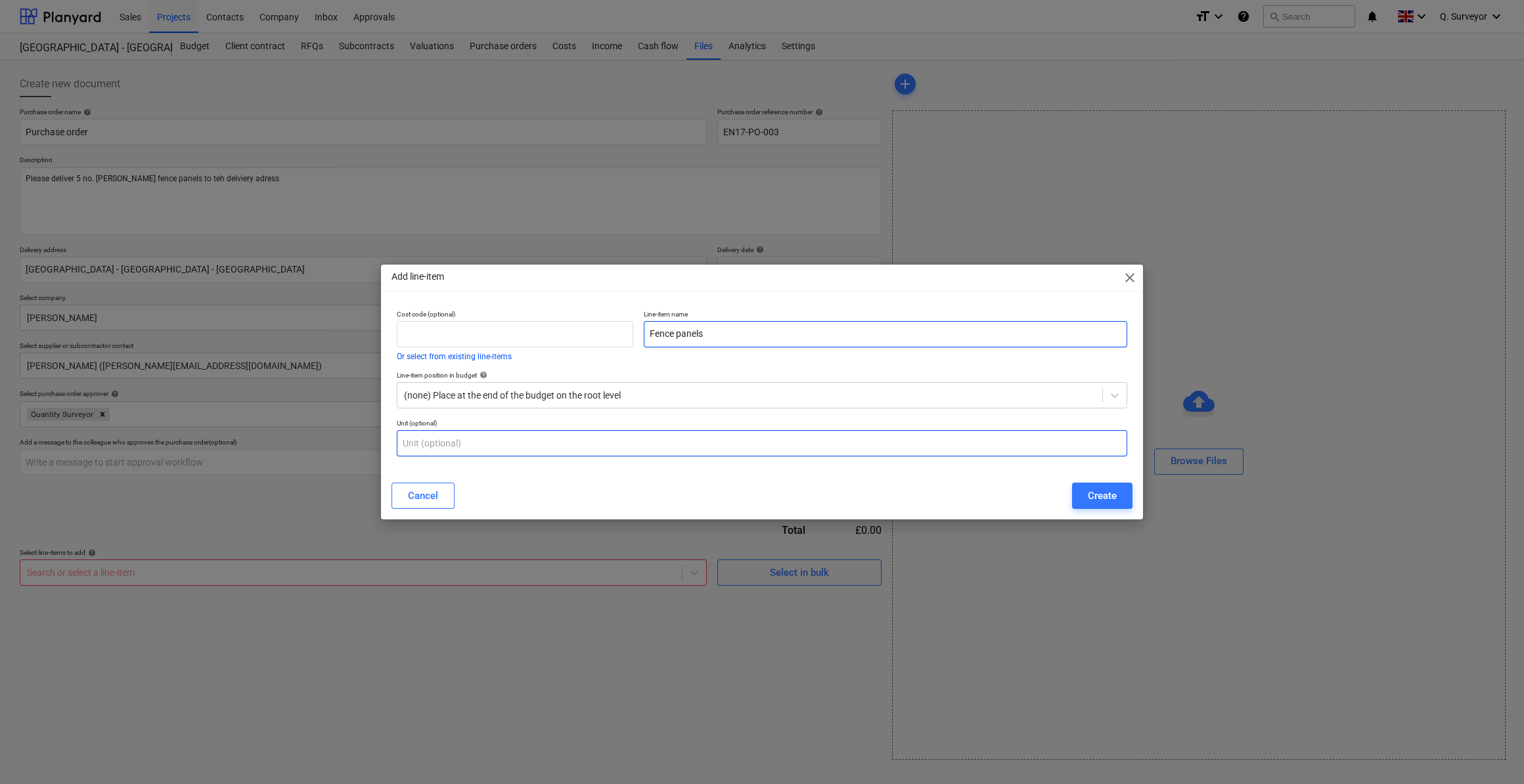 type on "Fence panels" 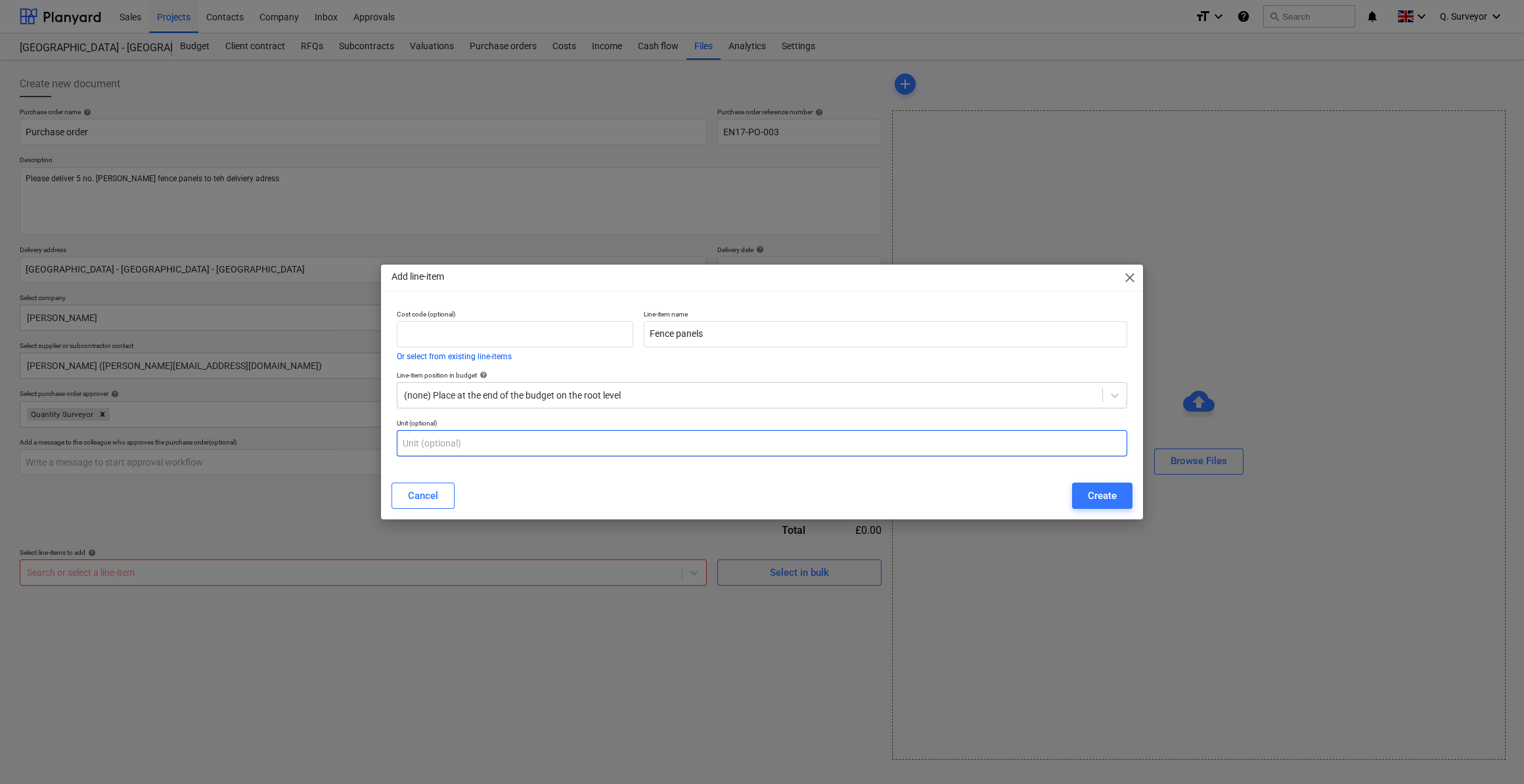 click at bounding box center (762, 443) 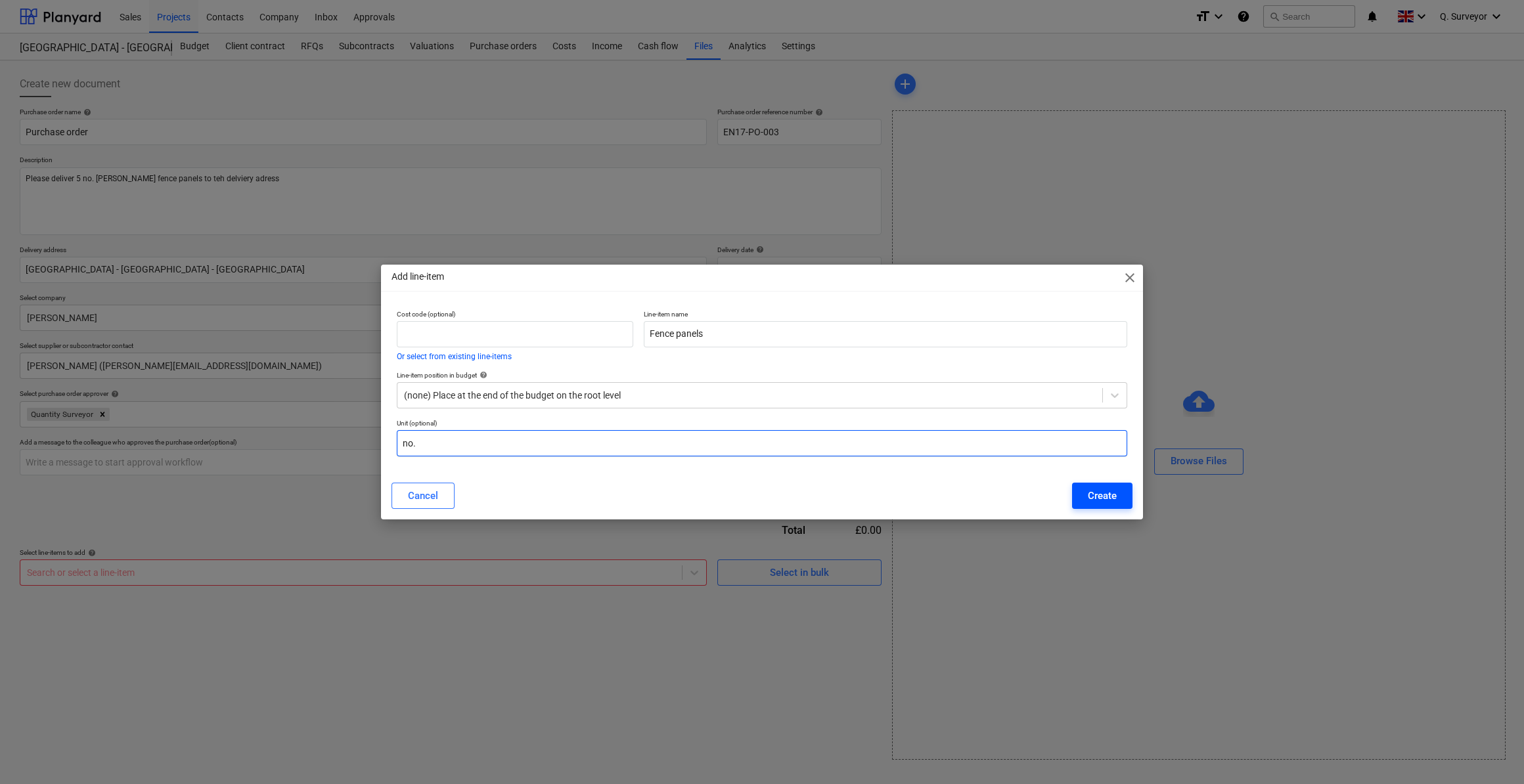 type on "no." 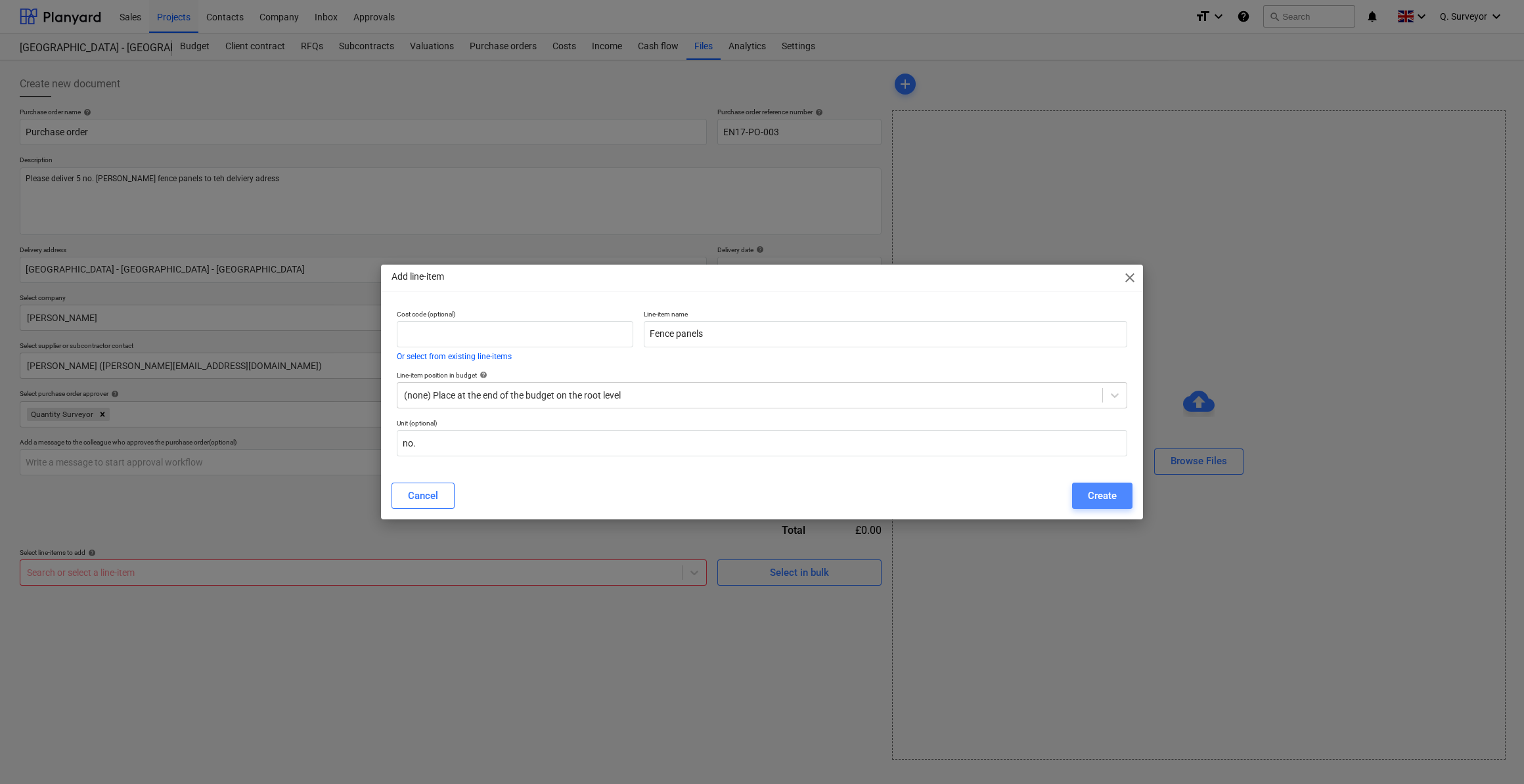 click on "Create" at bounding box center [1102, 496] 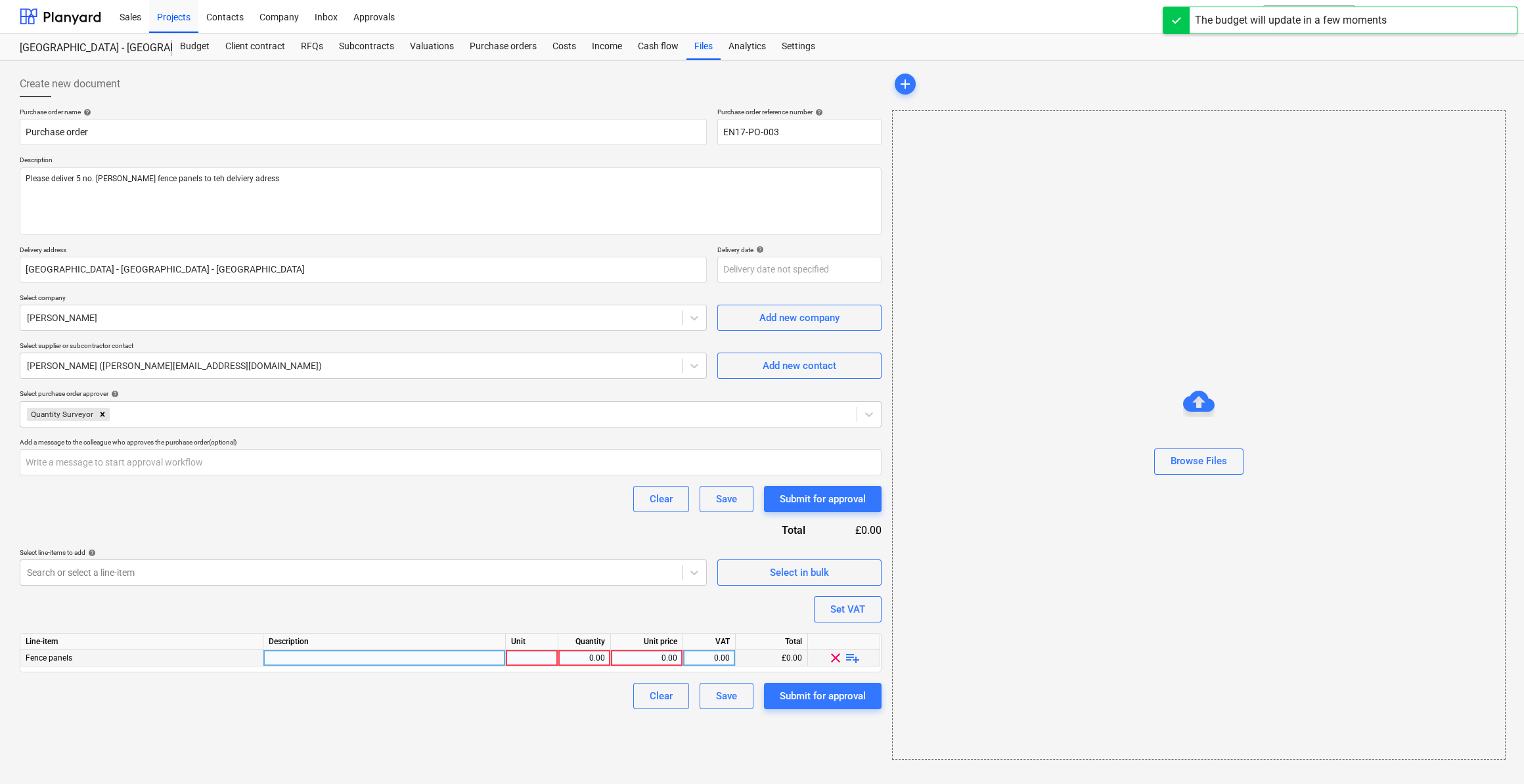 click on "Fence panels" at bounding box center (49, 658) 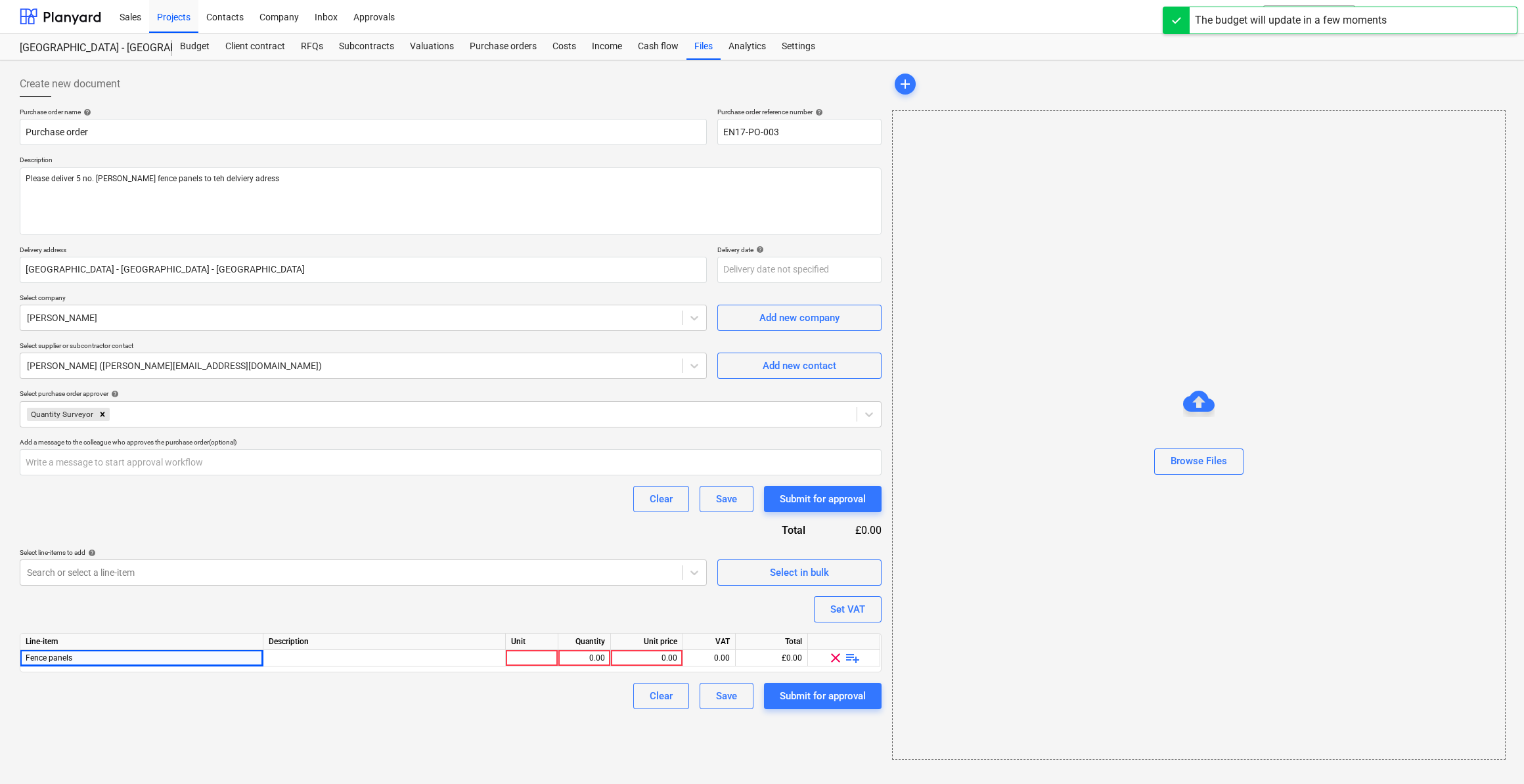 click on "Purchase order name help Purchase order Purchase order reference number help EN17-PO-003 Description Please deliver 5 no. [PERSON_NAME] fence panels to teh delviery adress  Delivery address [GEOGRAPHIC_DATA] - [GEOGRAPHIC_DATA] Delivery date help Press the down arrow key to interact with the calendar and
select a date. Press the question mark key to get the keyboard shortcuts for changing dates. Select company Rayell   Add new company Select supplier or subcontractor contact [PERSON_NAME] ([PERSON_NAME][EMAIL_ADDRESS][DOMAIN_NAME]) Add new contact Select purchase order approver help Quantity Surveyor Add a message to the colleague who approves the purchase order  (optional) Clear Save Submit for approval Total £0.00 Select line-items to add help Search or select a line-item Select in bulk Set VAT Line-item Description Unit Quantity Unit price VAT Total  Fence panels 0.00 0.00 0.00 £0.00 clear playlist_add Clear Save Submit for approval" at bounding box center [451, 408] 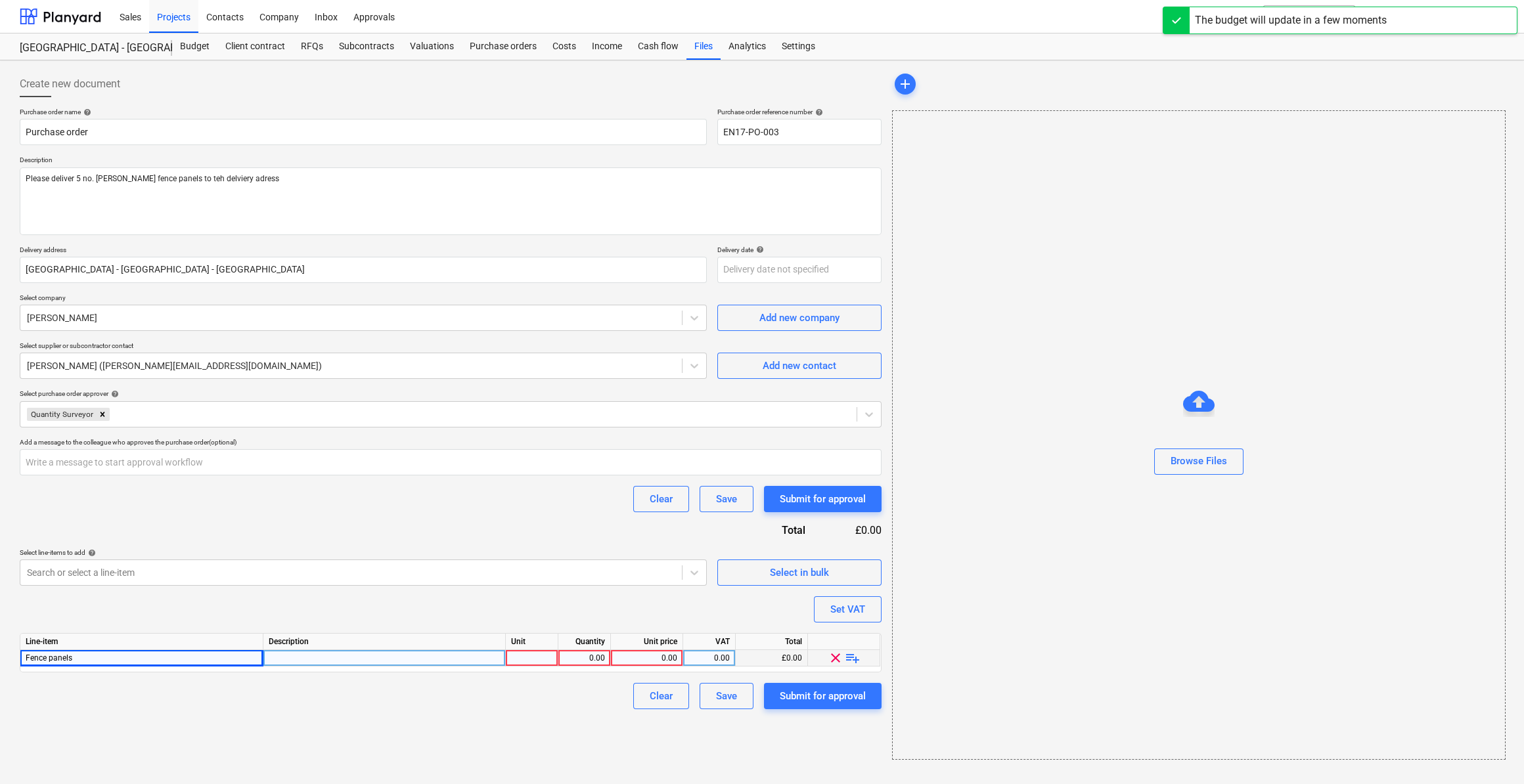 click at bounding box center [384, 658] 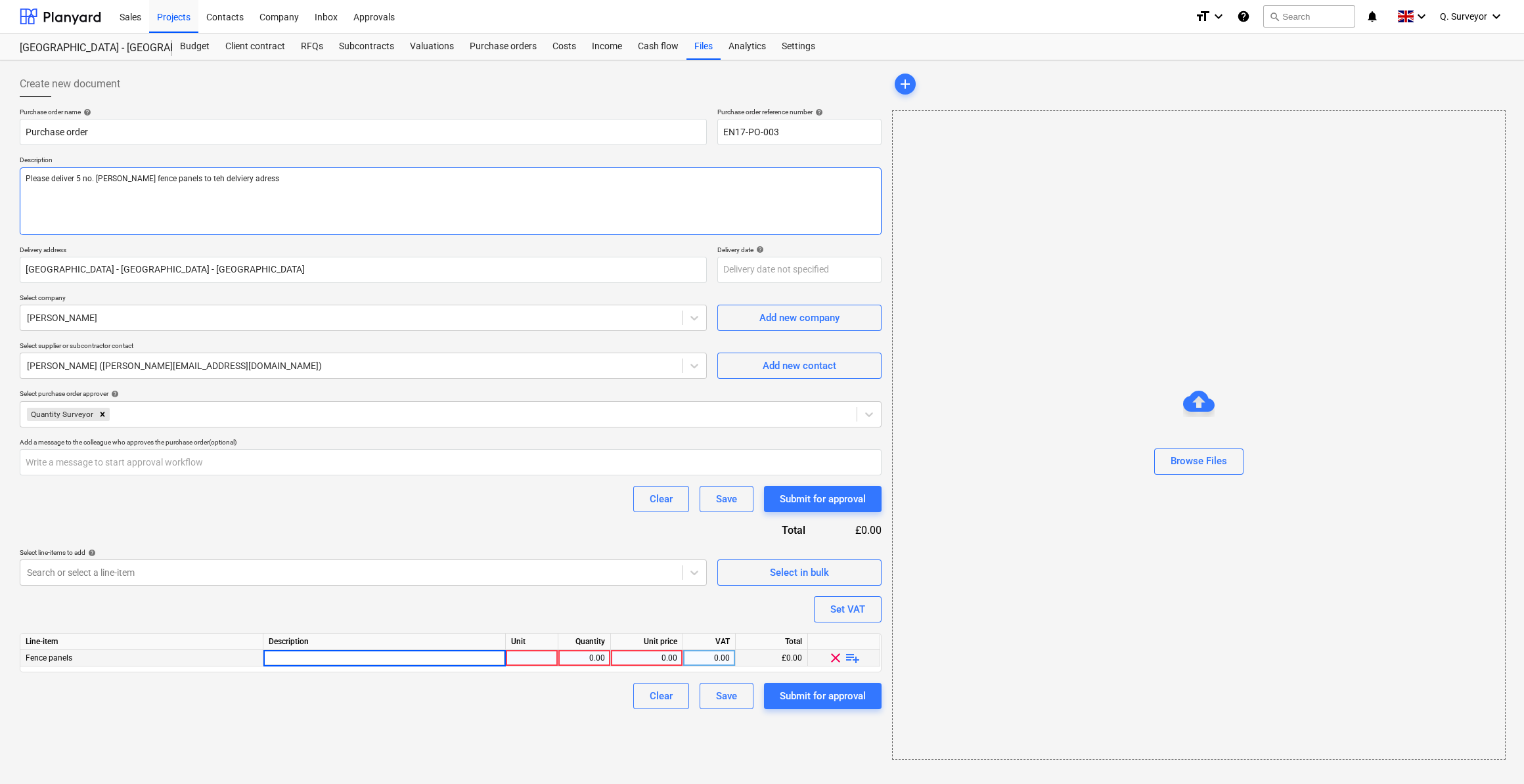 click on "Please deliver 5 no. [PERSON_NAME] fence panels to teh delviery adress" at bounding box center [451, 201] 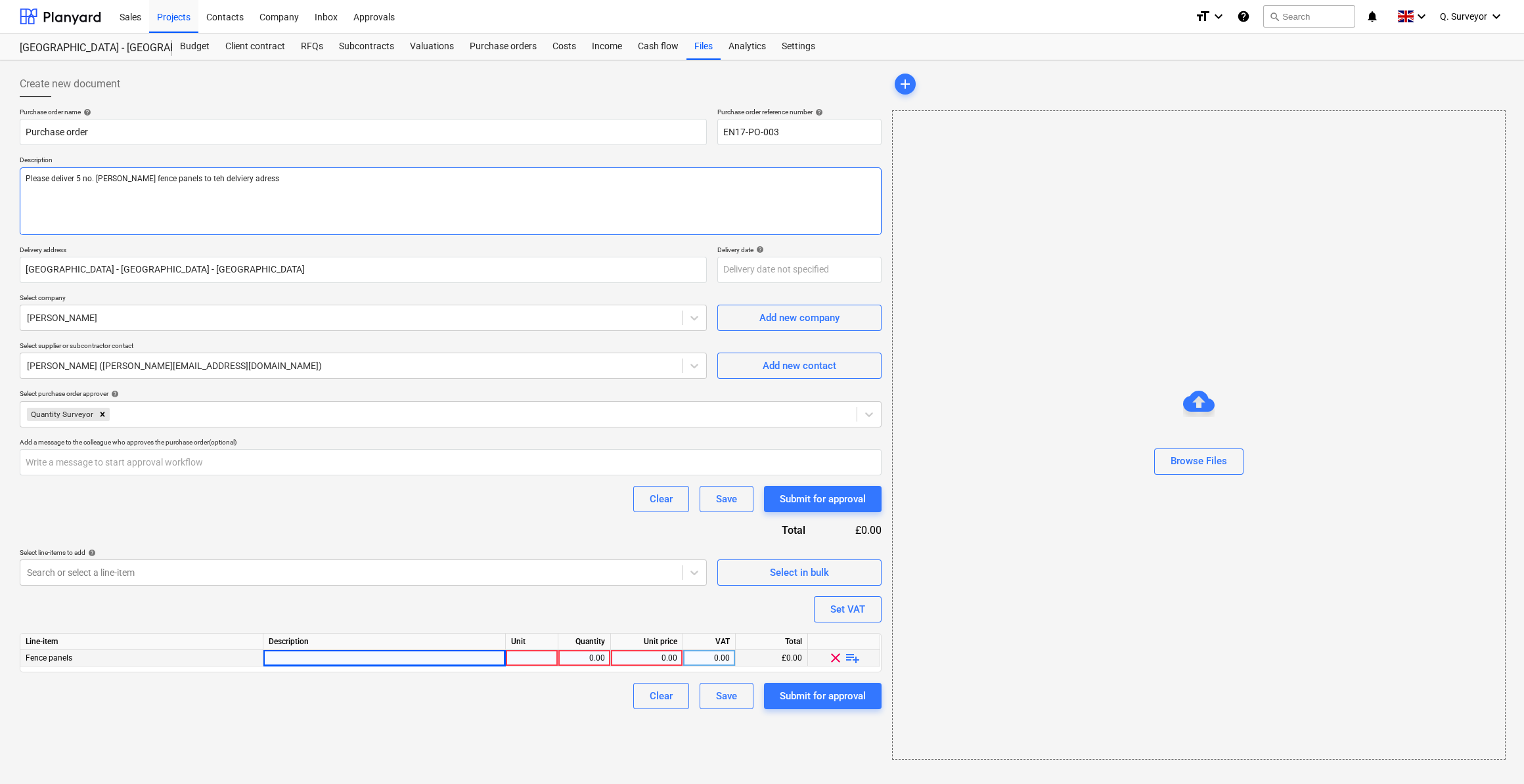 drag, startPoint x: 260, startPoint y: 177, endPoint x: -7, endPoint y: 238, distance: 273.87954 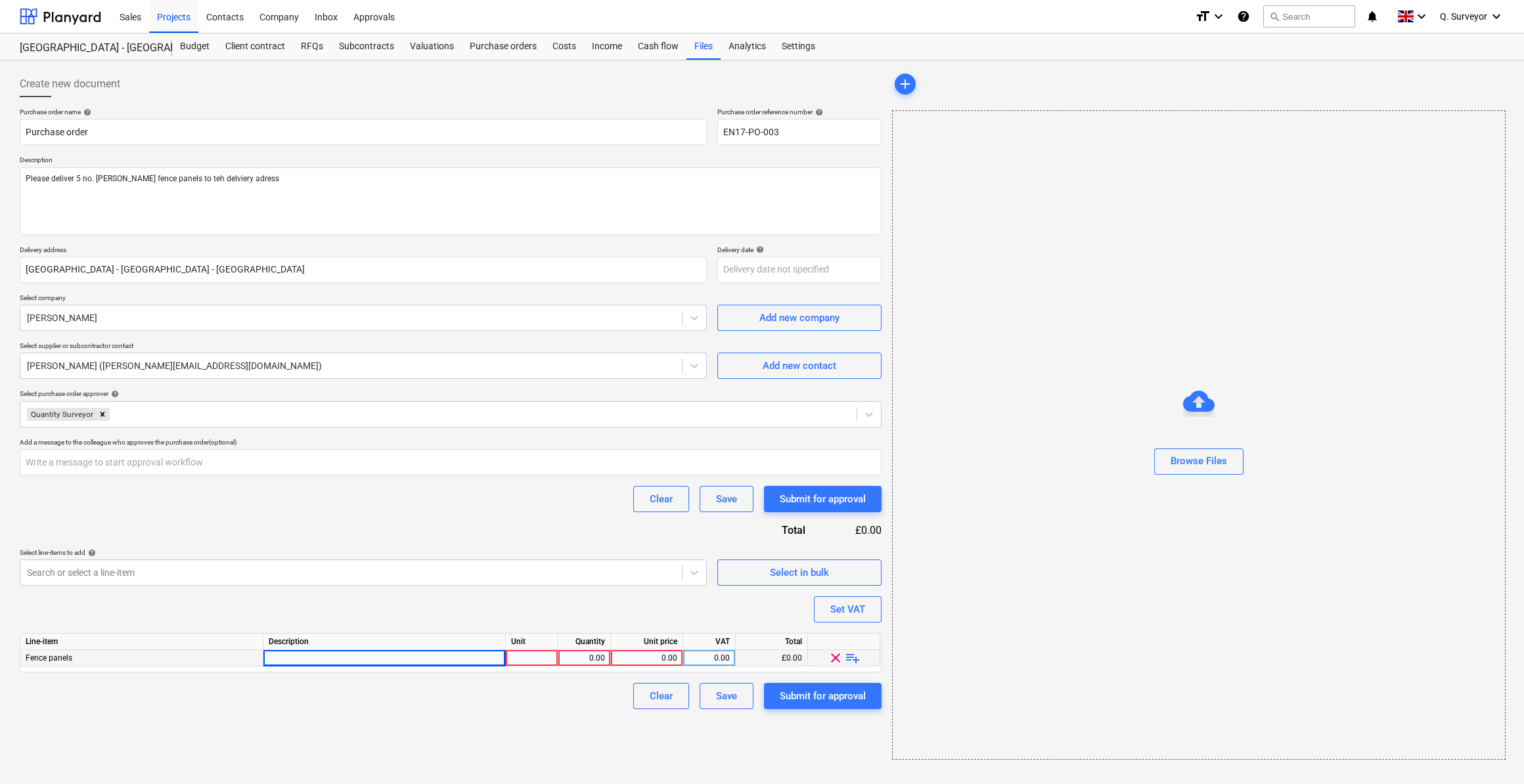 type on "x" 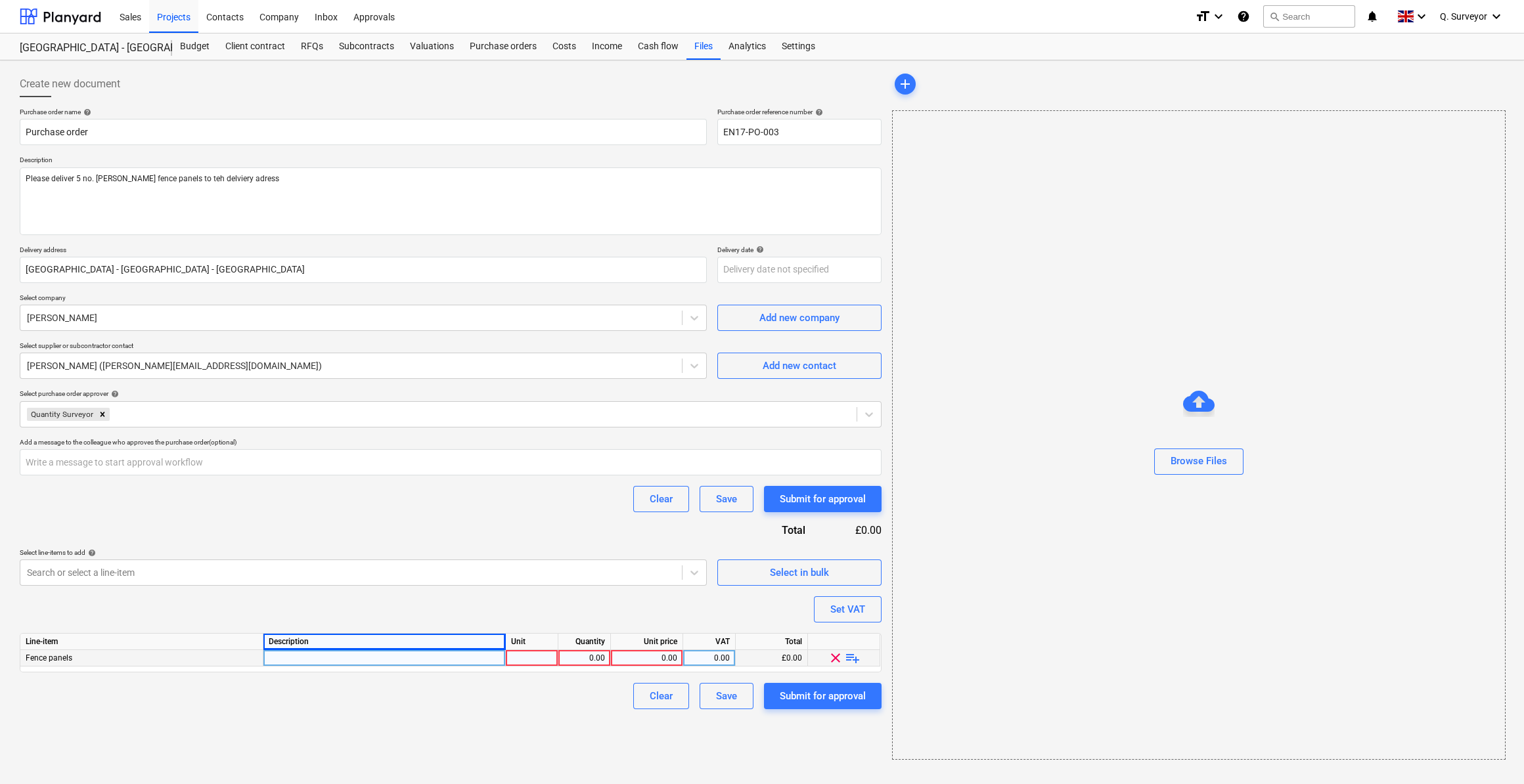 click at bounding box center [384, 658] 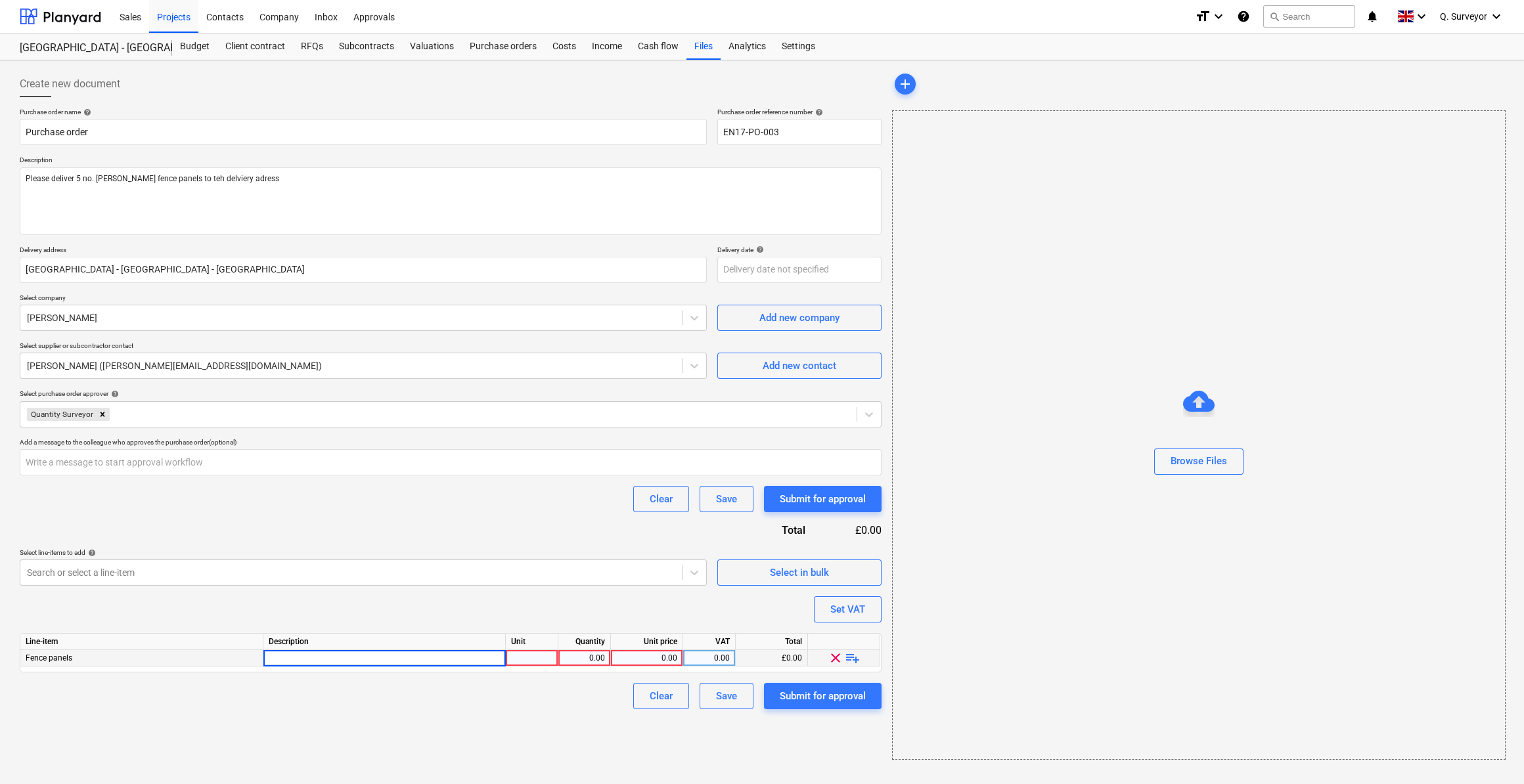 click at bounding box center (384, 658) 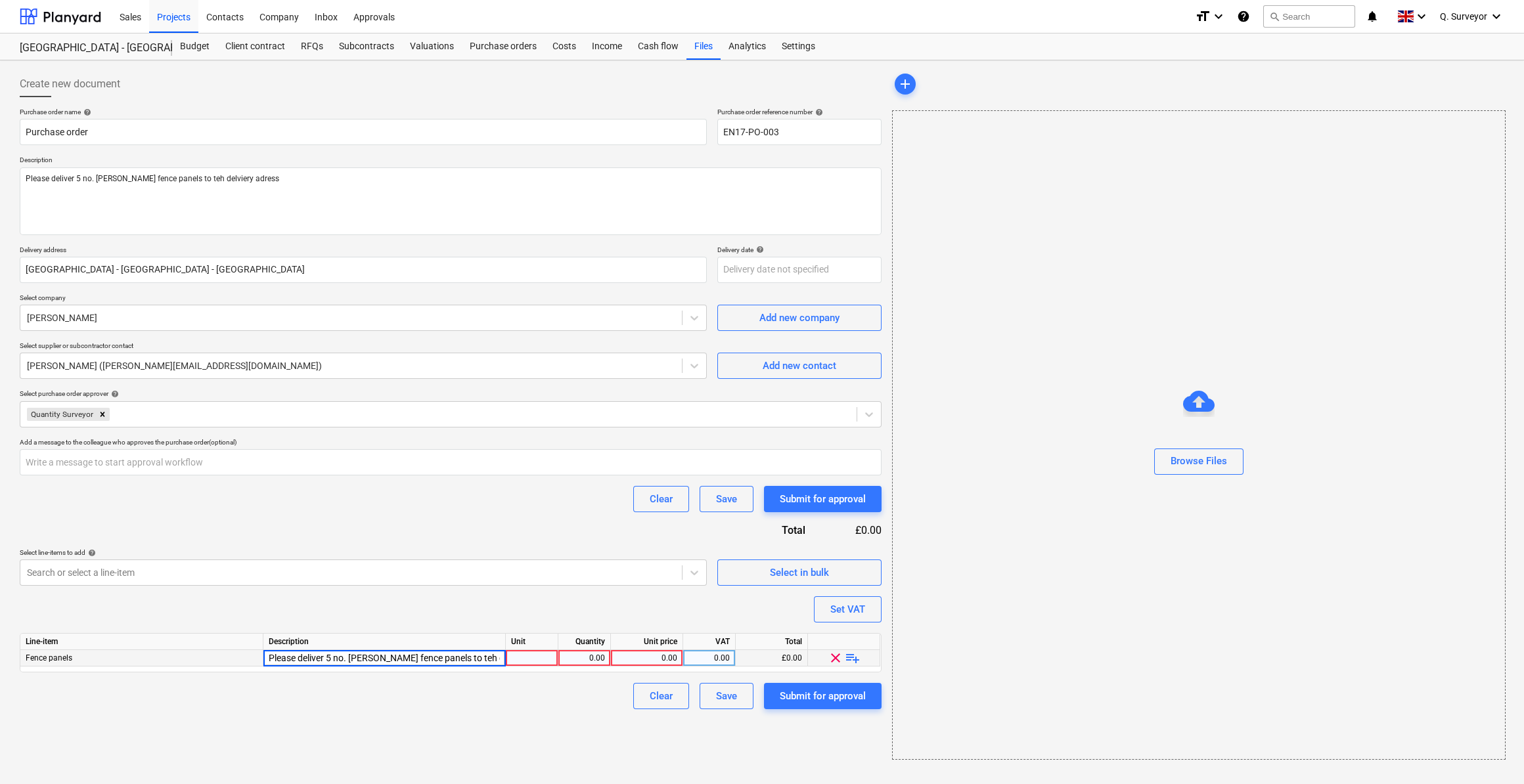 scroll, scrollTop: 0, scrollLeft: 18, axis: horizontal 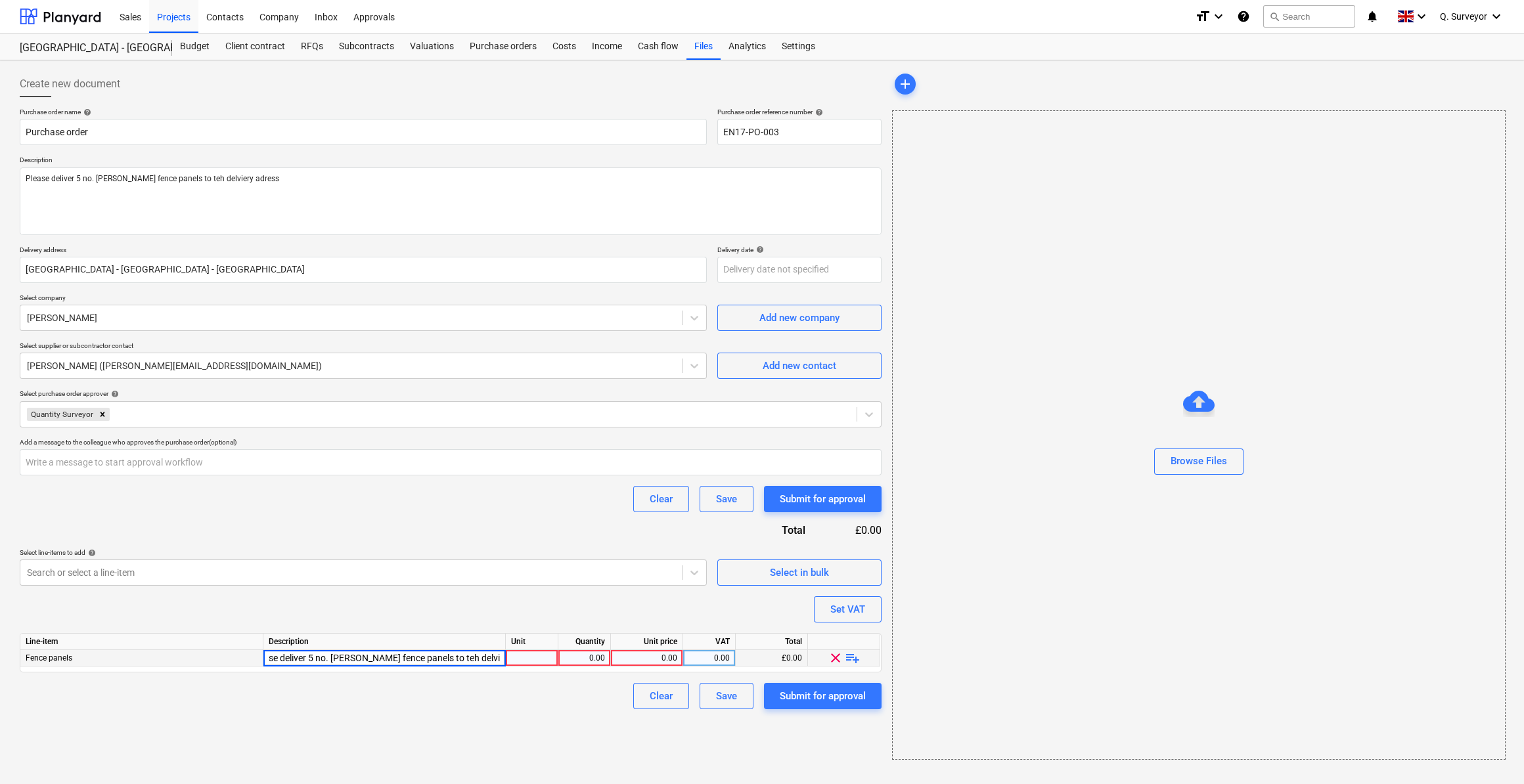 type on "x" 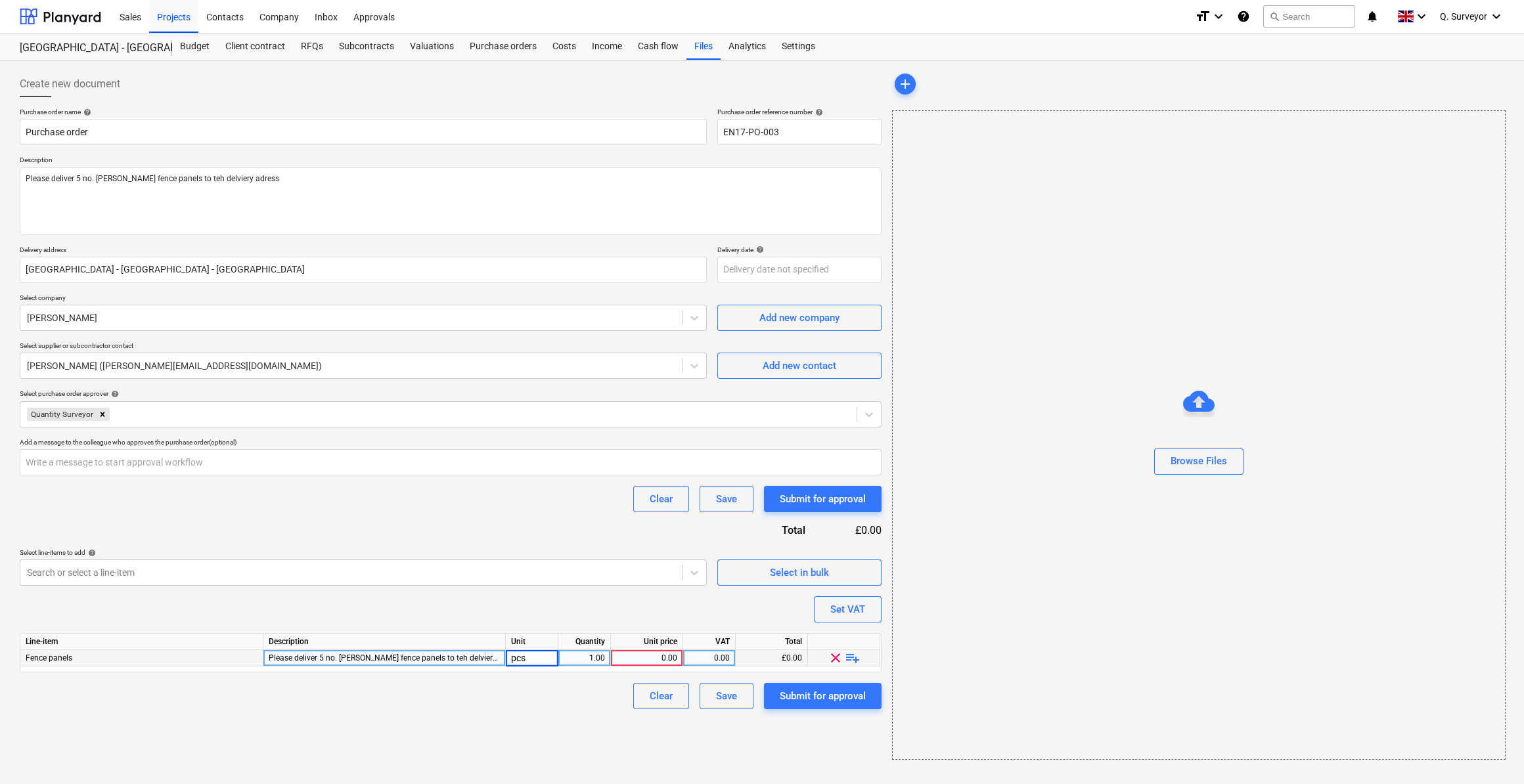 click on "1.00" at bounding box center (584, 658) 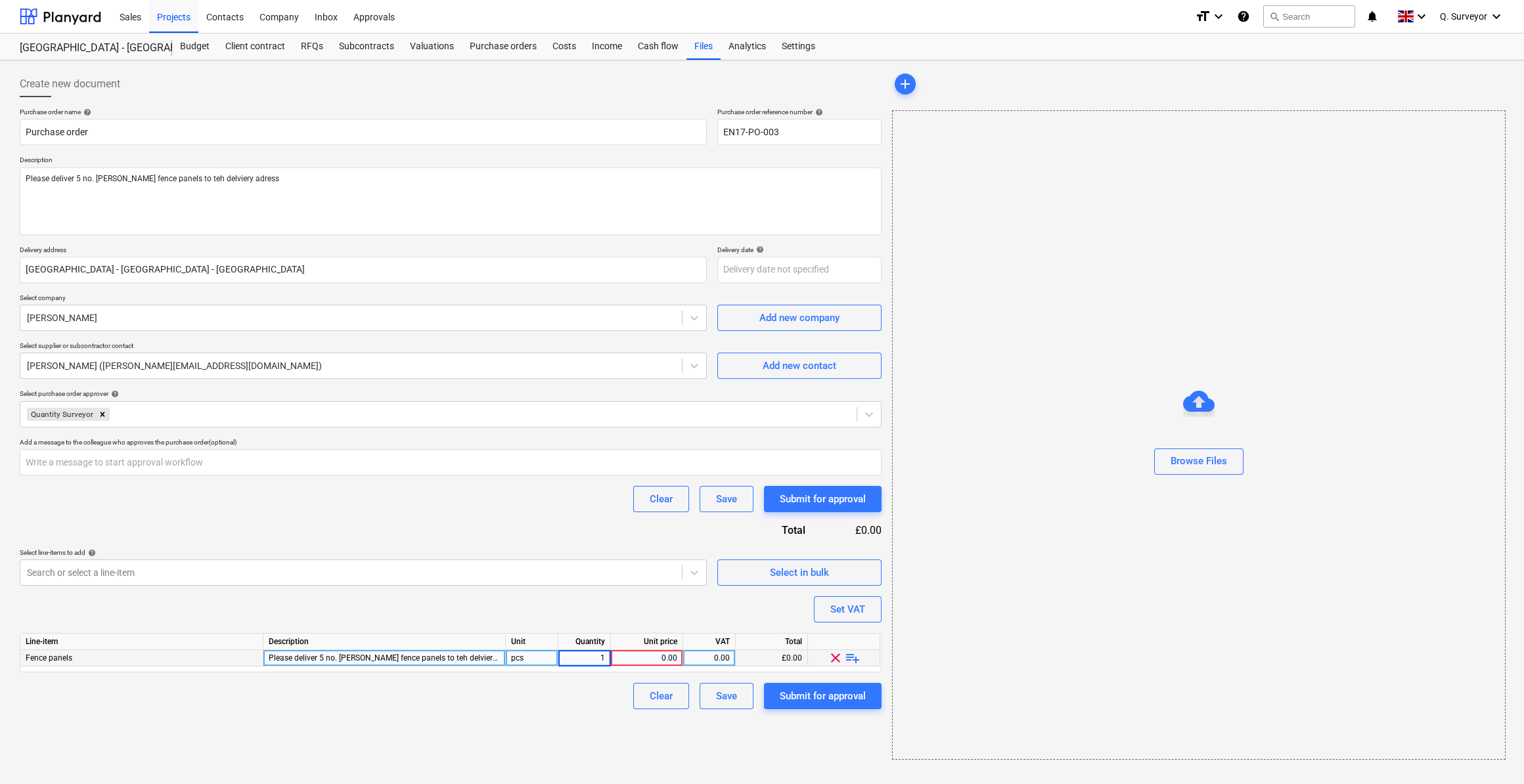 click on "pcs" at bounding box center (532, 658) 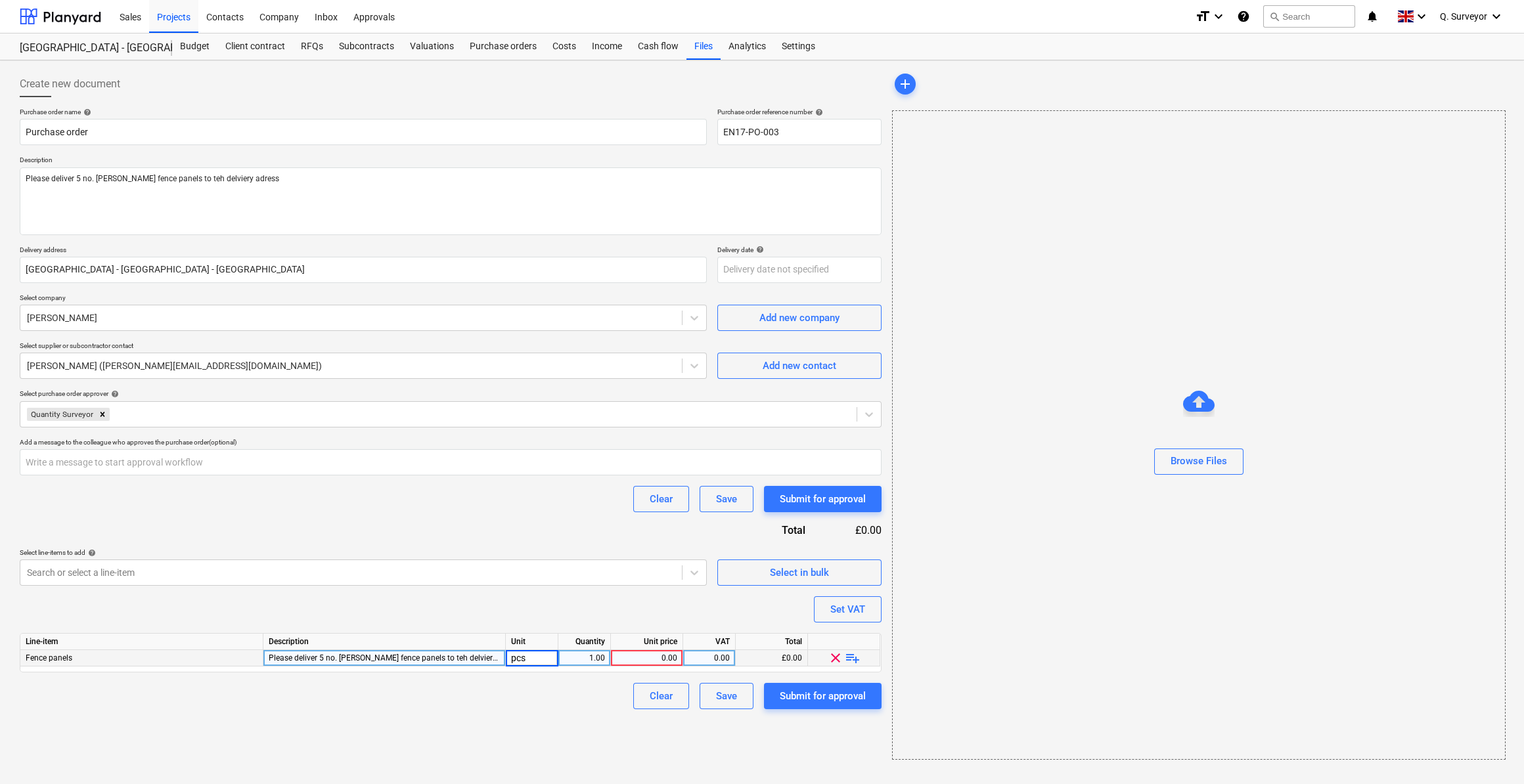click on "1.00" at bounding box center (584, 658) 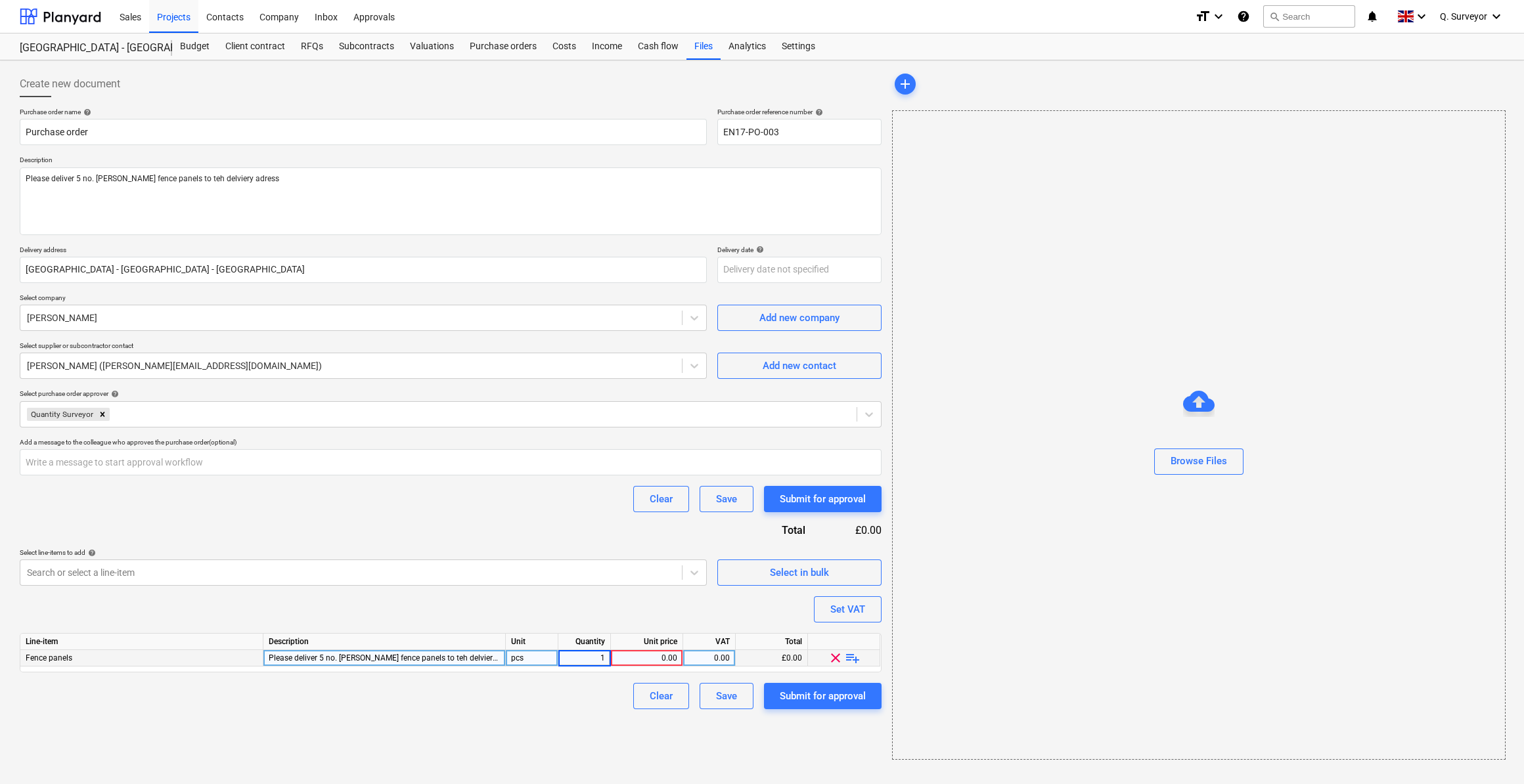 type on "5" 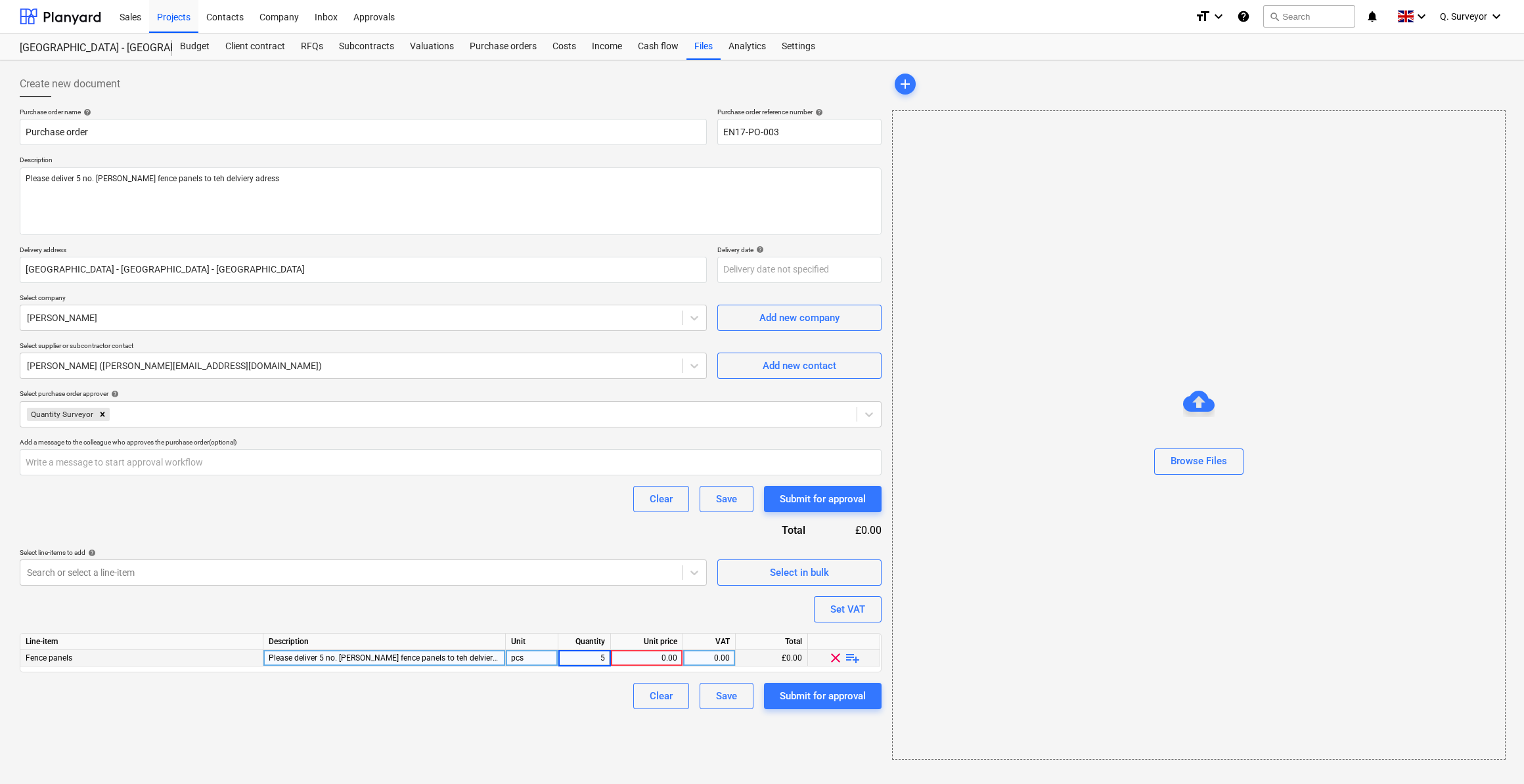 type on "x" 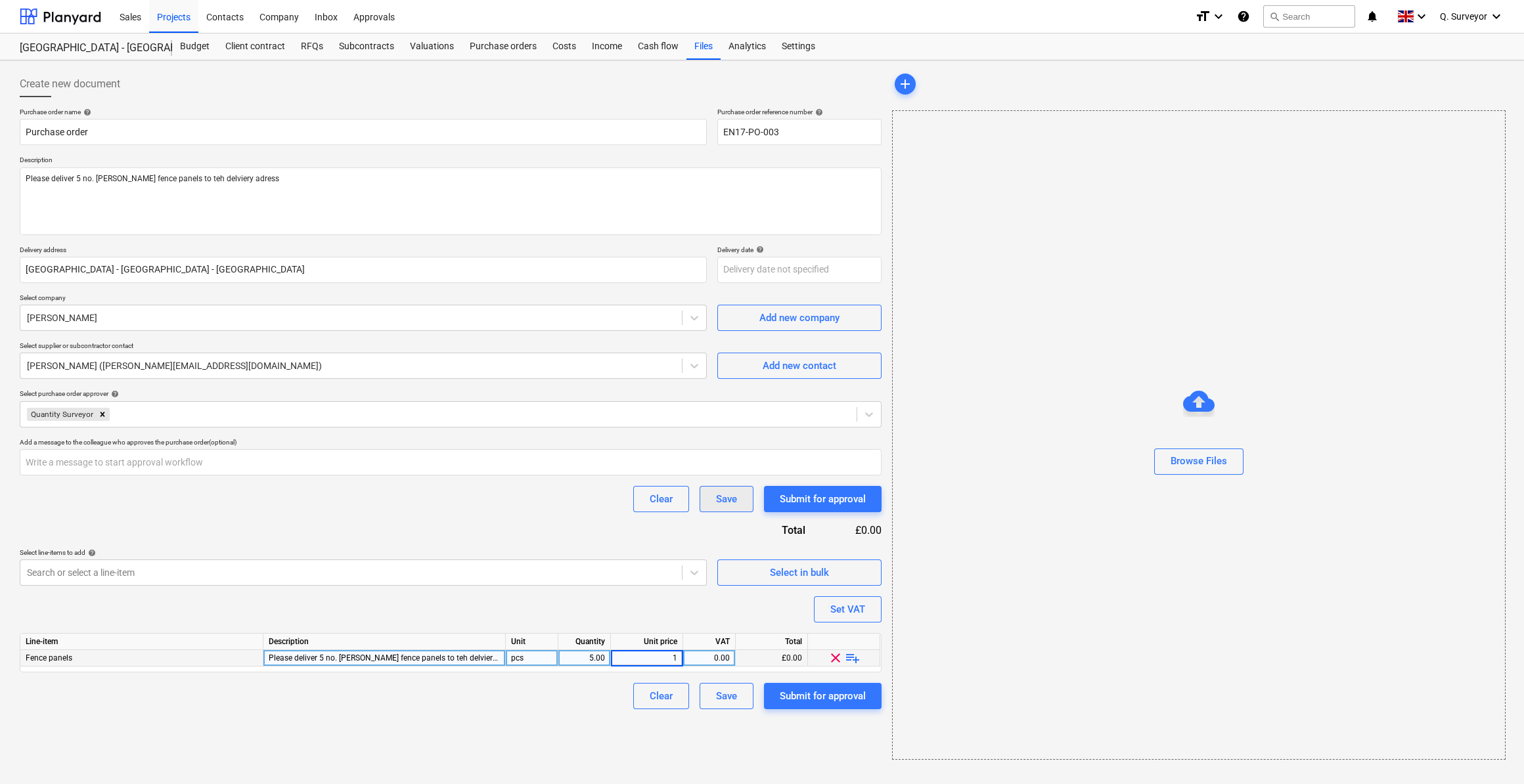 type on "10" 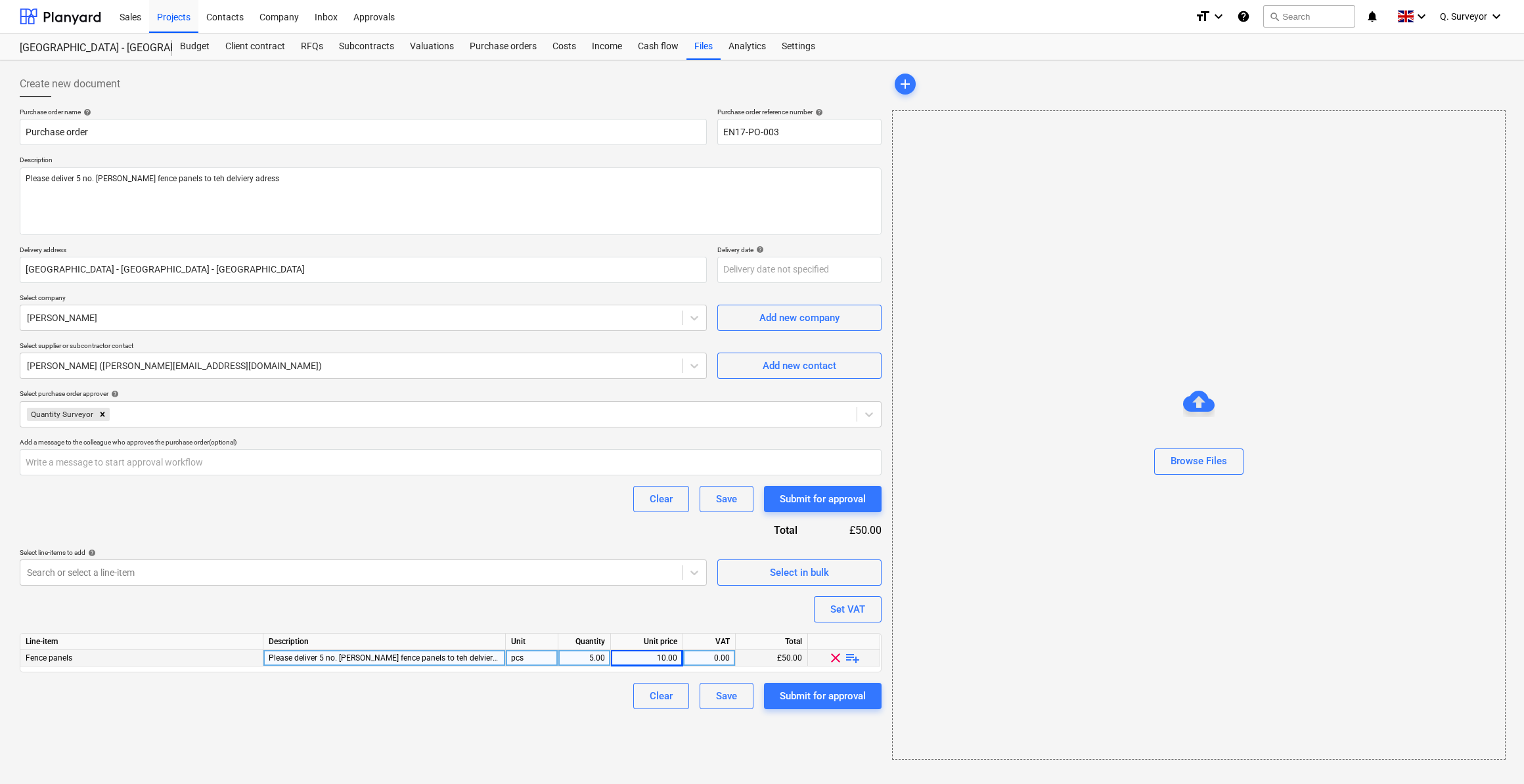 click on "0.00" at bounding box center [709, 658] 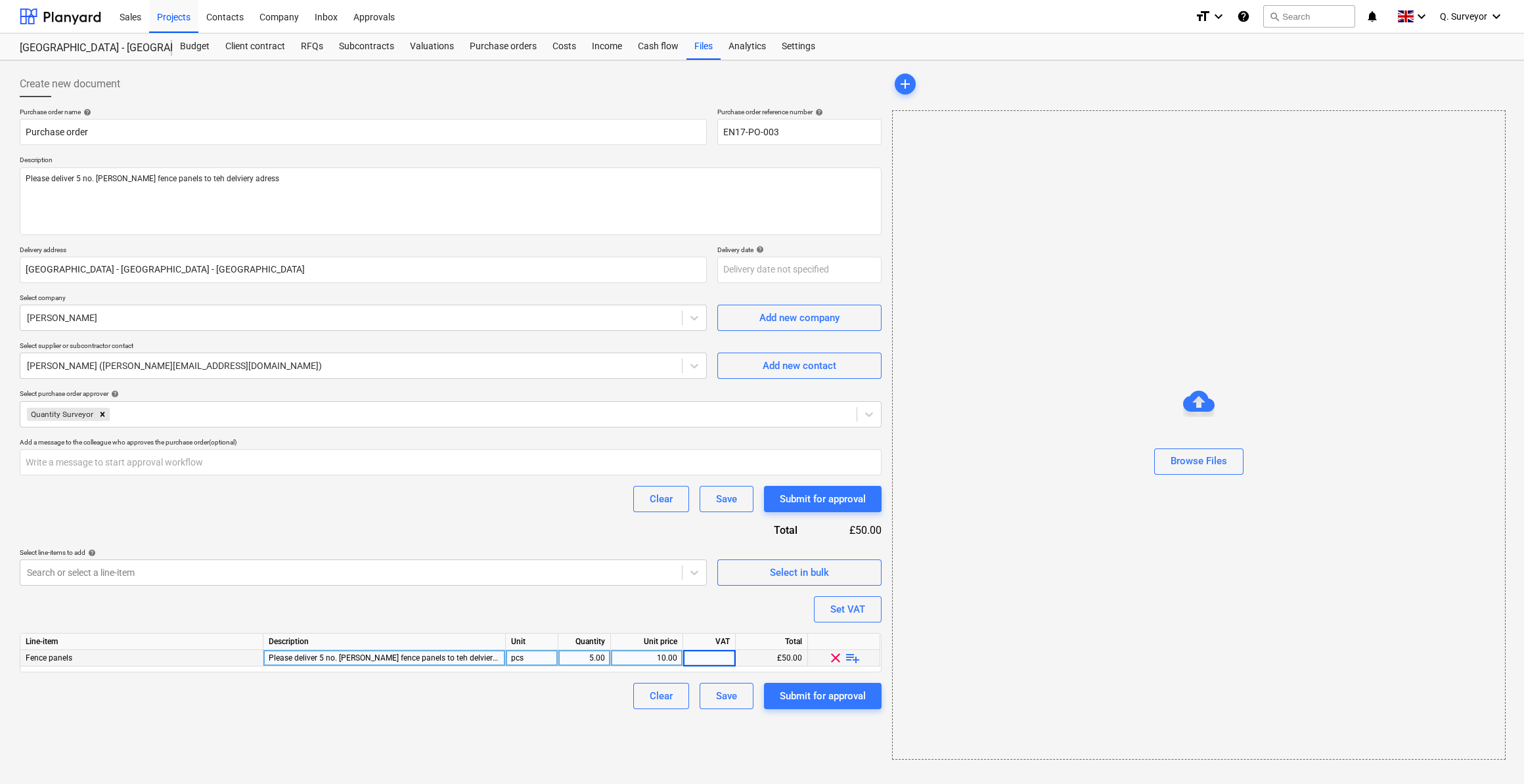 click on "Purchase order name help Purchase order Purchase order reference number help EN17-PO-003 Description Please deliver 5 no. [PERSON_NAME] fence panels to teh delviery adress  Delivery address [GEOGRAPHIC_DATA] - [GEOGRAPHIC_DATA] Delivery date help Press the down arrow key to interact with the calendar and
select a date. Press the question mark key to get the keyboard shortcuts for changing dates. Select company Rayell   Add new company Select supplier or subcontractor contact [PERSON_NAME] ([PERSON_NAME][EMAIL_ADDRESS][DOMAIN_NAME]) Add new contact Select purchase order approver help Quantity Surveyor Add a message to the colleague who approves the purchase order  (optional) Clear Save Submit for approval Total £50.00 Select line-items to add help Search or select a line-item Select in bulk Set VAT Line-item Description Unit Quantity Unit price VAT Total  Fence panels Please deliver 5 no. [PERSON_NAME] fence panels to teh delviery adress  pcs 5.00 10.00 £50.00 clear playlist_add Clear Save" at bounding box center [451, 408] 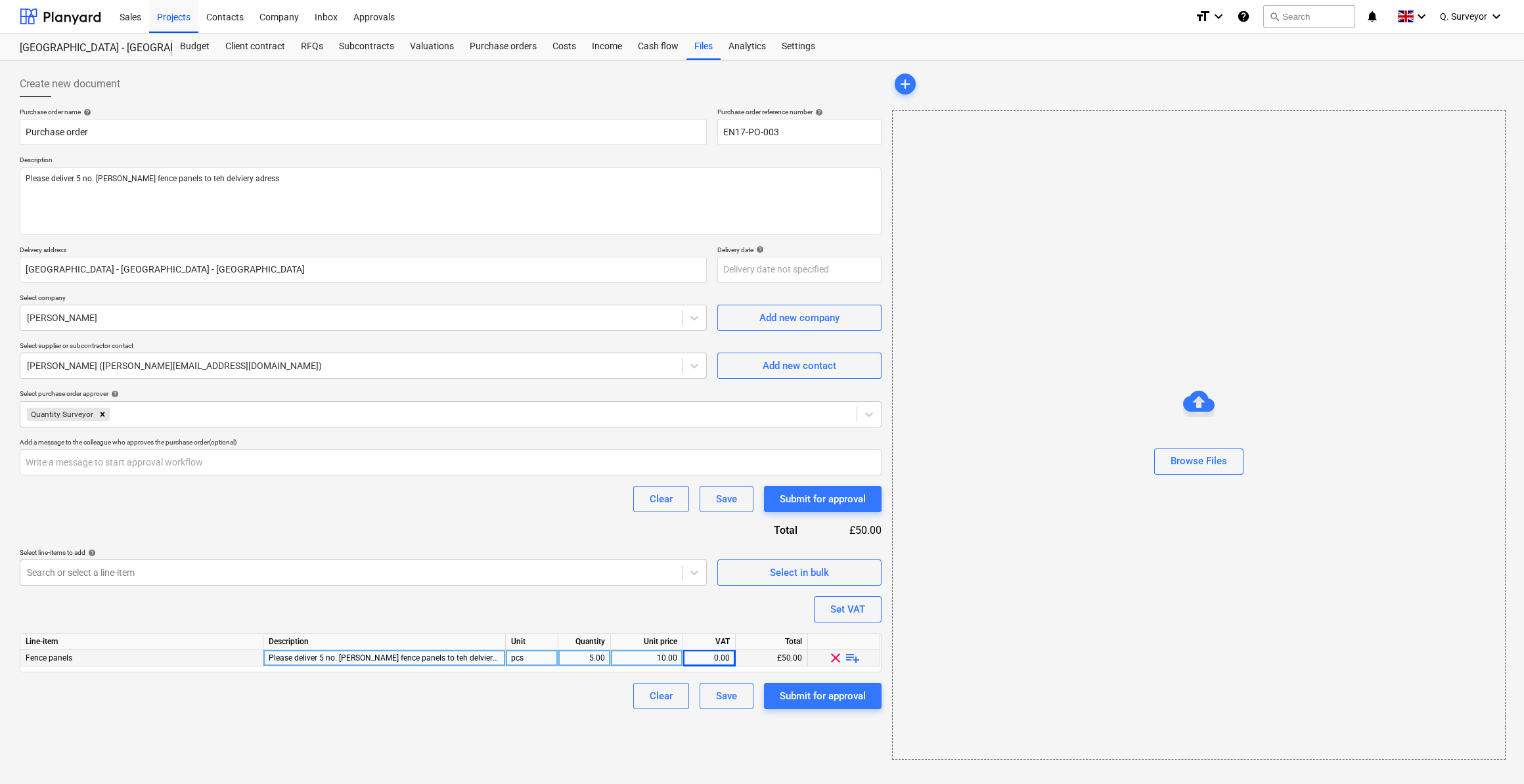 click on "Purchase order name help Purchase order Purchase order reference number help EN17-PO-003 Description Please deliver 5 no. [PERSON_NAME] fence panels to teh delviery adress  Delivery address [GEOGRAPHIC_DATA] - [GEOGRAPHIC_DATA] Delivery date help Press the down arrow key to interact with the calendar and
select a date. Press the question mark key to get the keyboard shortcuts for changing dates. Select company Rayell   Add new company Select supplier or subcontractor contact [PERSON_NAME] ([PERSON_NAME][EMAIL_ADDRESS][DOMAIN_NAME]) Add new contact Select purchase order approver help Quantity Surveyor Add a message to the colleague who approves the purchase order  (optional) Clear Save Submit for approval Total £50.00 Select line-items to add help Search or select a line-item Select in bulk Set VAT Line-item Description Unit Quantity Unit price VAT Total  Fence panels Please deliver 5 no. [PERSON_NAME] fence panels to teh delviery adress  pcs 5.00 10.00 0.00 £50.00 clear playlist_add Clear" at bounding box center (451, 408) 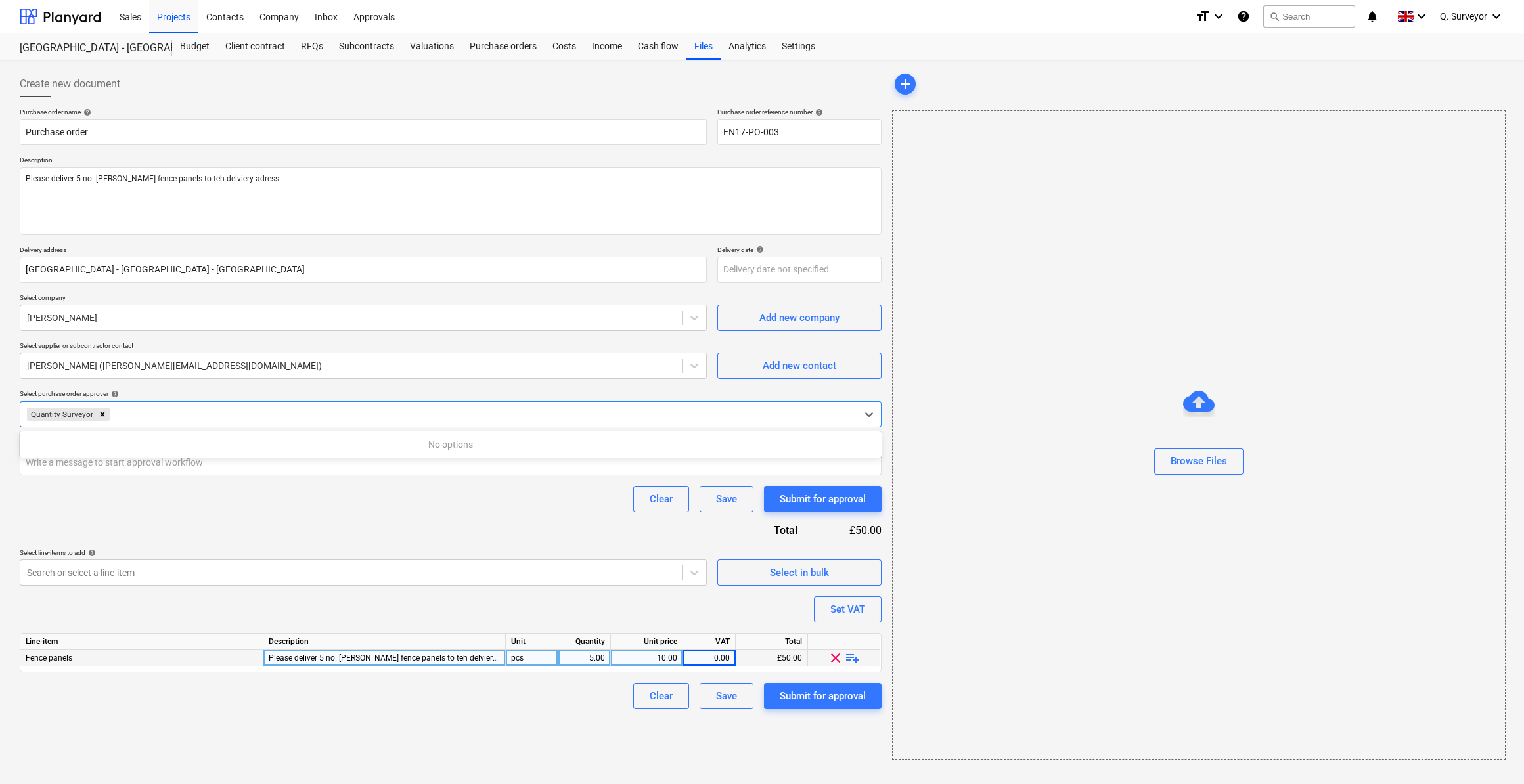 click on "Quantity Surveyor" at bounding box center [451, 414] 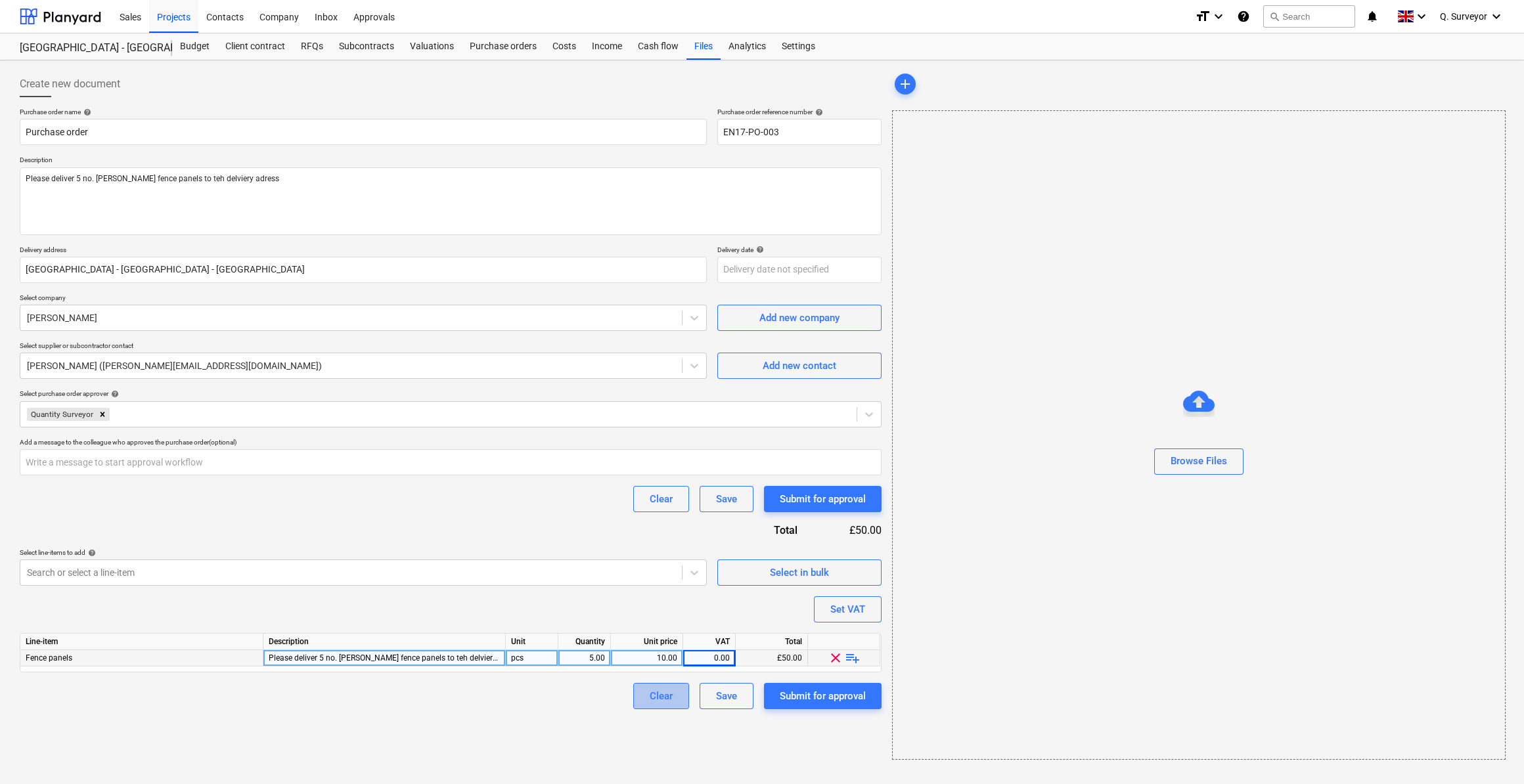 click on "Clear" at bounding box center [661, 696] 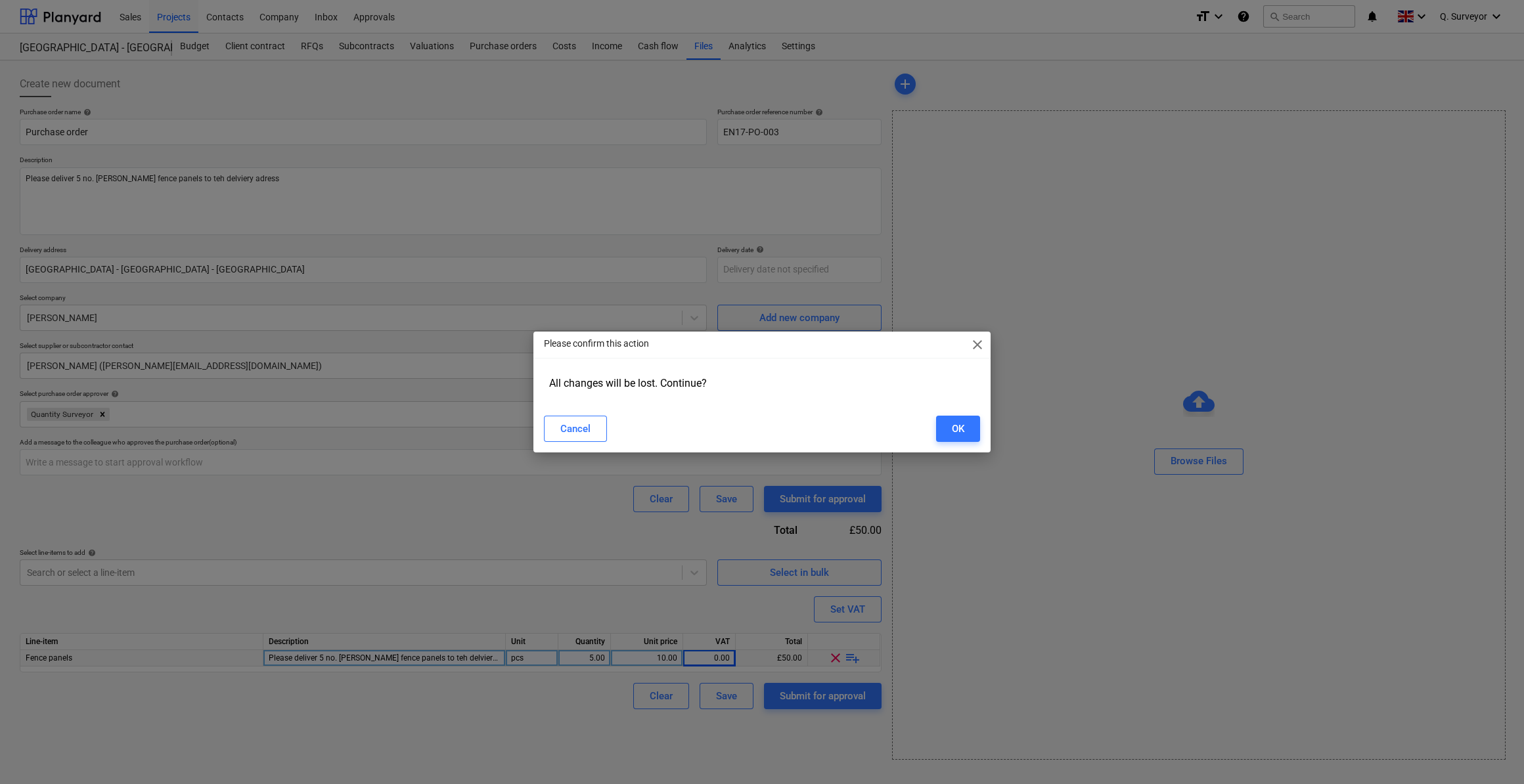 click on "Please confirm this action close All changes will be lost. Continue? Cancel OK" at bounding box center (762, 392) 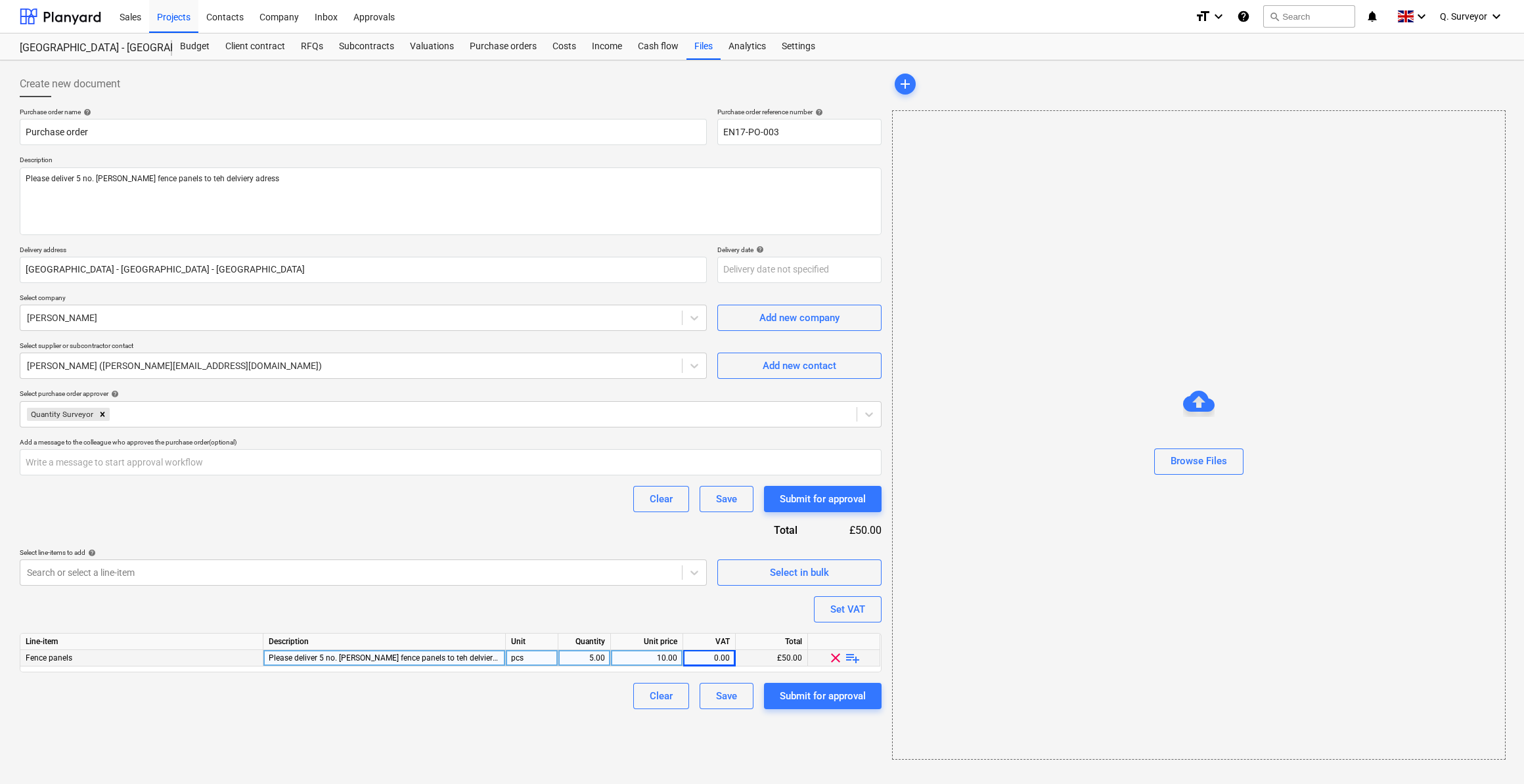click on "clear" at bounding box center (836, 658) 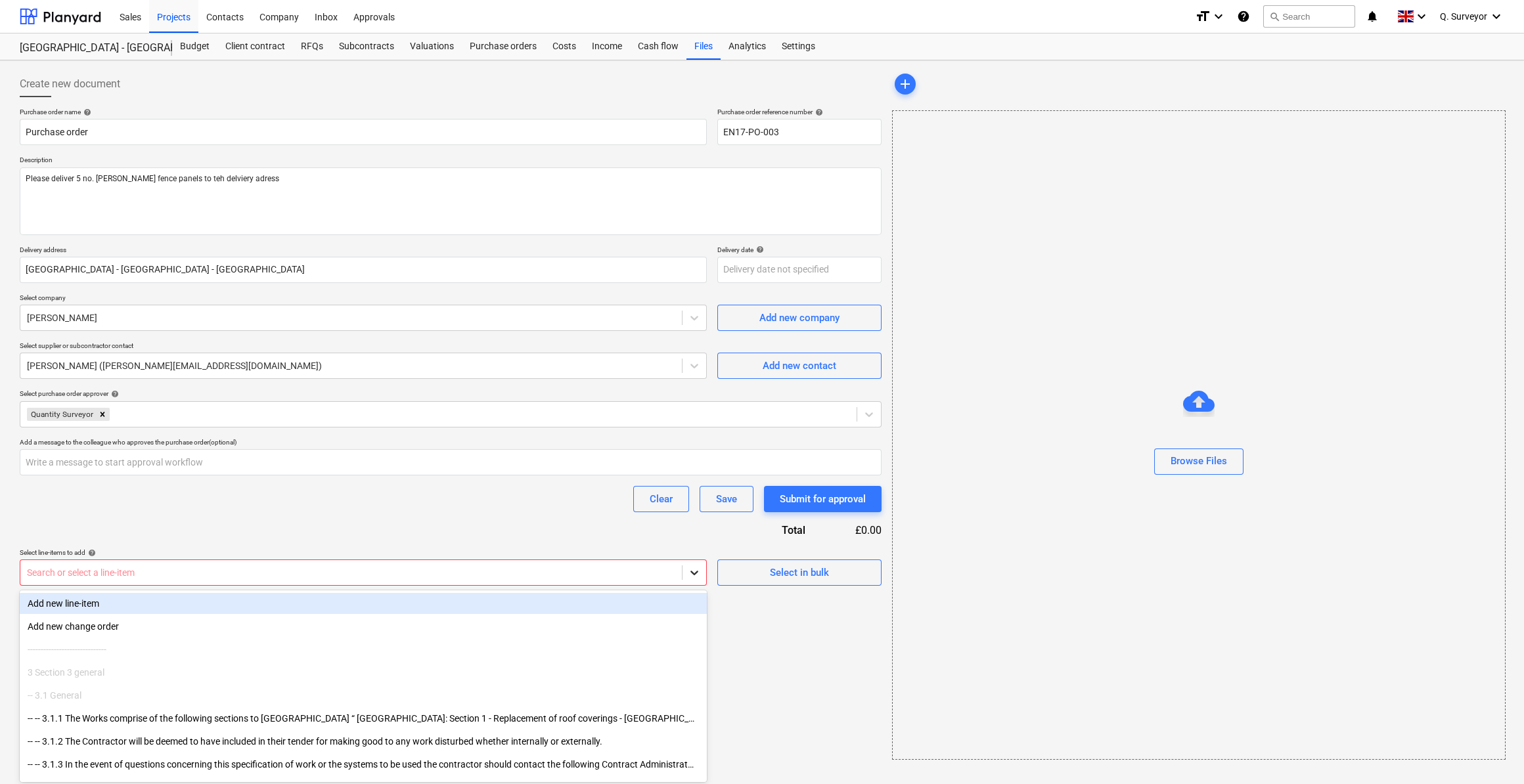 click 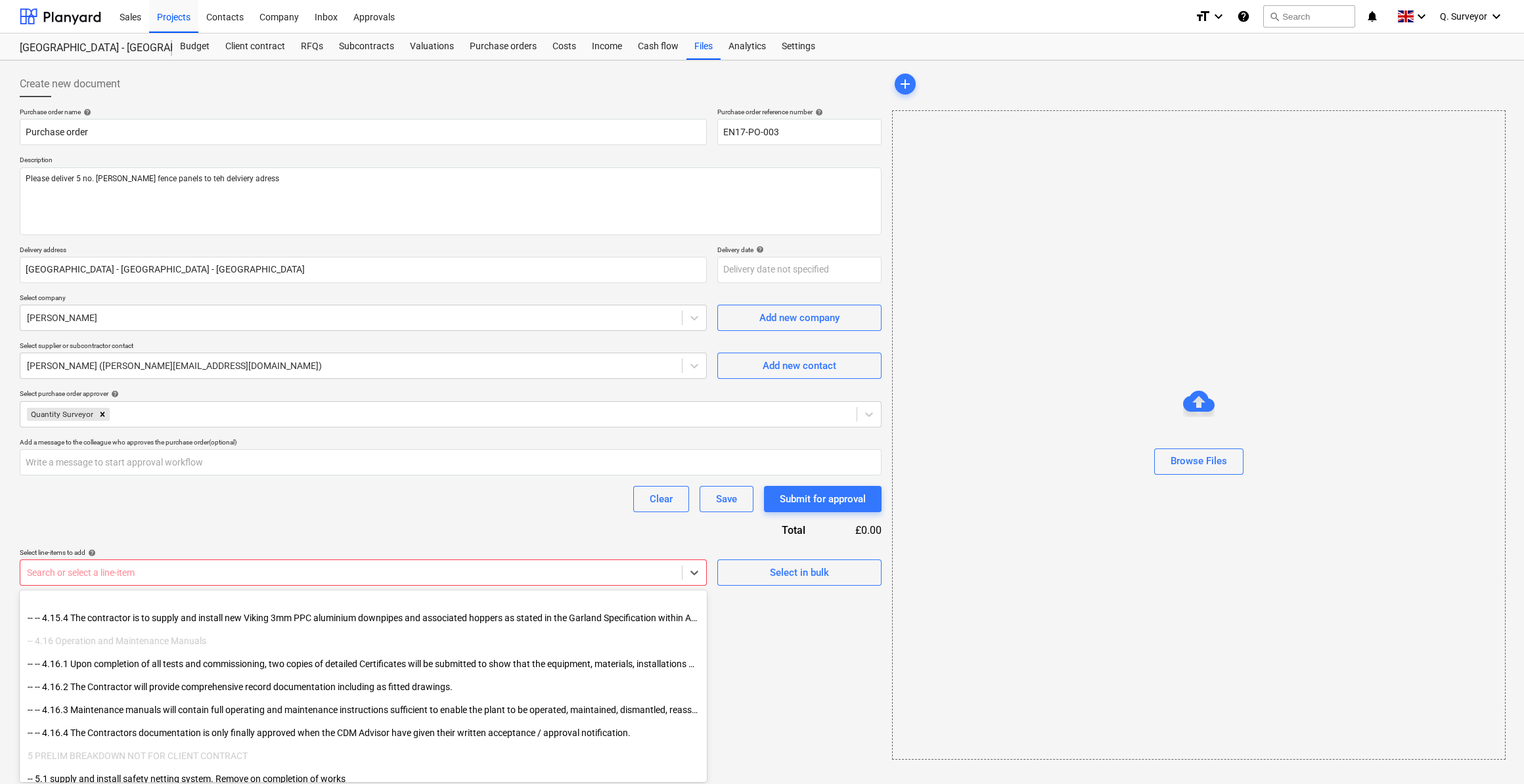 scroll, scrollTop: 5418, scrollLeft: 0, axis: vertical 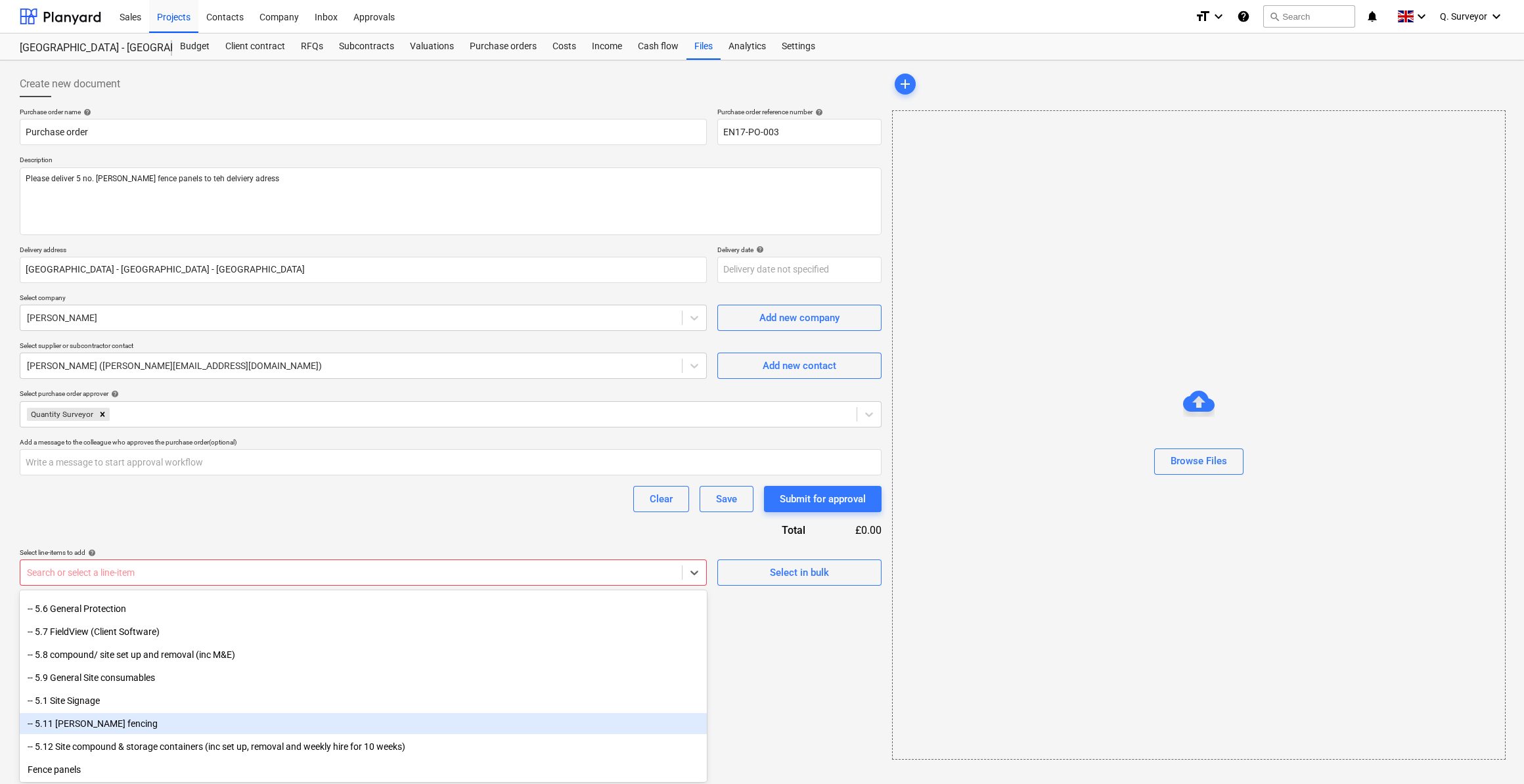 click on "--  5.11 [PERSON_NAME] fencing" at bounding box center [363, 724] 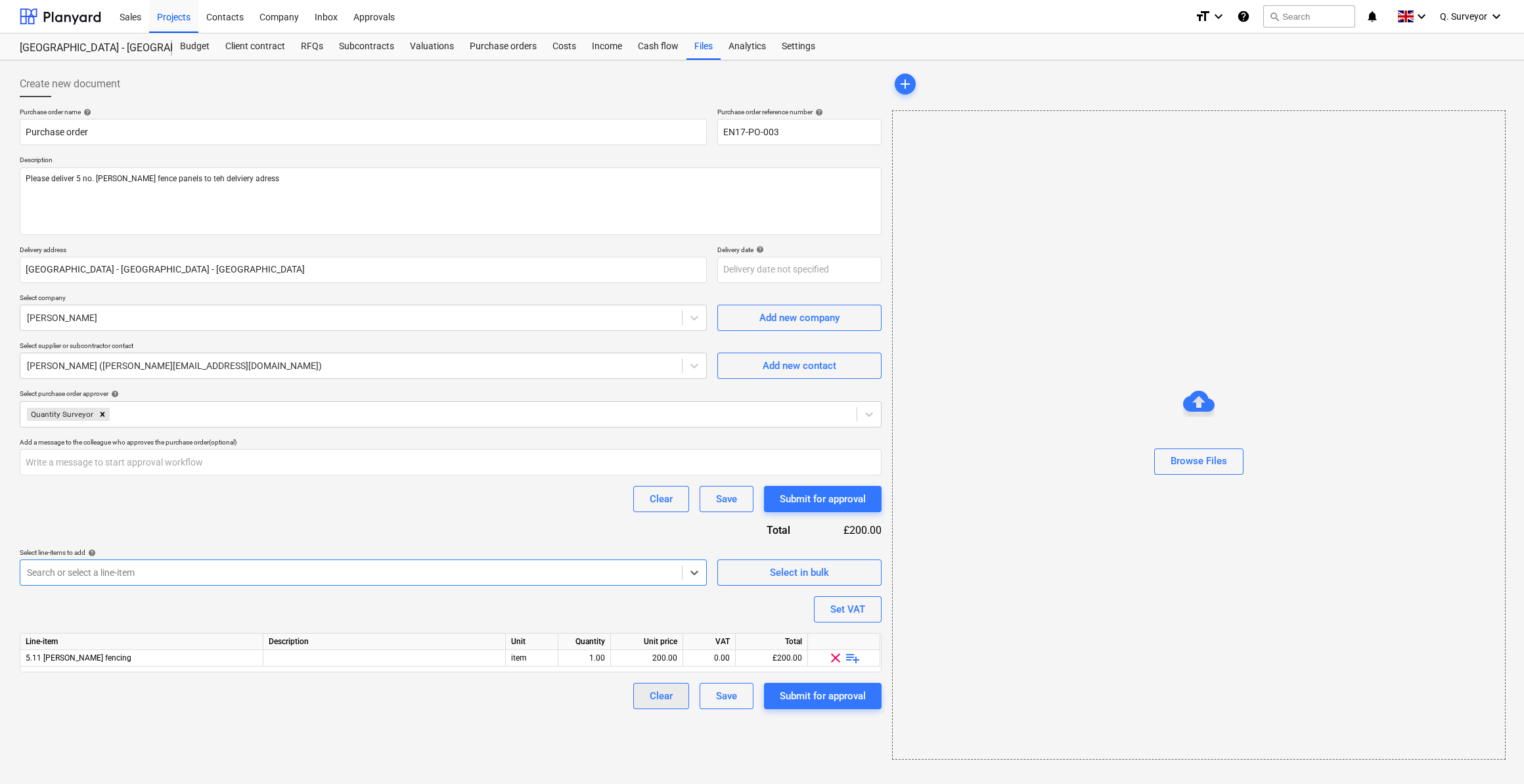 click on "Clear" at bounding box center (661, 696) 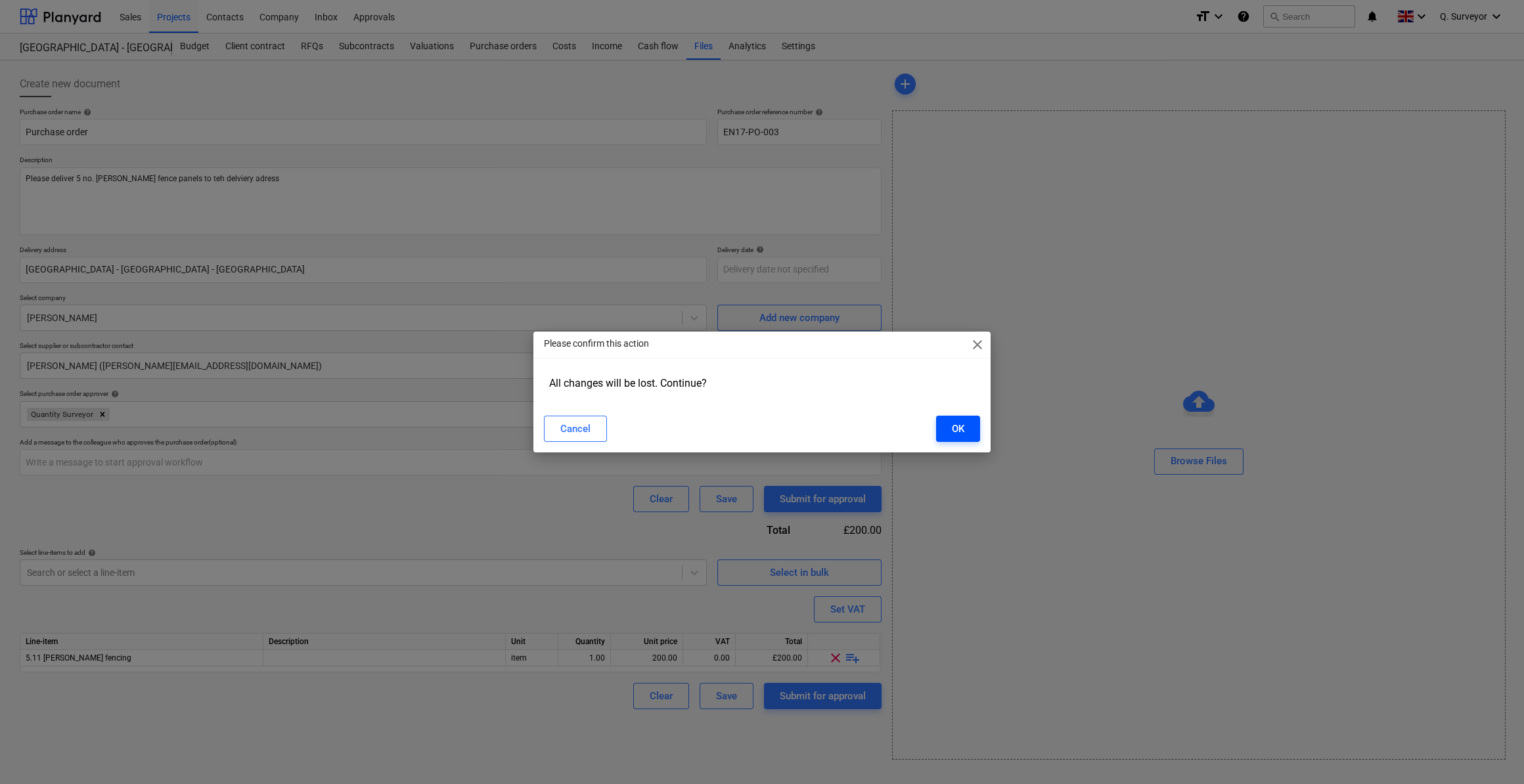 click on "OK" at bounding box center [958, 429] 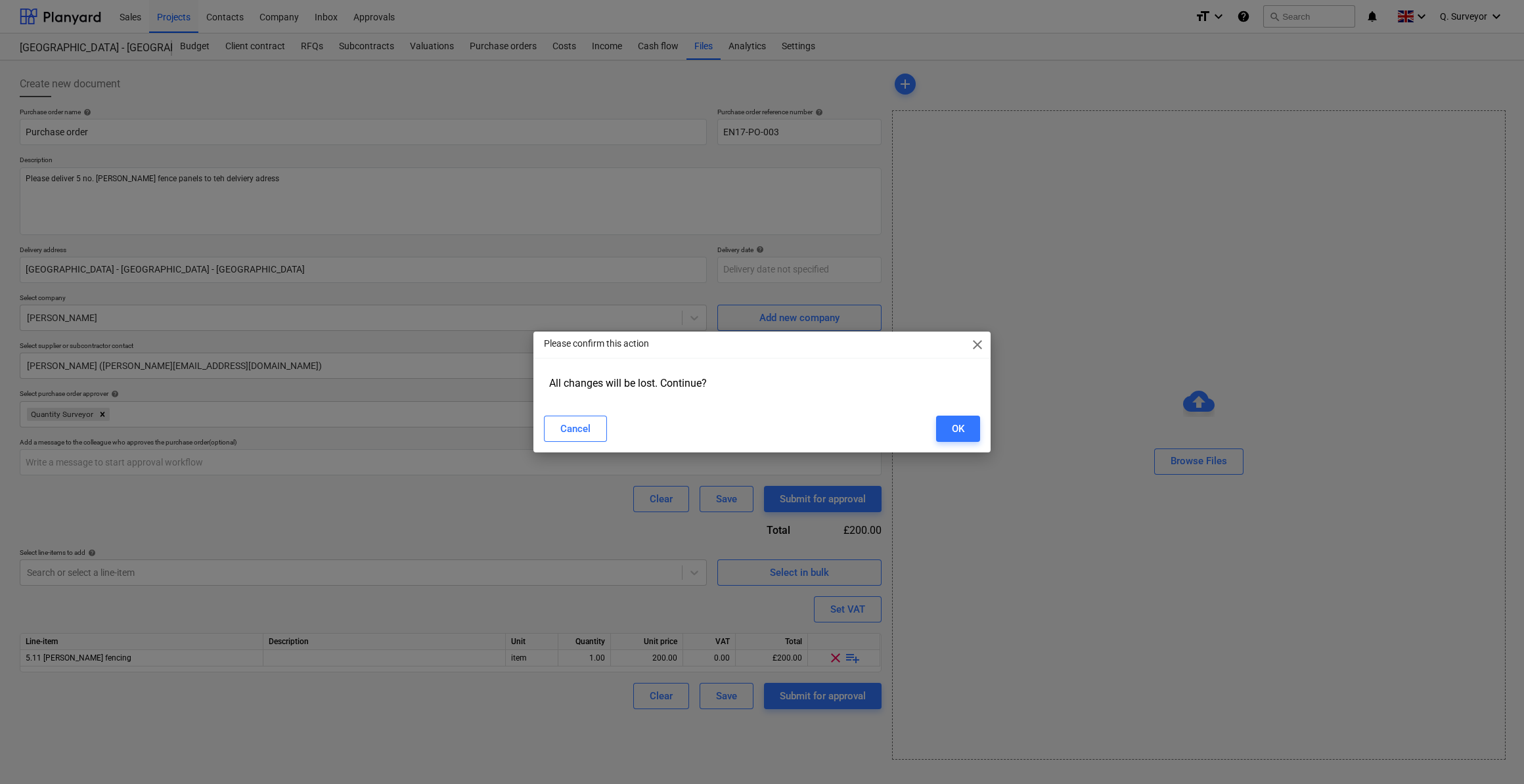 type on "x" 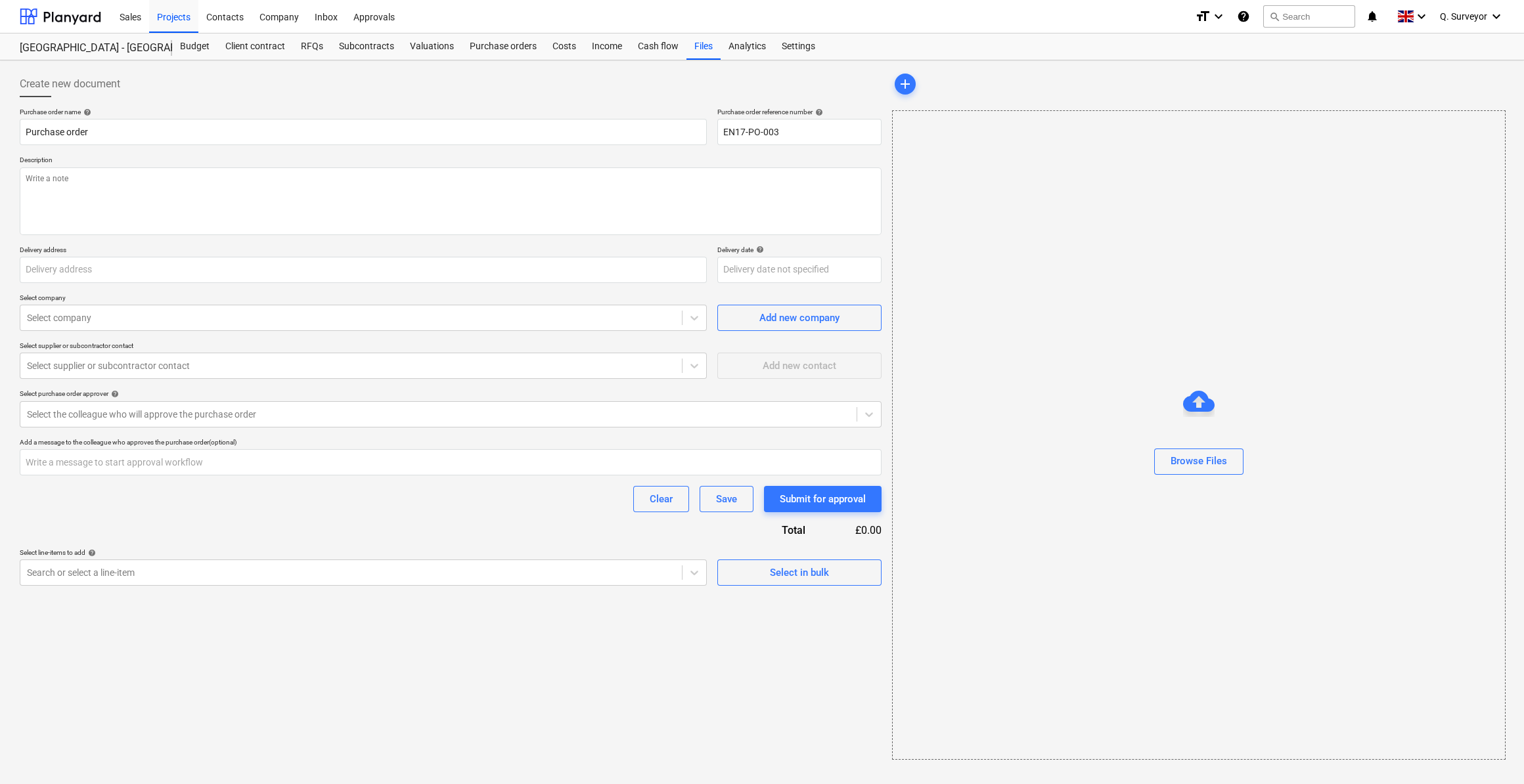 click on "Purchase order name help Purchase order Purchase order reference number help EN17-PO-003 Description Delivery address Delivery date help Press the down arrow key to interact with the calendar and
select a date. Press the question mark key to get the keyboard shortcuts for changing dates. Select company Select company Add new company Select supplier or subcontractor contact Select supplier or subcontractor contact Add new contact Select purchase order approver help Select the colleague who will approve the purchase order Add a message to the colleague who approves the purchase order  (optional) Clear Save Submit for approval Total £0.00 Select line-items to add help Search or select a line-item Select in bulk" at bounding box center (451, 347) 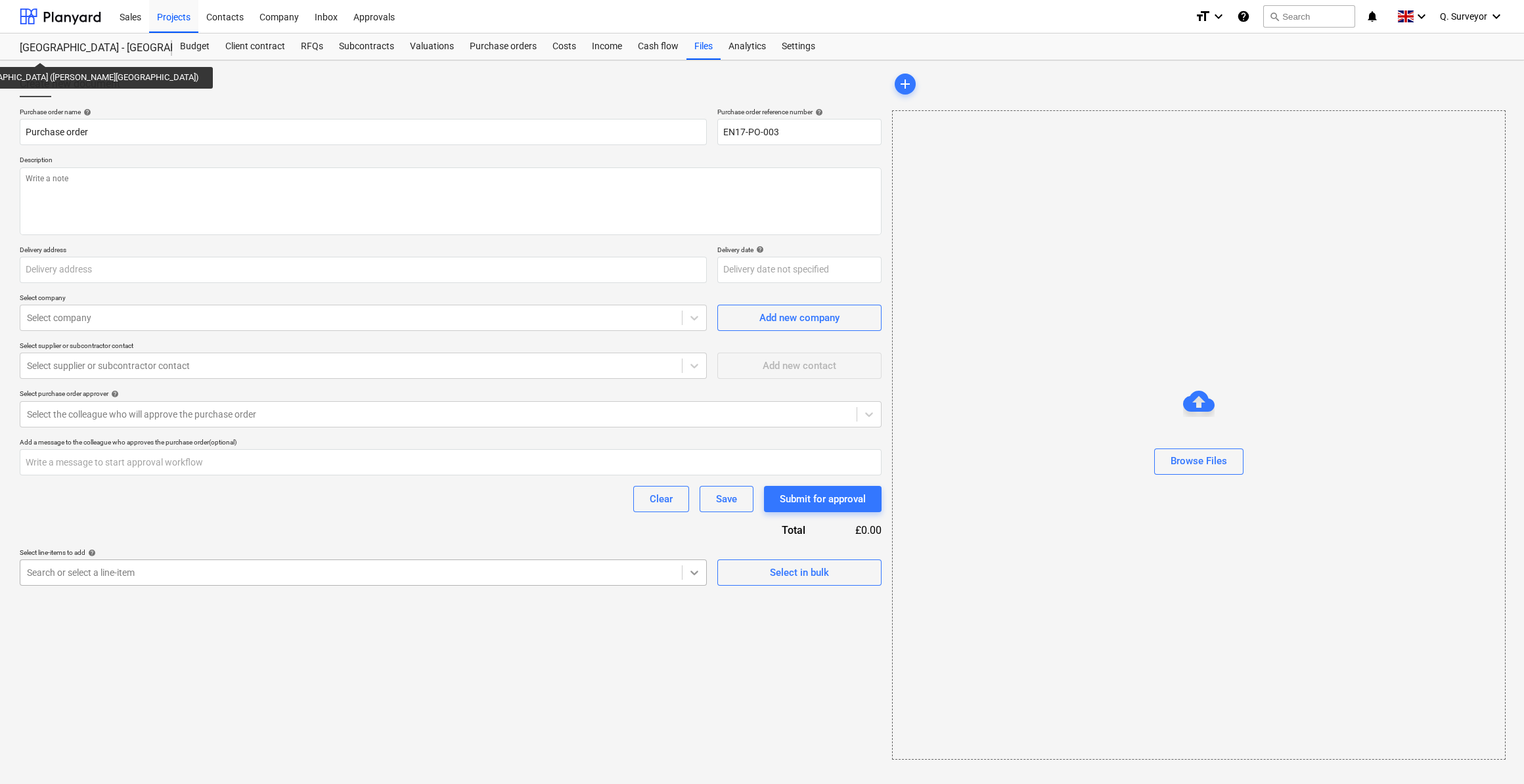 click 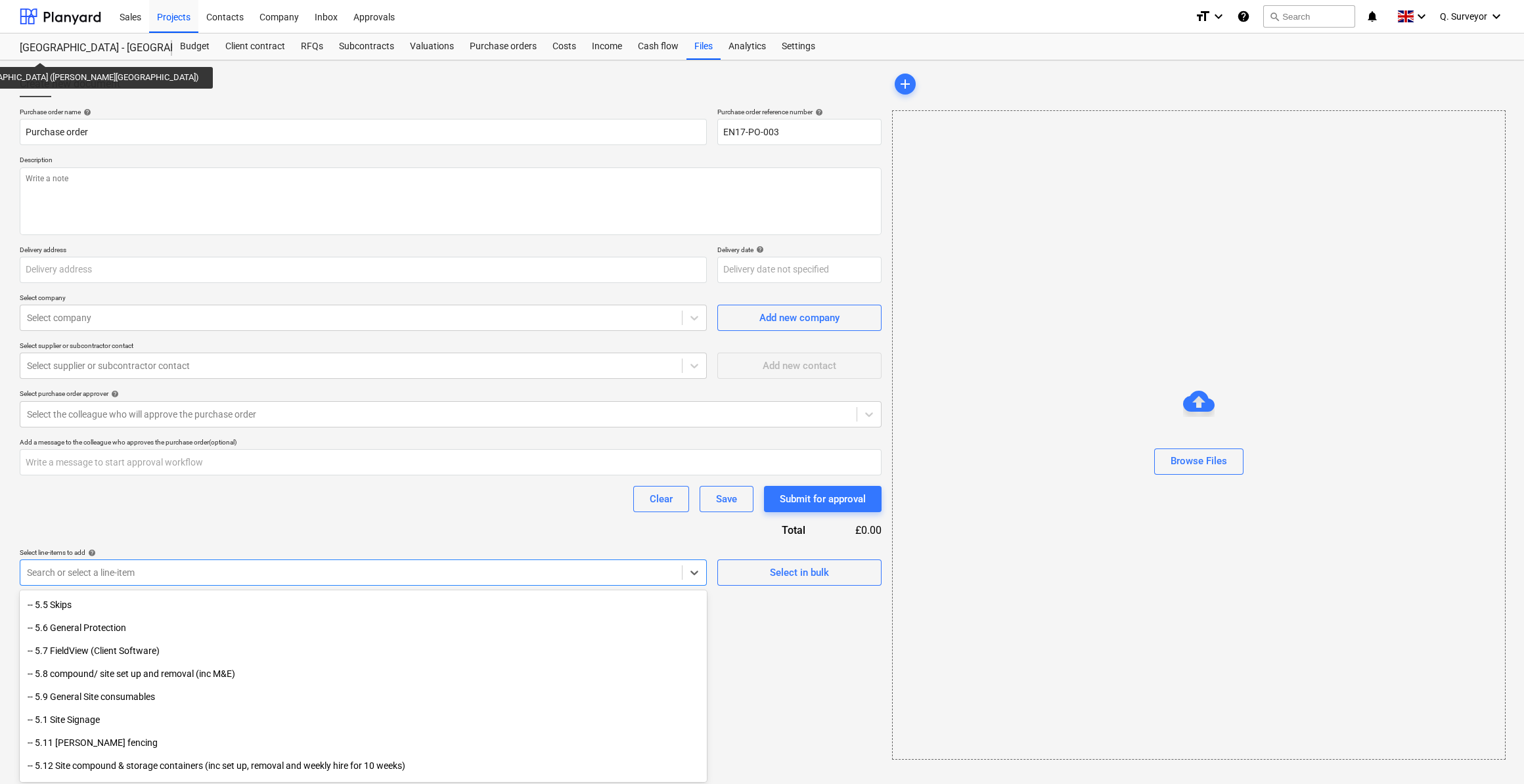 scroll, scrollTop: 5418, scrollLeft: 0, axis: vertical 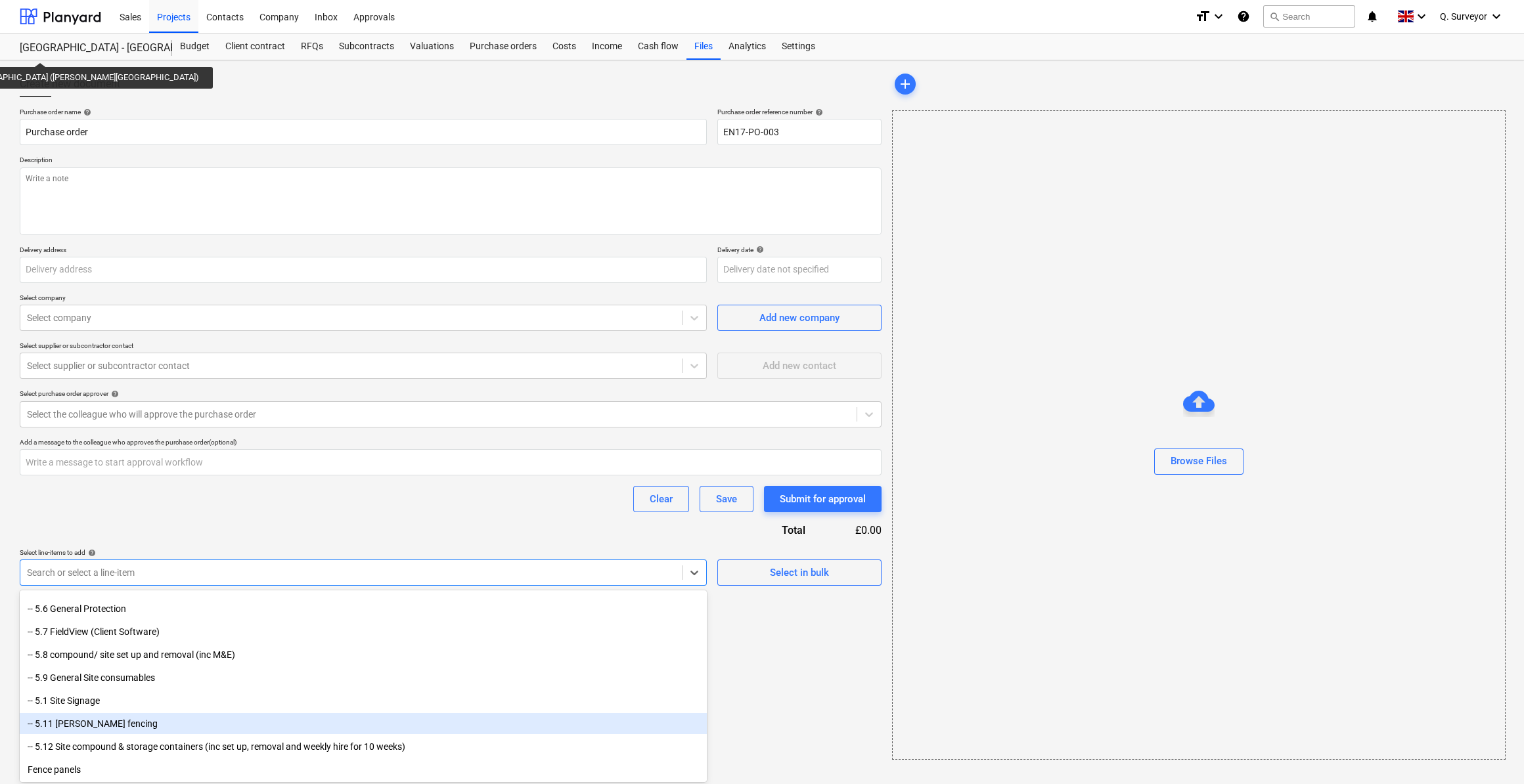 click on "--  5.11 [PERSON_NAME] fencing" at bounding box center (363, 724) 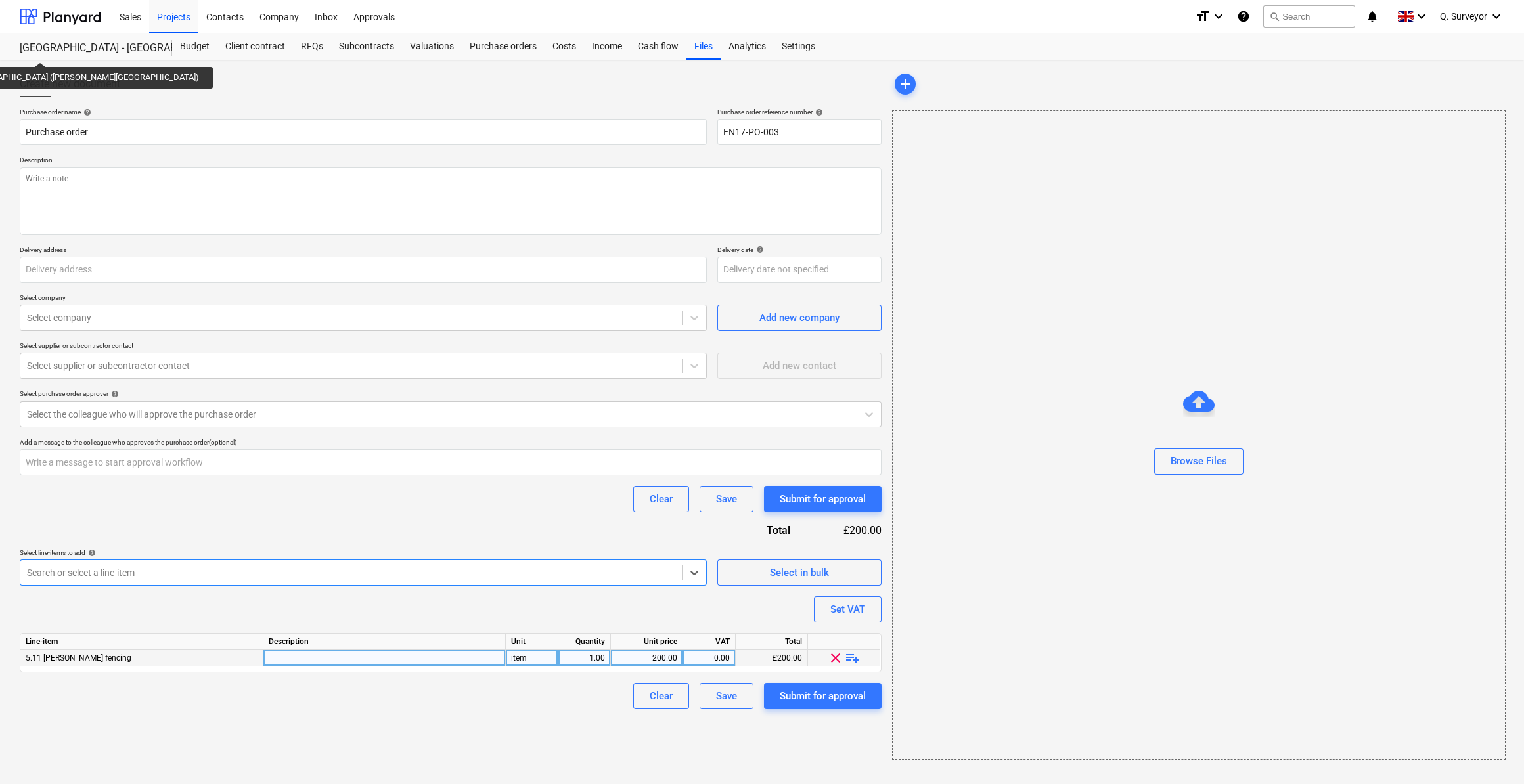 click on "5.11 [PERSON_NAME] fencing" at bounding box center (142, 658) 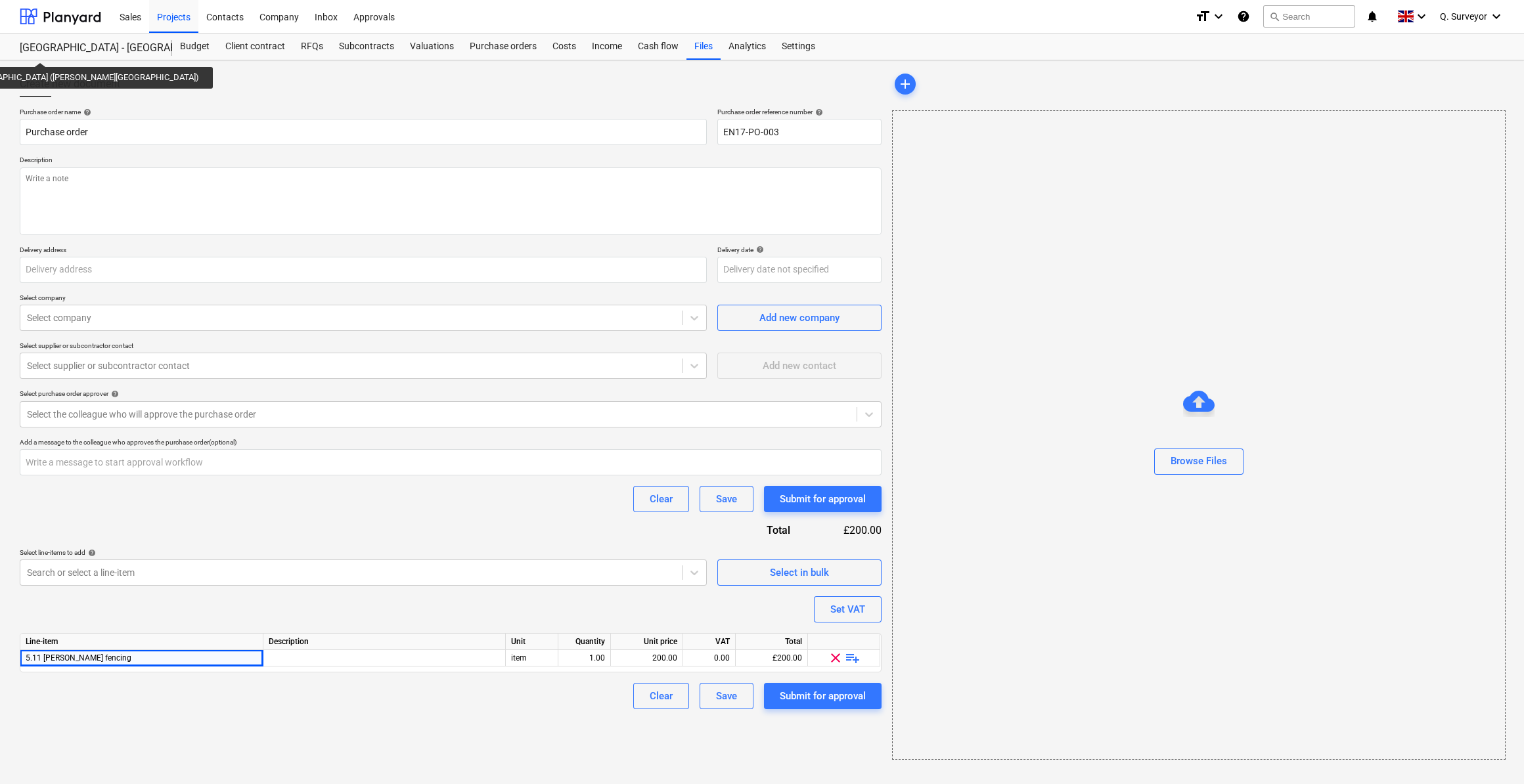 click on "Purchase order name help Purchase order Purchase order reference number help EN17-PO-003 Description Delivery address Delivery date help Press the down arrow key to interact with the calendar and
select a date. Press the question mark key to get the keyboard shortcuts for changing dates. Select company Select company Add new company Select supplier or subcontractor contact Select supplier or subcontractor contact Add new contact Select purchase order approver help Select the colleague who will approve the purchase order Add a message to the colleague who approves the purchase order  (optional) Clear Save Submit for approval Total £200.00 Select line-items to add help Search or select a line-item Select in bulk Set VAT Line-item Description Unit Quantity Unit price VAT Total 5.11 [PERSON_NAME] fencing item 1.00 200.00 0.00 £200.00 clear playlist_add Clear Save Submit for approval" at bounding box center (451, 408) 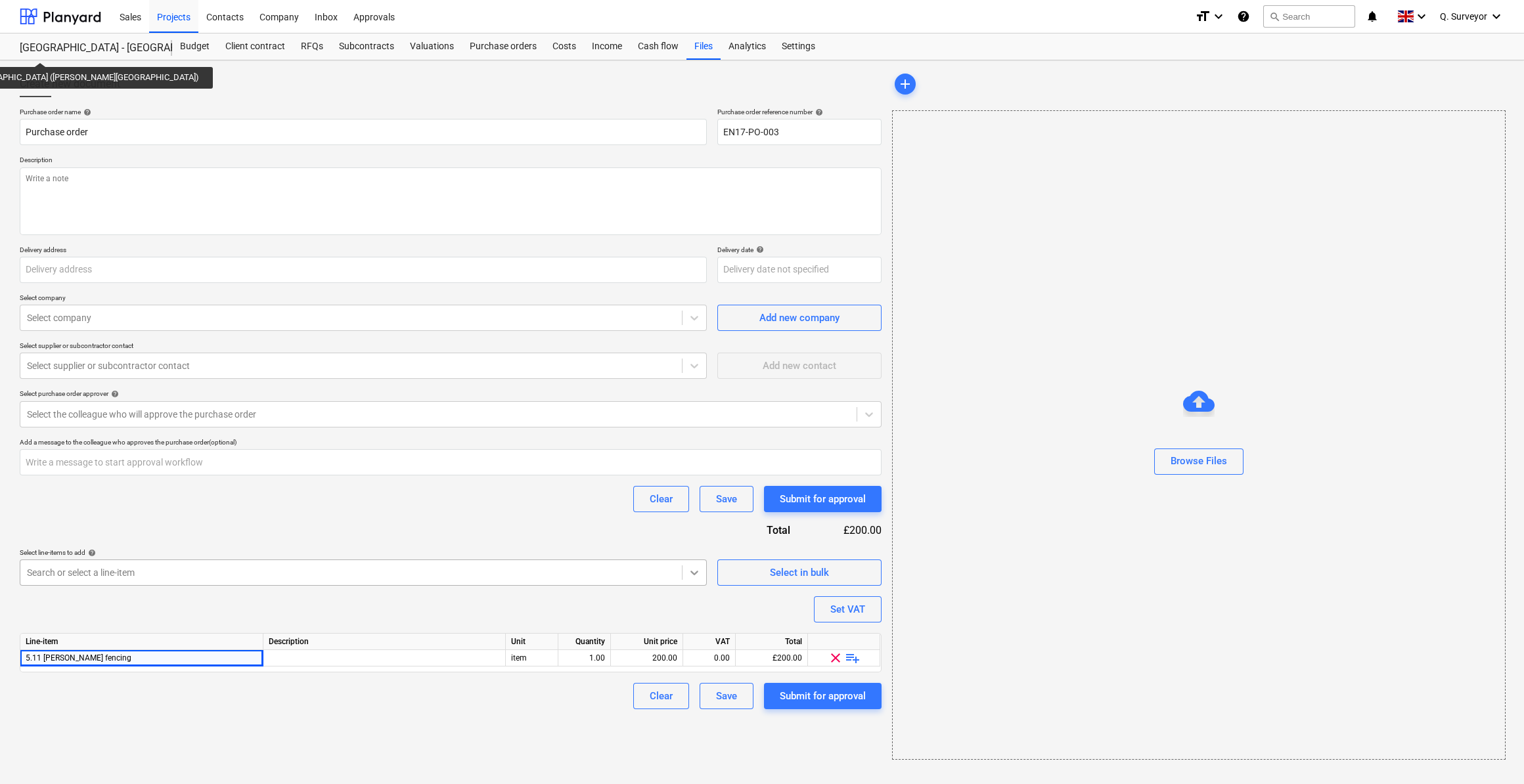 click 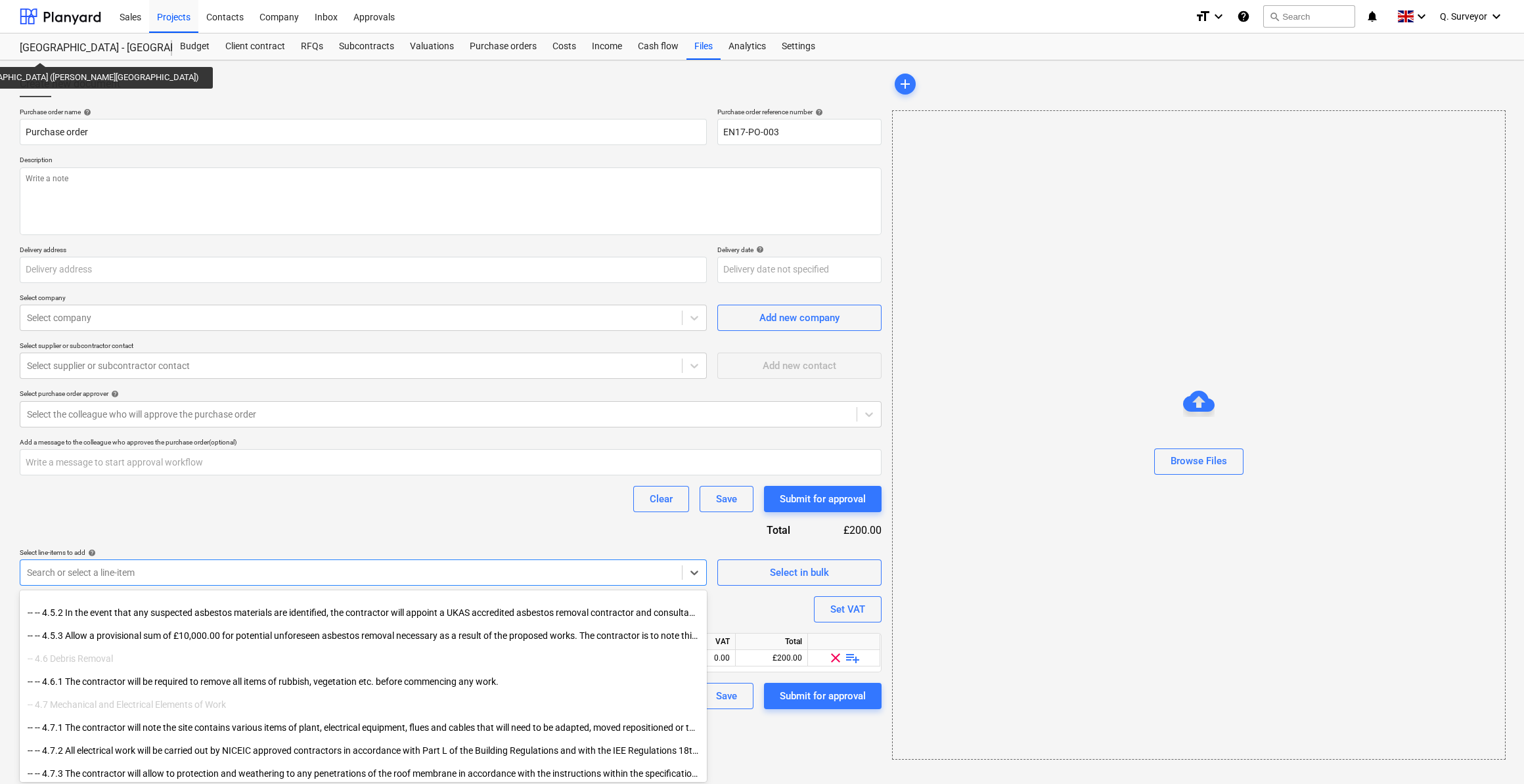 scroll, scrollTop: 4178, scrollLeft: 0, axis: vertical 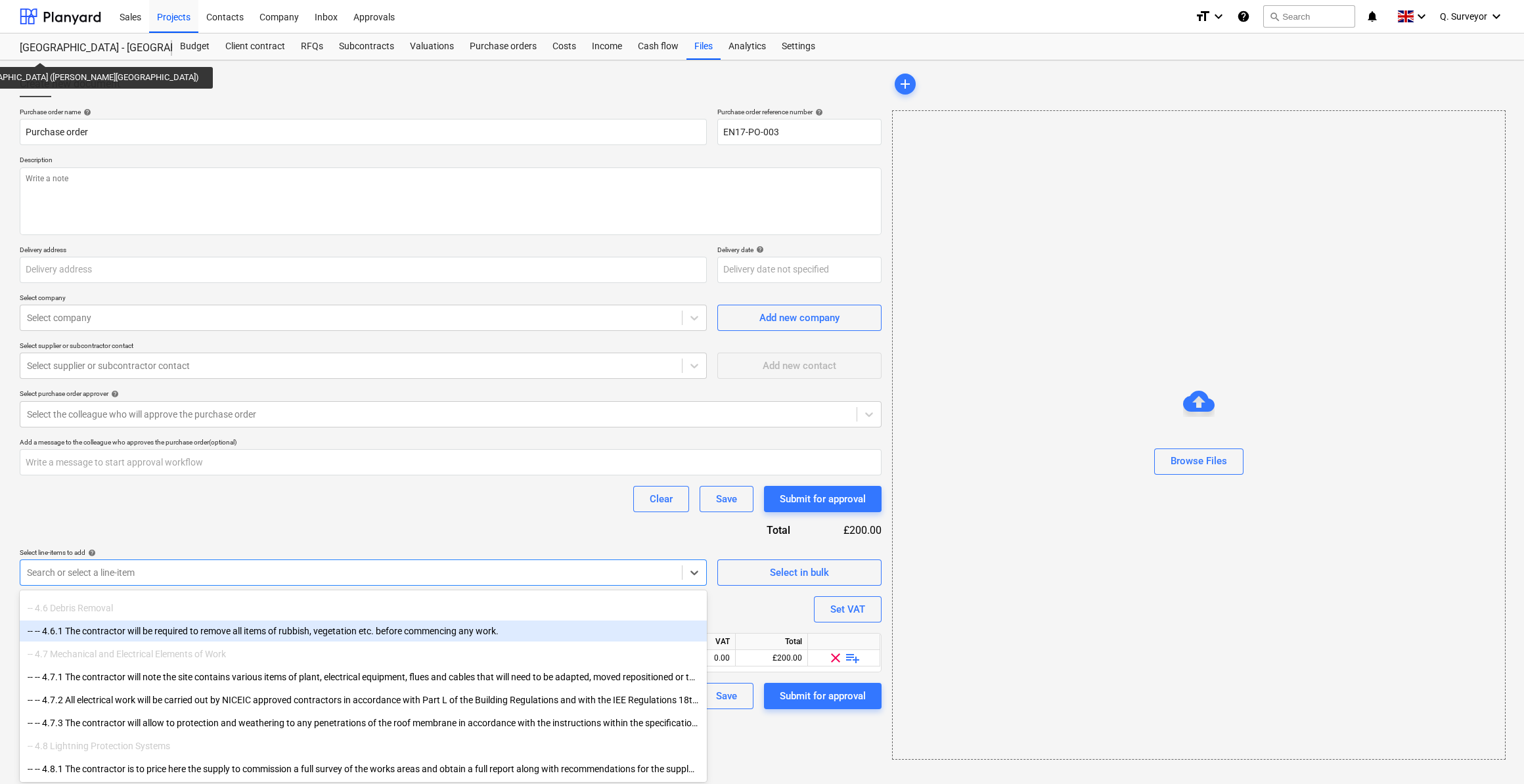 click on "Purchase order name help Purchase order Purchase order reference number help EN17-PO-003 Description Delivery address Delivery date help Press the down arrow key to interact with the calendar and
select a date. Press the question mark key to get the keyboard shortcuts for changing dates. Select company Select company Add new company Select supplier or subcontractor contact Select supplier or subcontractor contact Add new contact Select purchase order approver help Select the colleague who will approve the purchase order Add a message to the colleague who approves the purchase order  (optional) Clear Save Submit for approval Total £200.00 Select line-items to add help option -- --  4.6.1 The contractor will be required to remove all items of rubbish, vegetation etc. before commencing any work. focused, 184 of 243. 243 results available. Use Up and Down to choose options, press Enter to select the currently focused option, press Escape to exit the menu, press Tab to select the option and exit the menu. Unit" at bounding box center (451, 408) 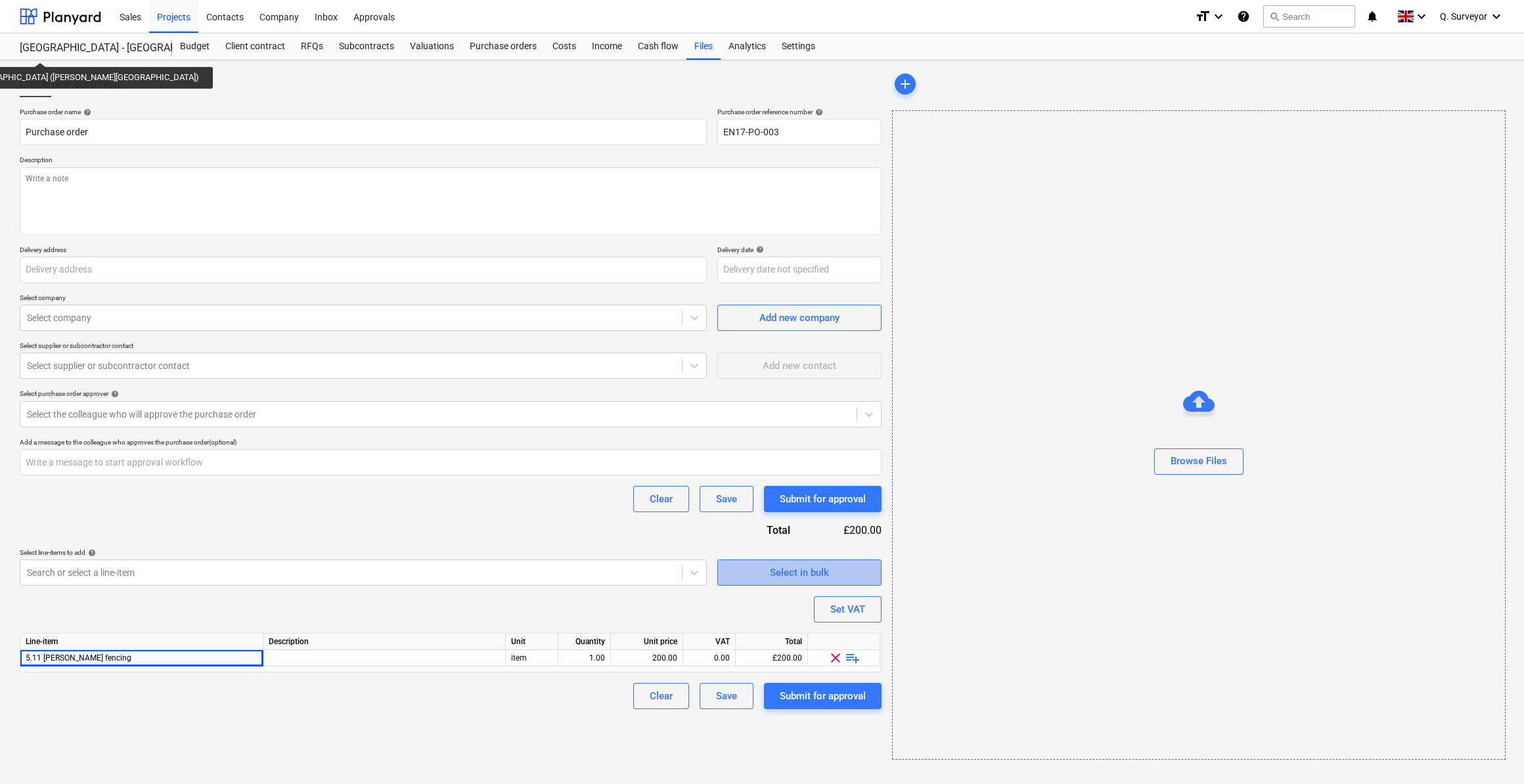 click on "Select in bulk" at bounding box center (799, 573) 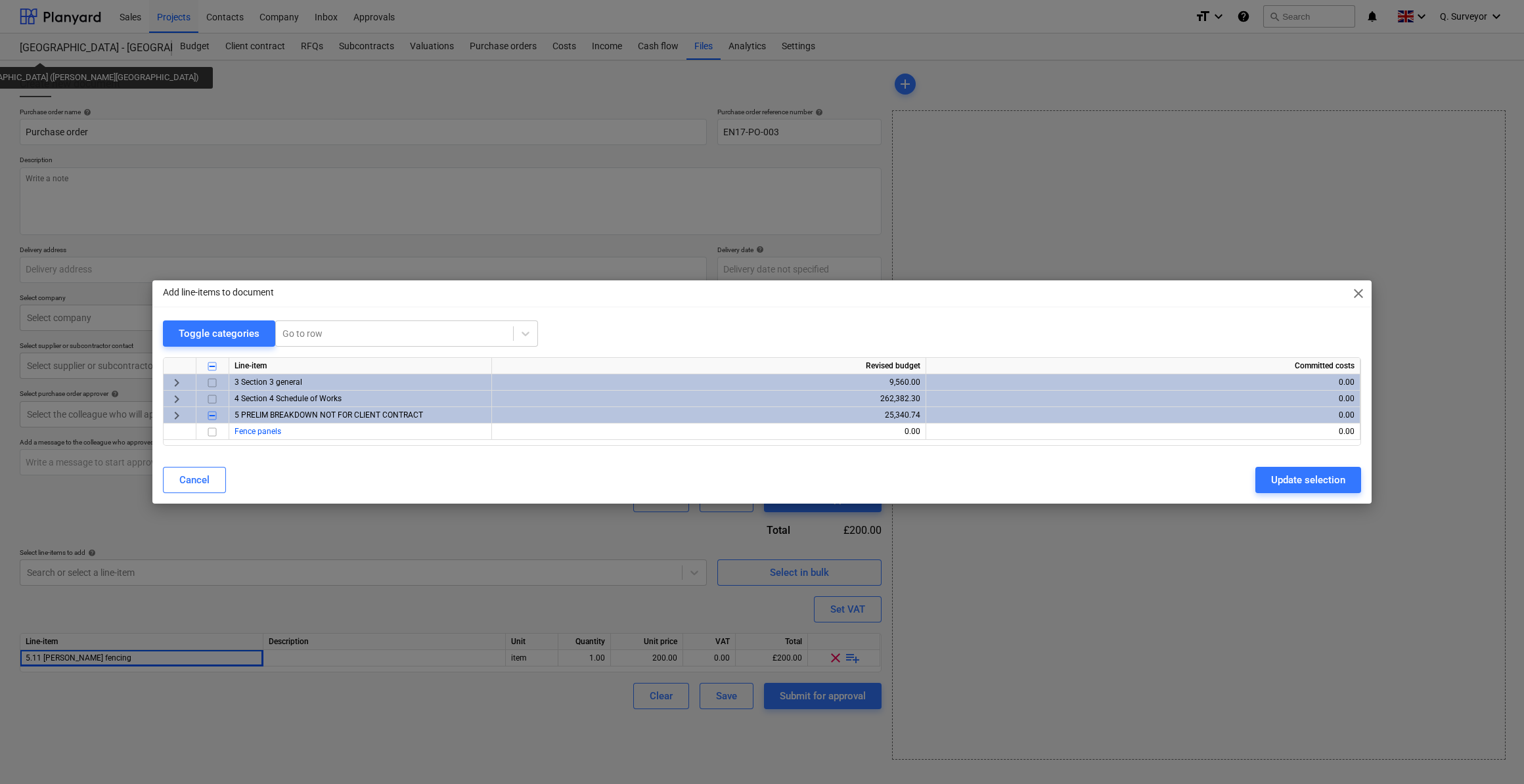 click at bounding box center (212, 416) 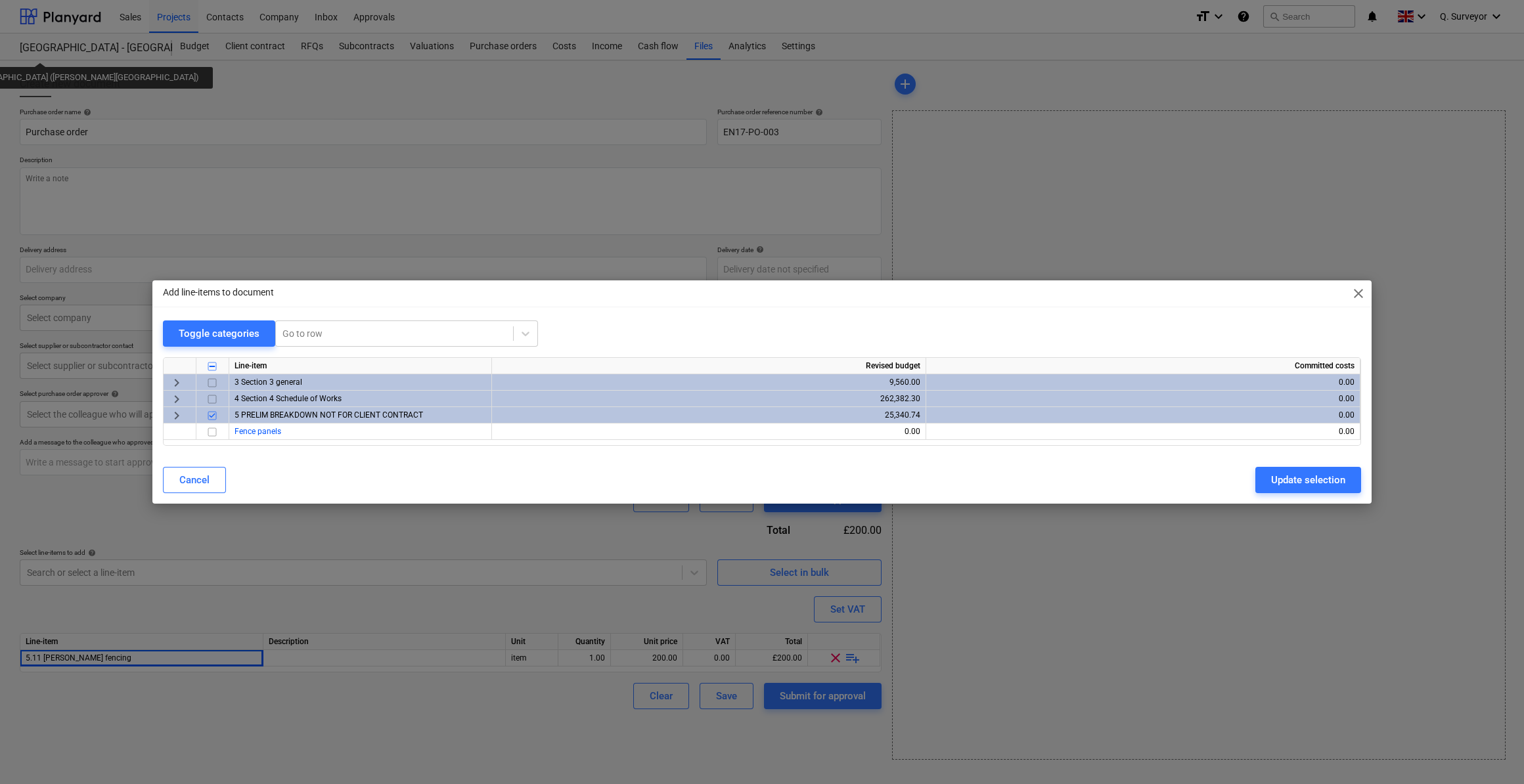 click at bounding box center [212, 416] 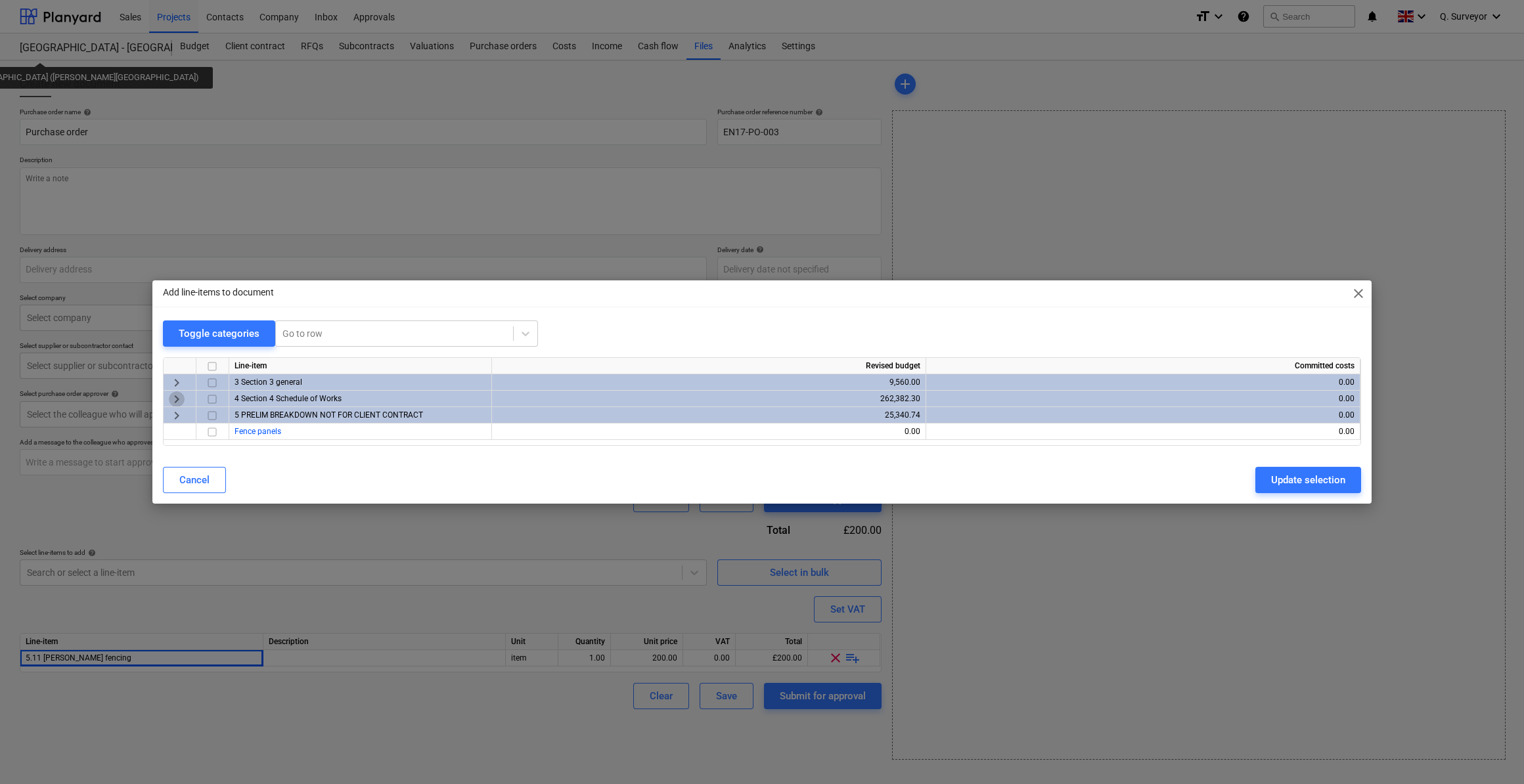 click on "keyboard_arrow_right" at bounding box center (177, 399) 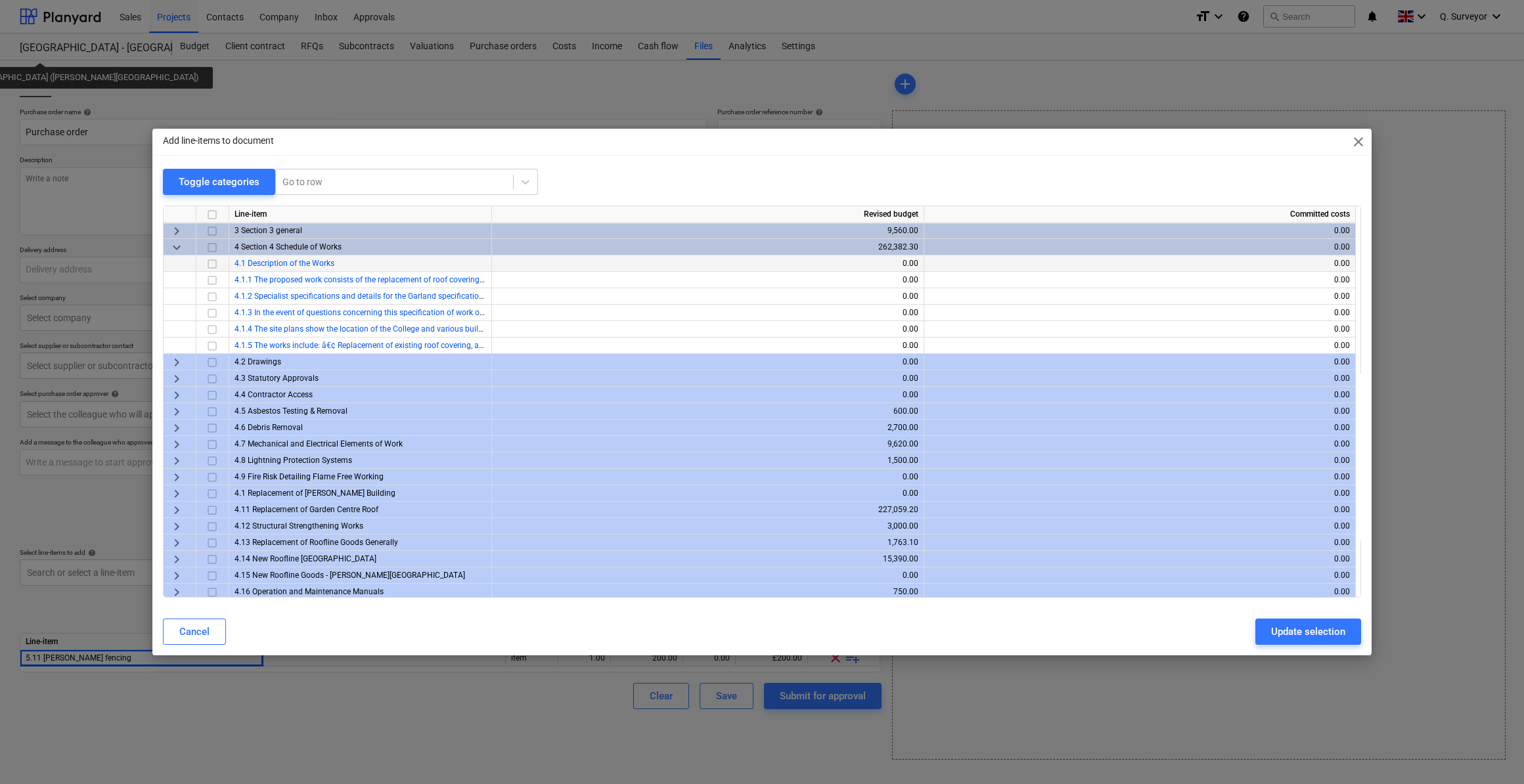 click on "keyboard_arrow_down" at bounding box center (177, 248) 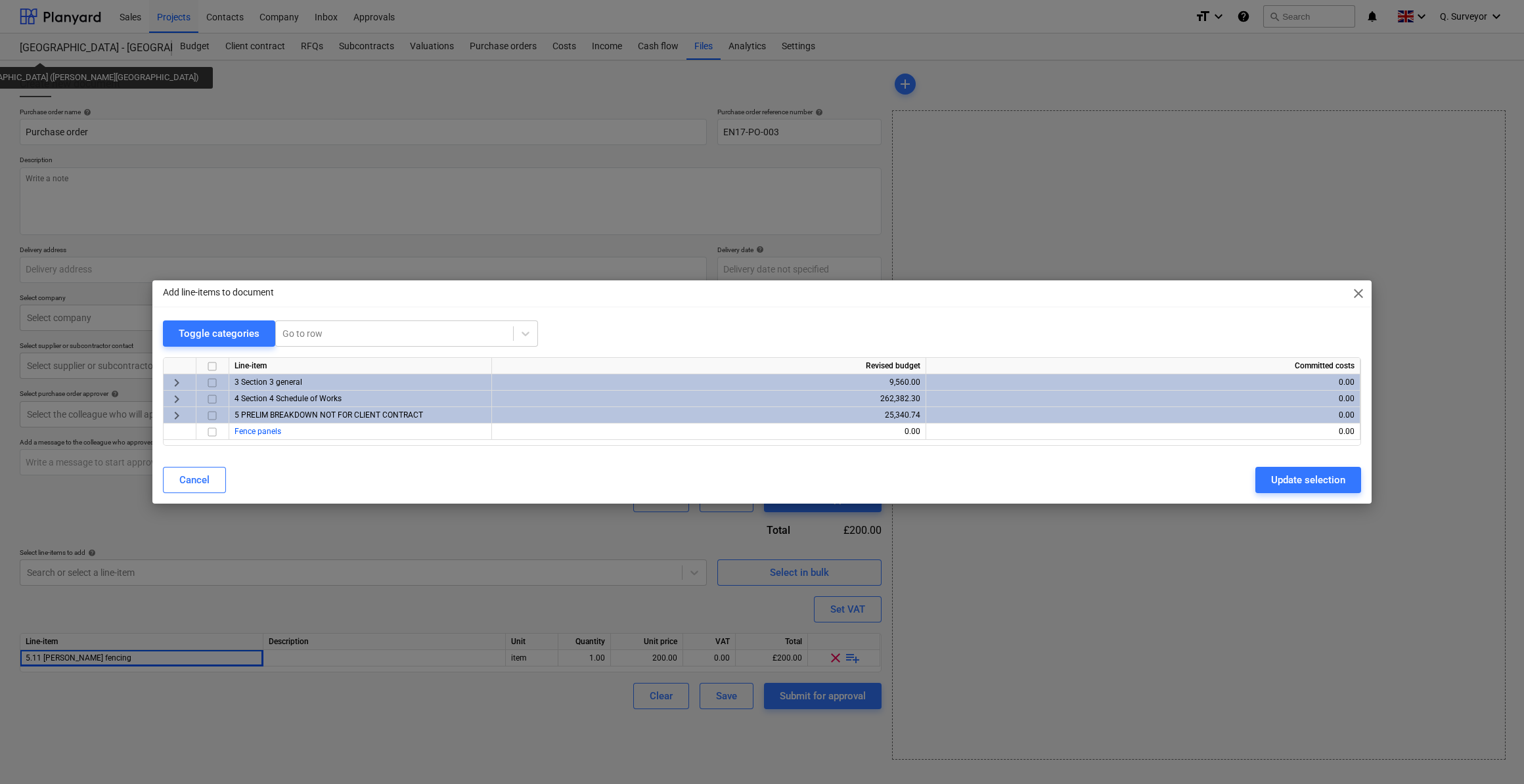 click on "keyboard_arrow_right" at bounding box center (177, 399) 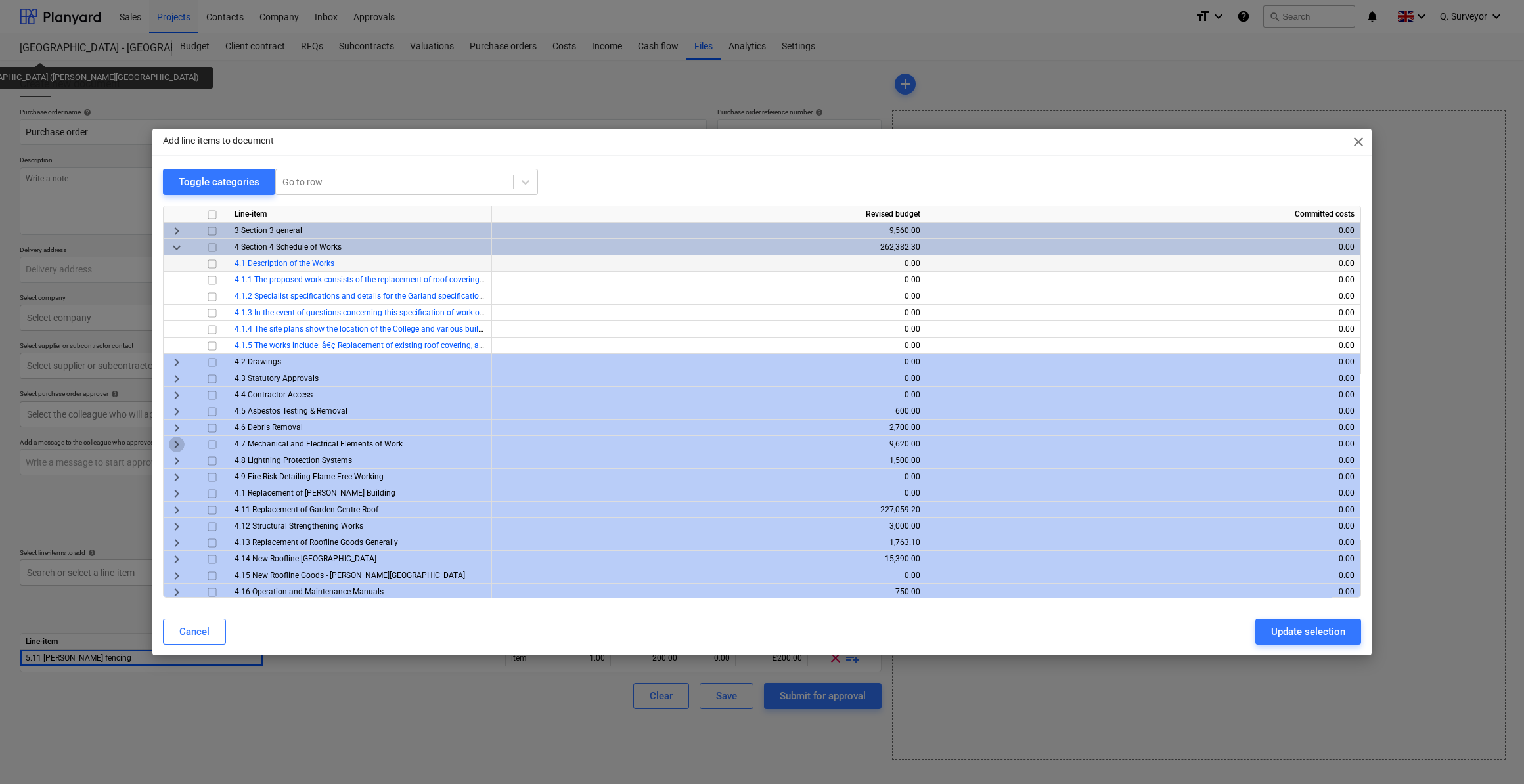 click on "keyboard_arrow_right" at bounding box center (177, 445) 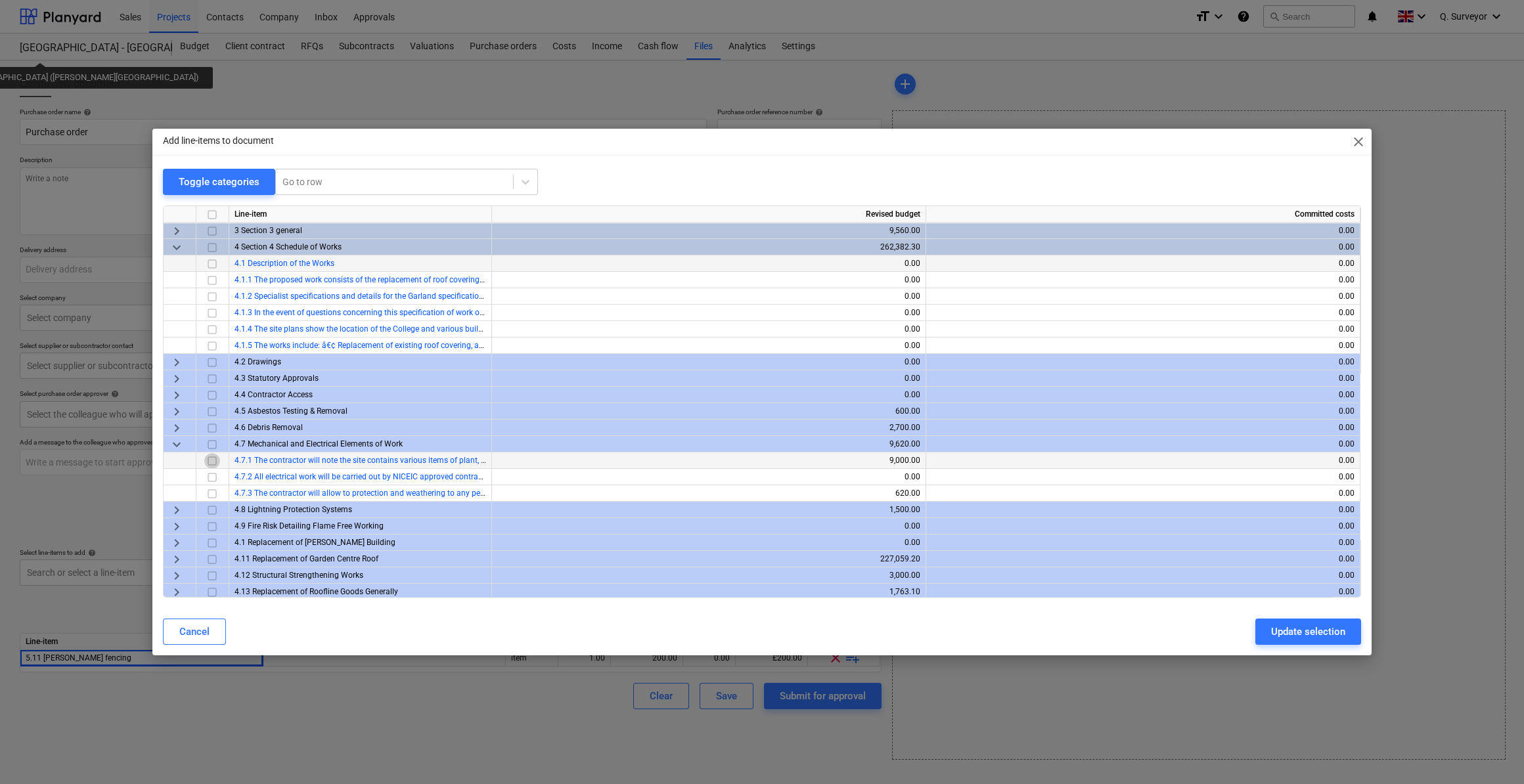 click at bounding box center [212, 461] 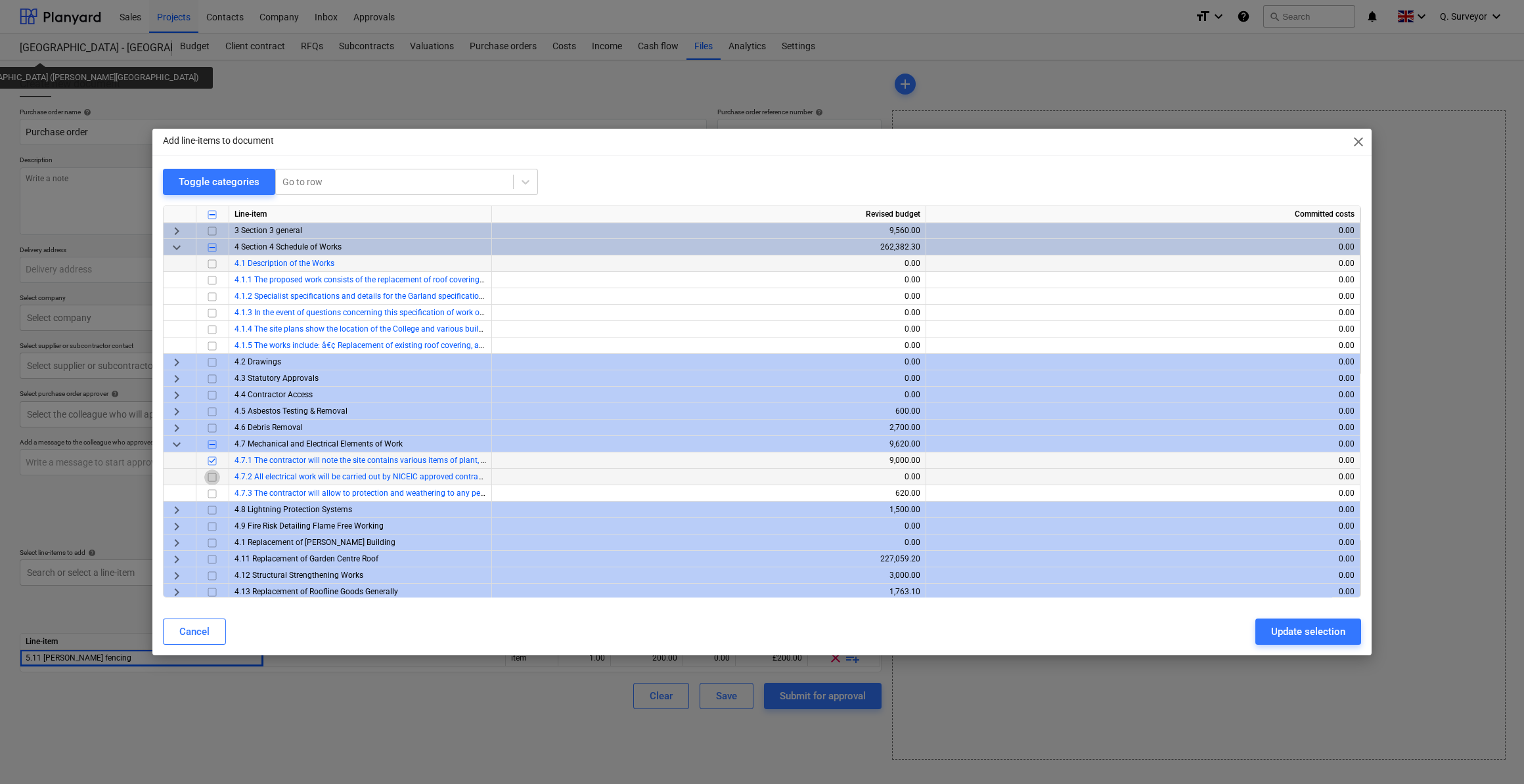 click at bounding box center (212, 477) 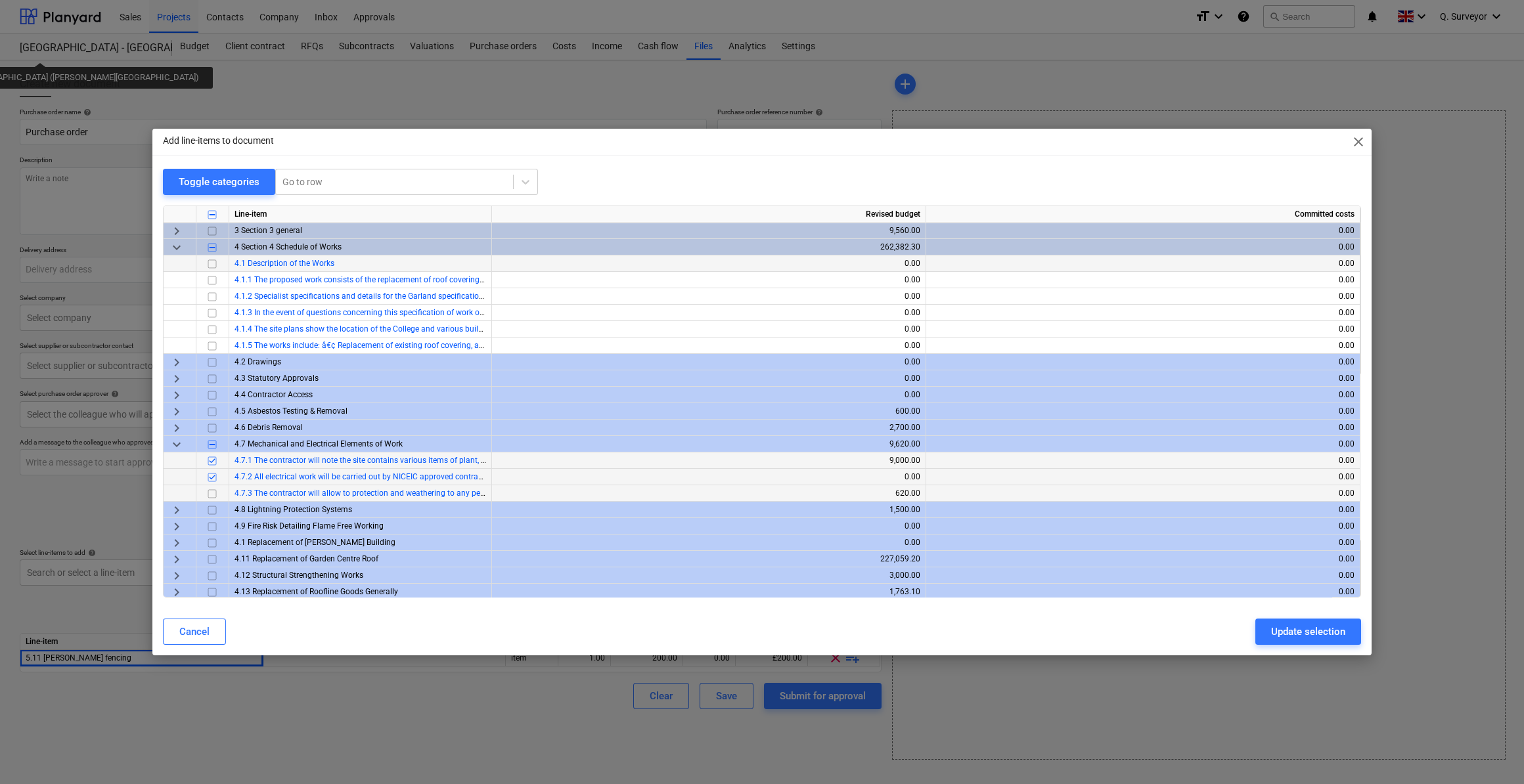 click at bounding box center [212, 494] 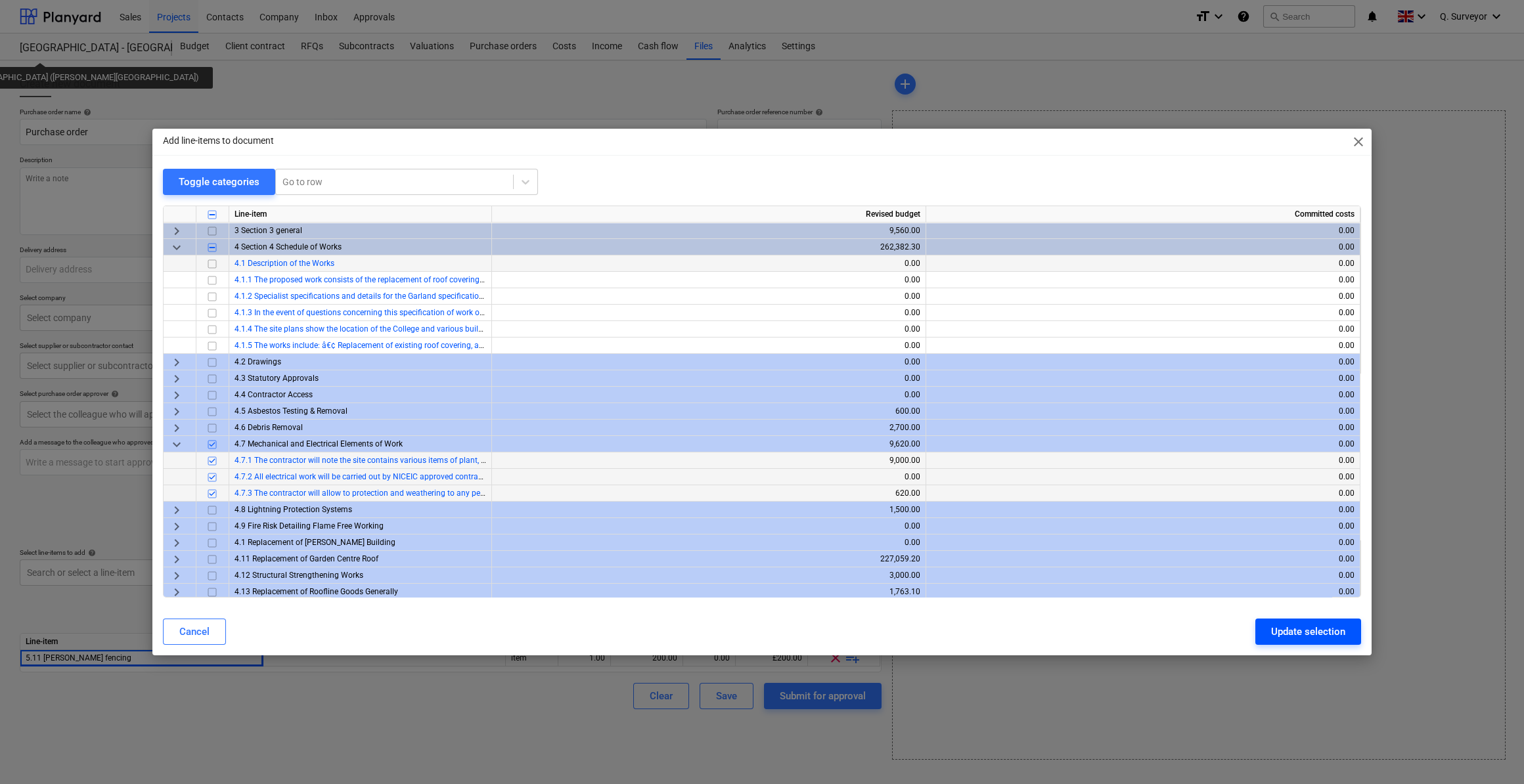 click on "Update selection" at bounding box center [1308, 632] 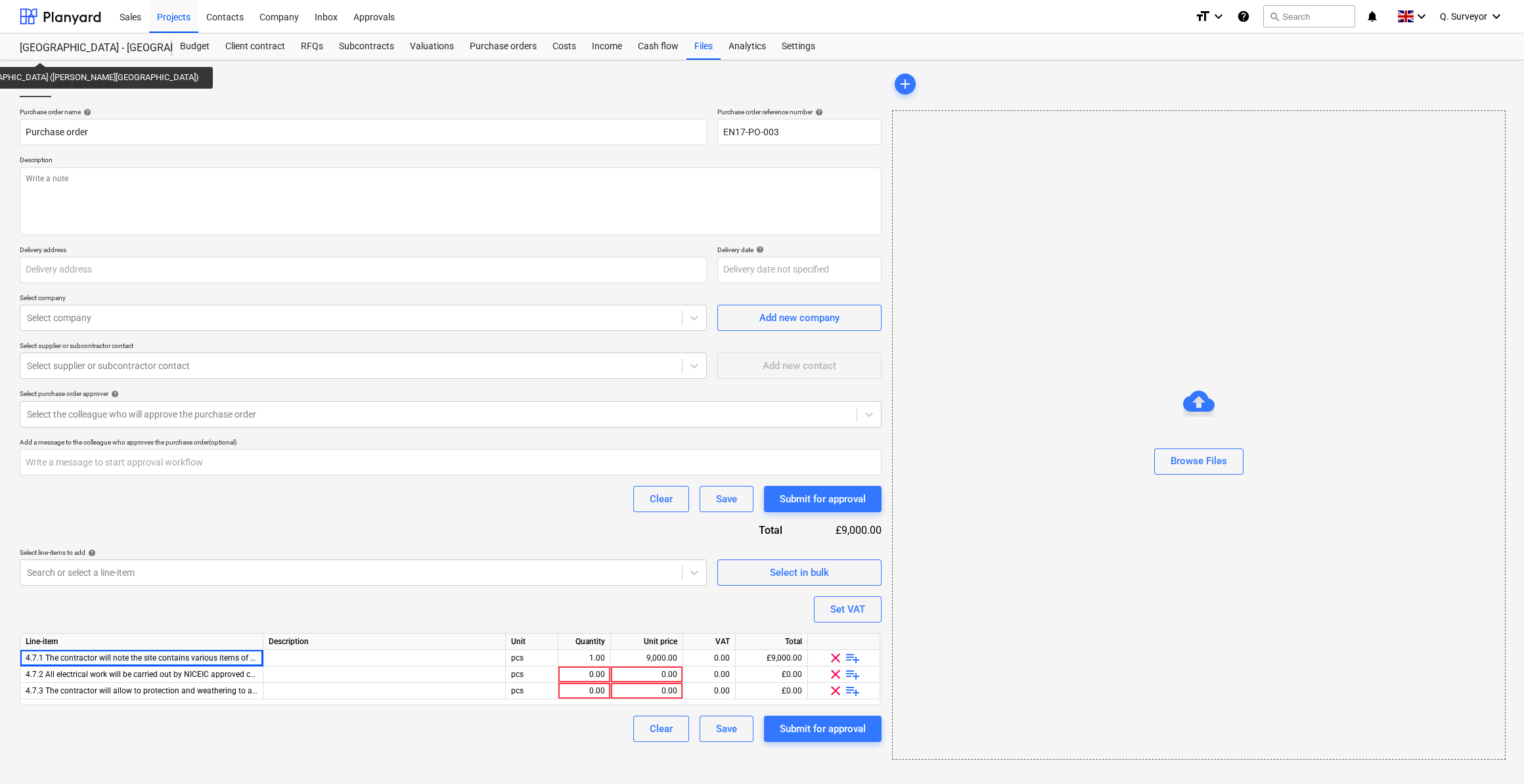 click on "Purchase order name help Purchase order Purchase order reference number help EN17-PO-003 Description Delivery address Delivery date help Press the down arrow key to interact with the calendar and
select a date. Press the question mark key to get the keyboard shortcuts for changing dates. Select company Select company Add new company Select supplier or subcontractor contact Select supplier or subcontractor contact Add new contact Select purchase order approver help Select the colleague who will approve the purchase order Add a message to the colleague who approves the purchase order  (optional) Clear Save Submit for approval Total £9,000.00 Select line-items to add help Search or select a line-item Select in bulk Set VAT Line-item Description Unit Quantity Unit price VAT Total pcs 1.00 9,000.00 0.00 £9,000.00 clear playlist_add pcs 0.00 0.00 0.00 £0.00 clear playlist_add pcs 0.00 0.00 0.00 £0.00 clear playlist_add Clear Save Submit for approval" at bounding box center (451, 425) 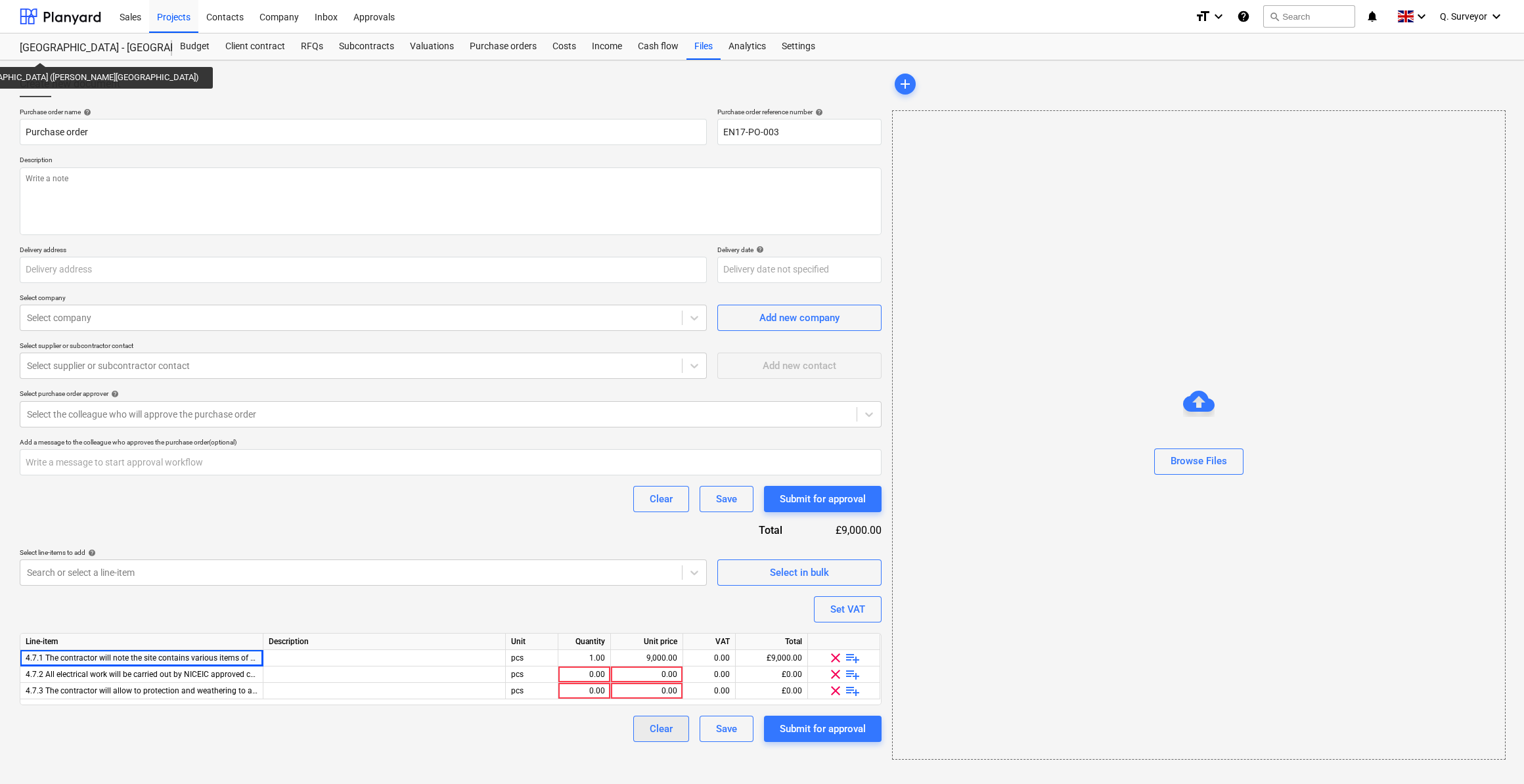 click on "Clear" at bounding box center (661, 729) 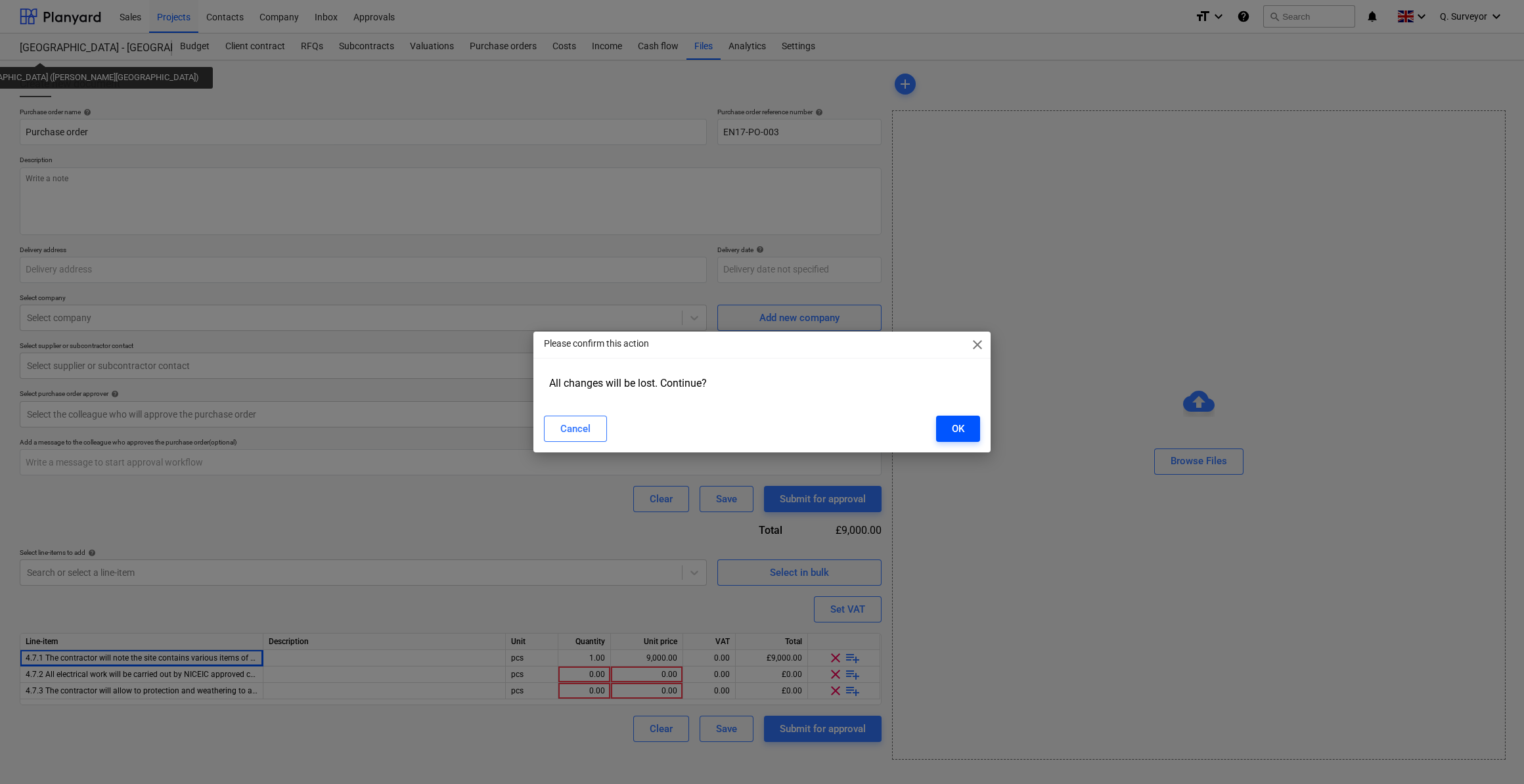 click on "OK" at bounding box center (958, 429) 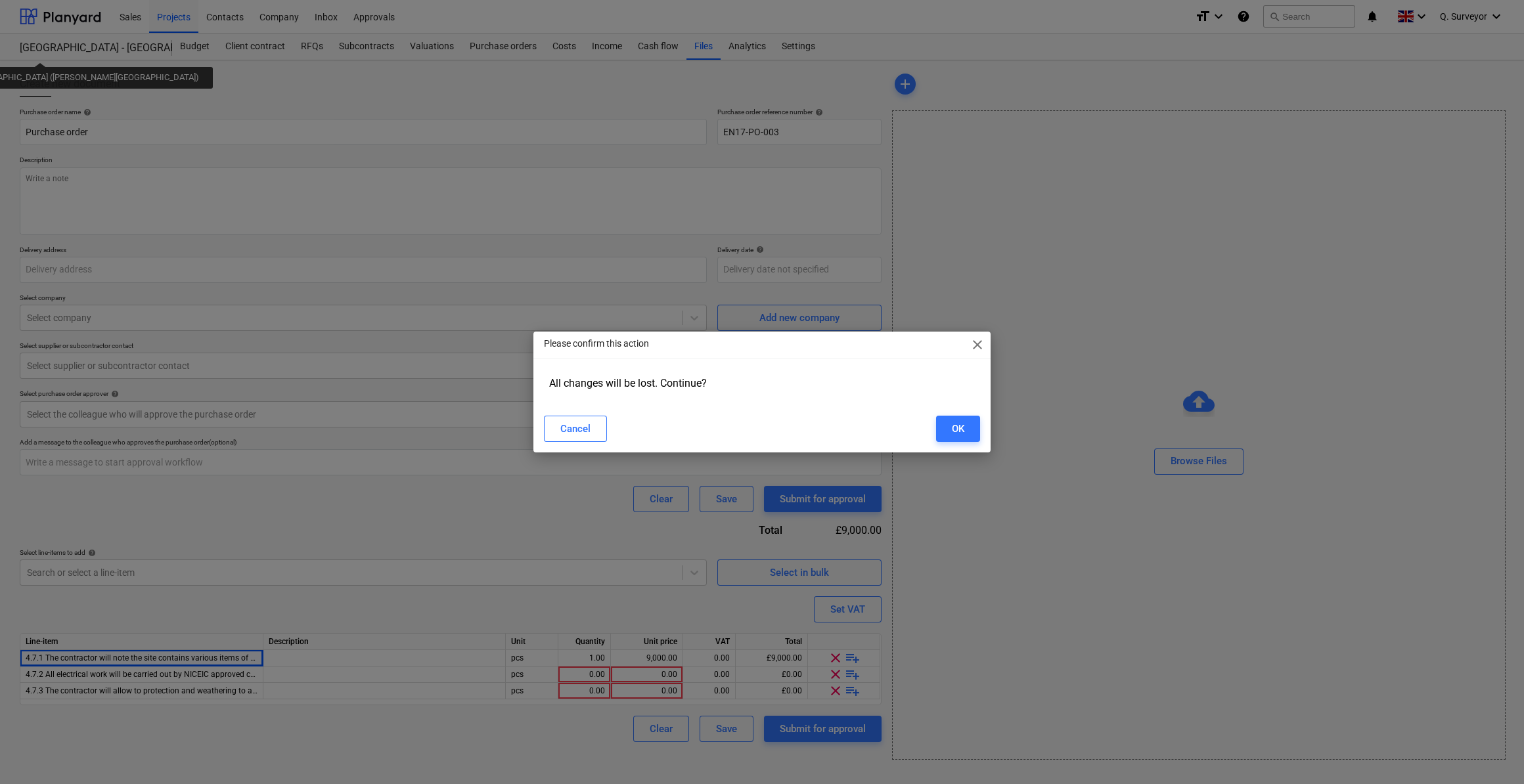 type on "x" 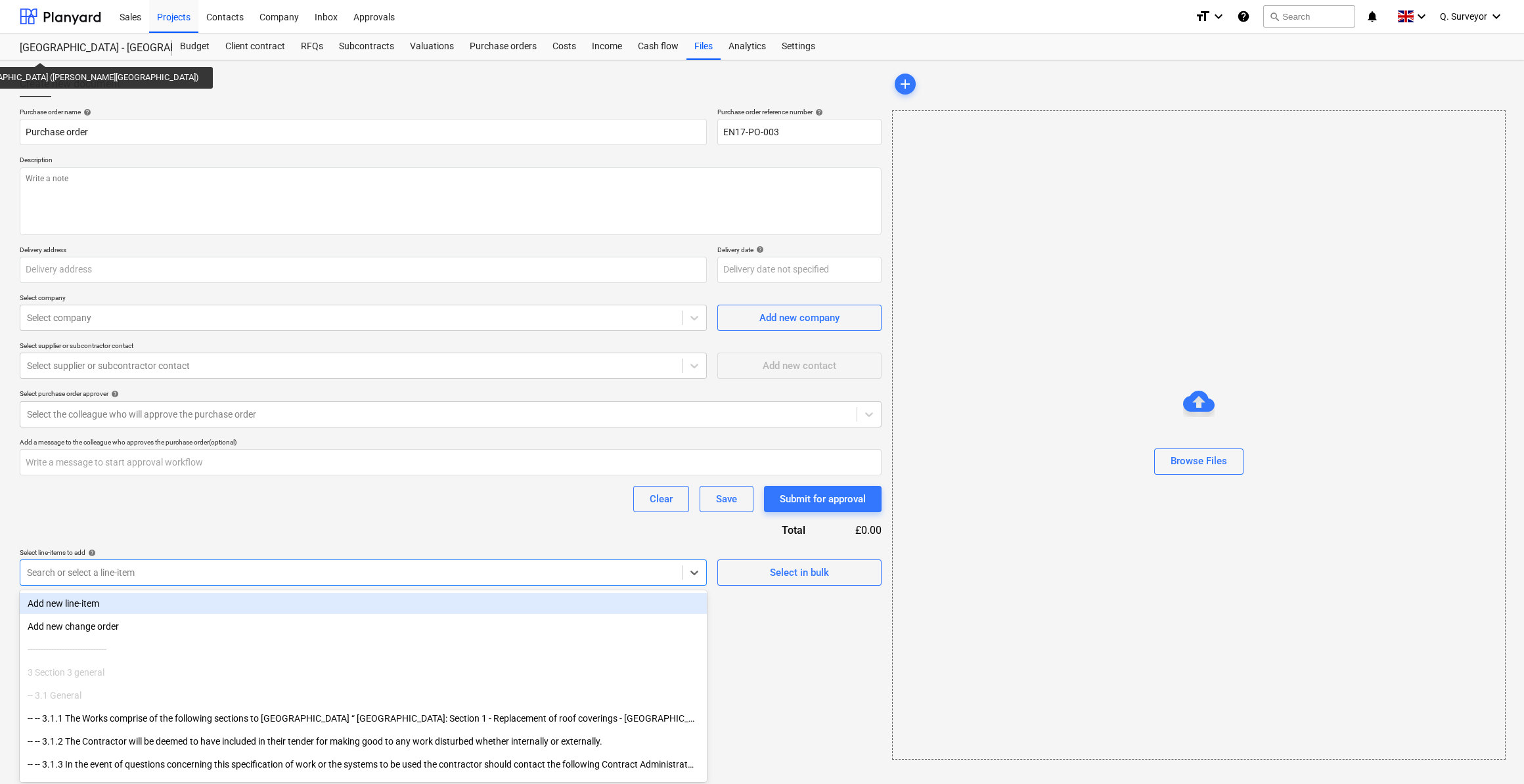 click at bounding box center [351, 573] 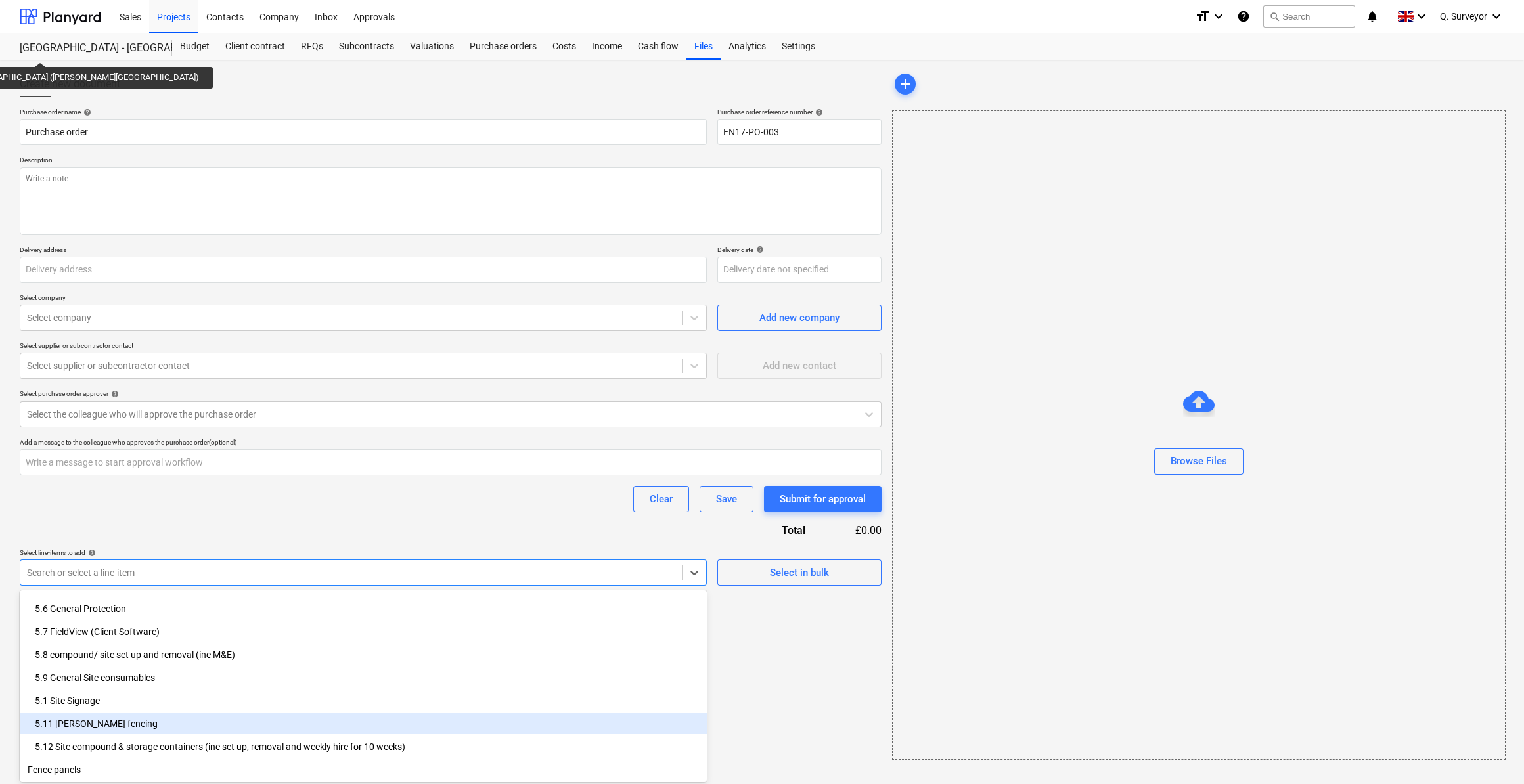 scroll, scrollTop: 5359, scrollLeft: 0, axis: vertical 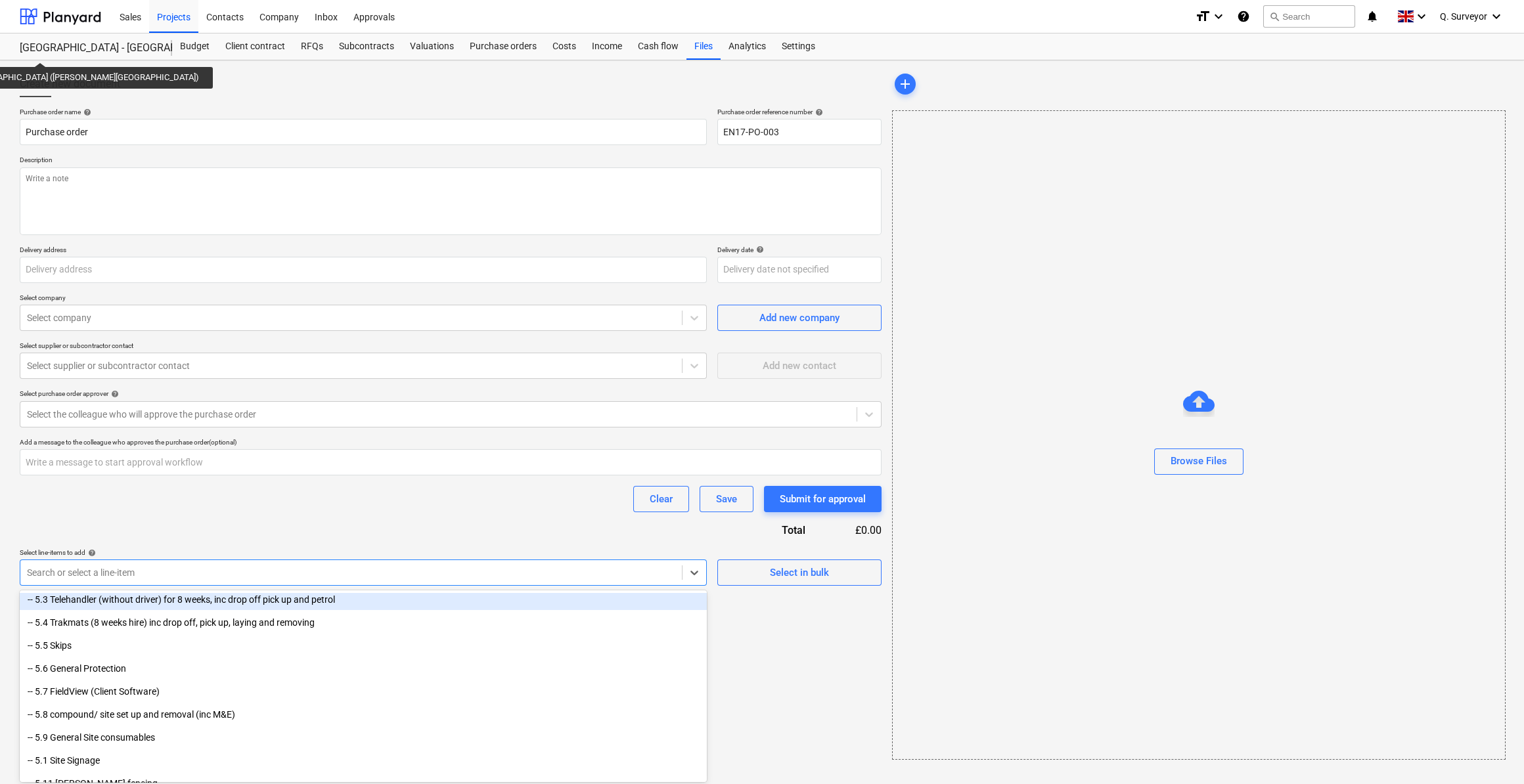 click on "Clear Save Submit for approval" at bounding box center (451, 499) 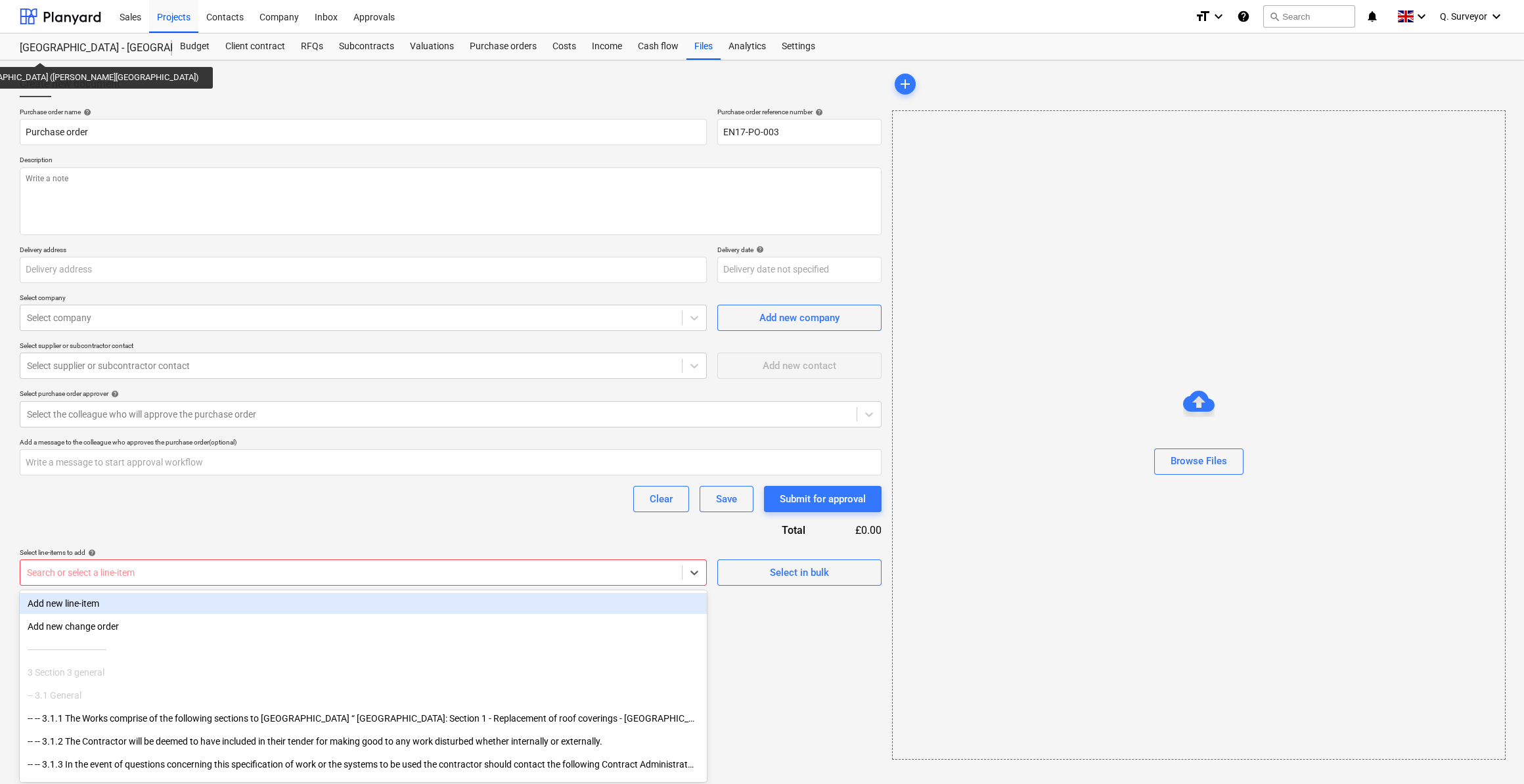 click at bounding box center [351, 573] 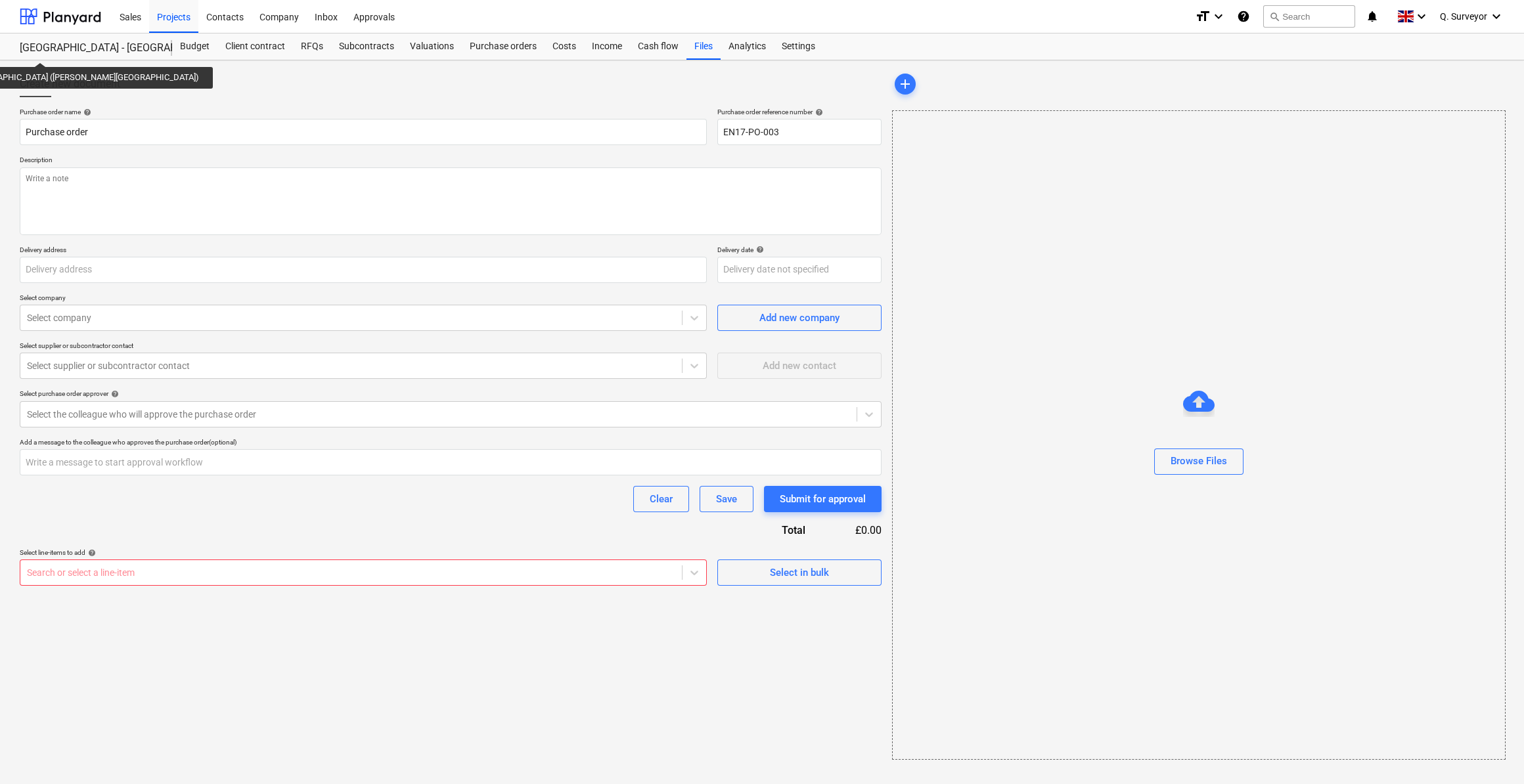 click on "Purchase order name help Purchase order Purchase order reference number help EN17-PO-003 Description Delivery address Delivery date help Press the down arrow key to interact with the calendar and
select a date. Press the question mark key to get the keyboard shortcuts for changing dates. Select company Select company Add new company Select supplier or subcontractor contact Select supplier or subcontractor contact Add new contact Select purchase order approver help Select the colleague who will approve the purchase order Add a message to the colleague who approves the purchase order  (optional) Clear Save Submit for approval Total £0.00 Select line-items to add help Search or select a line-item Select in bulk" at bounding box center (451, 347) 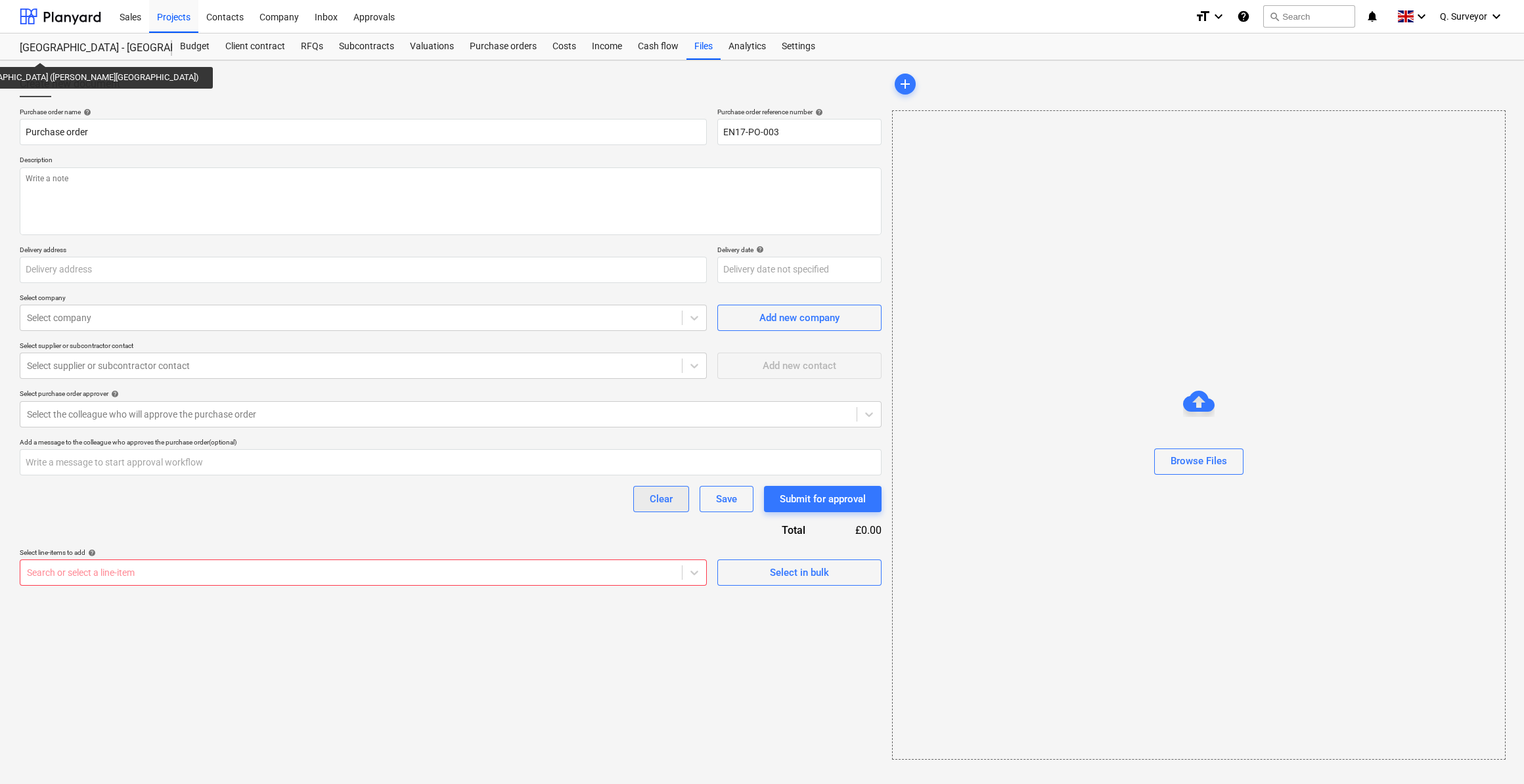 click on "Clear" at bounding box center (661, 499) 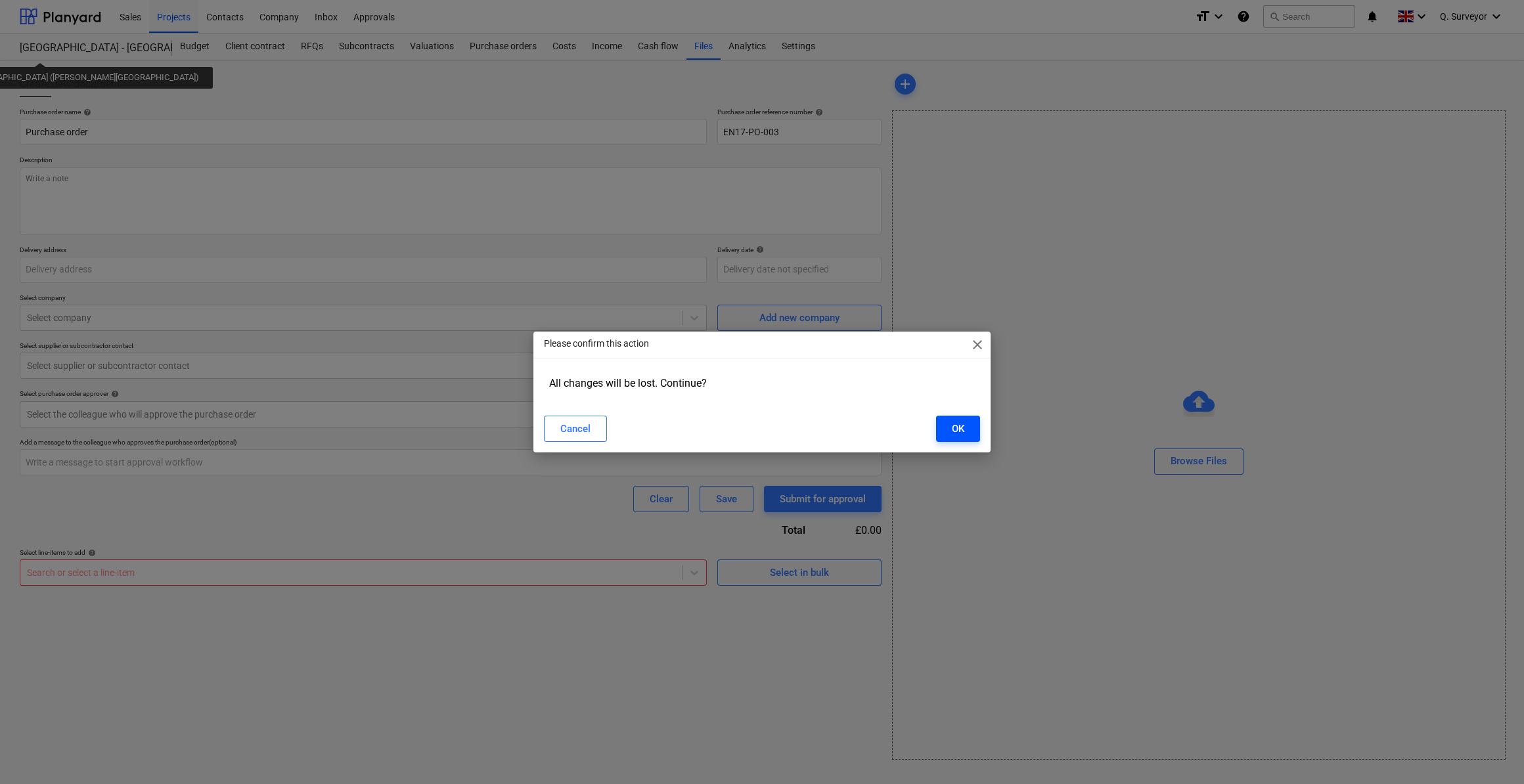 click on "OK" at bounding box center [958, 429] 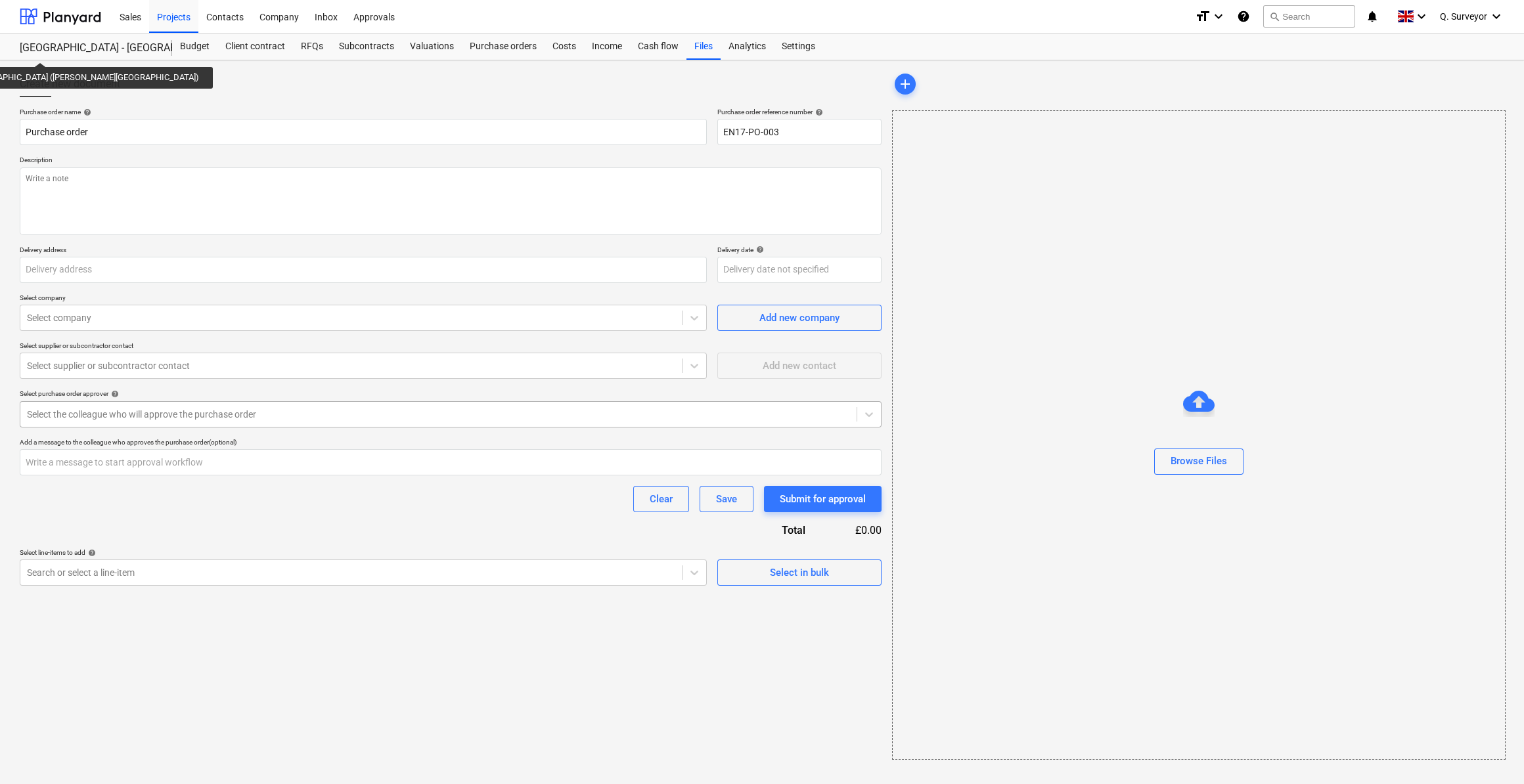click at bounding box center (438, 414) 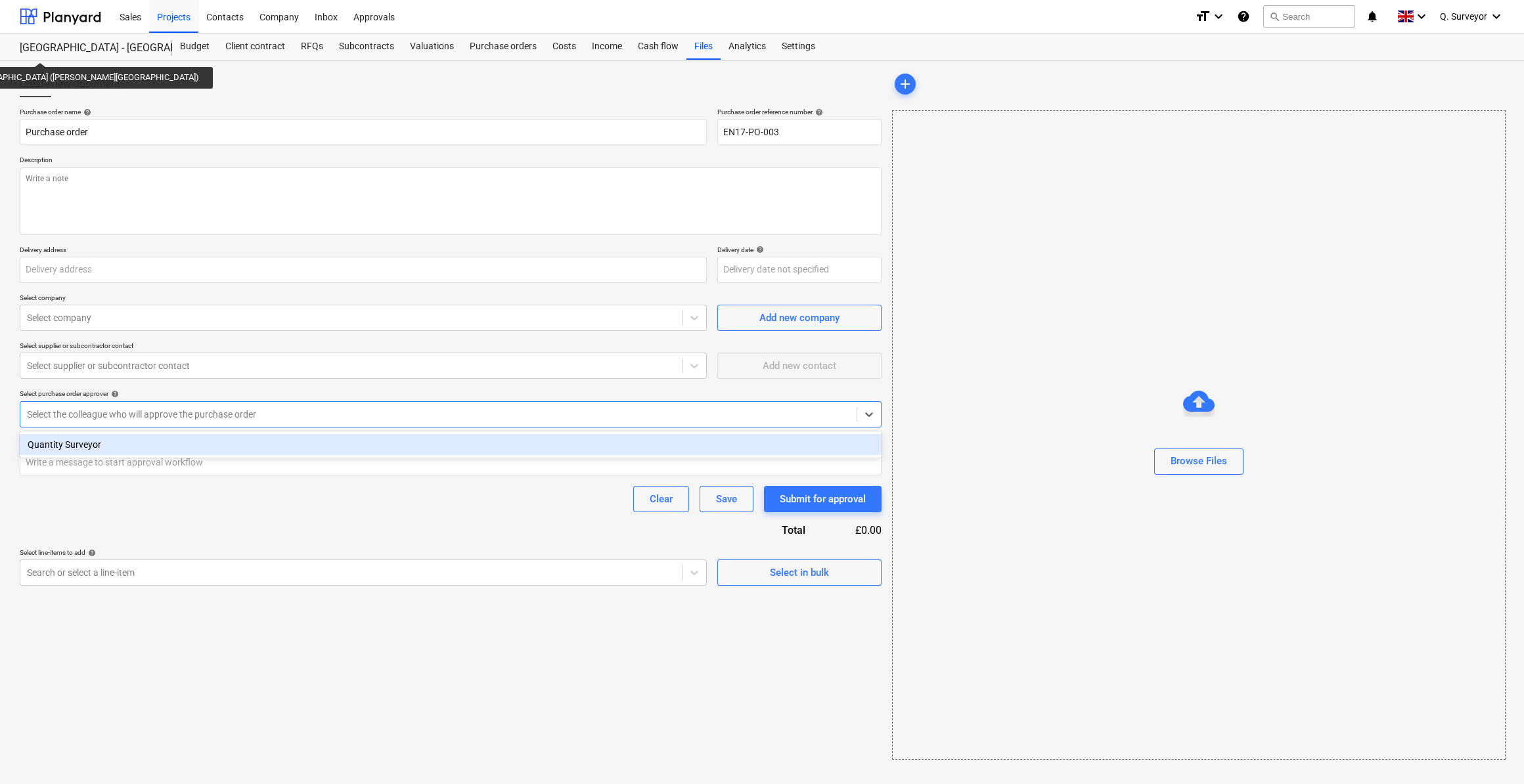 click on "Quantity Surveyor" at bounding box center (451, 445) 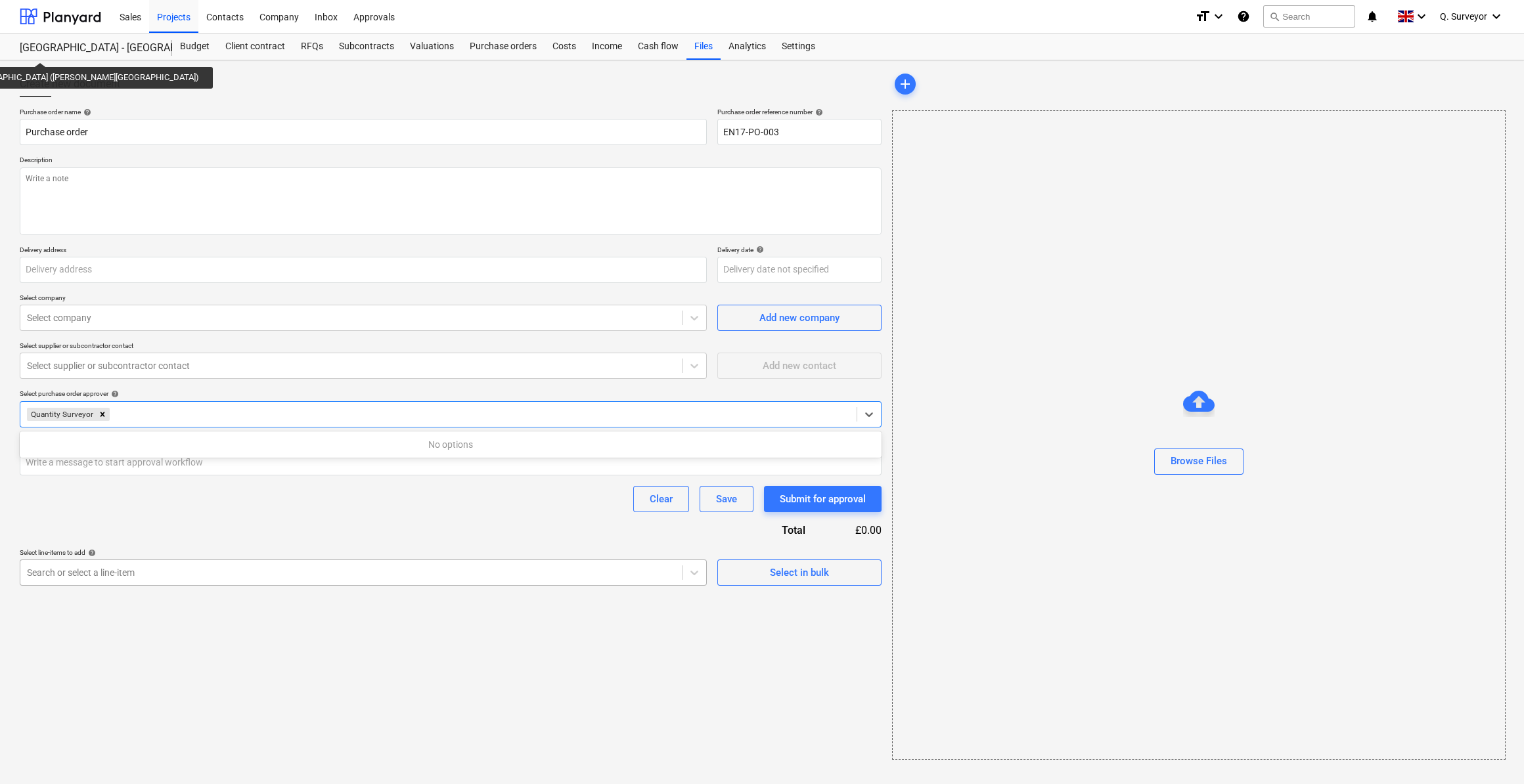 click at bounding box center (351, 573) 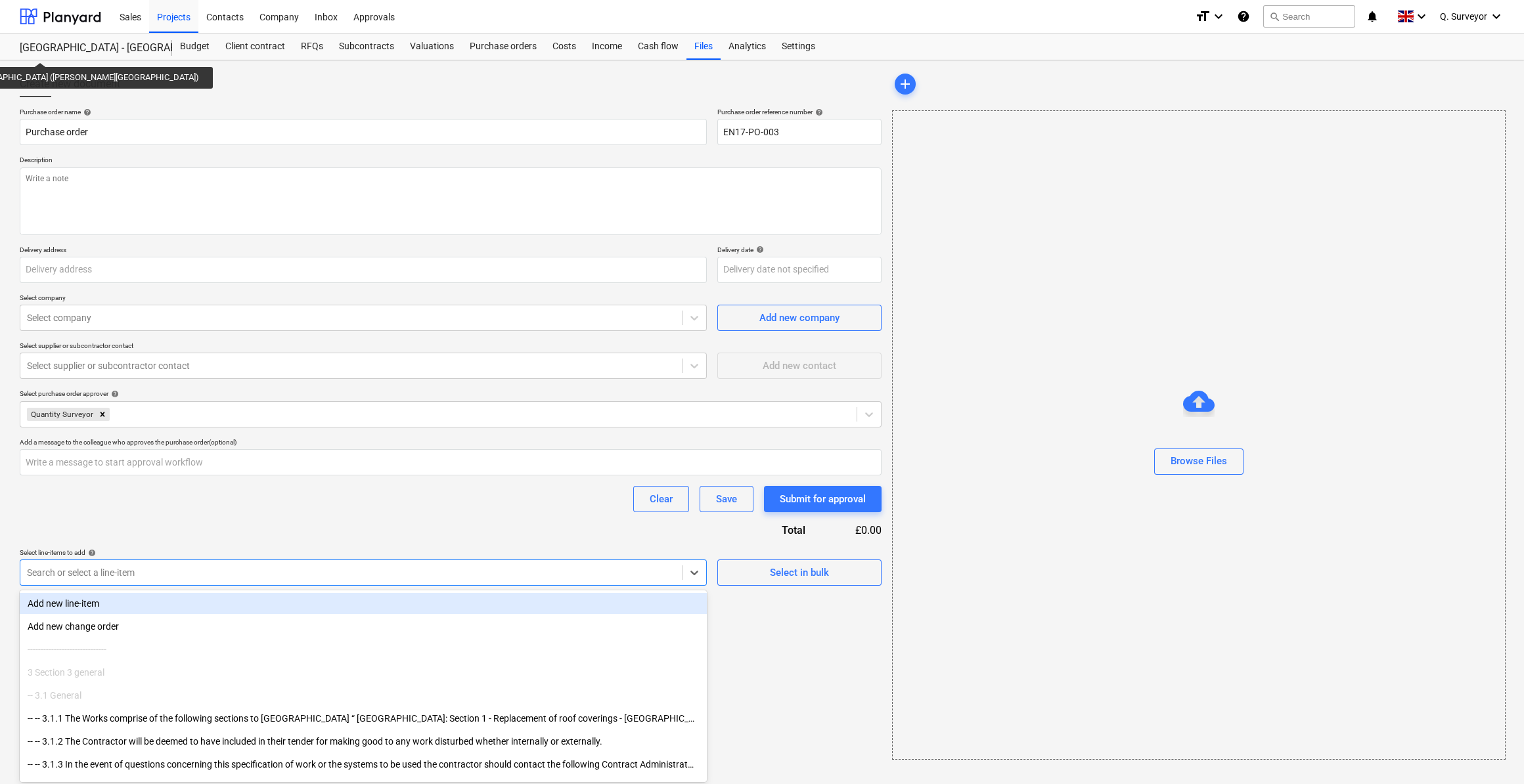 click on "Add new line-item" at bounding box center (363, 603) 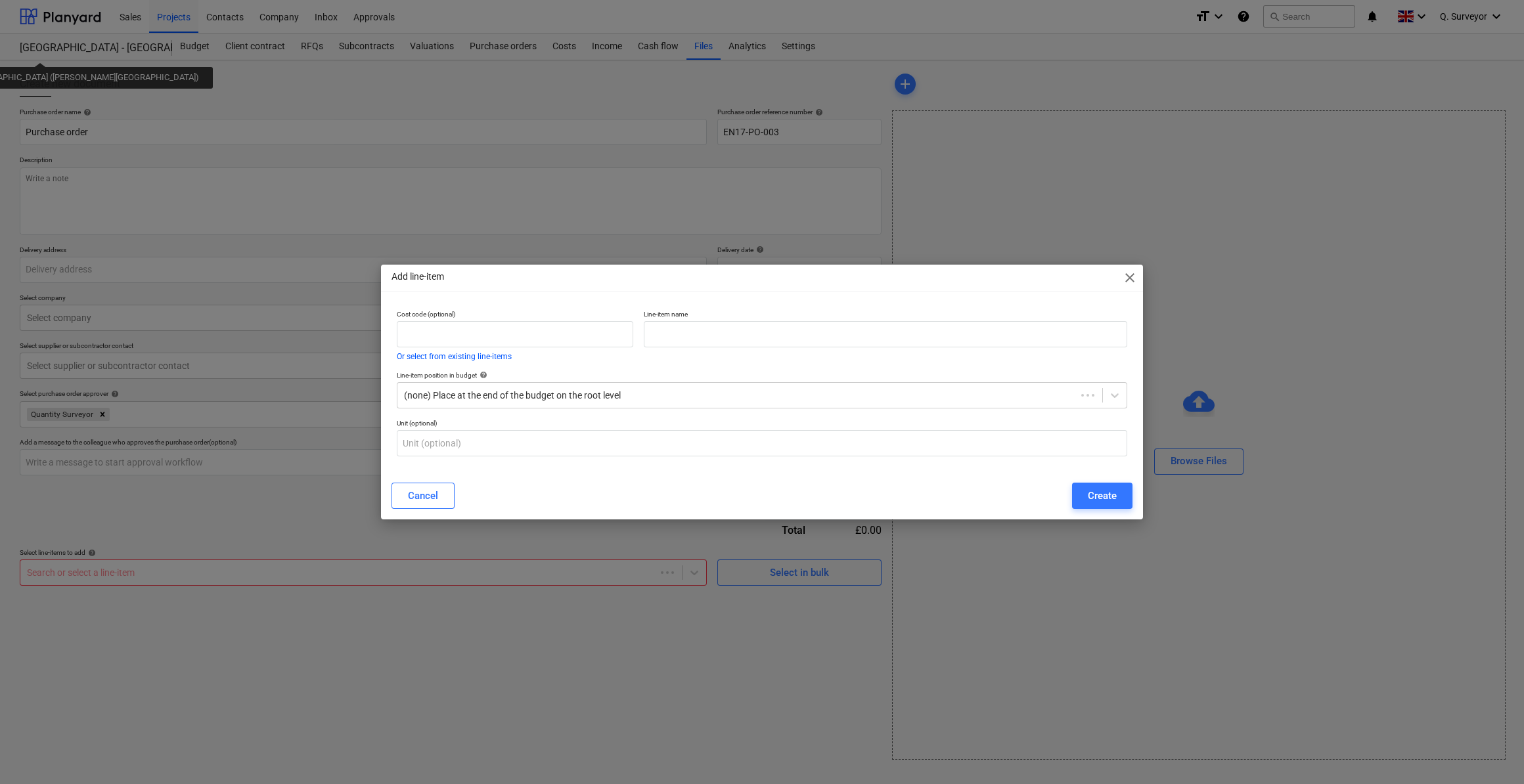 type on "x" 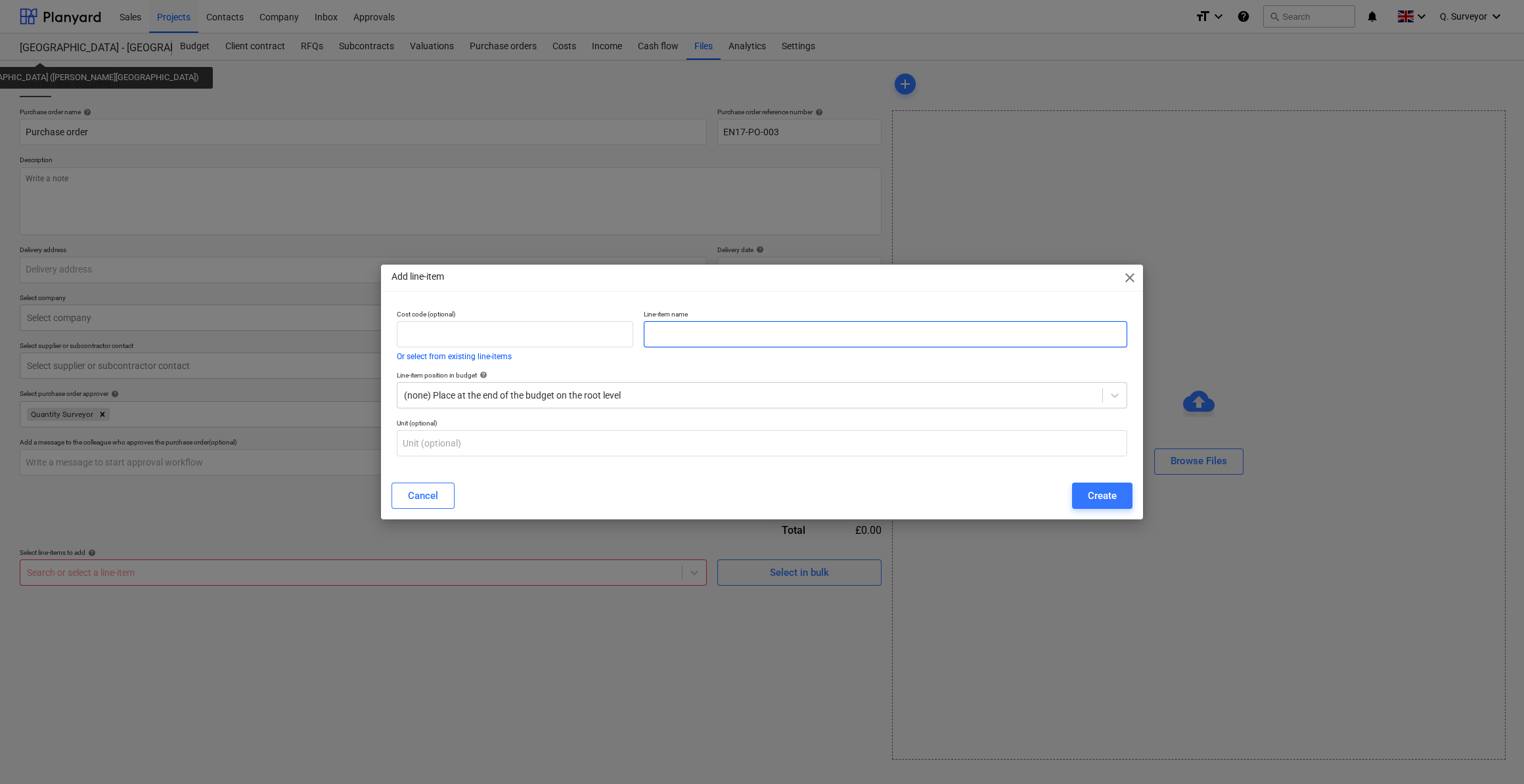 click at bounding box center [885, 334] 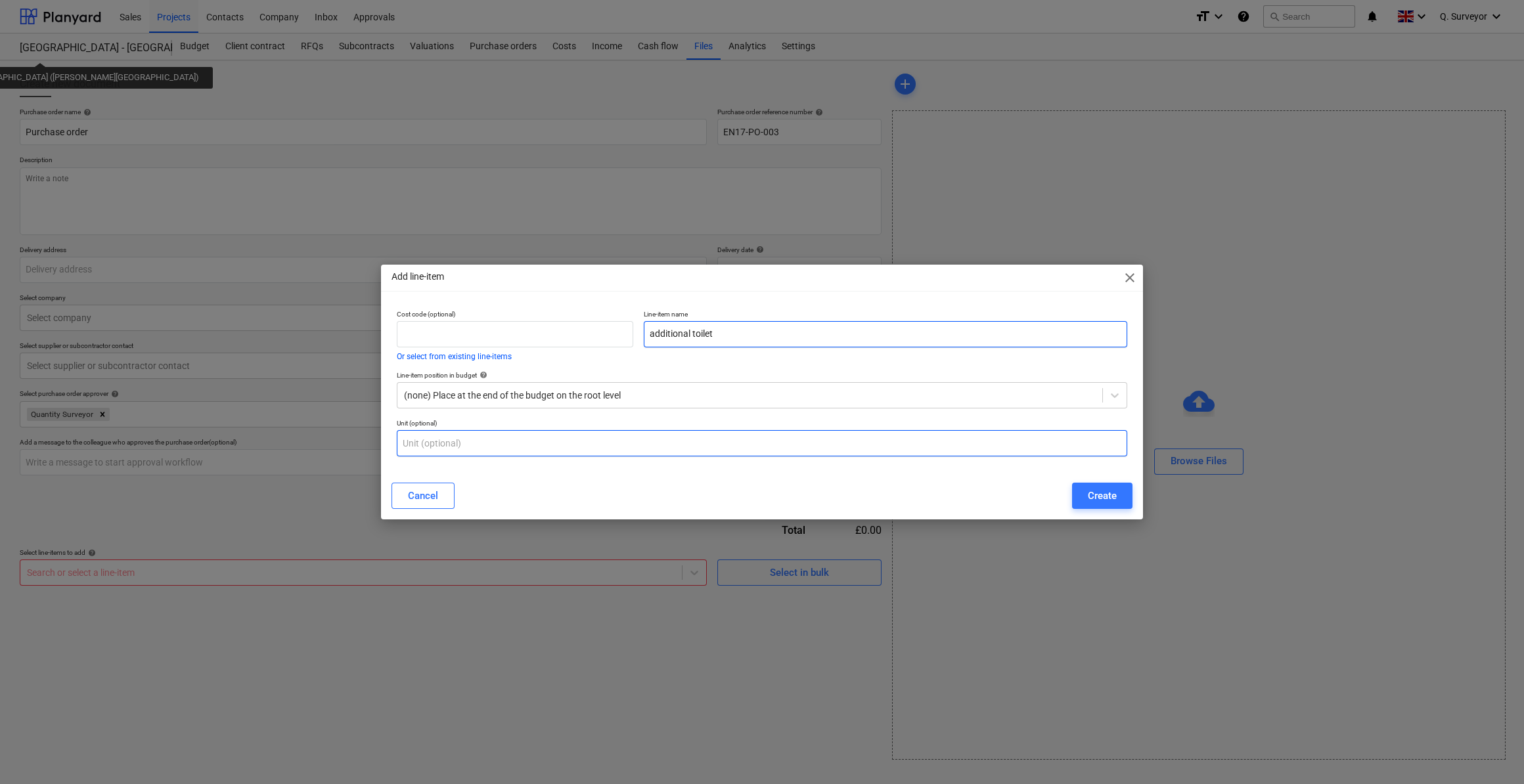 type on "additional toilet" 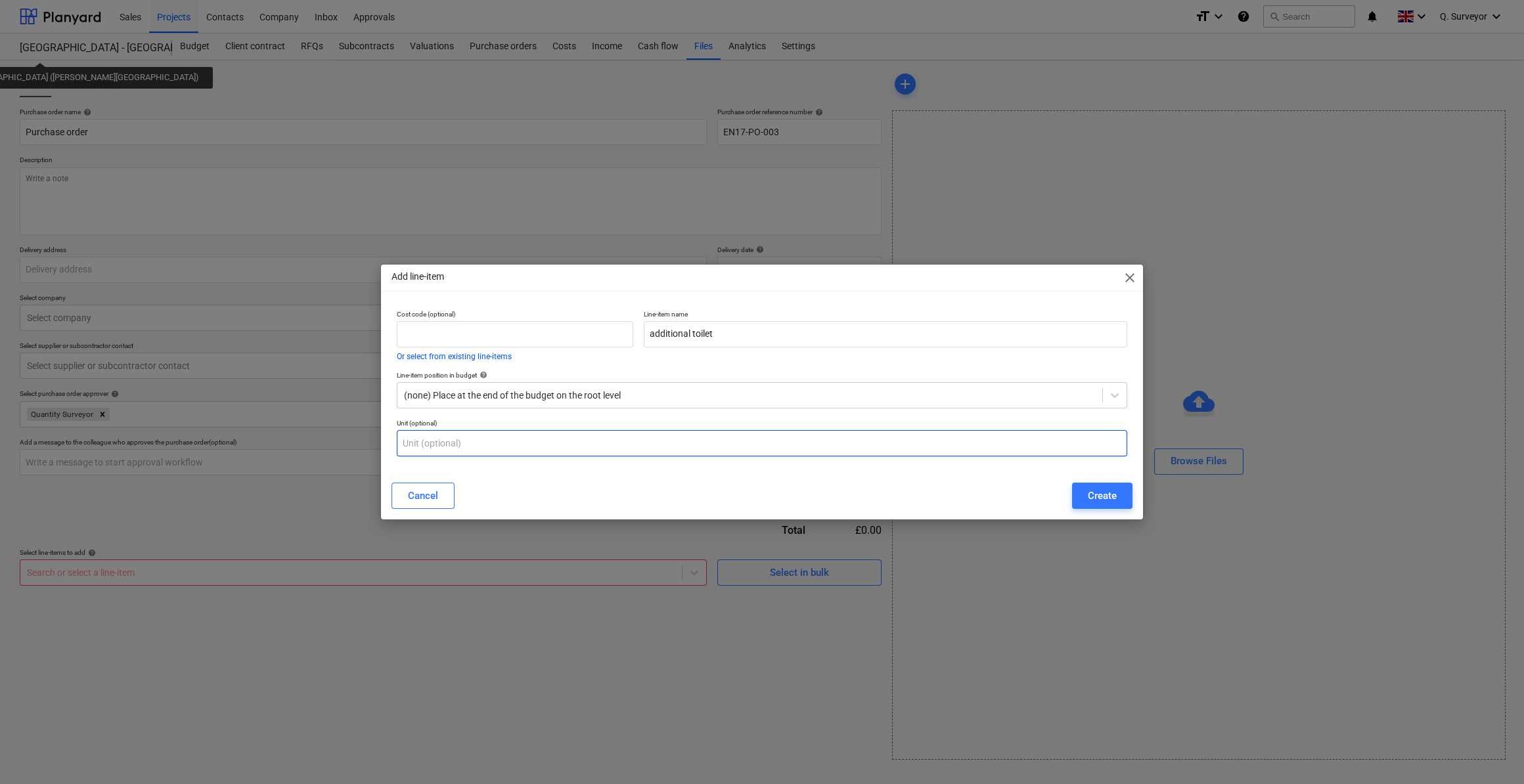 drag, startPoint x: 432, startPoint y: 440, endPoint x: 509, endPoint y: 445, distance: 77.162167 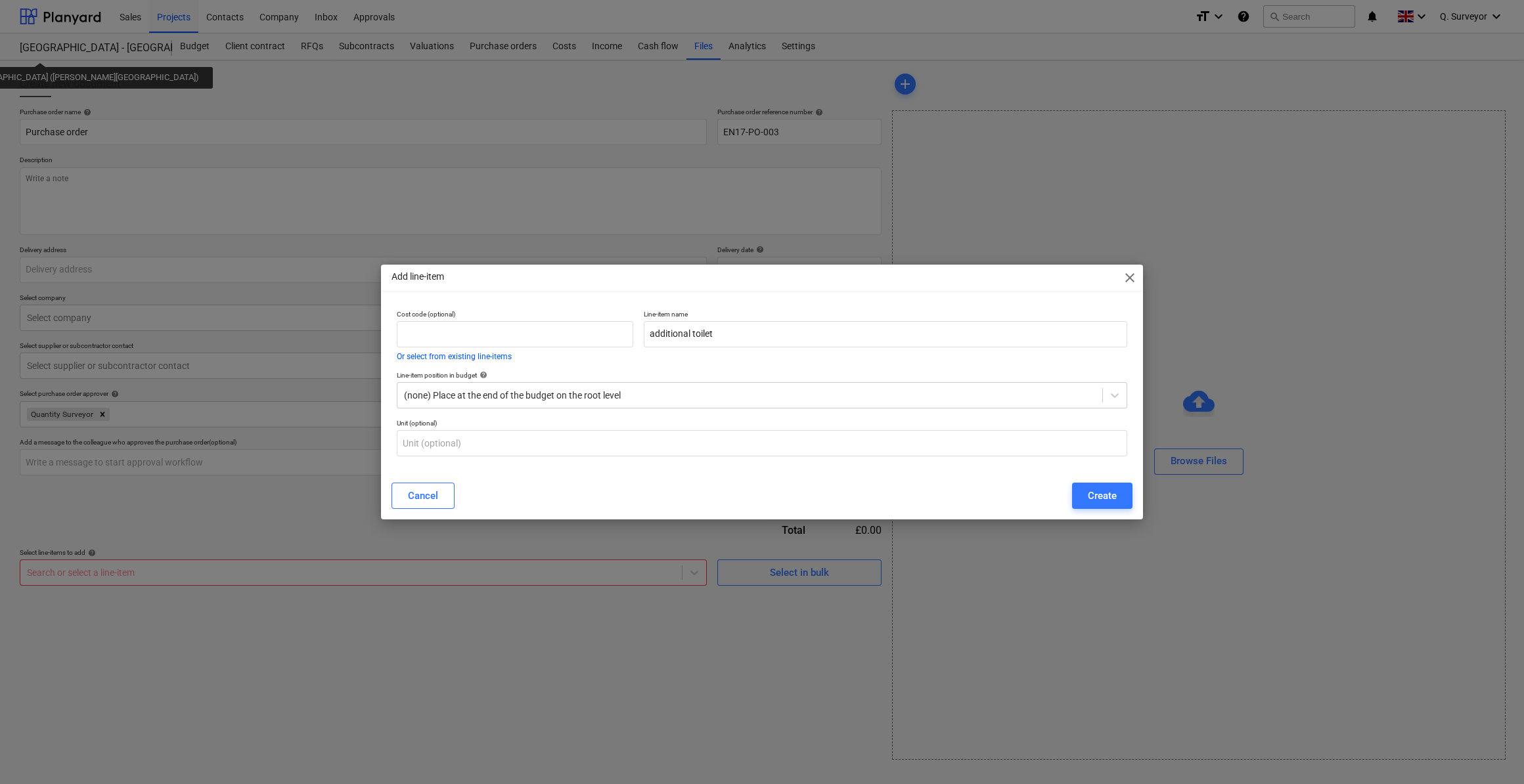 click on "Create" at bounding box center (1102, 496) 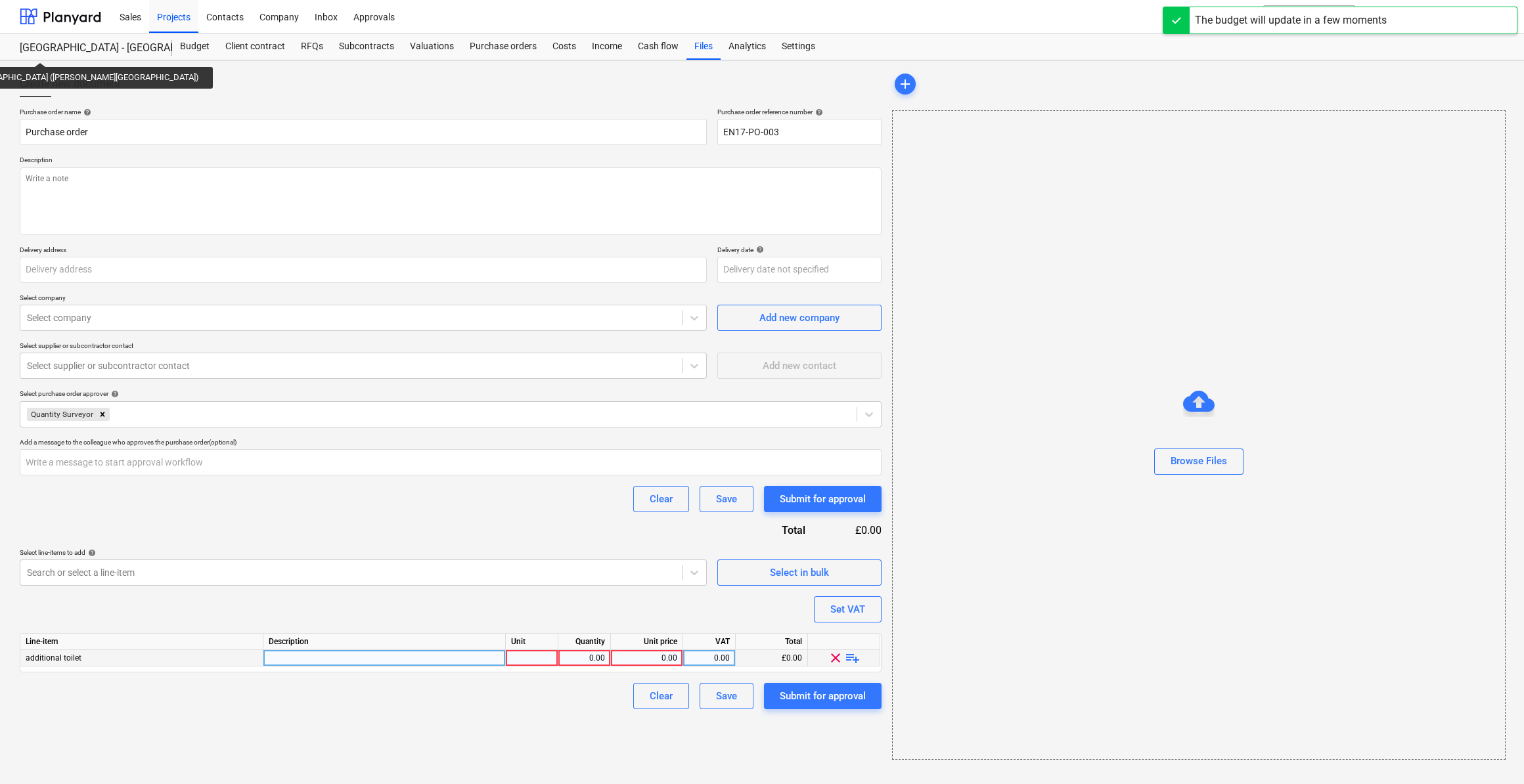 type on "x" 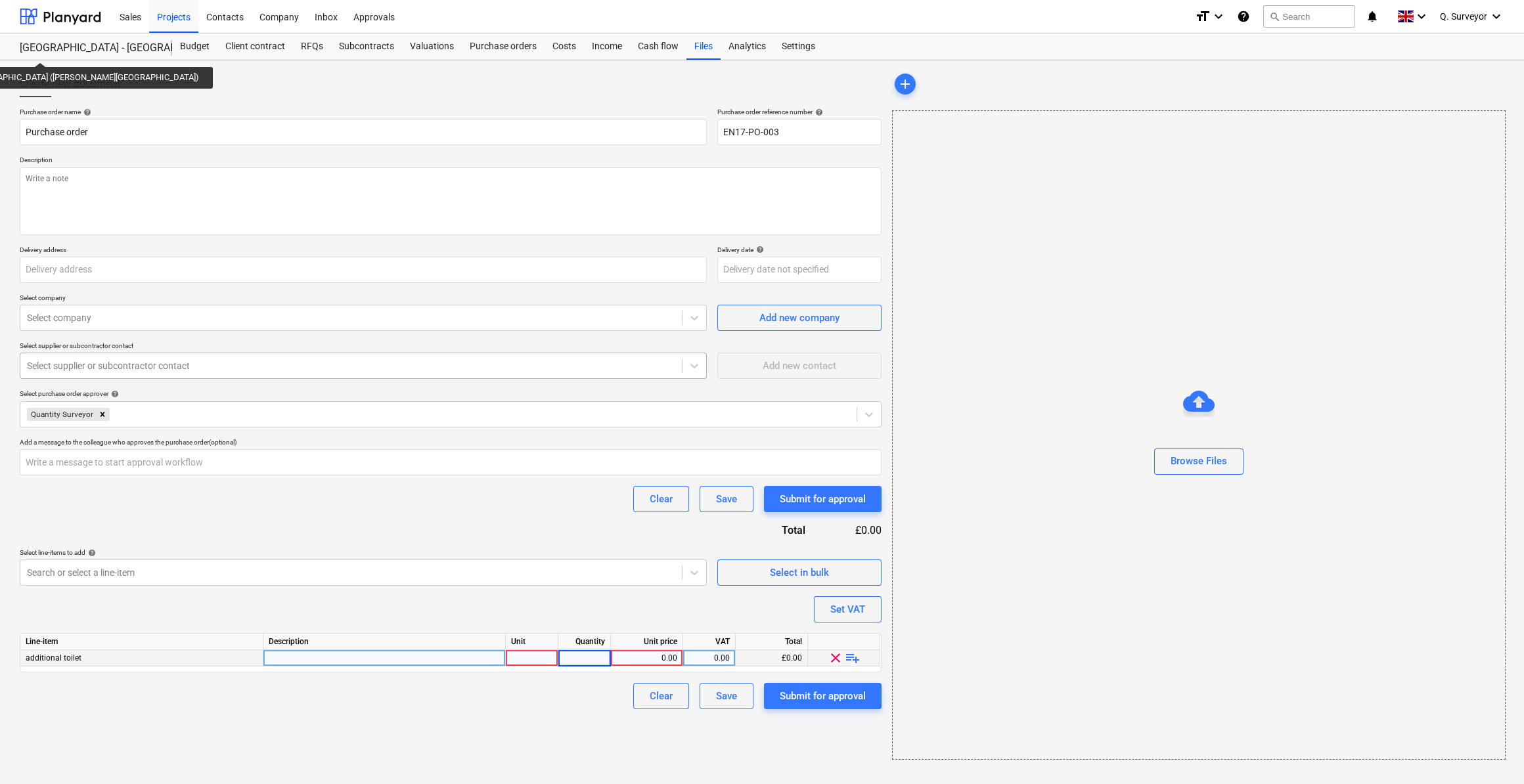 type on "1" 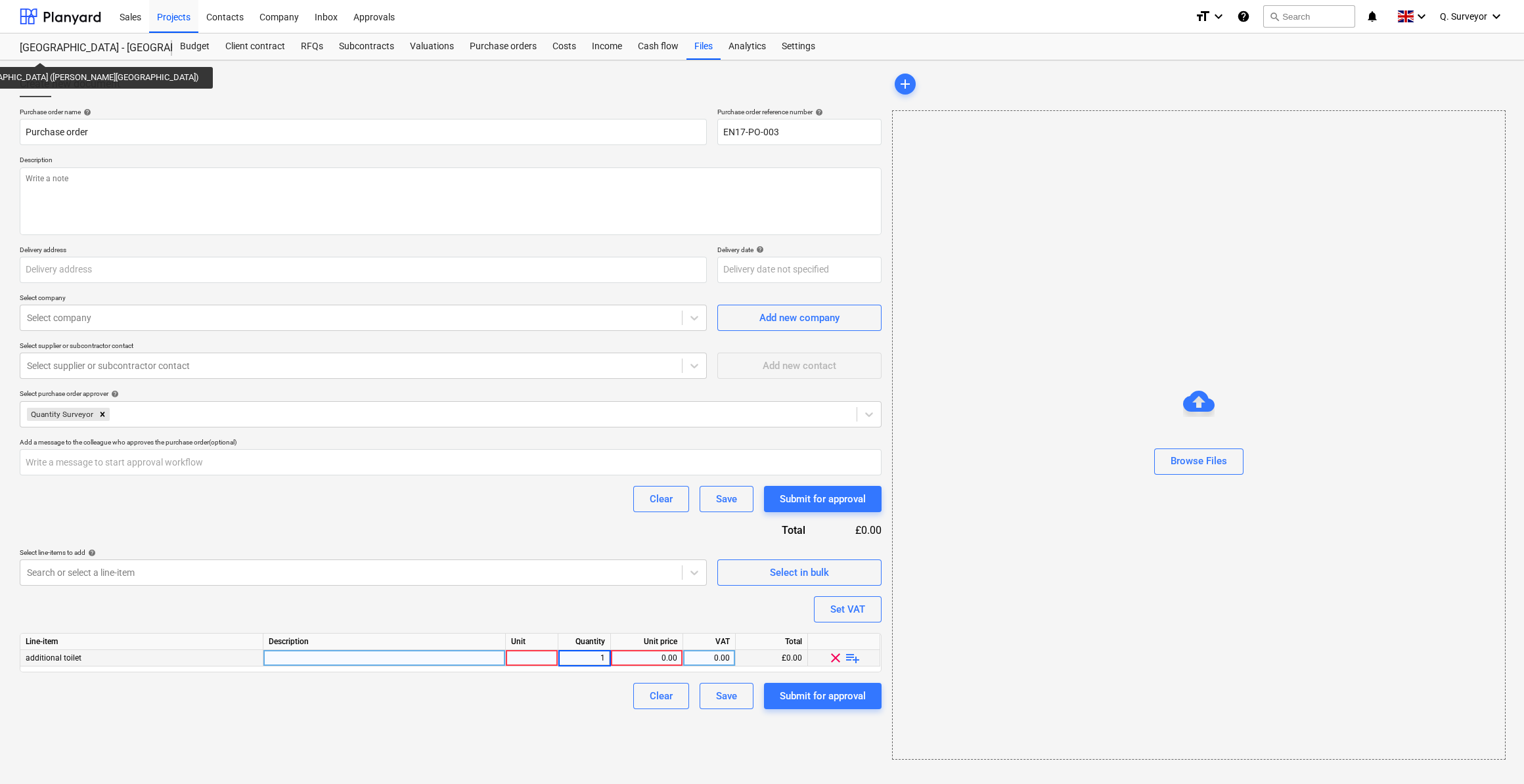 type on "x" 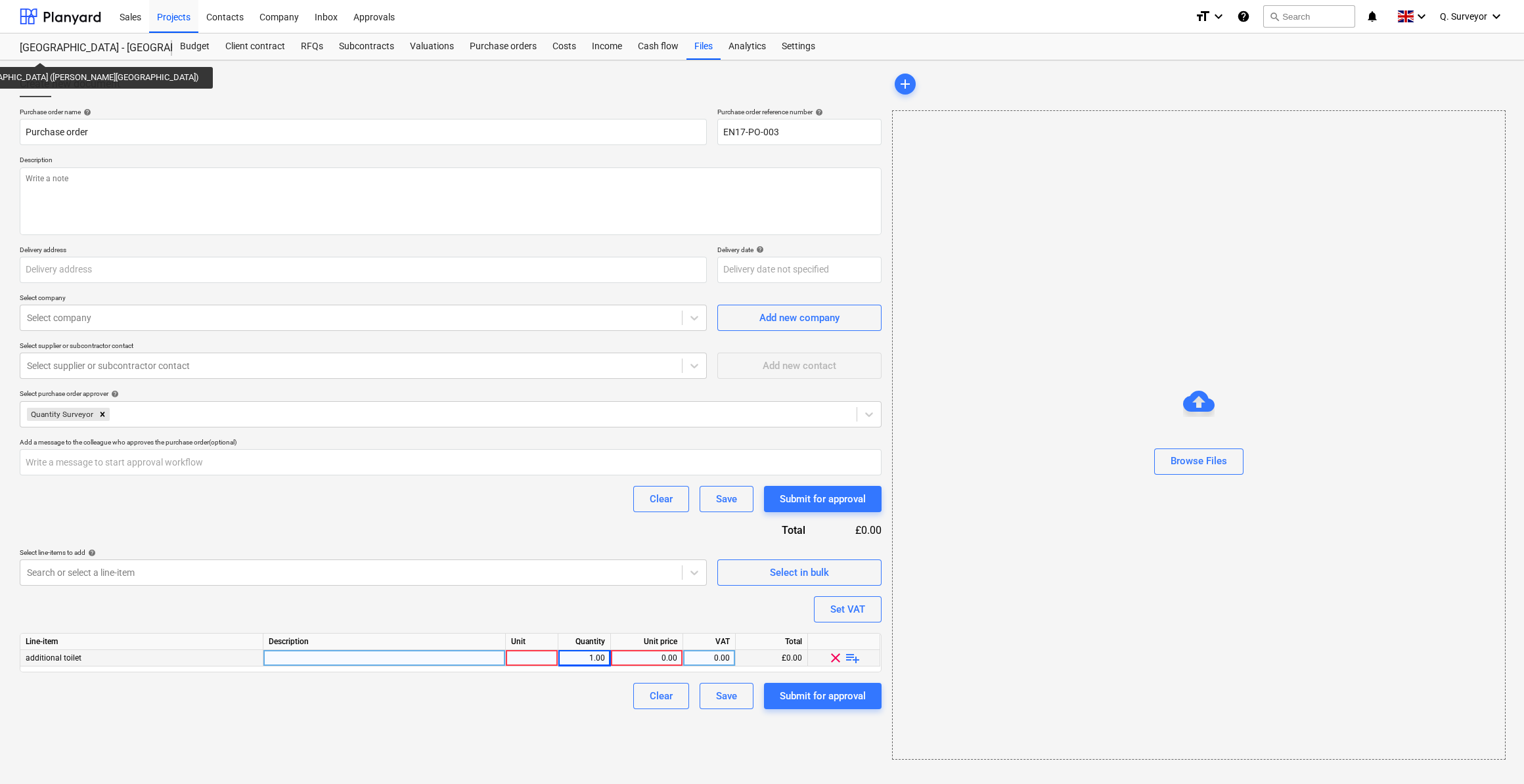 click on "0.00" at bounding box center (646, 658) 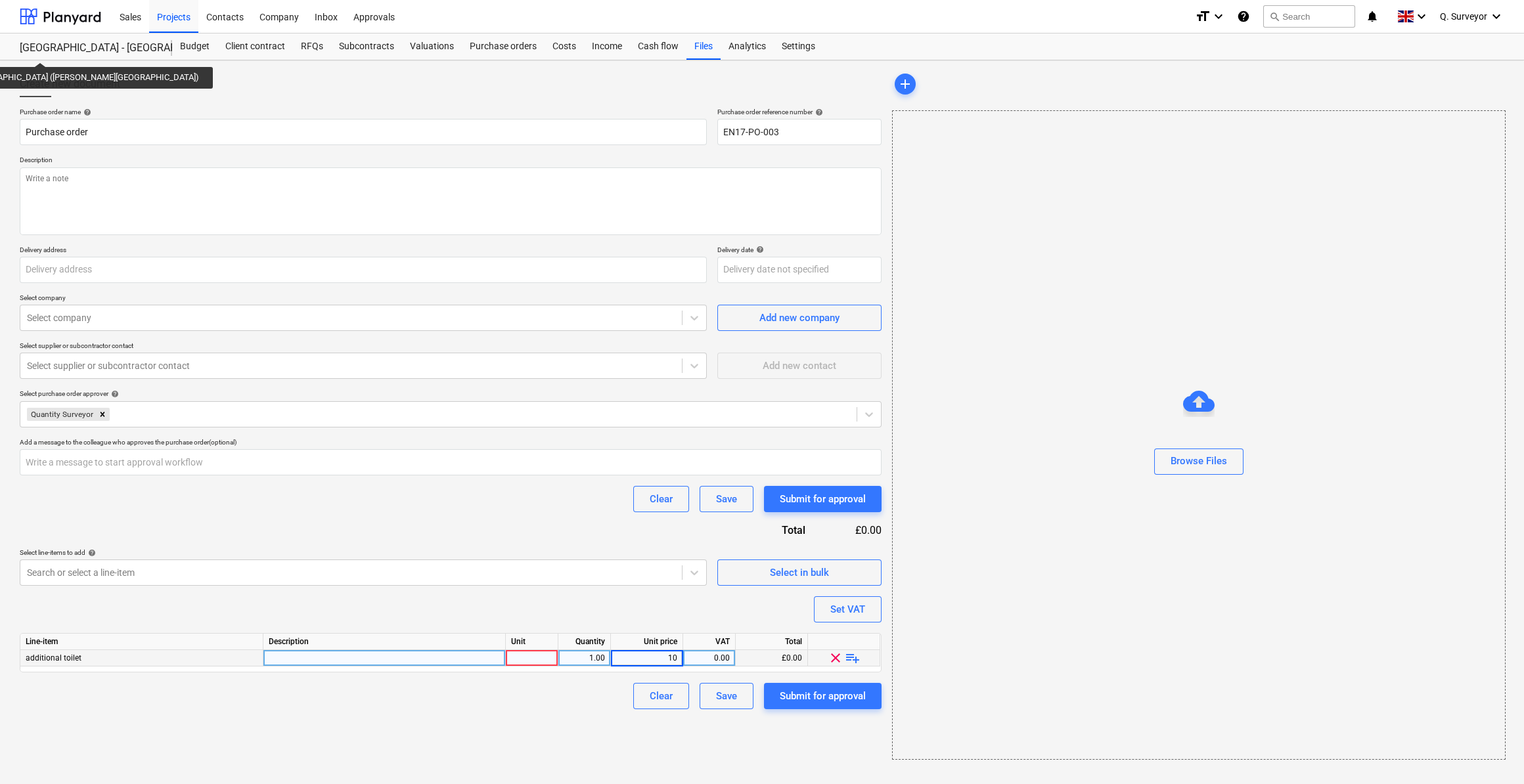 type on "100" 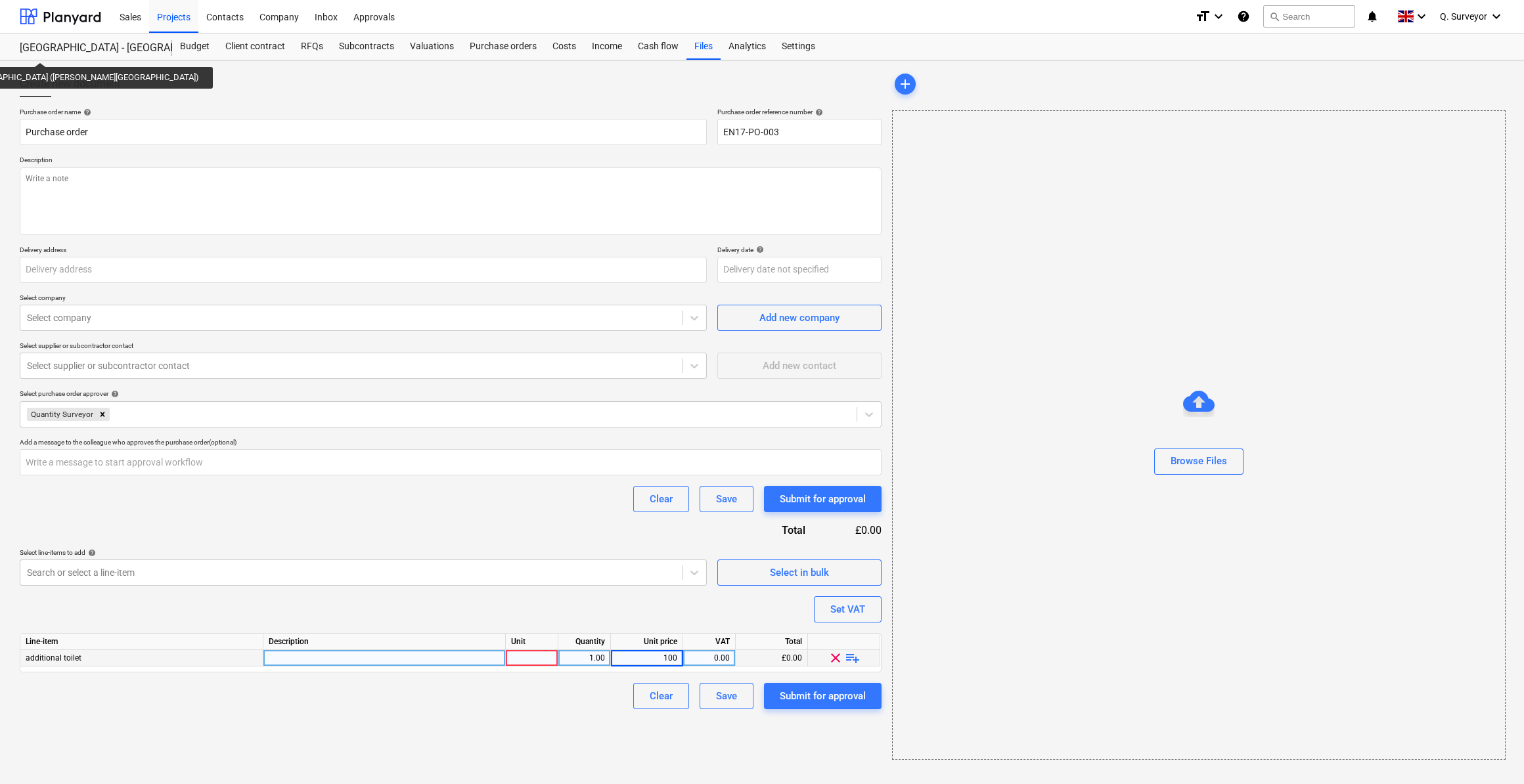click on "Purchase order name help Purchase order Purchase order reference number help EN17-PO-003 Description Delivery address Delivery date help Press the down arrow key to interact with the calendar and
select a date. Press the question mark key to get the keyboard shortcuts for changing dates. Select company Select company Add new company Select supplier or subcontractor contact Select supplier or subcontractor contact Add new contact Select purchase order approver help Quantity Surveyor Add a message to the colleague who approves the purchase order  (optional) Clear Save Submit for approval Total £0.00 Select line-items to add help Search or select a line-item Select in bulk Set VAT Line-item Description Unit Quantity Unit price VAT Total  additional toilet 1.00 100 0.00 £0.00 clear playlist_add Clear Save Submit for approval" at bounding box center [451, 408] 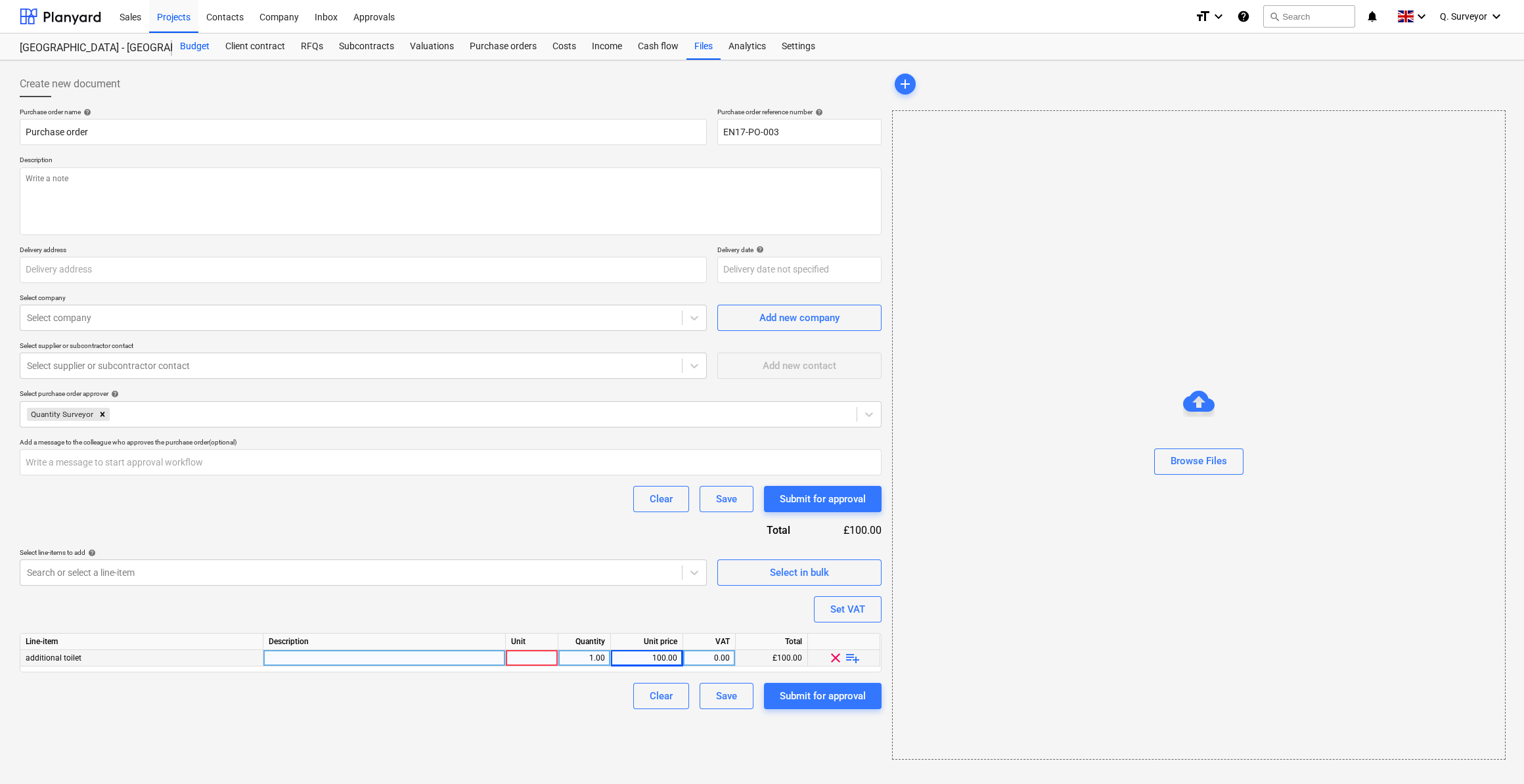 click on "Budget" at bounding box center (194, 47) 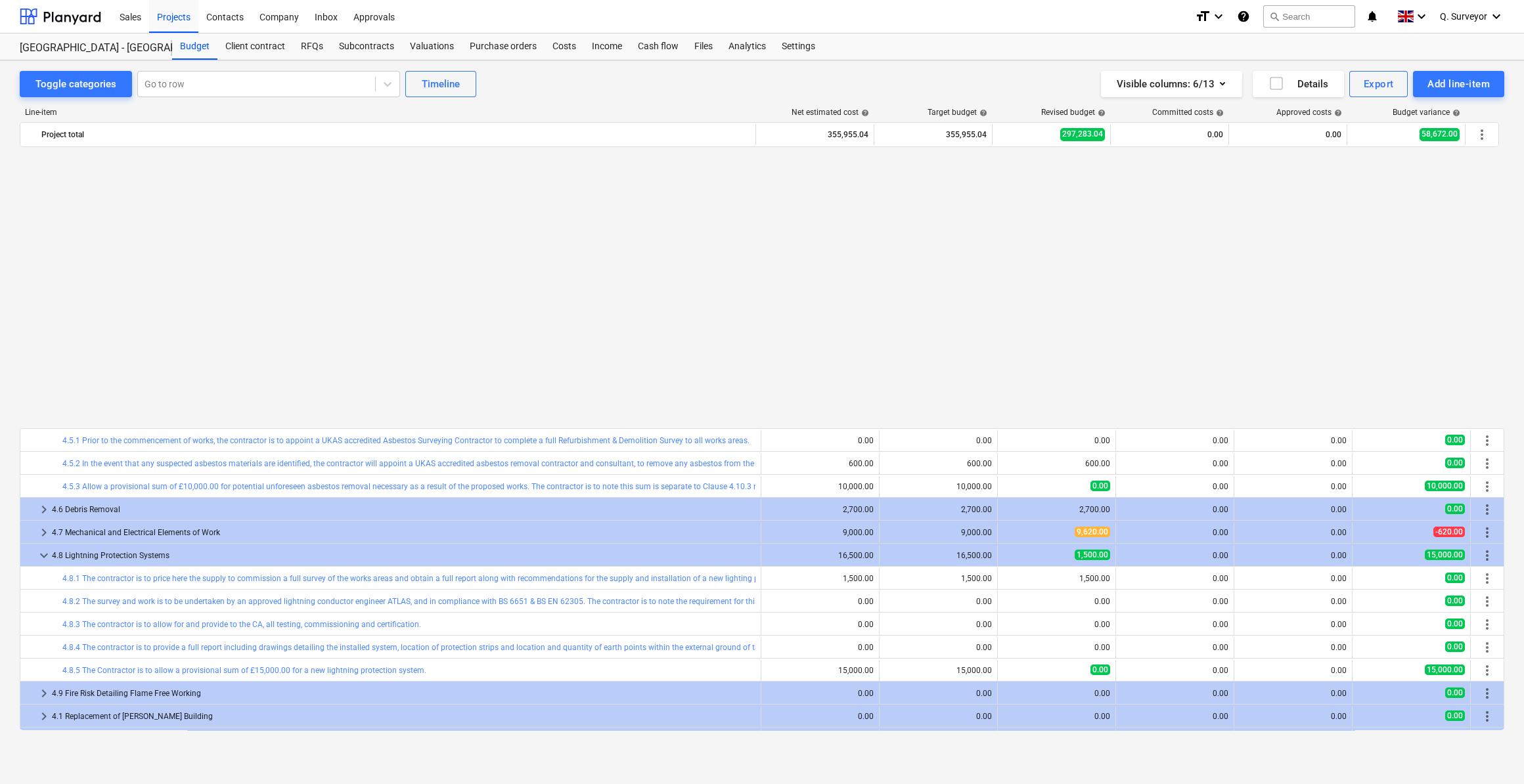 scroll, scrollTop: 347, scrollLeft: 0, axis: vertical 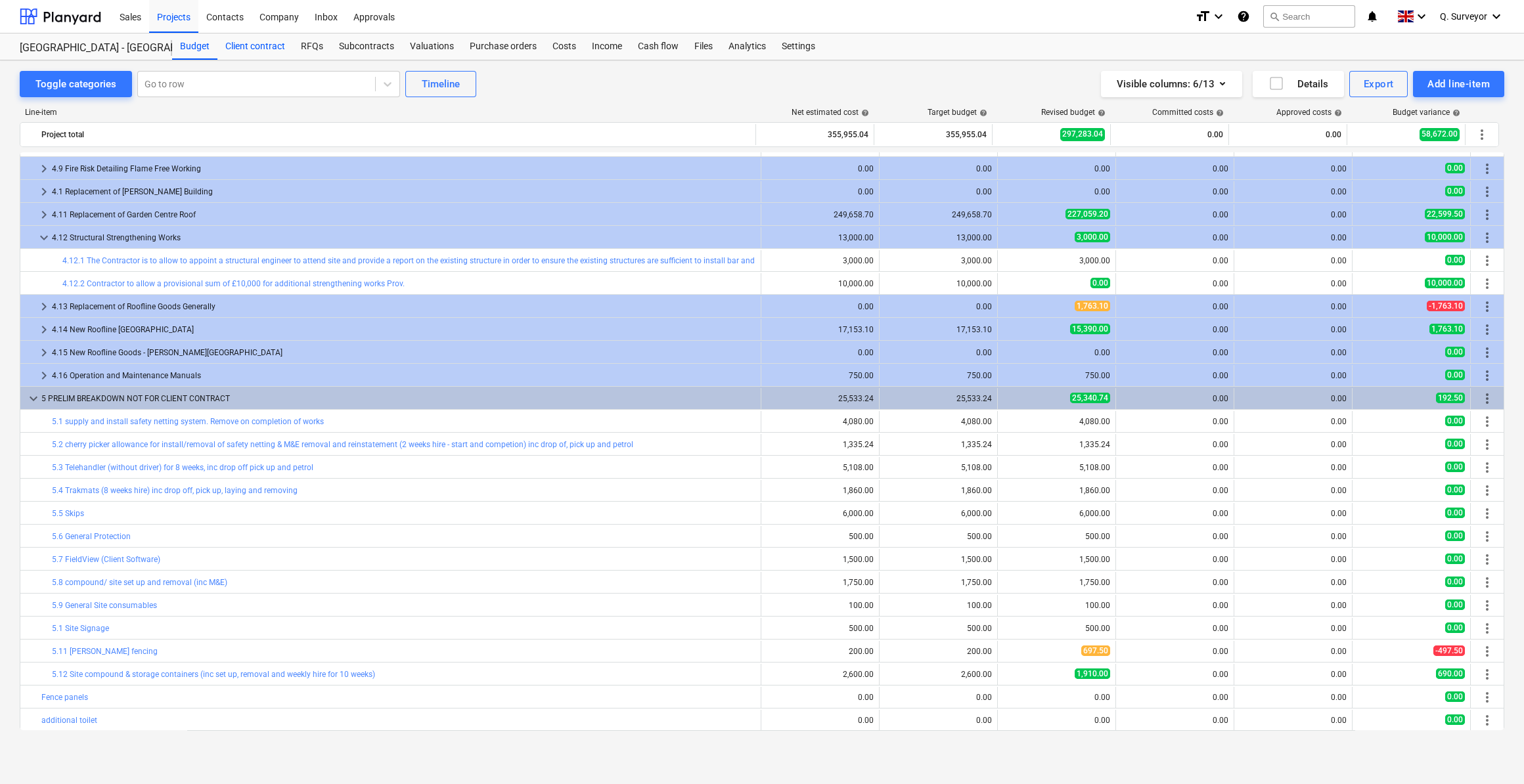 click on "Client contract" at bounding box center (255, 47) 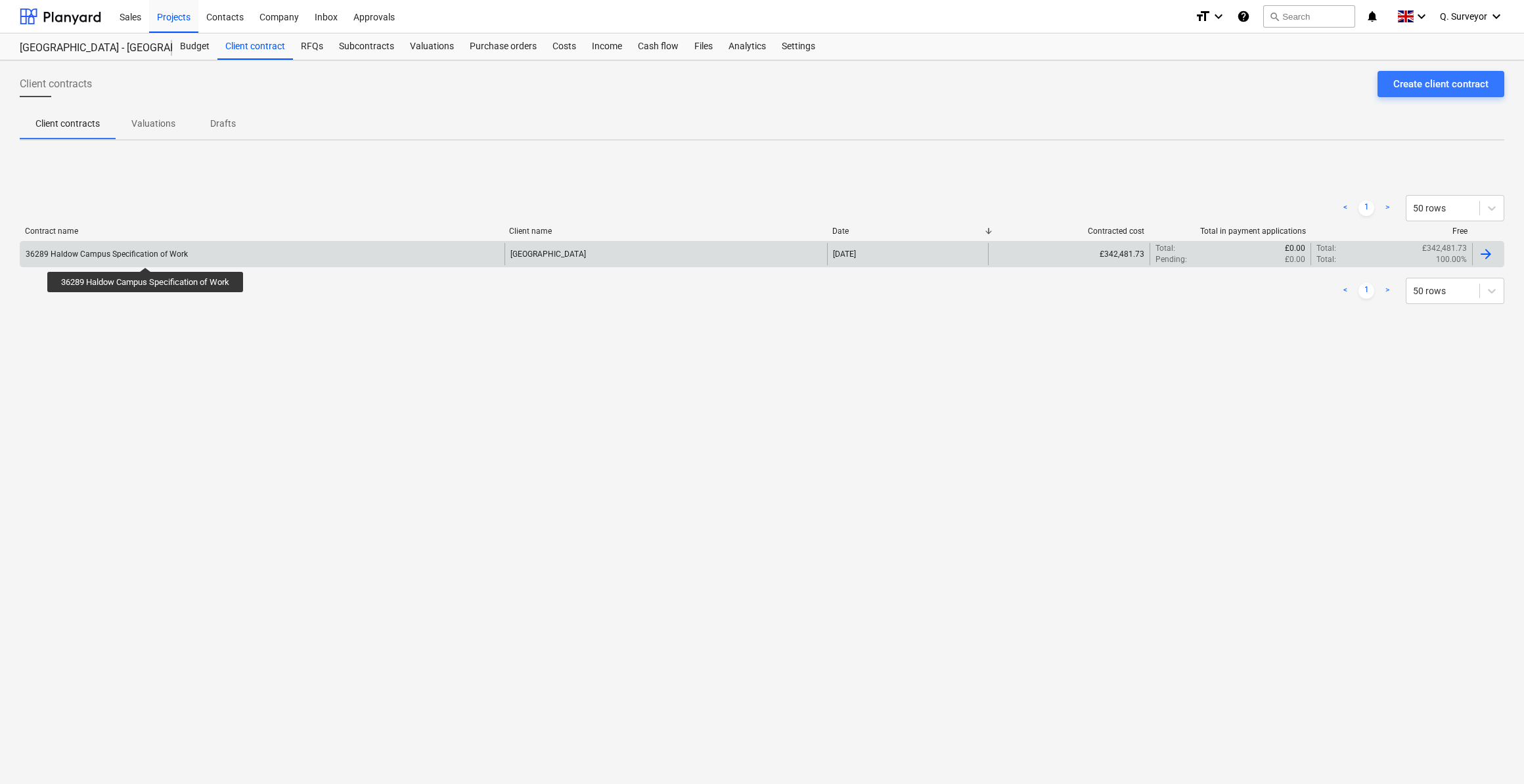 click on "36289 Haldow Campus Specification of Work" at bounding box center (106, 254) 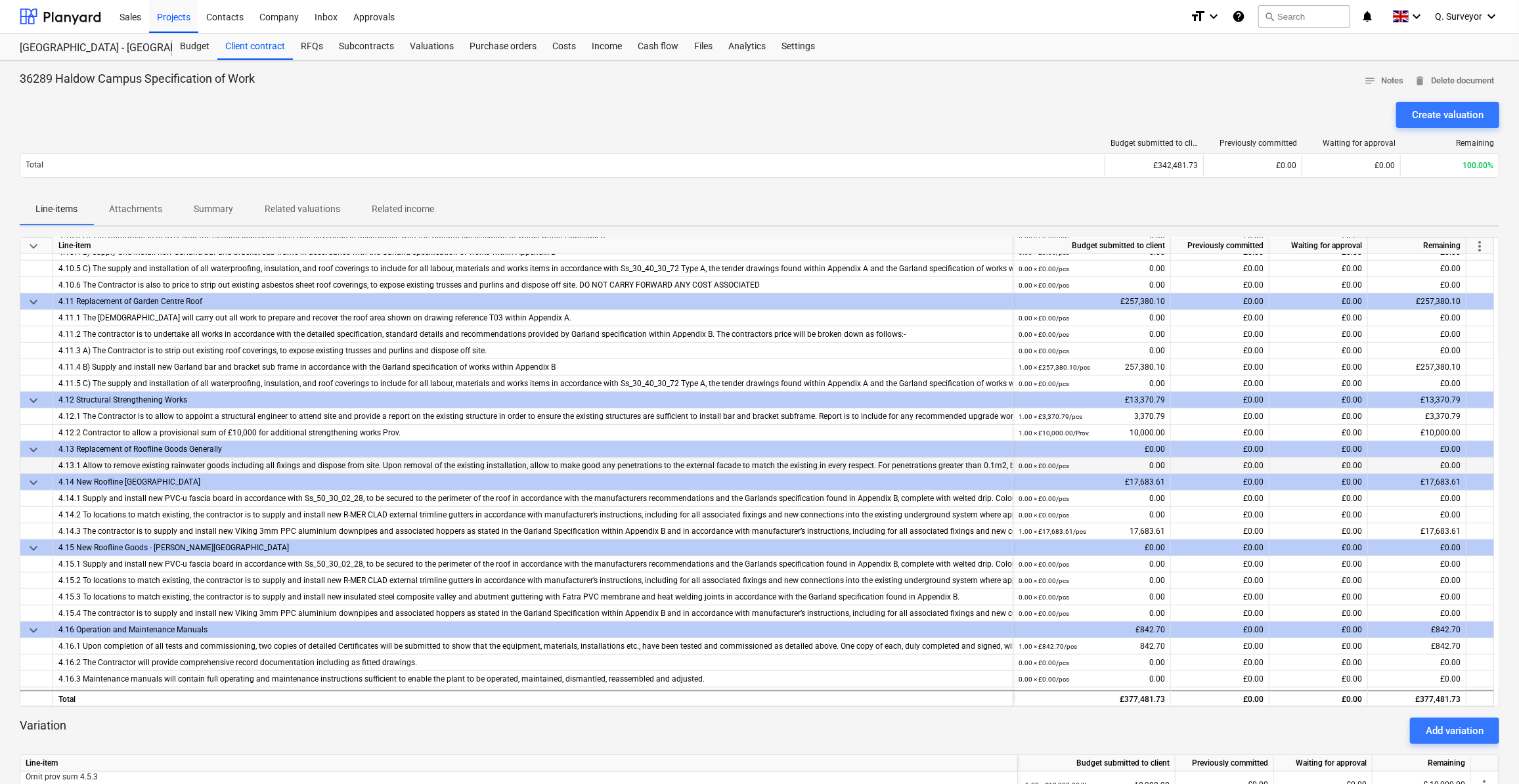 scroll, scrollTop: 728, scrollLeft: 0, axis: vertical 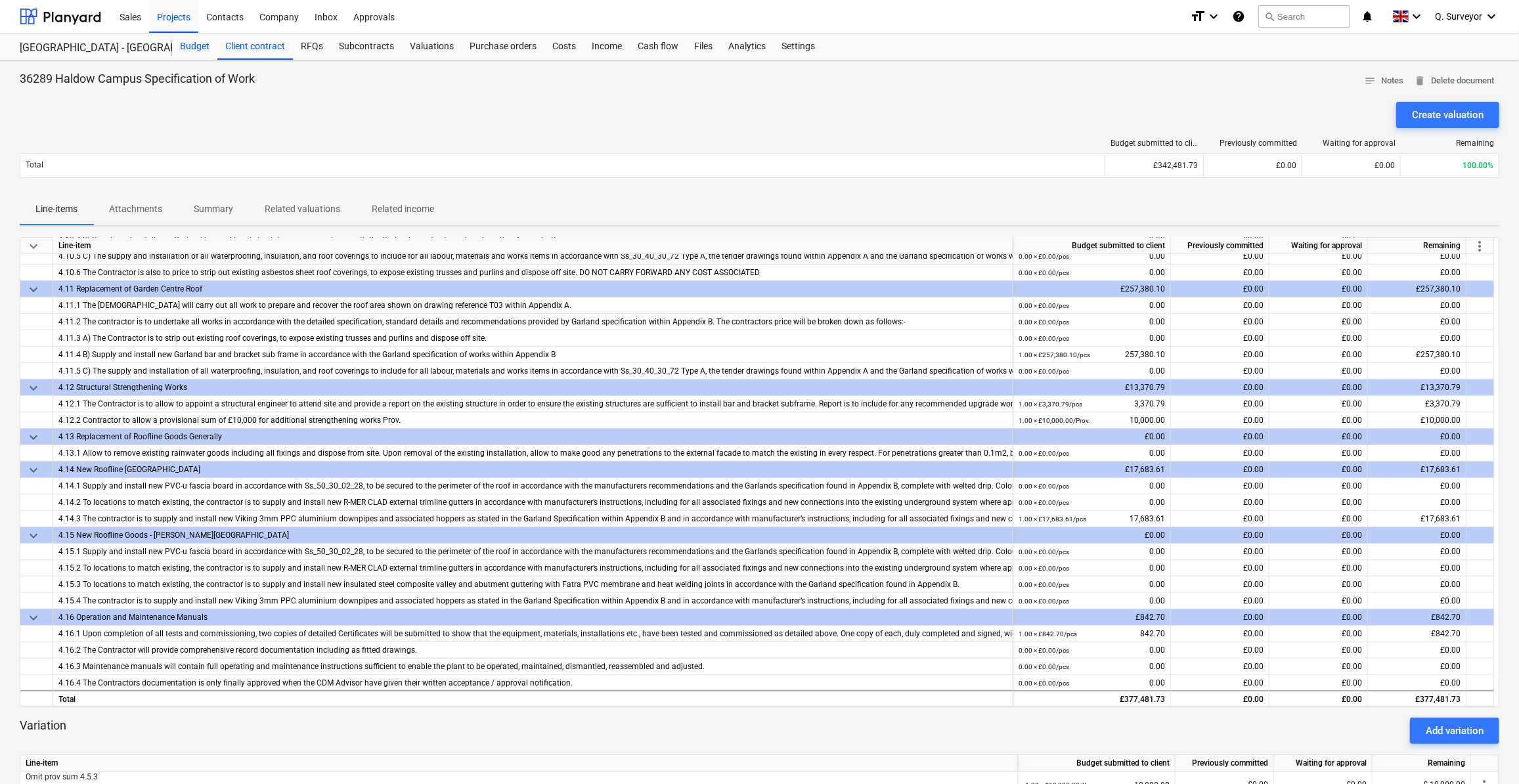 click on "Budget" at bounding box center (194, 47) 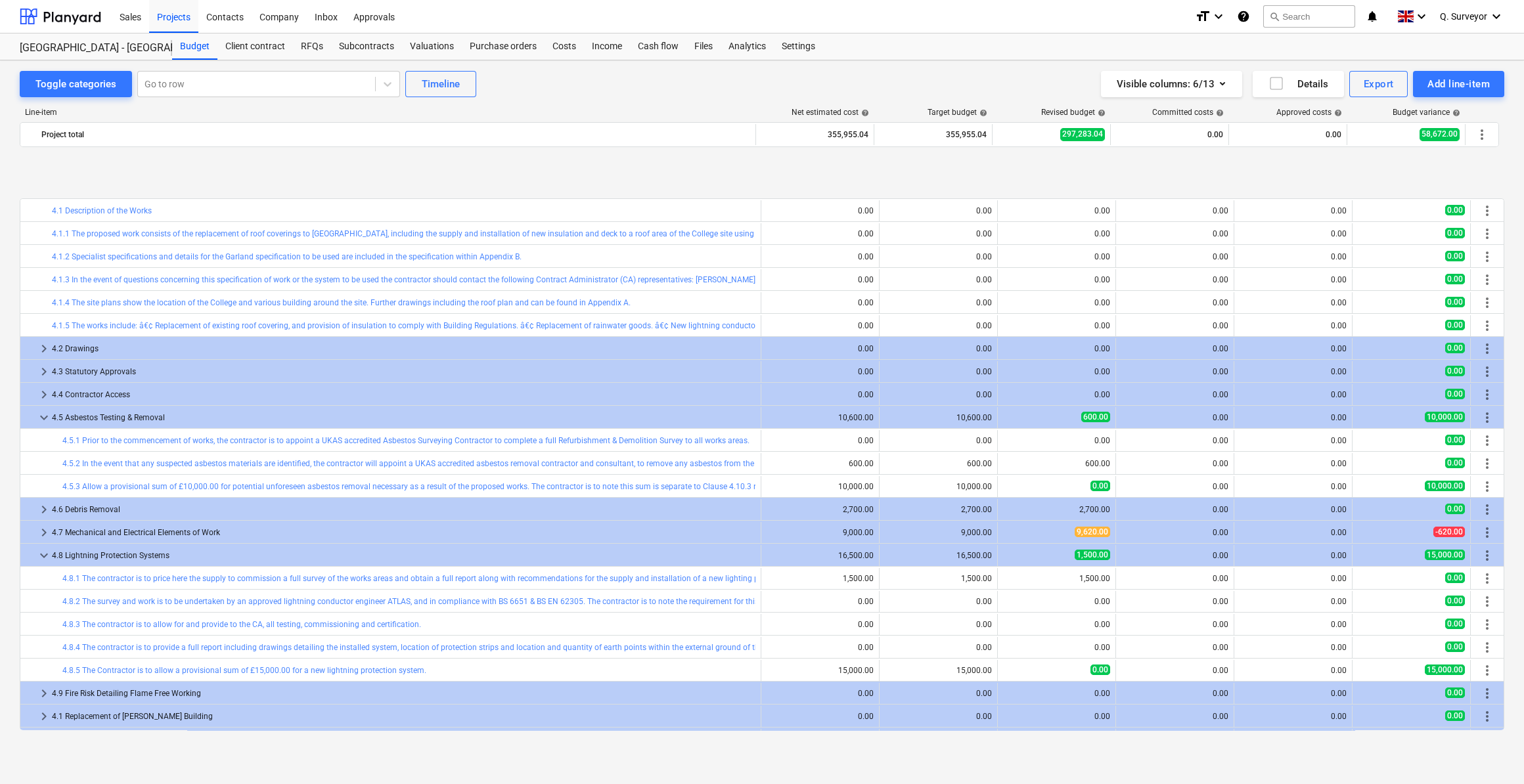 scroll, scrollTop: 525, scrollLeft: 0, axis: vertical 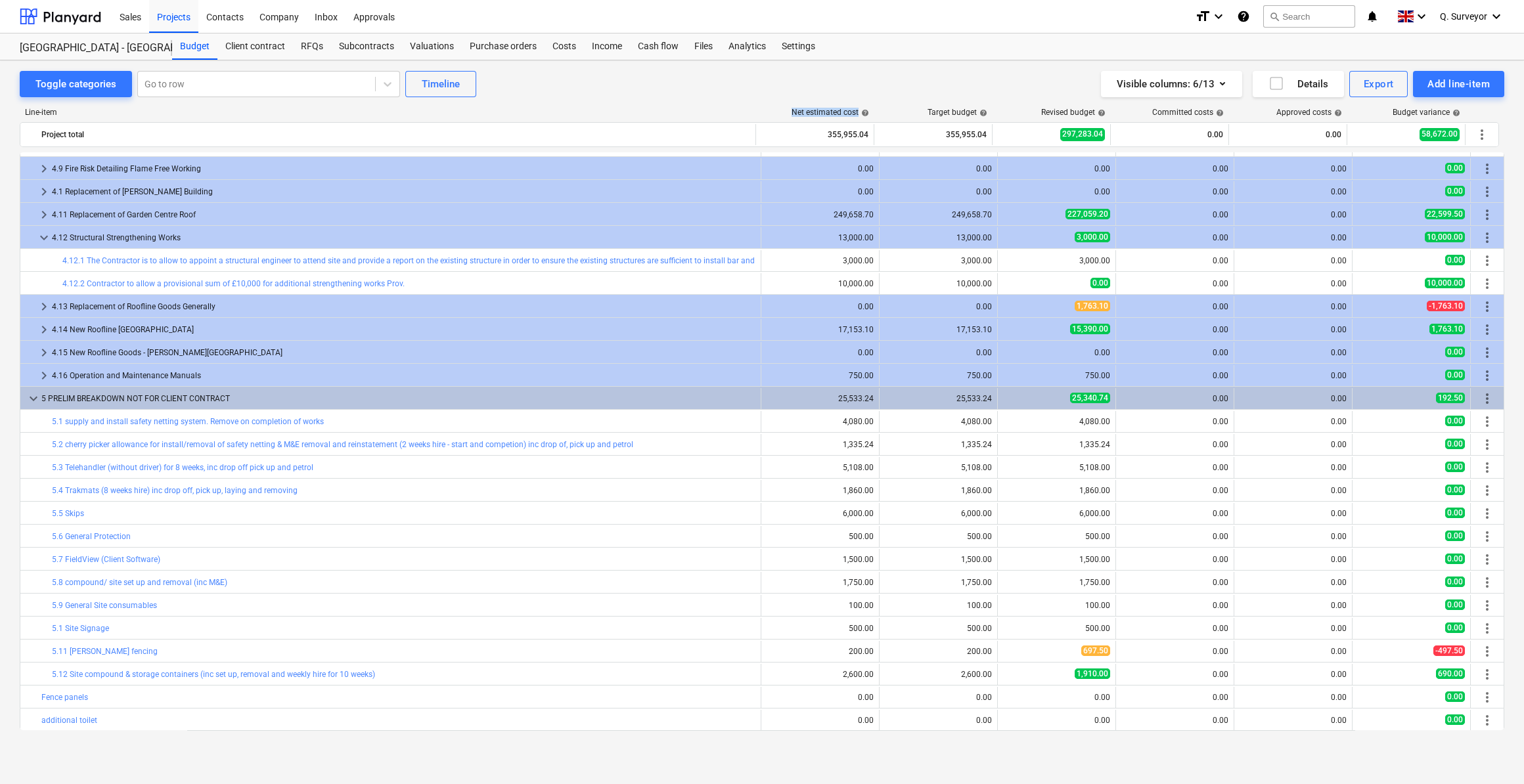 drag, startPoint x: 787, startPoint y: 113, endPoint x: 898, endPoint y: 109, distance: 111.07205 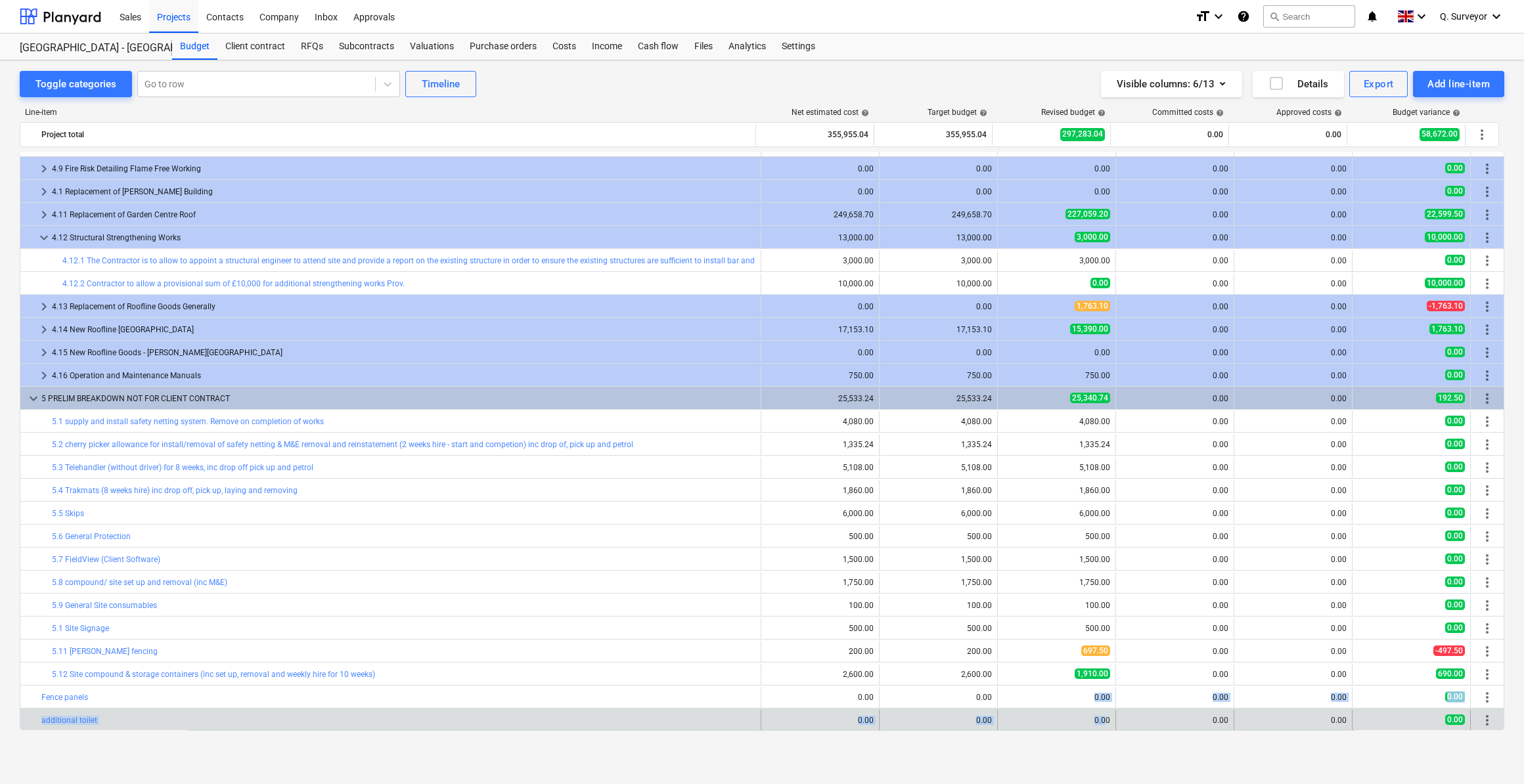 drag, startPoint x: 1087, startPoint y: 697, endPoint x: 1102, endPoint y: 710, distance: 19.849433 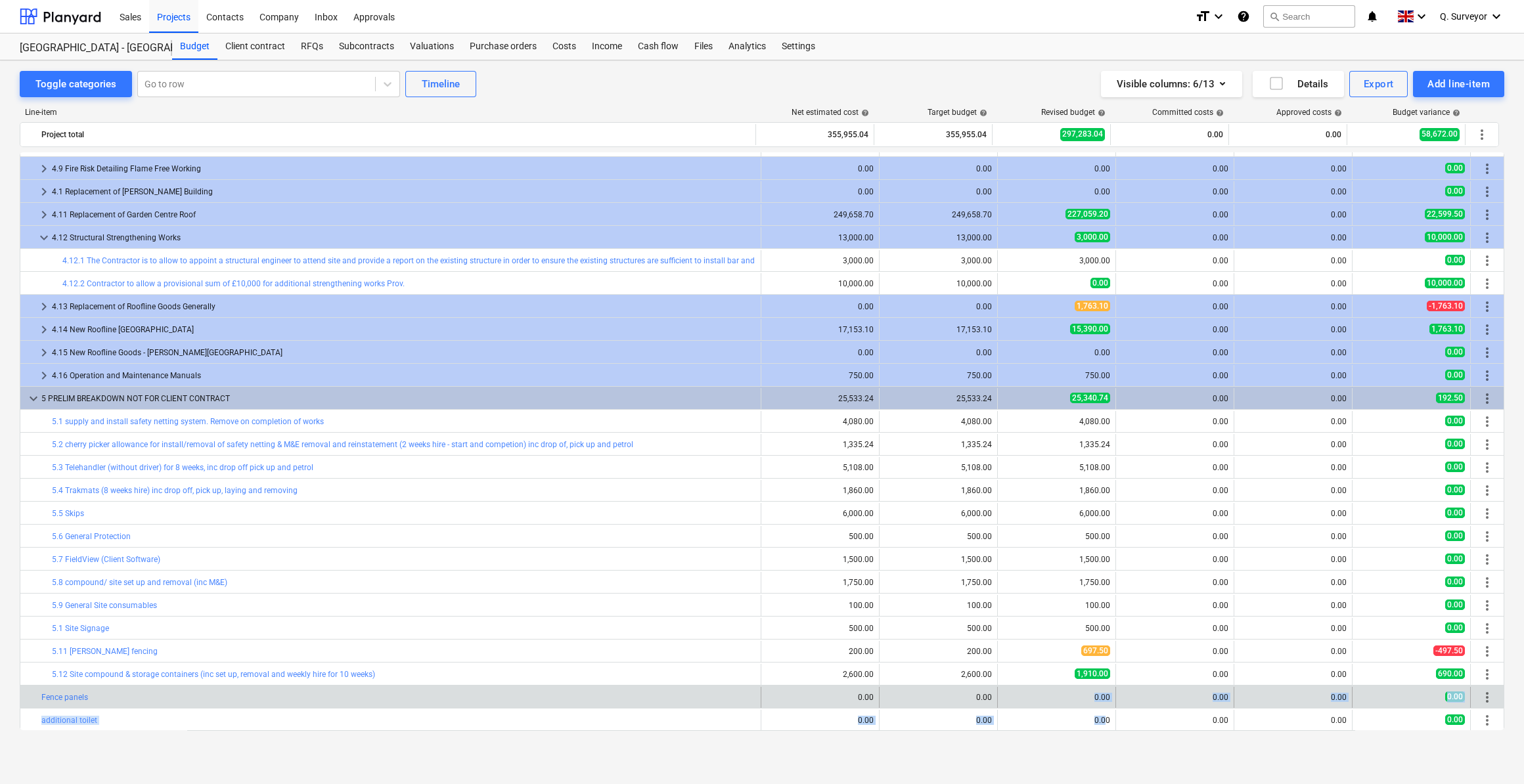drag, startPoint x: 1101, startPoint y: 710, endPoint x: 1086, endPoint y: 701, distance: 17.49286 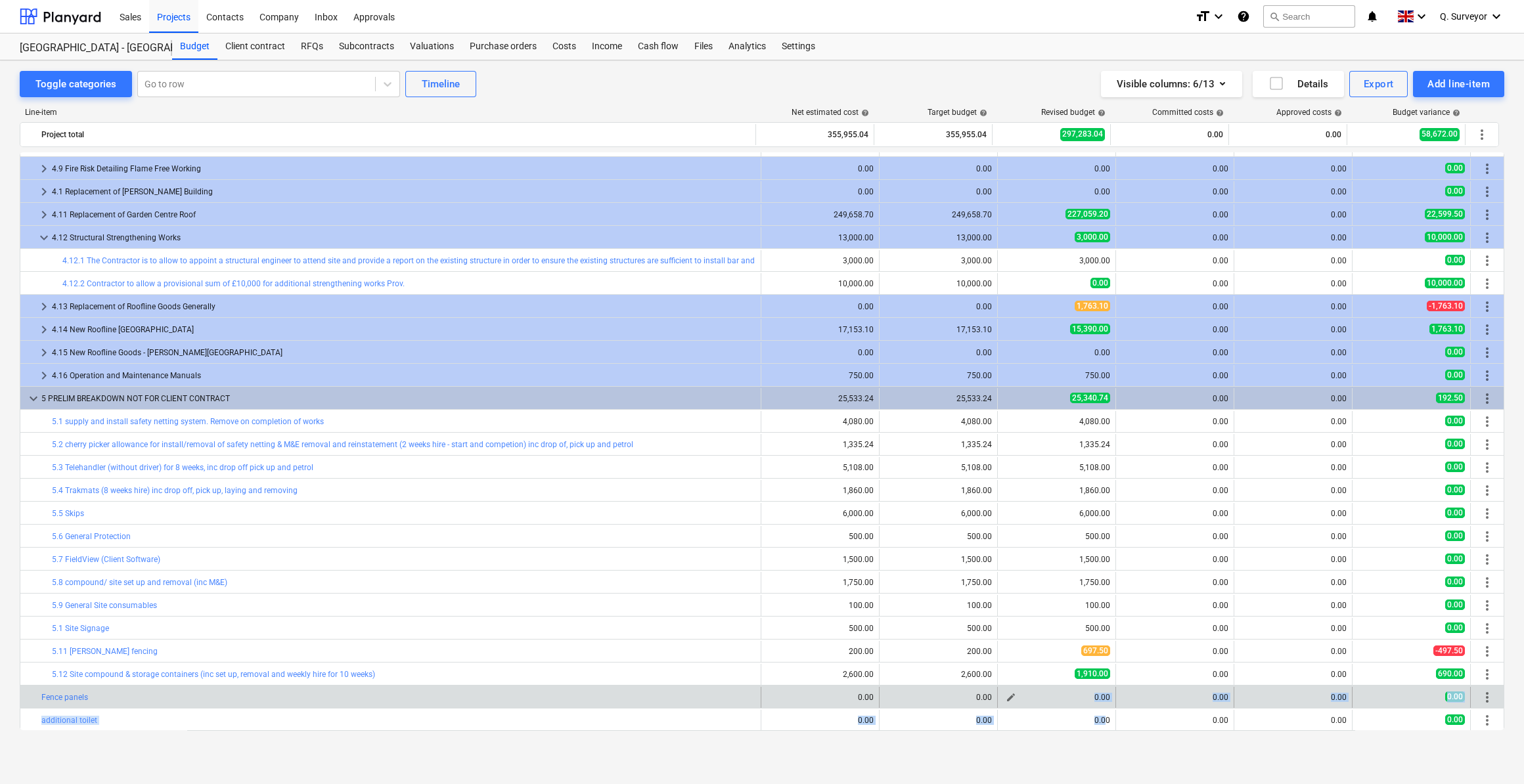 click on "0.00" at bounding box center [1056, 697] 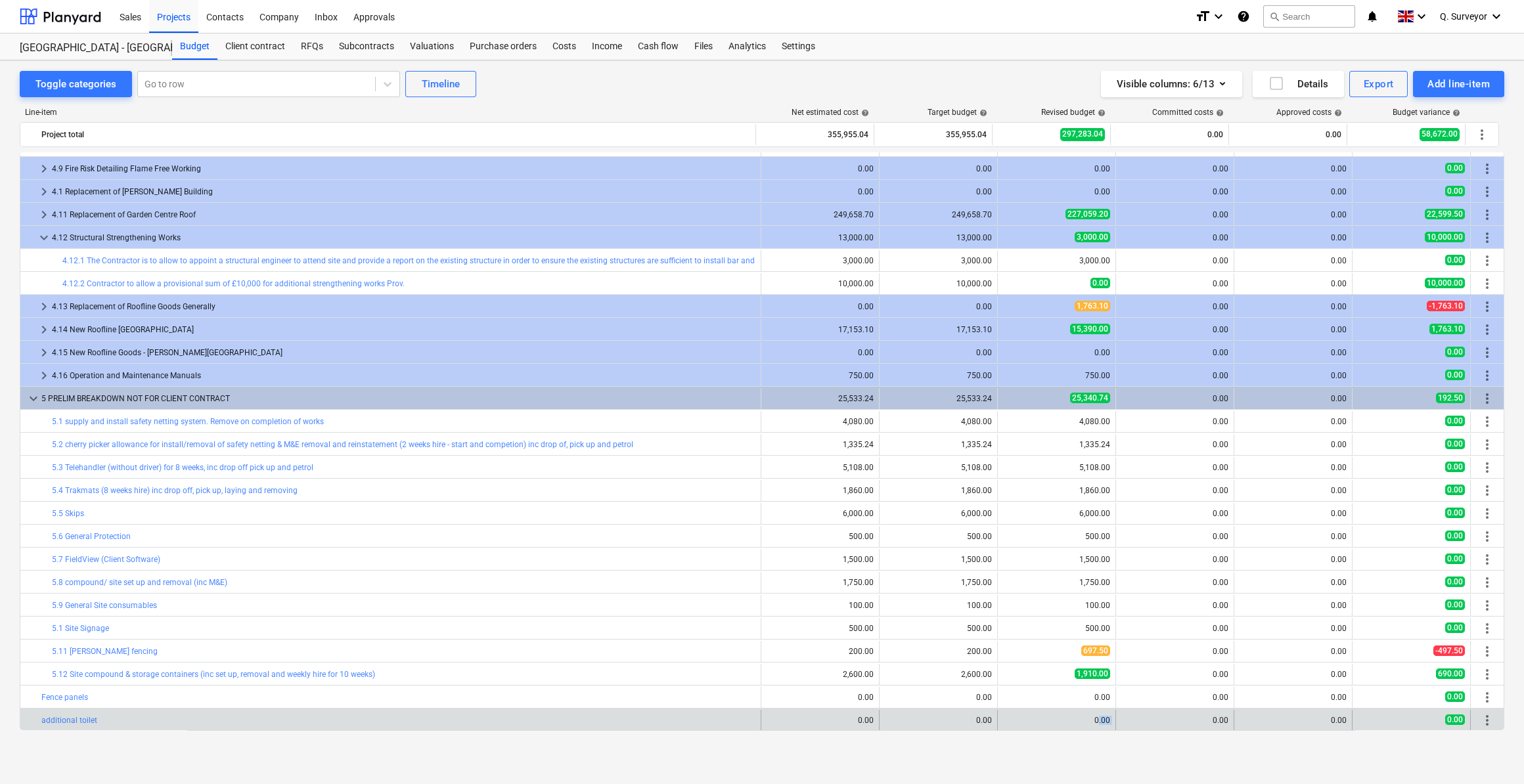 drag, startPoint x: 1093, startPoint y: 719, endPoint x: 1119, endPoint y: 719, distance: 26 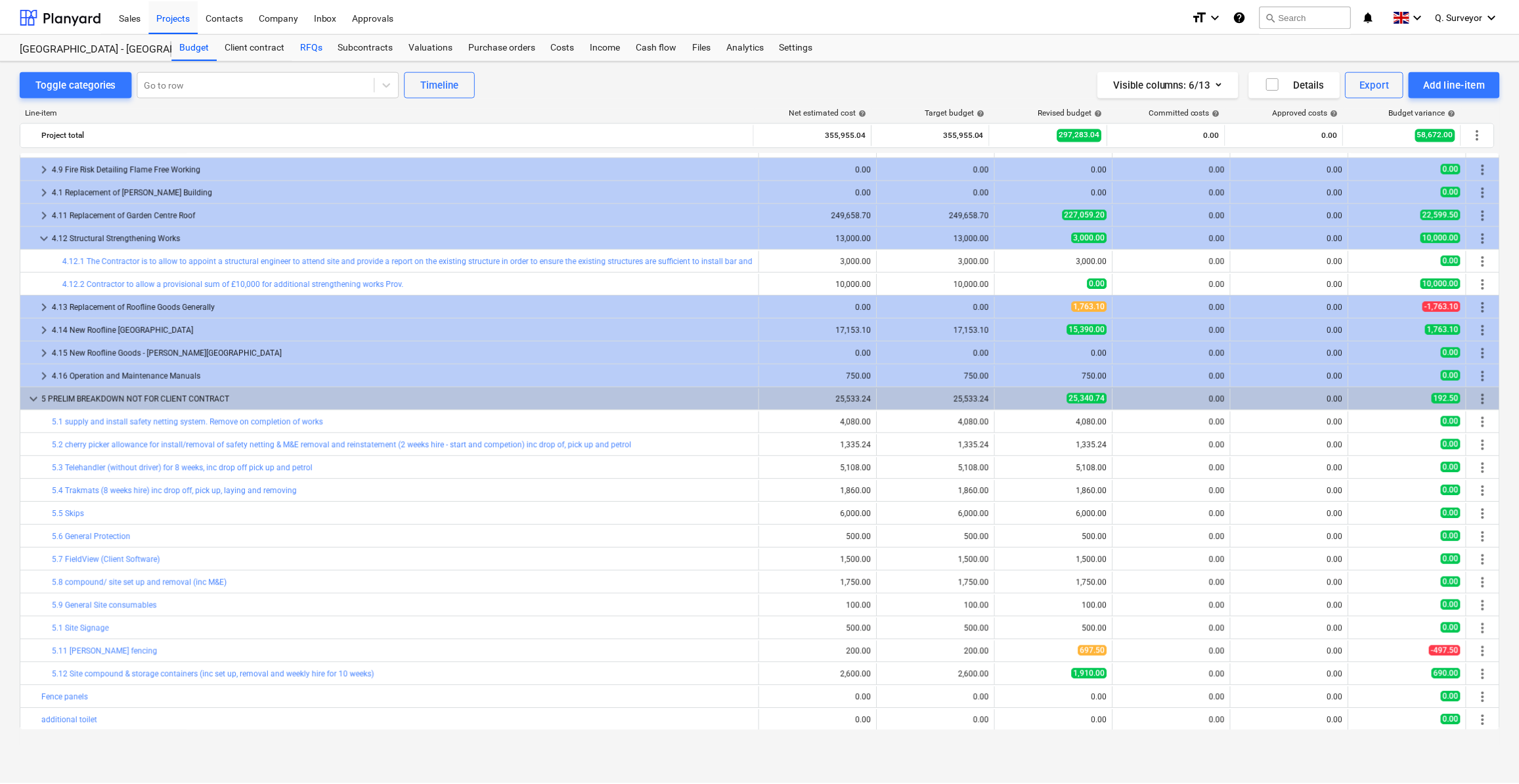 scroll, scrollTop: 227, scrollLeft: 0, axis: vertical 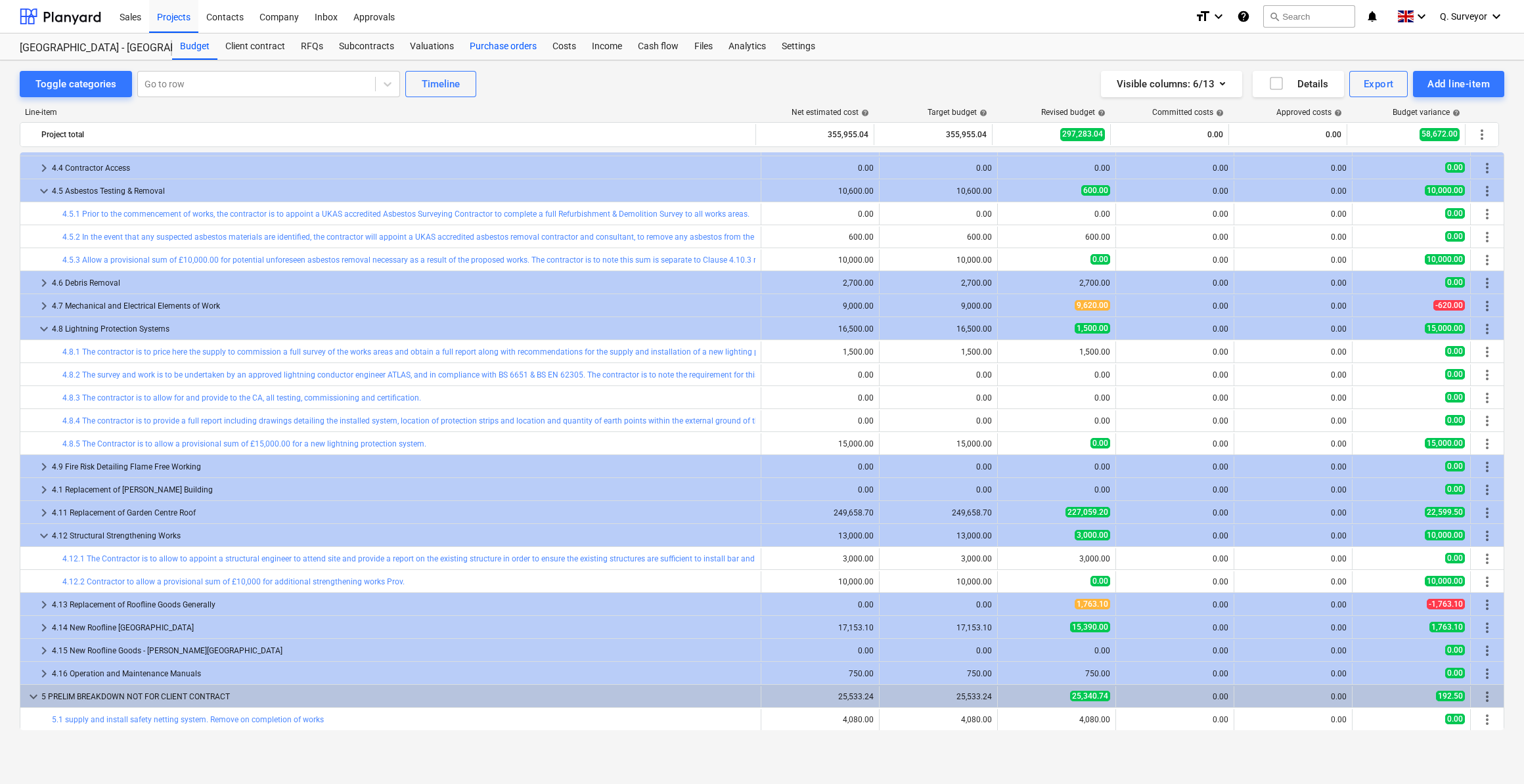 click on "Purchase orders" at bounding box center [503, 47] 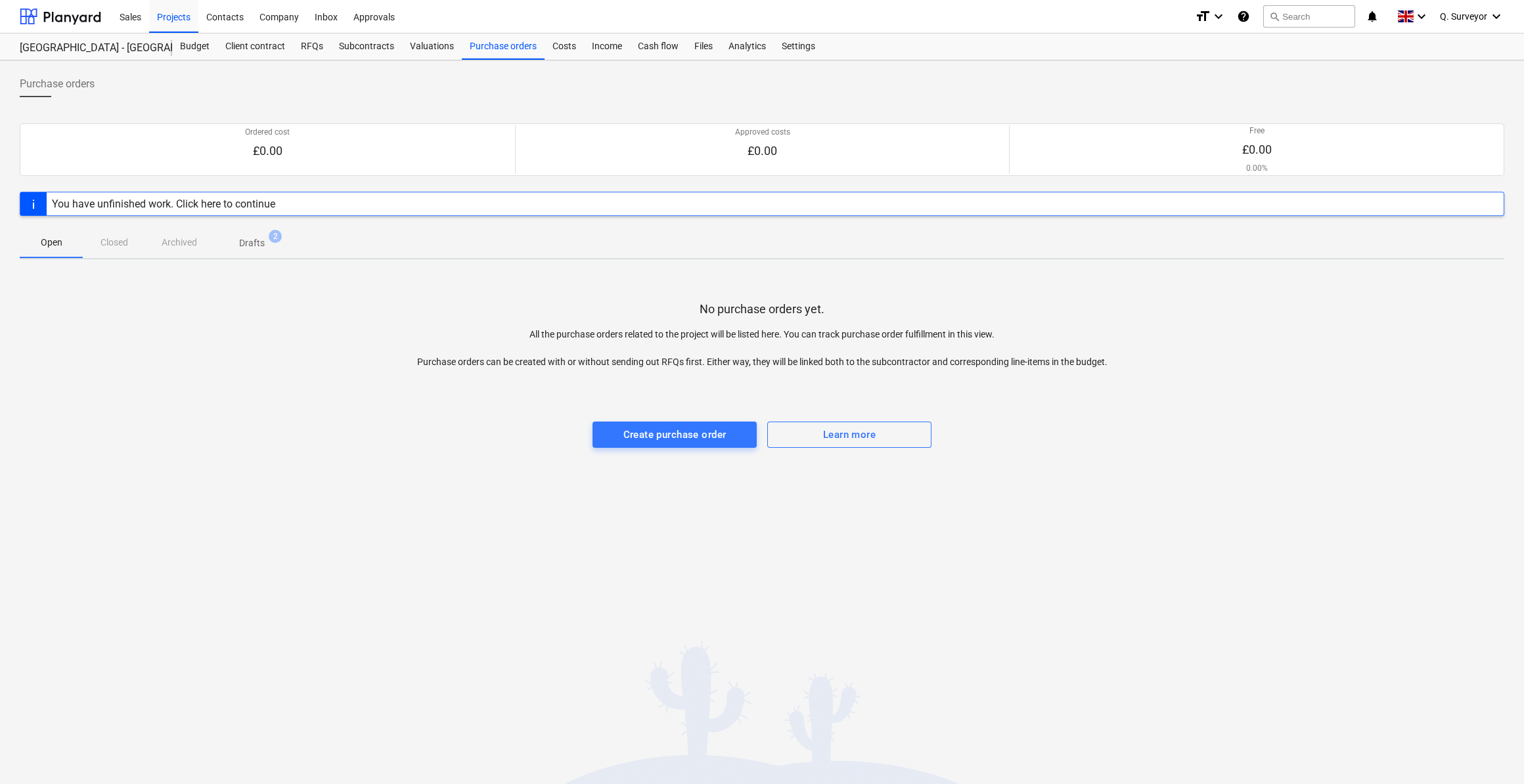 click on "Drafts" at bounding box center (252, 243) 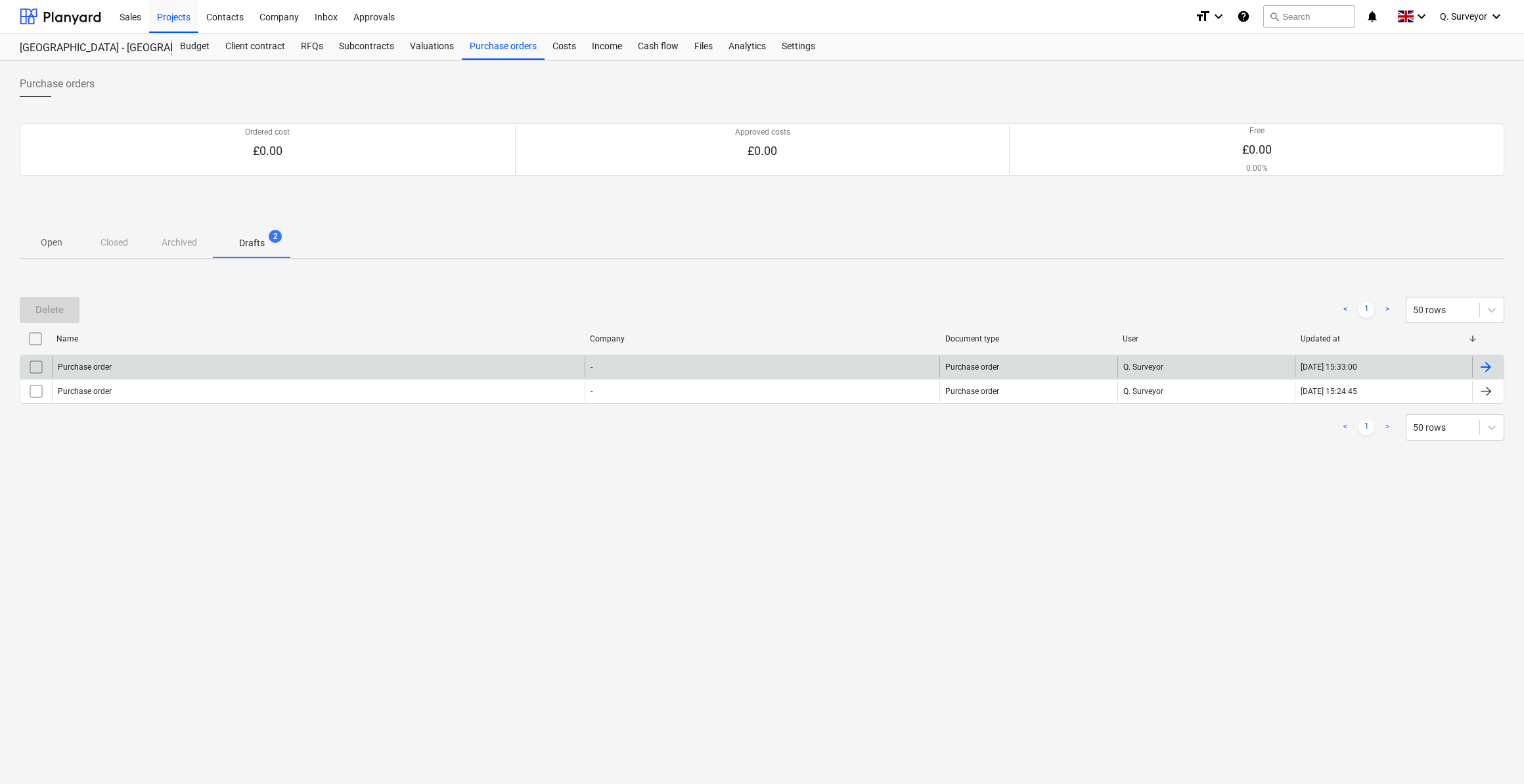 click on "Purchase order" at bounding box center [318, 367] 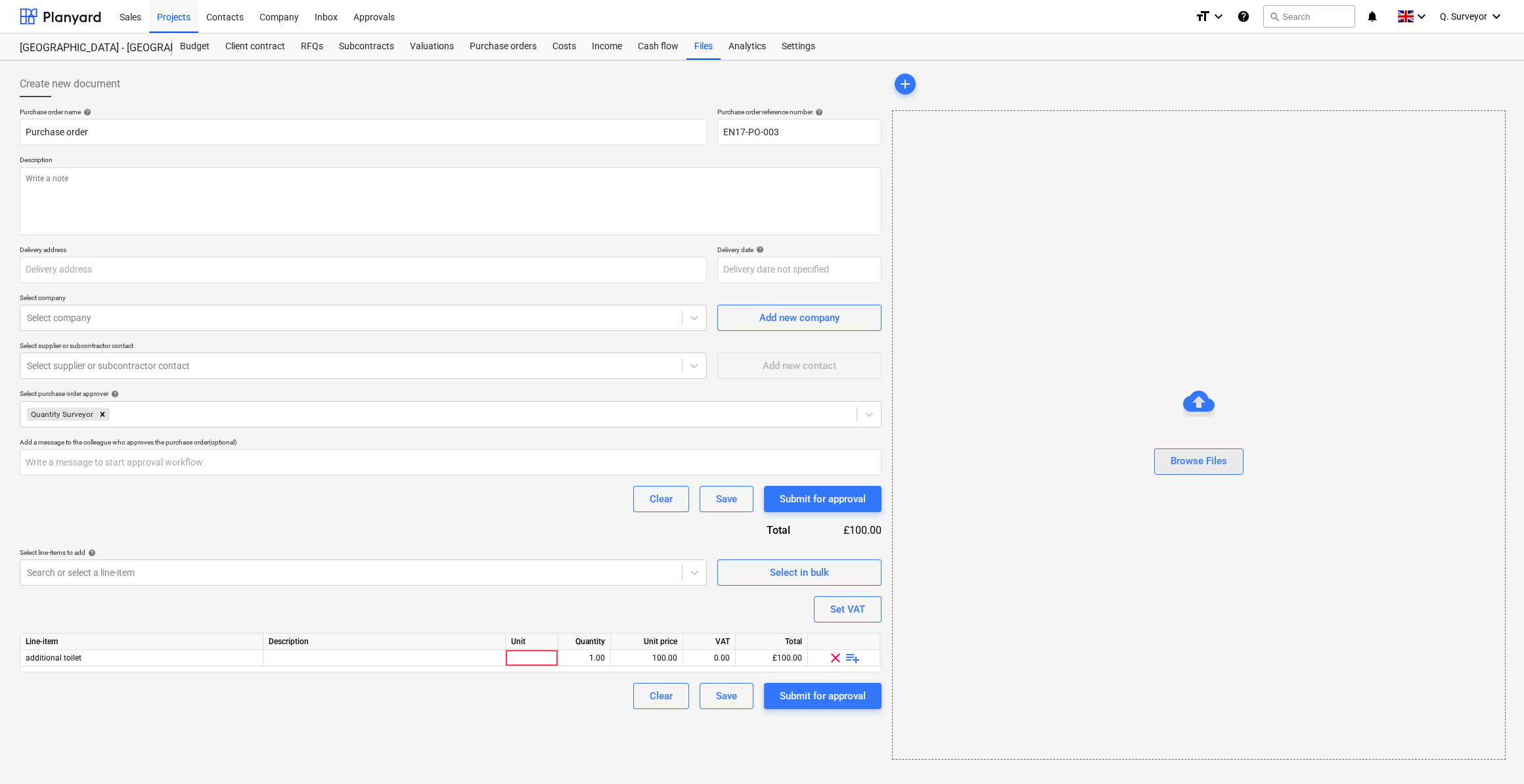 click on "Browse Files" at bounding box center [1199, 461] 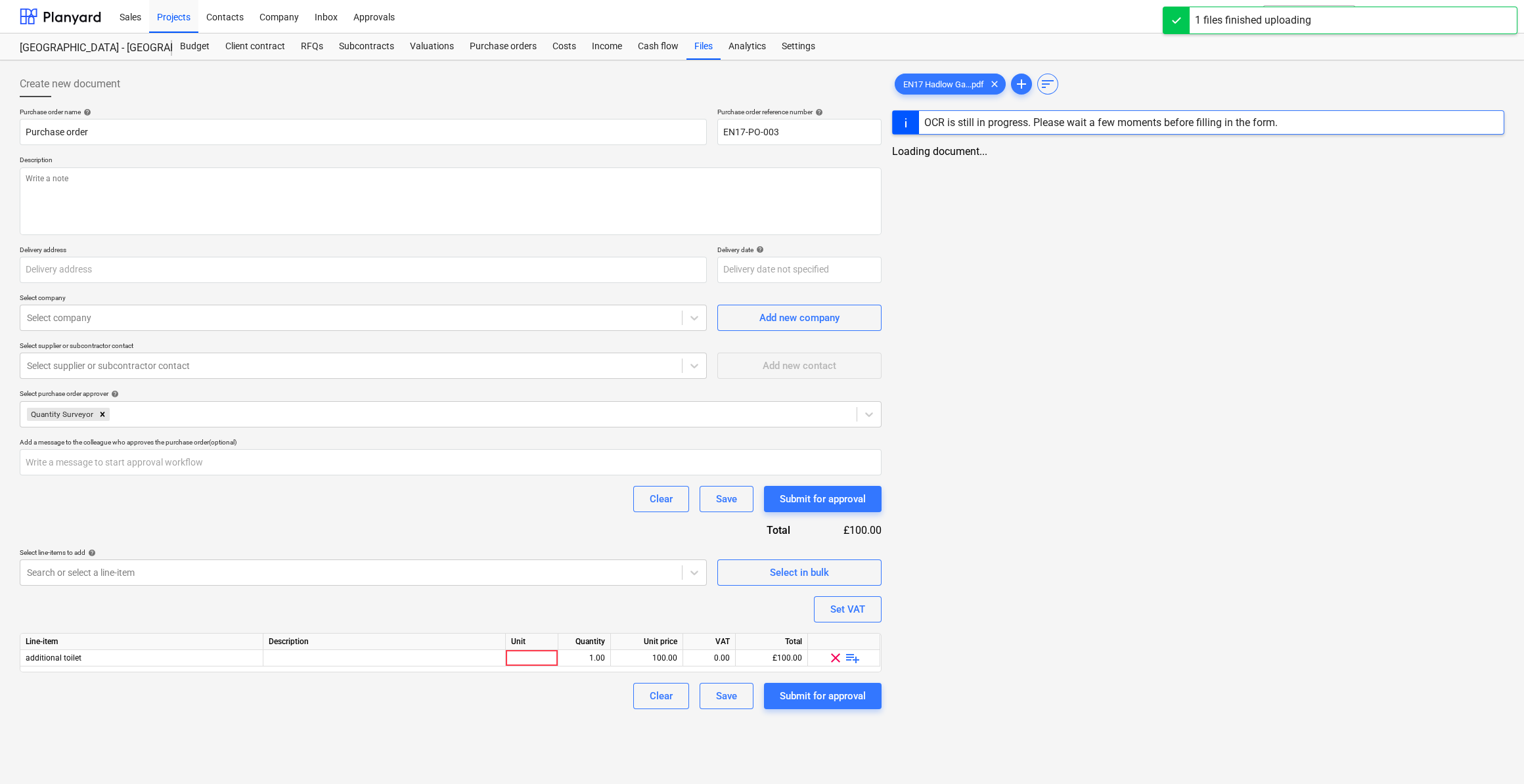 click on "OCR is still in progress. Please wait a few moments before filling in the form." at bounding box center (1101, 122) 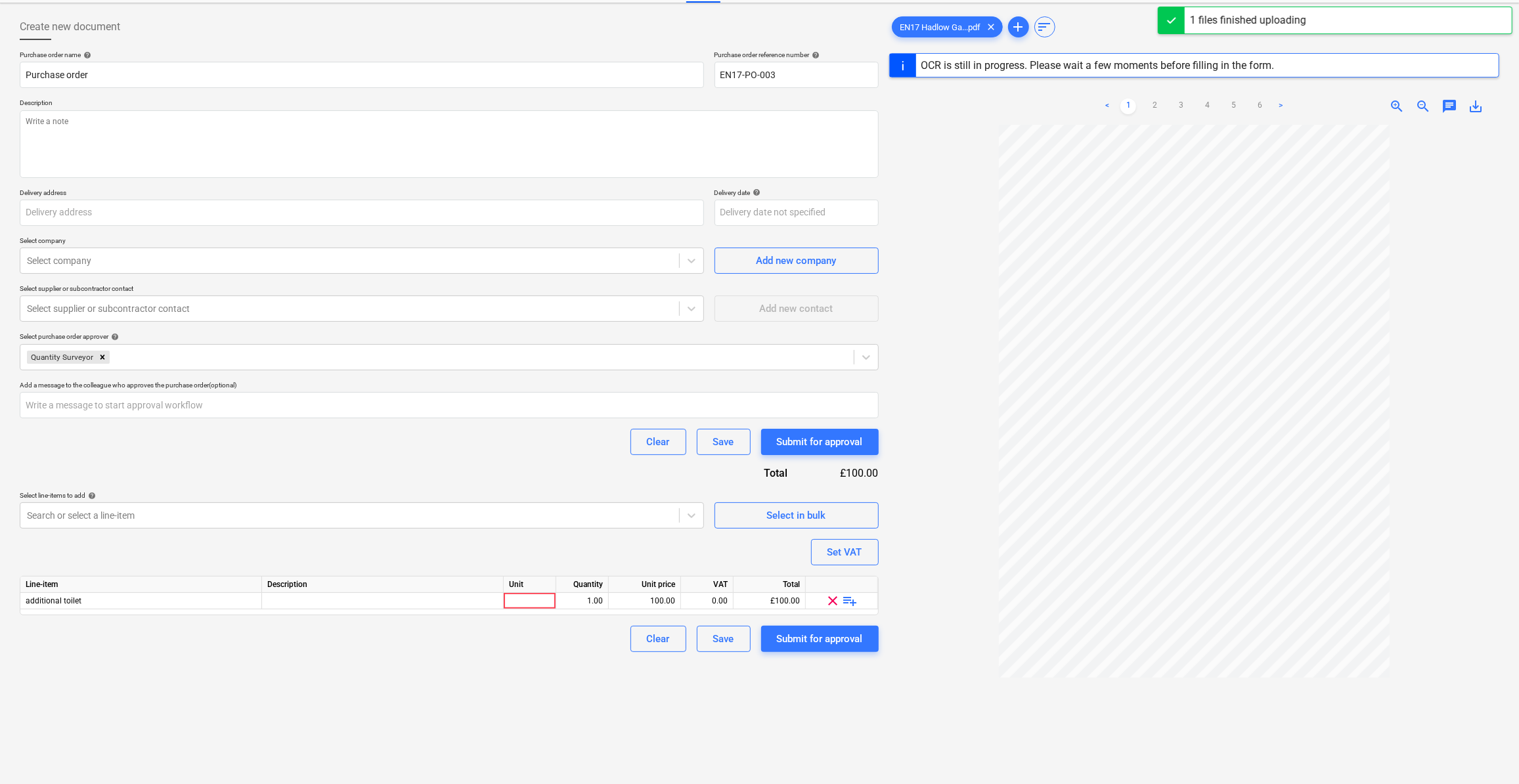 scroll, scrollTop: 0, scrollLeft: 0, axis: both 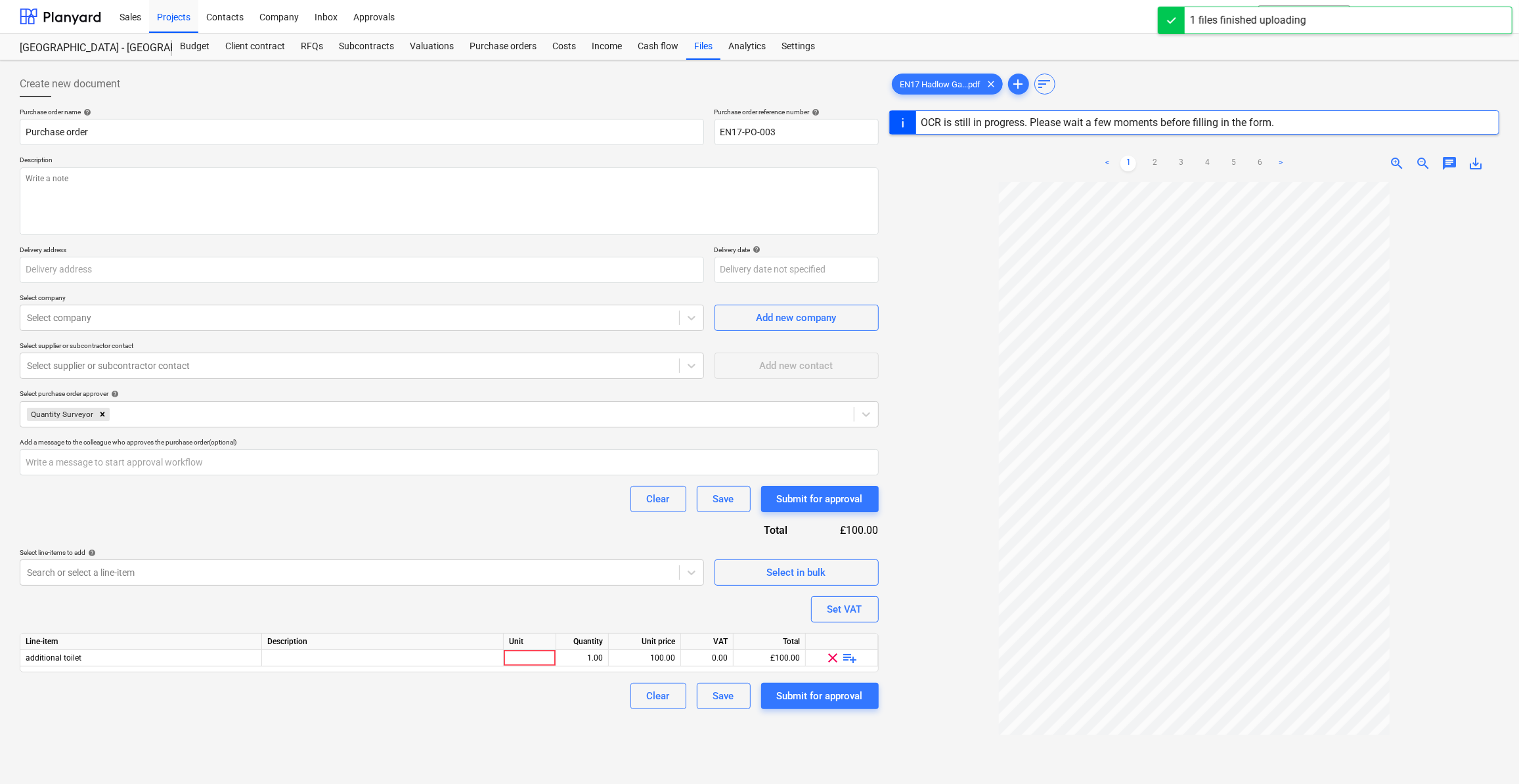 click on "< 1 2 3 4 5 6 >" at bounding box center [1194, 163] 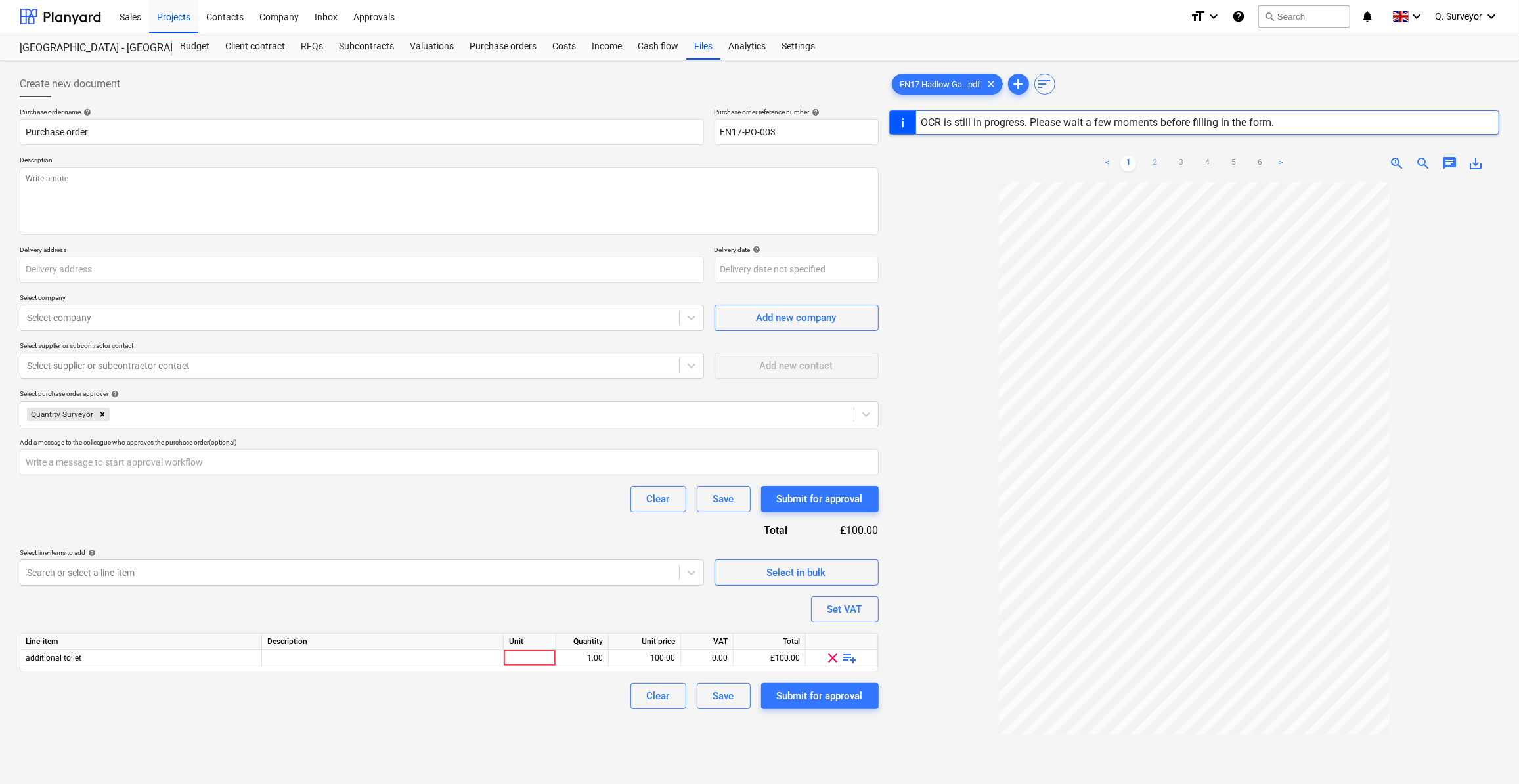 click on "< 1 2 3 4 5 6 >" at bounding box center [1194, 163] 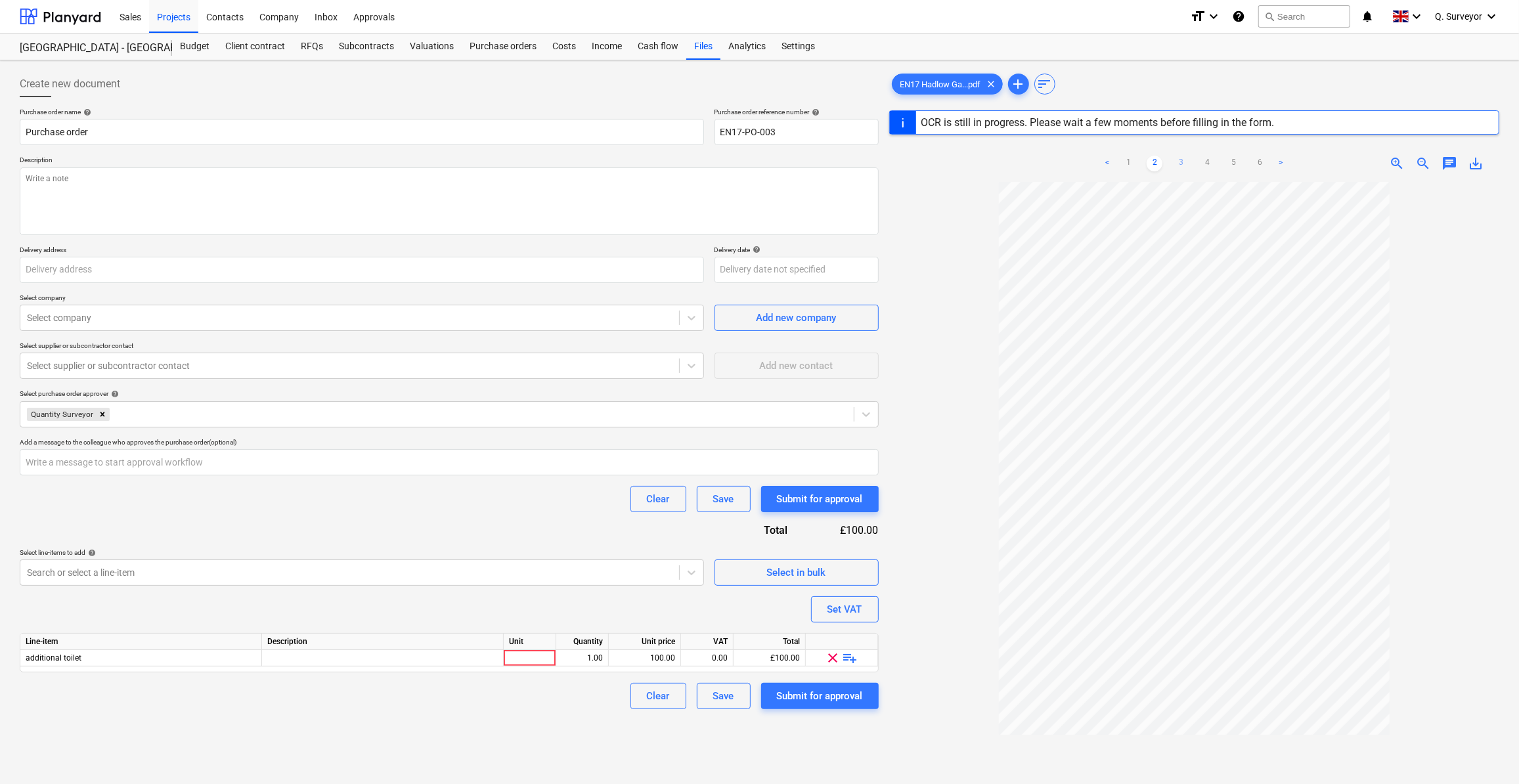 click on "3" at bounding box center [1181, 163] 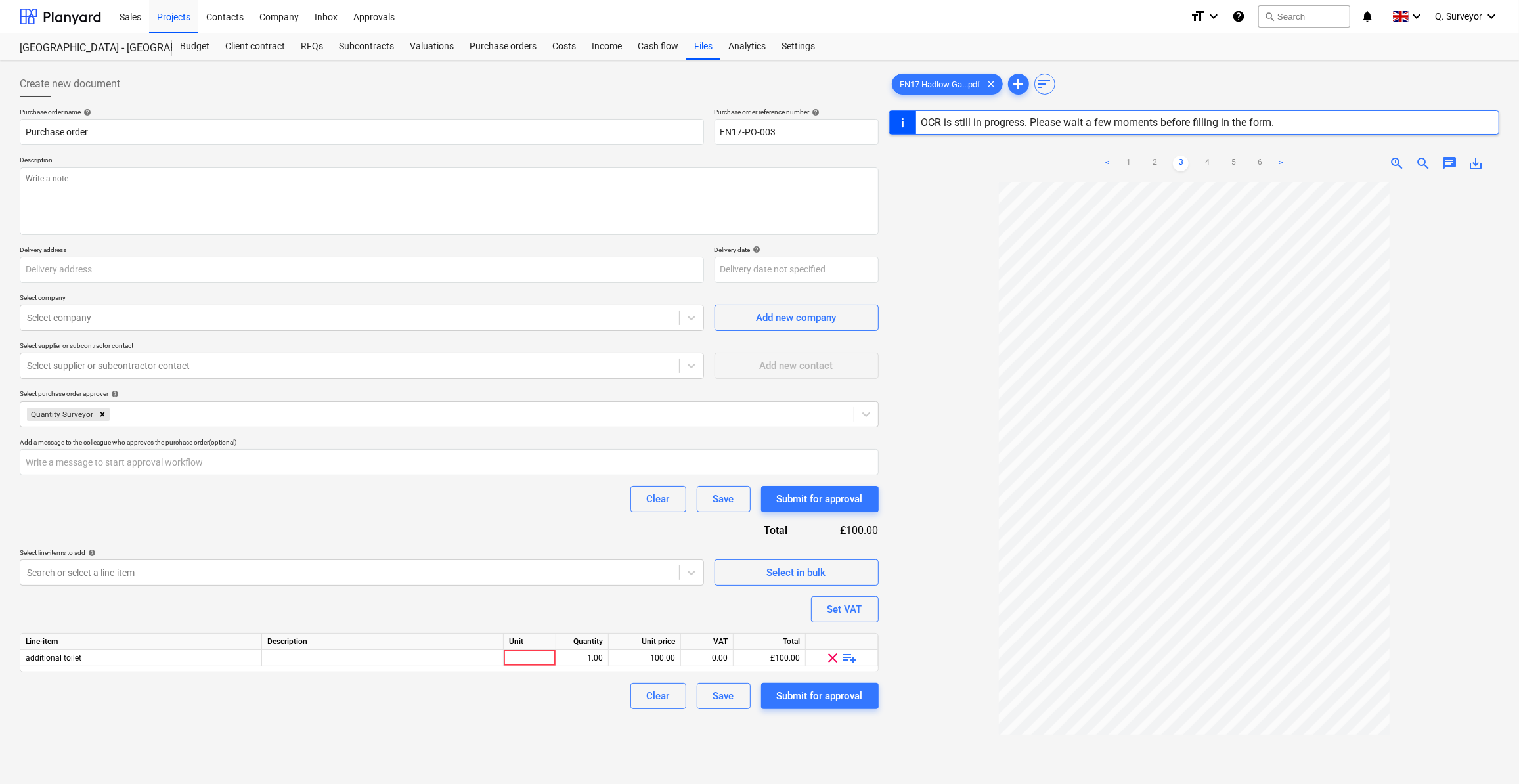 click on "< 1 2 3 4 5 6 >" at bounding box center (1194, 163) 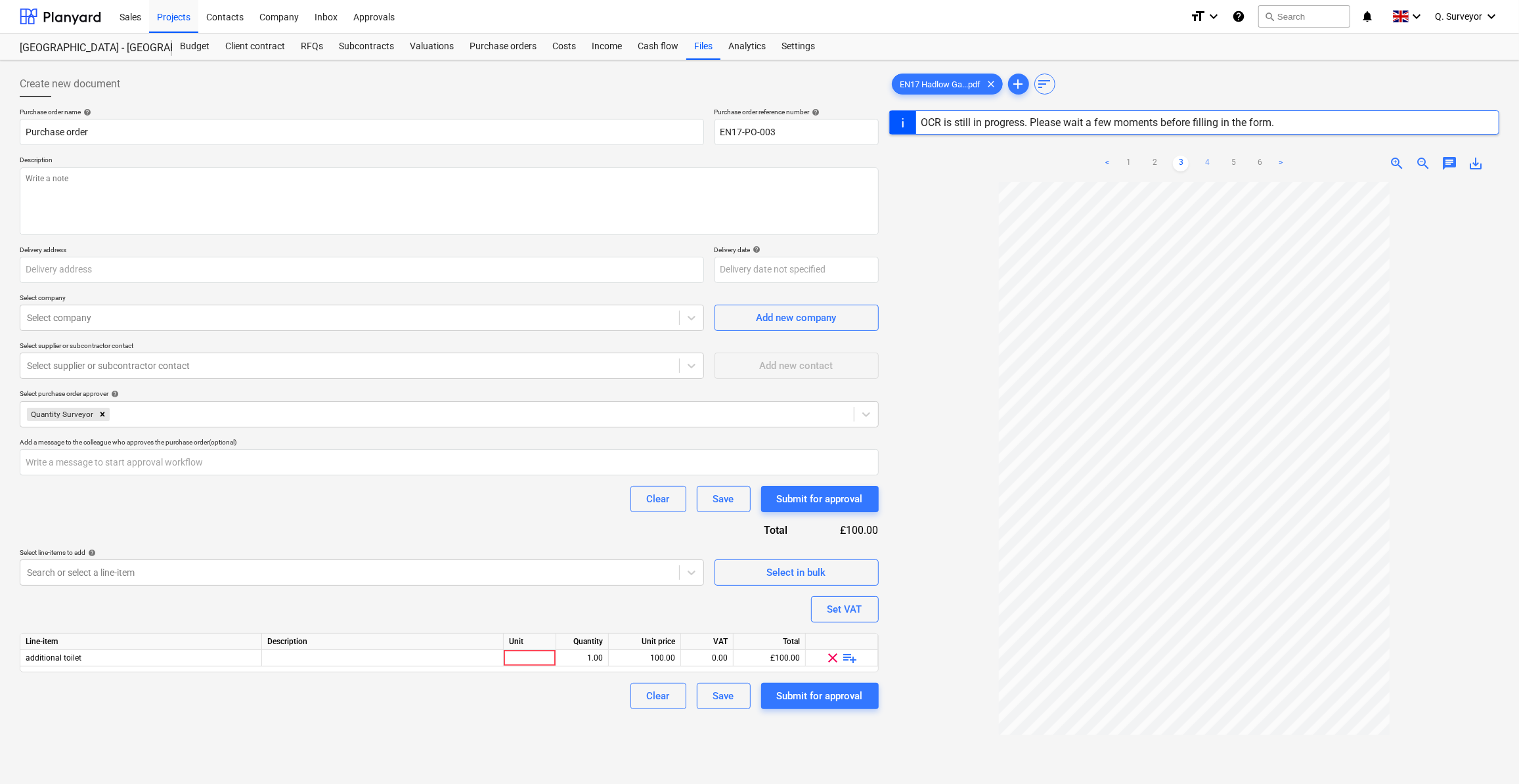 click on "4" at bounding box center (1207, 163) 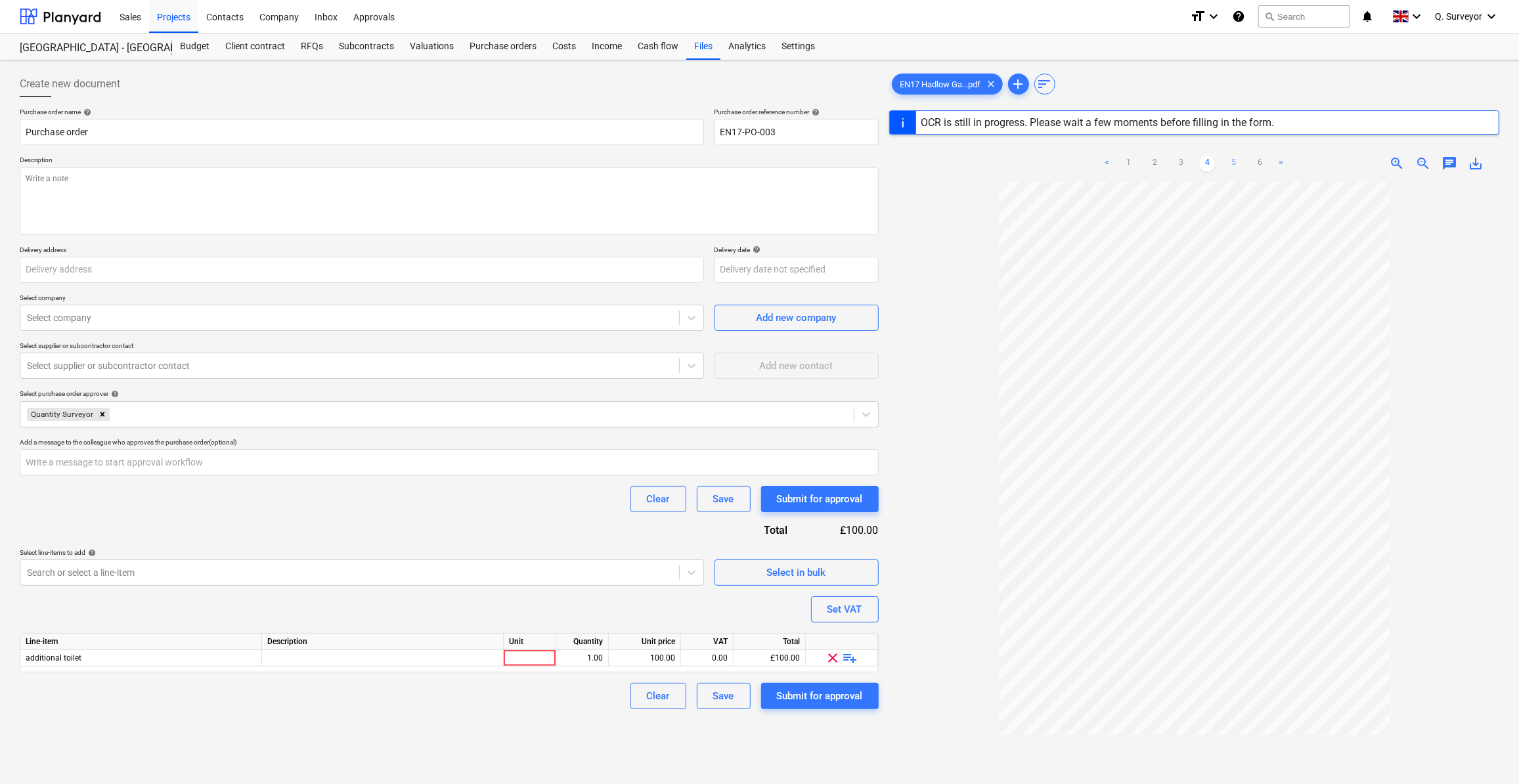 click on "5" at bounding box center [1233, 163] 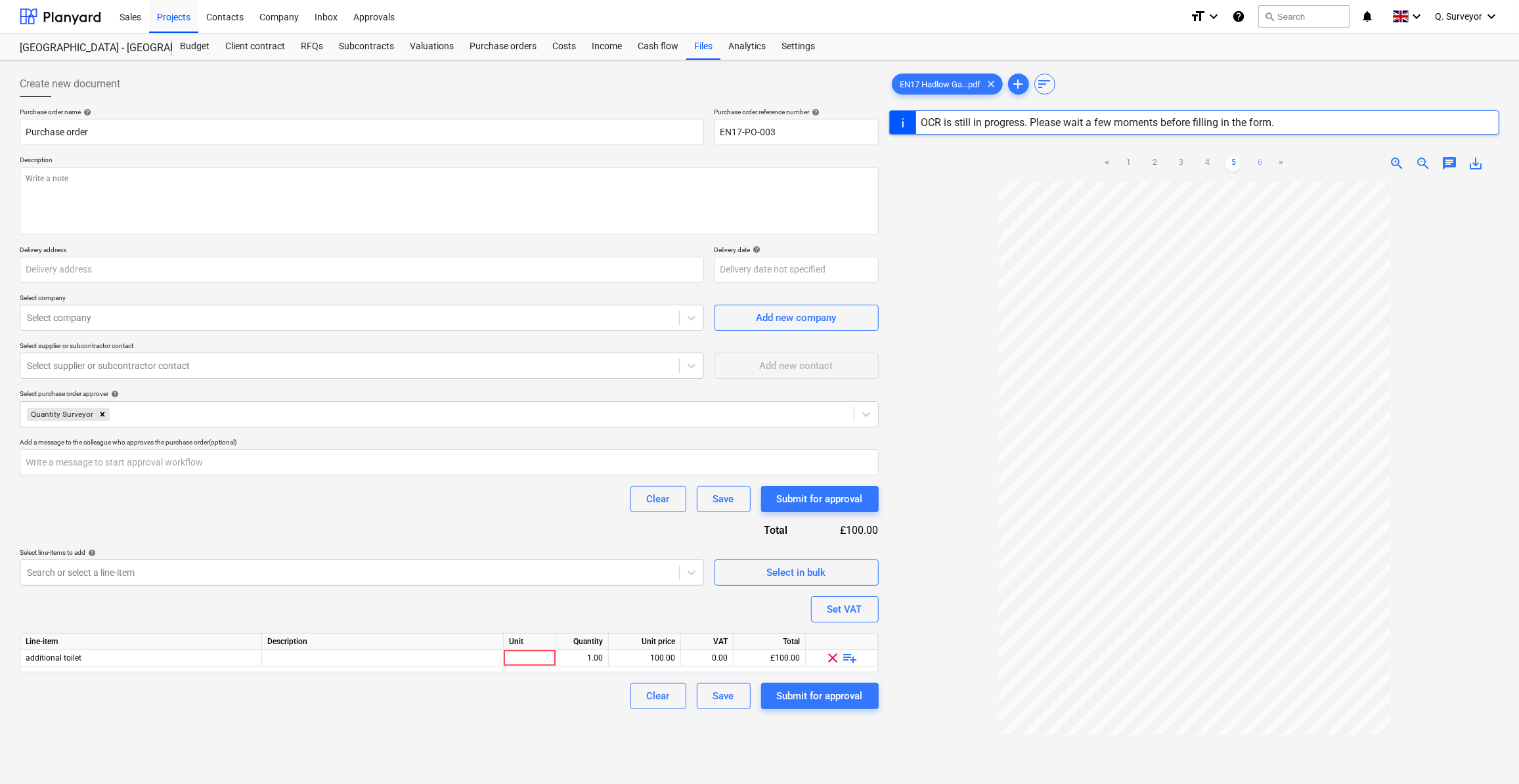 click on "6" at bounding box center [1260, 163] 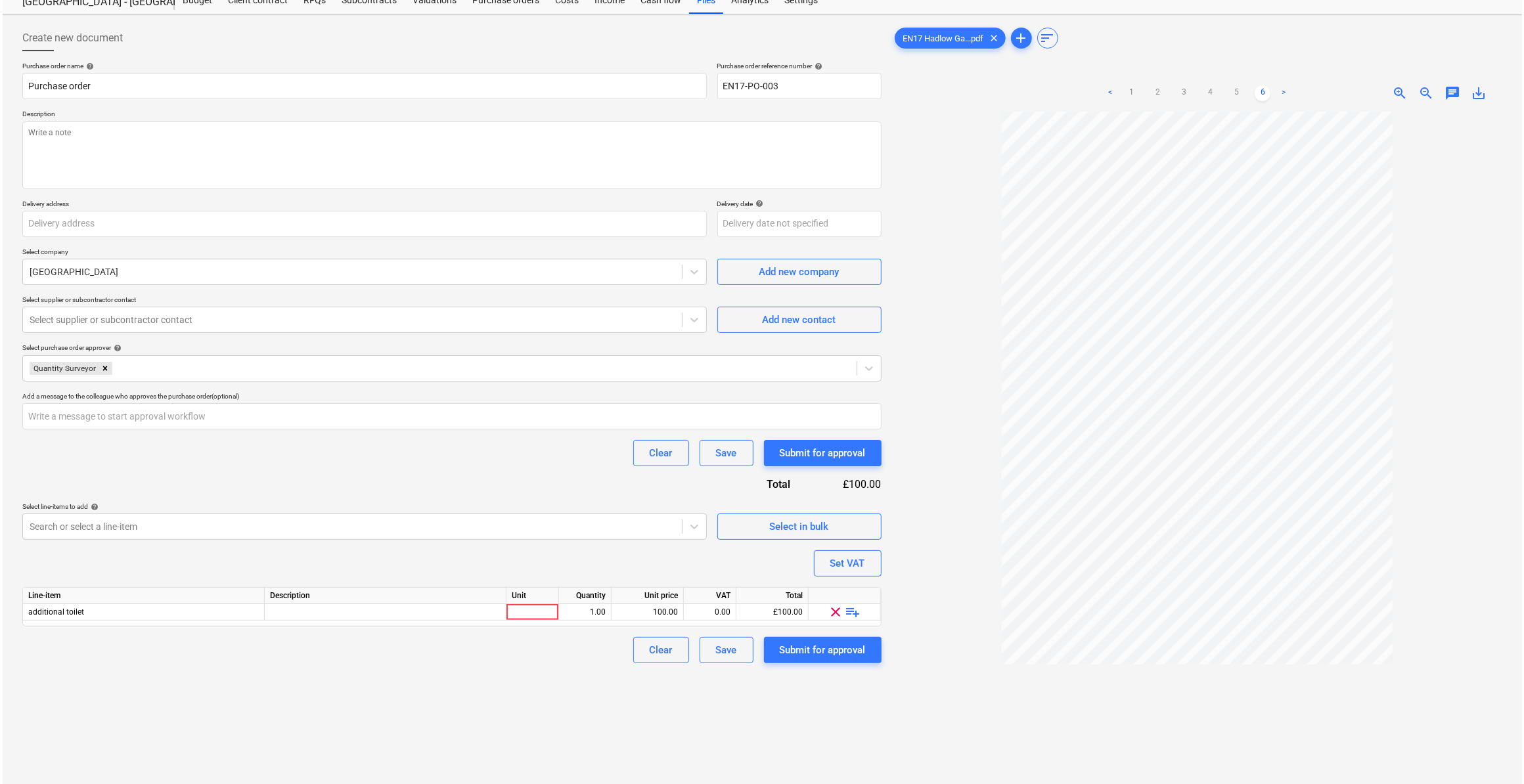 scroll, scrollTop: 0, scrollLeft: 0, axis: both 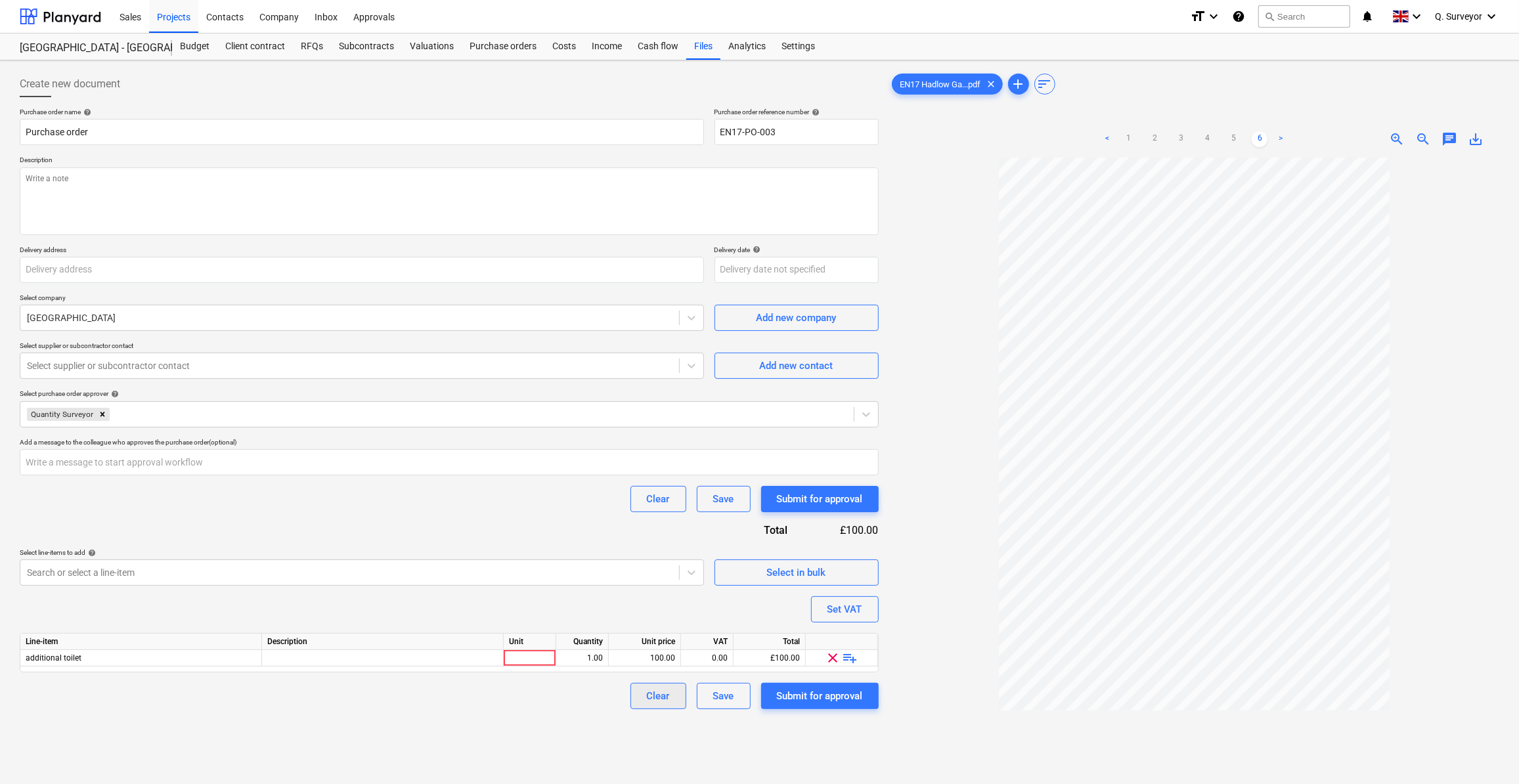 click on "Clear" at bounding box center [658, 696] 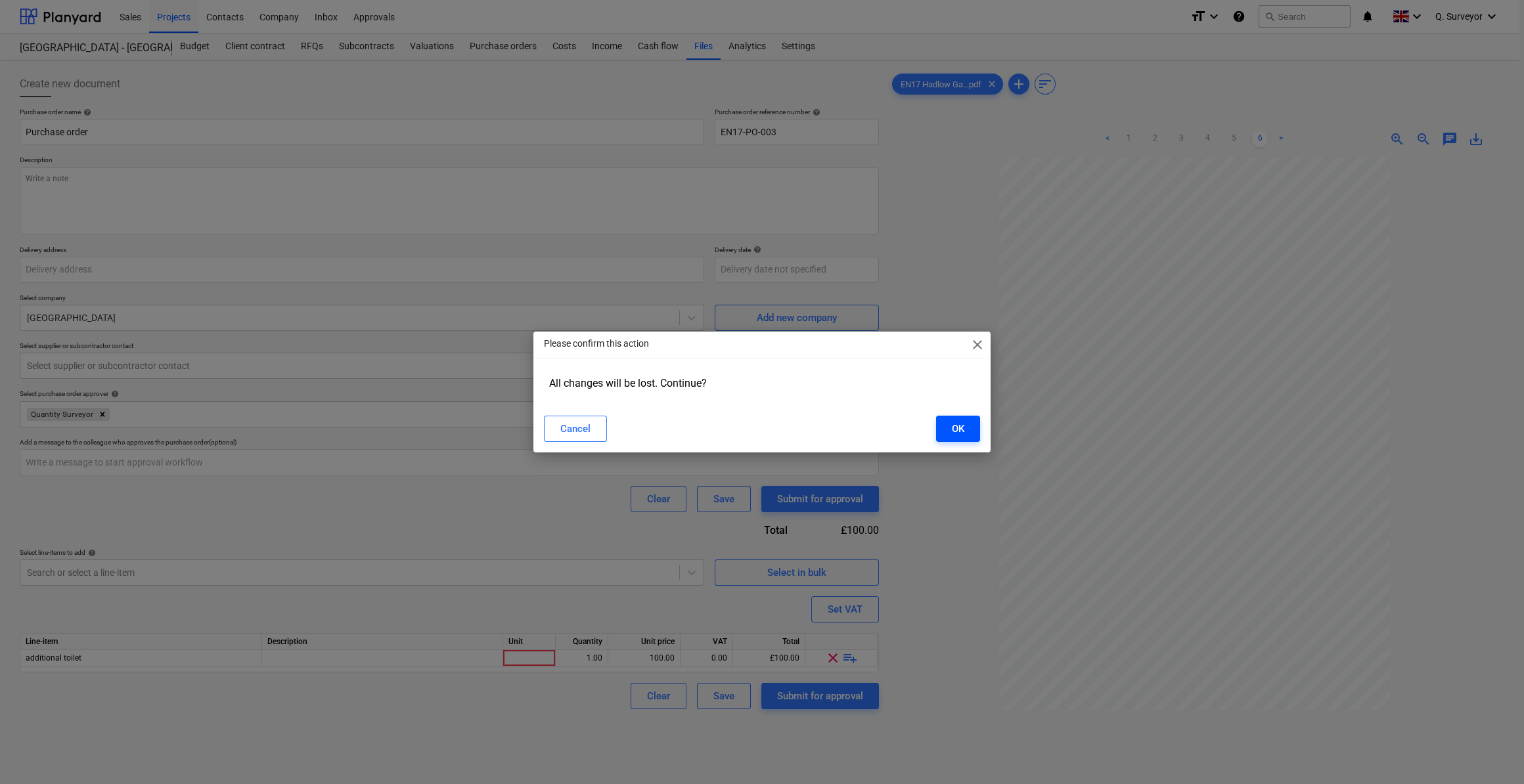 click on "OK" at bounding box center [958, 429] 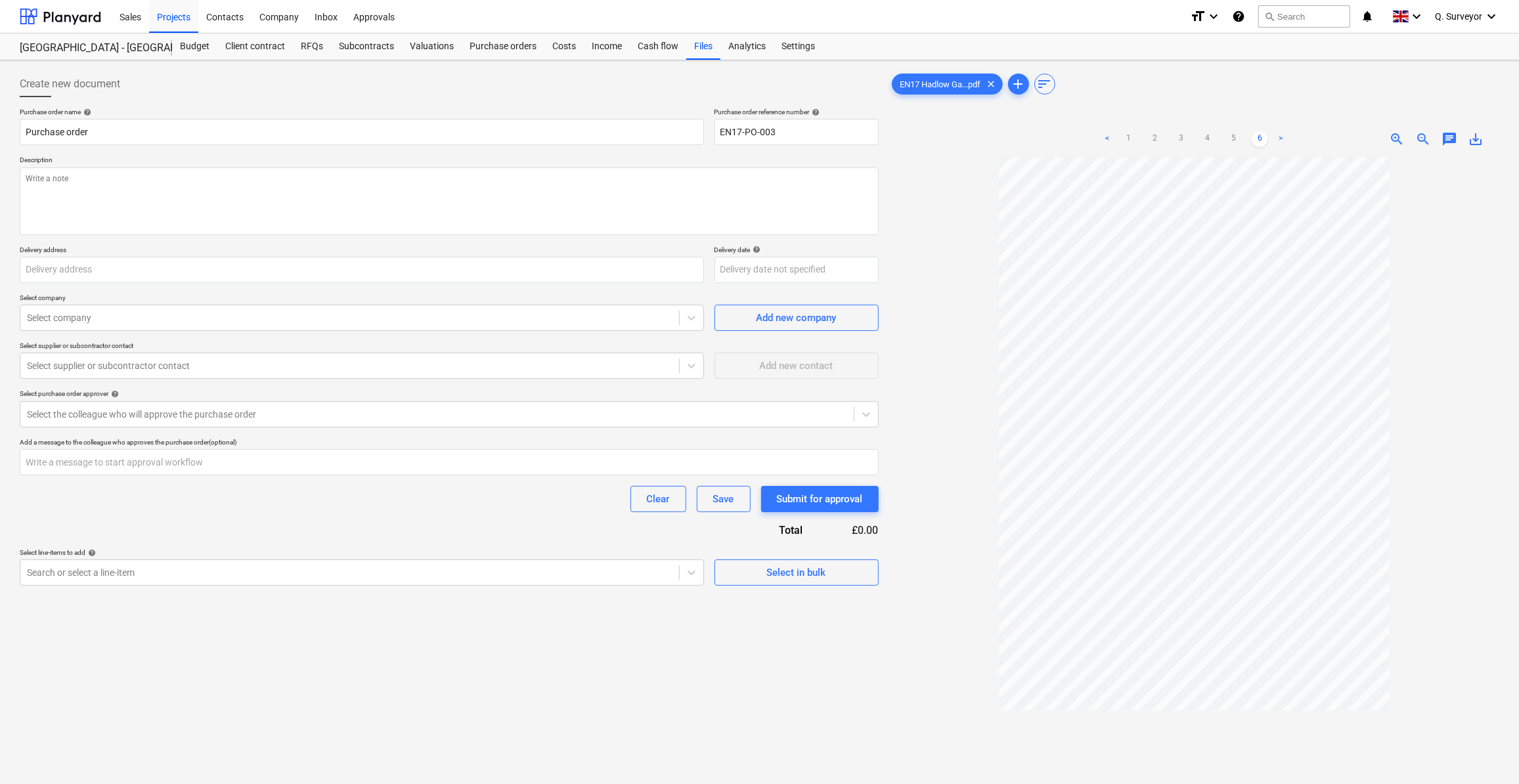 click on "<" at bounding box center (1107, 139) 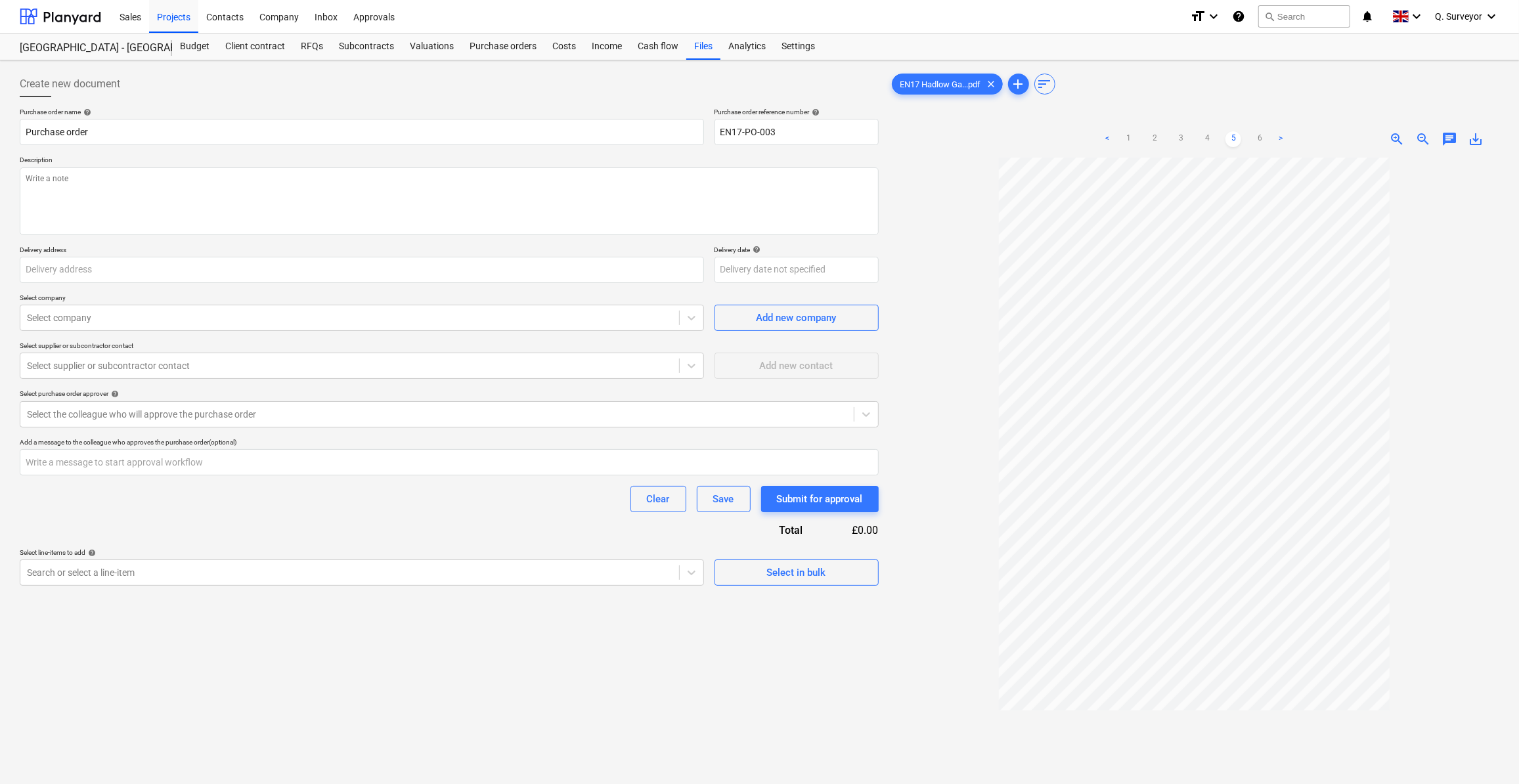 click on "<" at bounding box center (1107, 139) 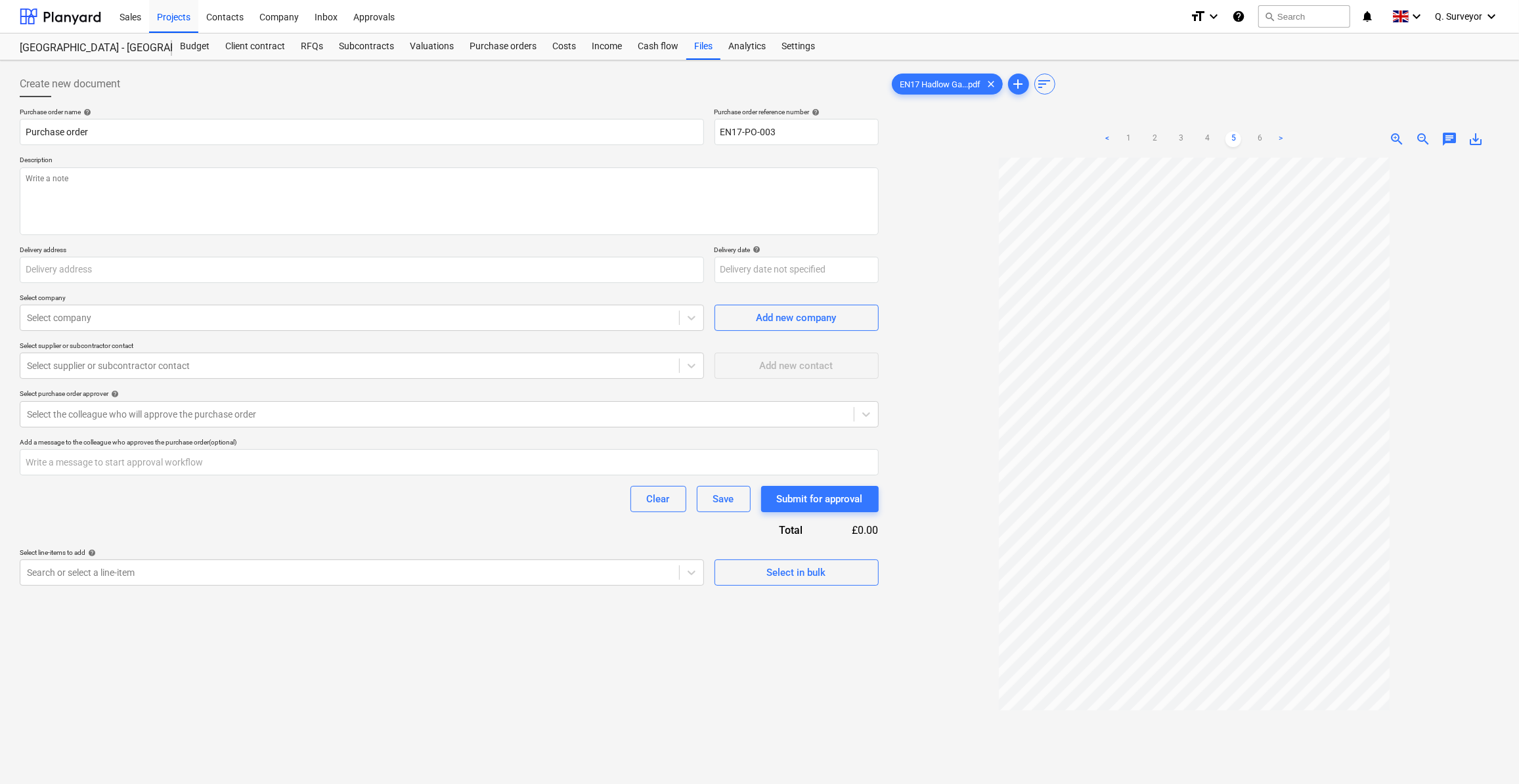 click on "<" at bounding box center [1107, 139] 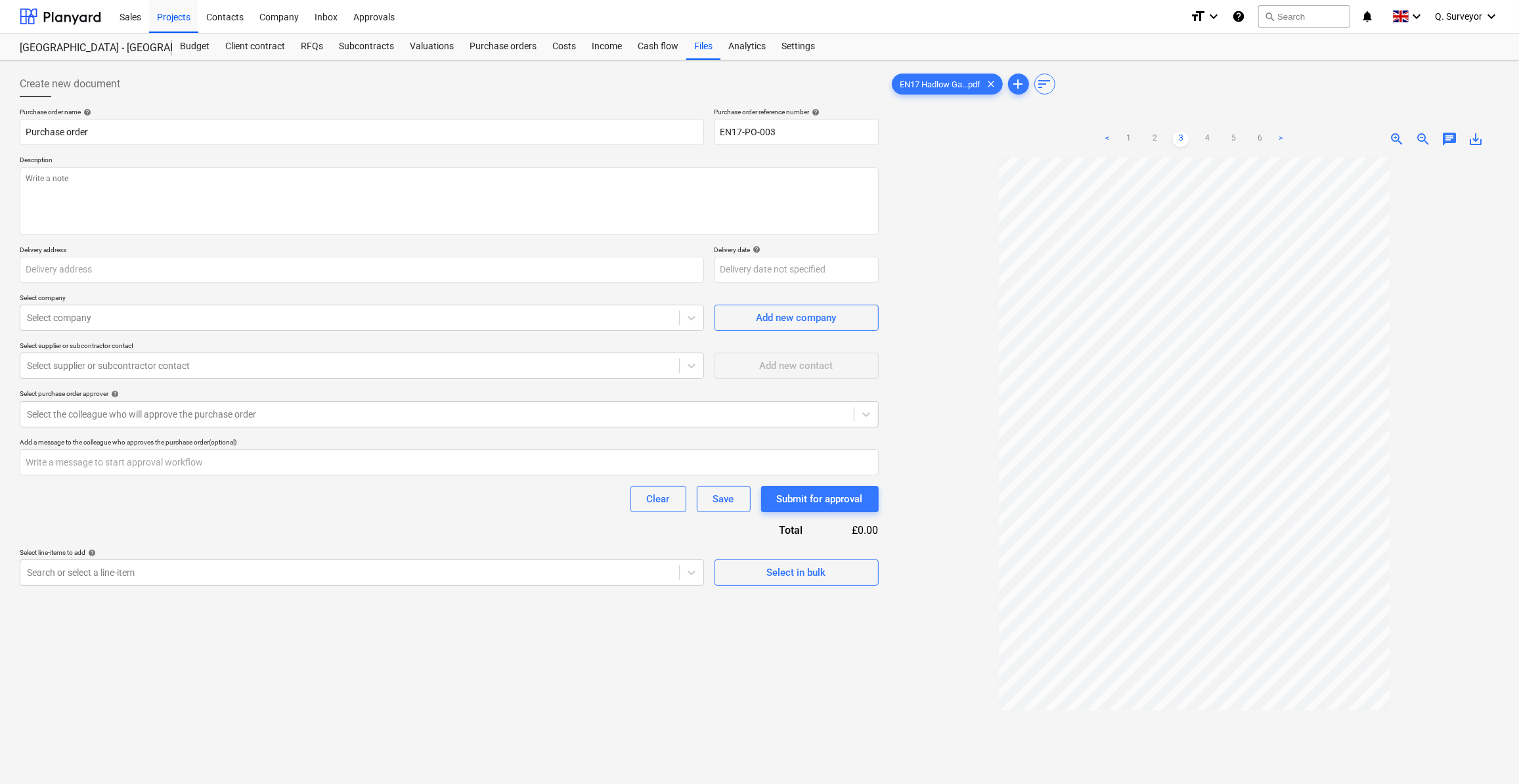 click on "<" at bounding box center [1107, 139] 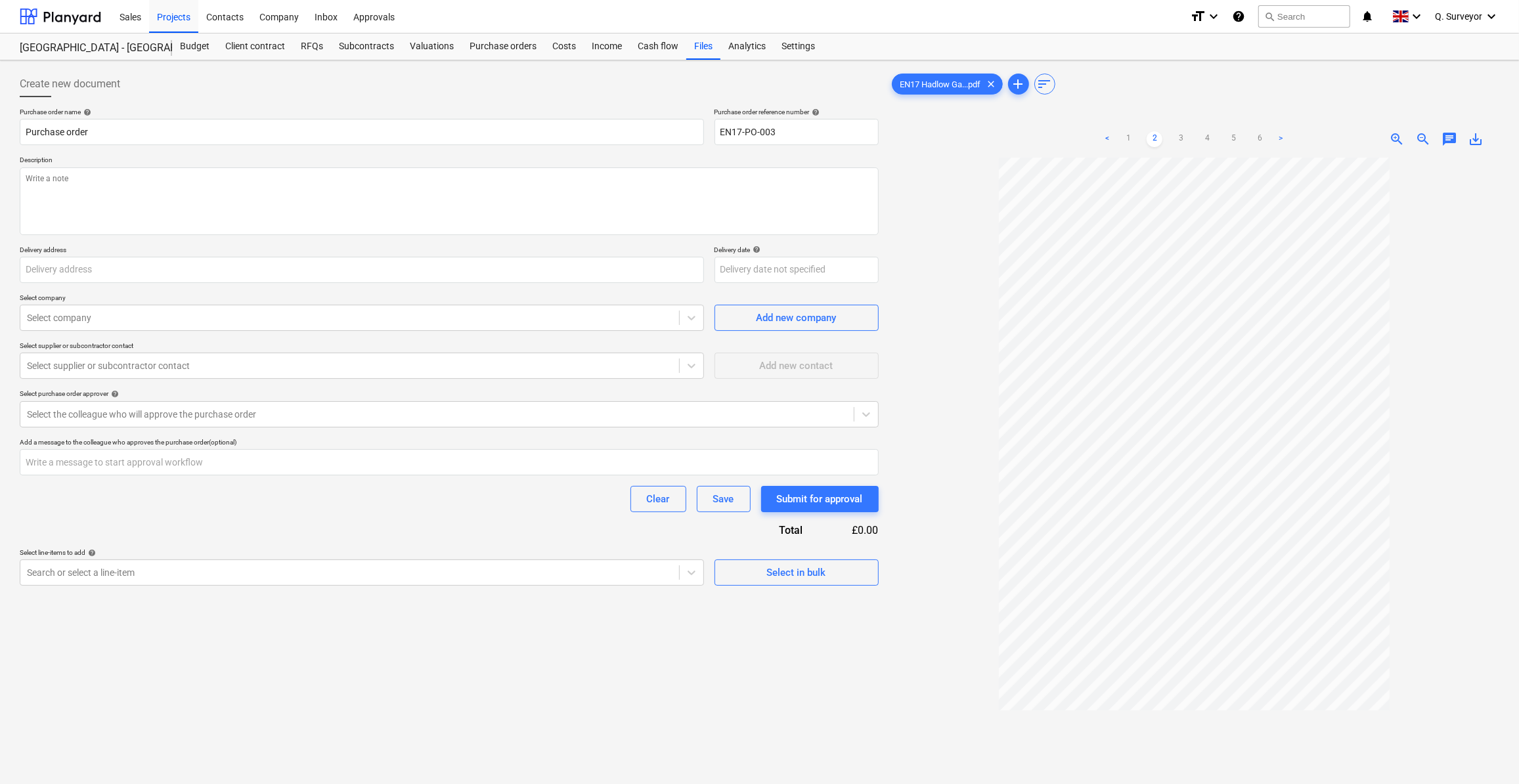 click on "<" at bounding box center [1107, 139] 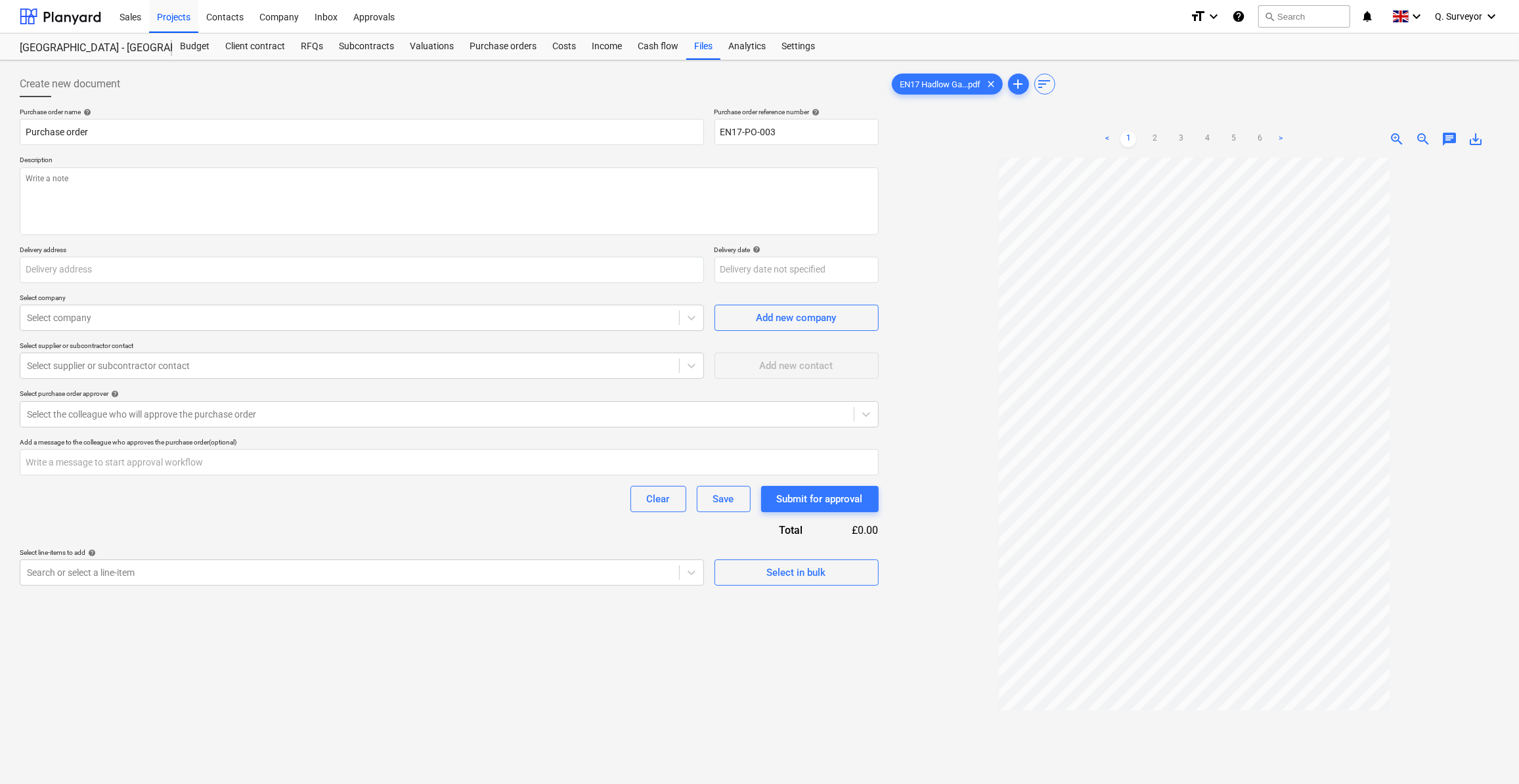click on "<" at bounding box center (1107, 139) 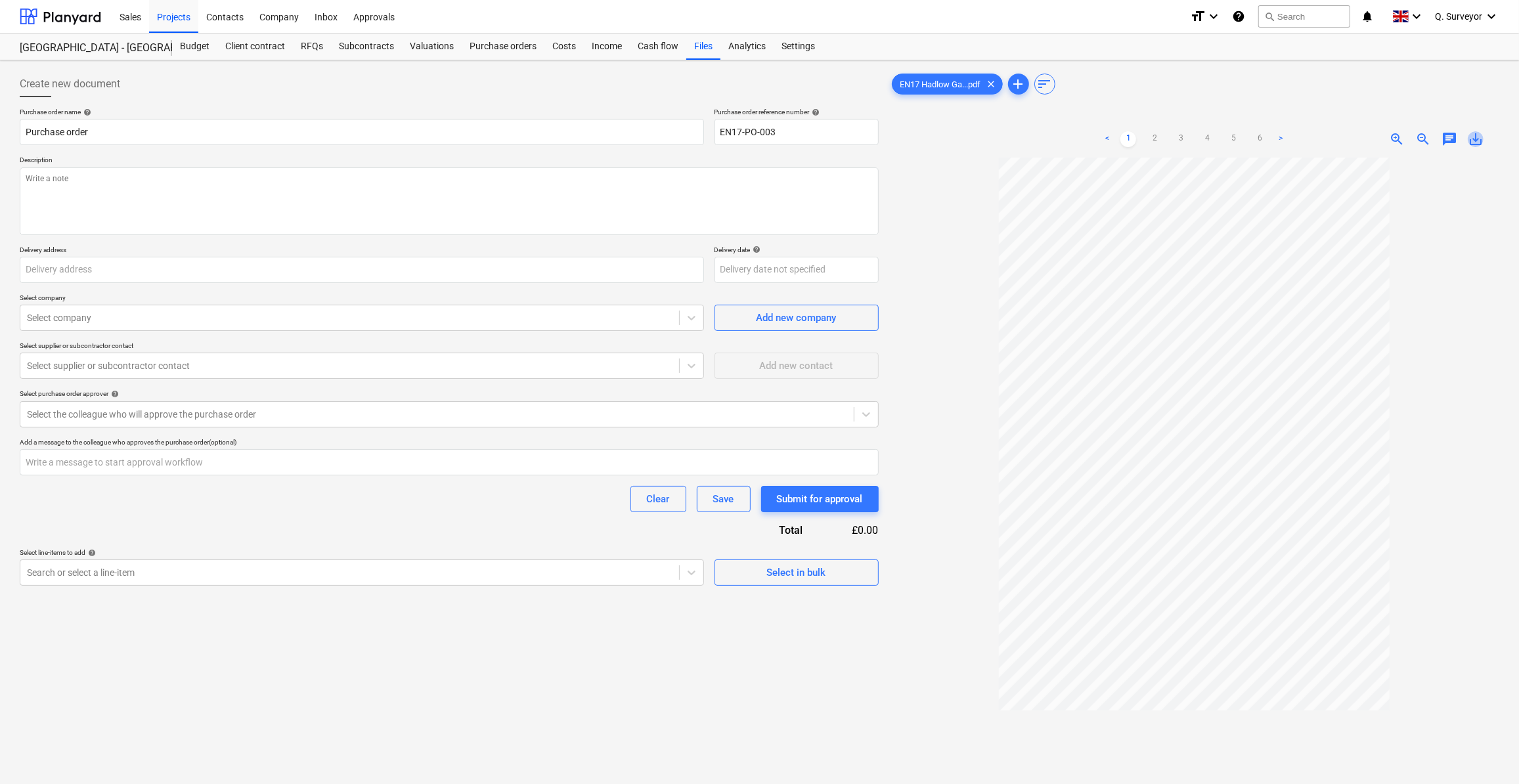 click on "save_alt" at bounding box center [1476, 139] 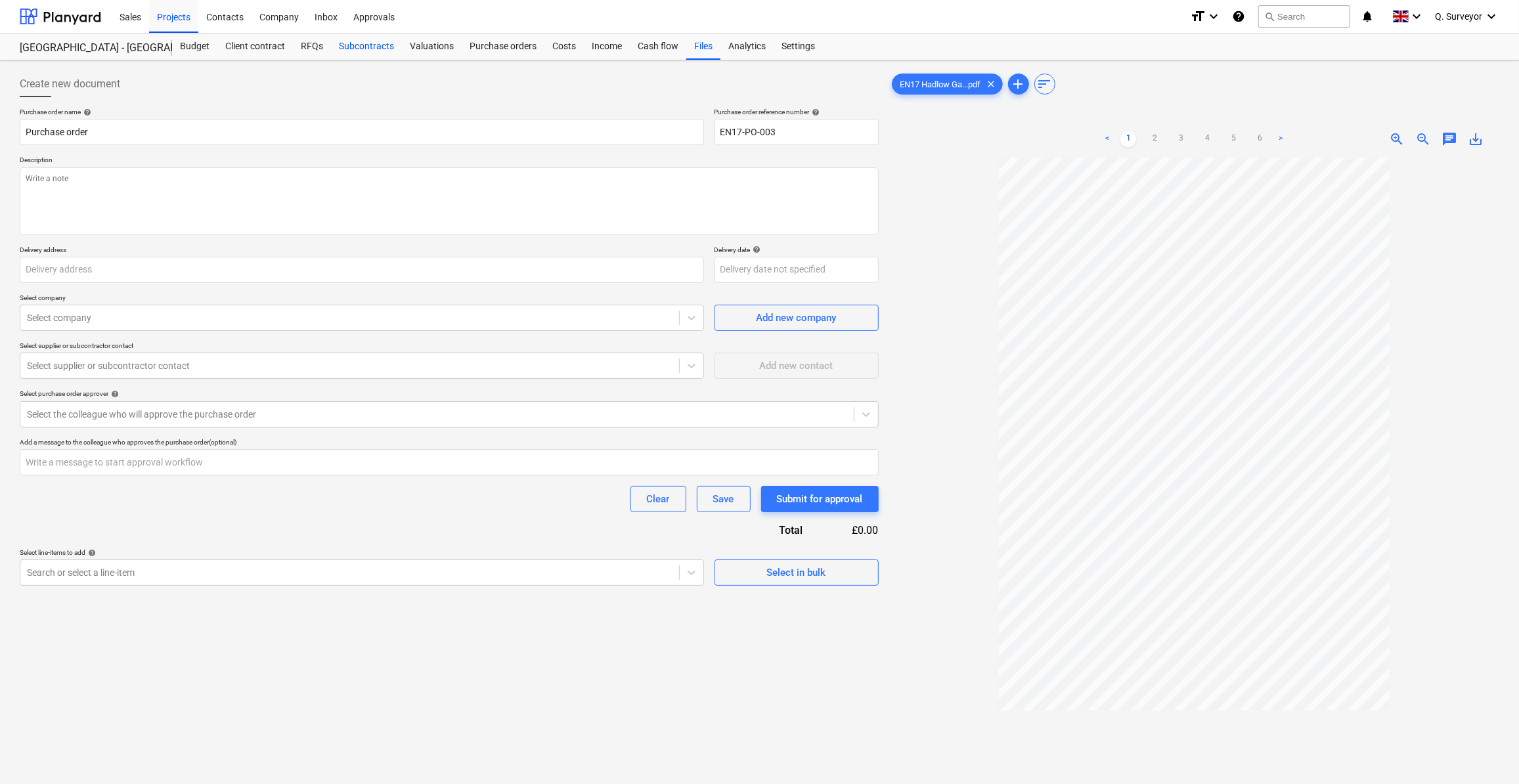 type on "x" 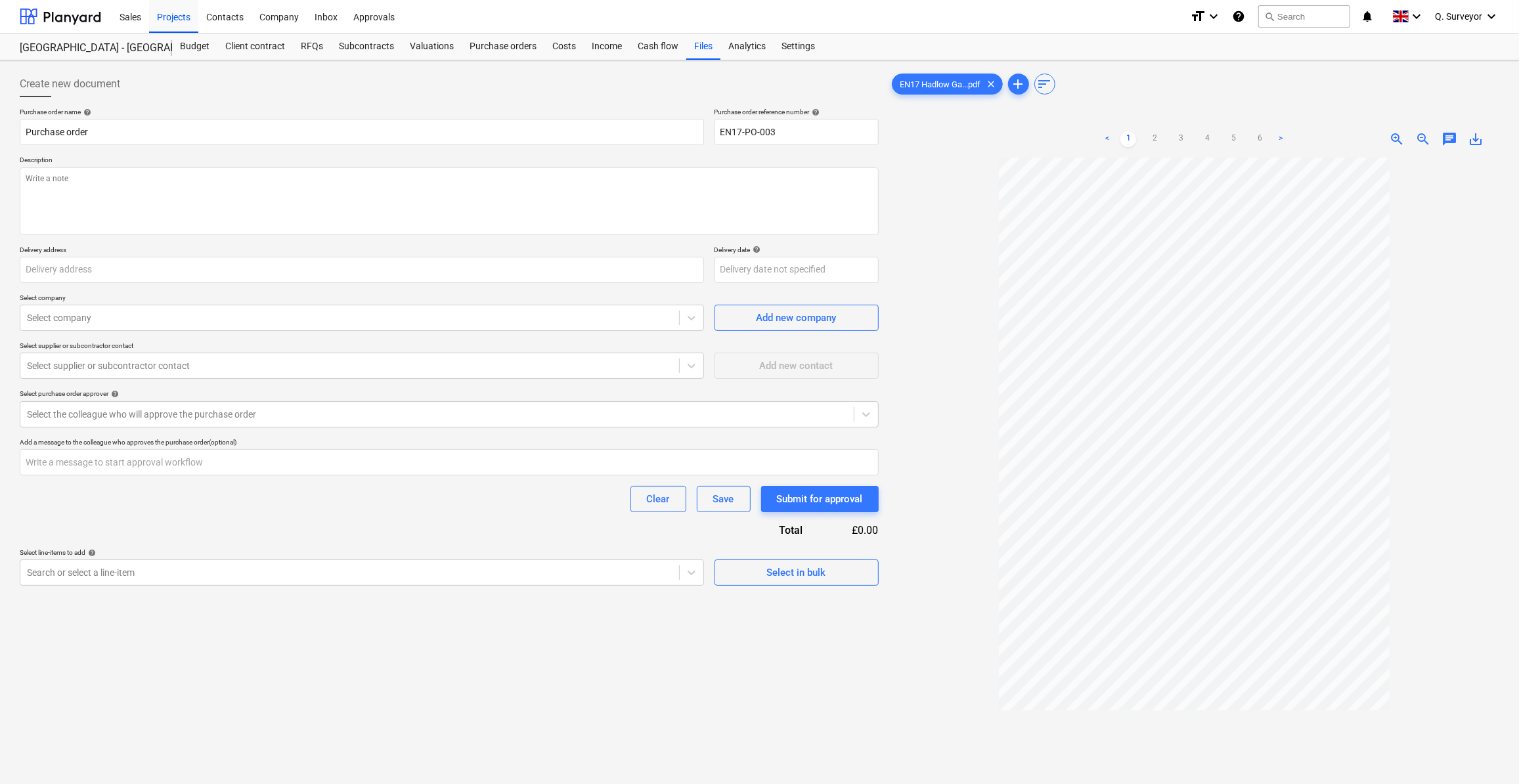 drag, startPoint x: 1505, startPoint y: 302, endPoint x: 1436, endPoint y: 190, distance: 131.5485 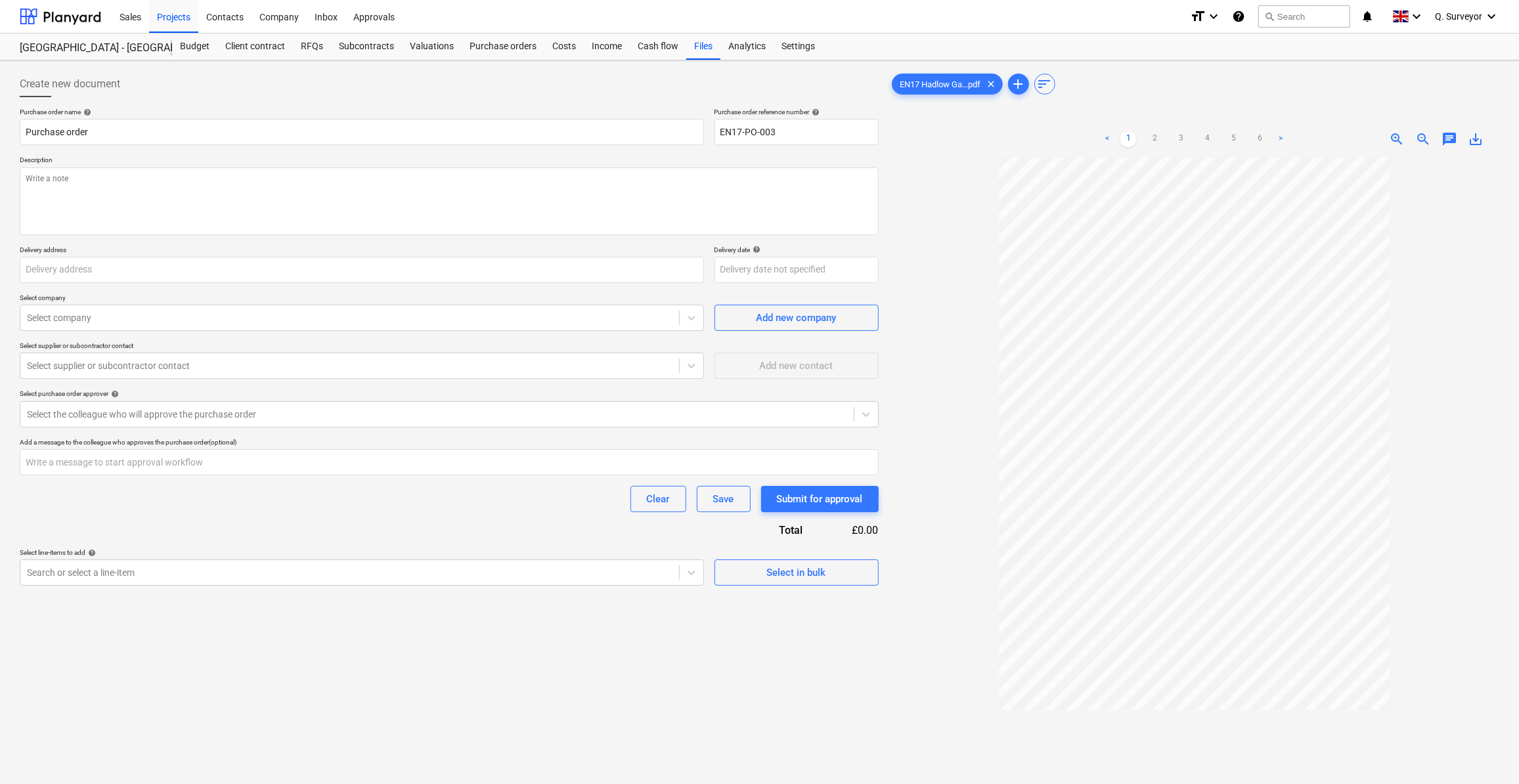 click on "Create new document Purchase order name help Purchase order Purchase order reference number help EN17-PO-003 Description Delivery address Delivery date help Press the down arrow key to interact with the calendar and
select a date. Press the question mark key to get the keyboard shortcuts for changing dates. Select company Select company Add new company Select supplier or subcontractor contact Select supplier or subcontractor contact Add new contact Select purchase order approver help Select the colleague who will approve the purchase order Add a message to the colleague who approves the purchase order  (optional) Clear Save Submit for approval Total £0.00 Select line-items to add help Search or select a line-item Select in bulk EN17 Hadlow Ga...pdf clear add sort < 1 2 3 4 5 6 > zoom_in zoom_out chat 0 save_alt" at bounding box center [759, 488] 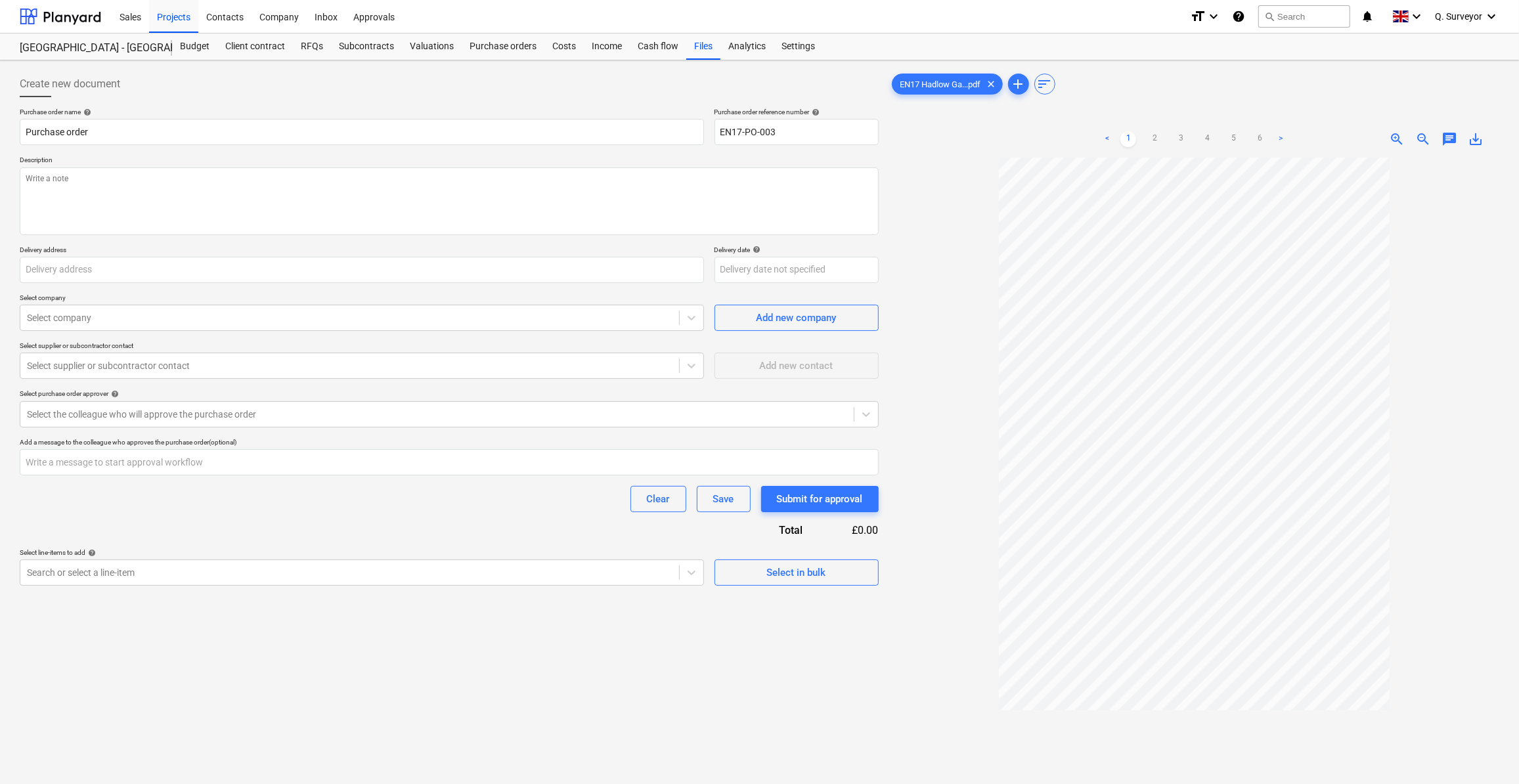 click on "<" at bounding box center [1107, 139] 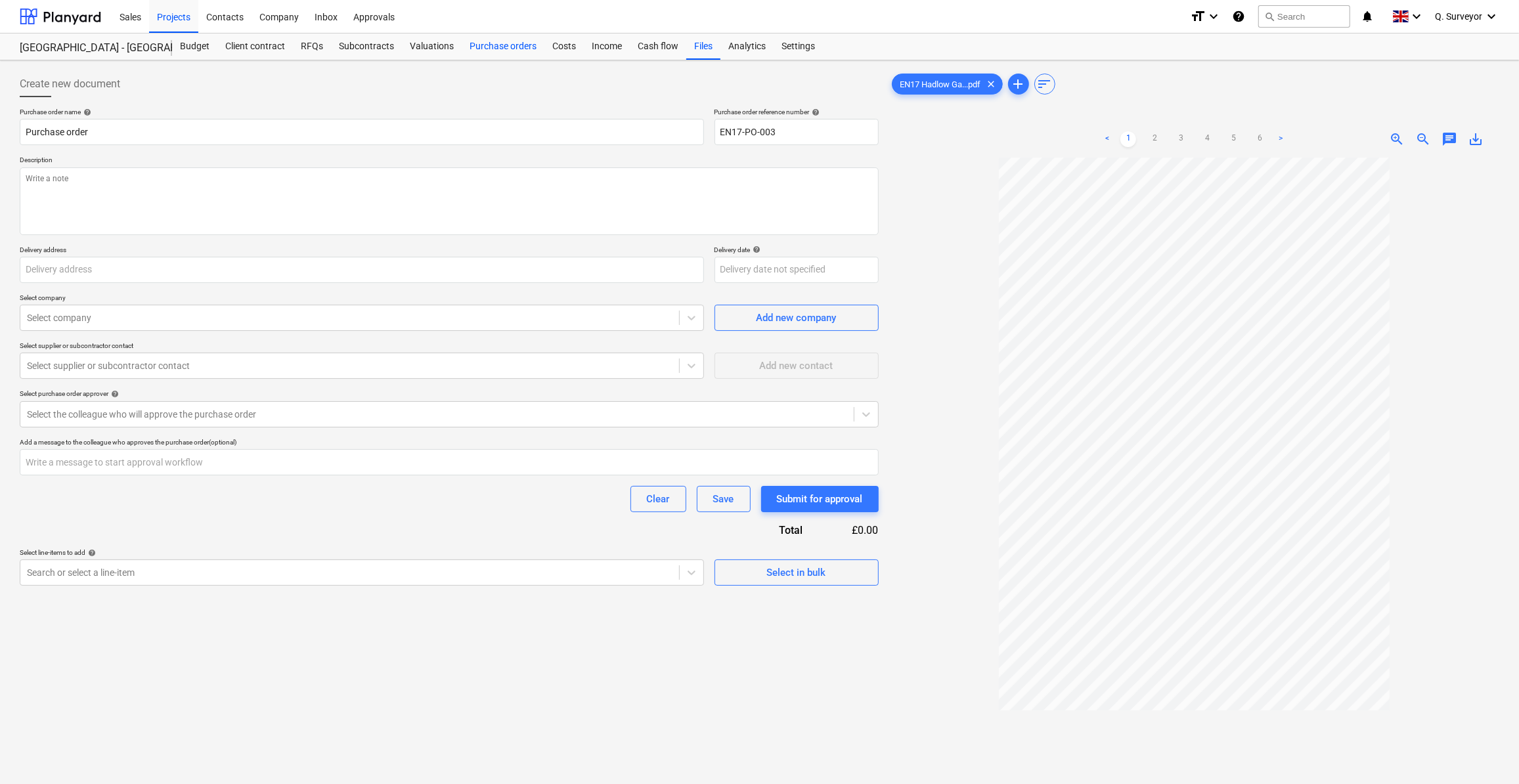 click on "Purchase orders" at bounding box center (503, 47) 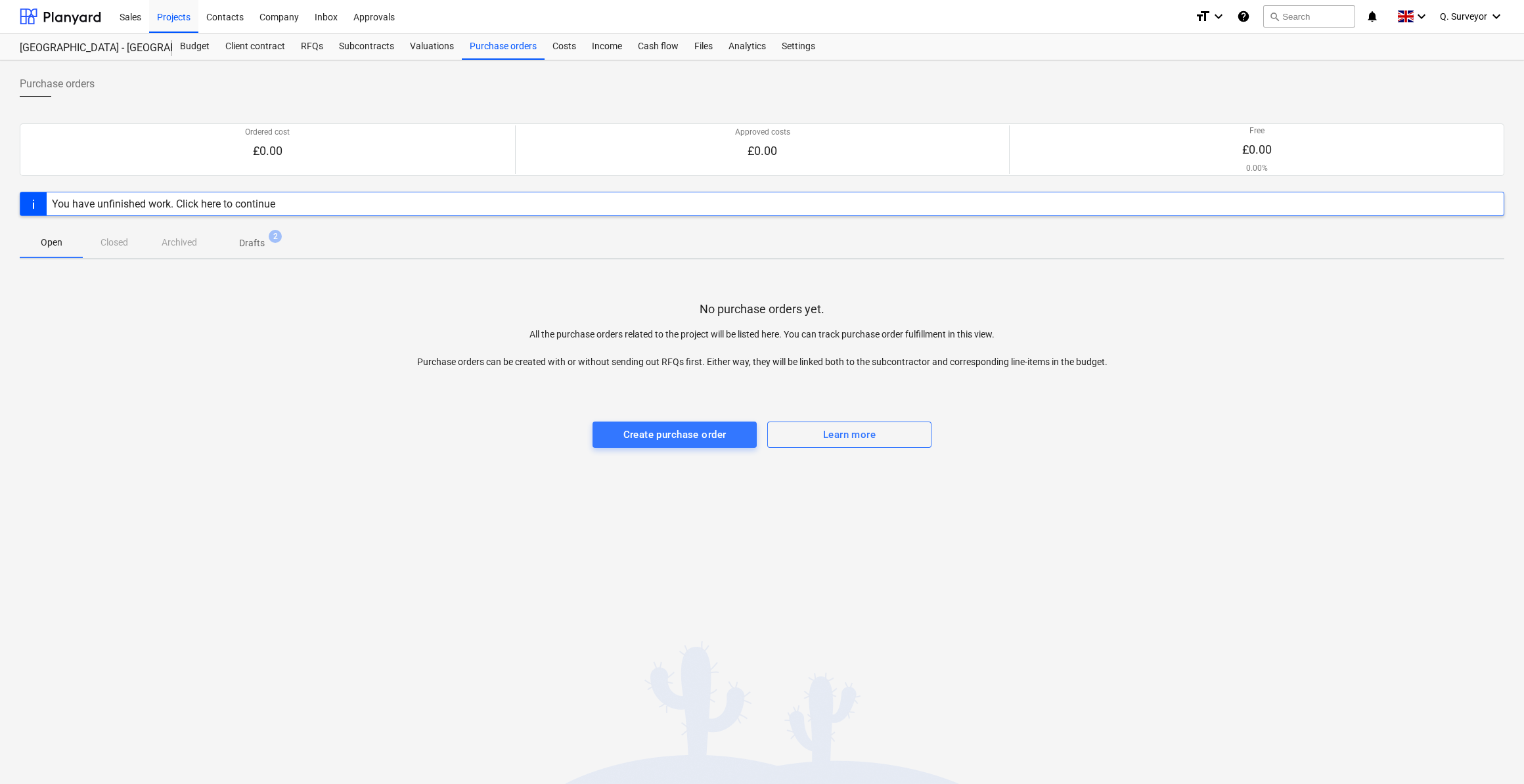 click on "Drafts 2" at bounding box center (252, 242) 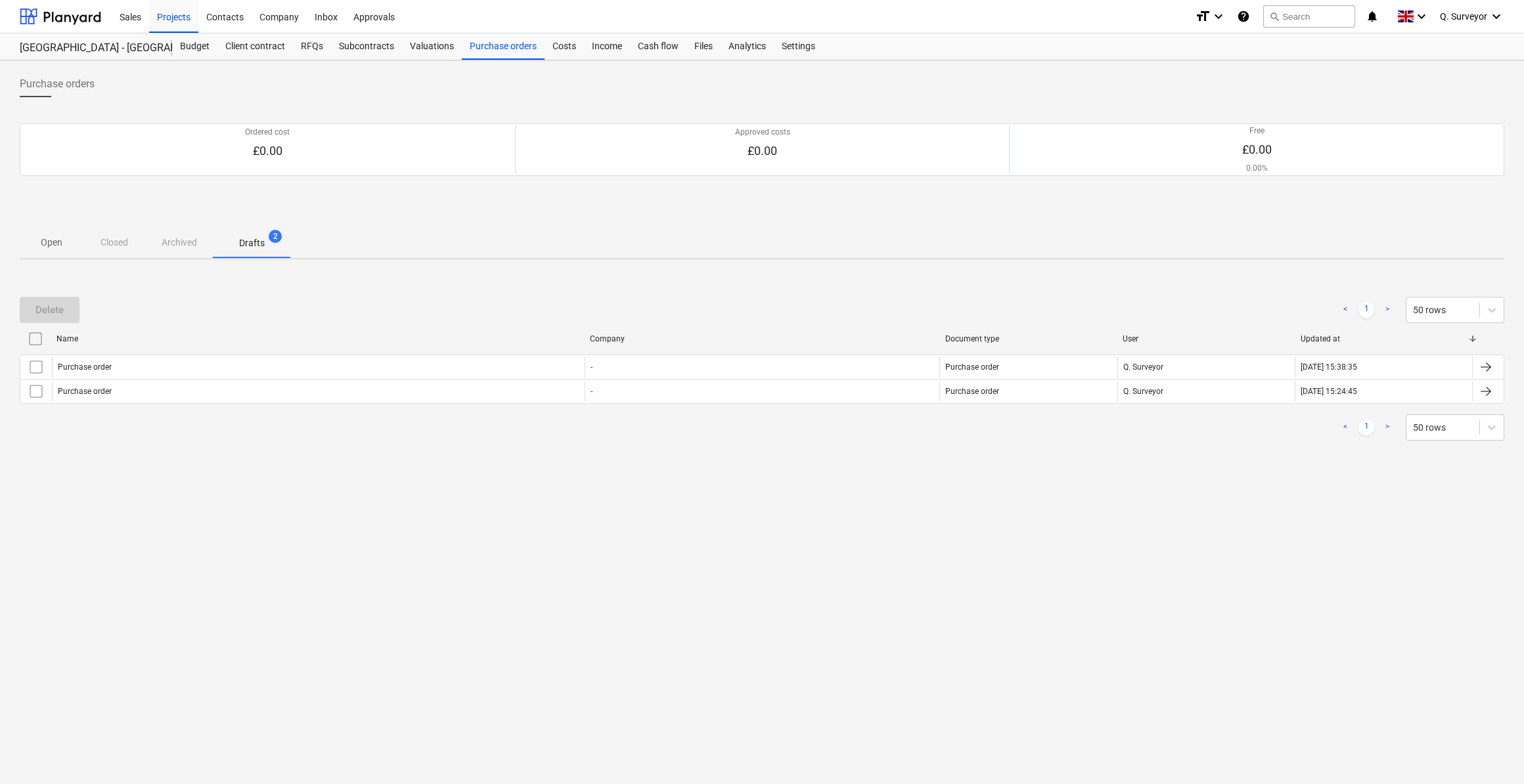 click on "Drafts 2" at bounding box center [252, 243] 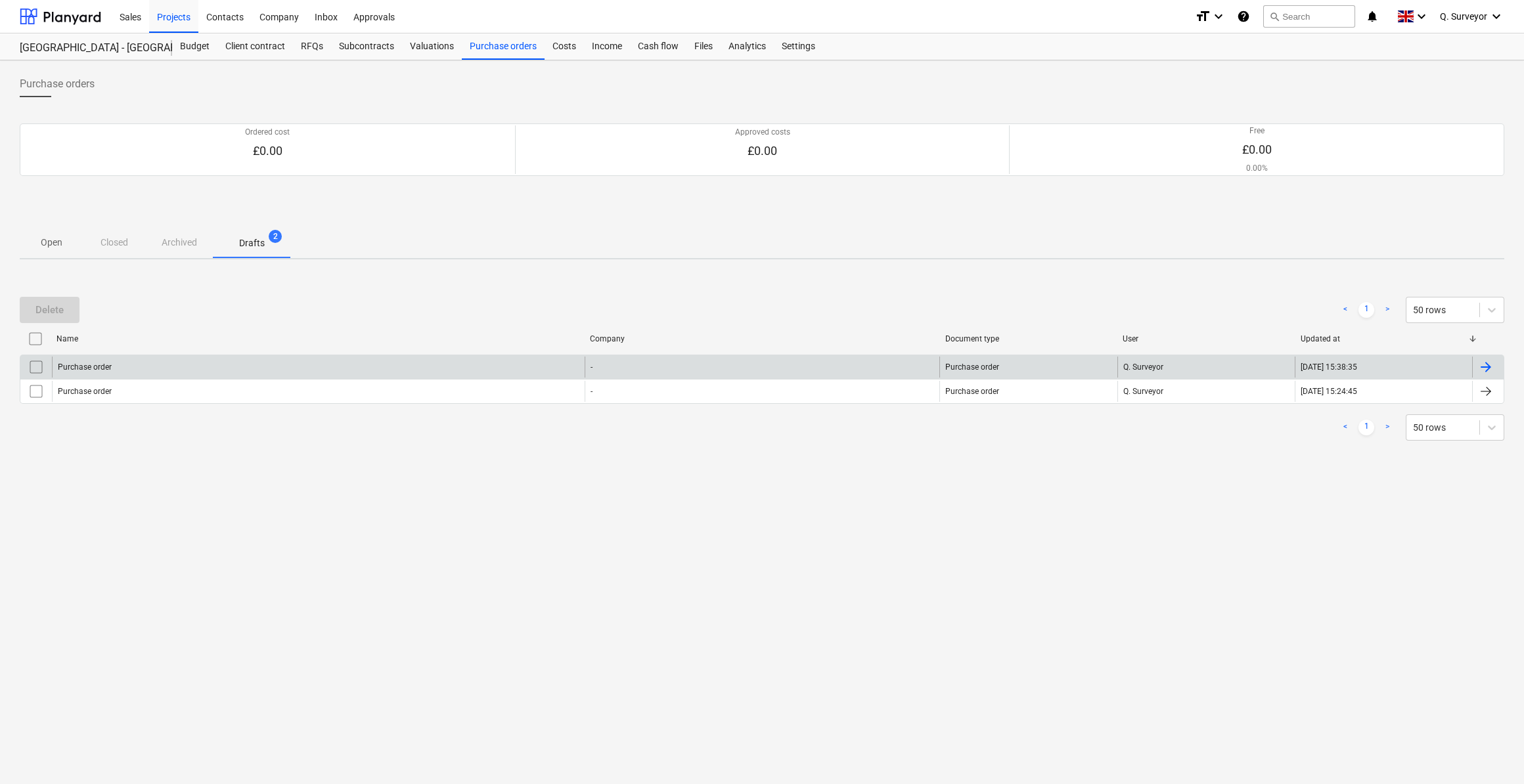 click at bounding box center [36, 367] 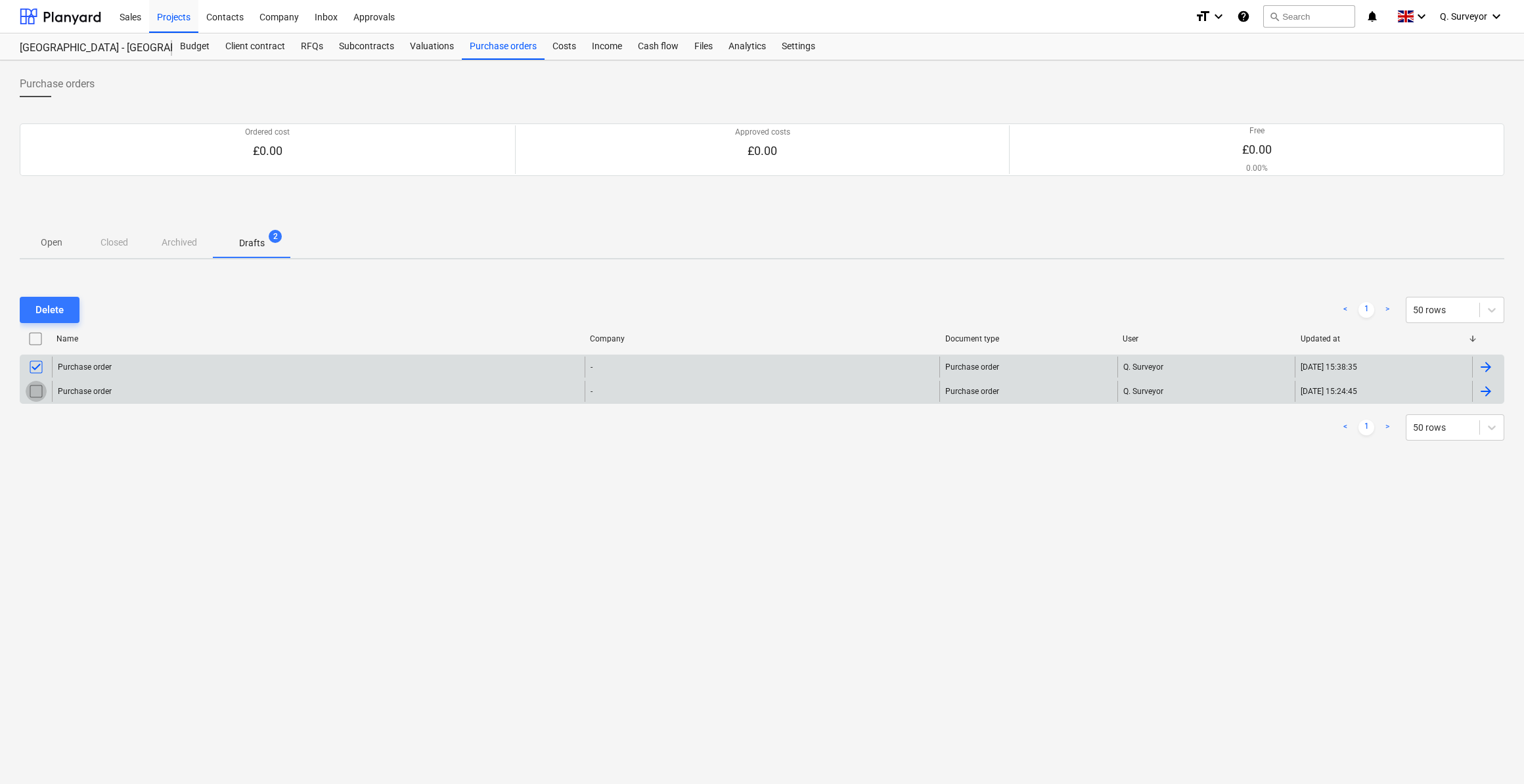 click at bounding box center [36, 391] 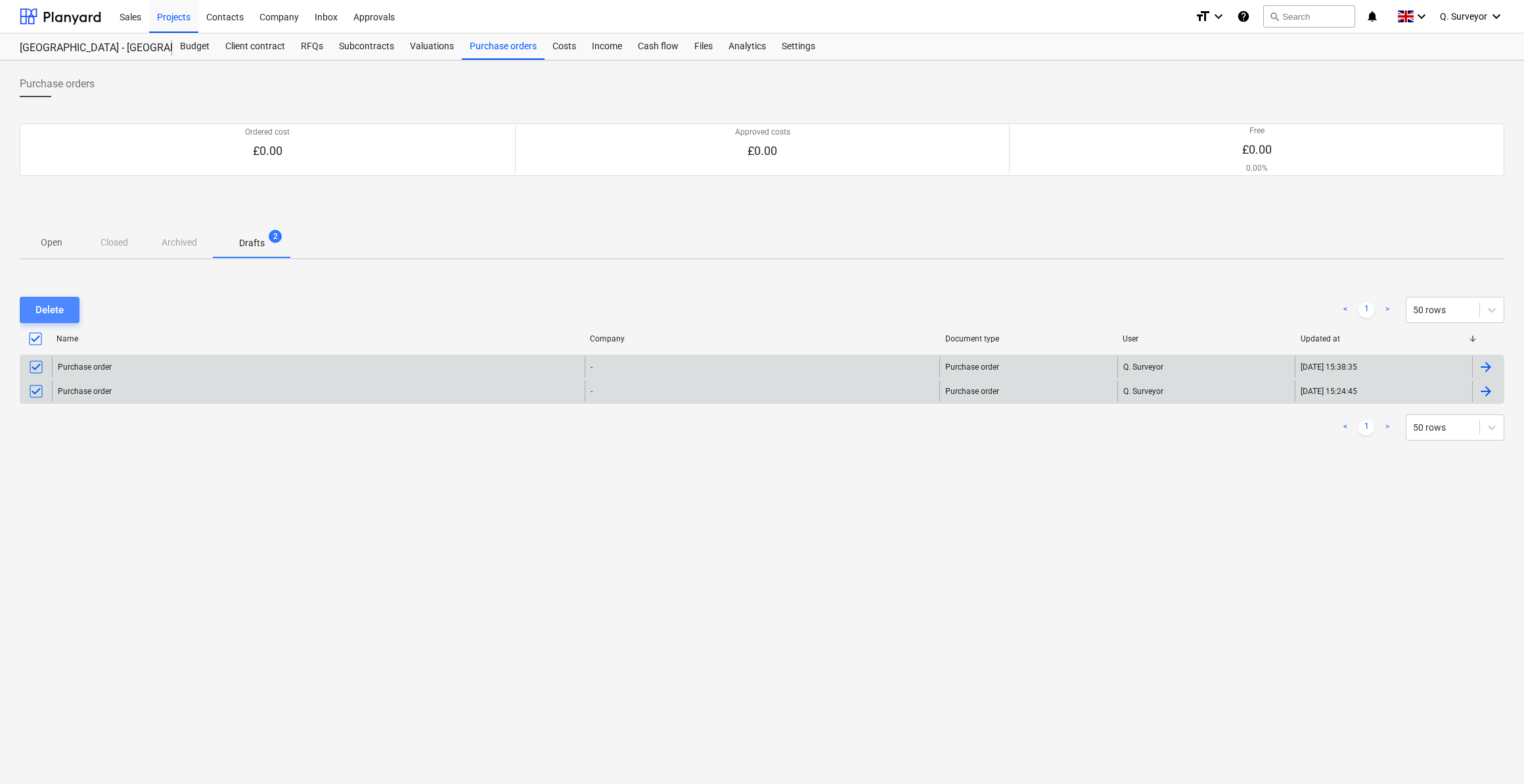 click on "Delete" at bounding box center (49, 310) 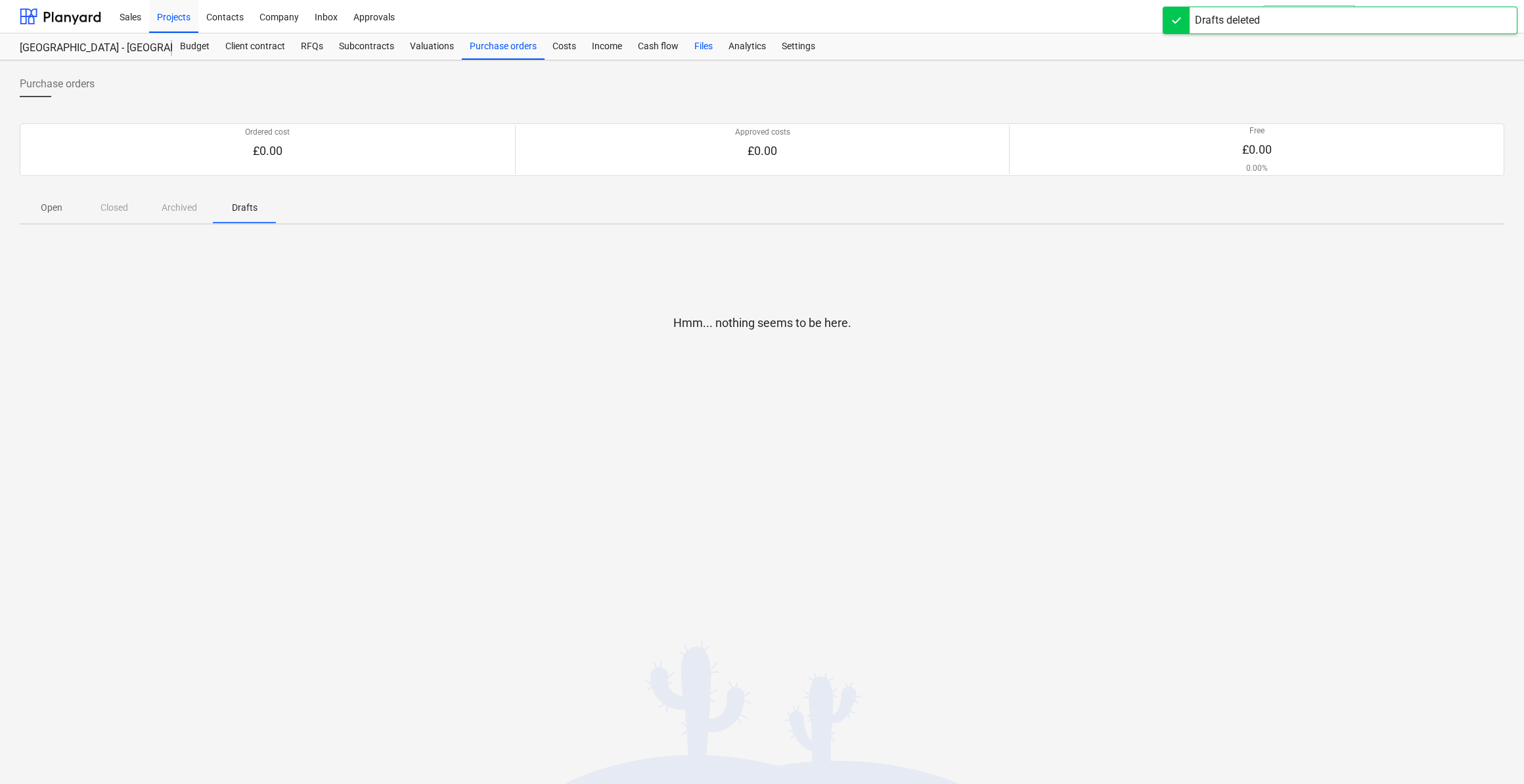click on "Files" at bounding box center (704, 47) 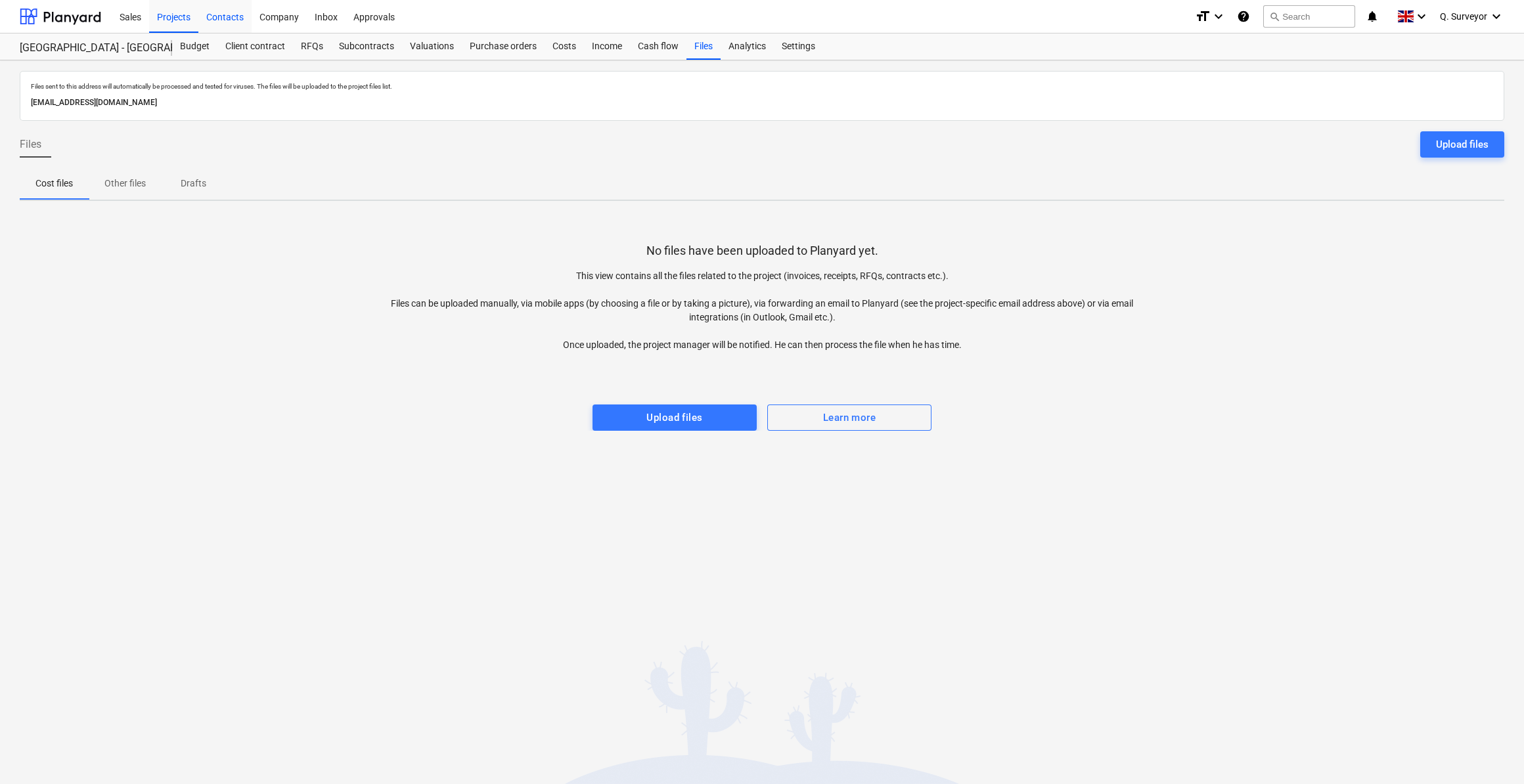 drag, startPoint x: 201, startPoint y: 47, endPoint x: 225, endPoint y: 11, distance: 43.266615 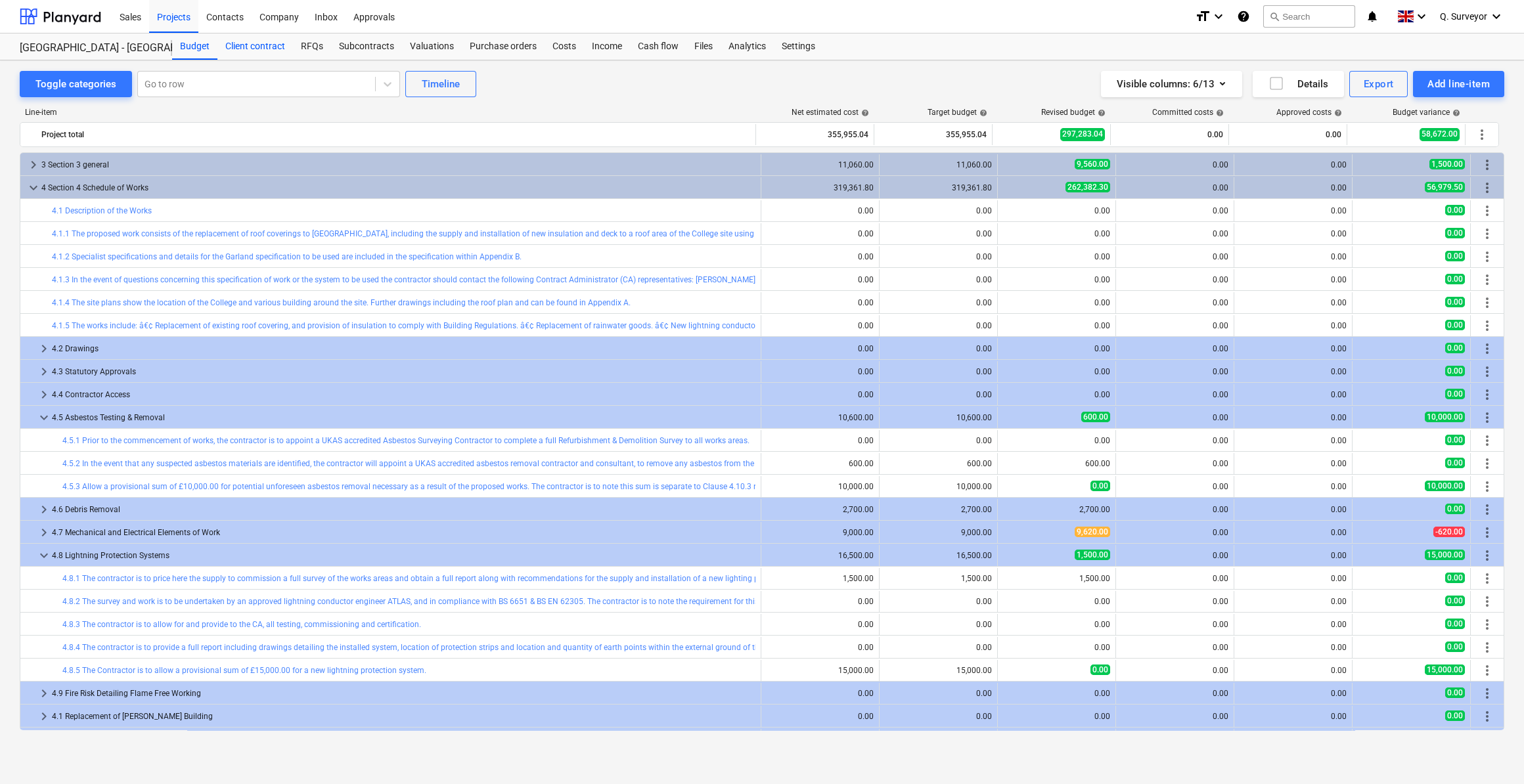 scroll, scrollTop: 227, scrollLeft: 0, axis: vertical 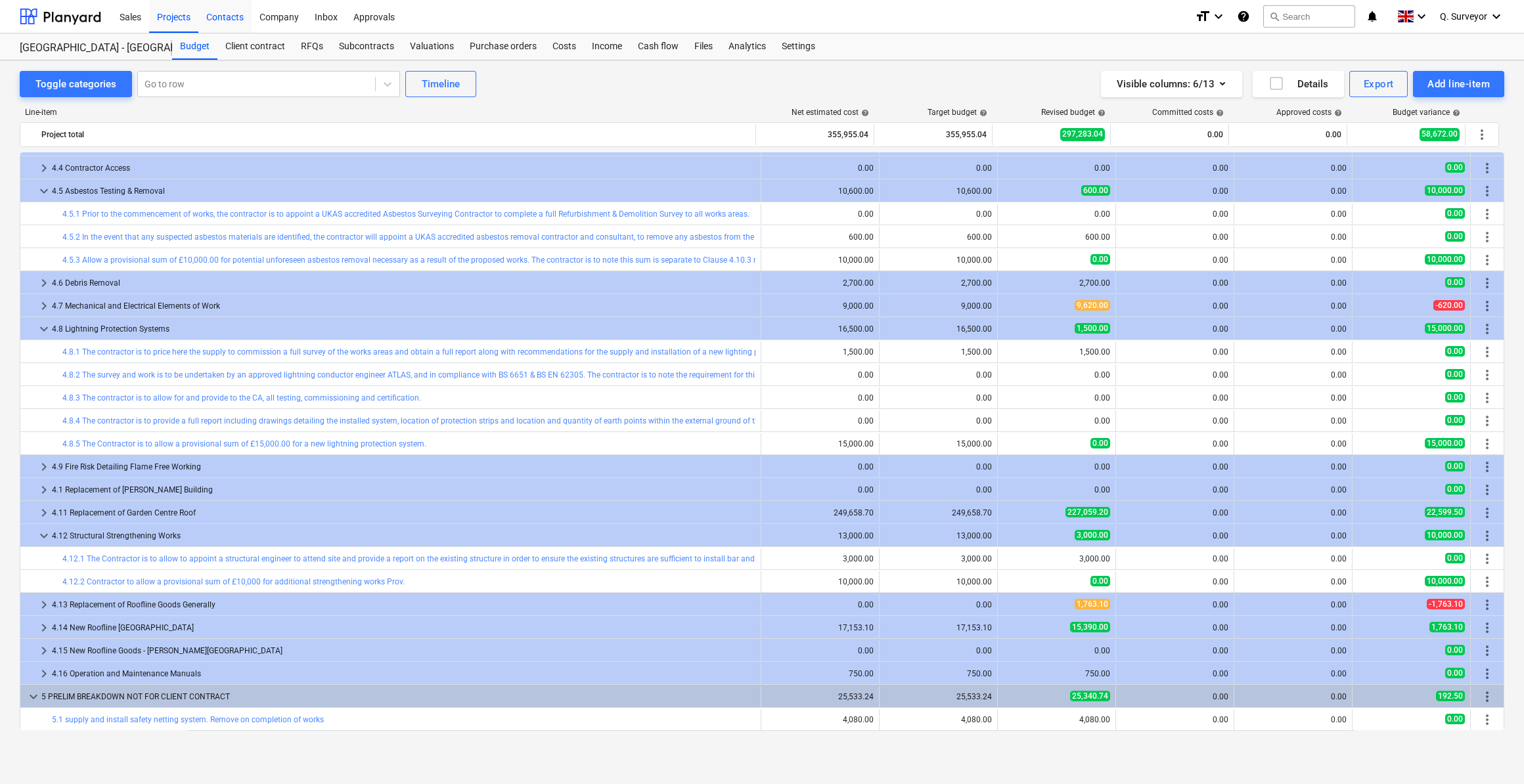 click on "Contacts" at bounding box center [225, 16] 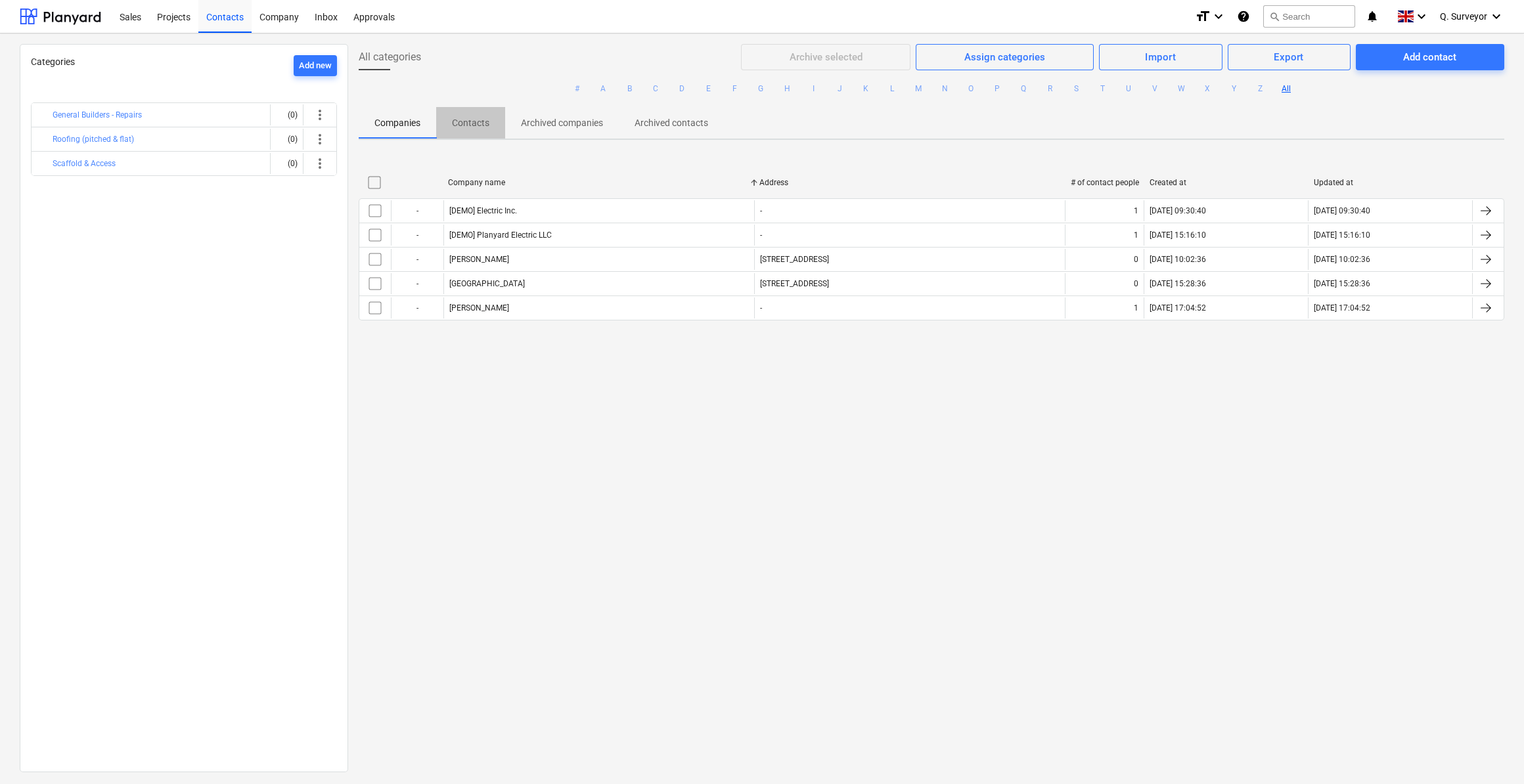 click on "Contacts" at bounding box center (470, 123) 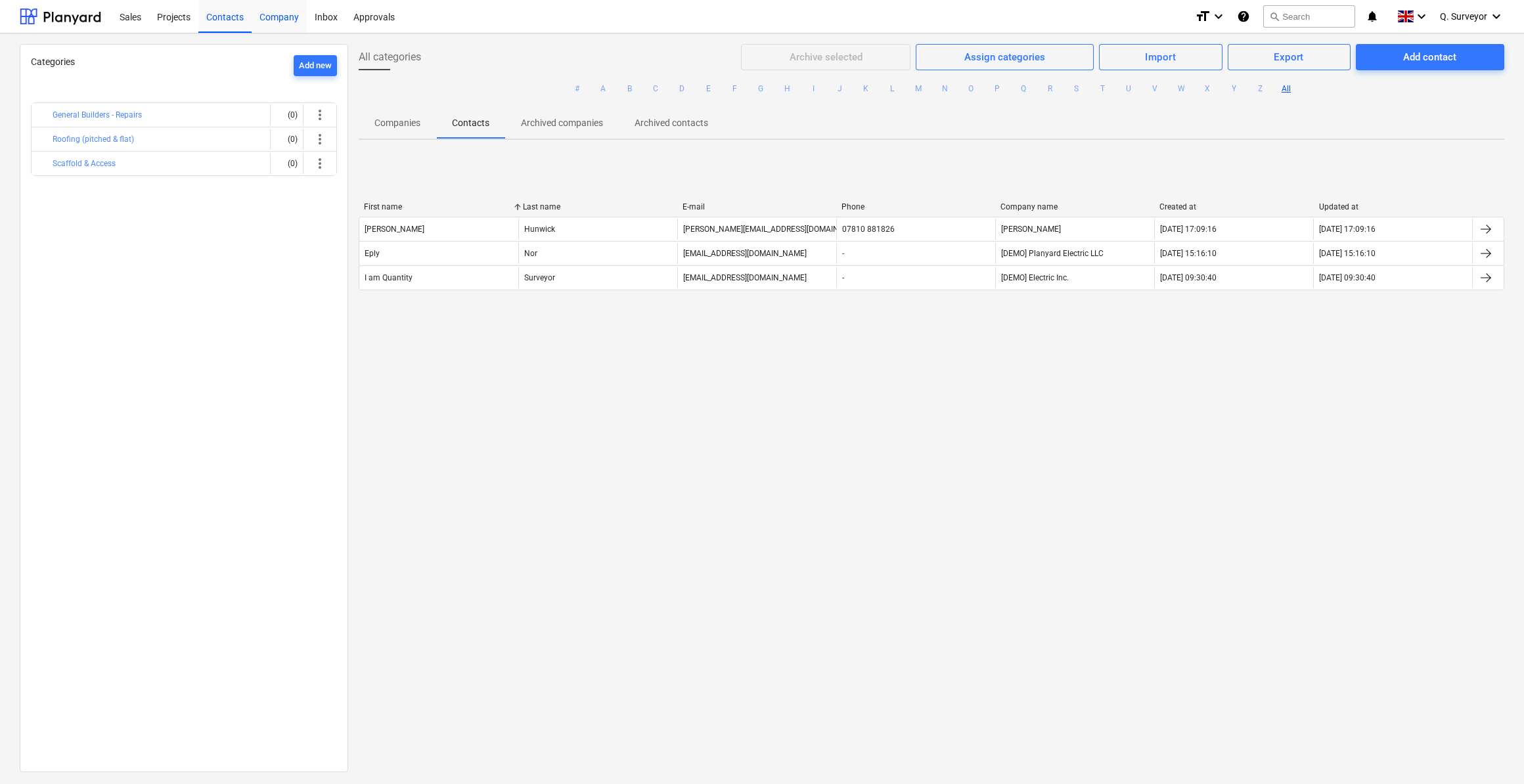 click on "Company" at bounding box center (279, 16) 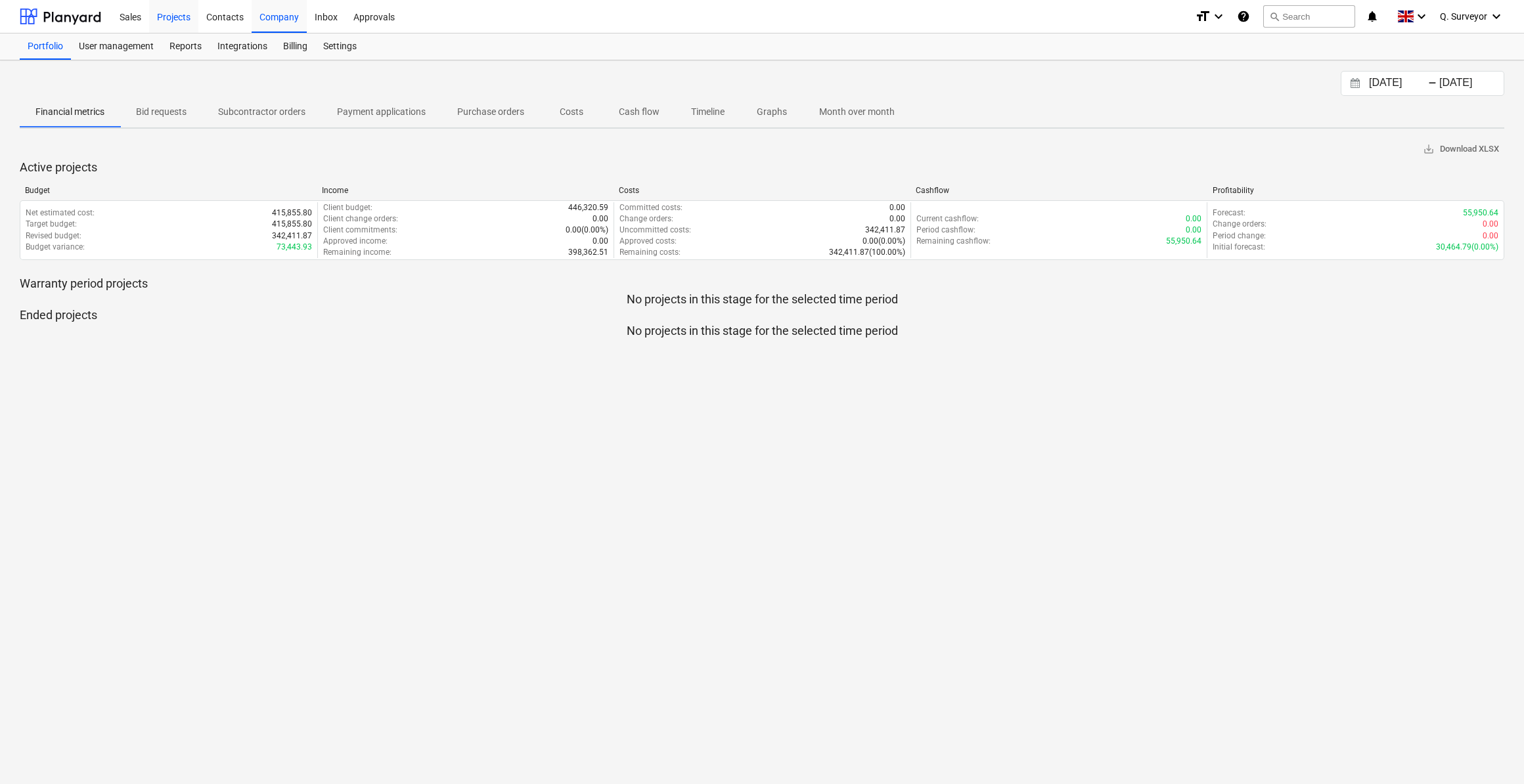 click on "Projects" at bounding box center [173, 16] 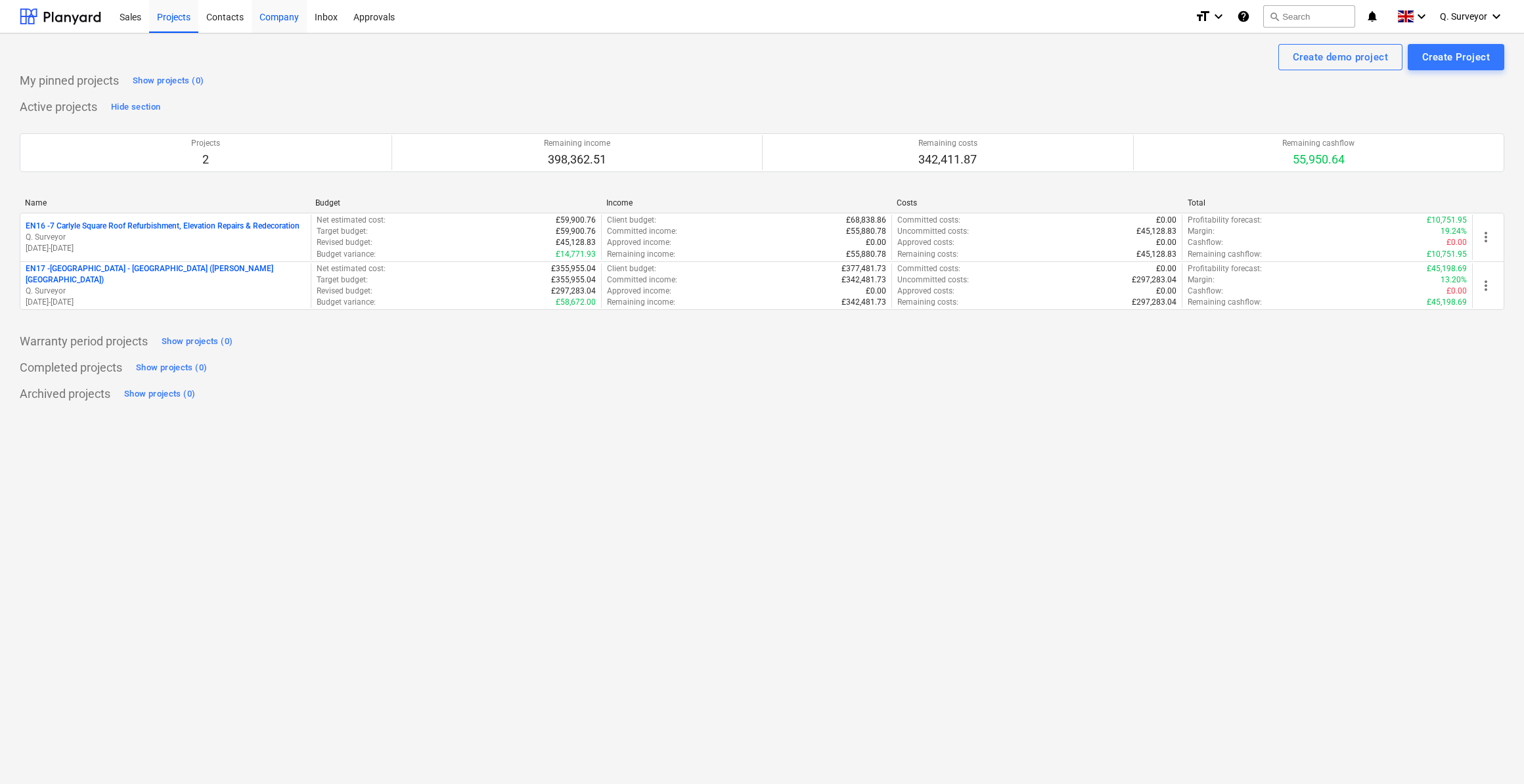 click on "Company" at bounding box center (279, 16) 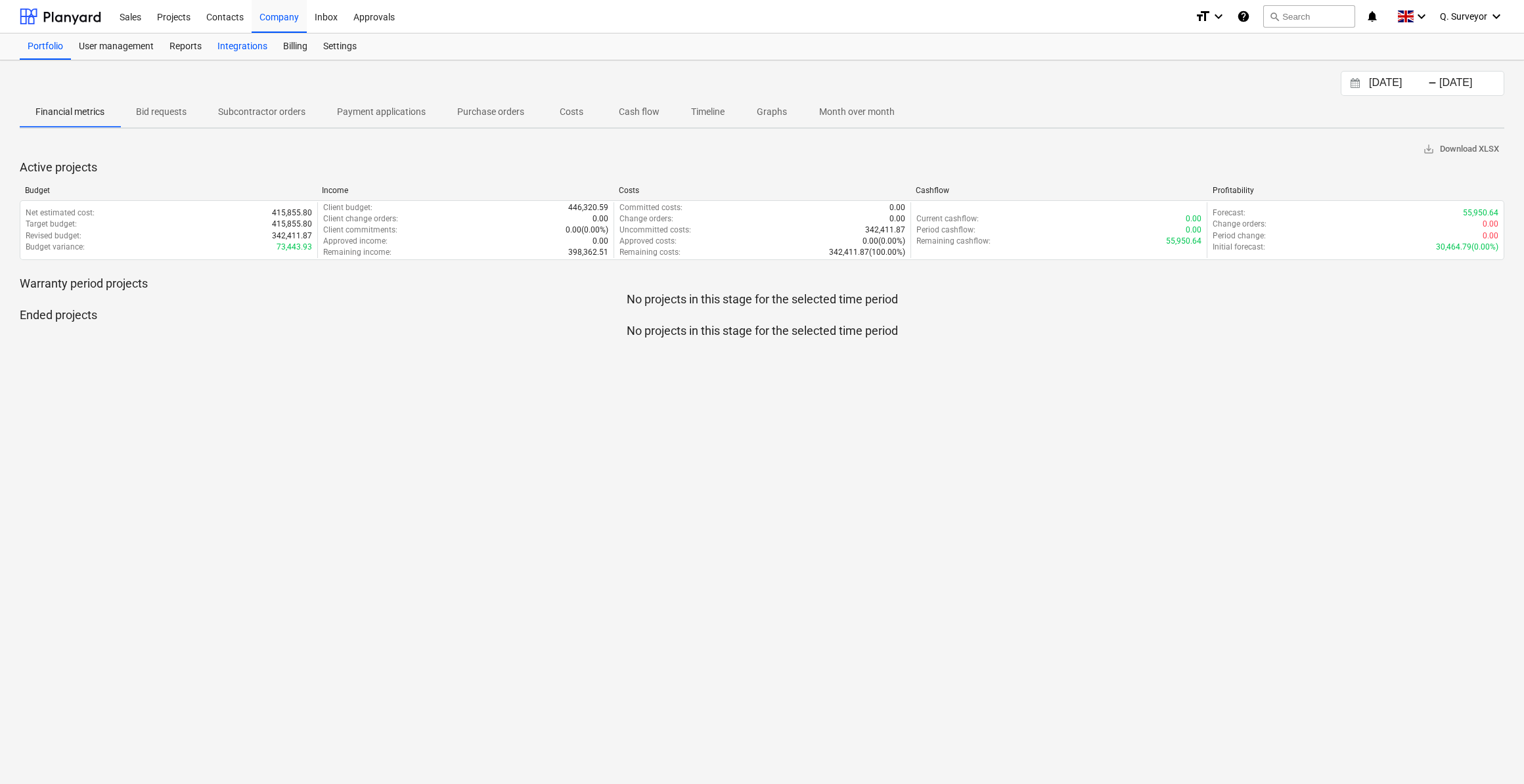 click on "Integrations" at bounding box center [242, 47] 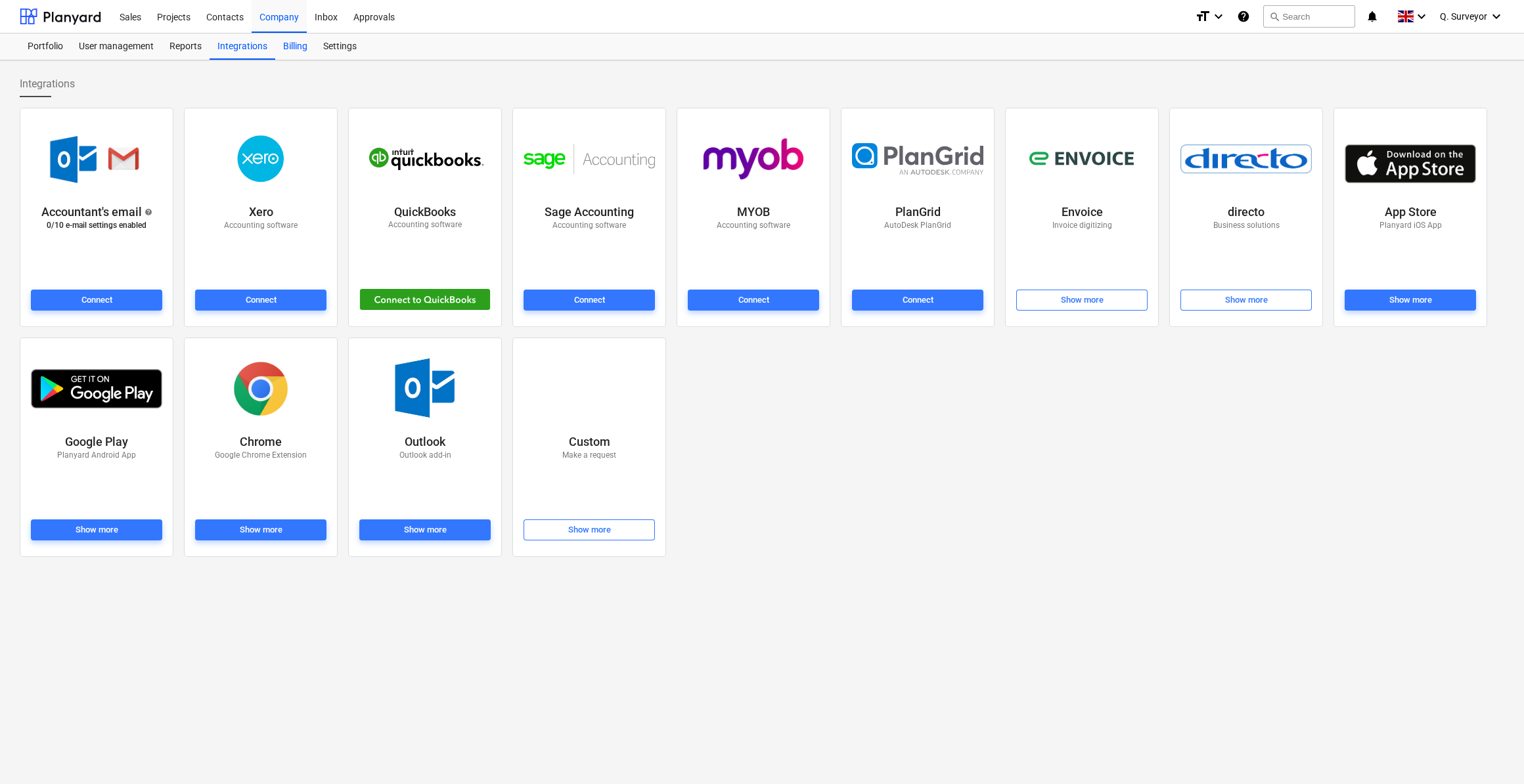 click on "Billing" at bounding box center (295, 47) 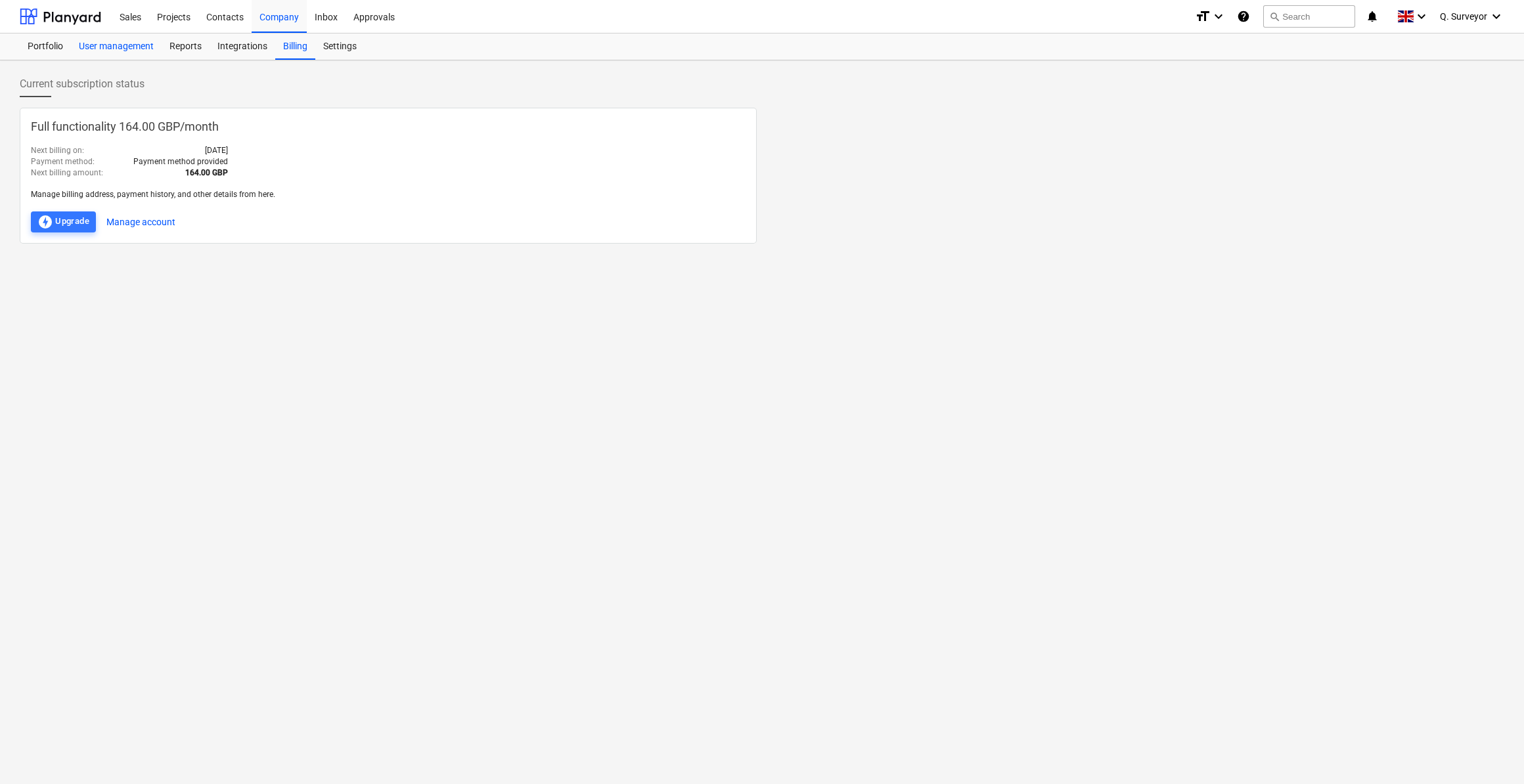 drag, startPoint x: 59, startPoint y: 45, endPoint x: 91, endPoint y: 58, distance: 34.539832 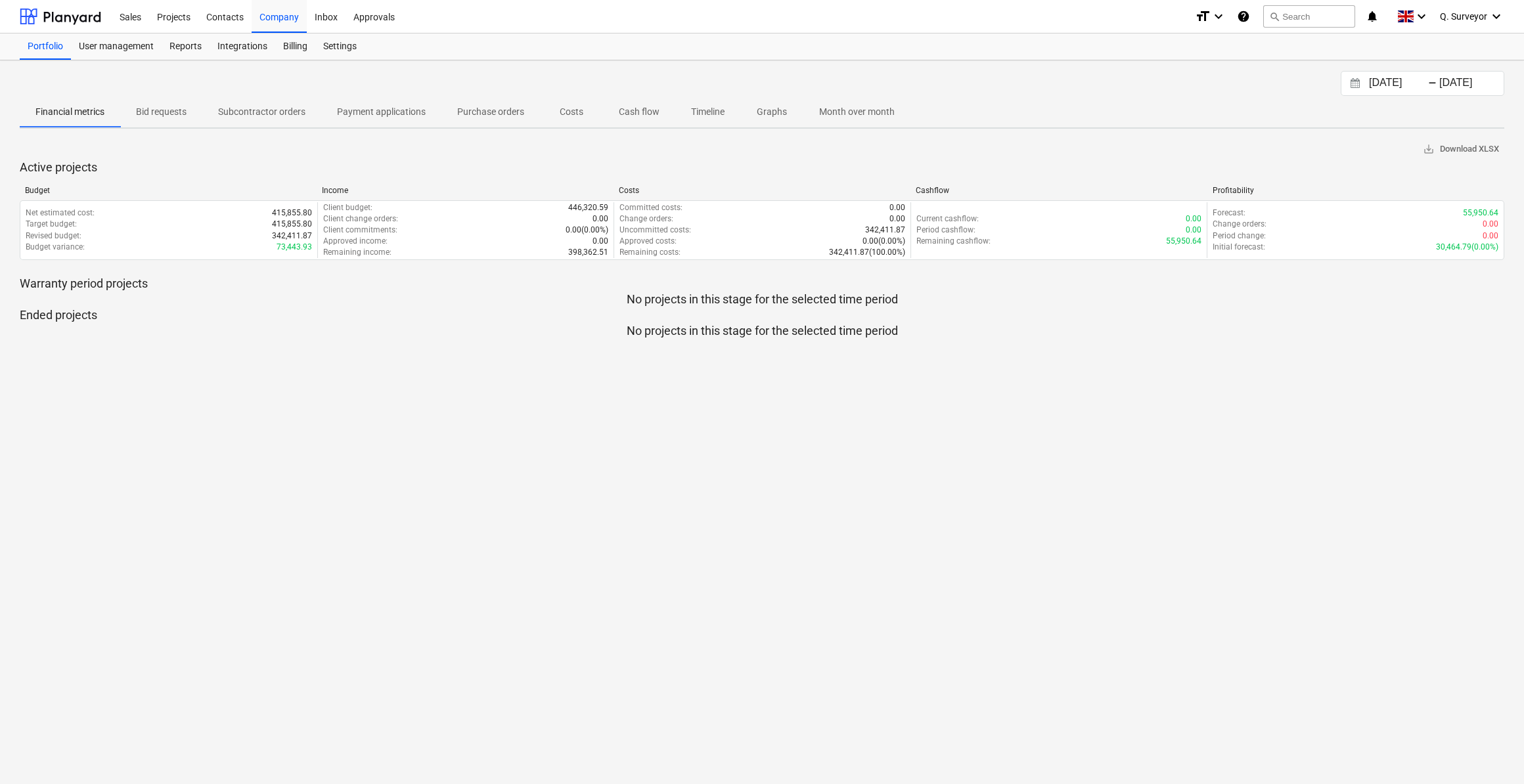 click on "Subcontractor orders" at bounding box center (261, 112) 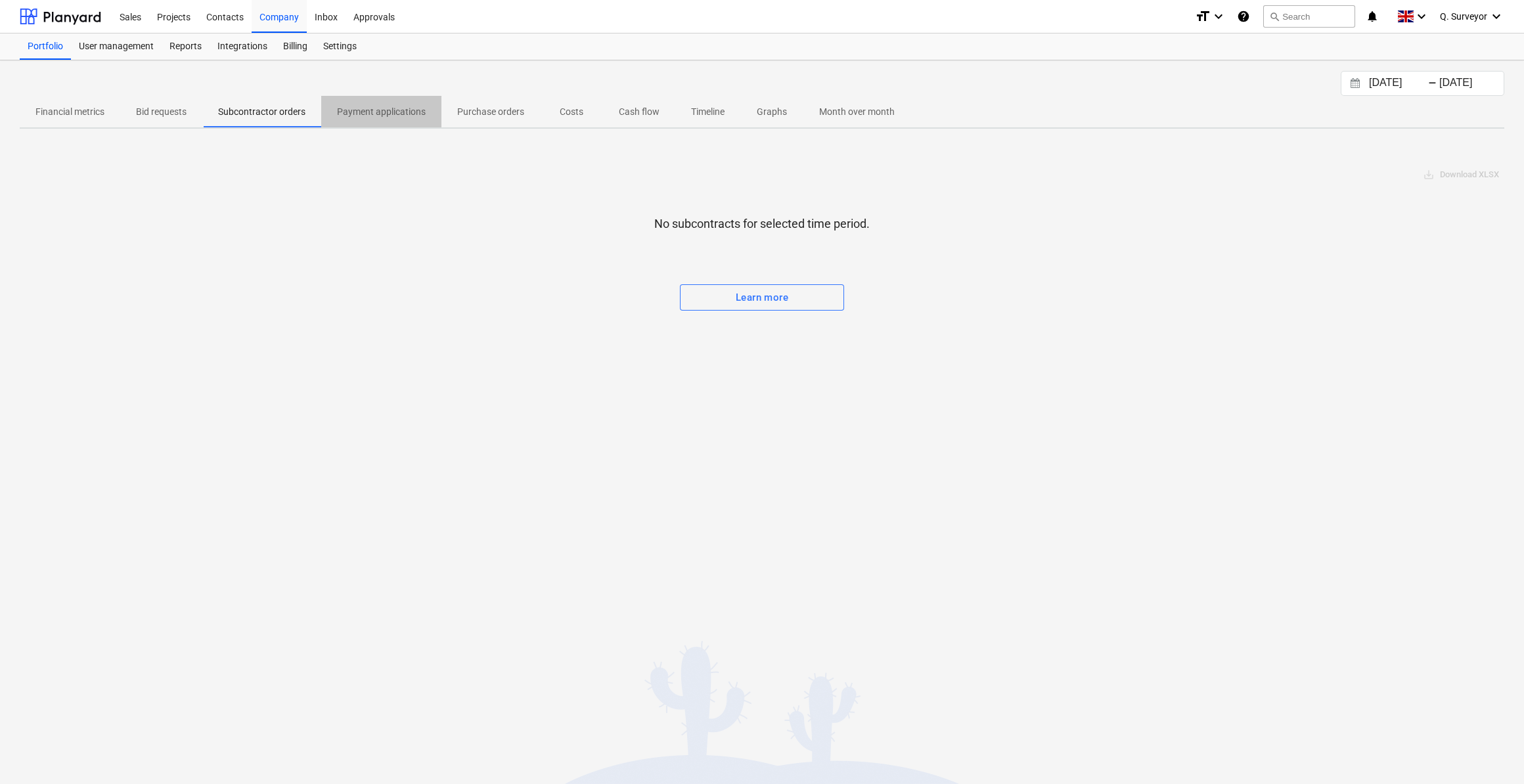 click on "Payment applications" at bounding box center [381, 112] 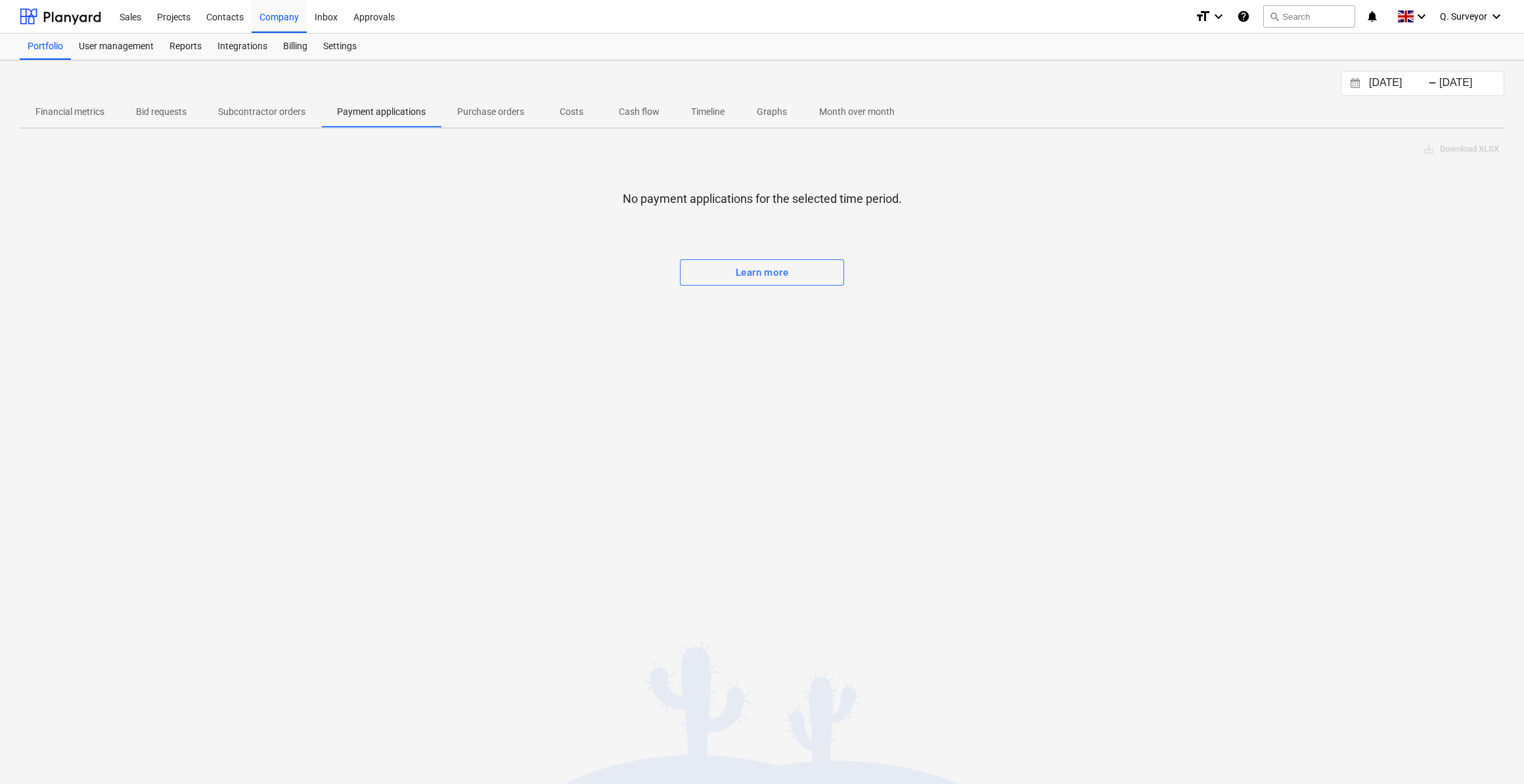 click on "Purchase orders" at bounding box center [491, 112] 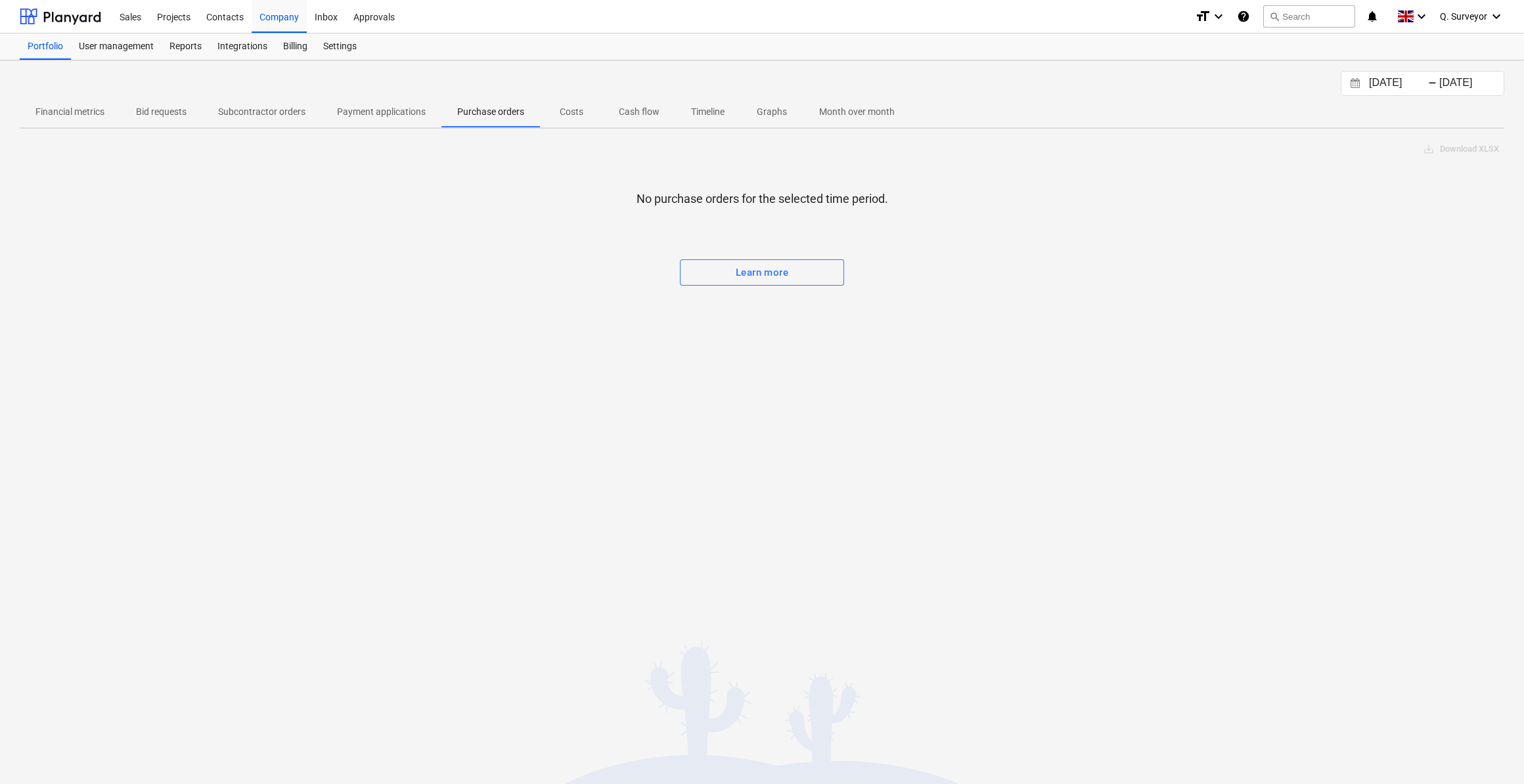 click on "Costs" at bounding box center (572, 112) 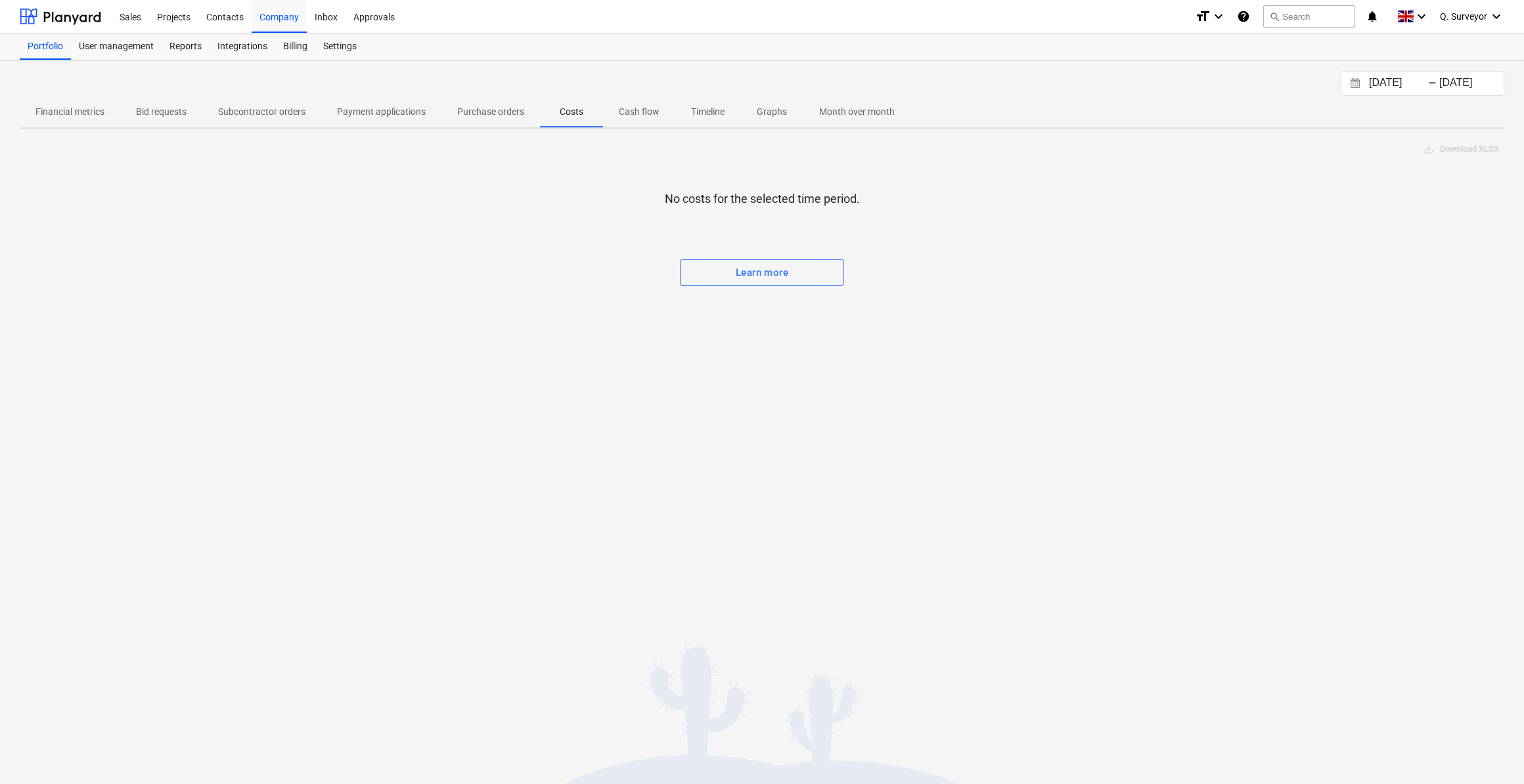 click on "Cash flow" at bounding box center (639, 112) 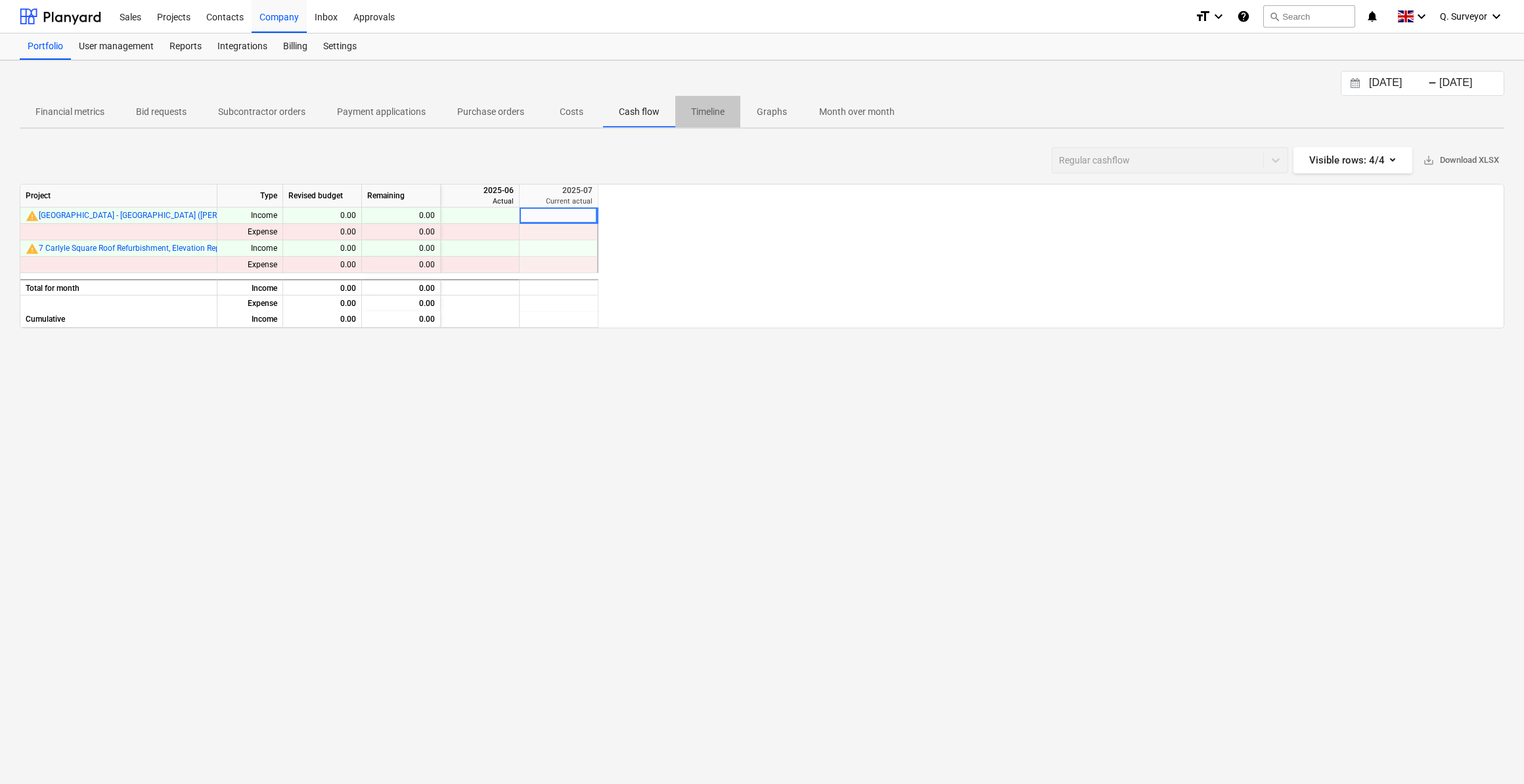 click on "Timeline" at bounding box center (707, 112) 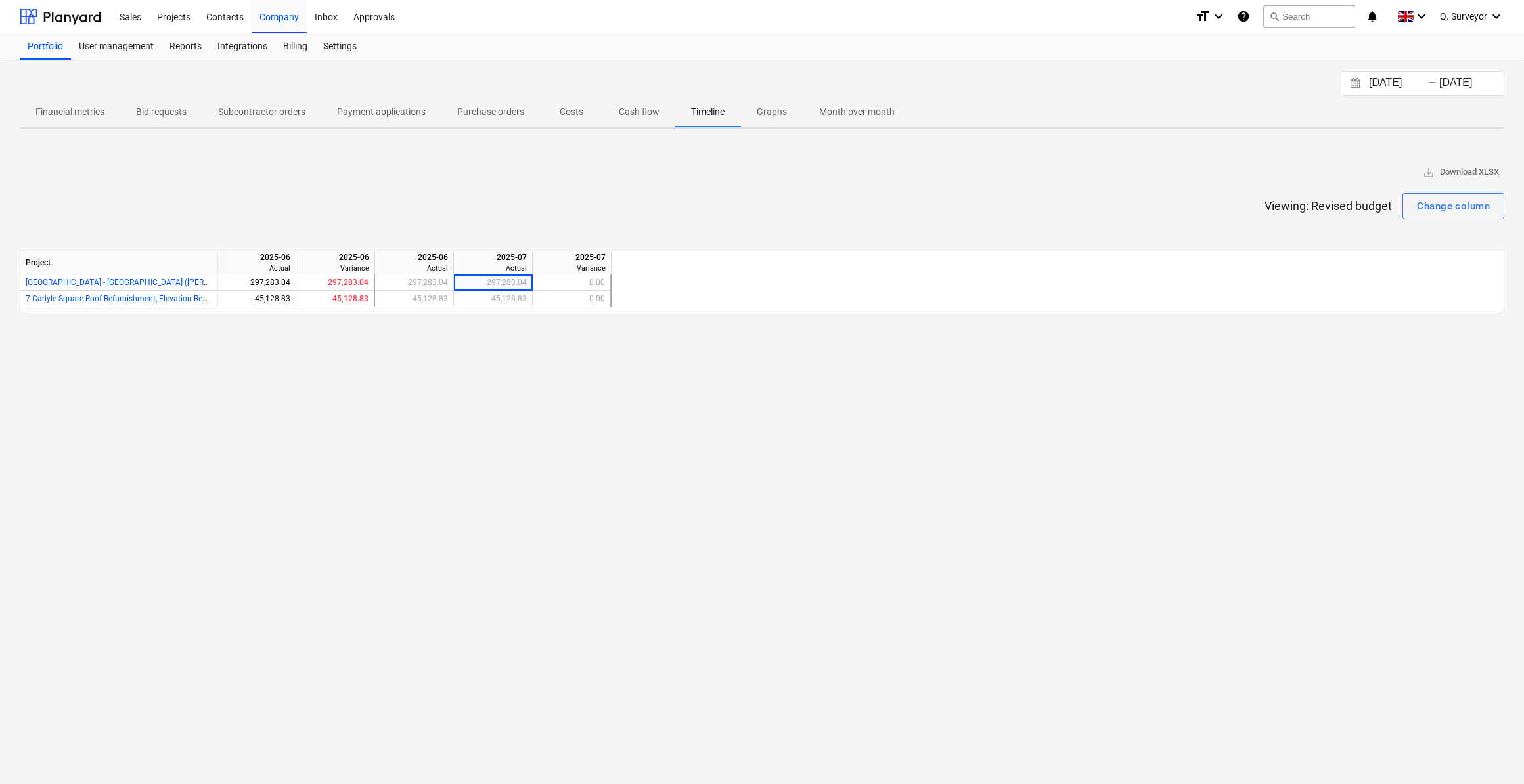click on "Month over month" at bounding box center (857, 112) 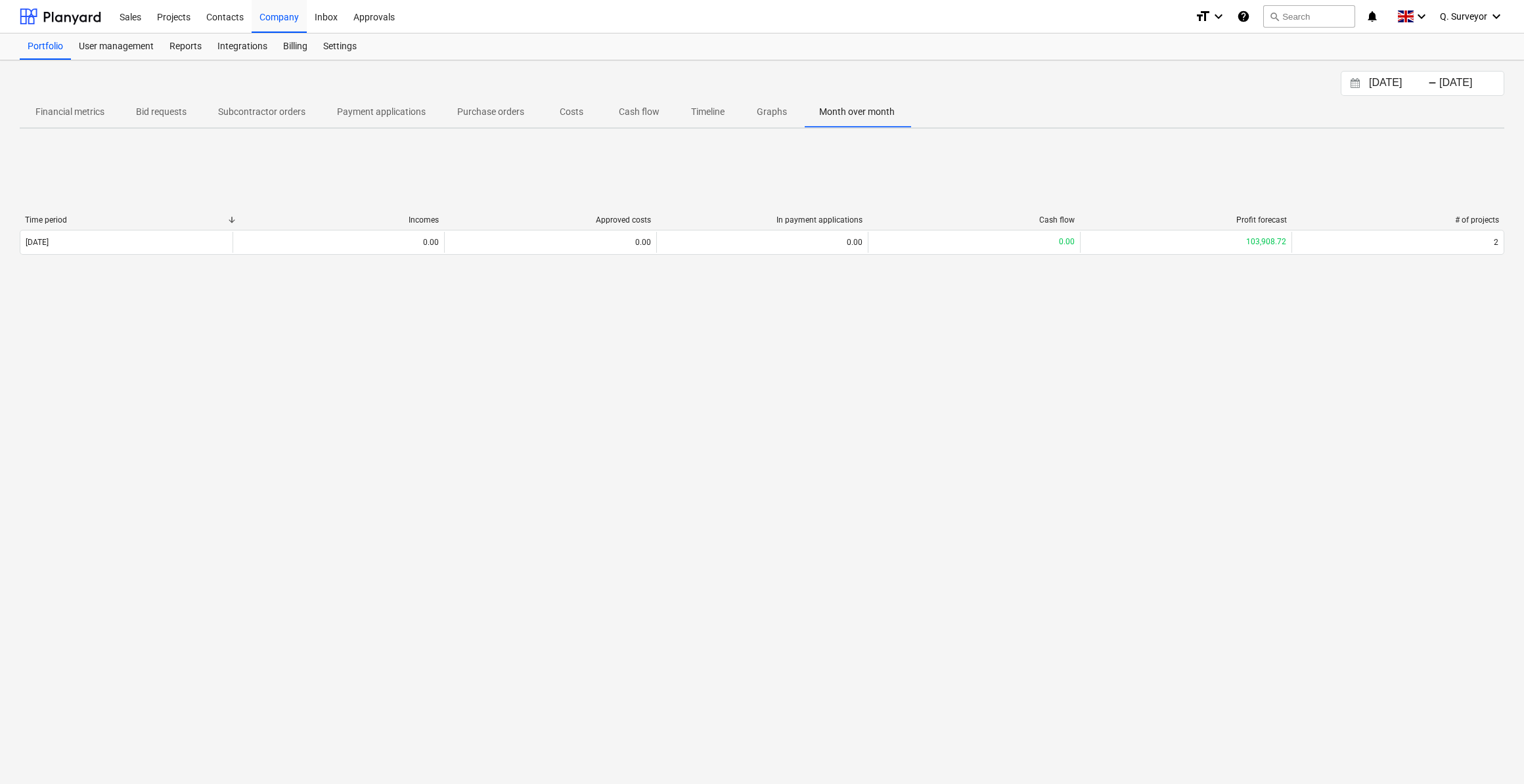 click on "Graphs" at bounding box center [772, 112] 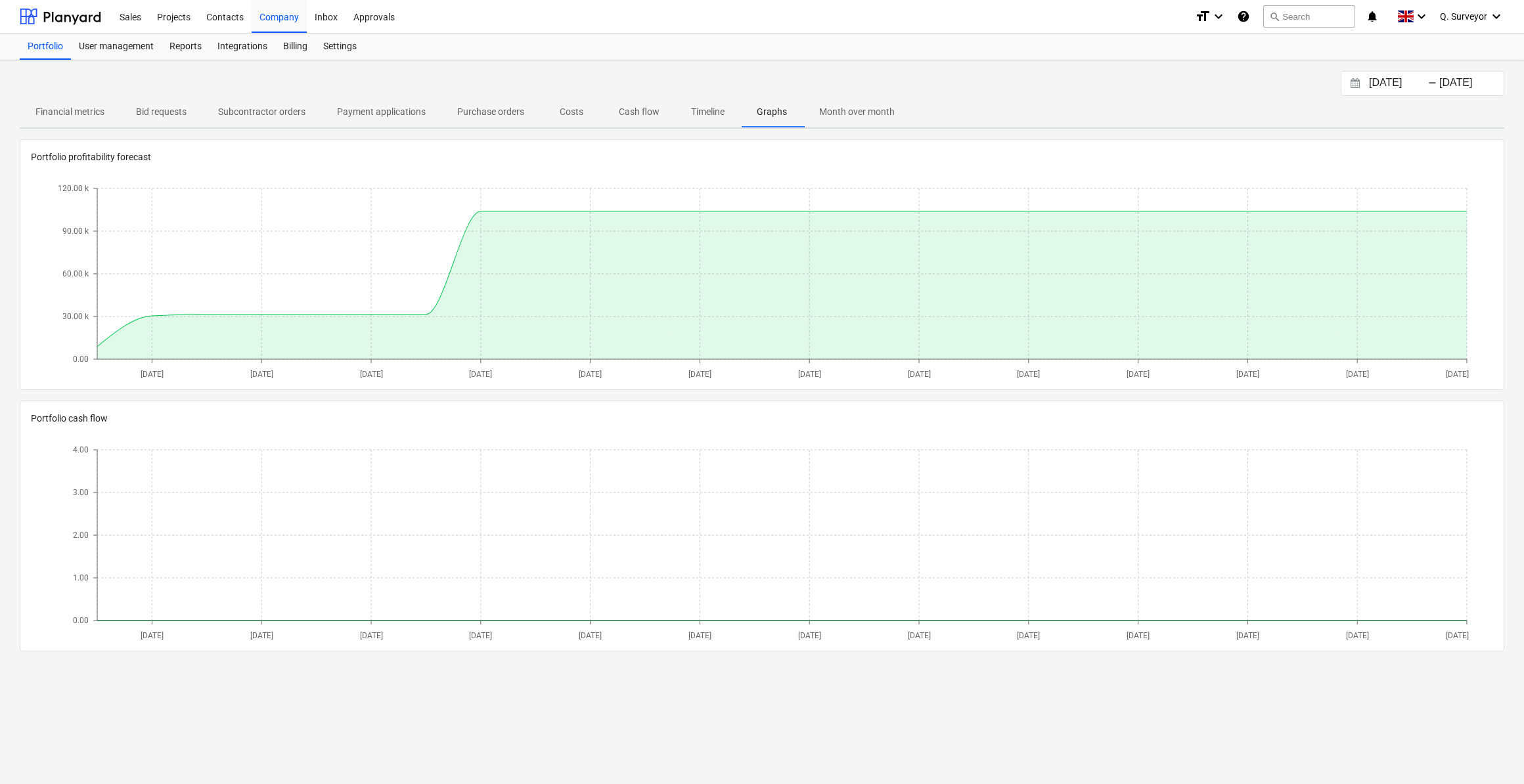 click on "Month over month" at bounding box center (857, 112) 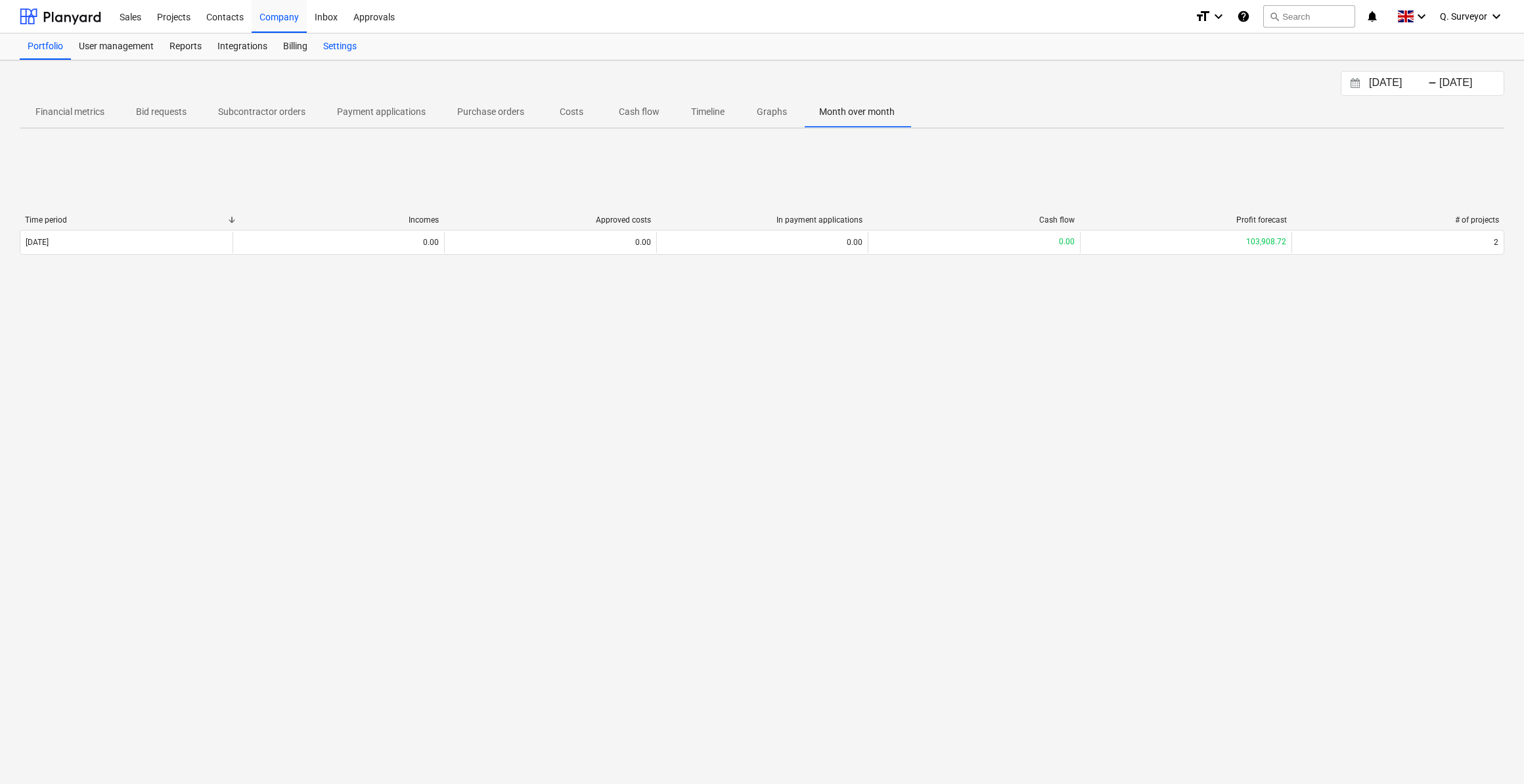 click on "Settings" at bounding box center (340, 47) 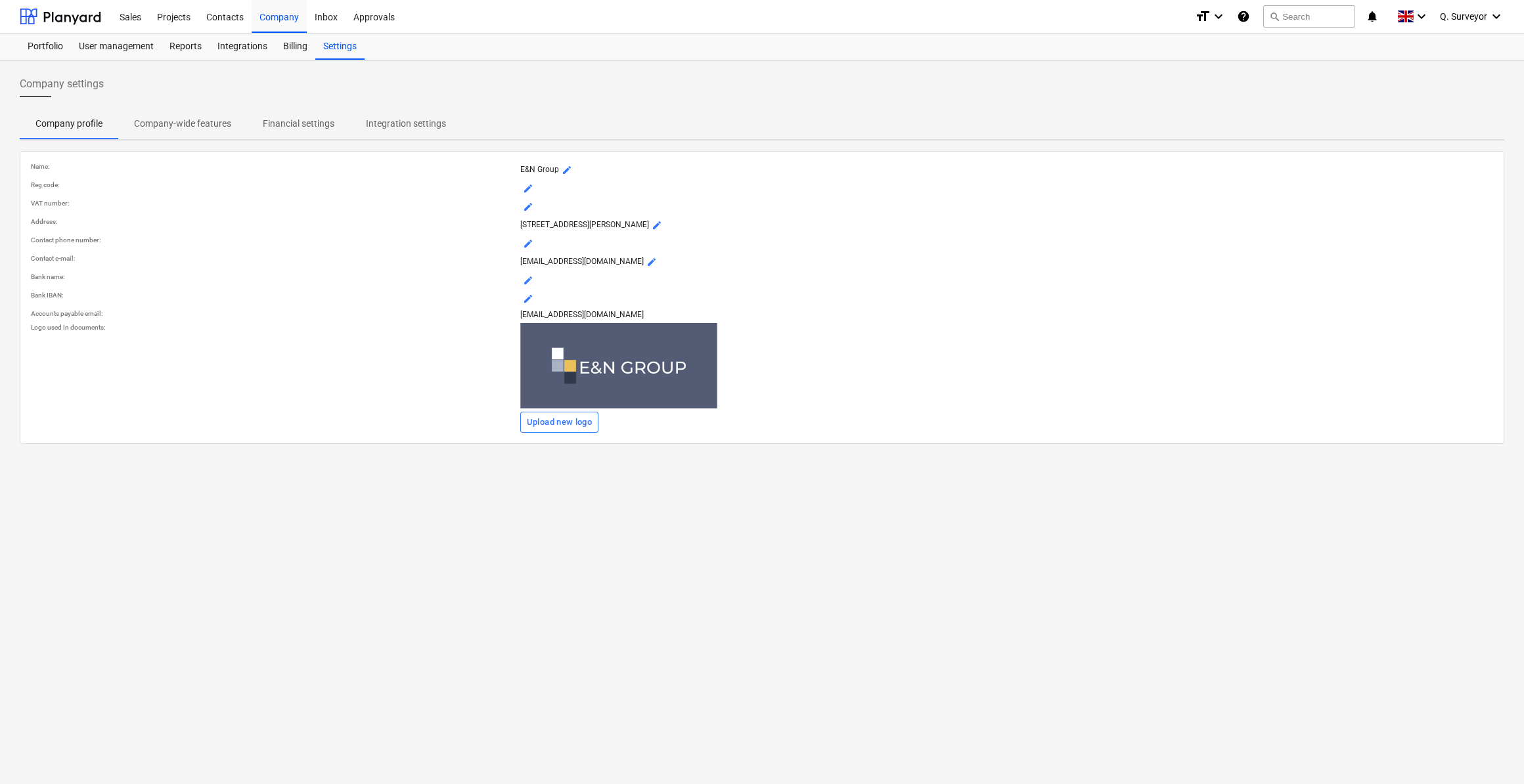click on "Integration settings" at bounding box center (406, 123) 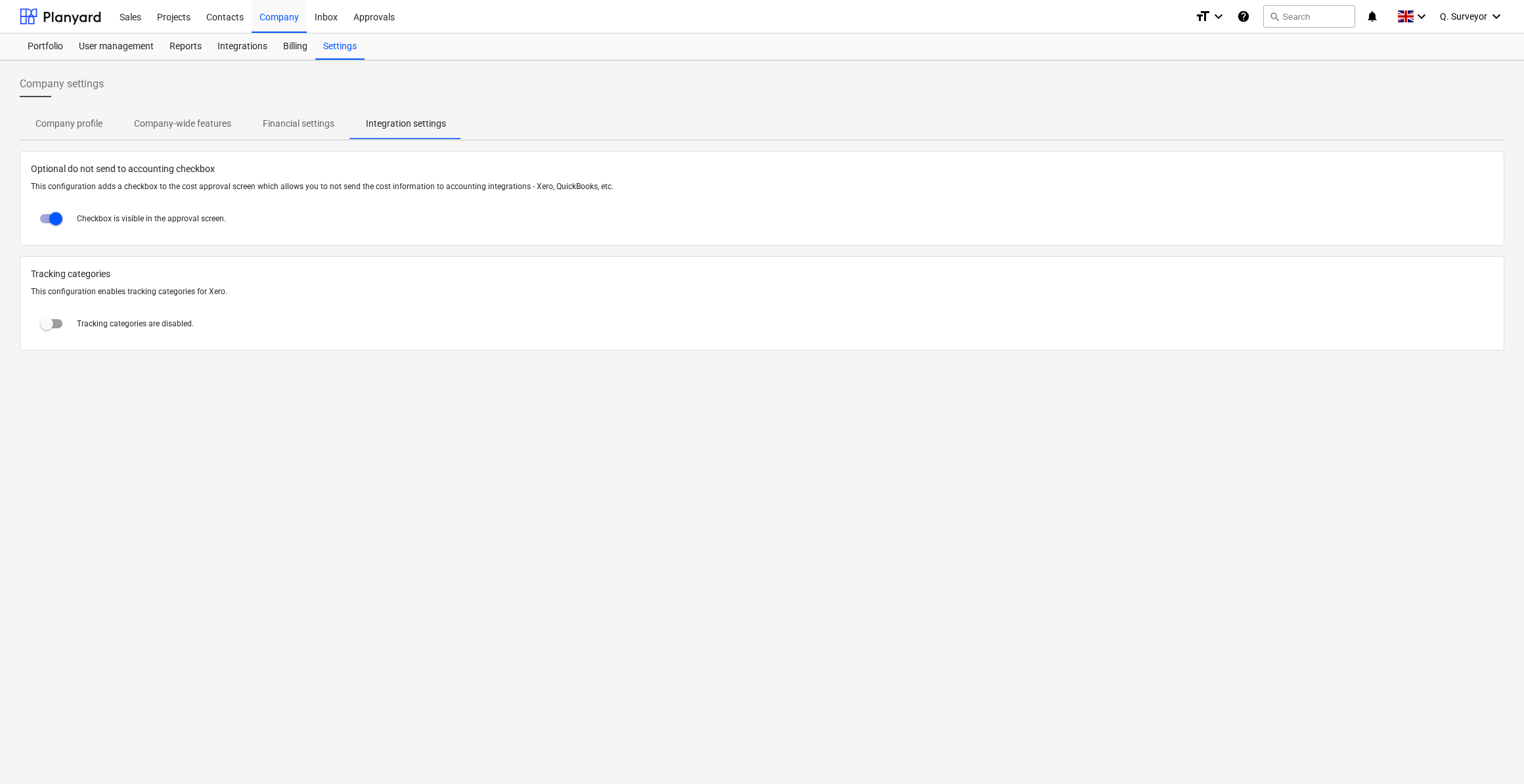 click on "Company-wide features" at bounding box center [183, 123] 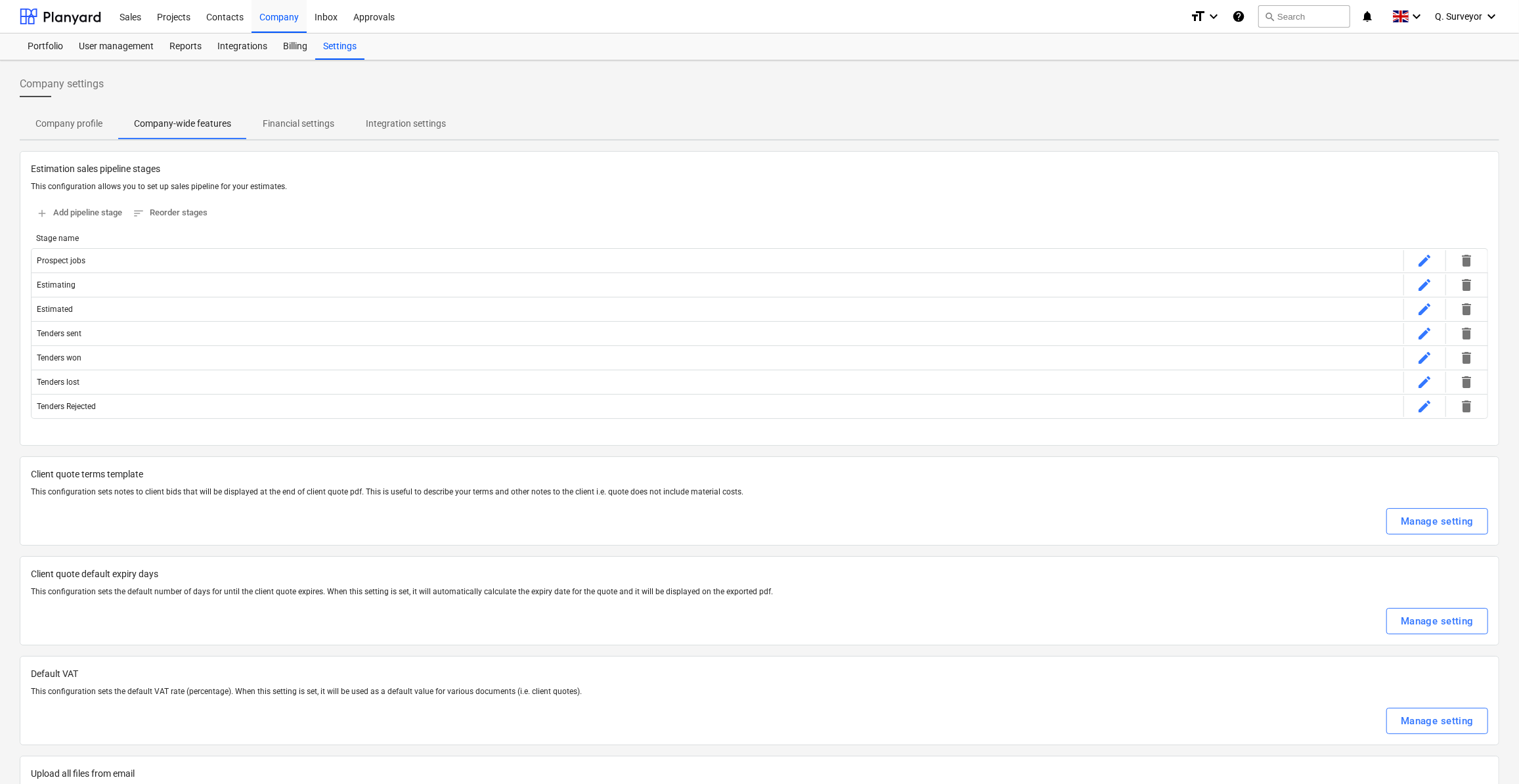 click on "Company profile" at bounding box center [69, 123] 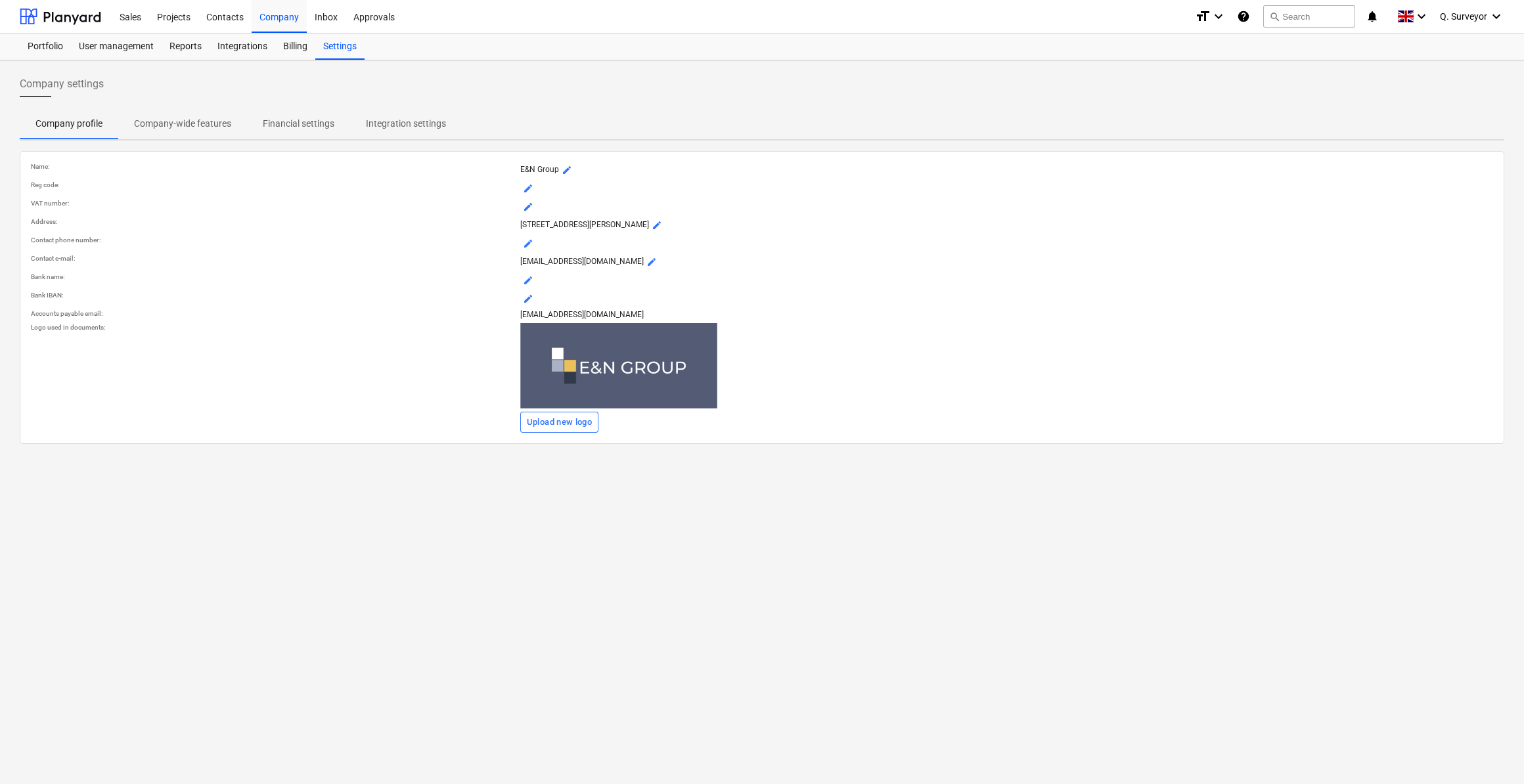 click on "Financial settings" at bounding box center [298, 123] 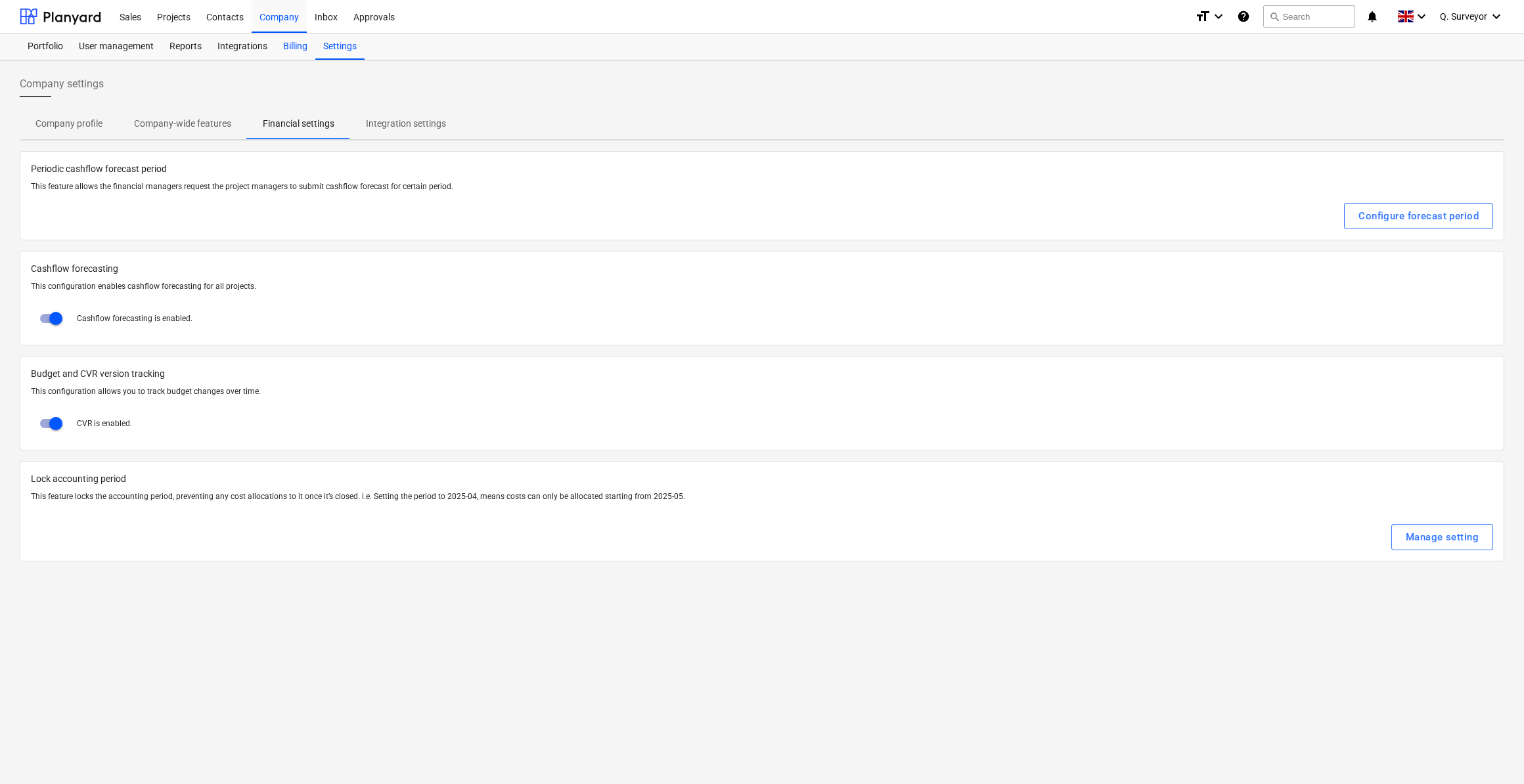 click on "Billing" at bounding box center [295, 47] 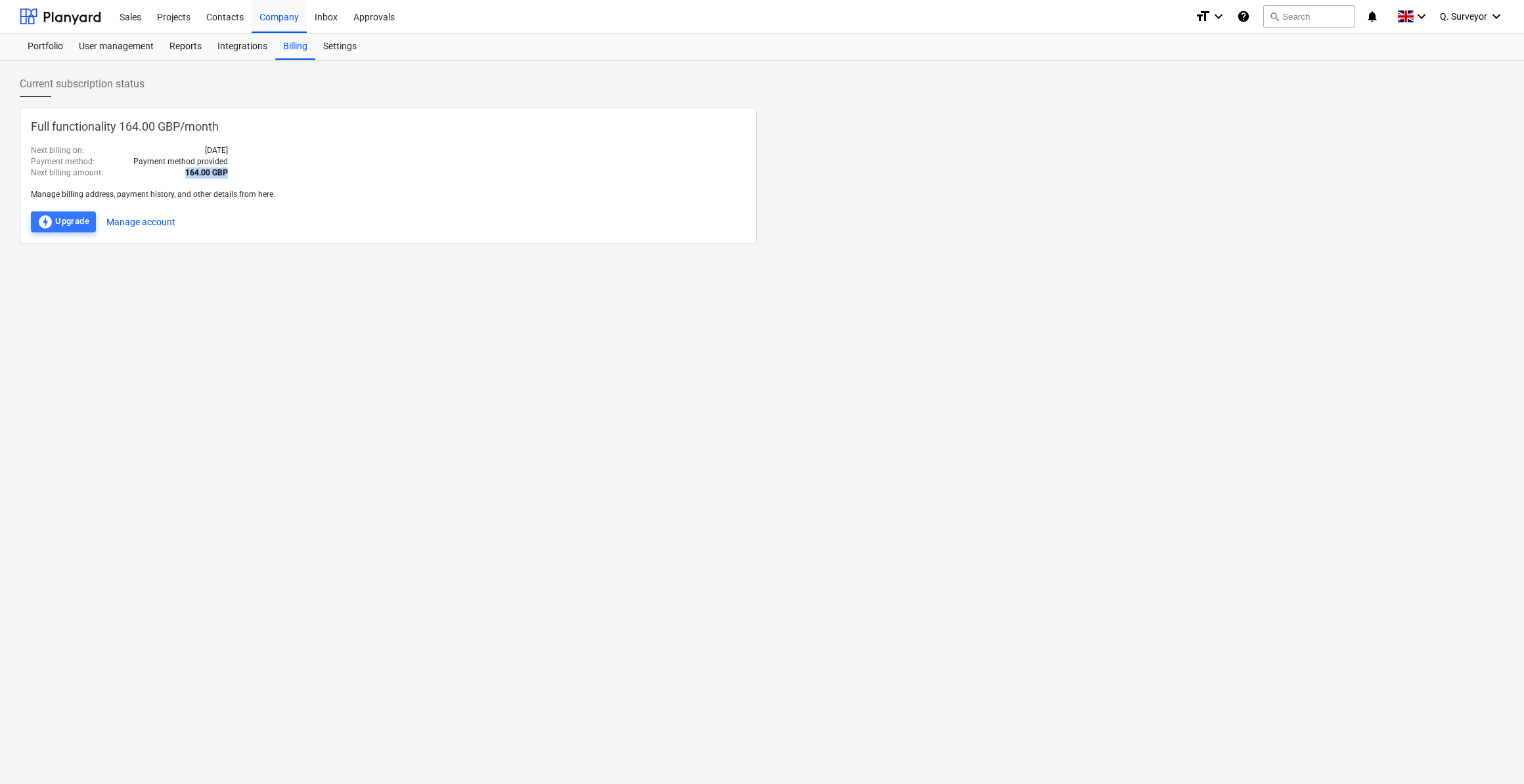 drag, startPoint x: 186, startPoint y: 170, endPoint x: 275, endPoint y: 175, distance: 89.14034 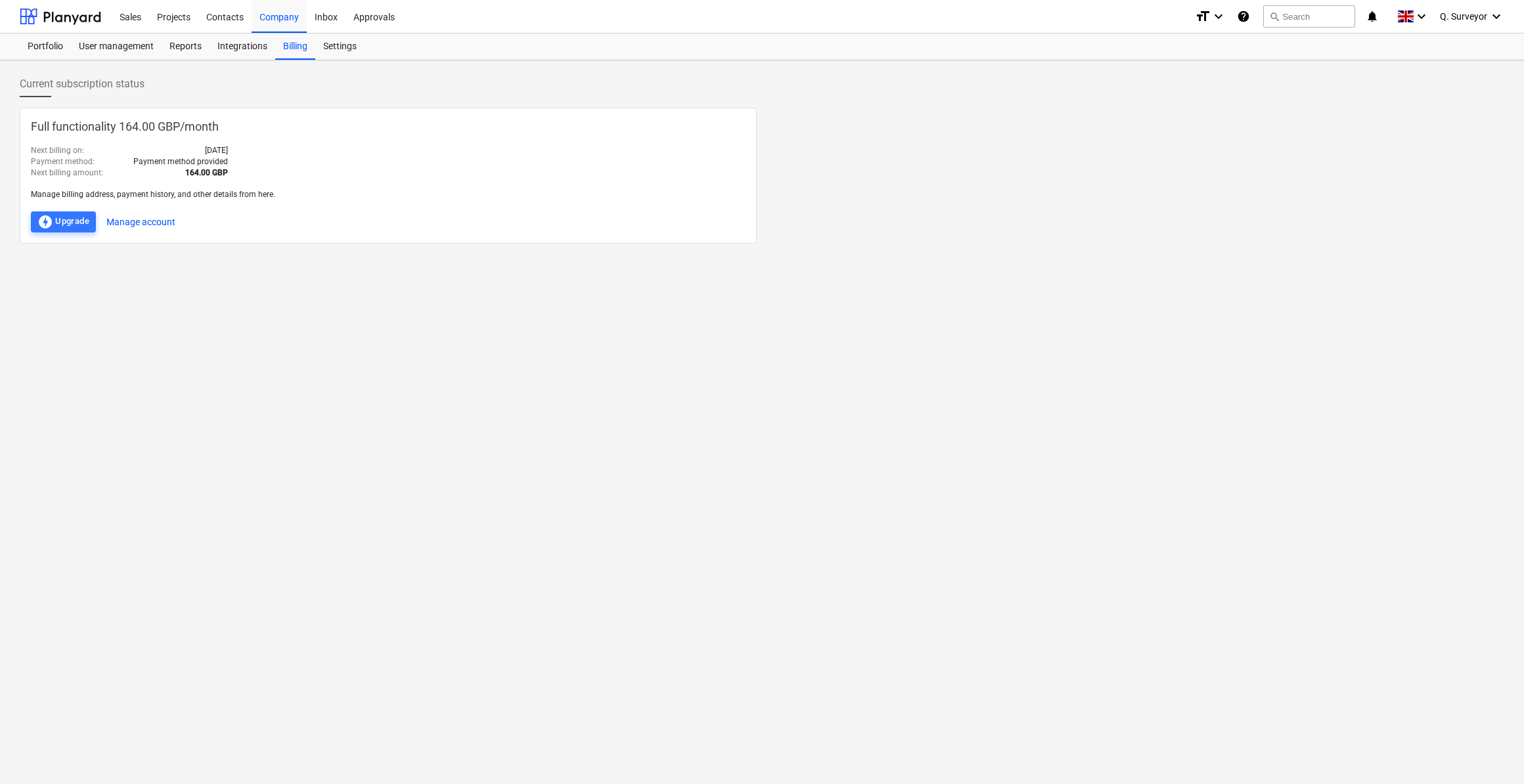 drag, startPoint x: 275, startPoint y: 175, endPoint x: 273, endPoint y: 325, distance: 150.01333 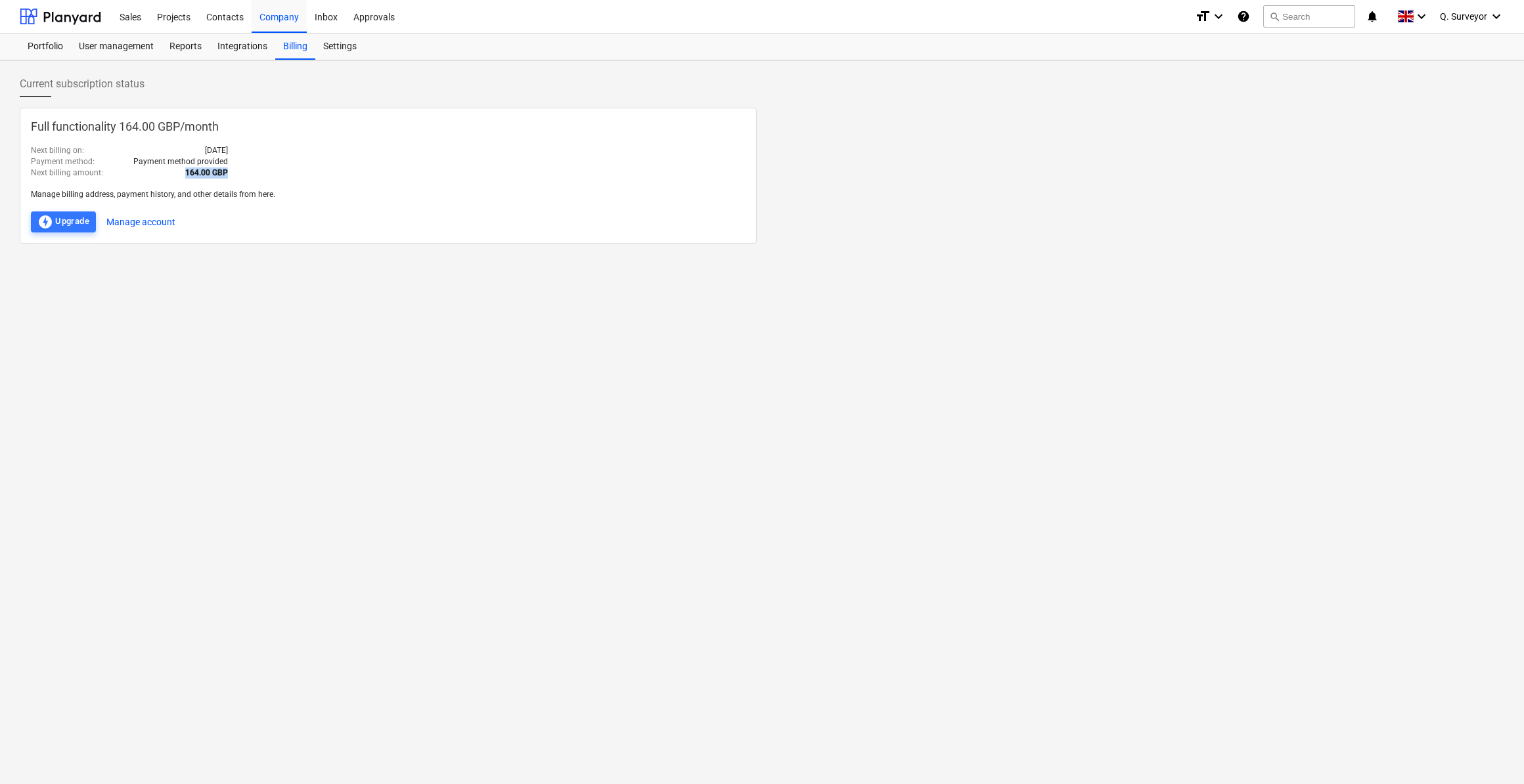 drag, startPoint x: 238, startPoint y: 175, endPoint x: 149, endPoint y: 169, distance: 89.20202 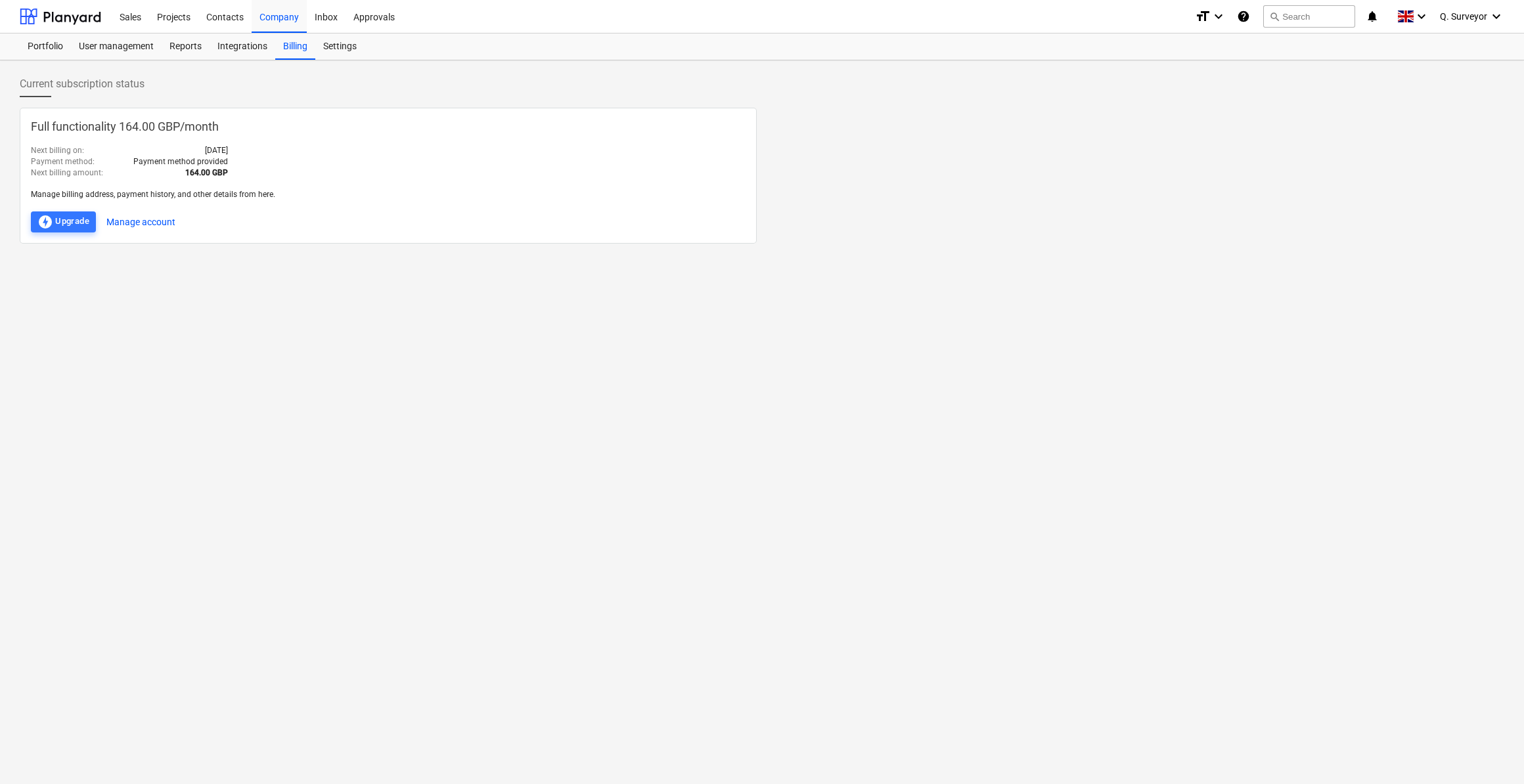 drag, startPoint x: 149, startPoint y: 169, endPoint x: 208, endPoint y: 278, distance: 123.9435 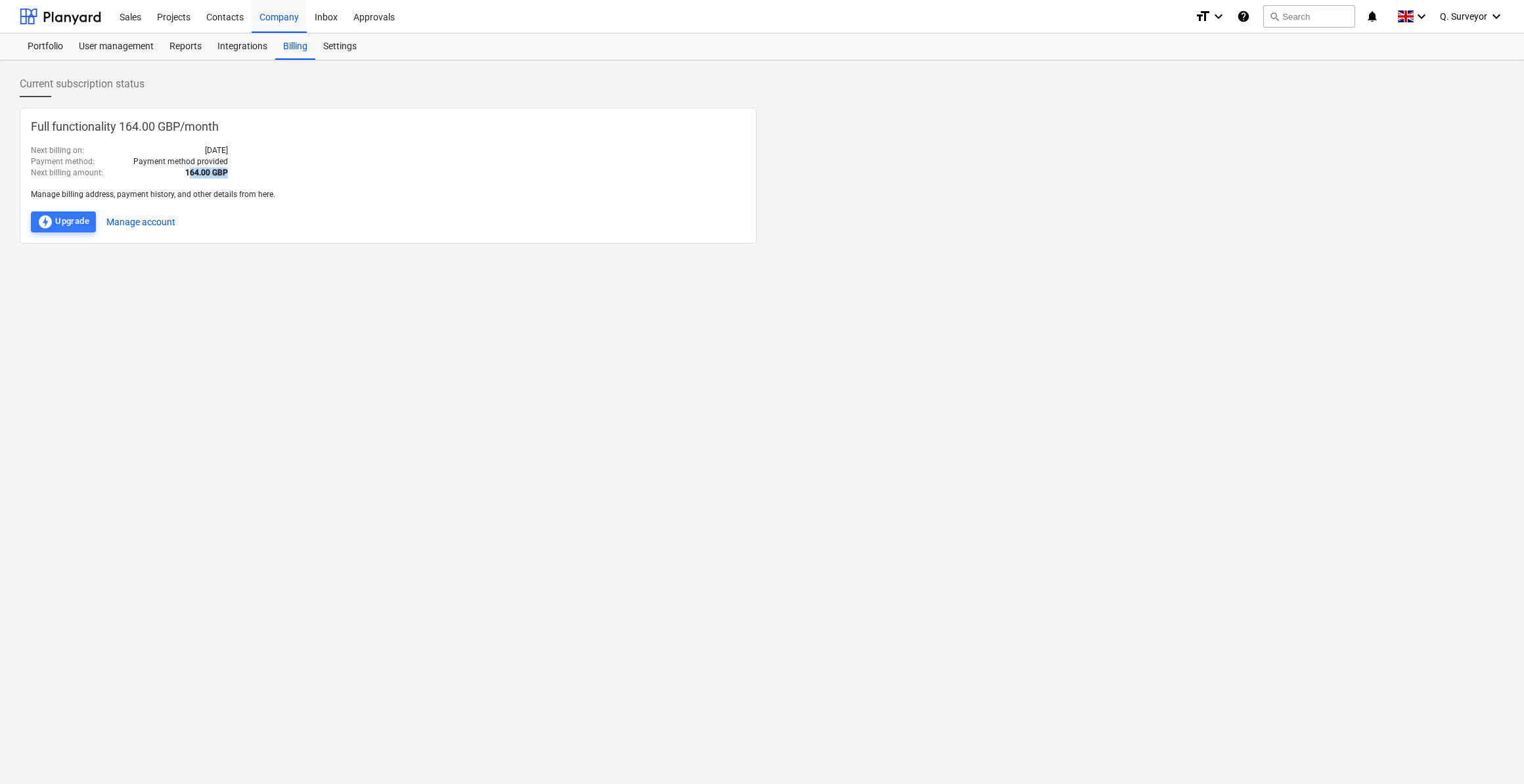 drag, startPoint x: 188, startPoint y: 173, endPoint x: 235, endPoint y: 170, distance: 47.09565 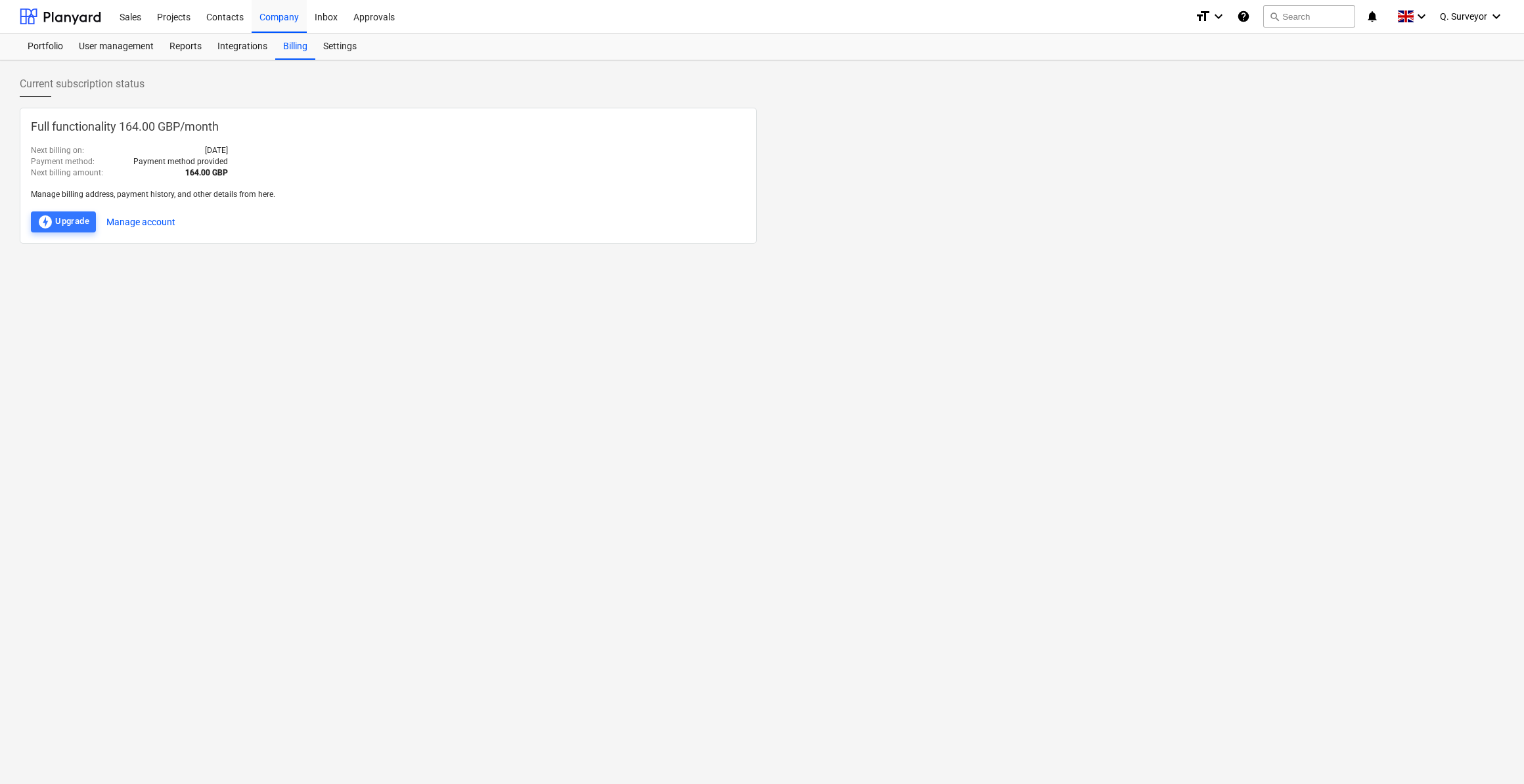 drag, startPoint x: 235, startPoint y: 170, endPoint x: 267, endPoint y: 309, distance: 142.6359 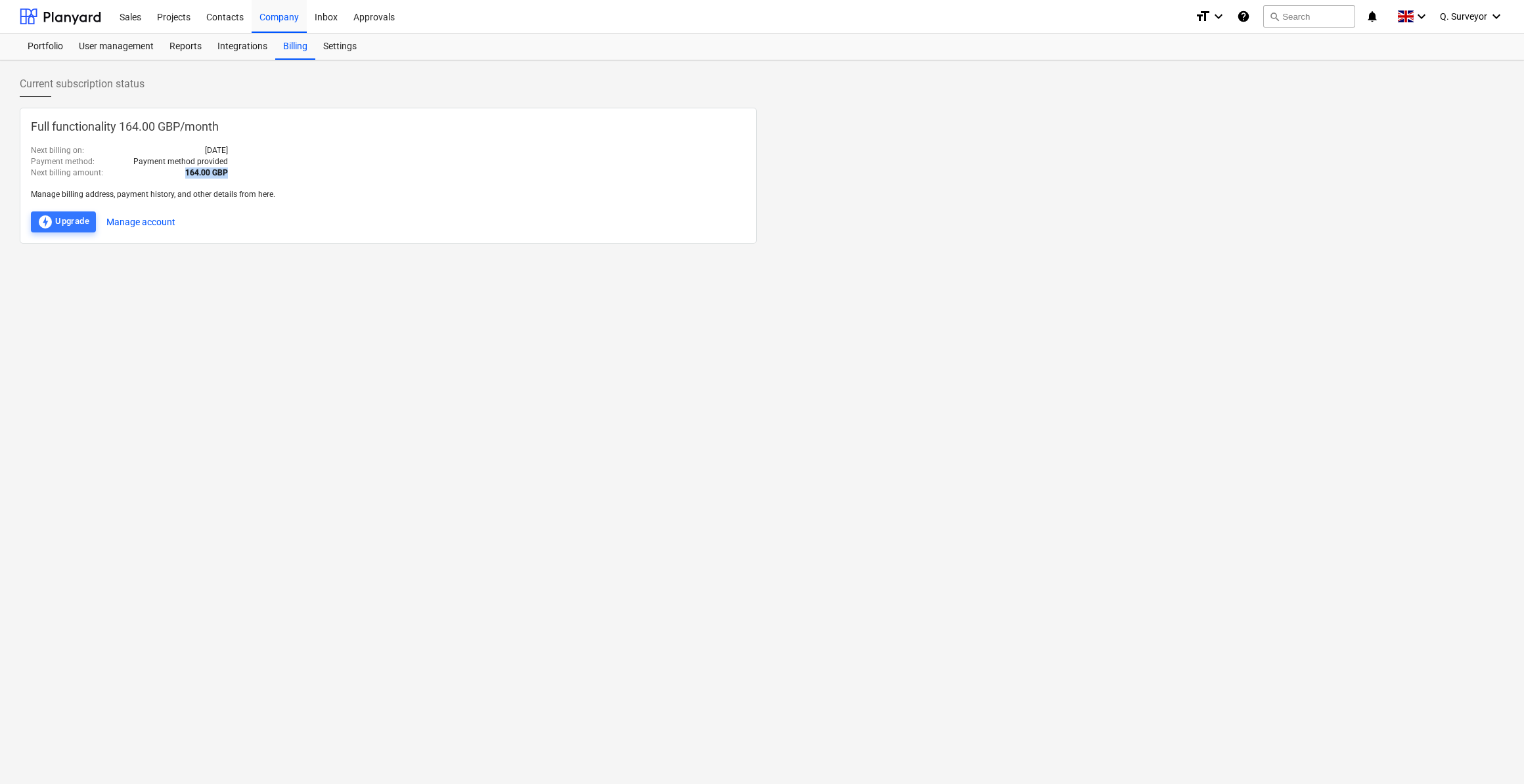 drag, startPoint x: 184, startPoint y: 175, endPoint x: 234, endPoint y: 173, distance: 50.03998 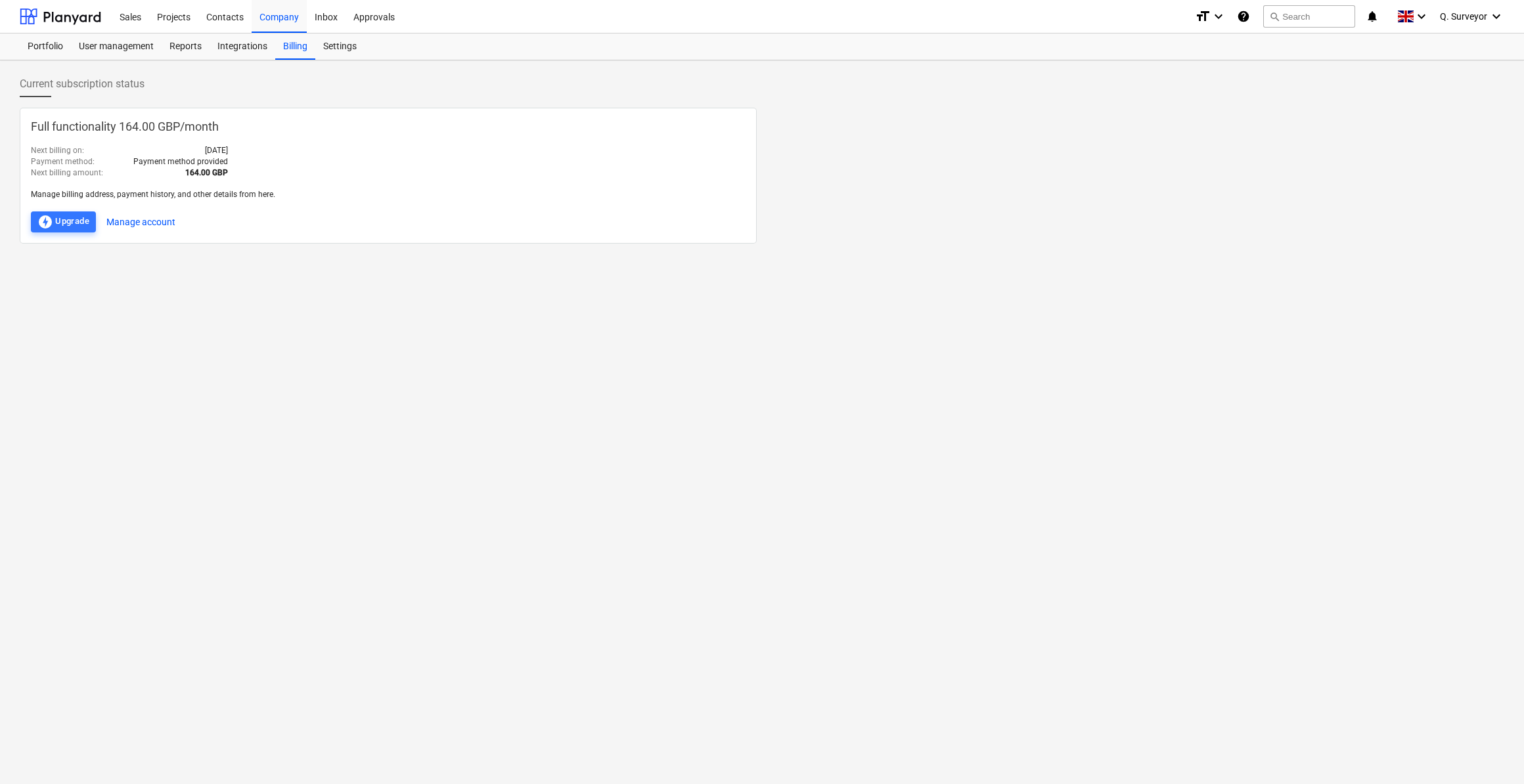 drag, startPoint x: 234, startPoint y: 173, endPoint x: 316, endPoint y: 417, distance: 257.41018 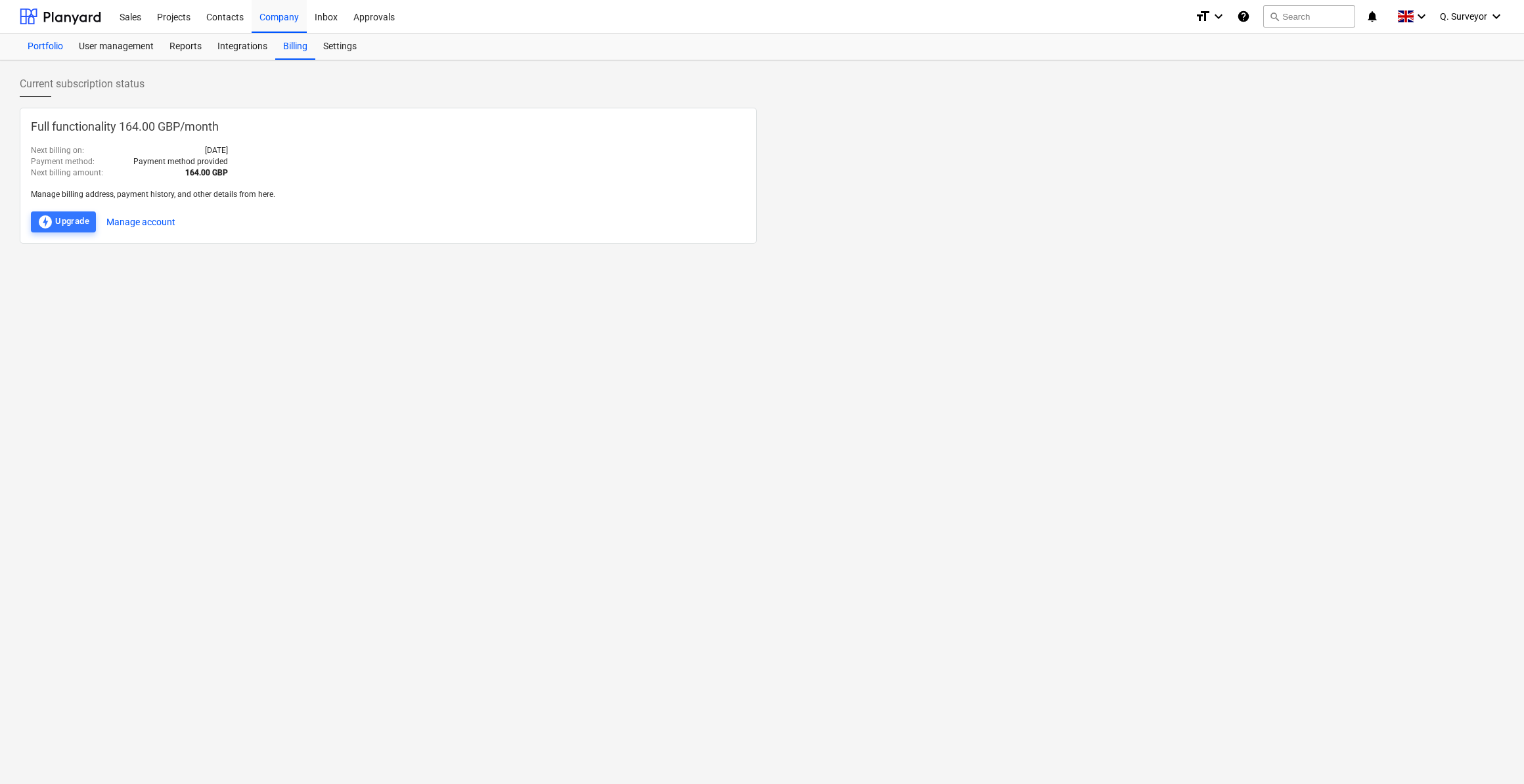 click on "Portfolio" at bounding box center (45, 47) 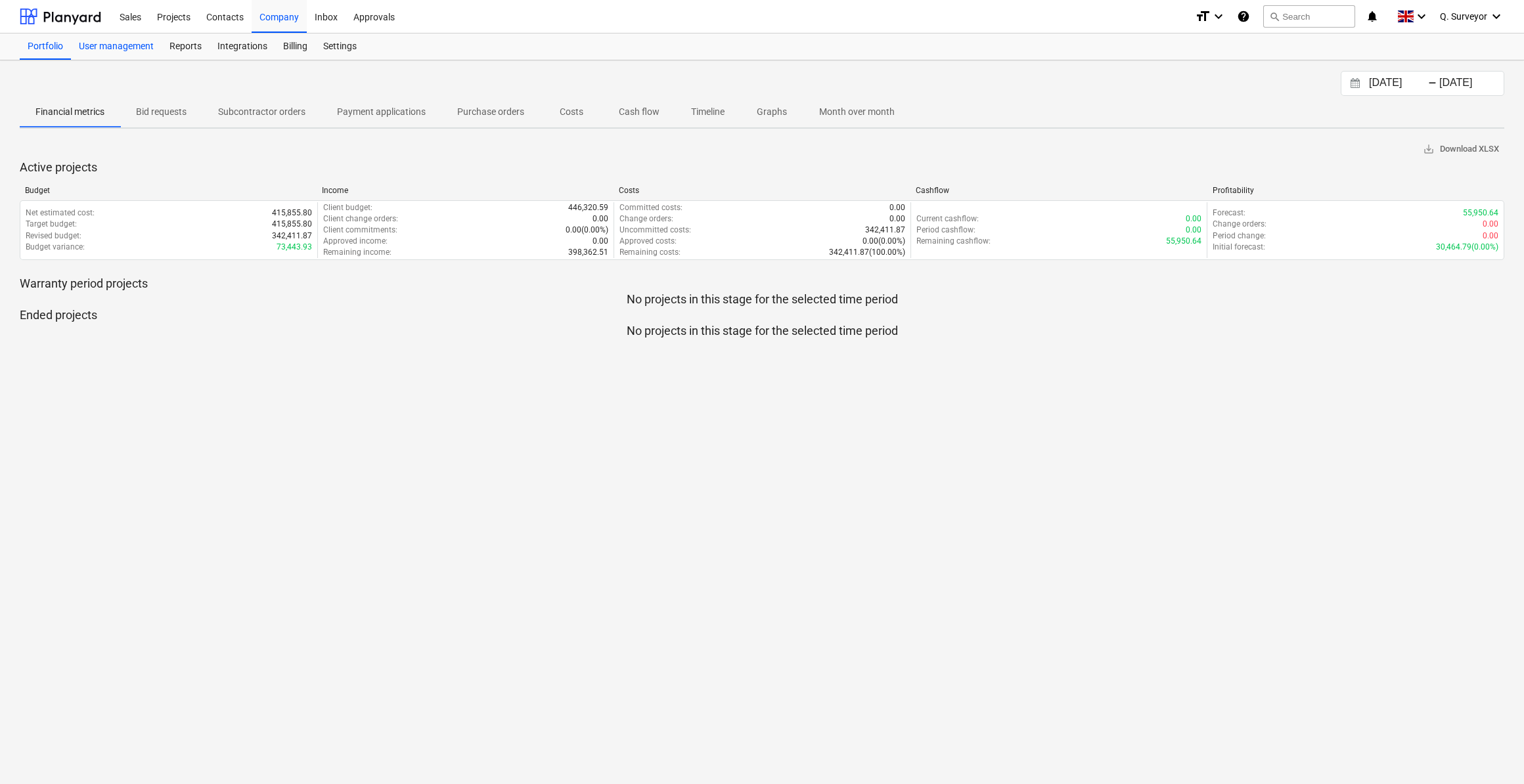 click on "User management" at bounding box center (116, 47) 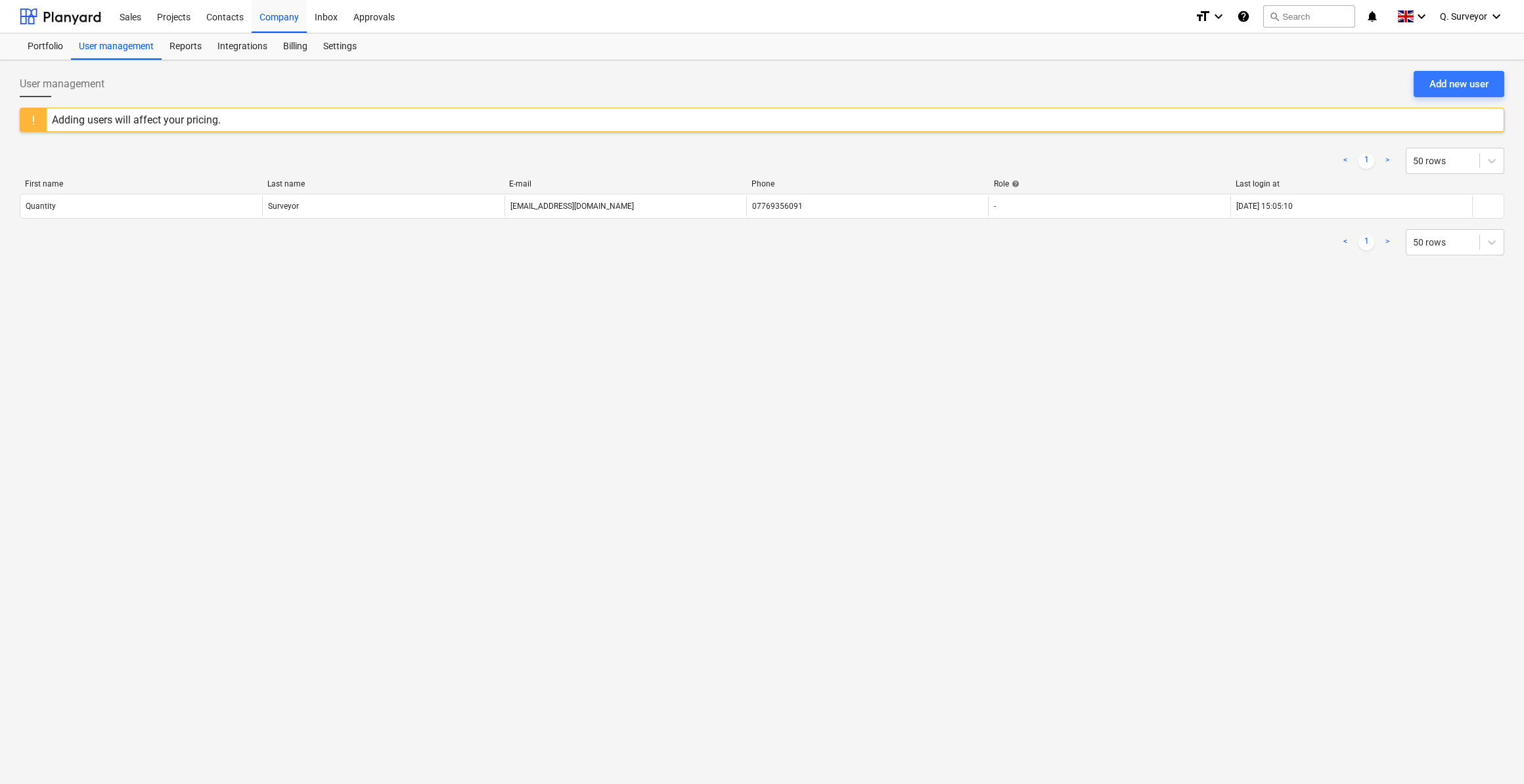 drag, startPoint x: 162, startPoint y: 354, endPoint x: 162, endPoint y: 142, distance: 212 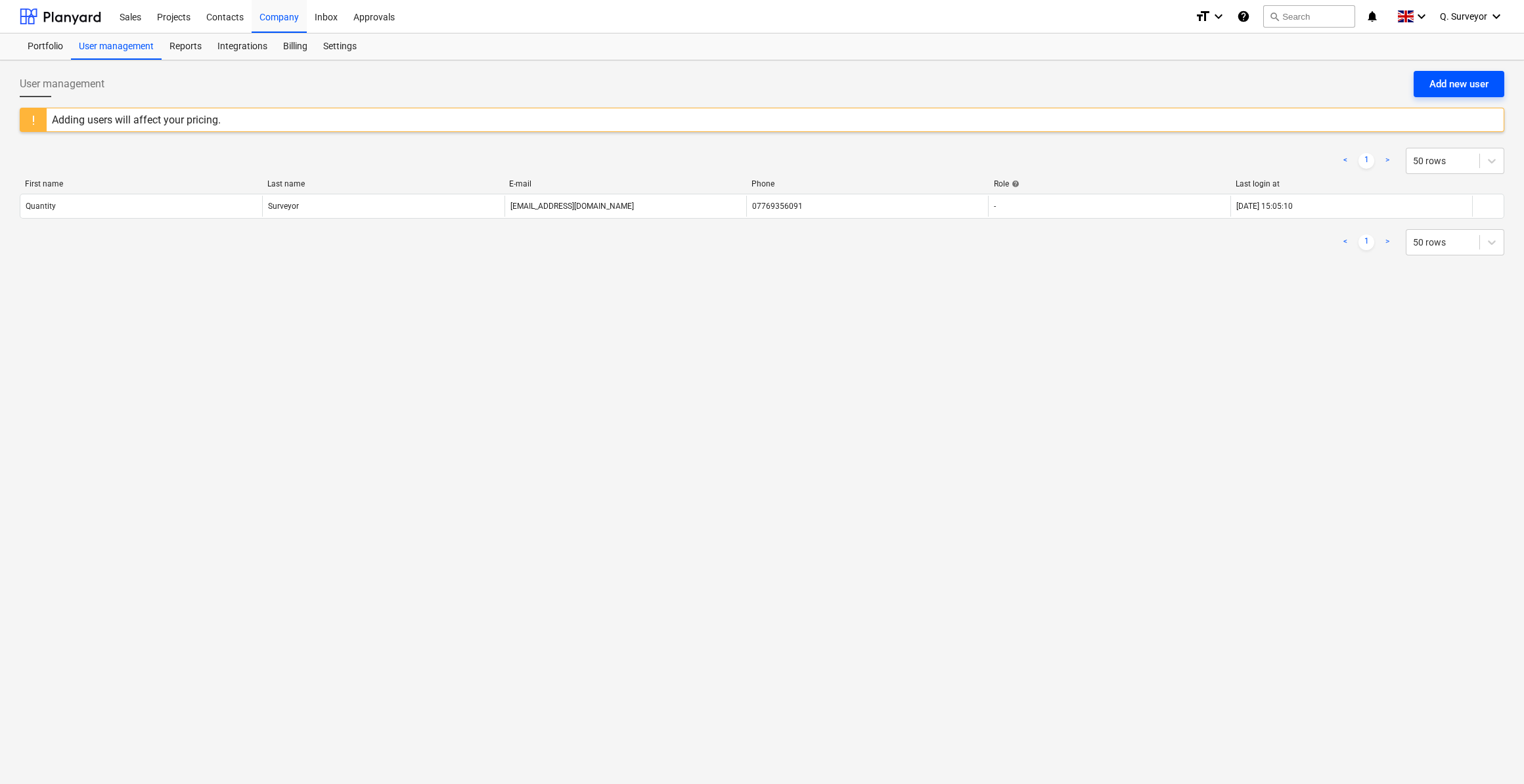 click on "Add new user" at bounding box center [1459, 84] 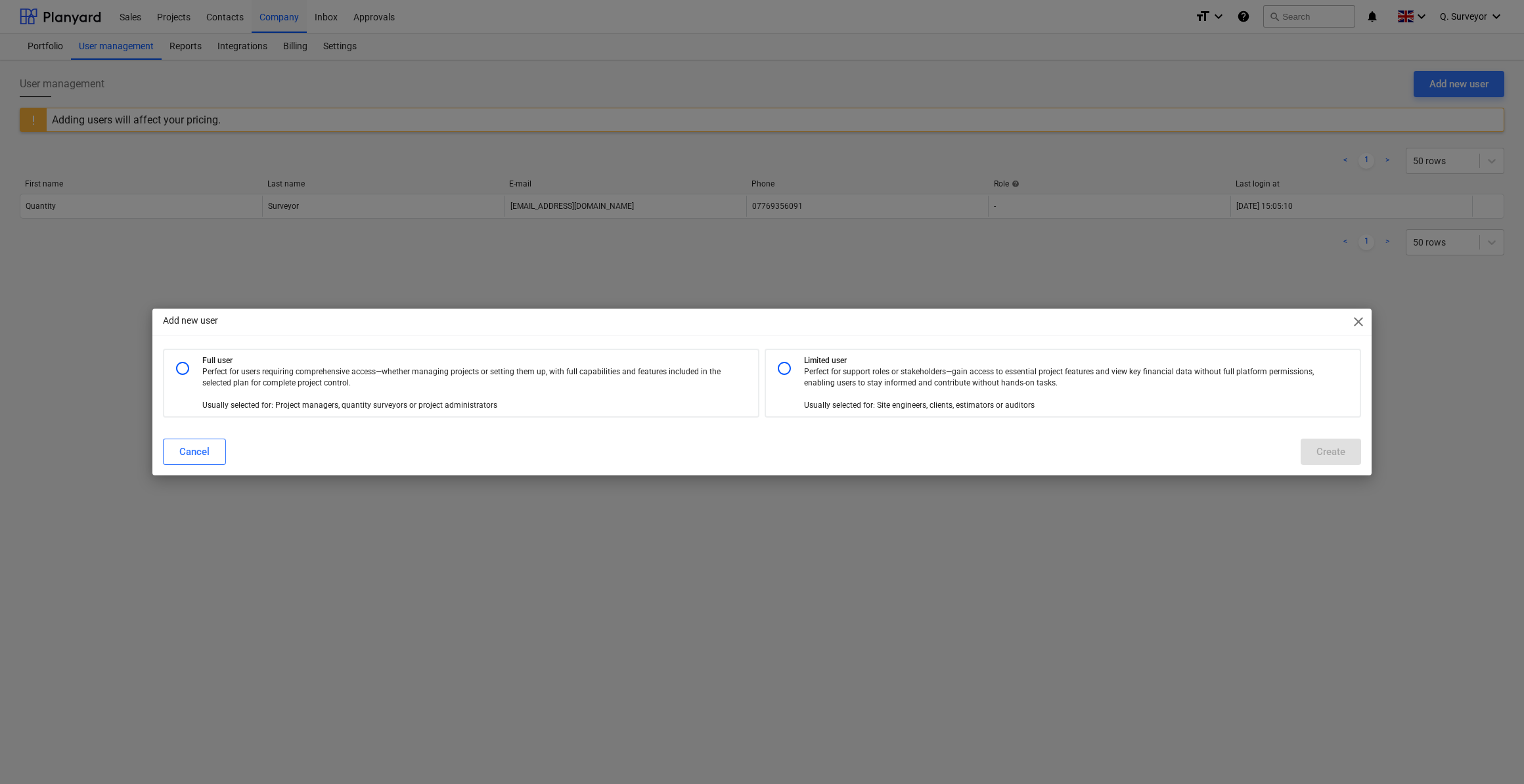 click on "Perfect for support roles or stakeholders—gain access to essential project features and view key financial data without full platform permissions, enabling users to stay informed and contribute without hands-on tasks.
Usually selected for: Site engineers, clients, estimators or auditors" at bounding box center (1069, 389) 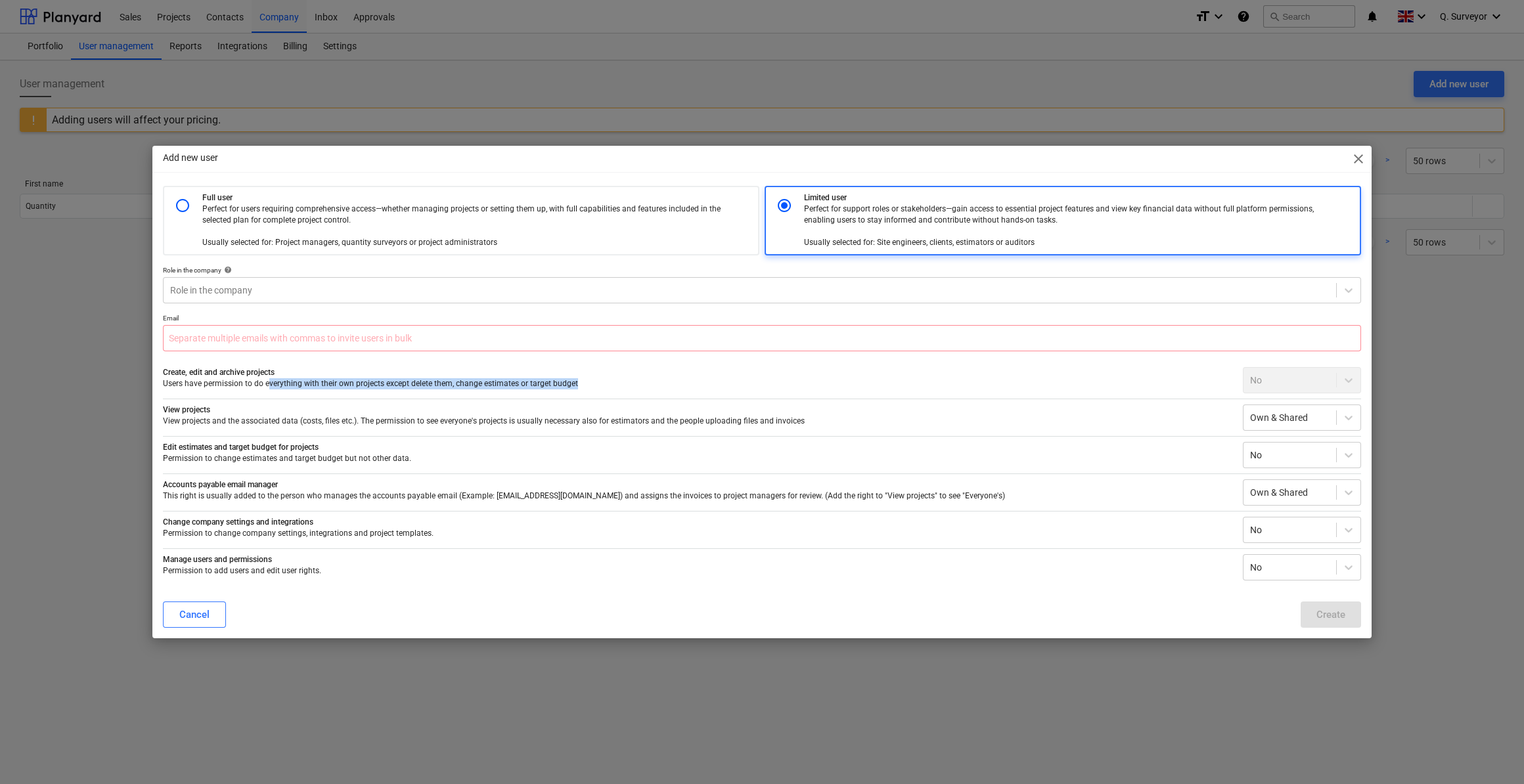 drag, startPoint x: 266, startPoint y: 385, endPoint x: 617, endPoint y: 384, distance: 351.0014 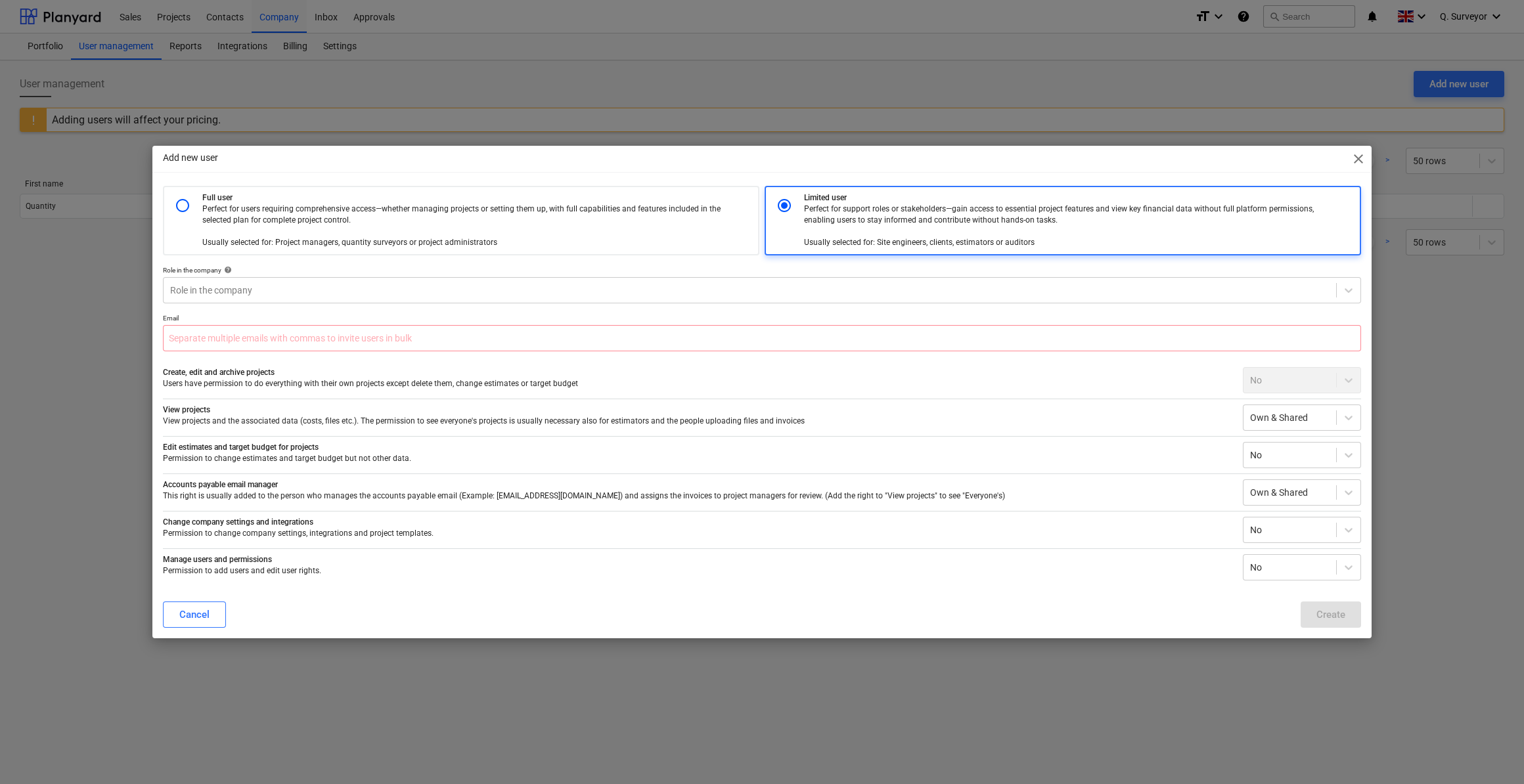 click on "Create, edit and archive projects" at bounding box center (698, 372) 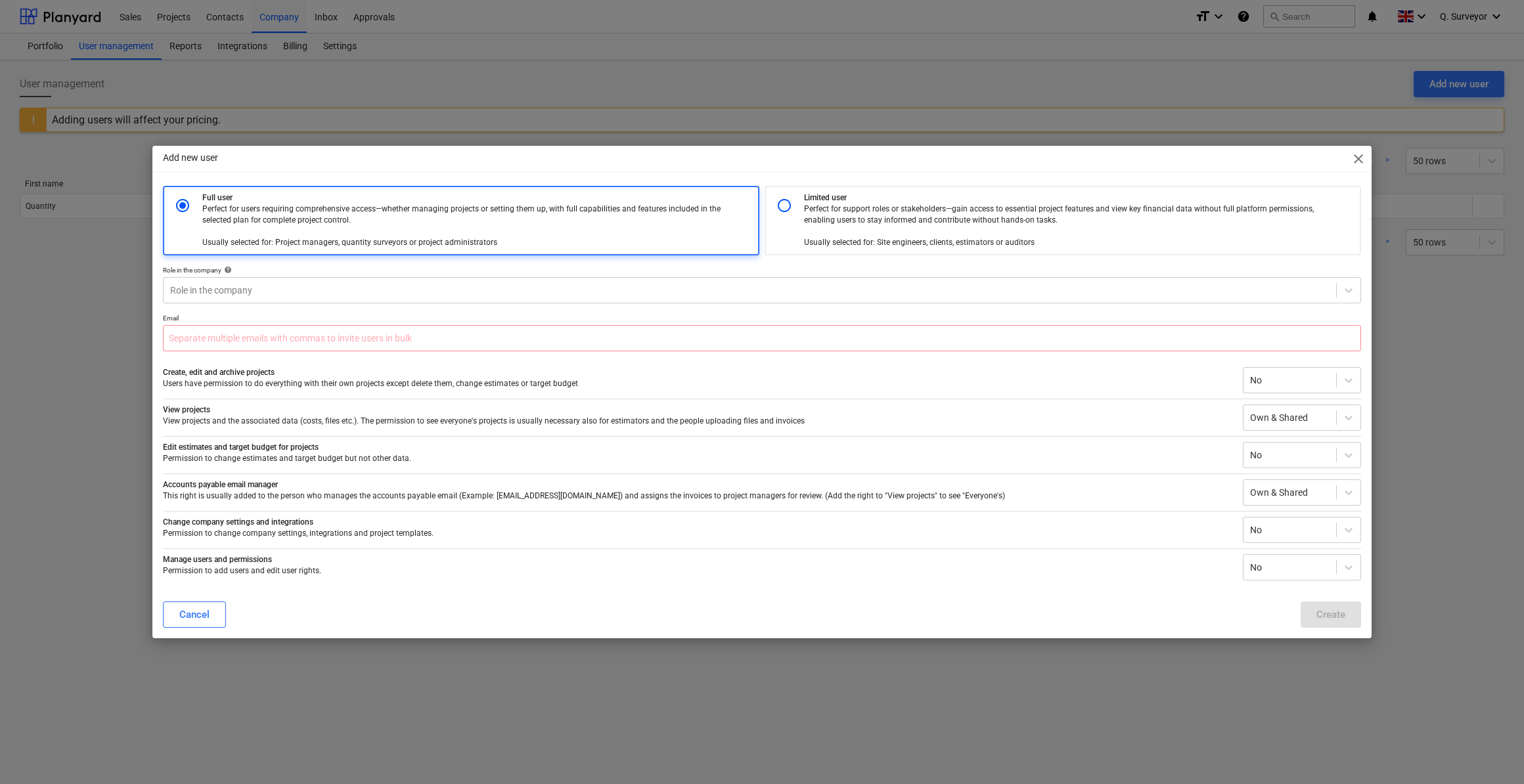click on "Perfect for support roles or stakeholders—gain access to essential project features and view key financial data without full platform permissions, enabling users to stay informed and contribute without hands-on tasks.
Usually selected for: Site engineers, clients, estimators or auditors" at bounding box center (1069, 226) 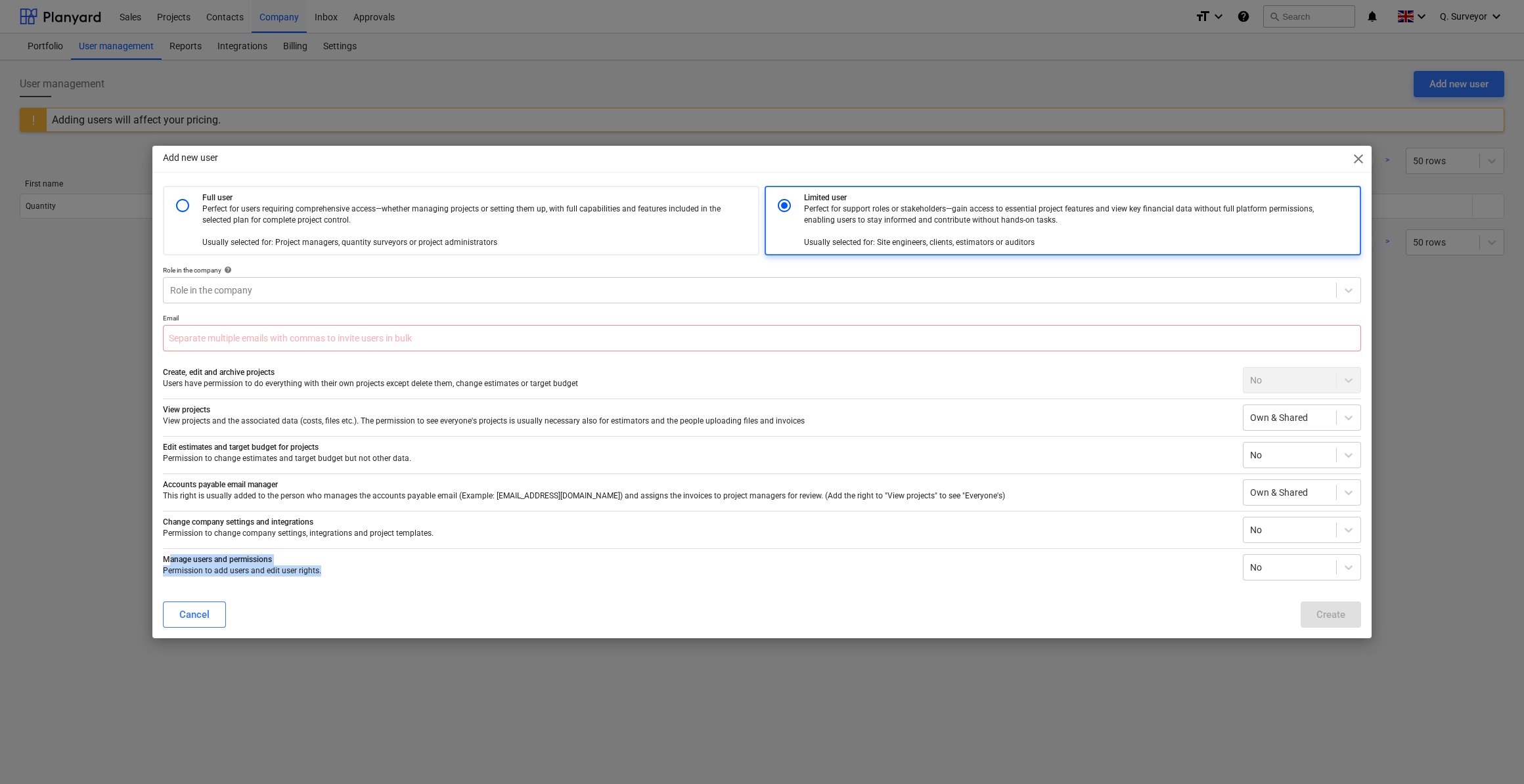 drag, startPoint x: 168, startPoint y: 556, endPoint x: 320, endPoint y: 569, distance: 152.55491 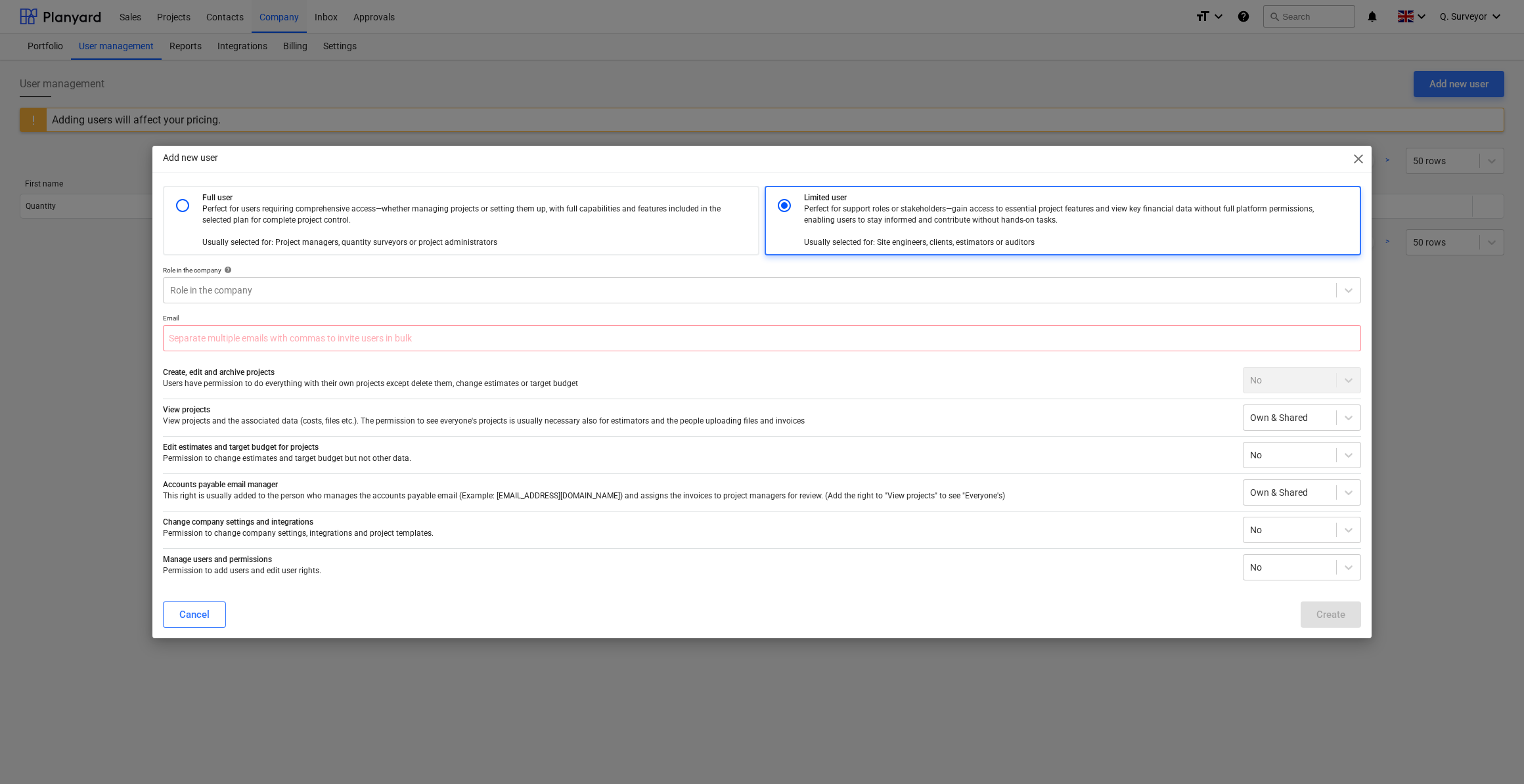 click on "Change company settings and integrations" at bounding box center [698, 522] 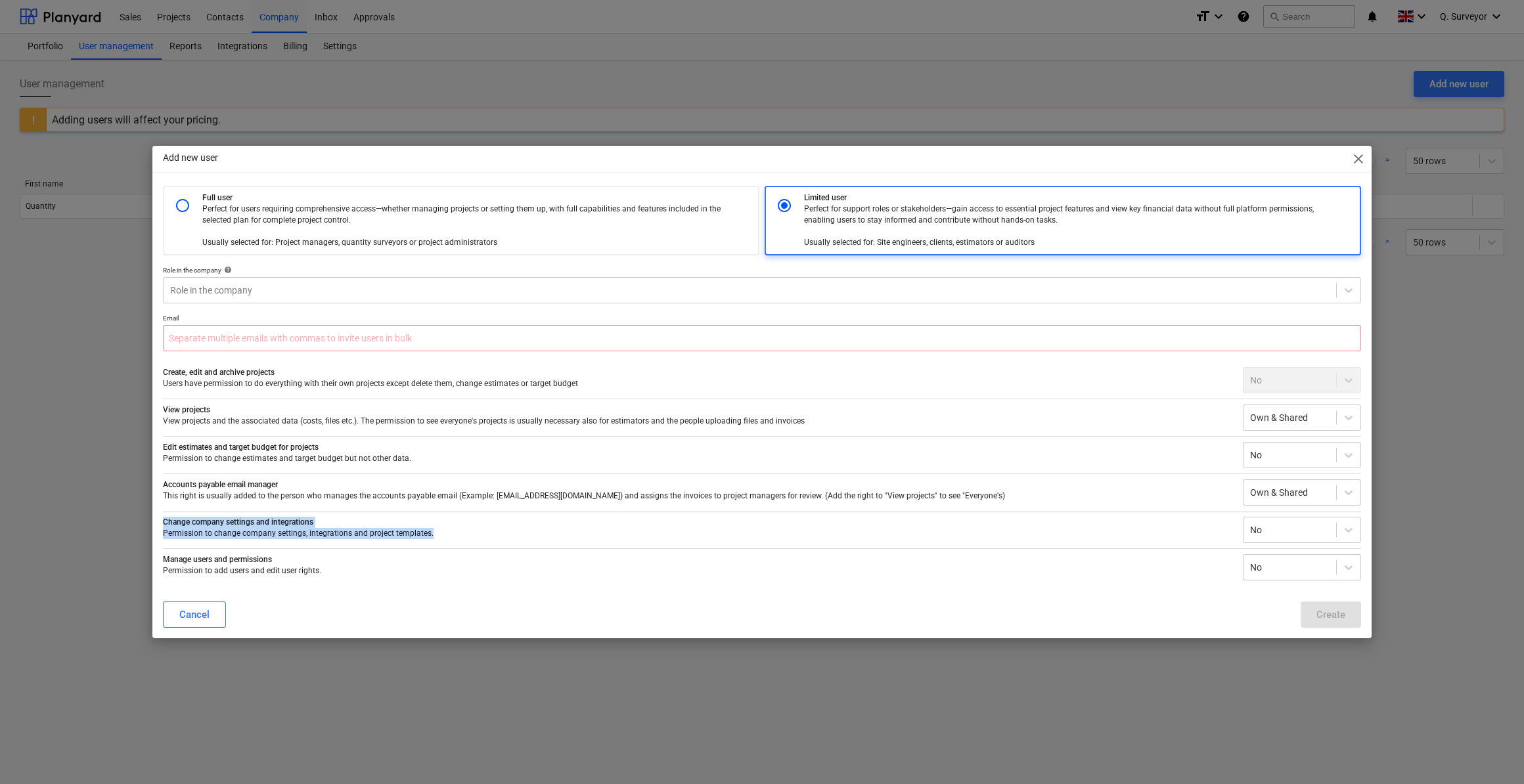 drag, startPoint x: 162, startPoint y: 519, endPoint x: 455, endPoint y: 532, distance: 293.28825 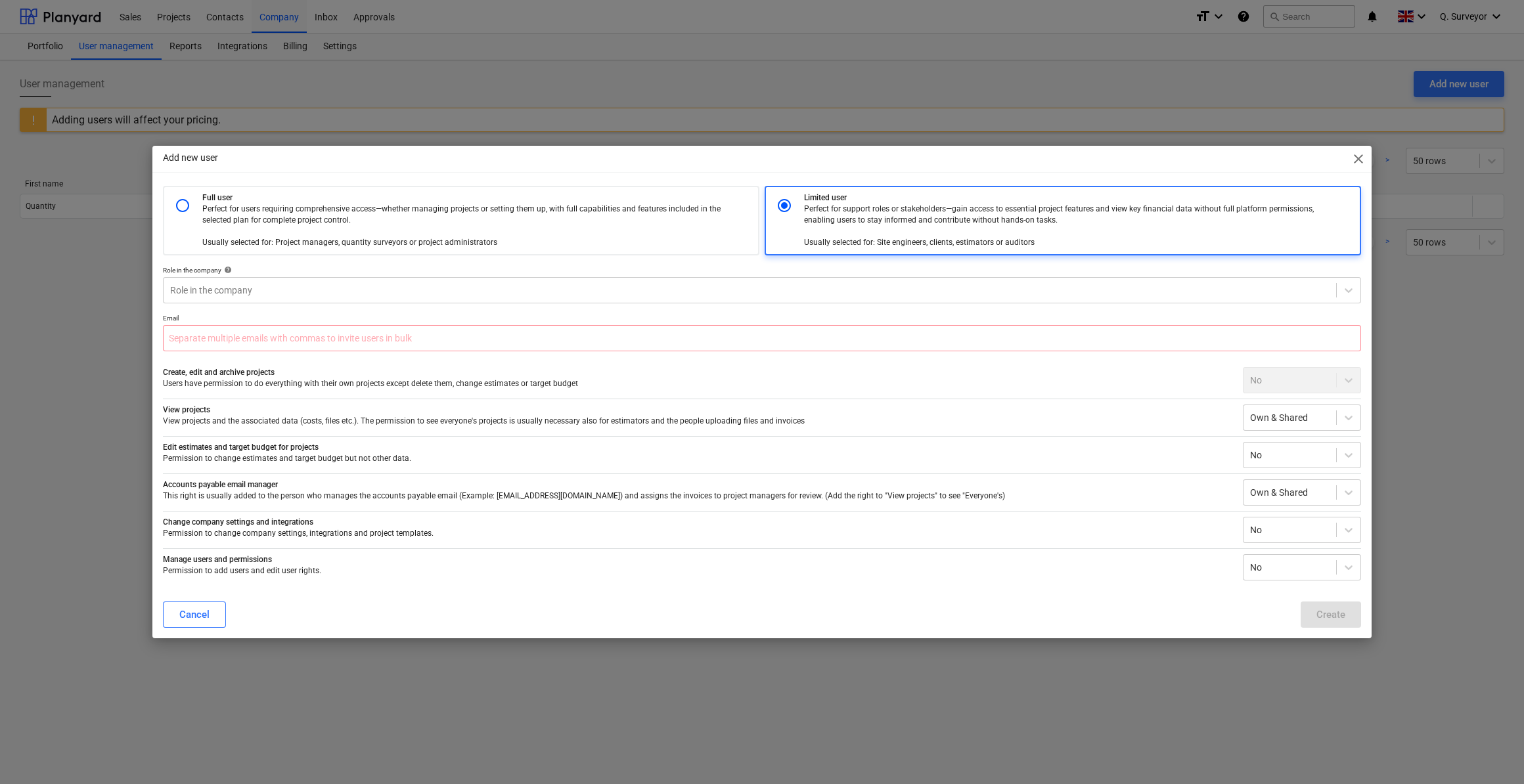 click on "This right is usually added to the person who manages the accounts payable email (Example: [EMAIL_ADDRESS][DOMAIN_NAME]) and assigns the invoices to project managers for review. (Add the right to "View projects" to see "Everyone's)" at bounding box center [698, 496] 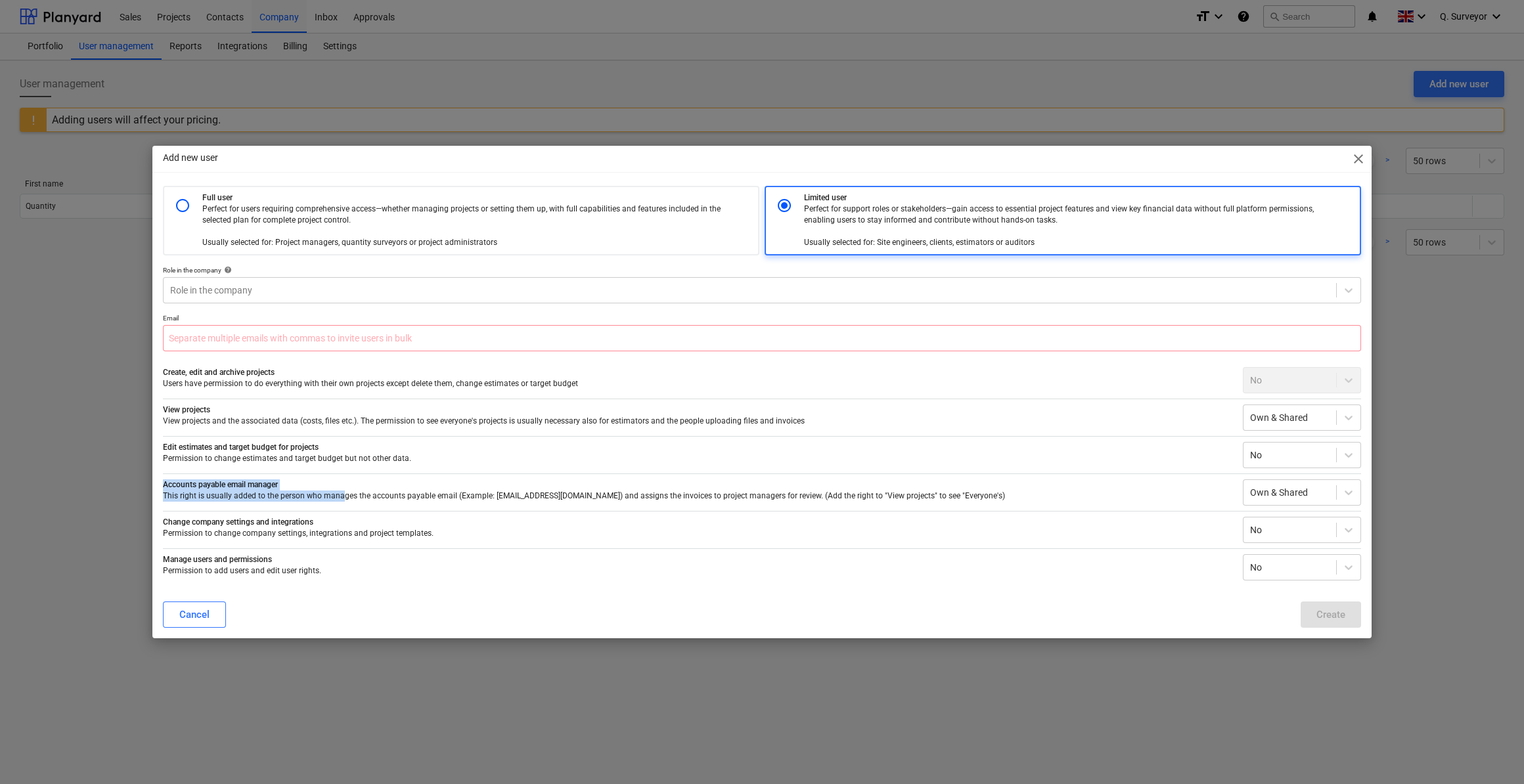 drag, startPoint x: 216, startPoint y: 490, endPoint x: 340, endPoint y: 493, distance: 124.03629 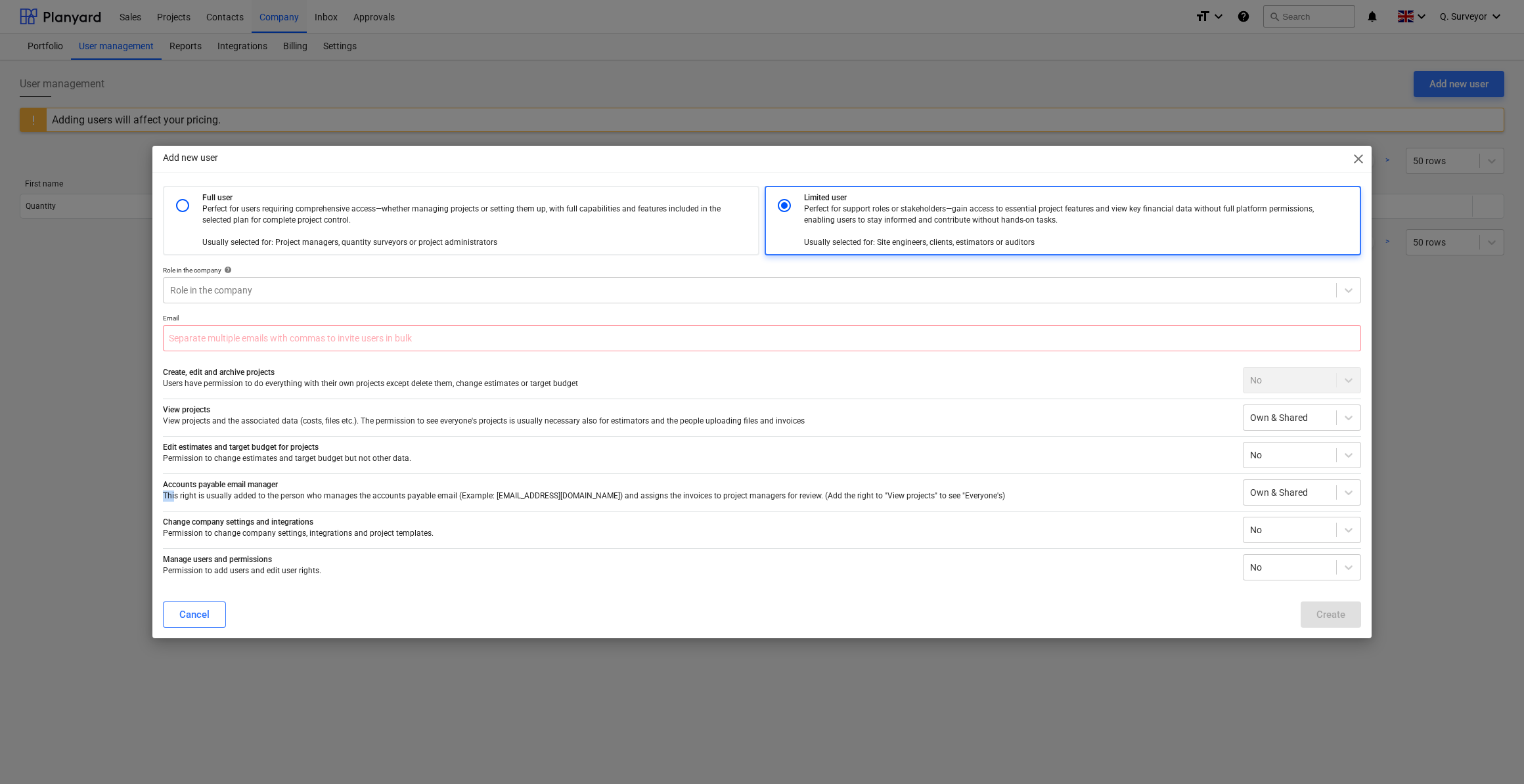 drag, startPoint x: 175, startPoint y: 495, endPoint x: 966, endPoint y: 483, distance: 791.091 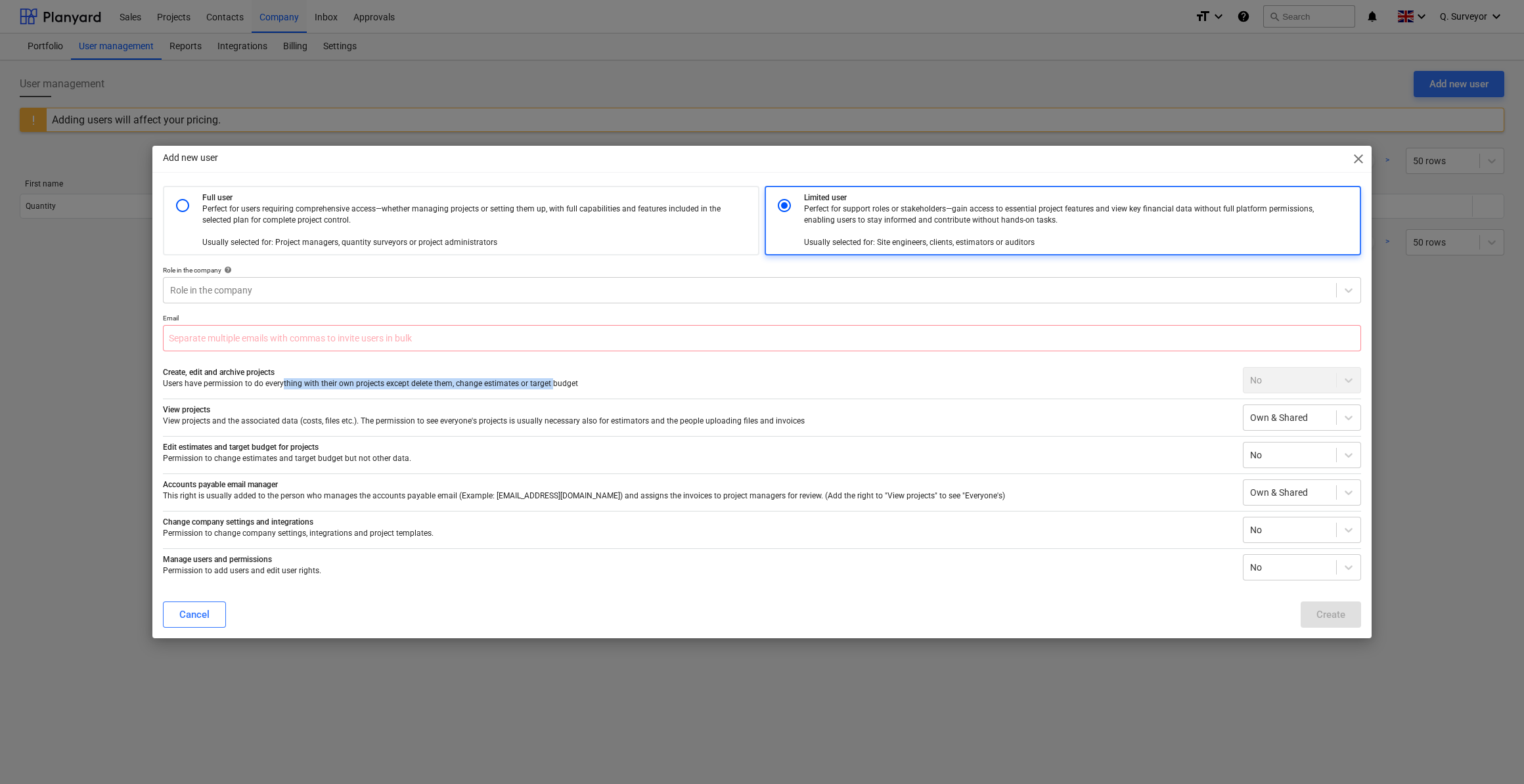 drag, startPoint x: 550, startPoint y: 387, endPoint x: 285, endPoint y: 396, distance: 265.15279 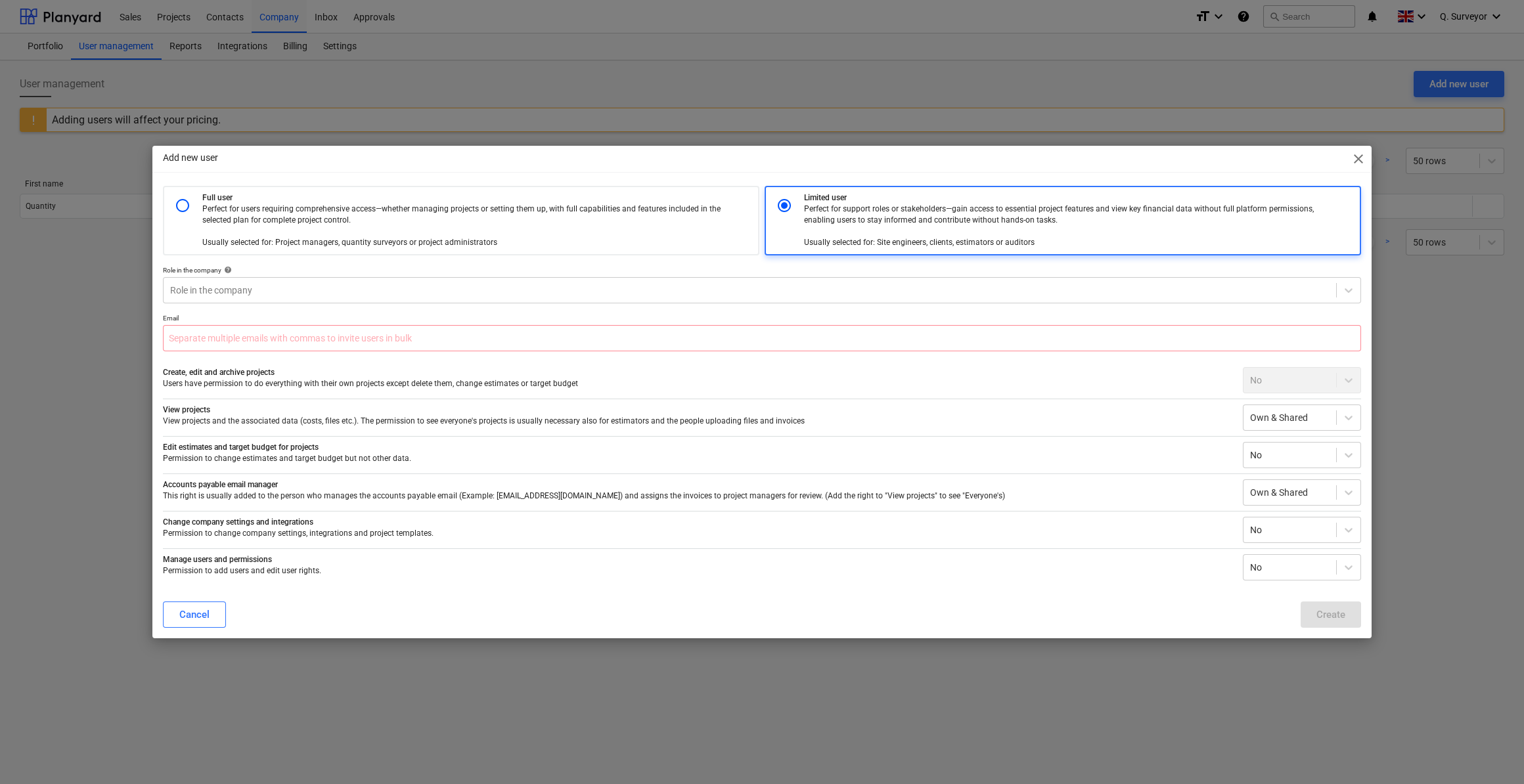 drag, startPoint x: 285, startPoint y: 396, endPoint x: 278, endPoint y: 410, distance: 15.65248 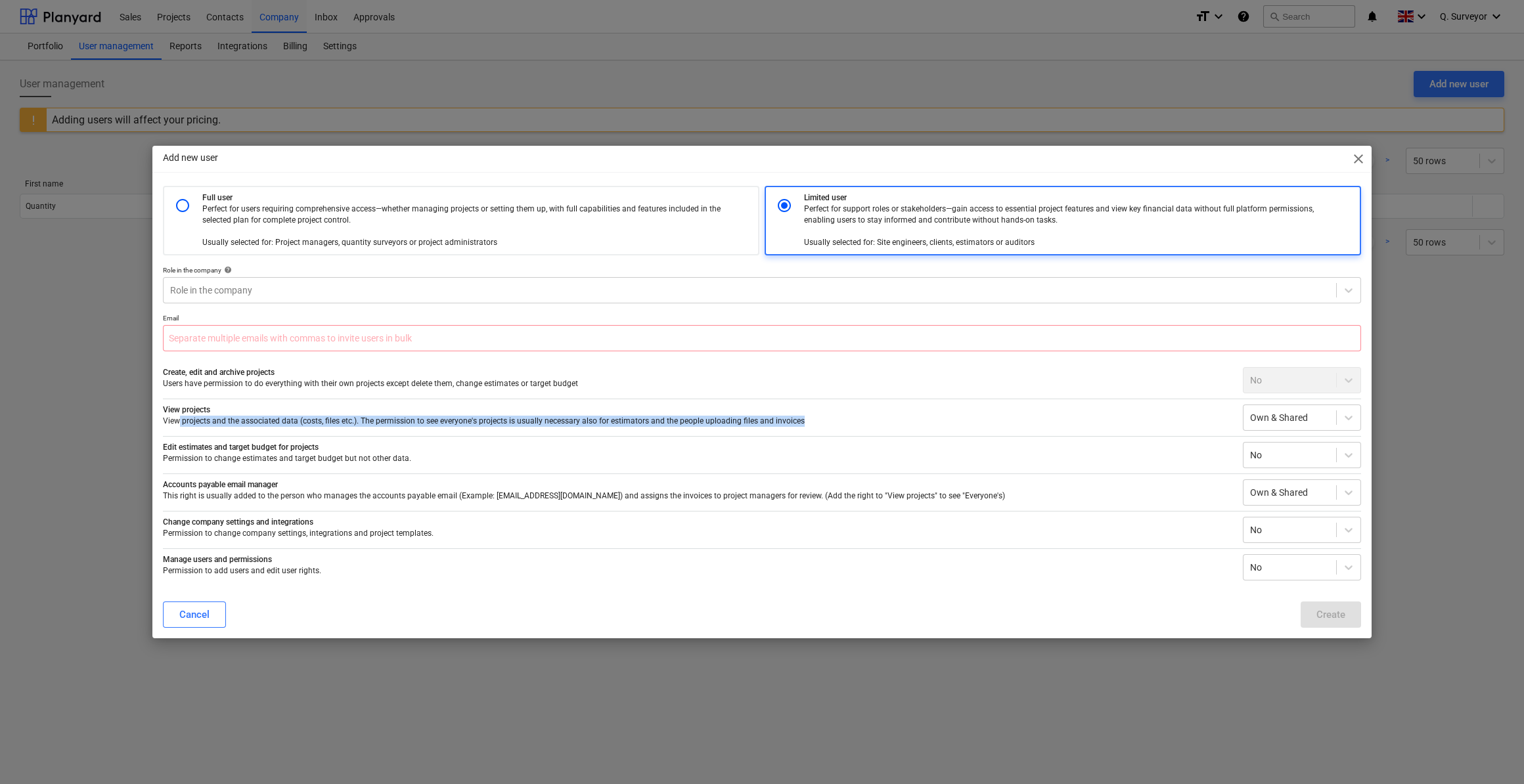 drag, startPoint x: 179, startPoint y: 422, endPoint x: 849, endPoint y: 419, distance: 670.00672 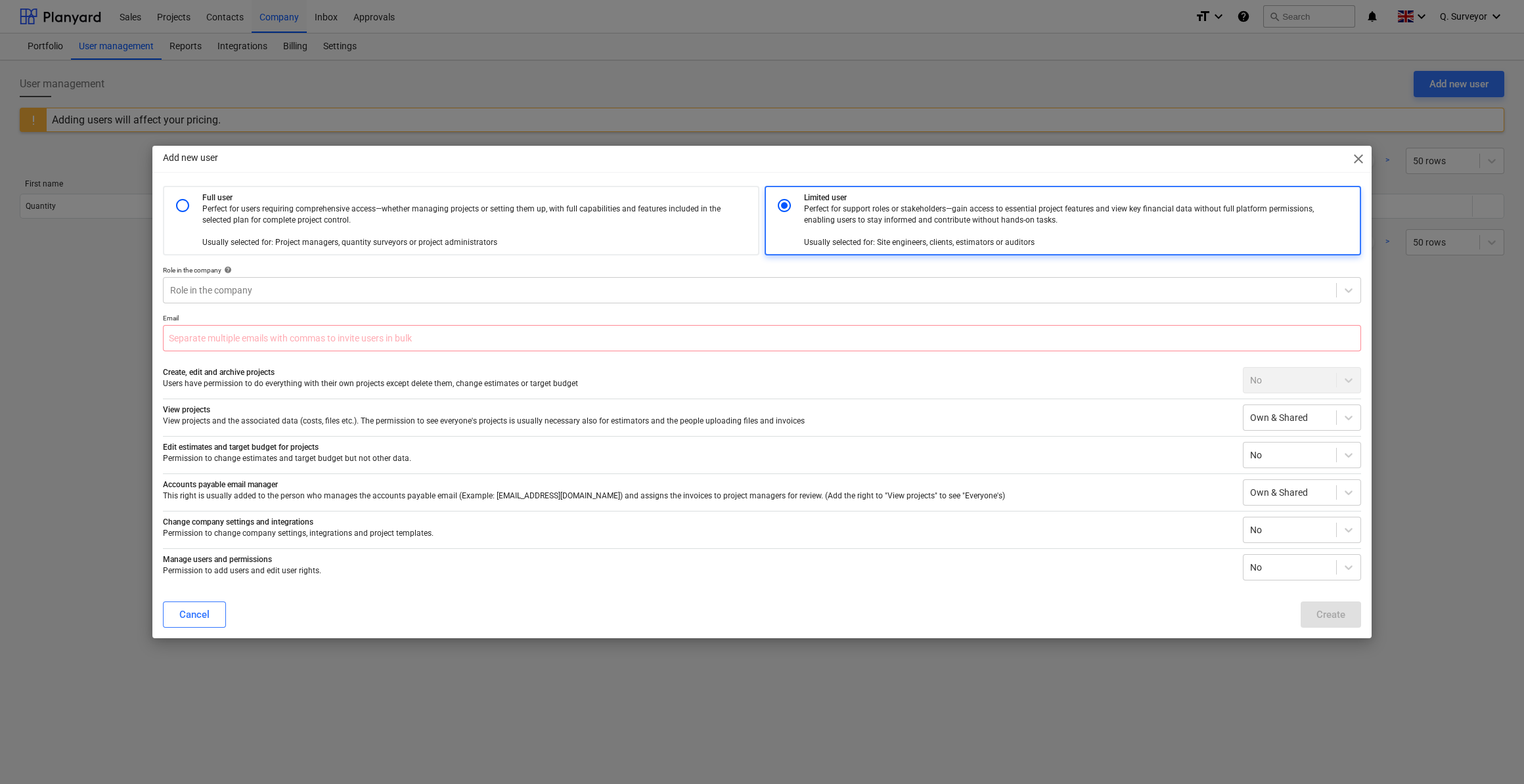 click on "Edit estimates and target budget for projects" at bounding box center [698, 447] 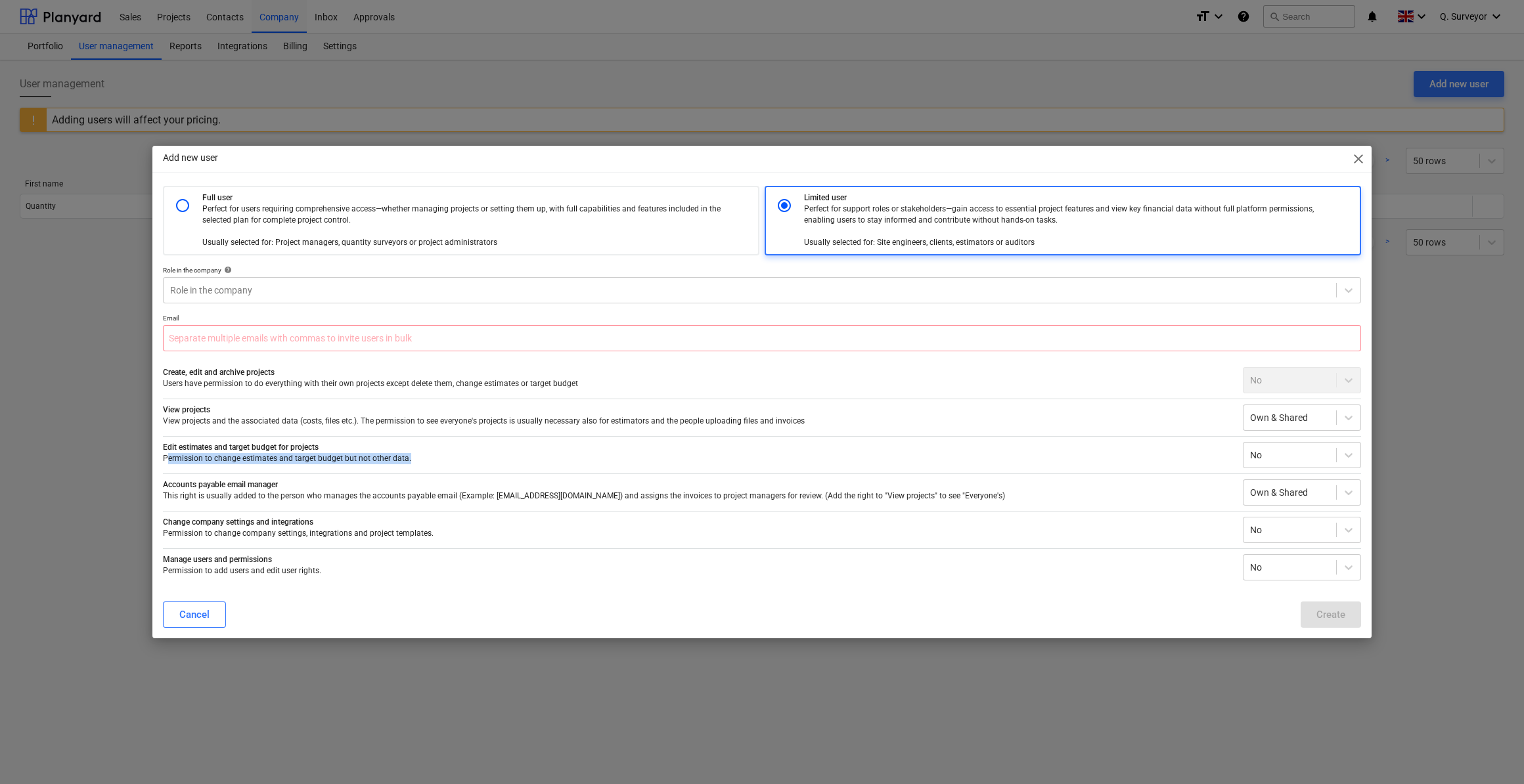 drag, startPoint x: 168, startPoint y: 461, endPoint x: 411, endPoint y: 453, distance: 243.13165 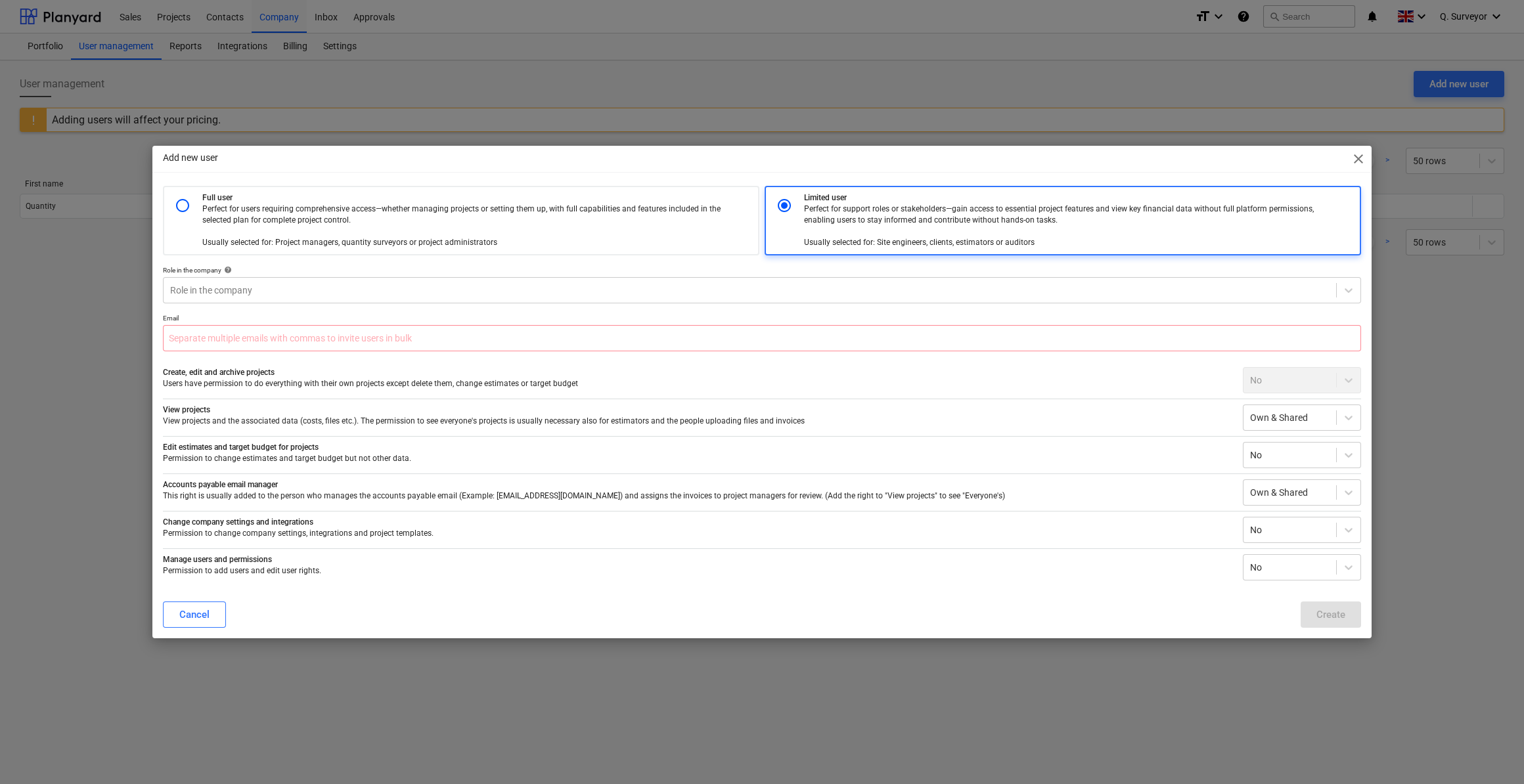click on "Create, edit and archive projects Users have permission to do everything with their own projects except delete them, change estimates or target budget No" at bounding box center [762, 378] 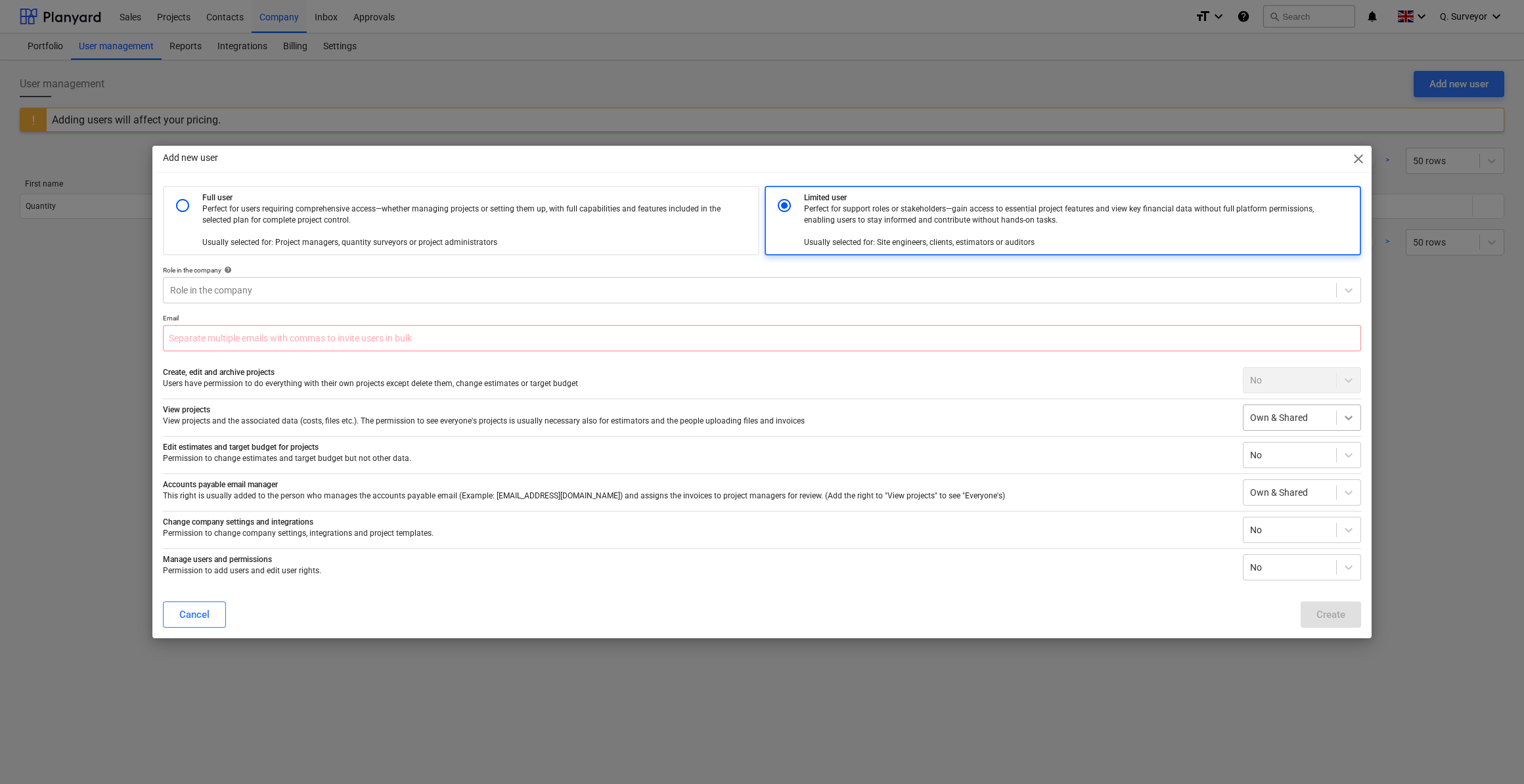 click 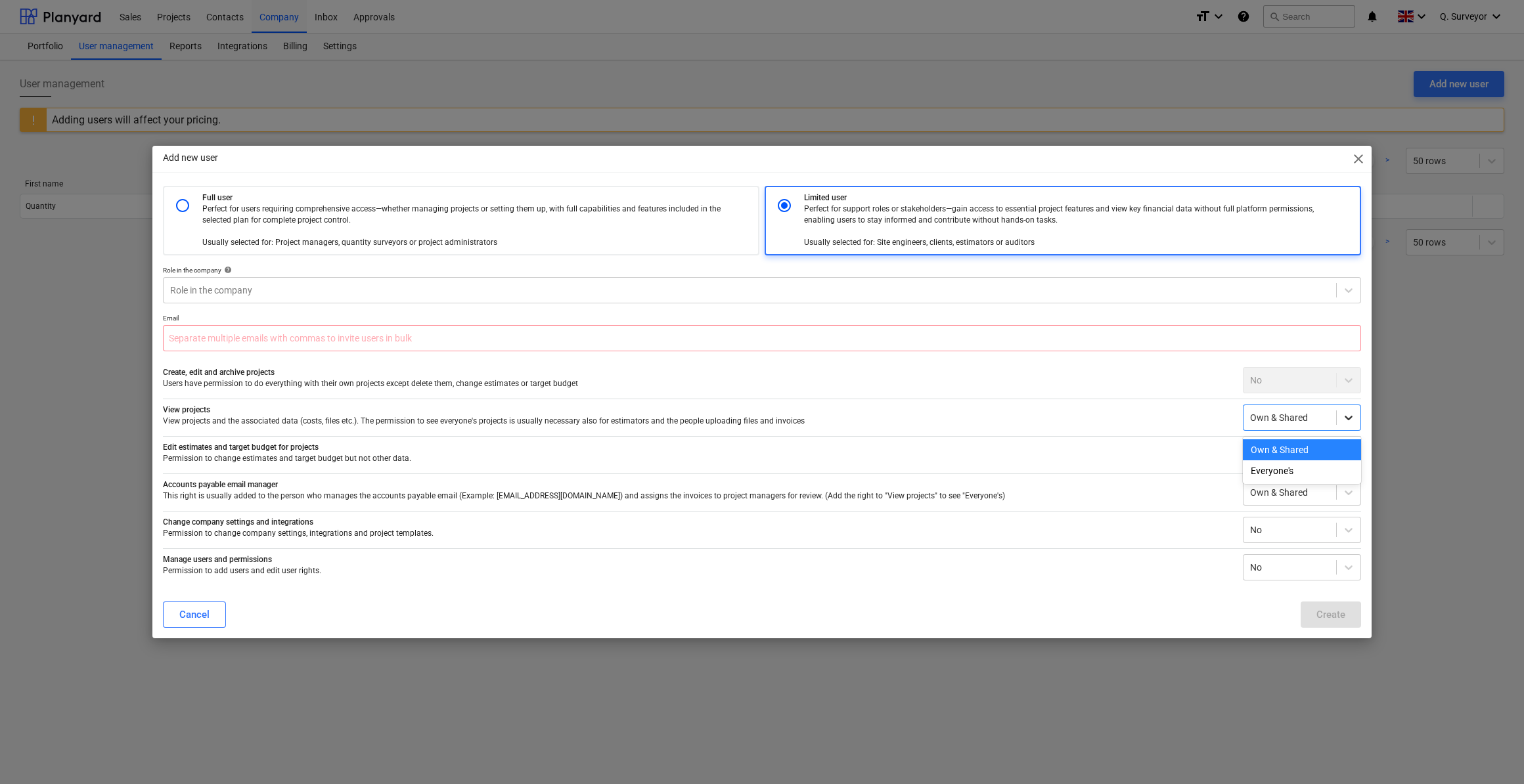 click at bounding box center (1349, 418) 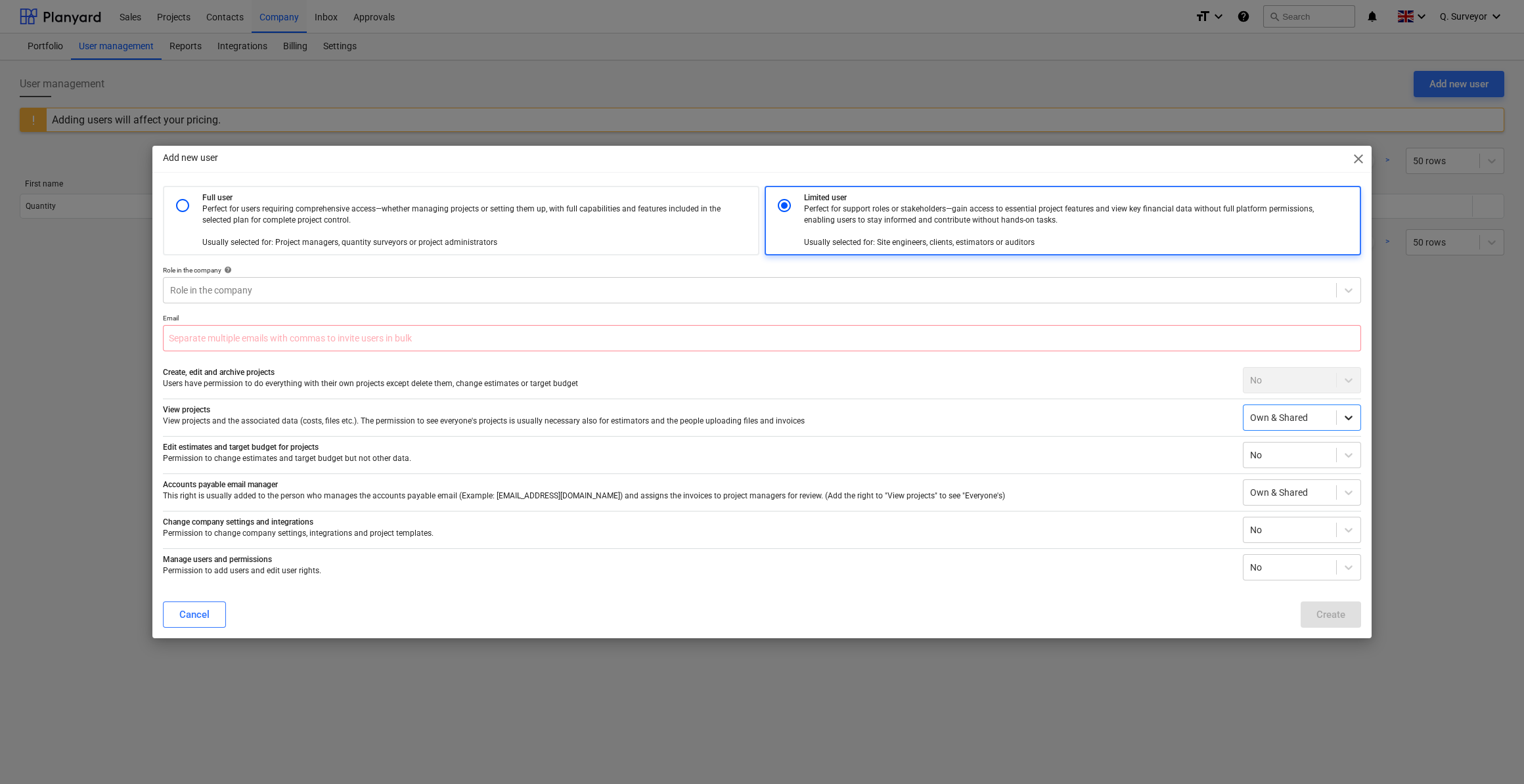 click at bounding box center [1349, 418] 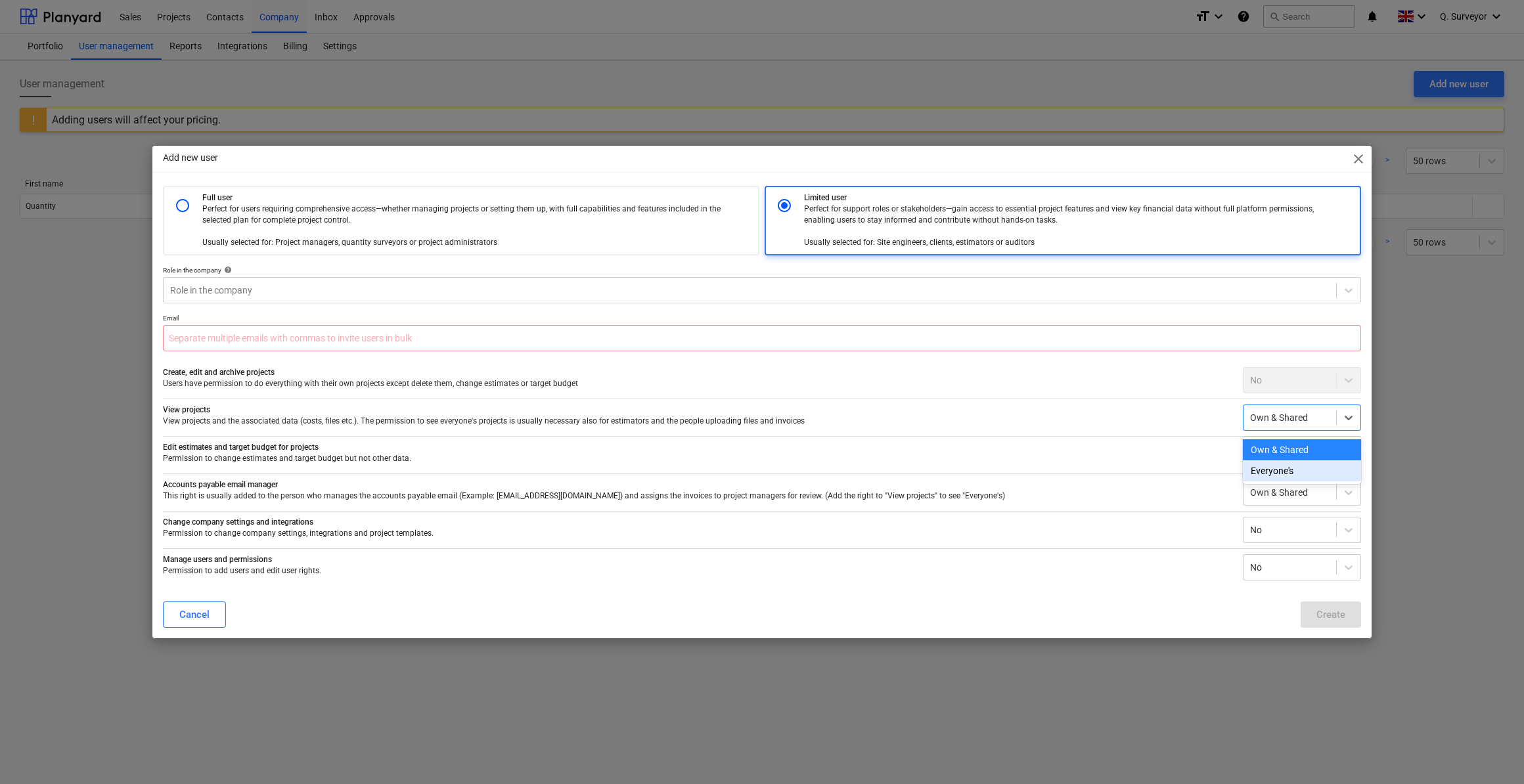 click on "Everyone's" at bounding box center [1302, 471] 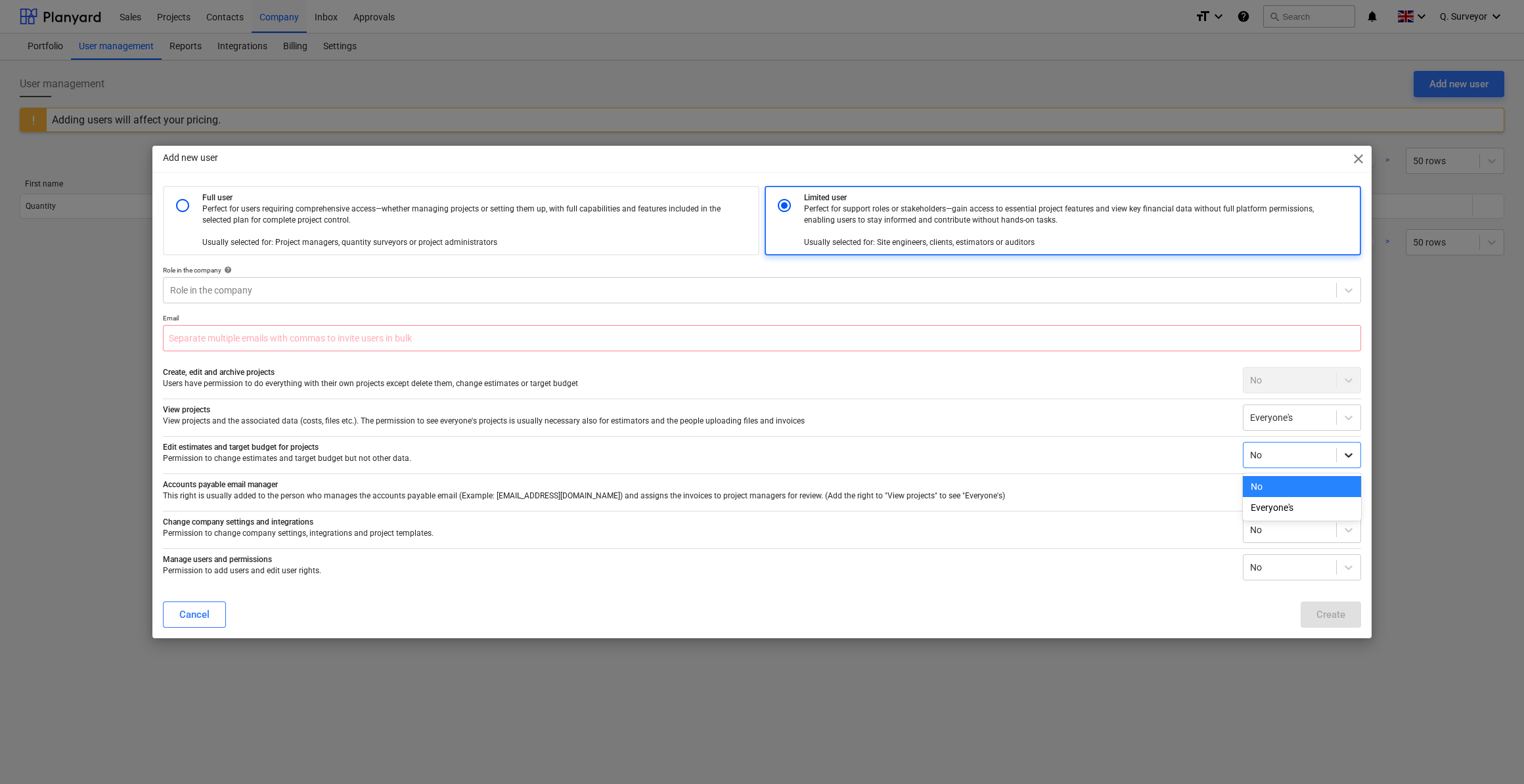 click at bounding box center [1349, 455] 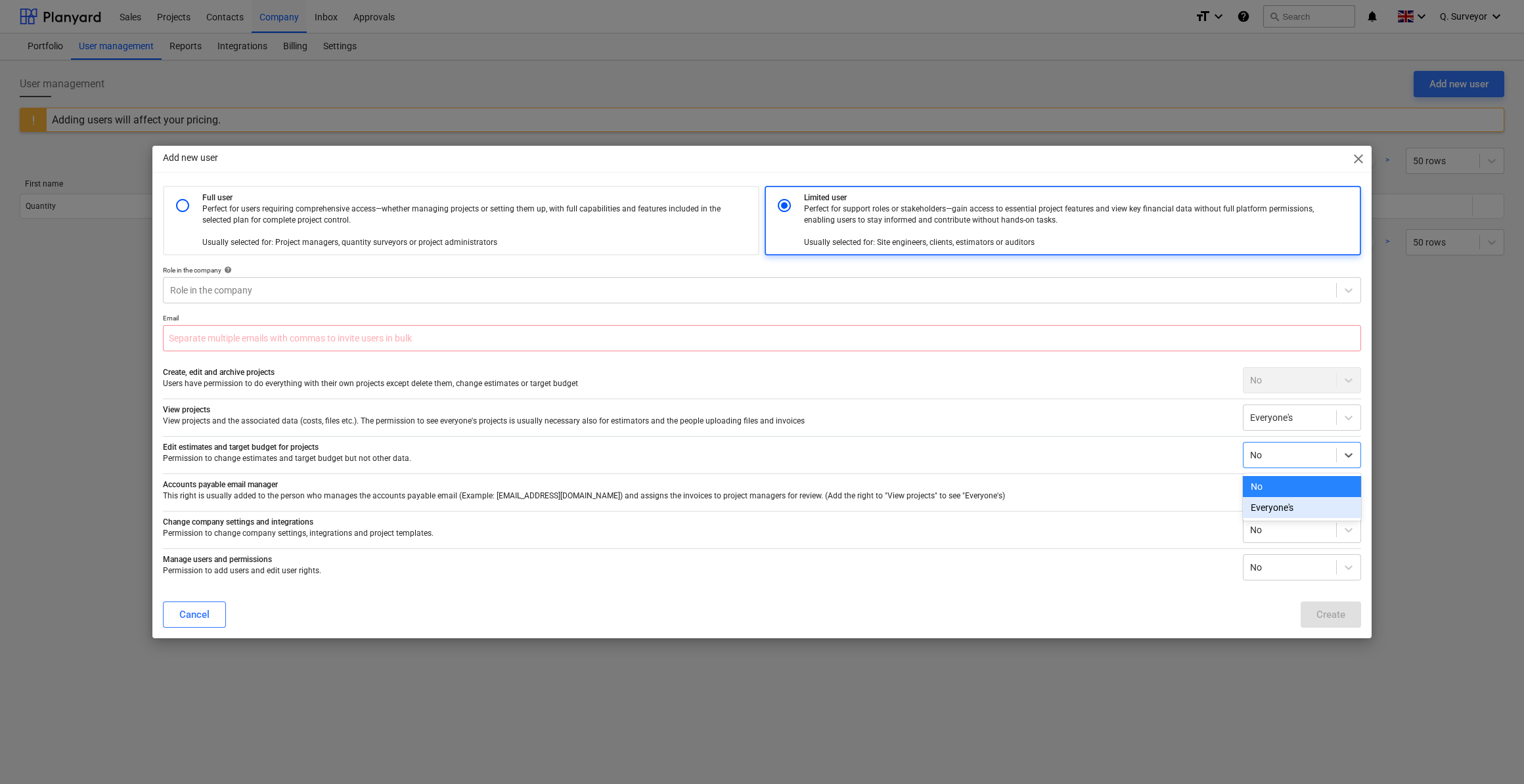 click on "Everyone's" at bounding box center (1302, 508) 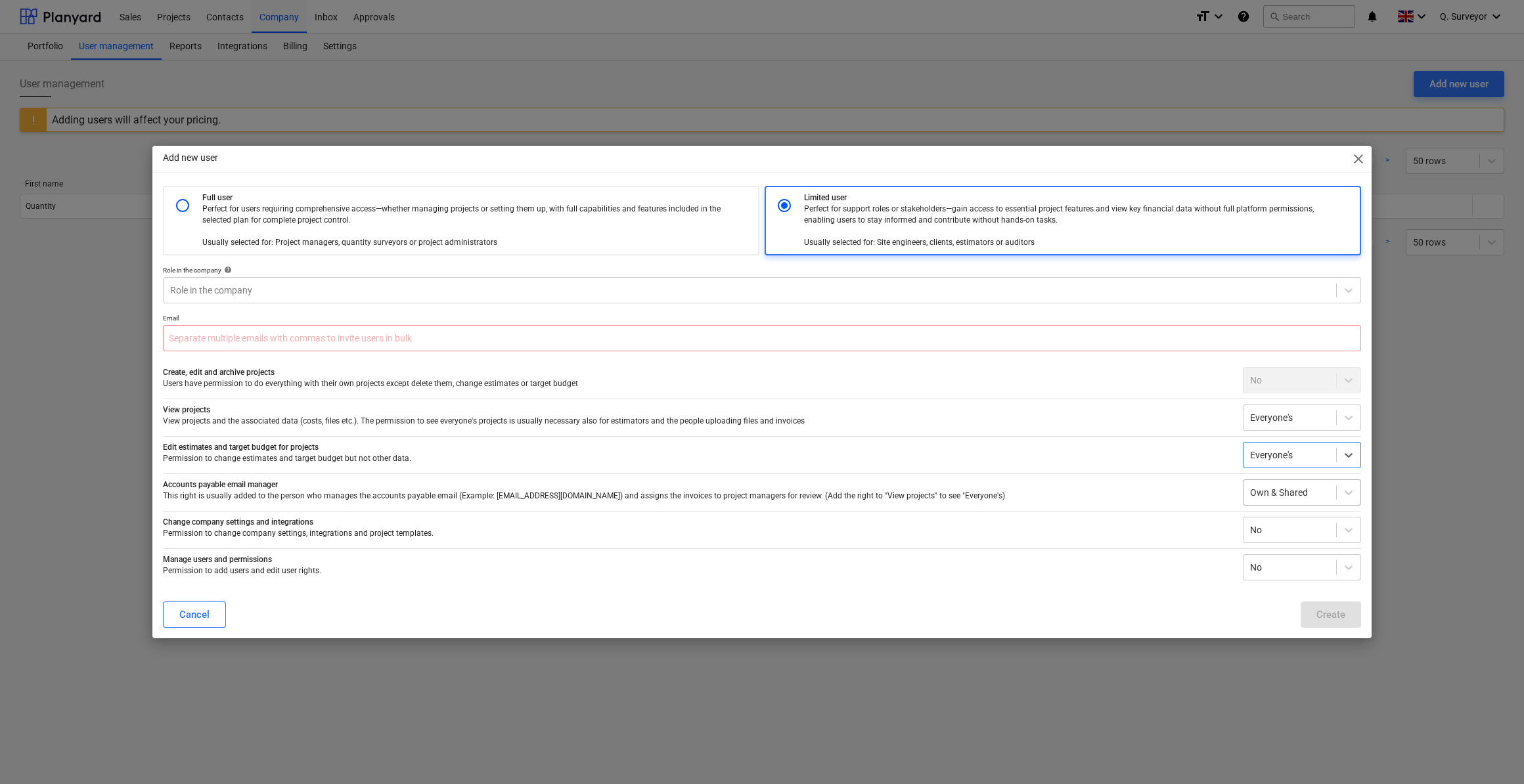 click on "Own & Shared" at bounding box center (1302, 492) 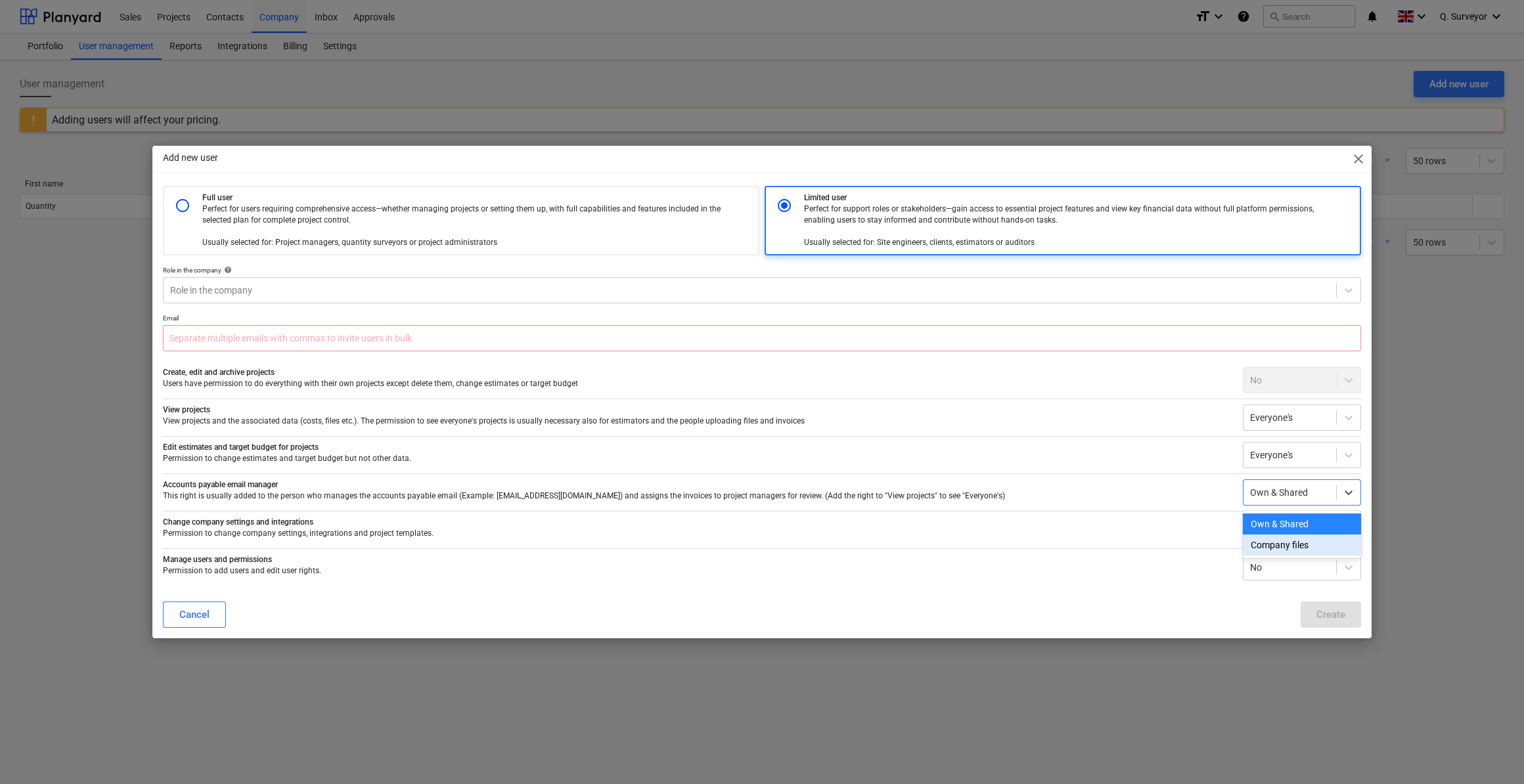 click on "Company files" at bounding box center (1302, 545) 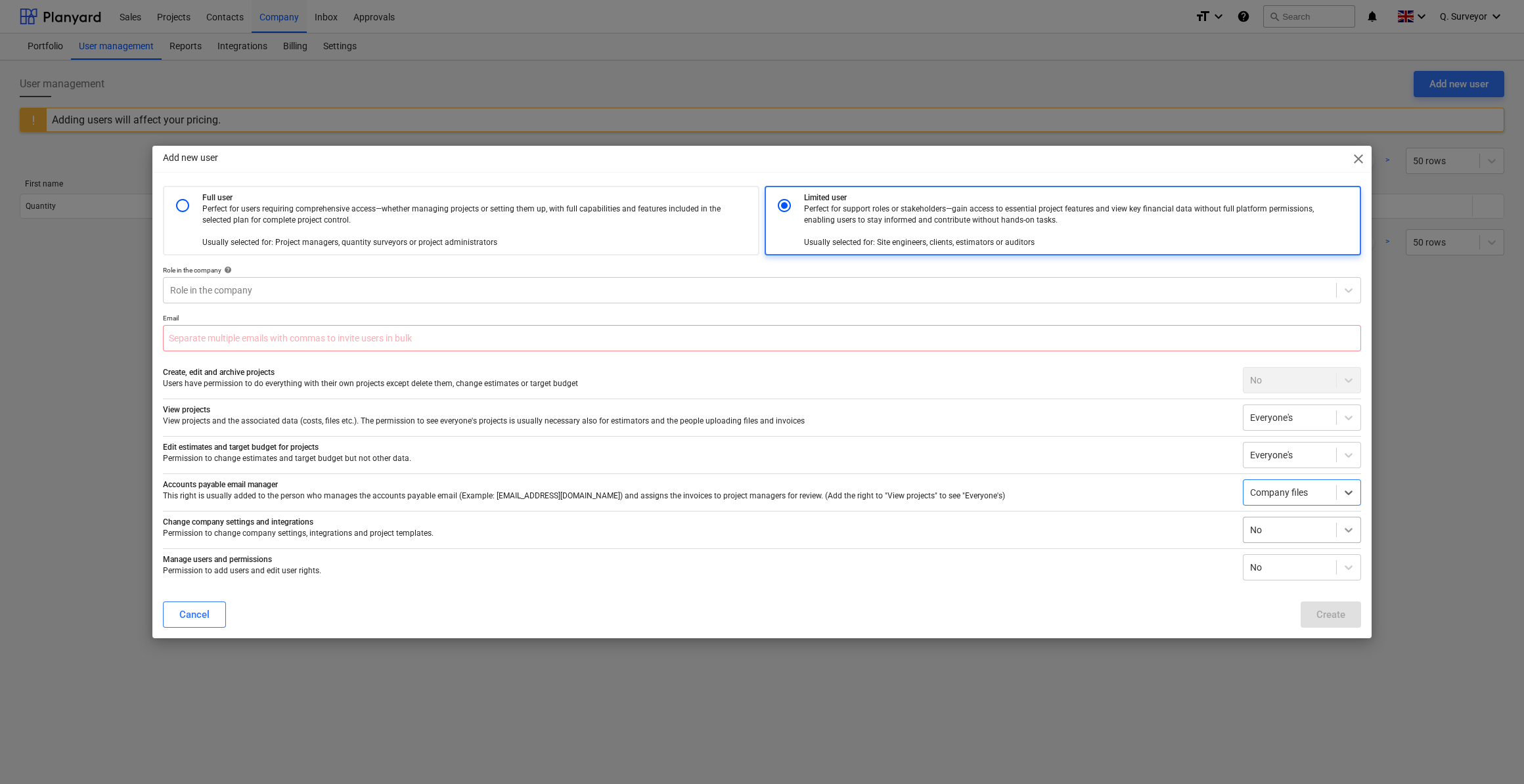 click at bounding box center (1349, 530) 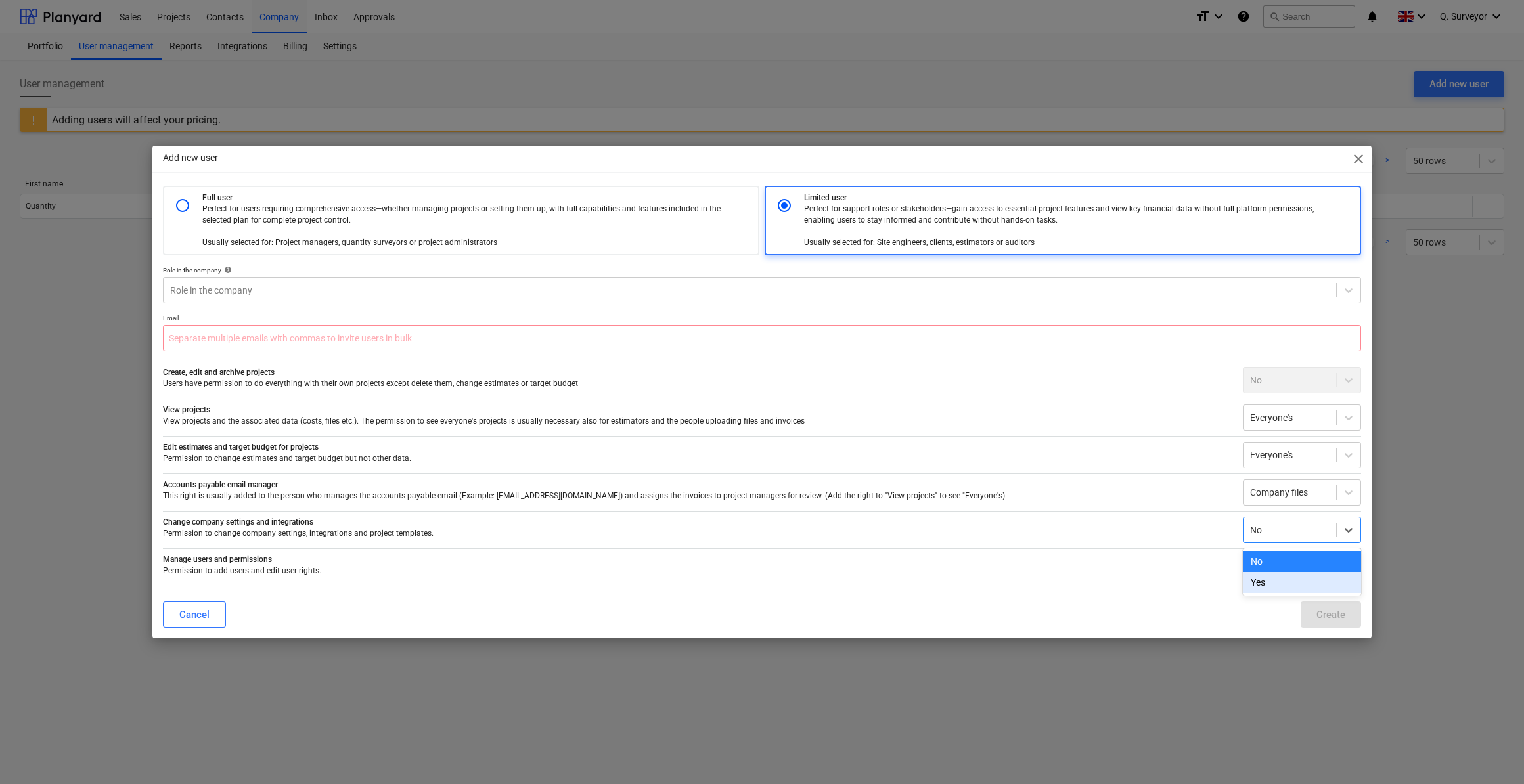 click on "Yes" at bounding box center (1302, 582) 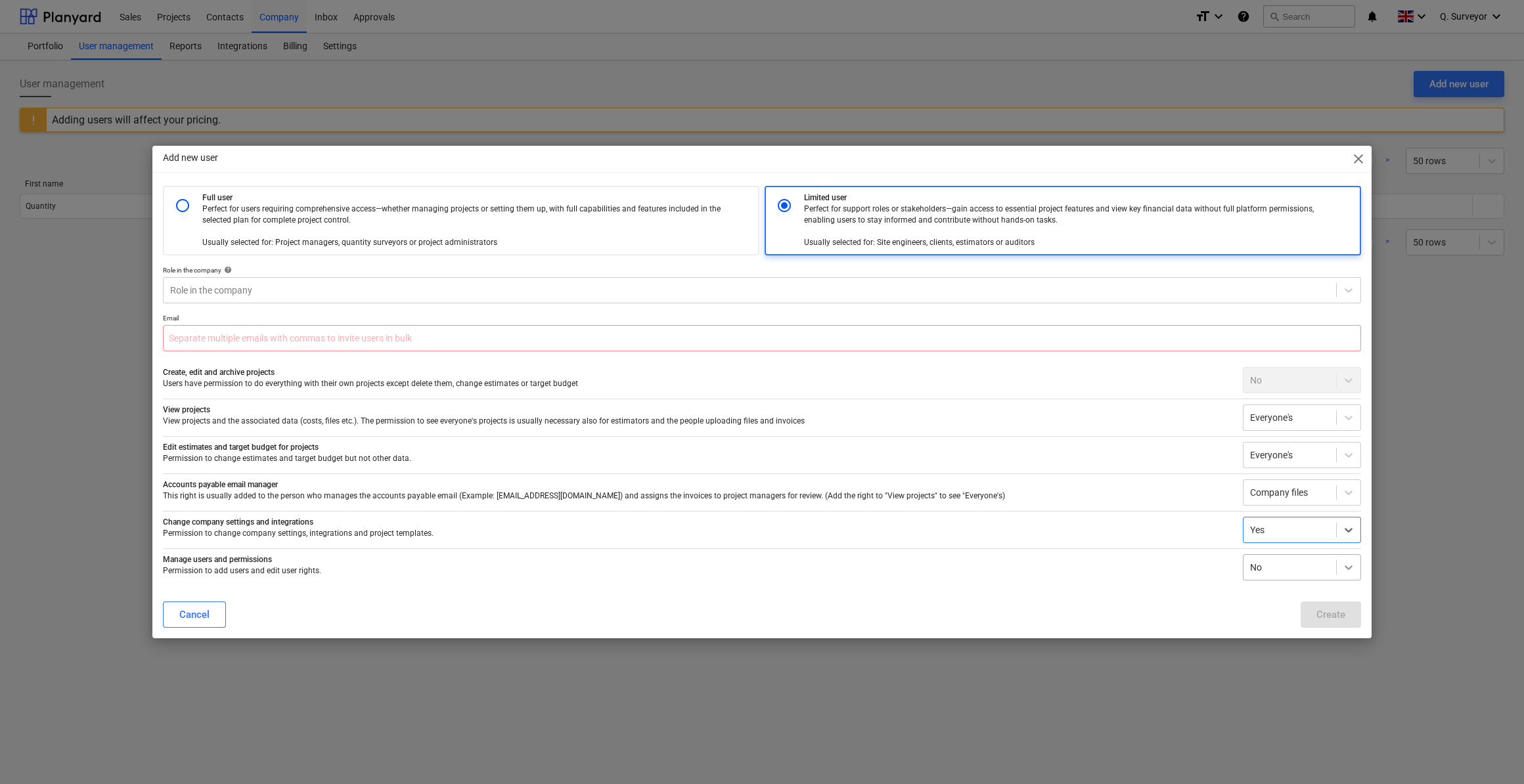 click 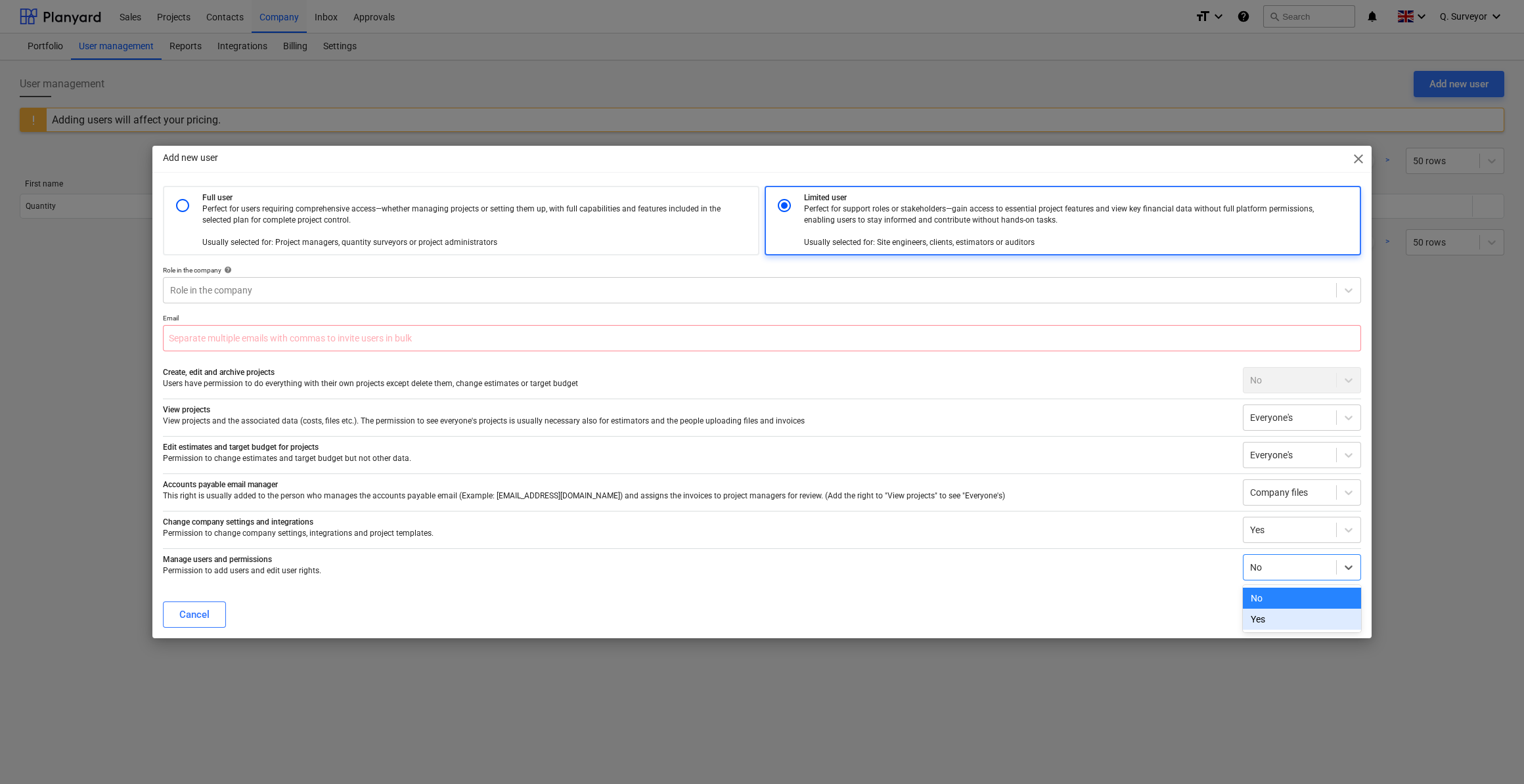 click on "Yes" at bounding box center (1302, 619) 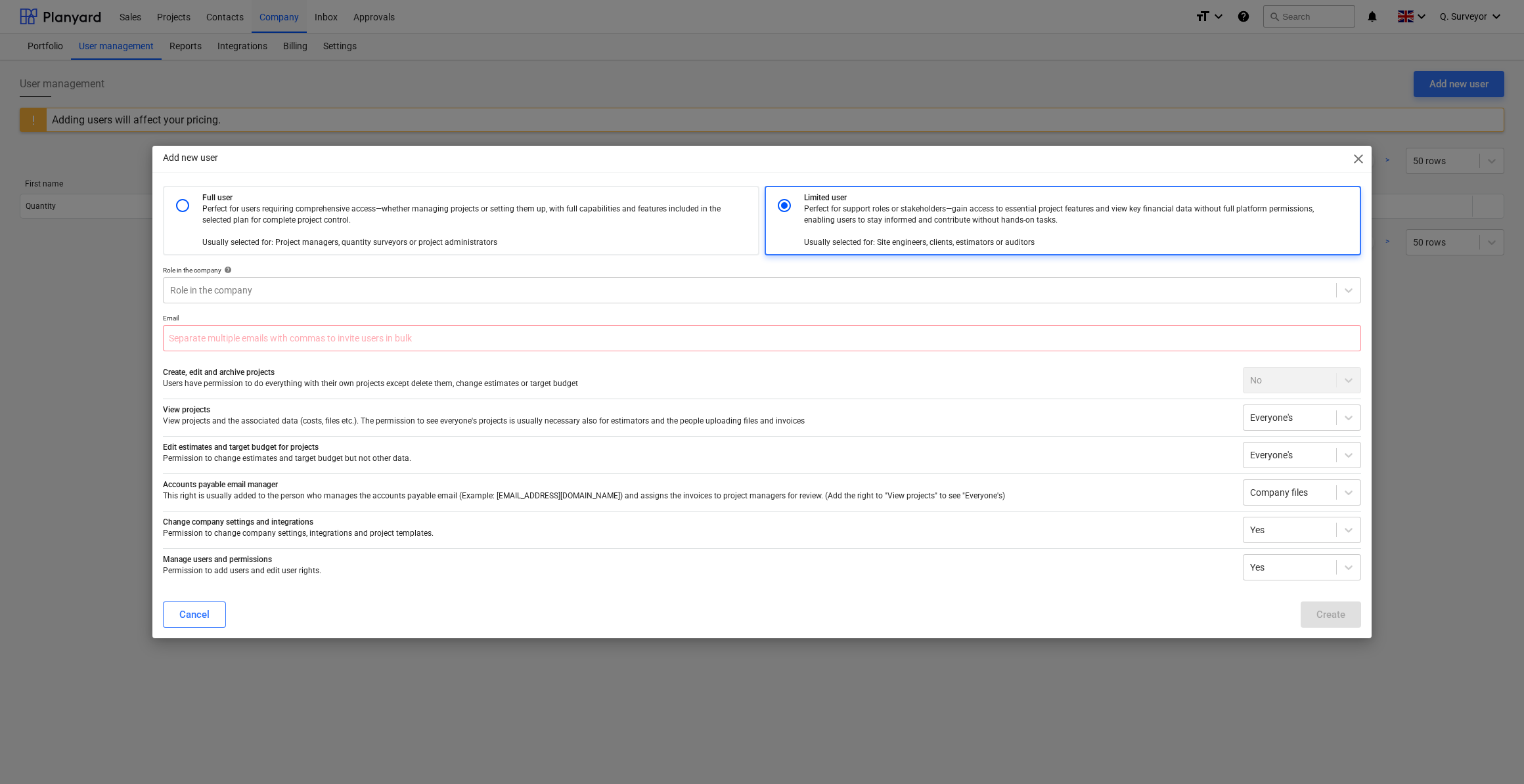 click on "No" at bounding box center [1302, 380] 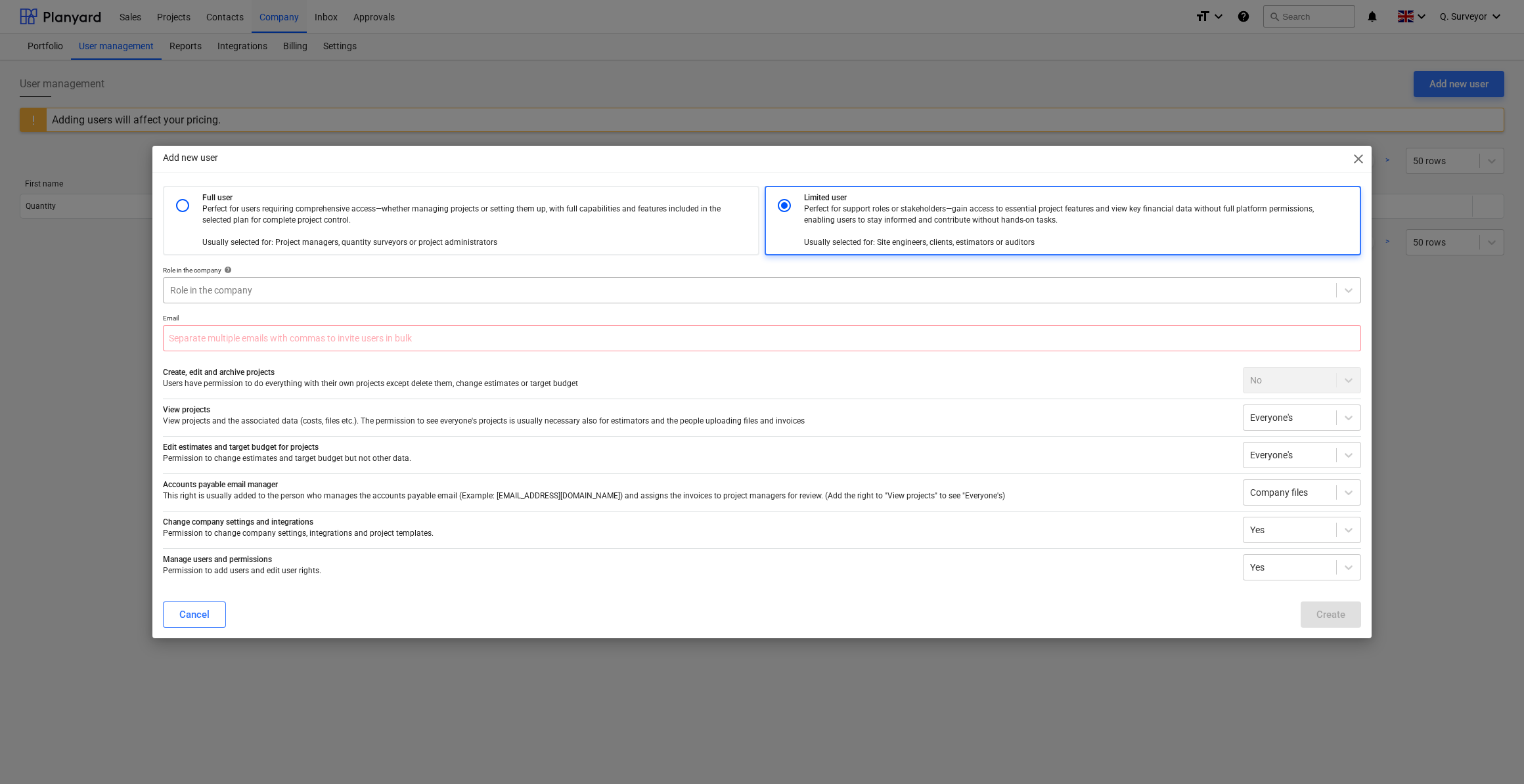 click at bounding box center [750, 290] 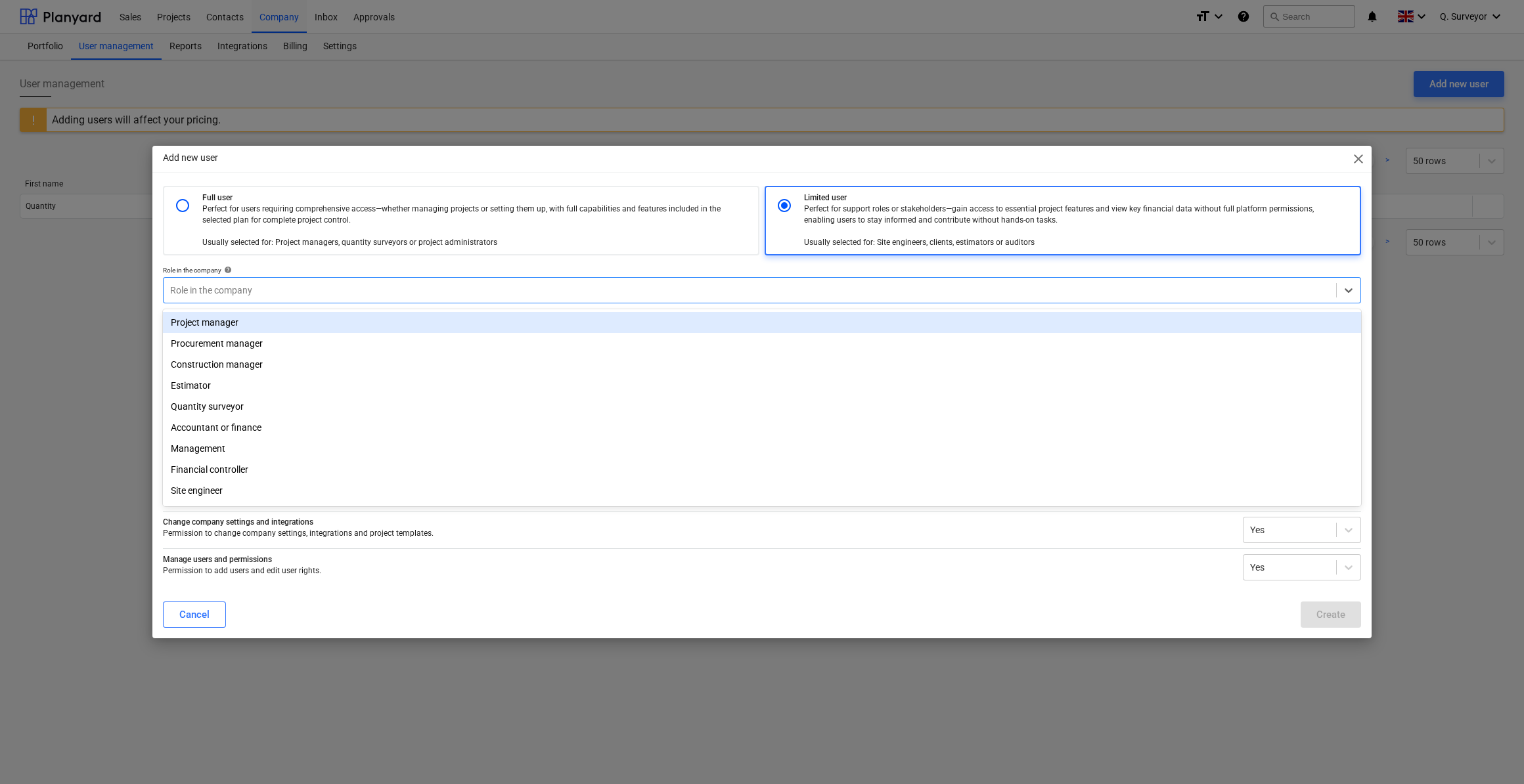 scroll, scrollTop: 46, scrollLeft: 0, axis: vertical 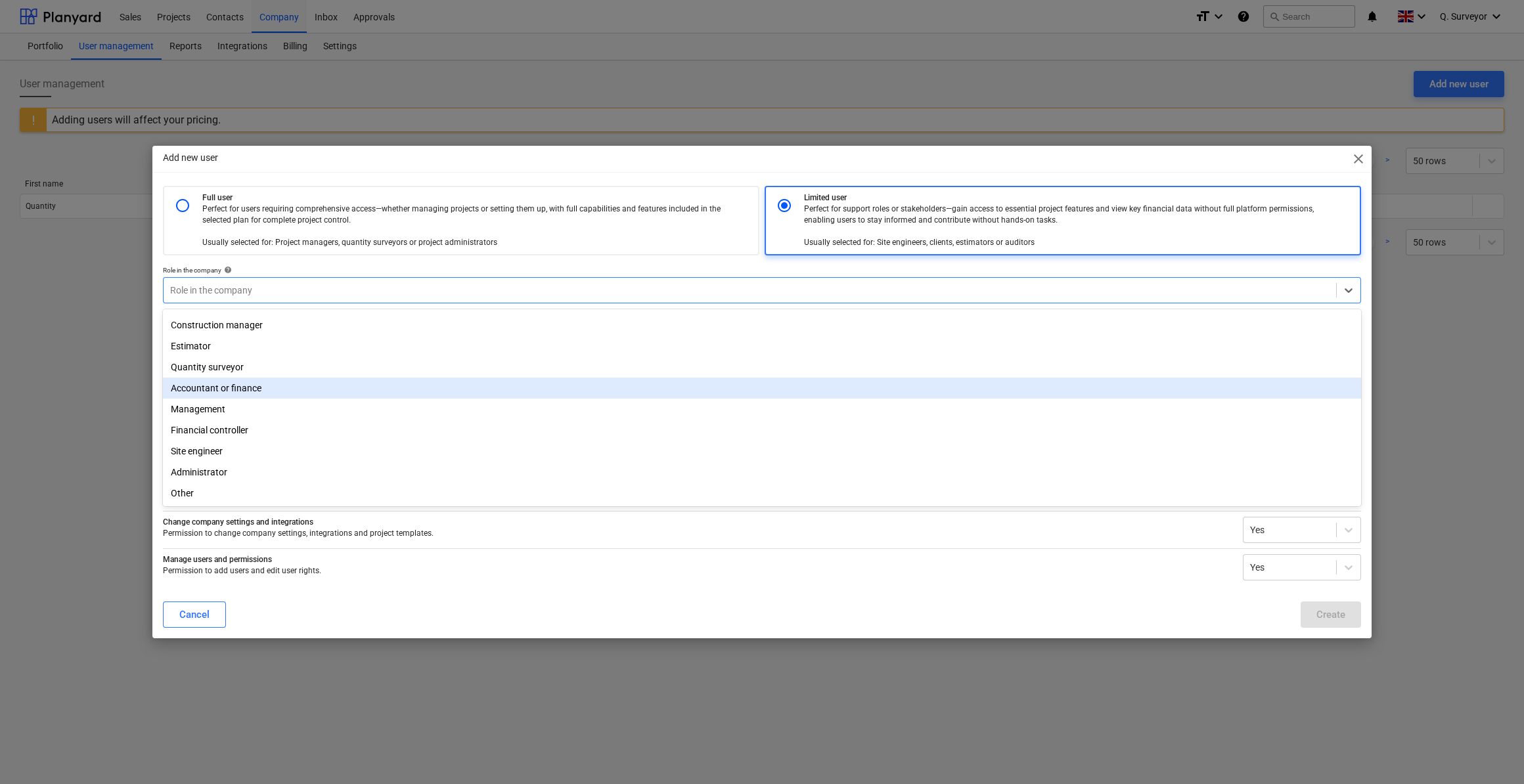 click on "Accountant or finance" at bounding box center [762, 388] 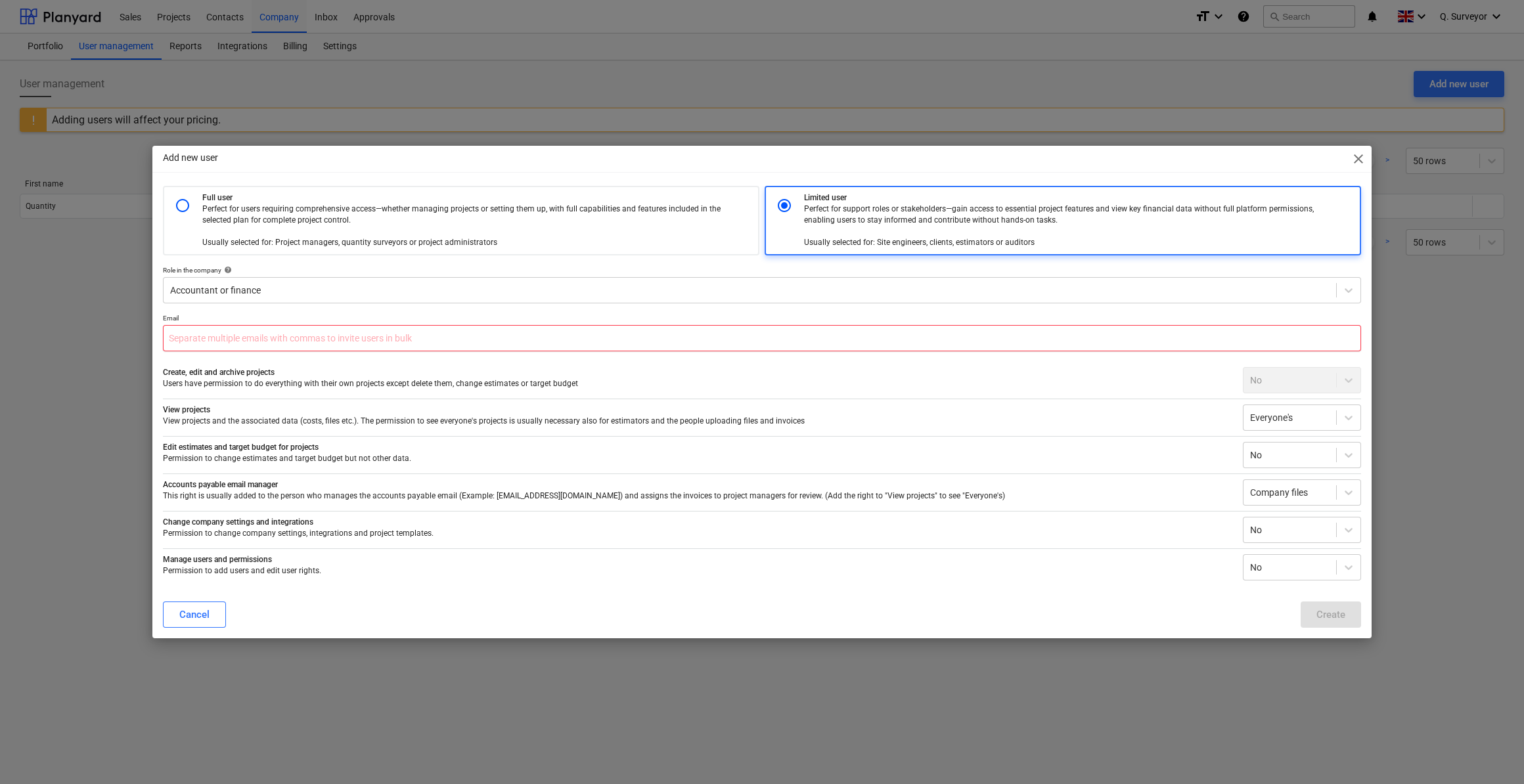 drag, startPoint x: 212, startPoint y: 339, endPoint x: 215, endPoint y: 345, distance: 6.7082 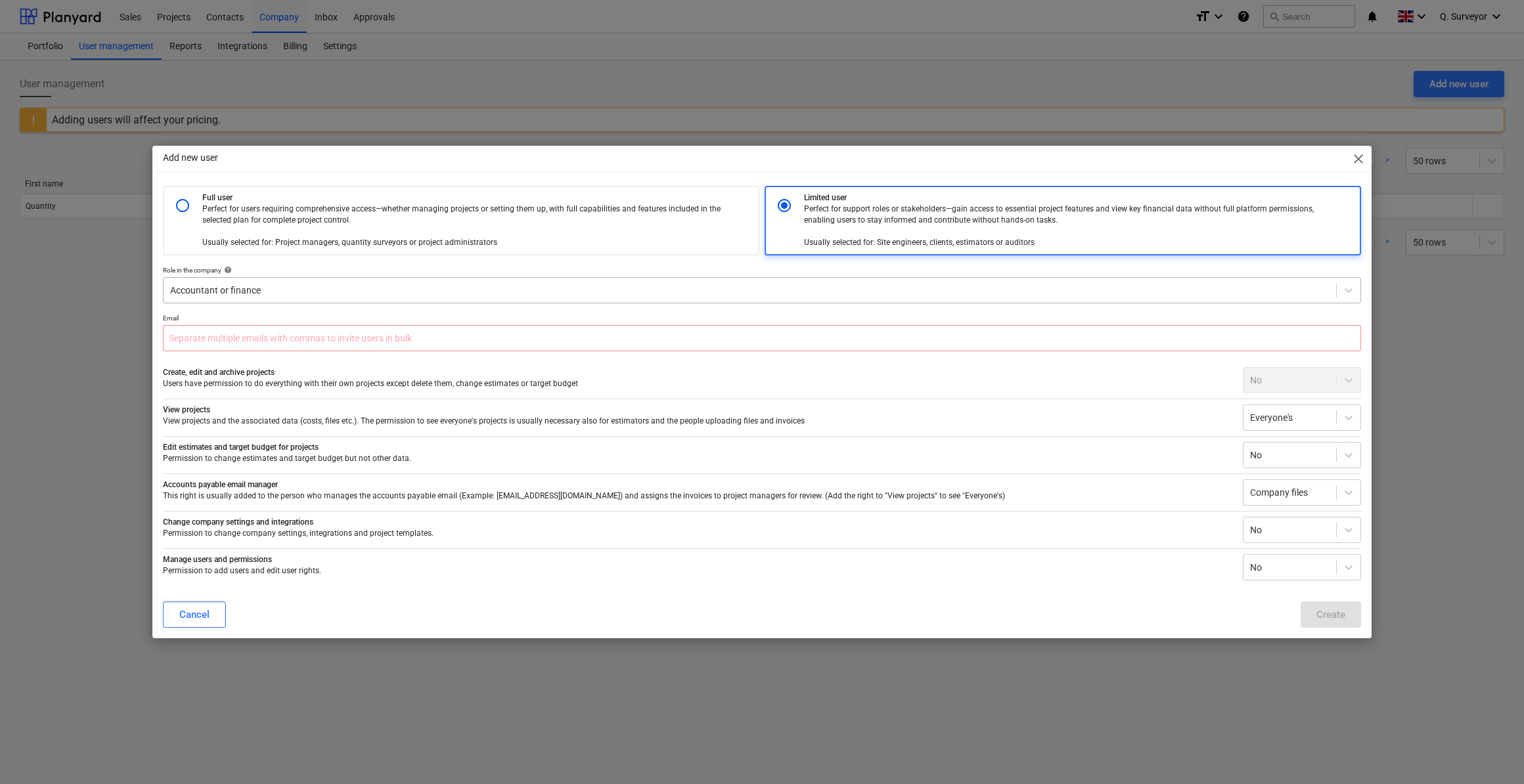 click at bounding box center [750, 290] 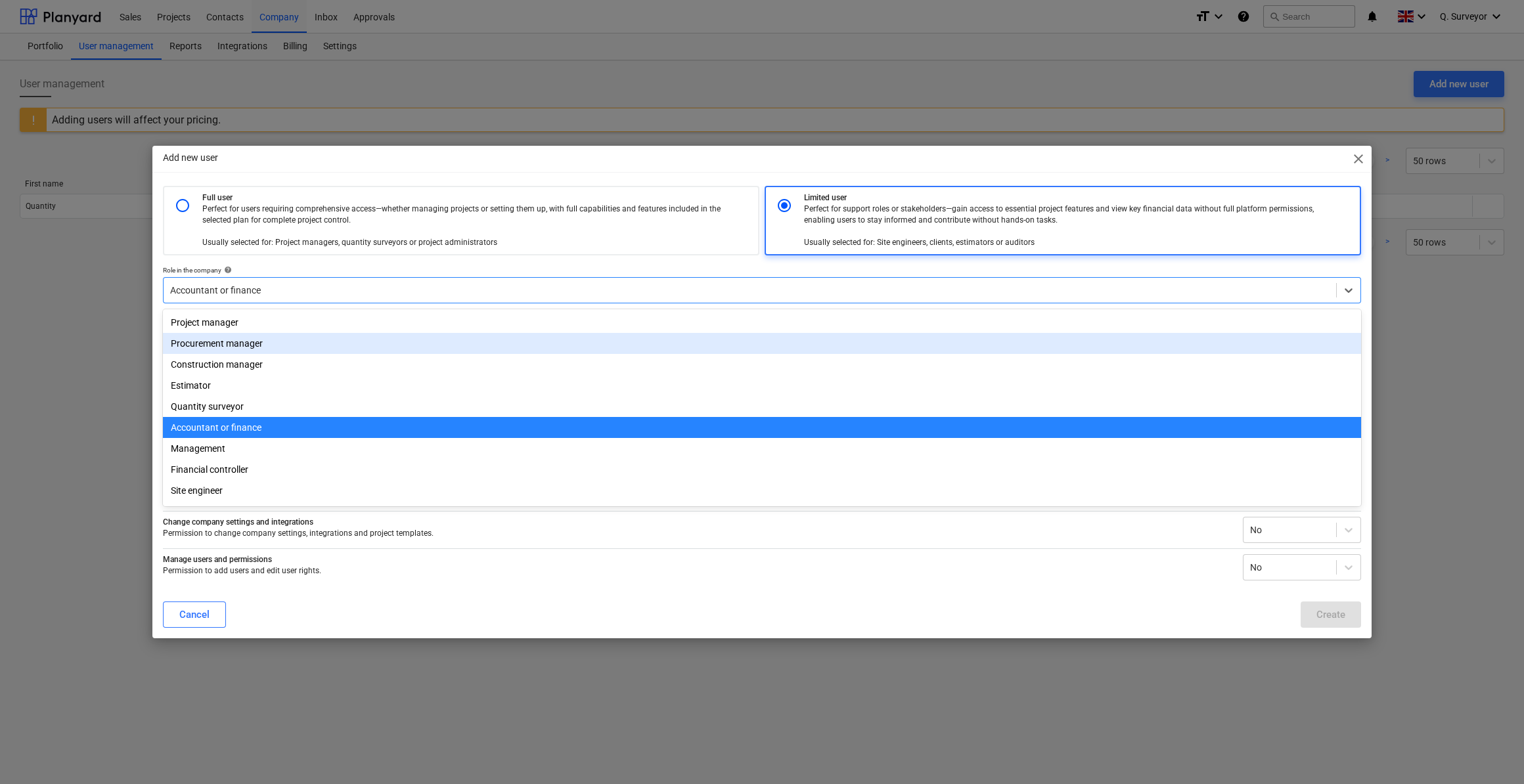 scroll, scrollTop: 46, scrollLeft: 0, axis: vertical 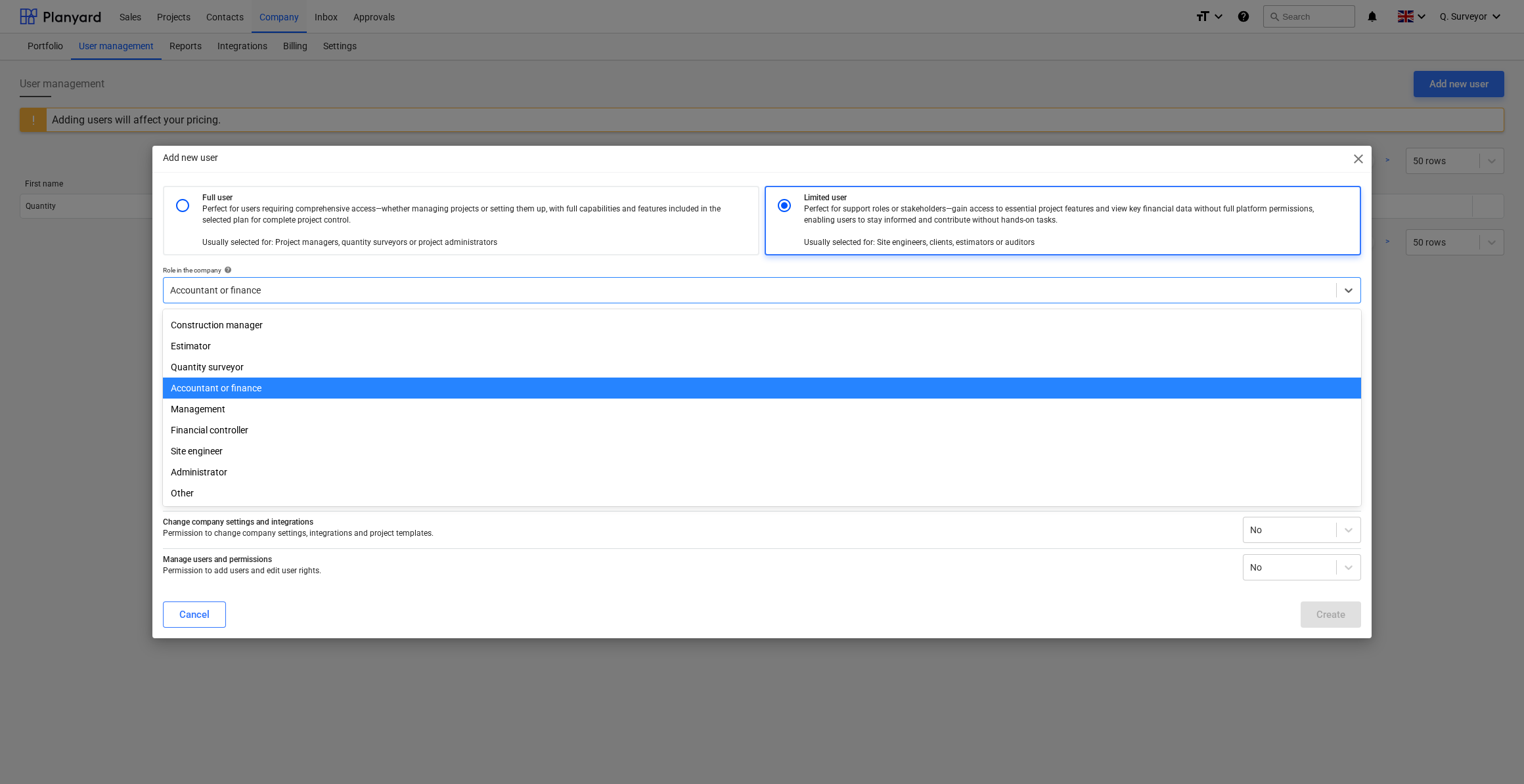 click on "Accountant or finance" at bounding box center (762, 388) 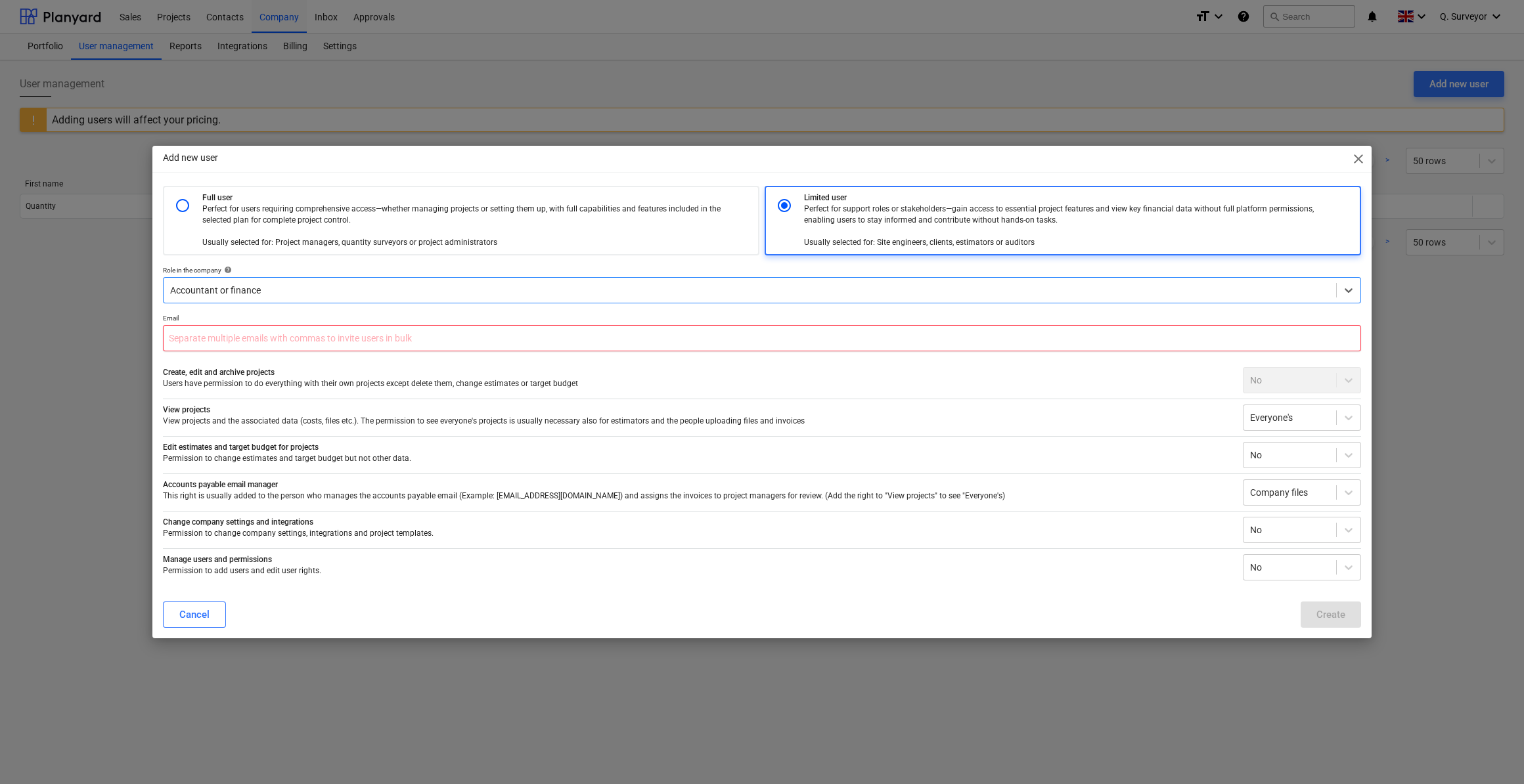 click at bounding box center (762, 338) 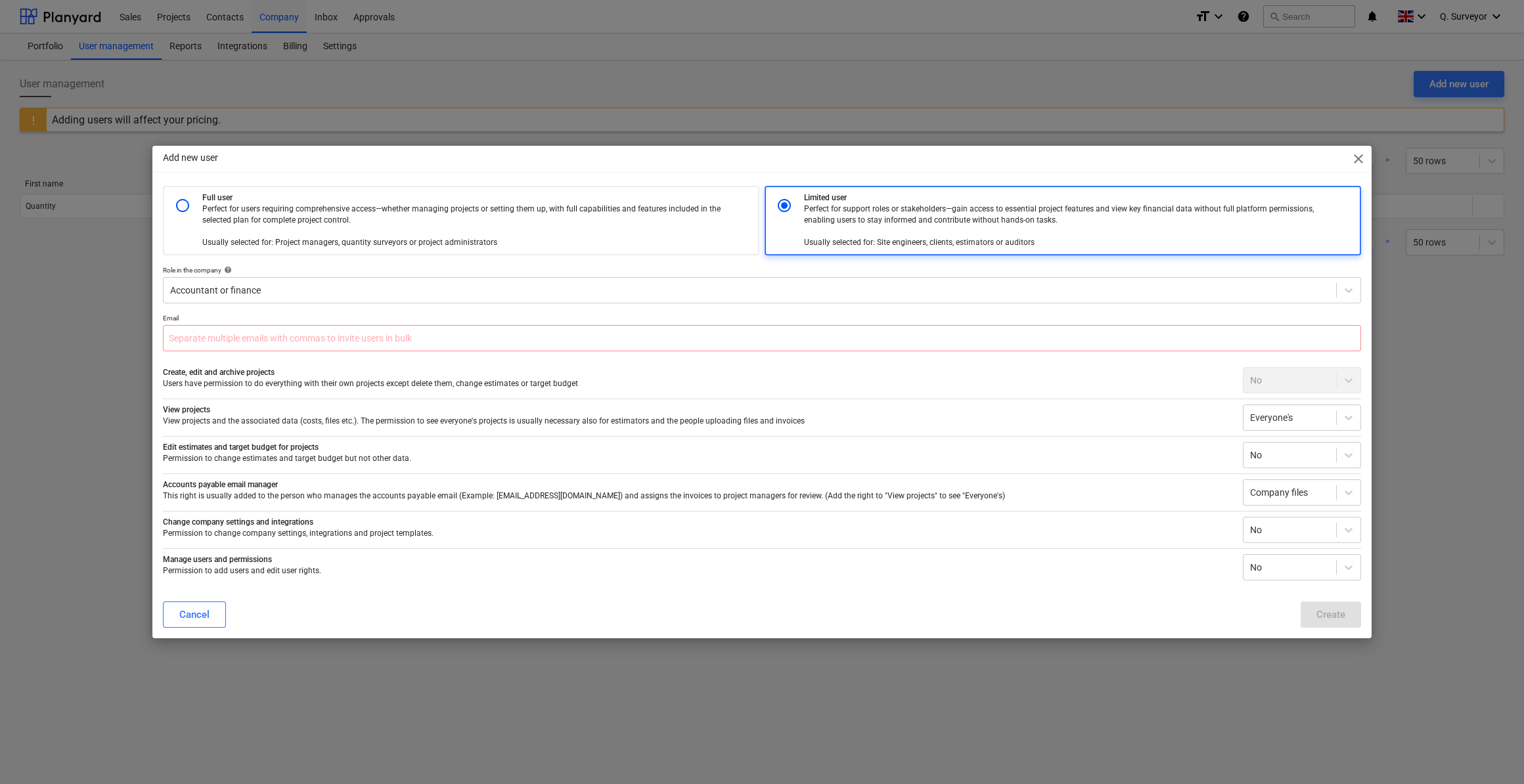 click on "This right is usually added to the person who manages the accounts payable email (Example: [EMAIL_ADDRESS][DOMAIN_NAME]) and assigns the invoices to project managers for review. (Add the right to "View projects" to see "Everyone's)" at bounding box center [698, 496] 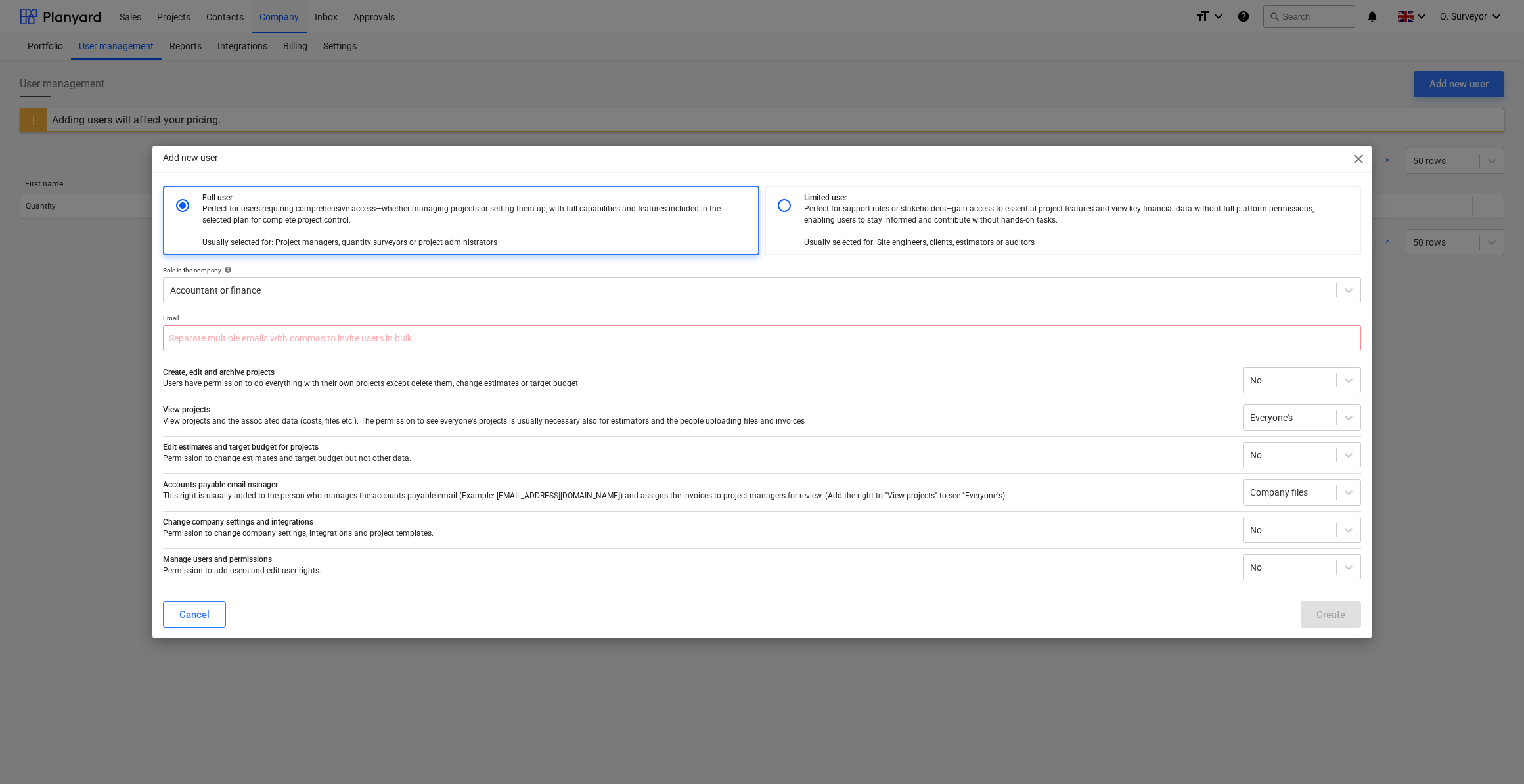 click on "Perfect for support roles or stakeholders—gain access to essential project features and view key financial data without full platform permissions, enabling users to stay informed and contribute without hands-on tasks.
Usually selected for: Site engineers, clients, estimators or auditors" at bounding box center [1069, 226] 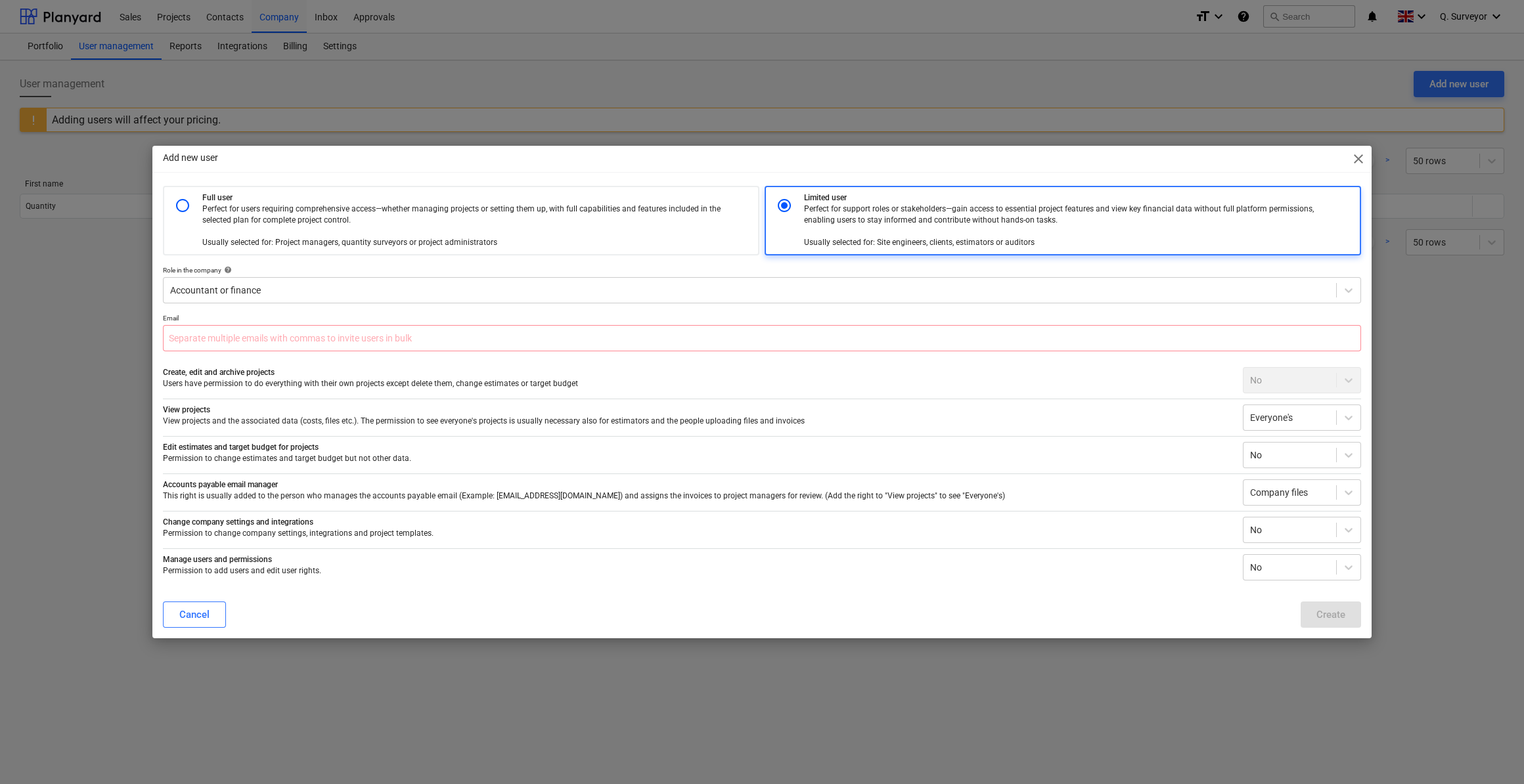 click on "Perfect for users requiring comprehensive access—whether managing projects or setting them up, with full capabilities and features included in the selected plan for complete project control.
Usually selected for: Project managers, quantity surveyors or project administrators" at bounding box center (467, 226) 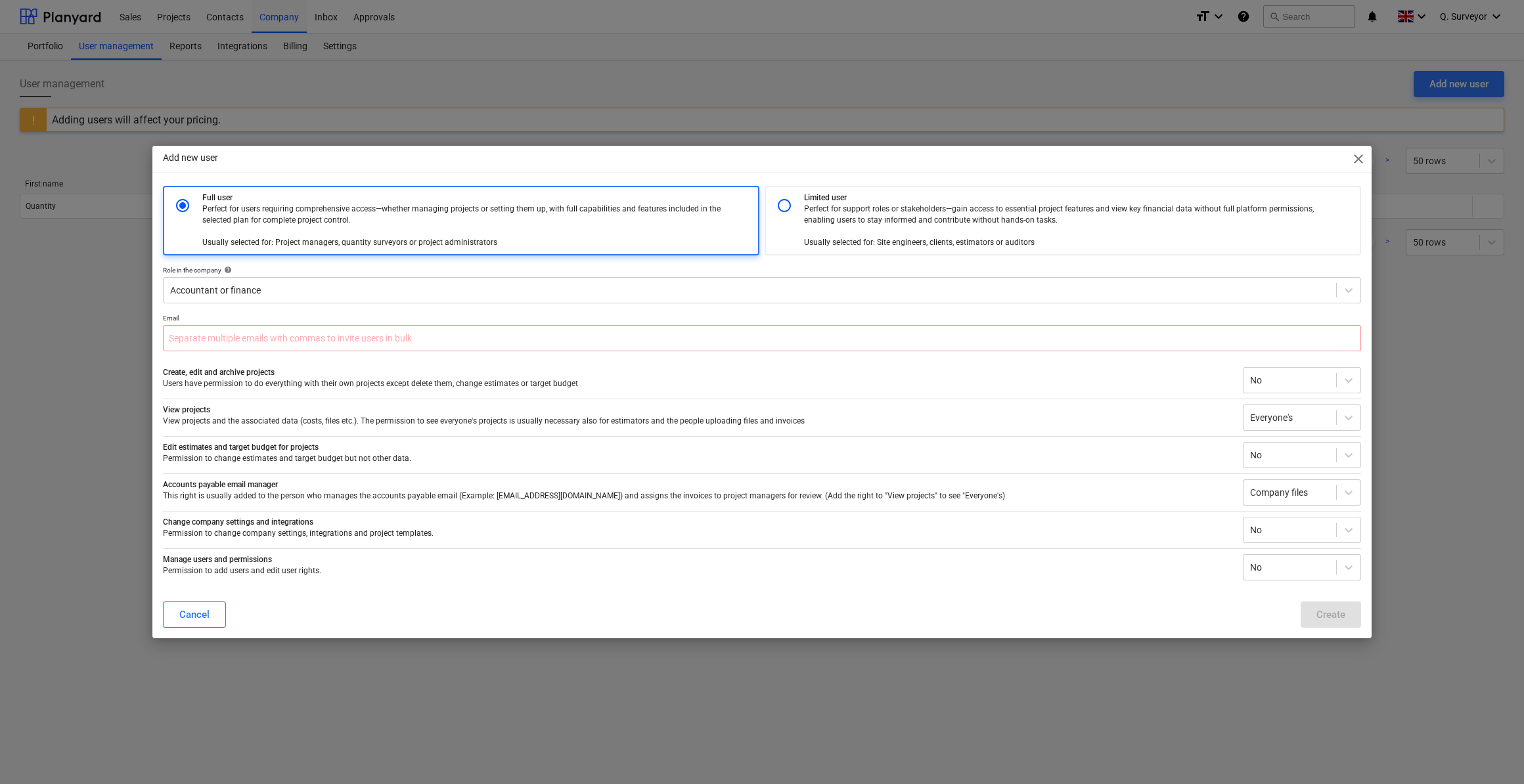 click on "Perfect for support roles or stakeholders—gain access to essential project features and view key financial data without full platform permissions, enabling users to stay informed and contribute without hands-on tasks.
Usually selected for: Site engineers, clients, estimators or auditors" at bounding box center (1069, 226) 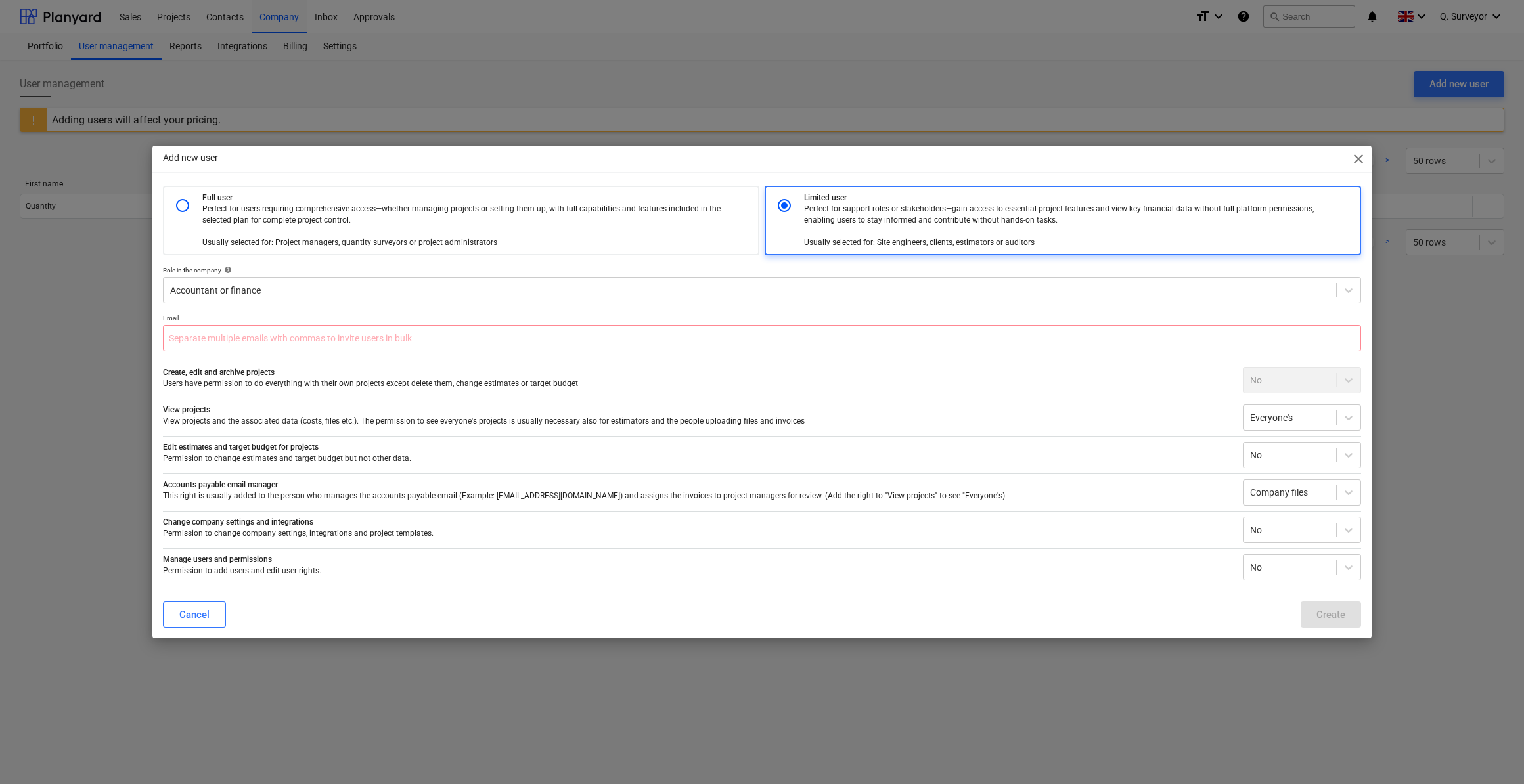 click on "Perfect for users requiring comprehensive access—whether managing projects or setting them up, with full capabilities and features included in the selected plan for complete project control.
Usually selected for: Project managers, quantity surveyors or project administrators" at bounding box center [467, 226] 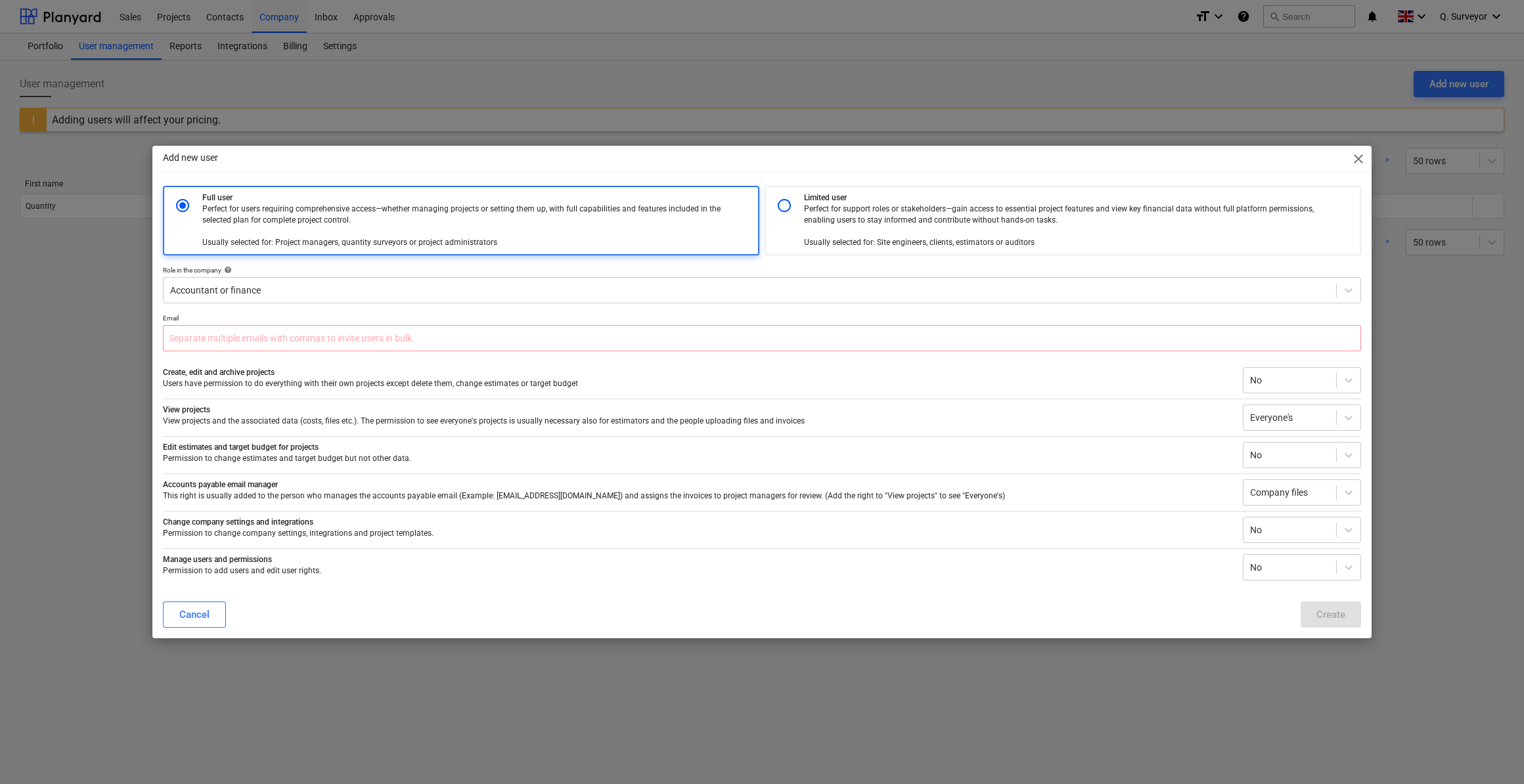 click on "Perfect for support roles or stakeholders—gain access to essential project features and view key financial data without full platform permissions, enabling users to stay informed and contribute without hands-on tasks.
Usually selected for: Site engineers, clients, estimators or auditors" at bounding box center [1069, 226] 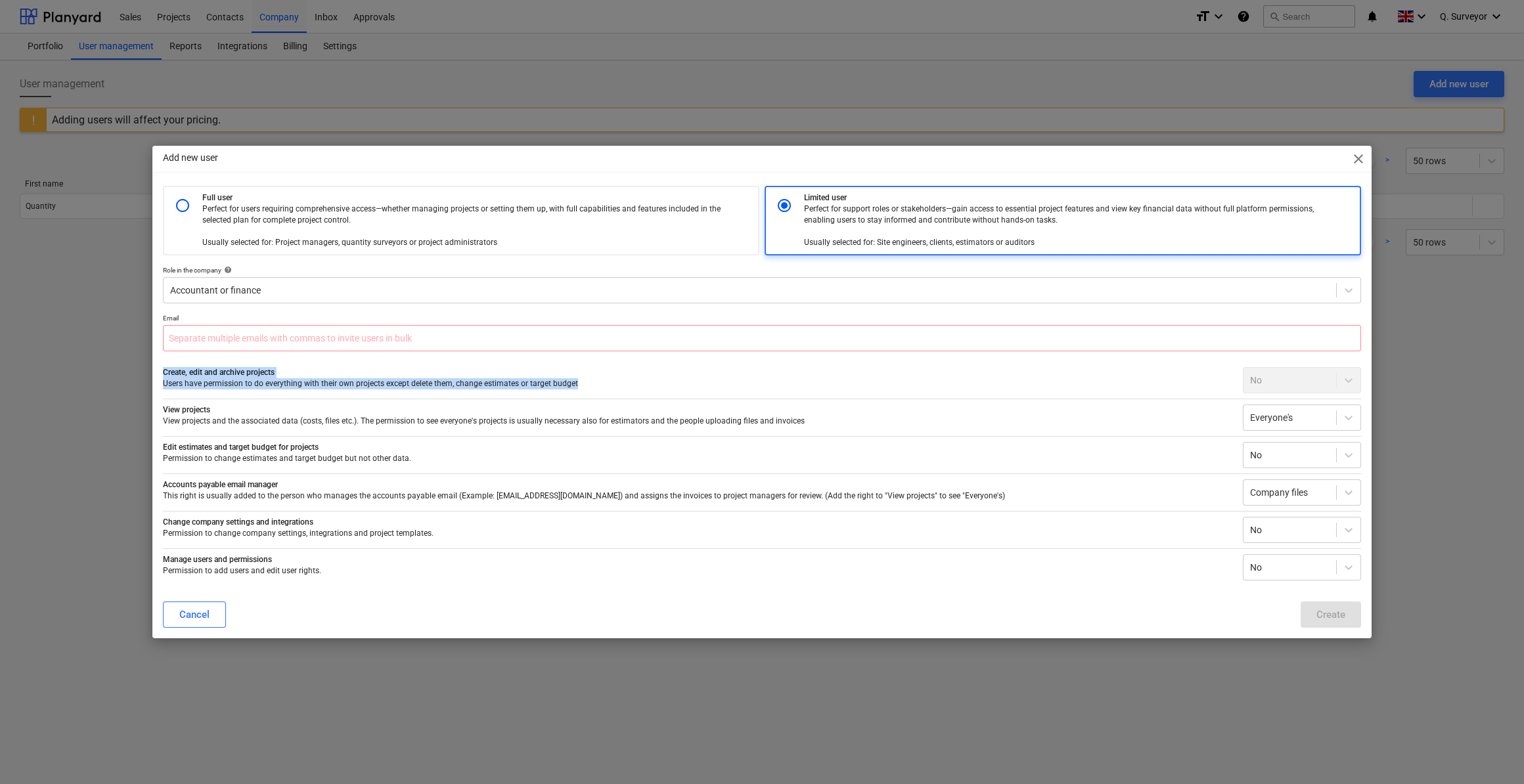 drag, startPoint x: 166, startPoint y: 374, endPoint x: 605, endPoint y: 395, distance: 439.502 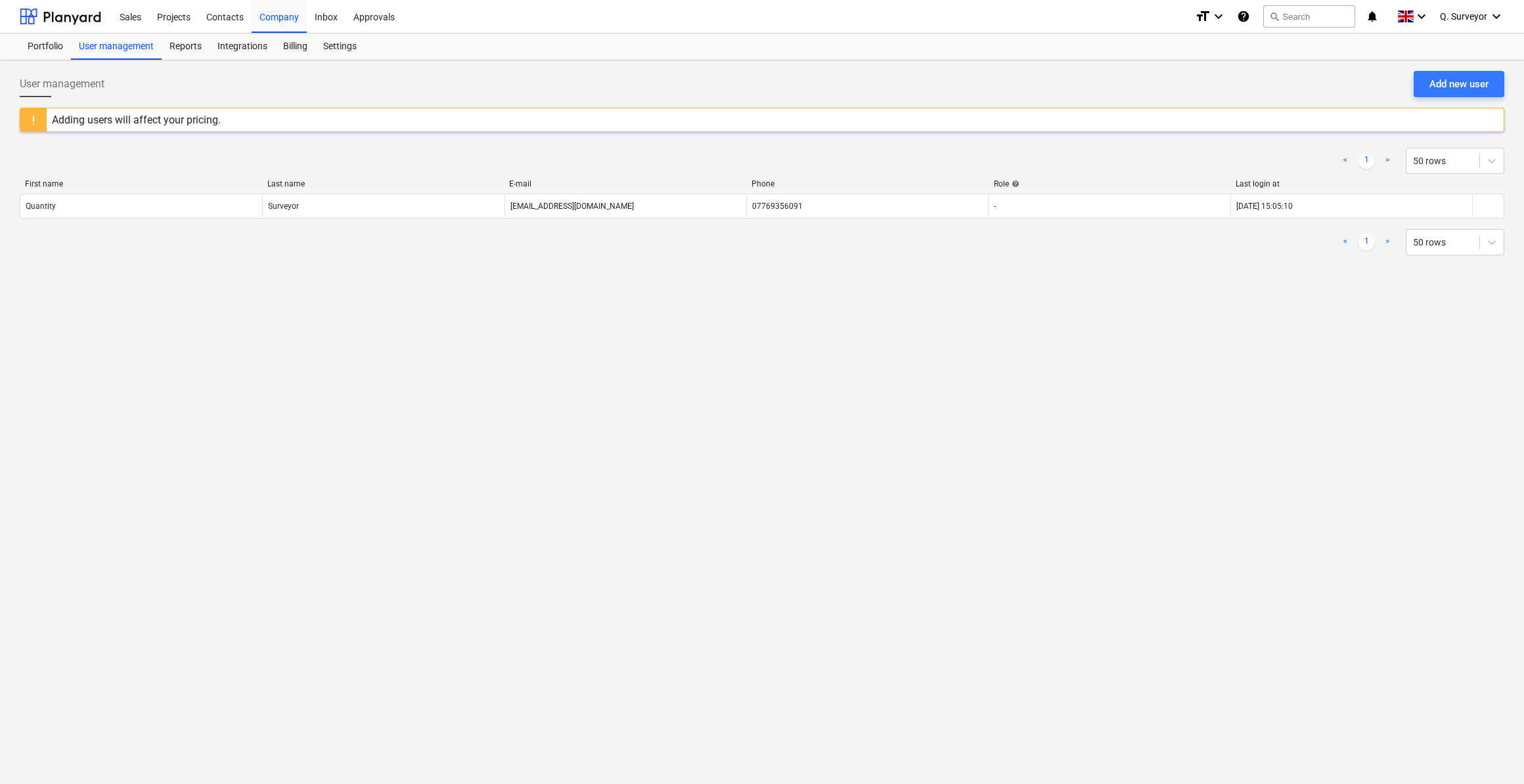 click on "User management Add new user Adding users will affect your pricing. < 1 > 50 rows First name Last name E-mail Phone Role help Last login at Quantity Surveyor [EMAIL_ADDRESS][DOMAIN_NAME] 07769356091 - [DATE] 15:05:10 < 1 > 50 rows Please wait" at bounding box center (762, 422) 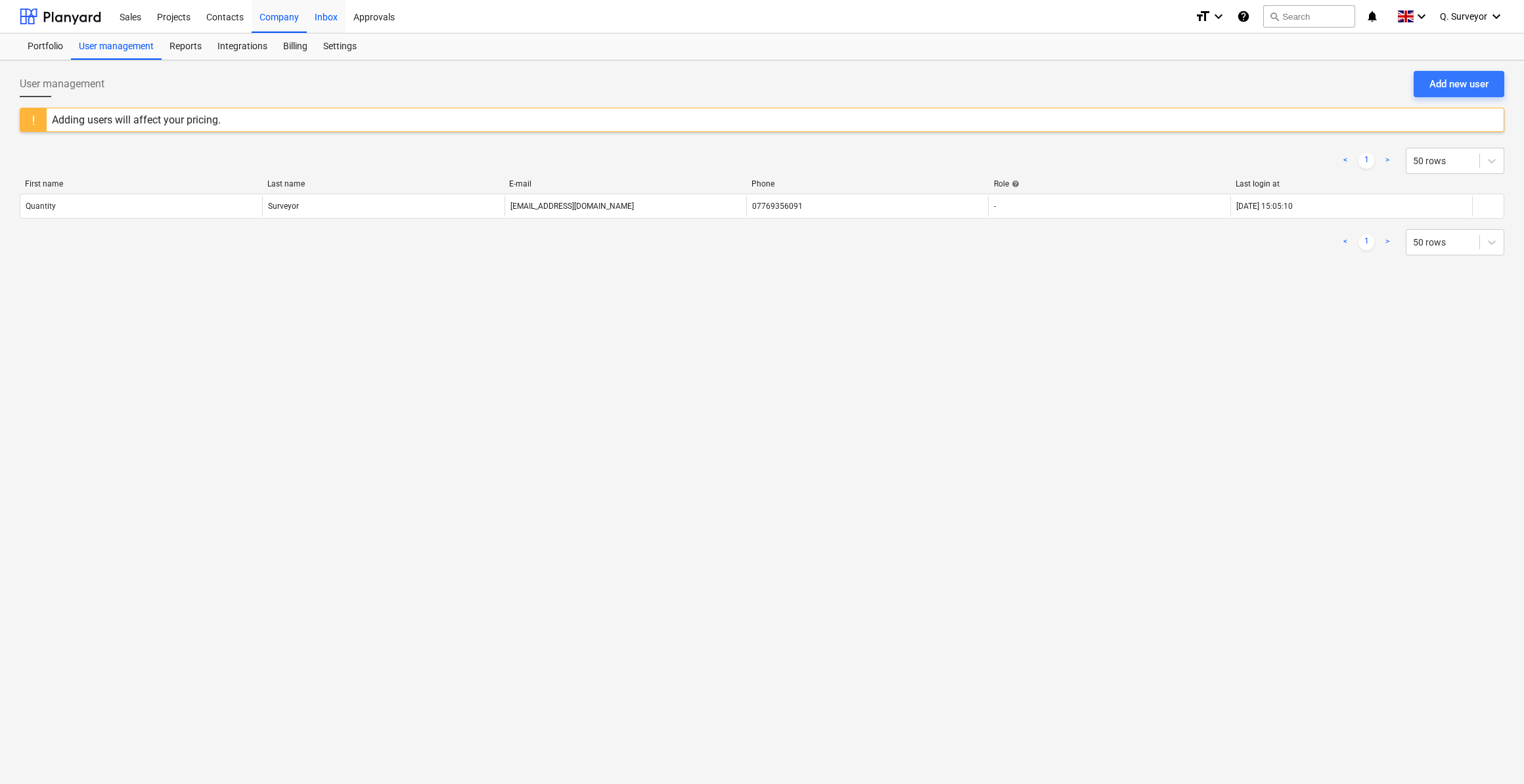 click on "Inbox" at bounding box center (326, 16) 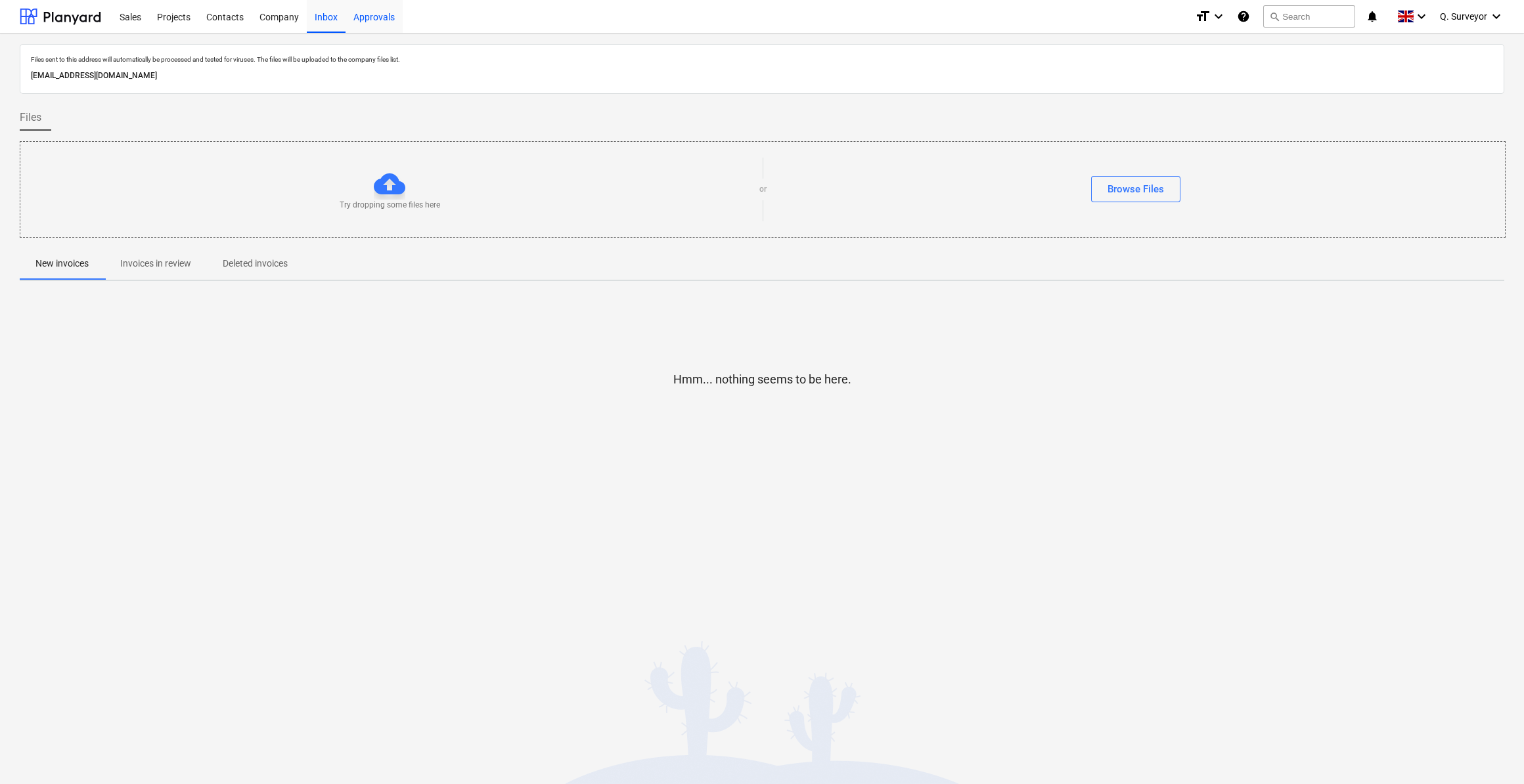 click on "Approvals" at bounding box center [374, 16] 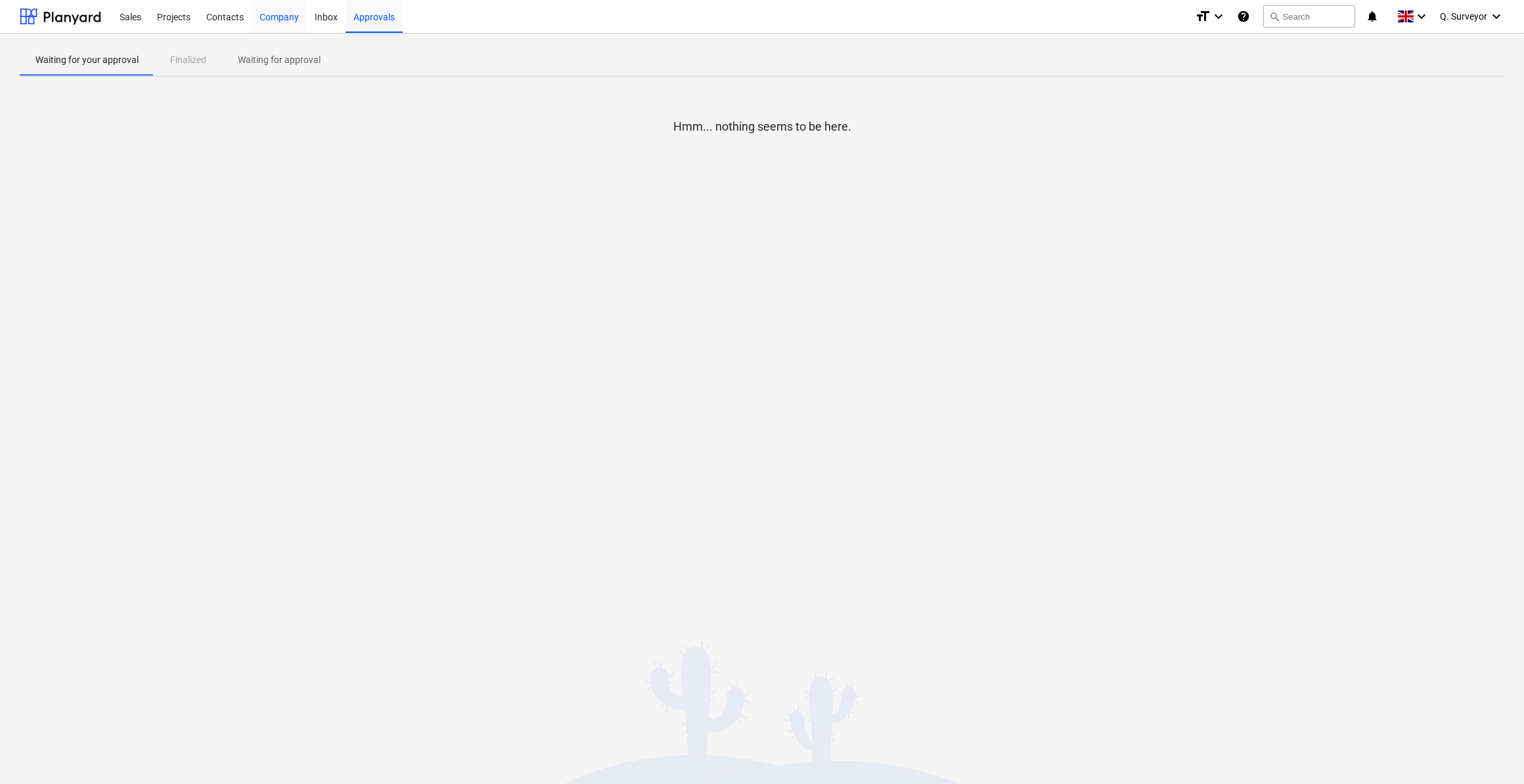 click on "Company" at bounding box center (279, 16) 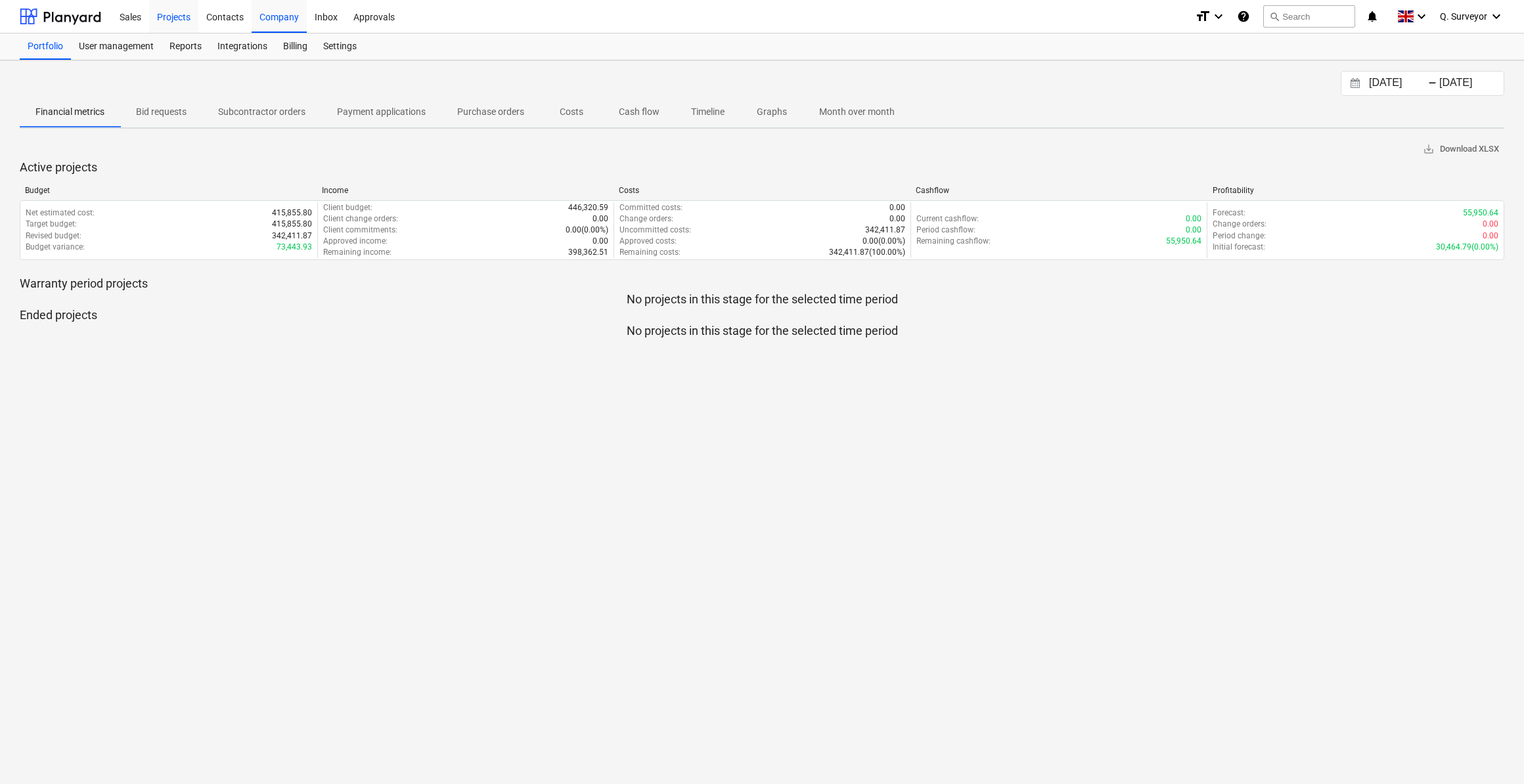 click on "Projects" at bounding box center (173, 16) 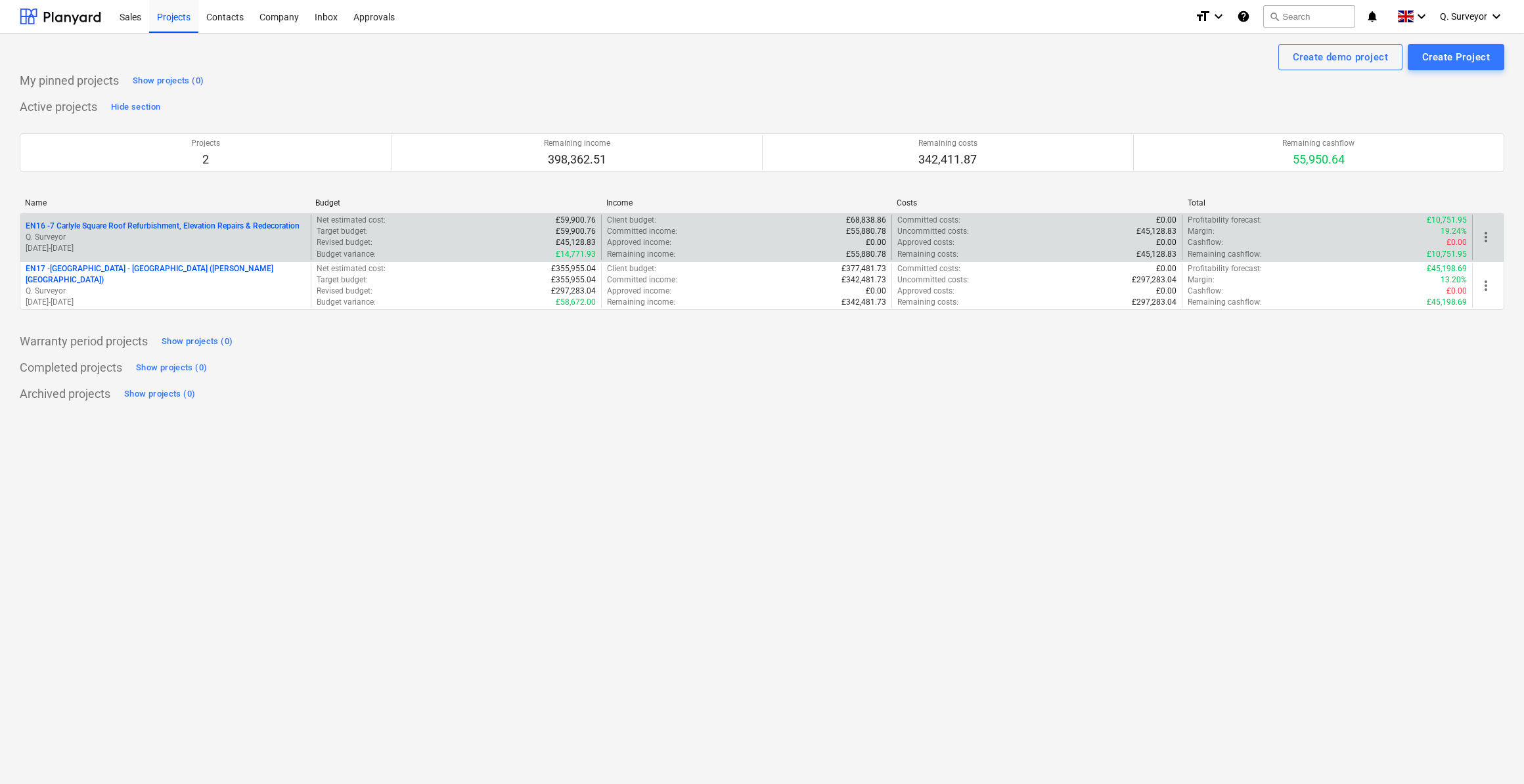 click on "EN16 -  7 Carlyle Square Roof Refurbishment, Elevation Repairs & Redecoration" at bounding box center [162, 226] 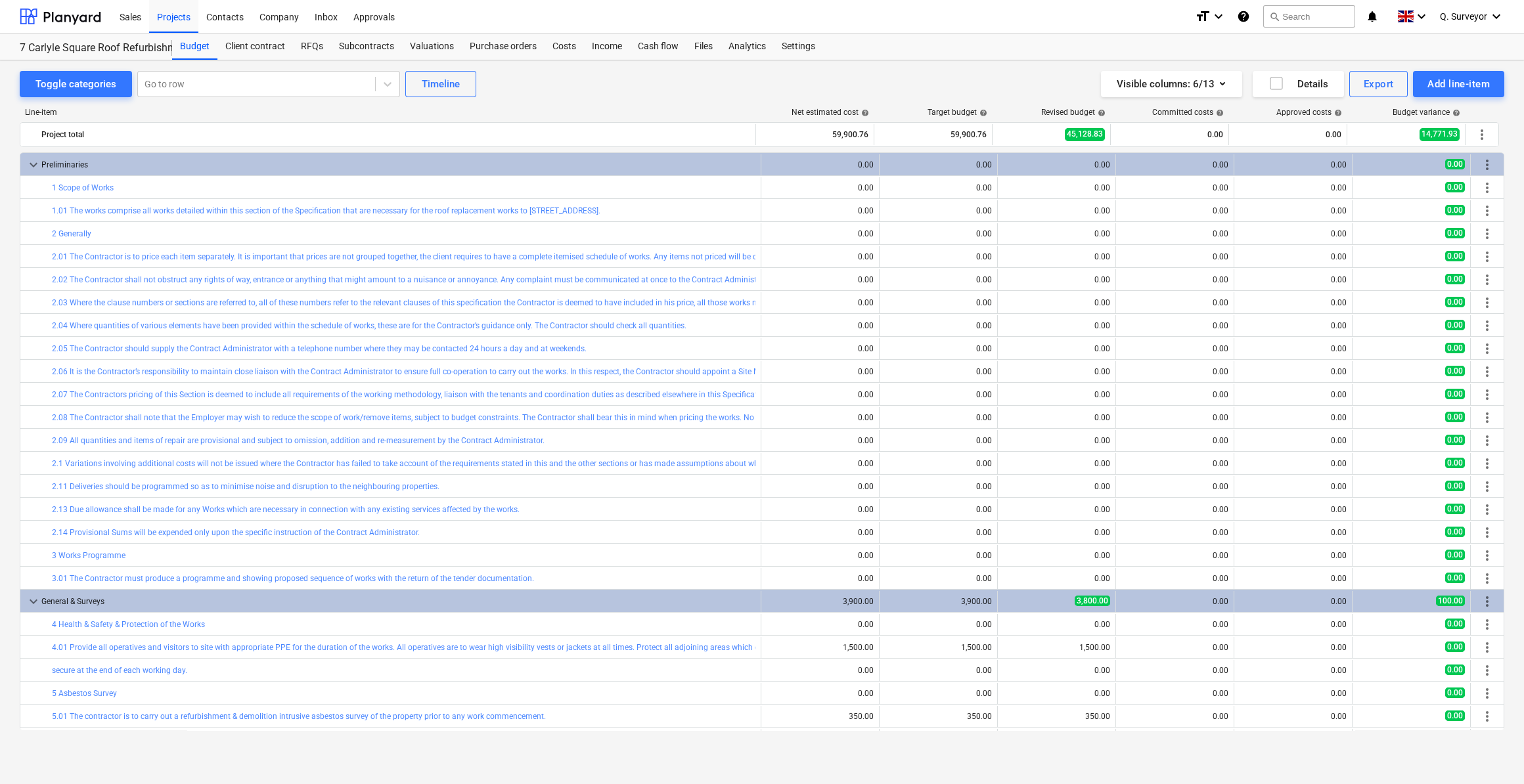 scroll, scrollTop: 0, scrollLeft: 0, axis: both 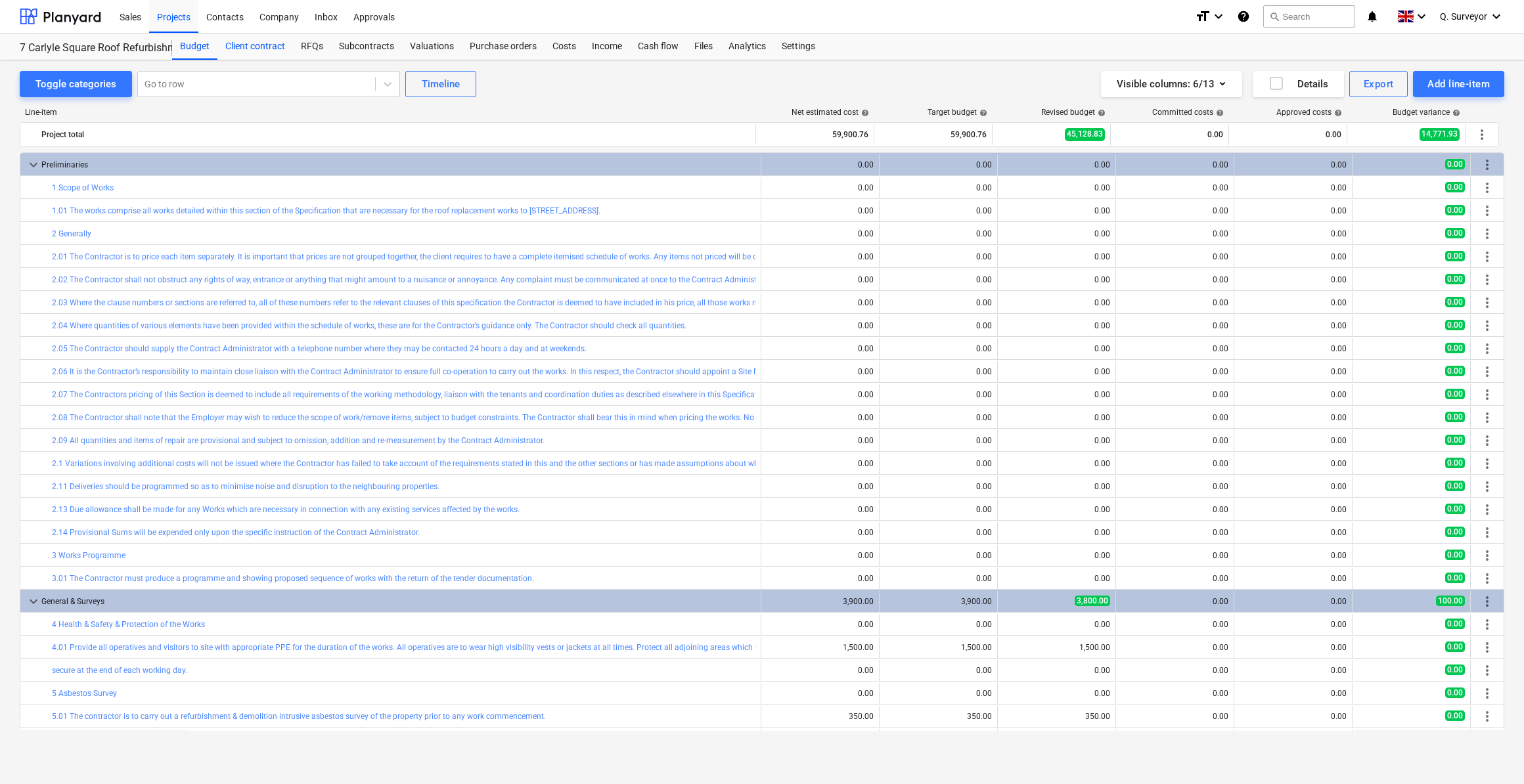 click on "Client contract" at bounding box center [255, 47] 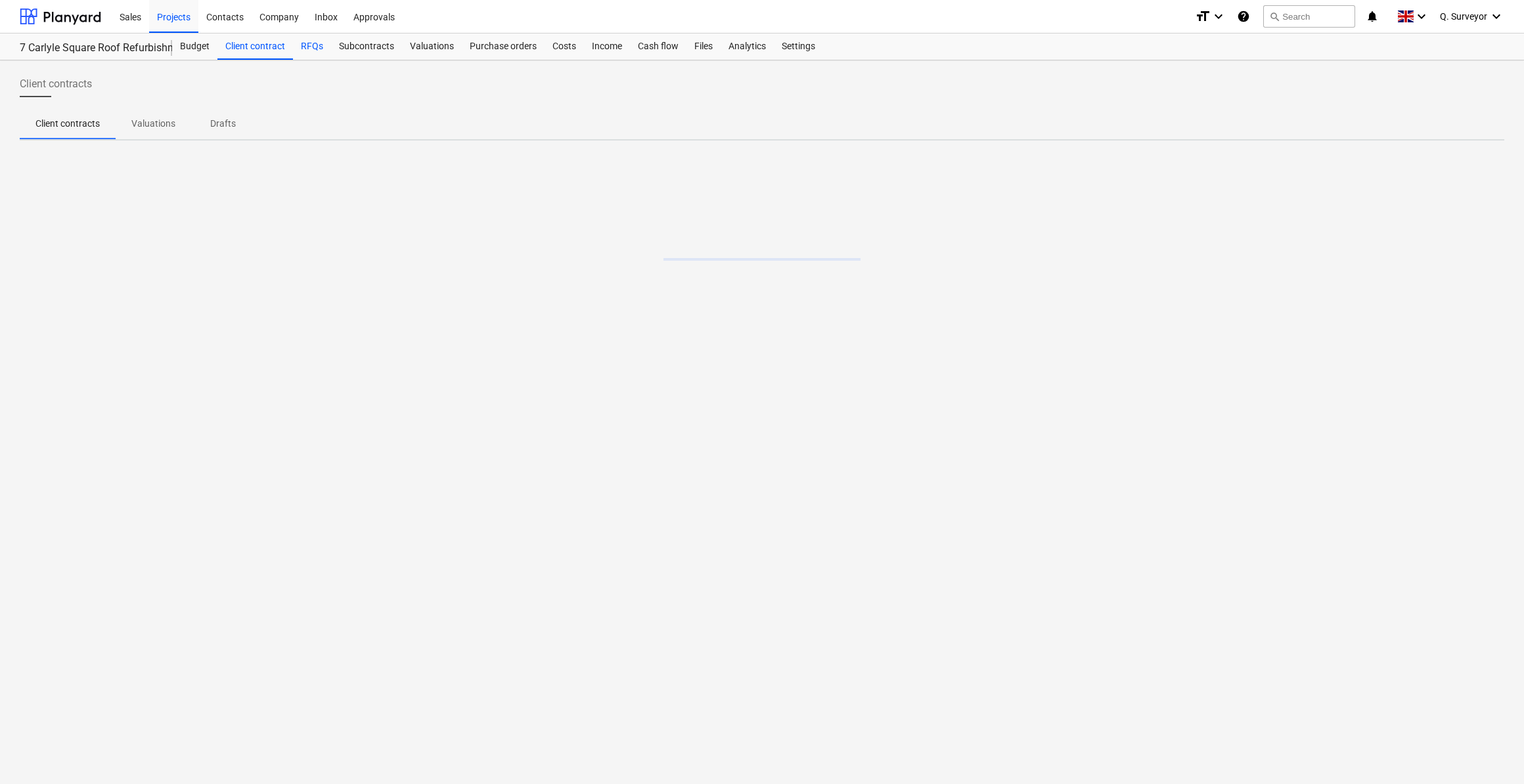 click on "RFQs" at bounding box center [312, 47] 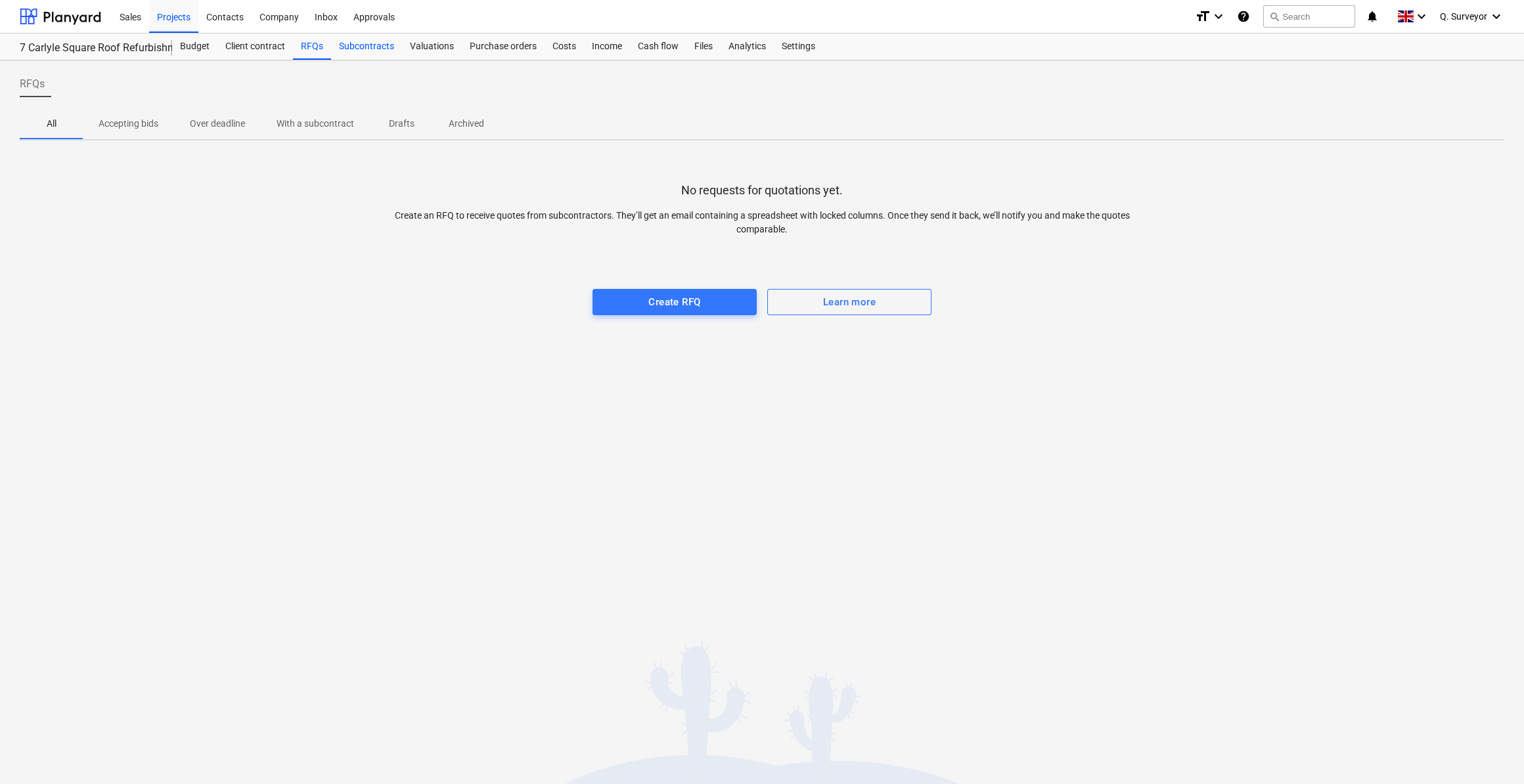 click on "Subcontracts" at bounding box center [367, 47] 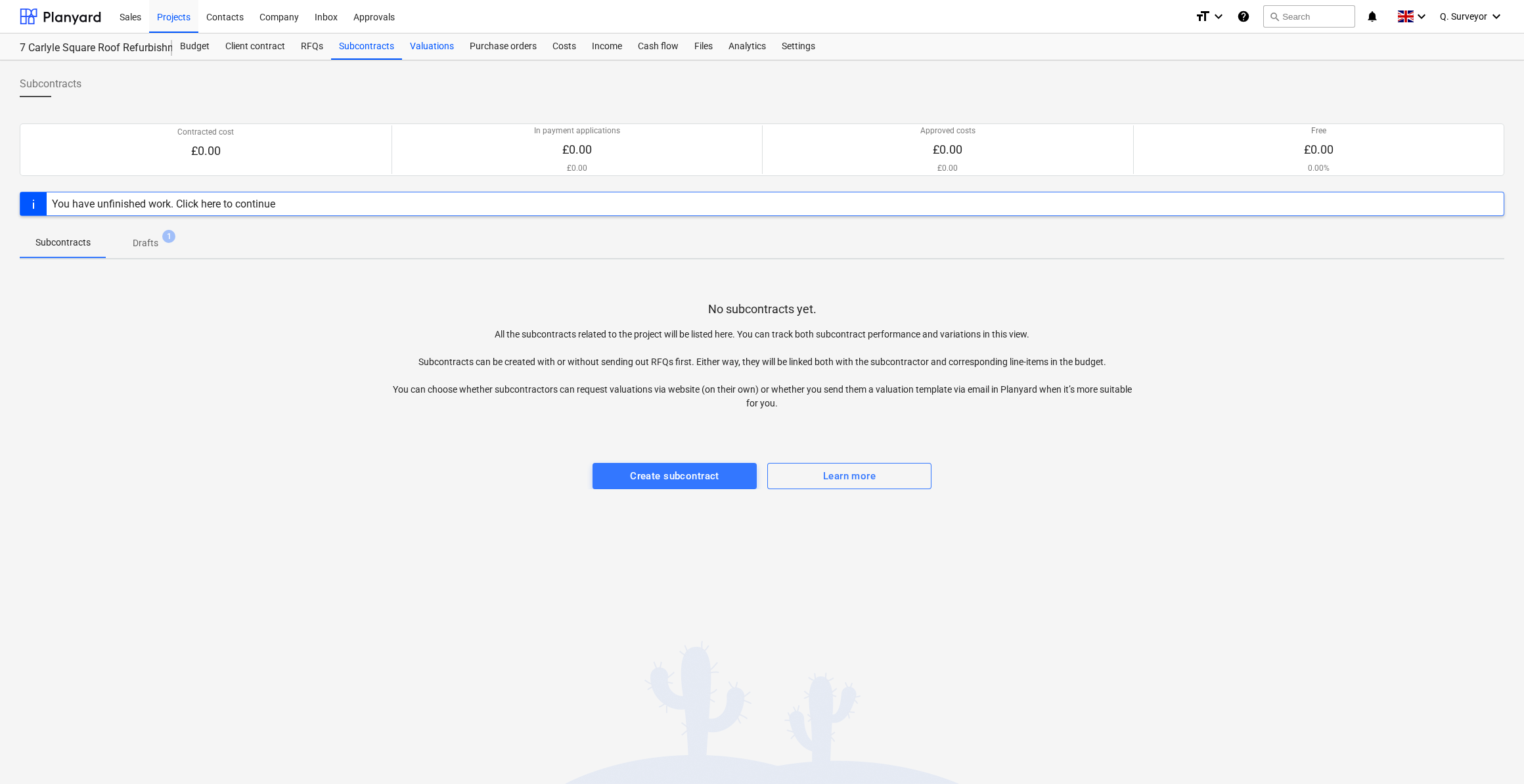click on "Valuations" at bounding box center (432, 47) 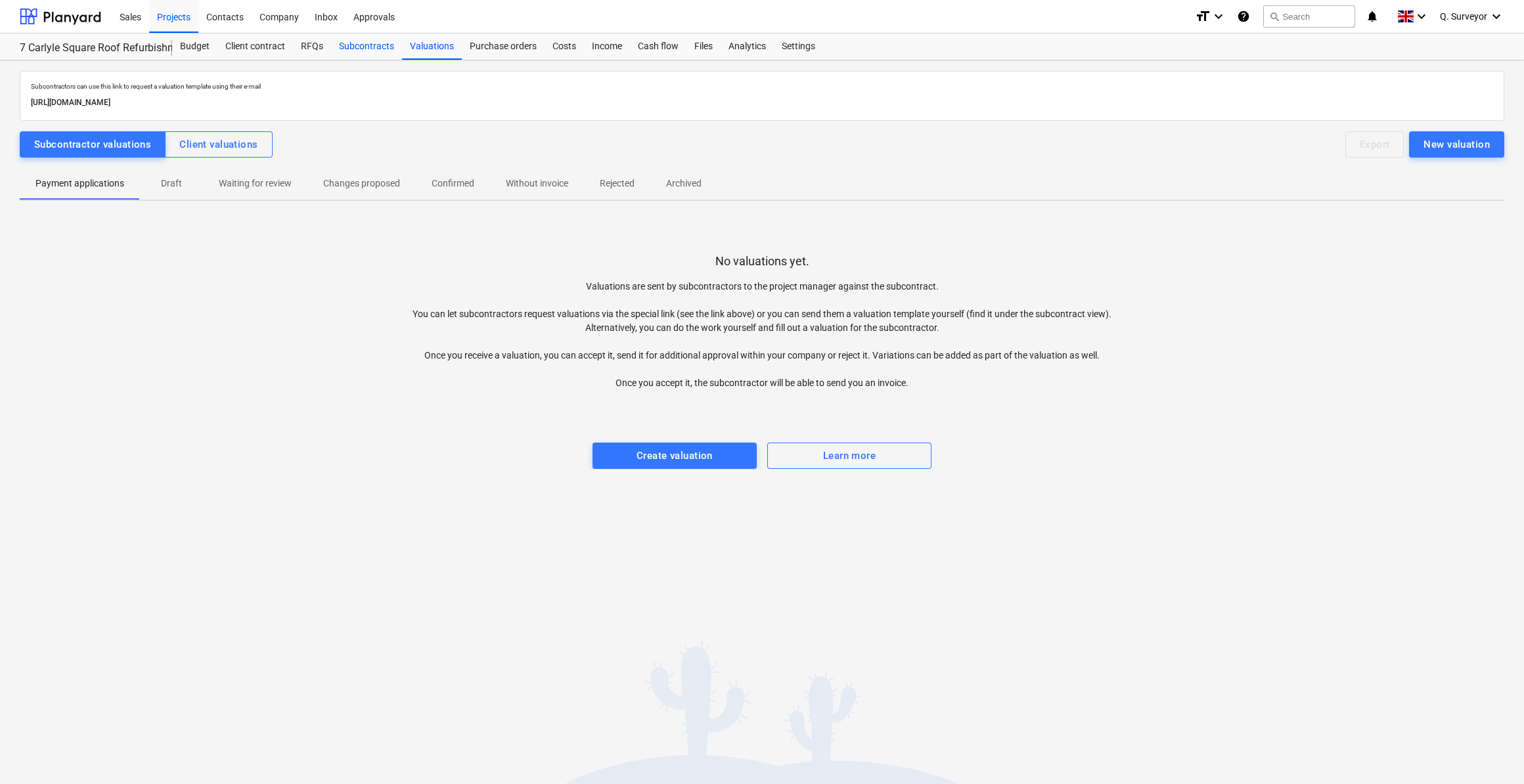 click on "Subcontracts" at bounding box center (367, 47) 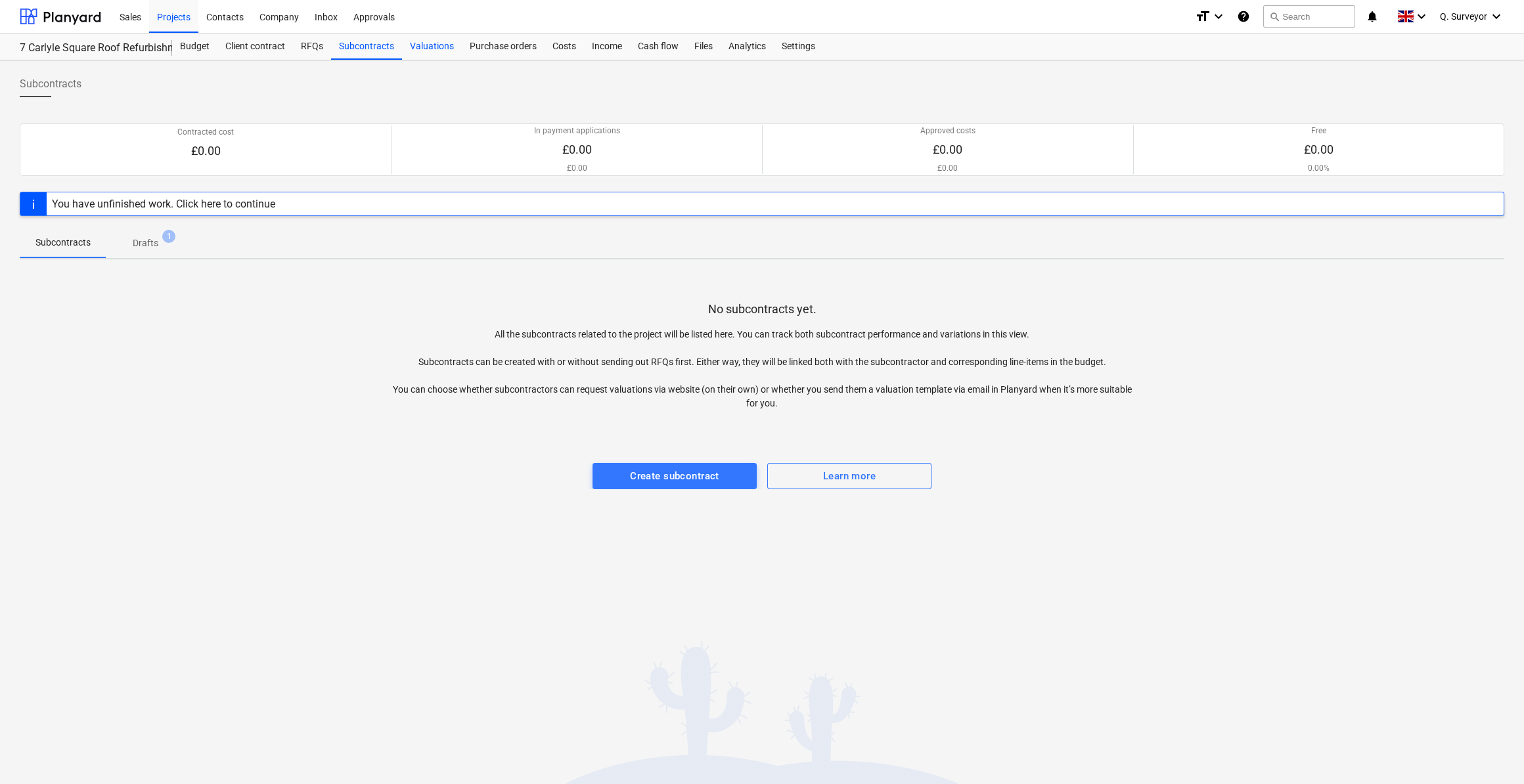 click on "Valuations" at bounding box center [432, 47] 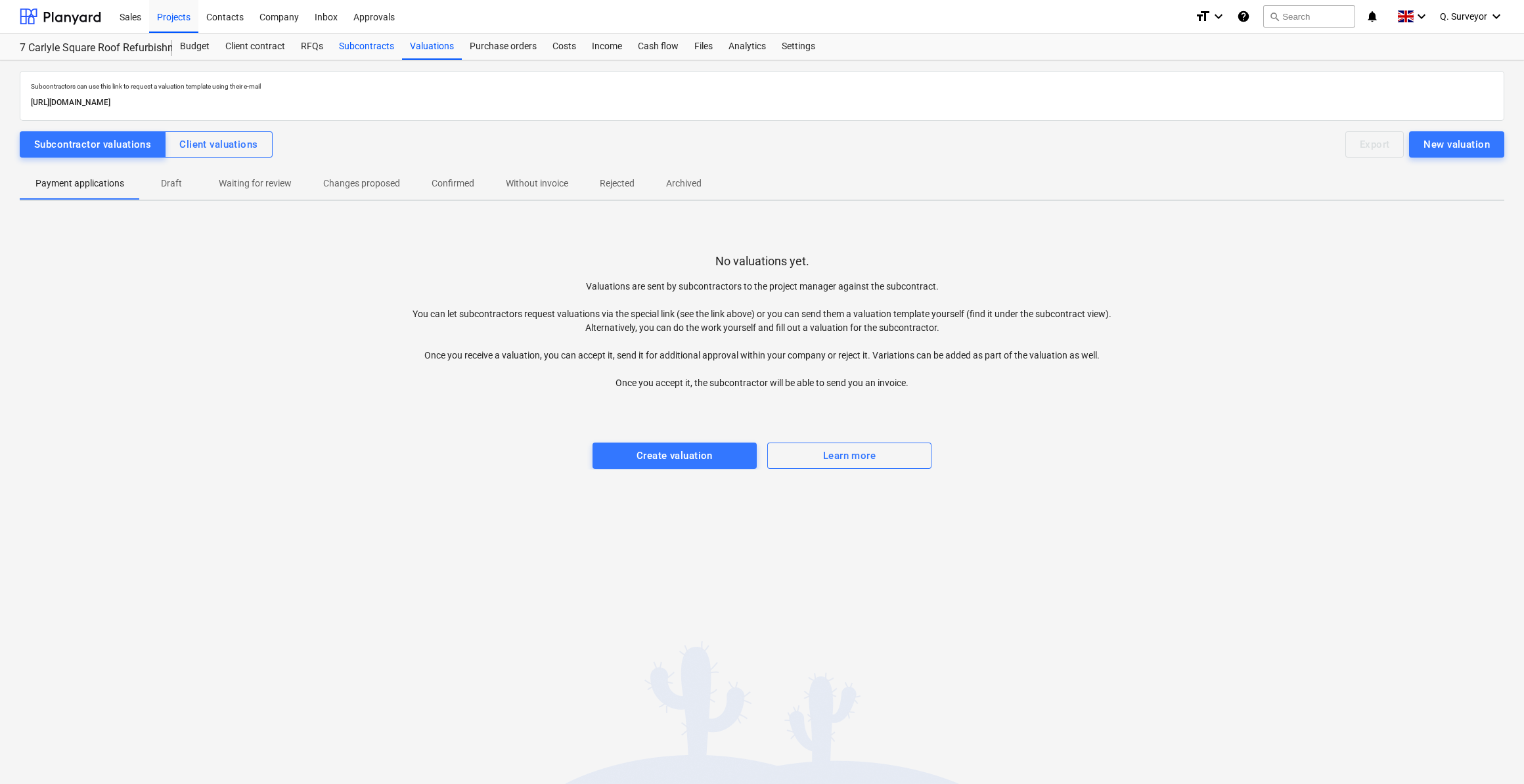 click on "Subcontracts" at bounding box center [367, 47] 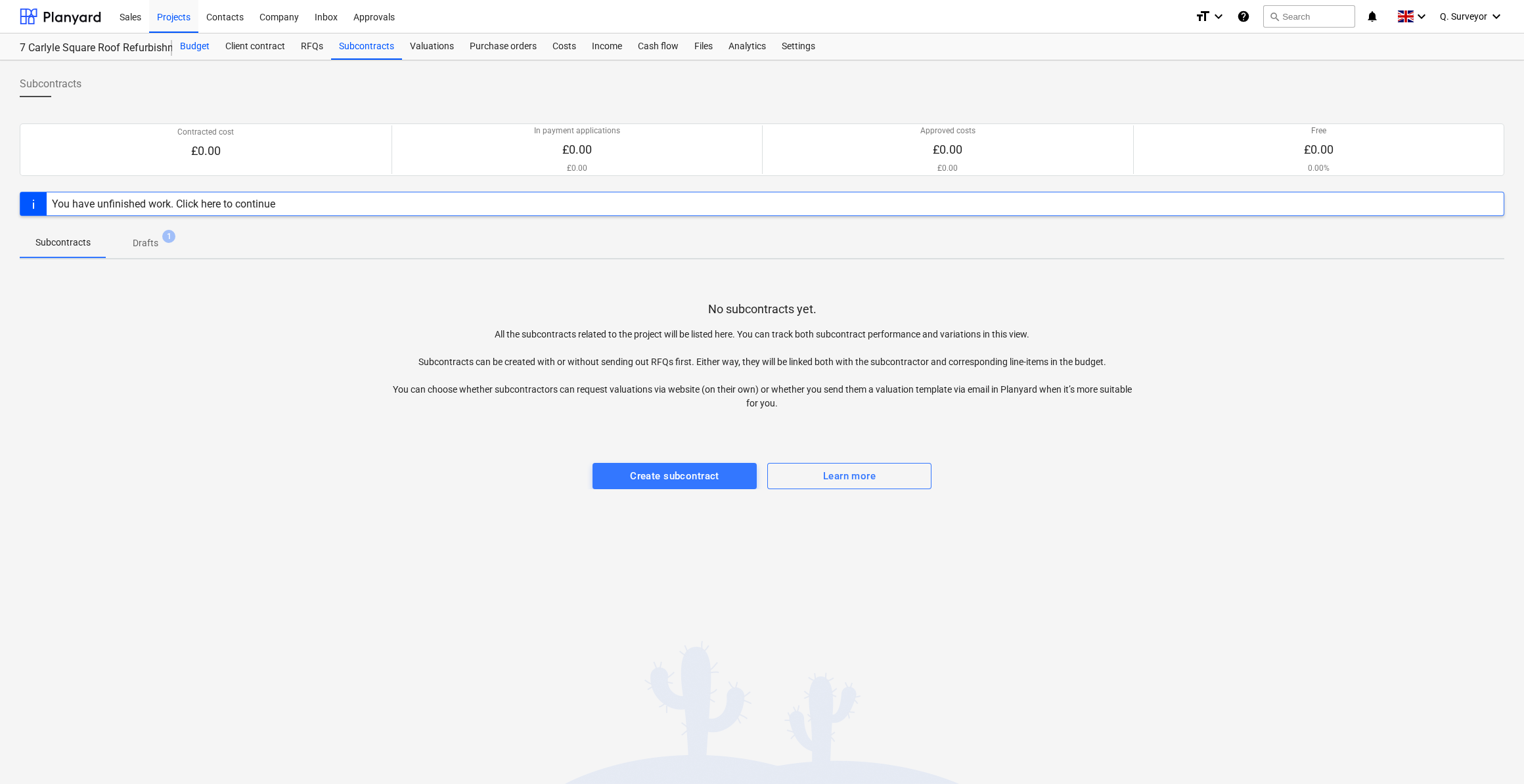 click on "Budget" at bounding box center (194, 47) 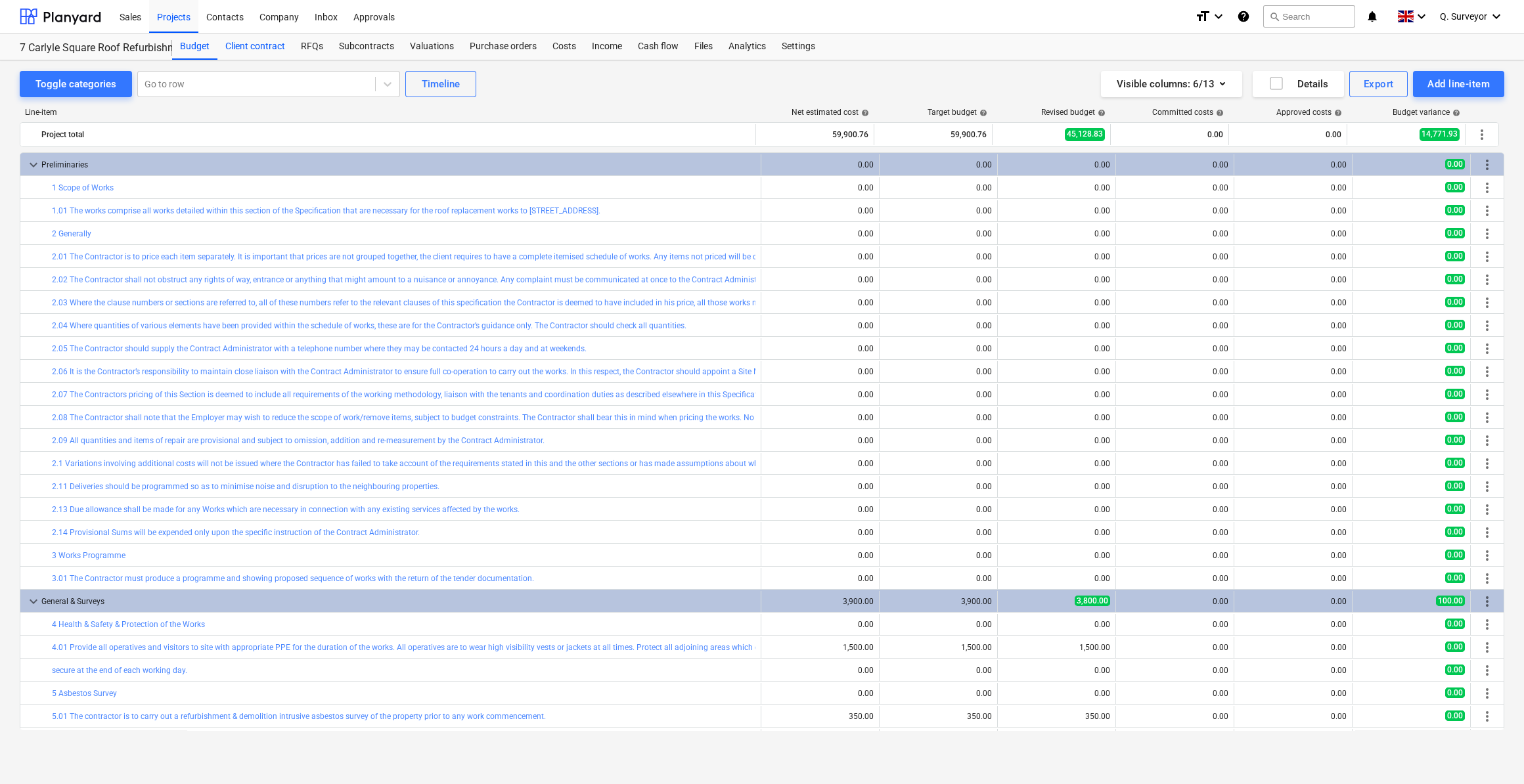 click on "Client contract" at bounding box center [255, 47] 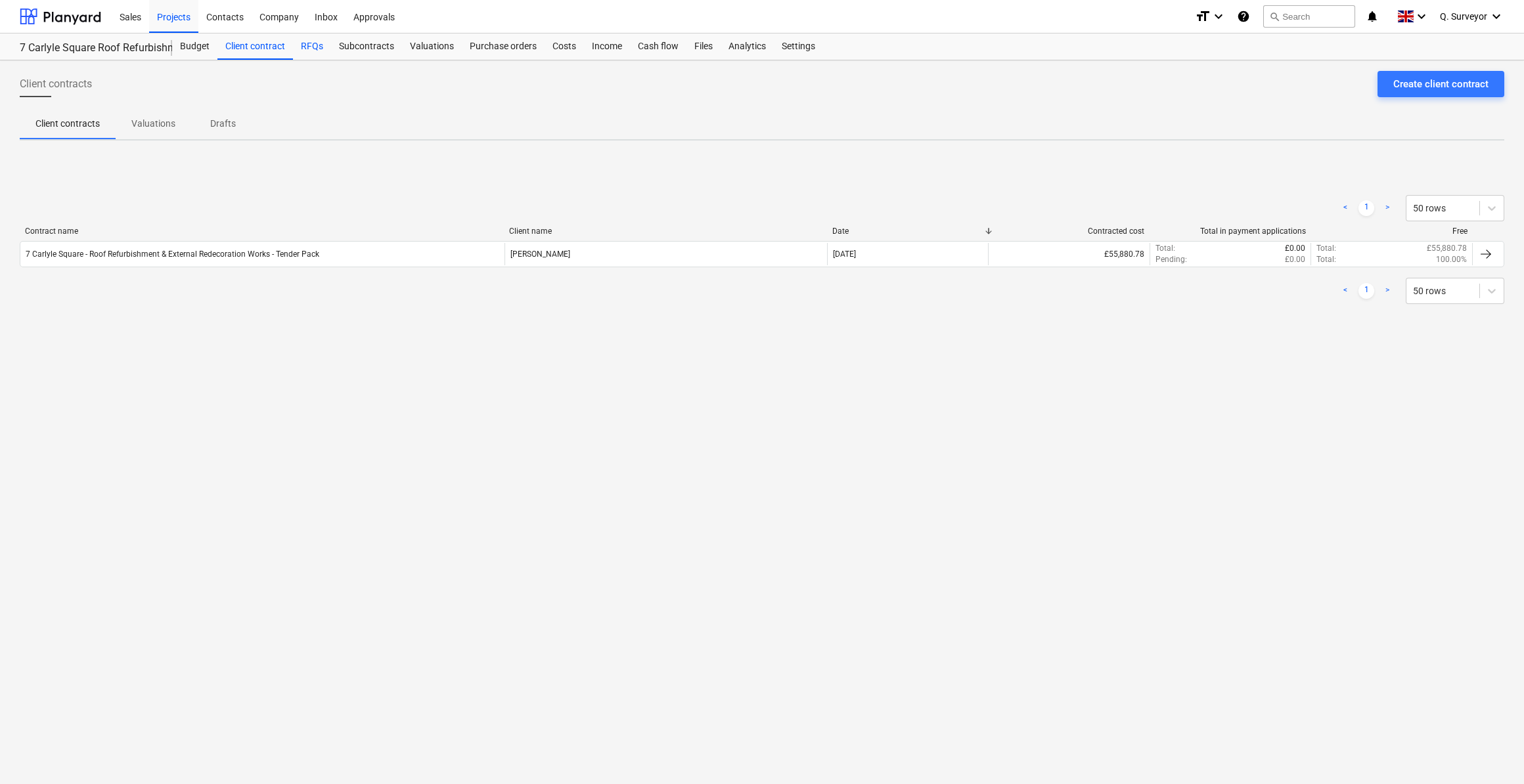 click on "RFQs" at bounding box center (312, 47) 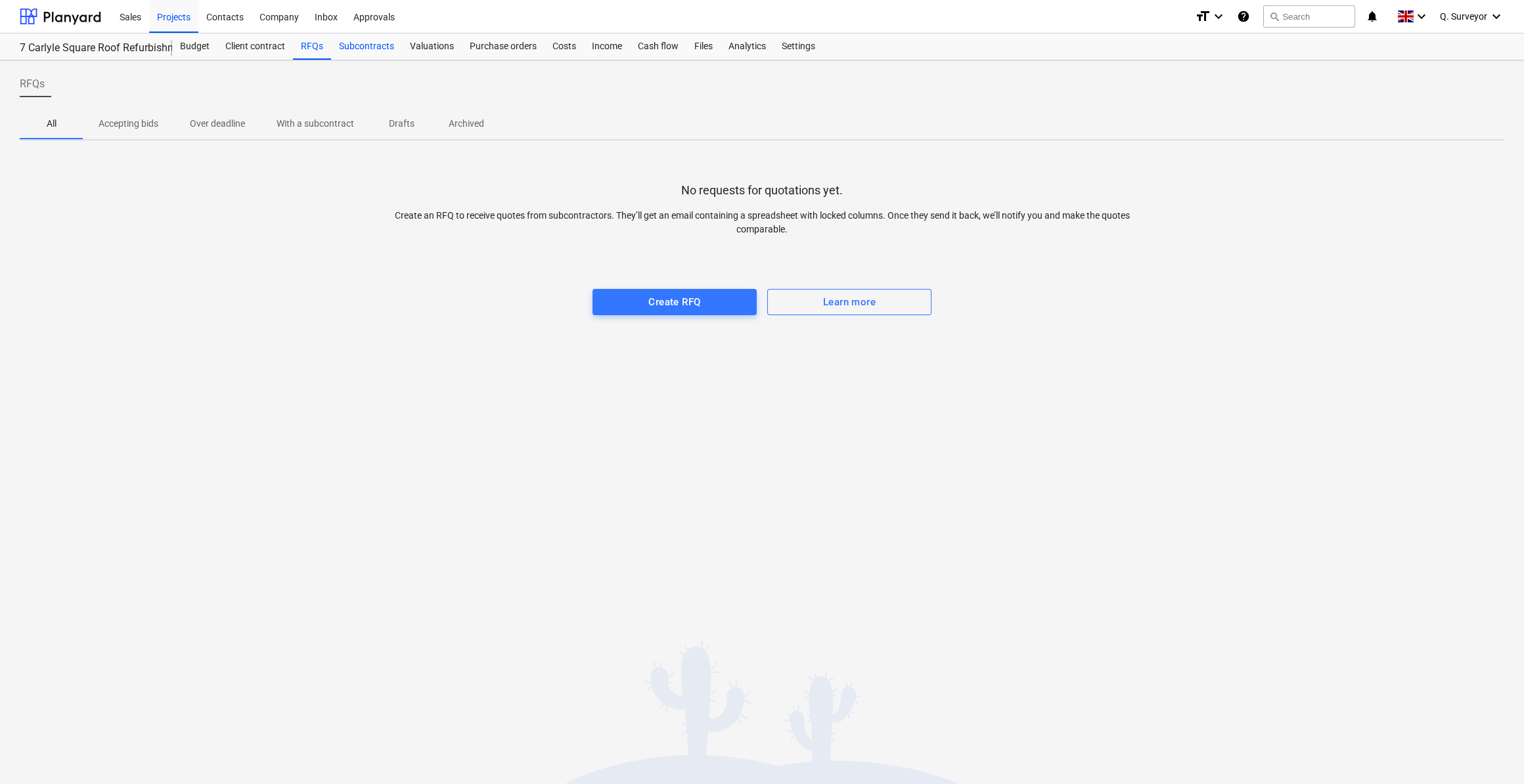 click on "Subcontracts" at bounding box center (367, 47) 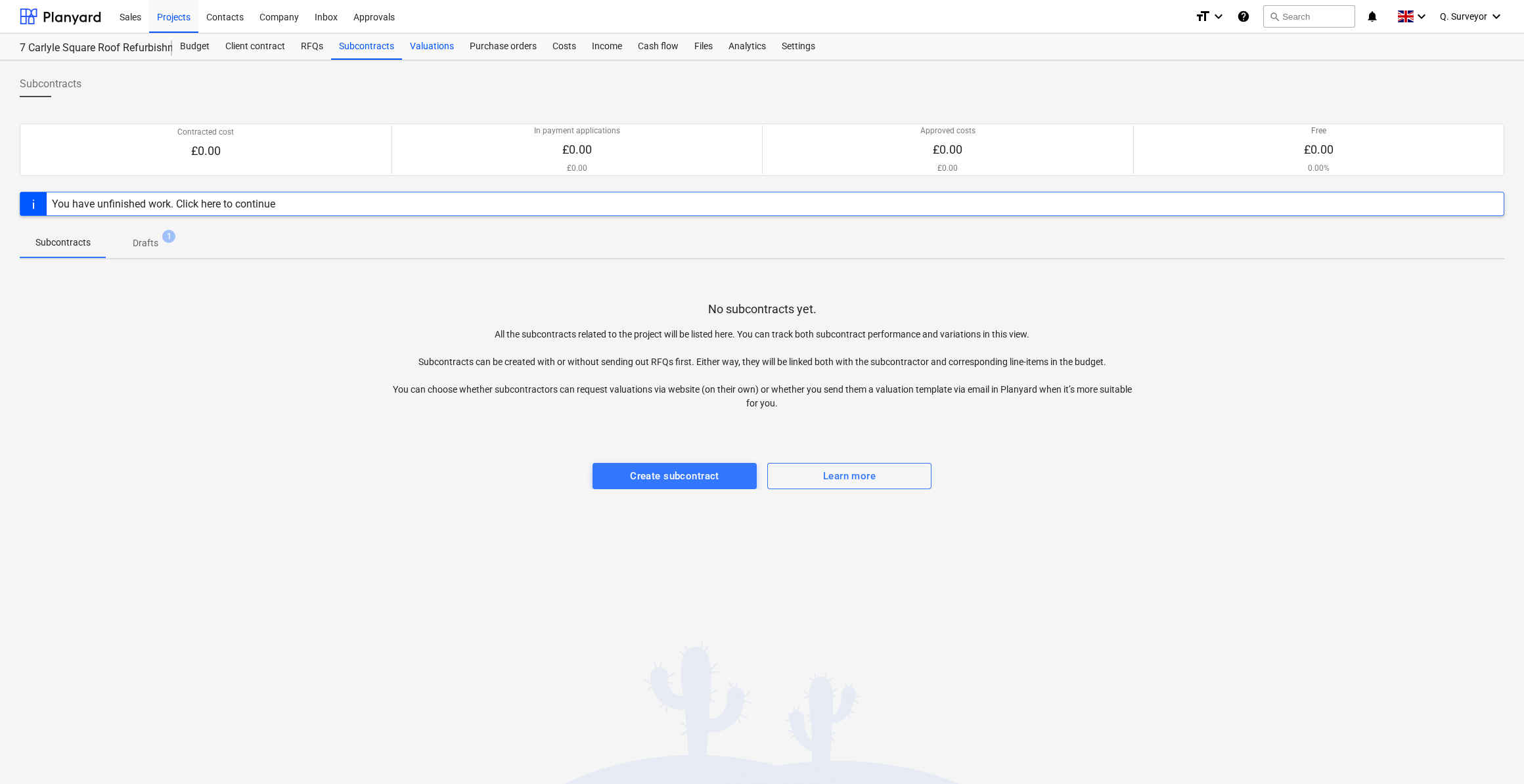 click on "Valuations" at bounding box center [432, 47] 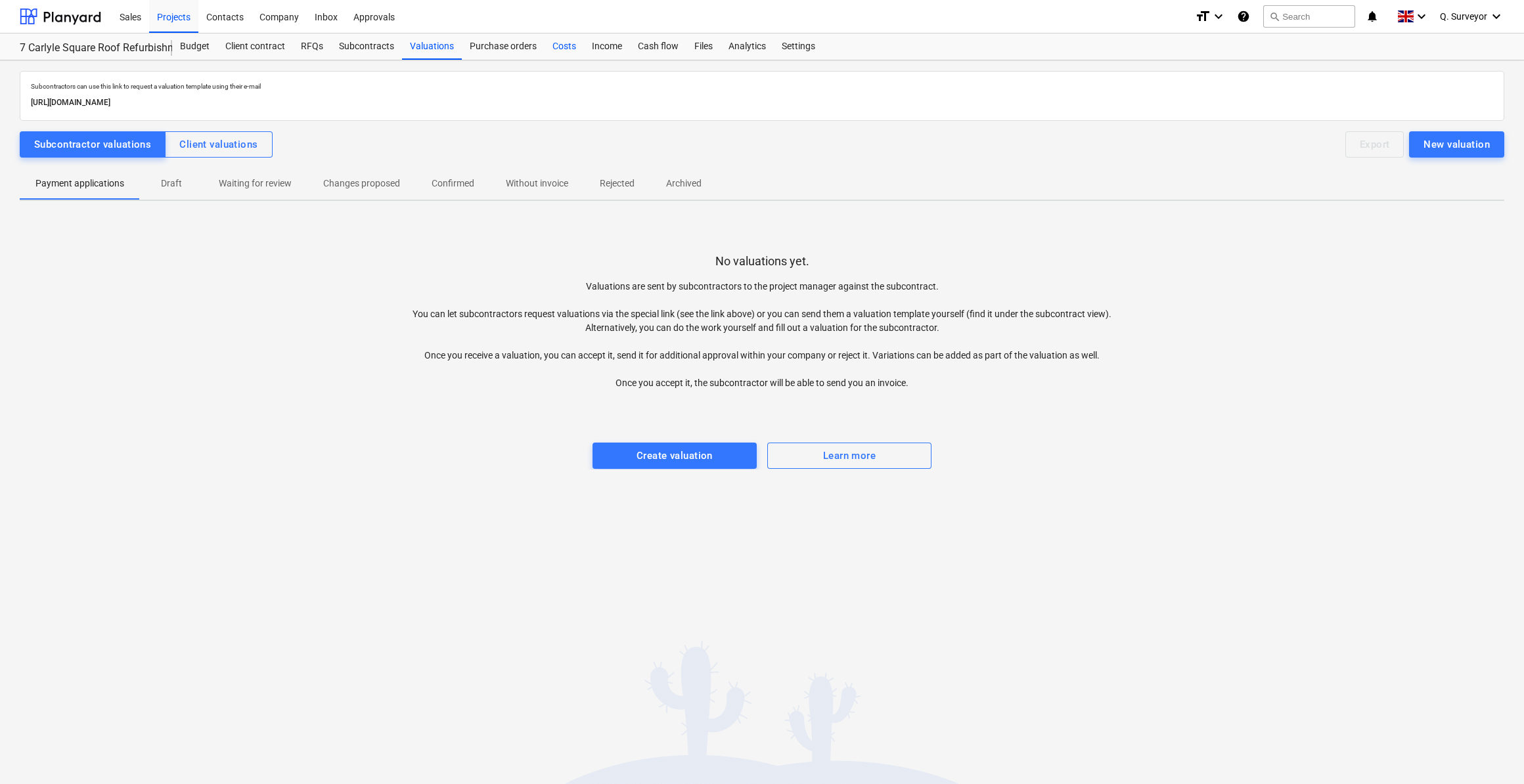 click on "Costs" at bounding box center [564, 47] 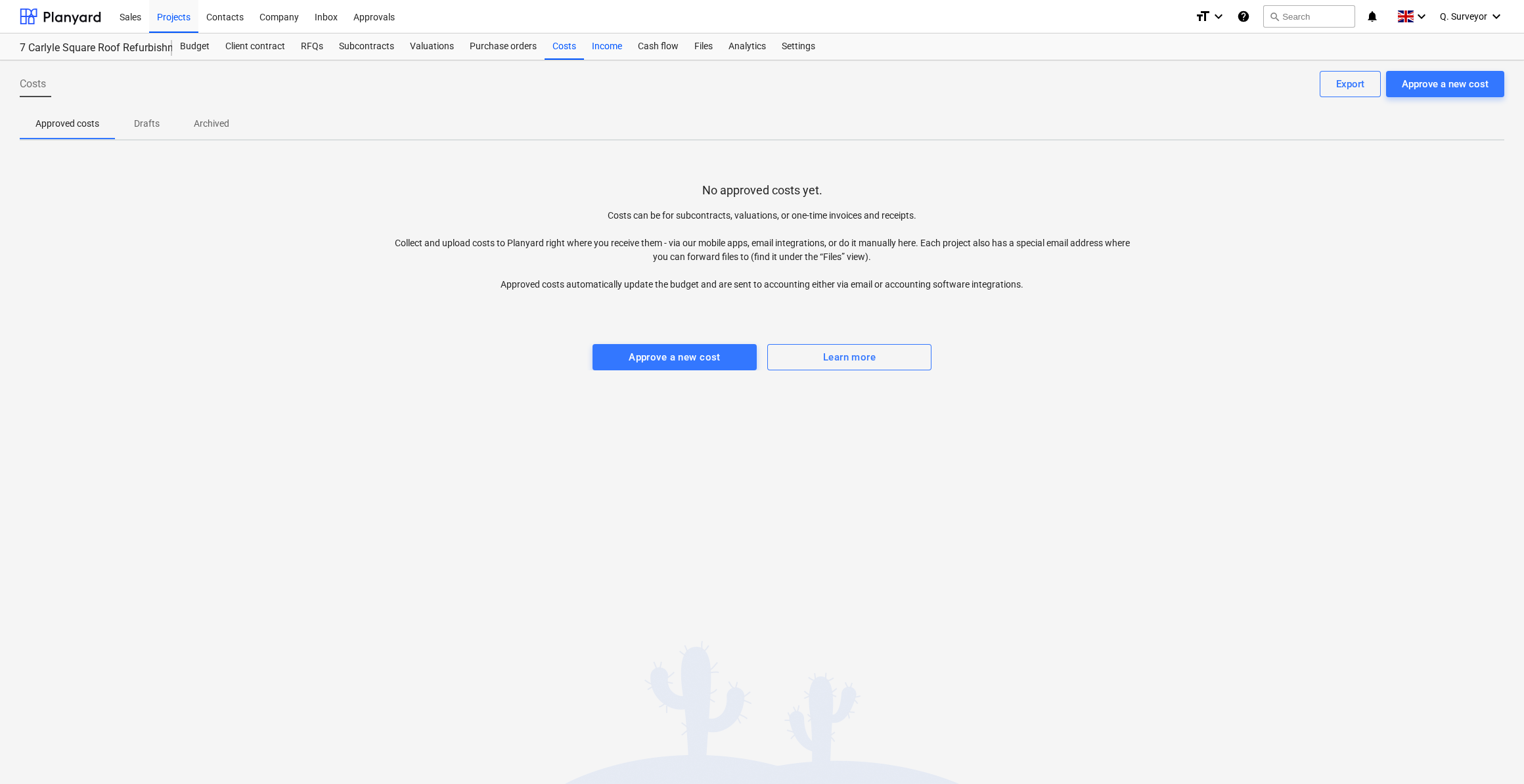 click on "Income" at bounding box center (607, 47) 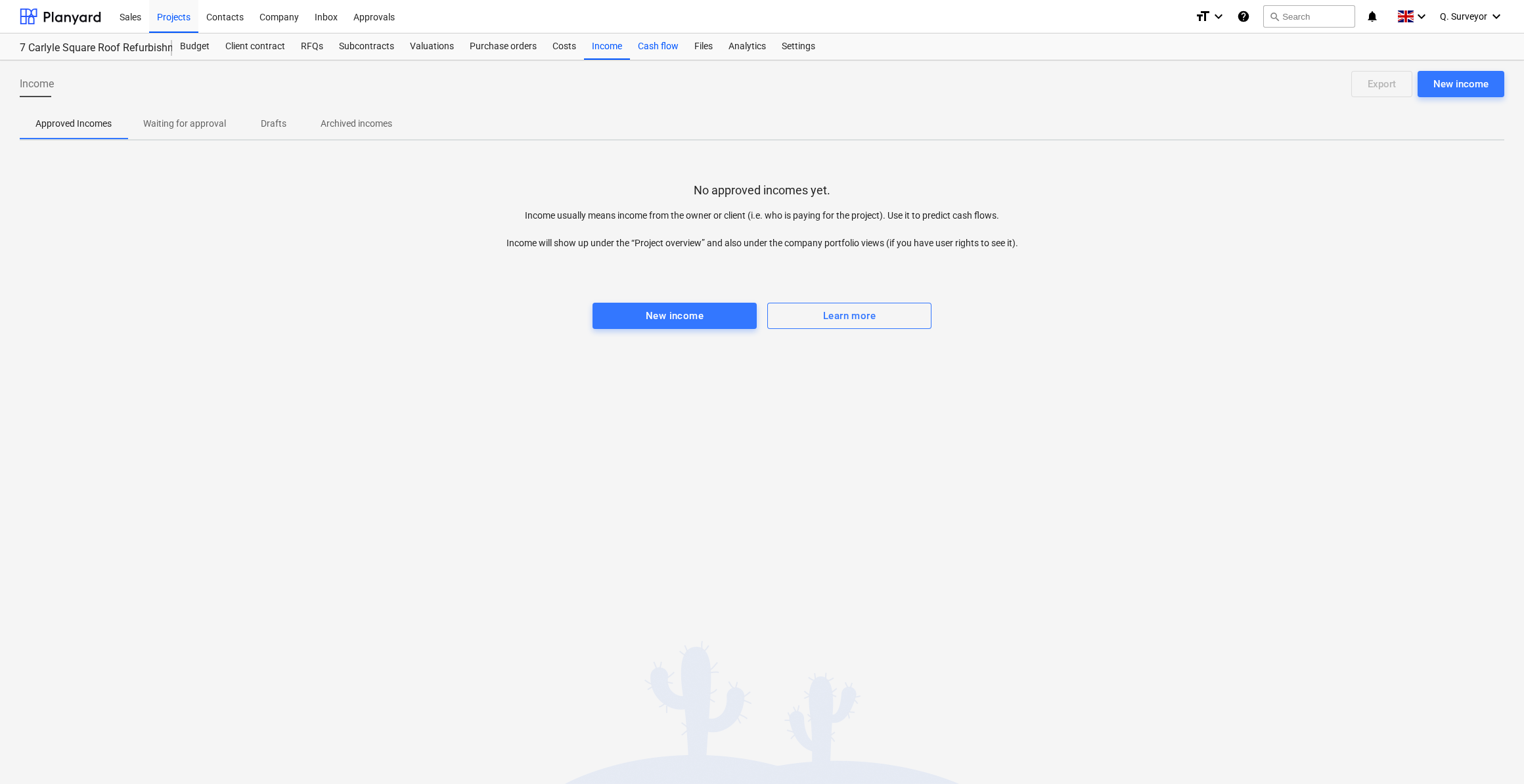 click on "Cash flow" at bounding box center [658, 47] 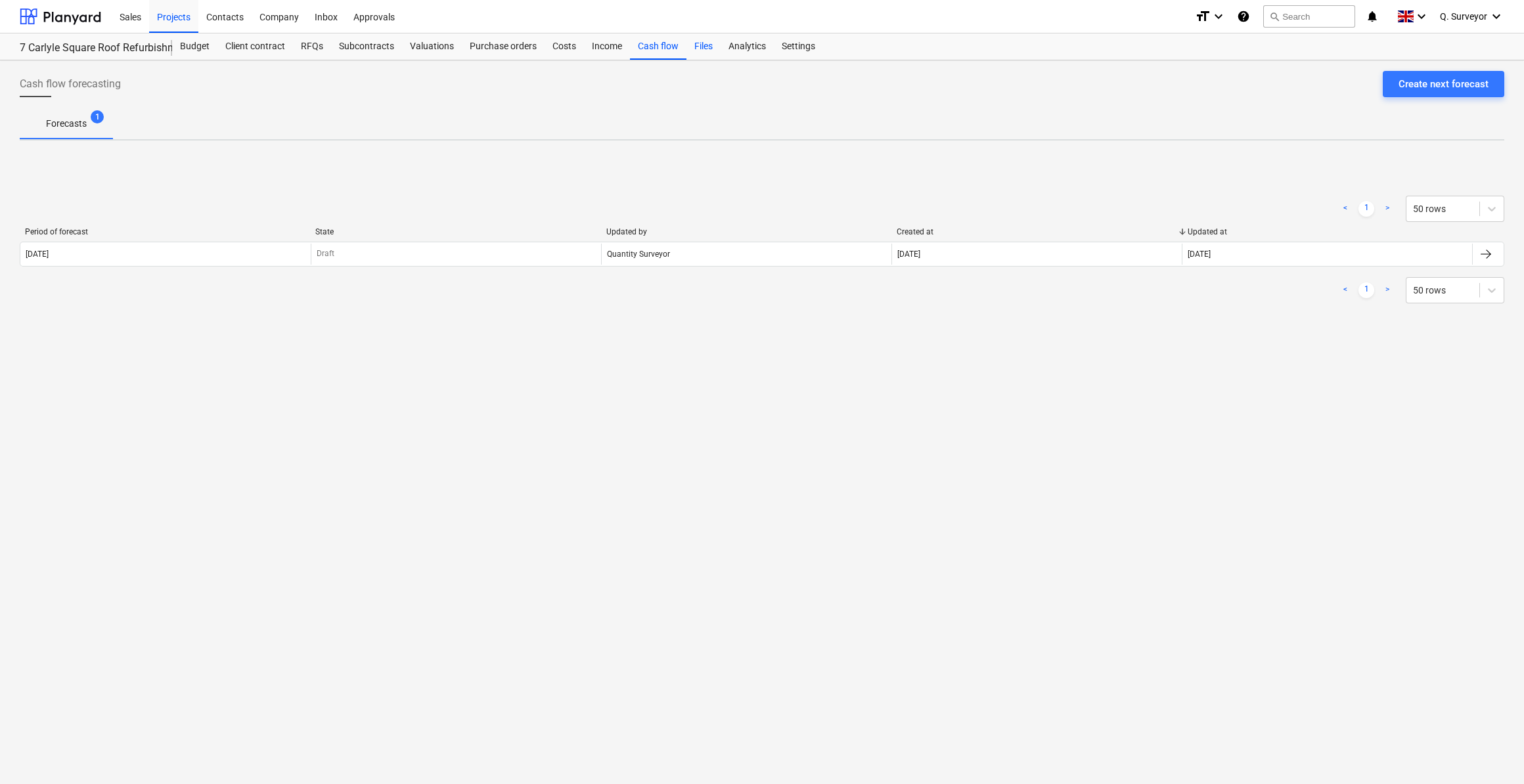 click on "Files" at bounding box center [704, 47] 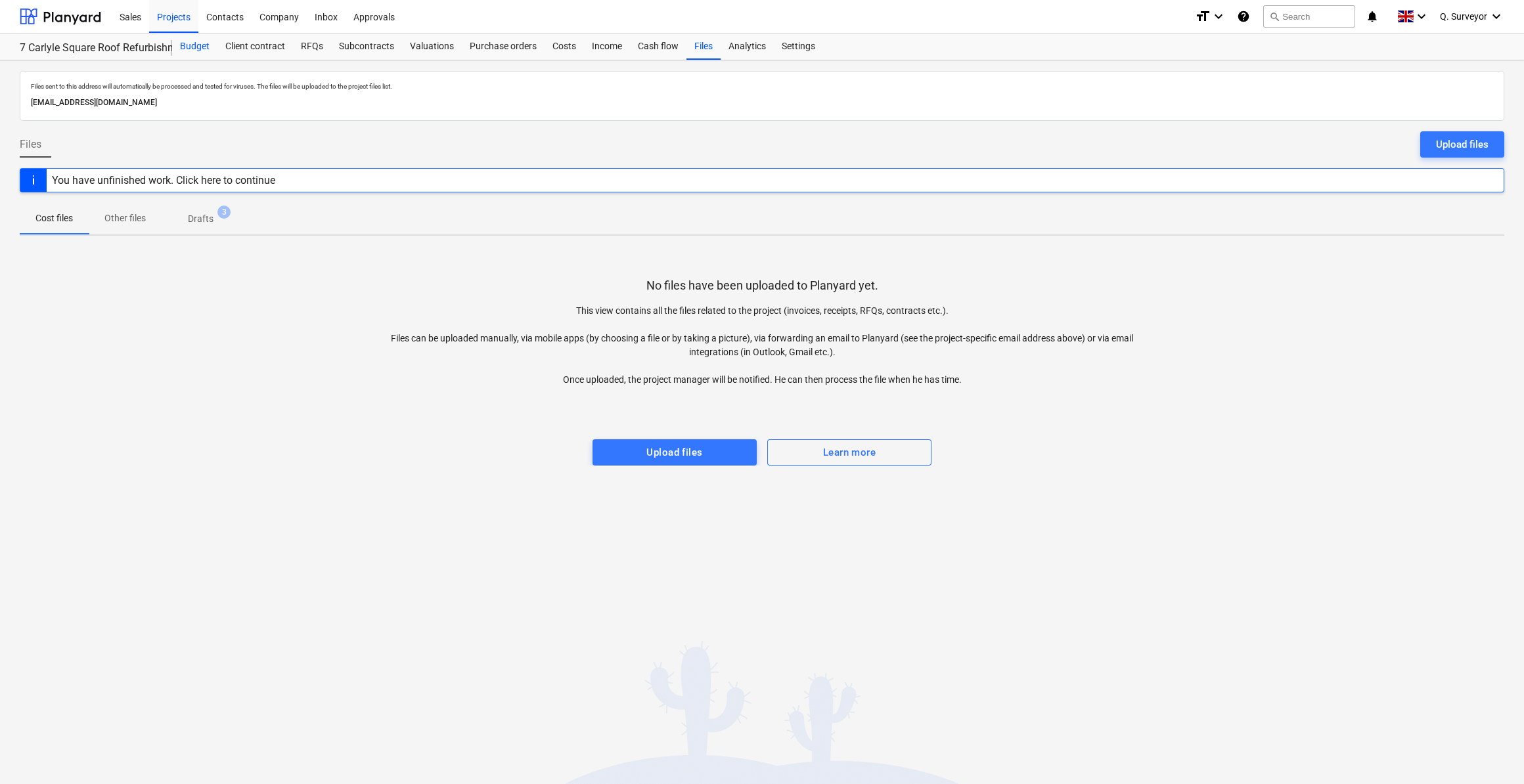 click on "Budget" at bounding box center (194, 47) 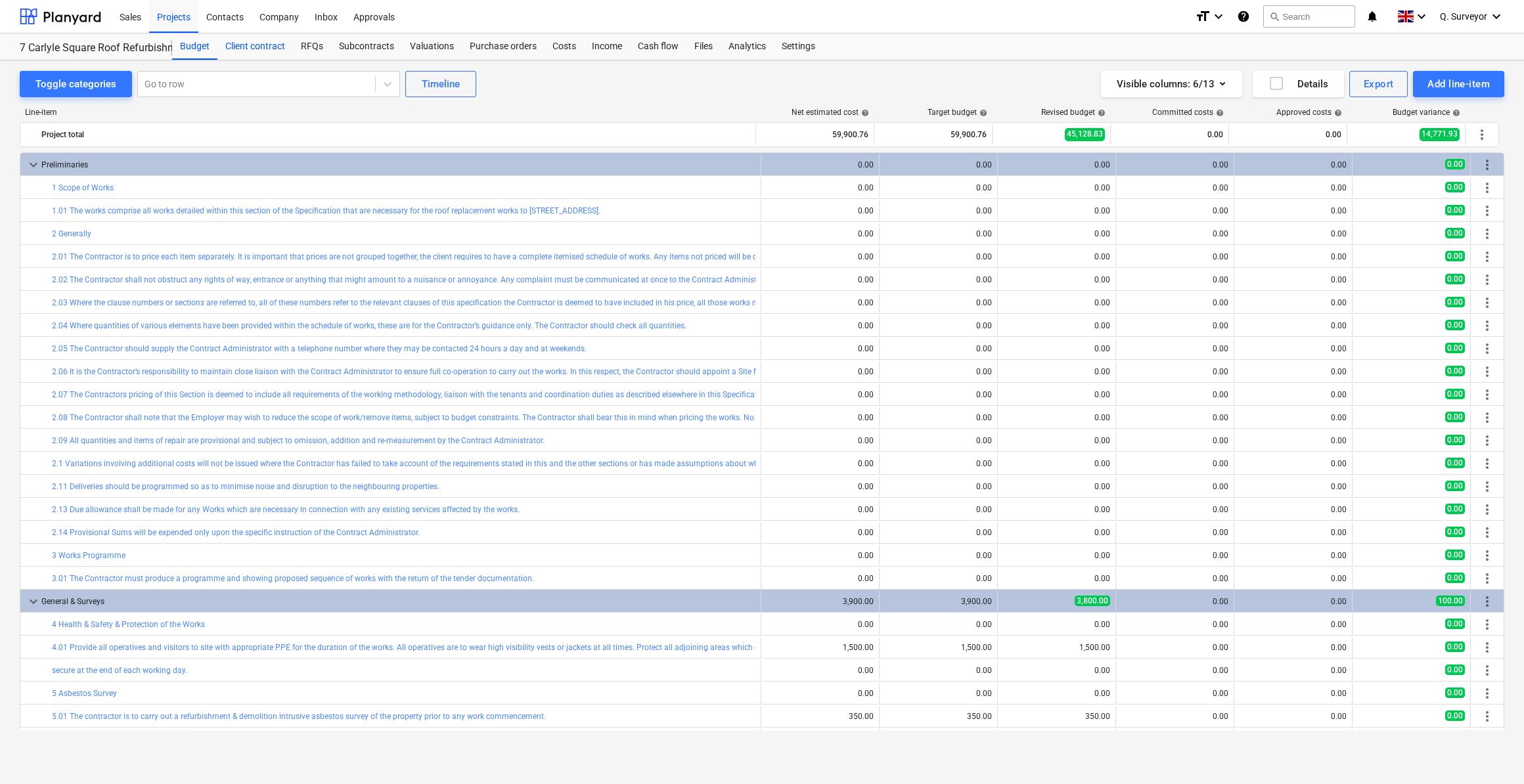 click on "Client contract" at bounding box center [255, 47] 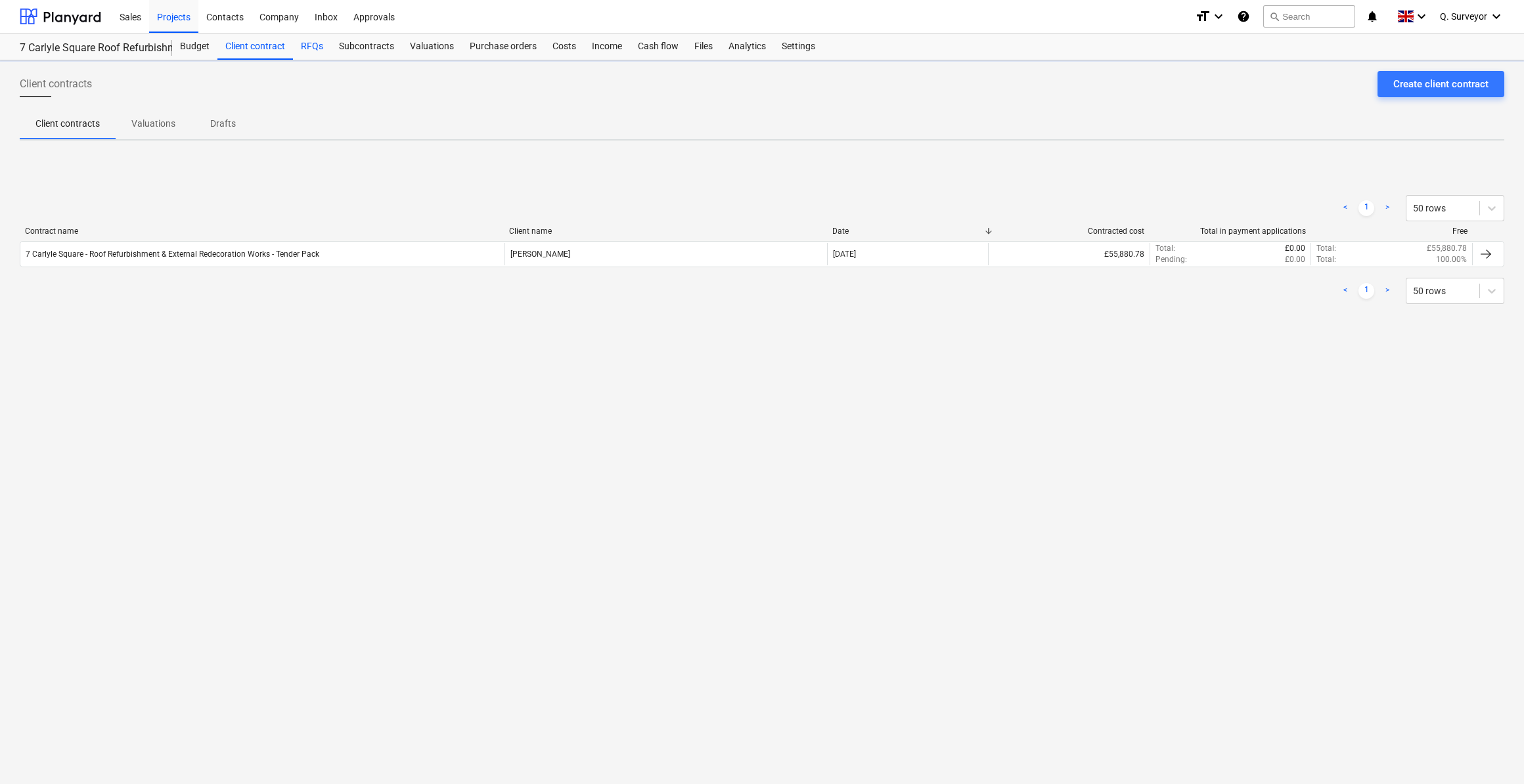 click on "RFQs" at bounding box center [312, 47] 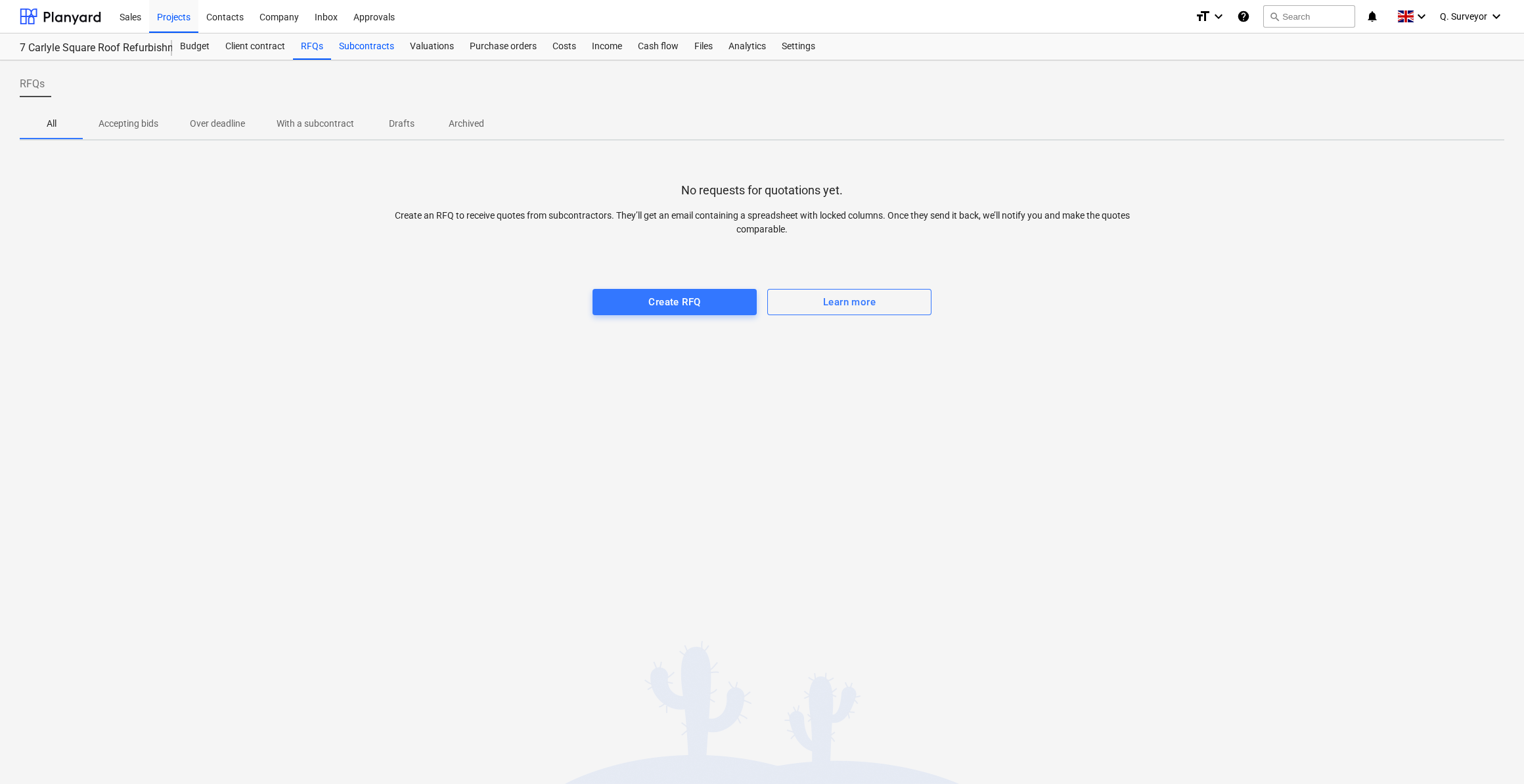 click on "Subcontracts" at bounding box center (367, 47) 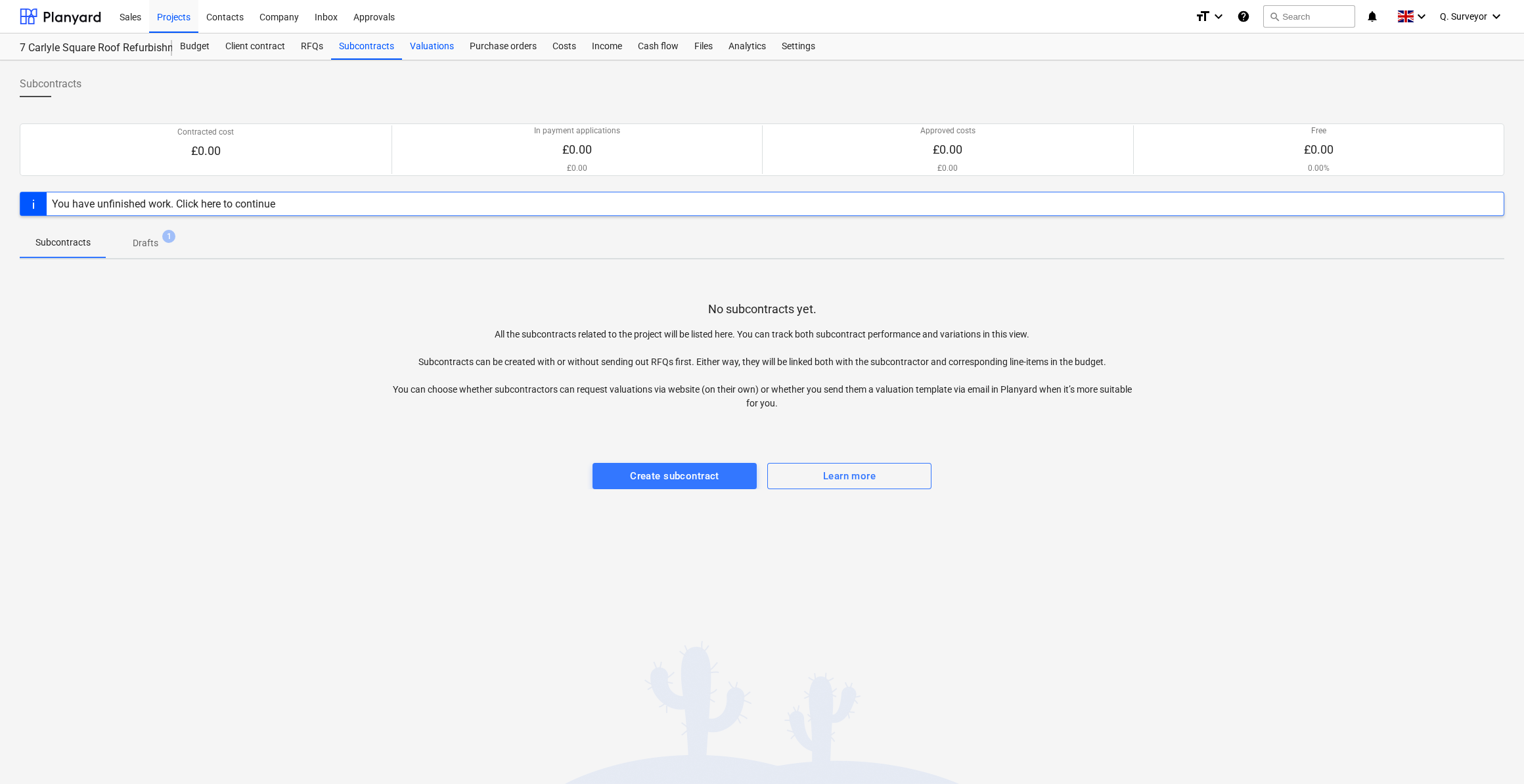 click on "Valuations" at bounding box center (432, 47) 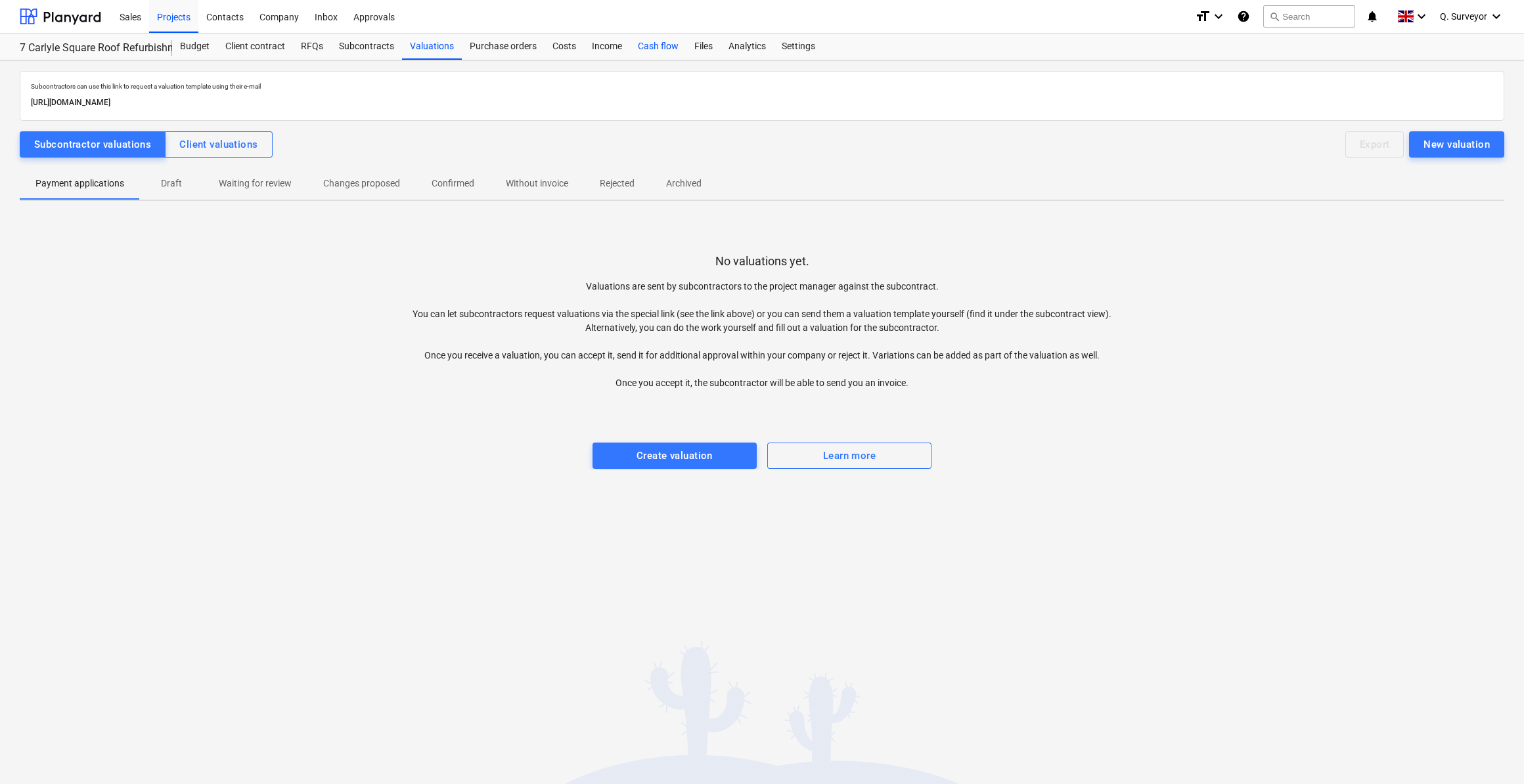 click on "Cash flow" at bounding box center [658, 47] 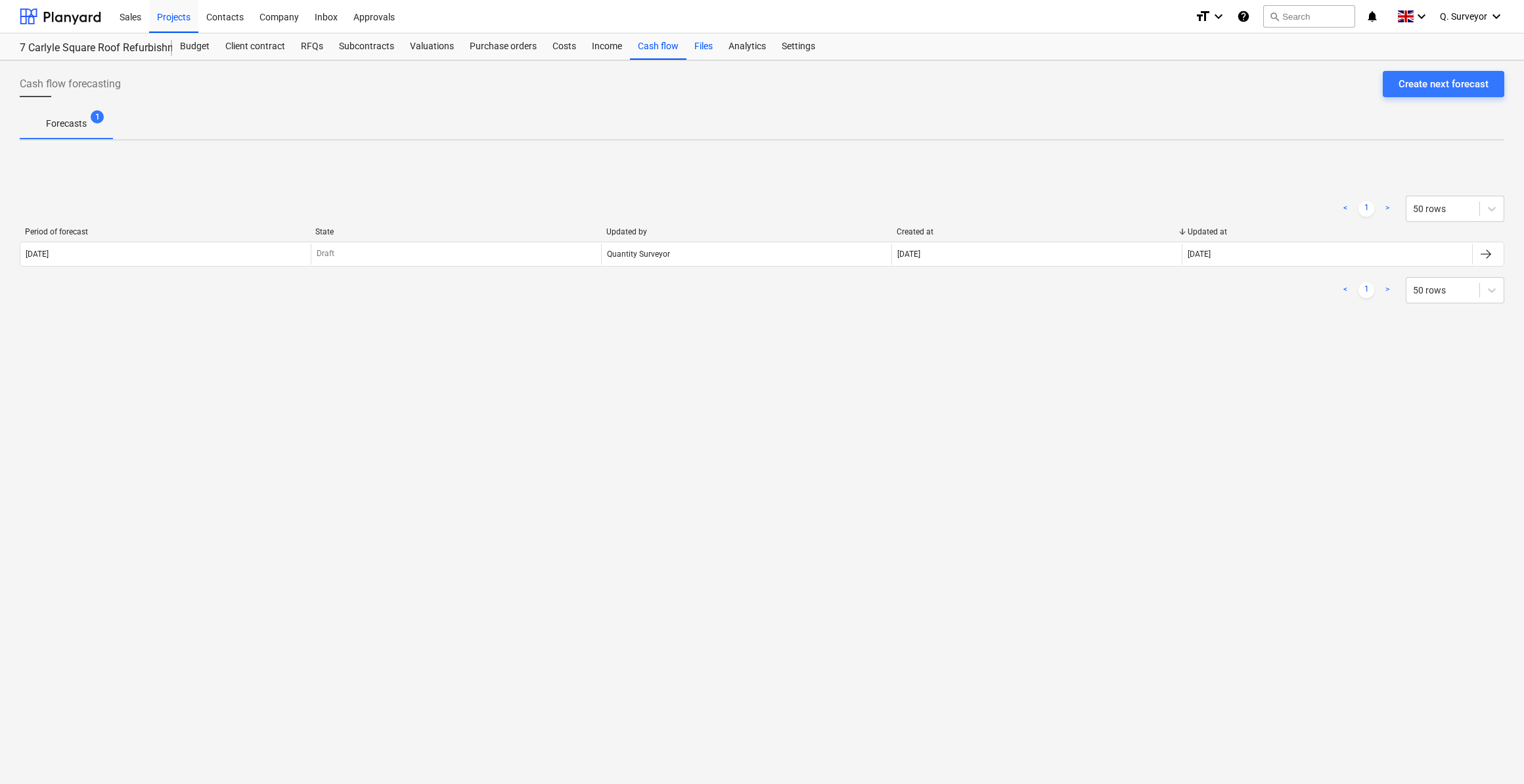 click on "Files" at bounding box center (704, 47) 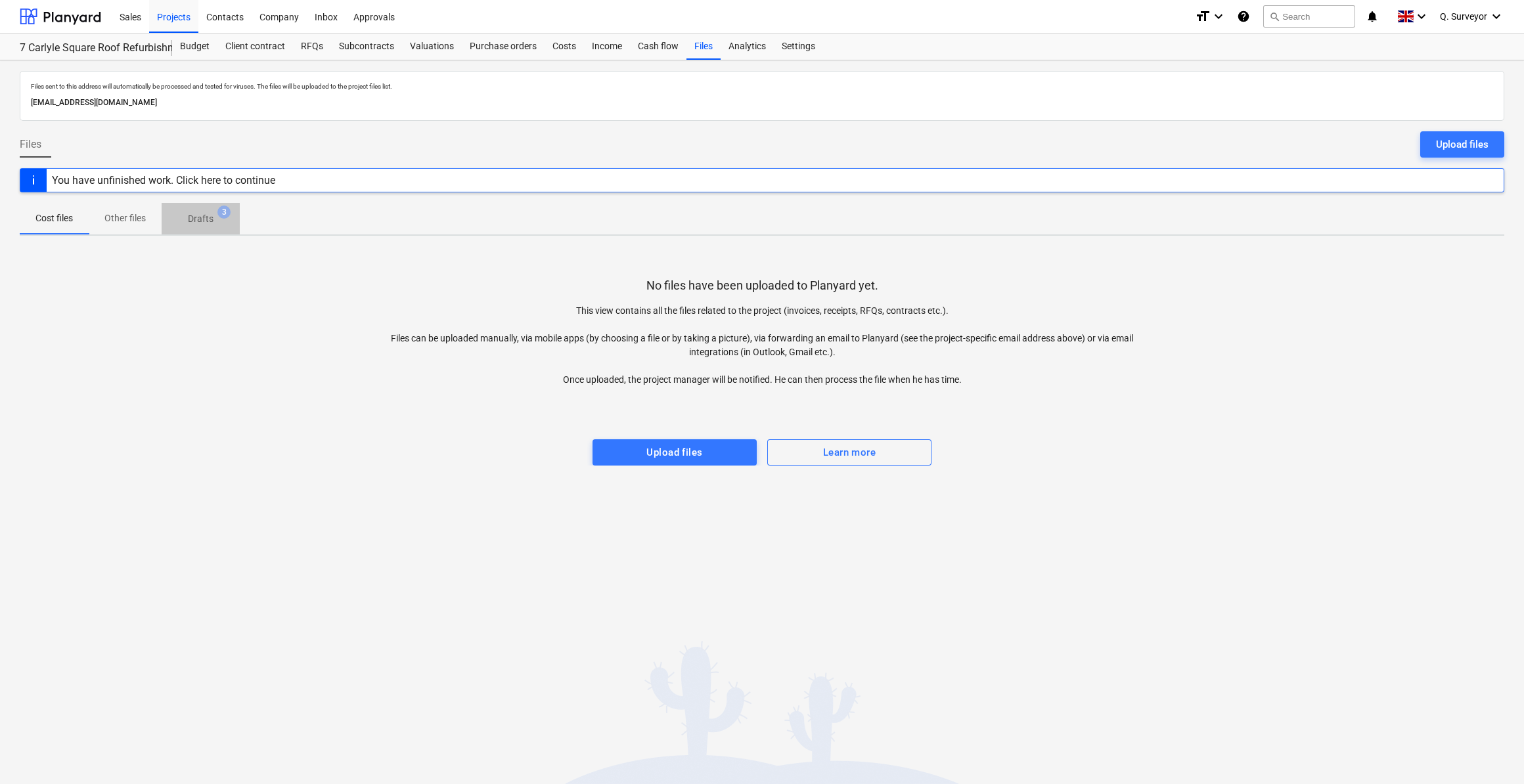 click on "3" at bounding box center (224, 212) 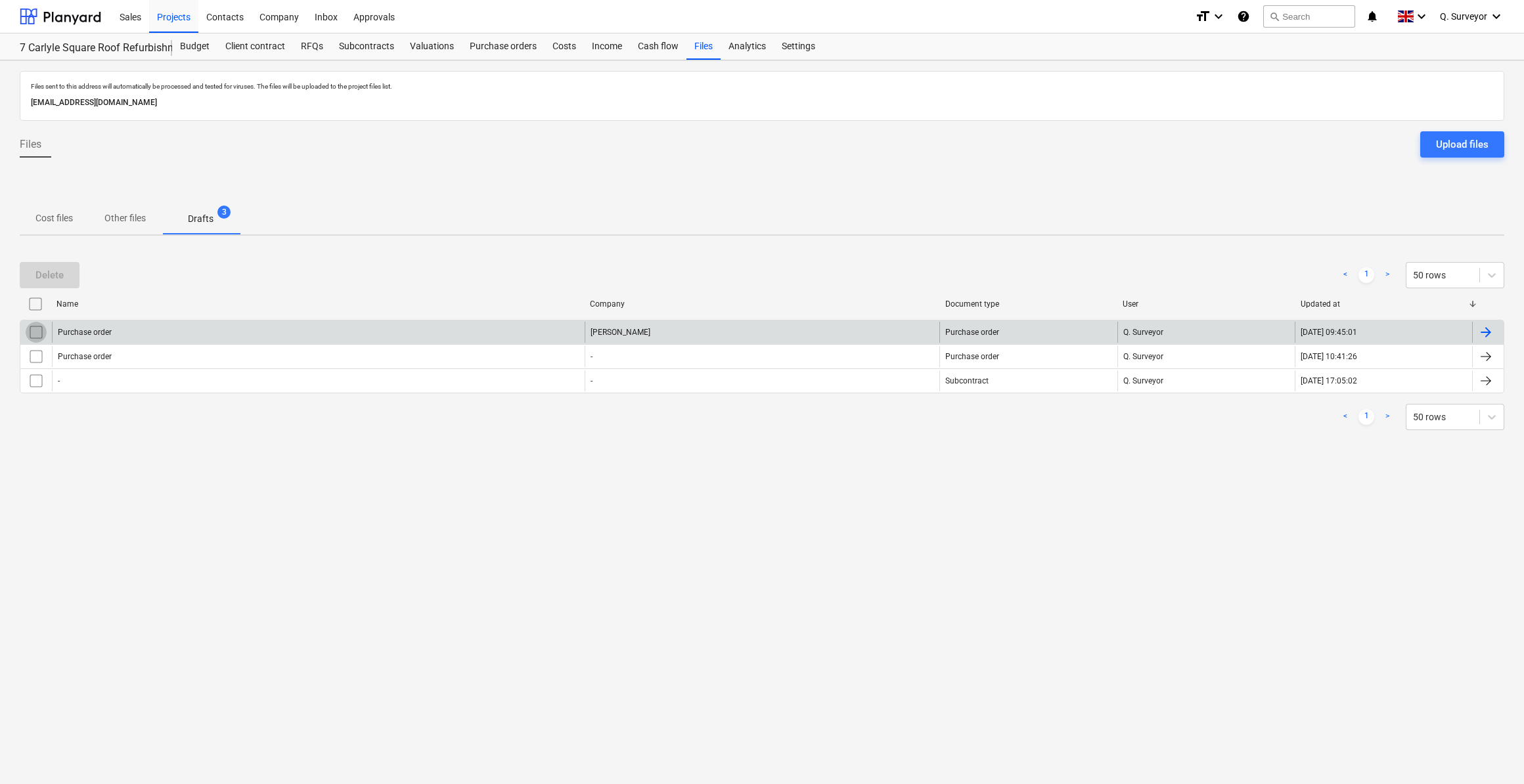 click at bounding box center (36, 332) 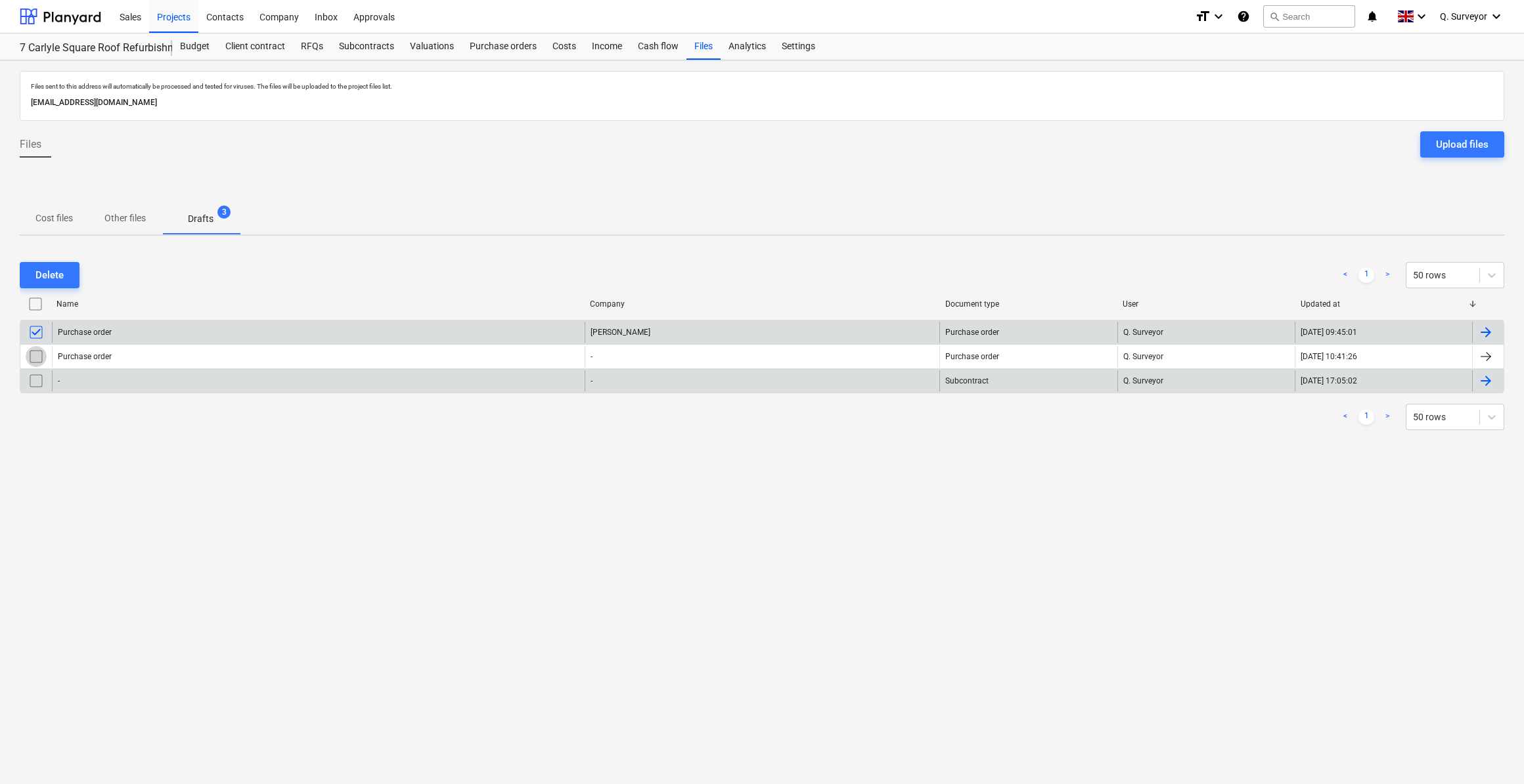 drag, startPoint x: 34, startPoint y: 352, endPoint x: 31, endPoint y: 366, distance: 14.317821 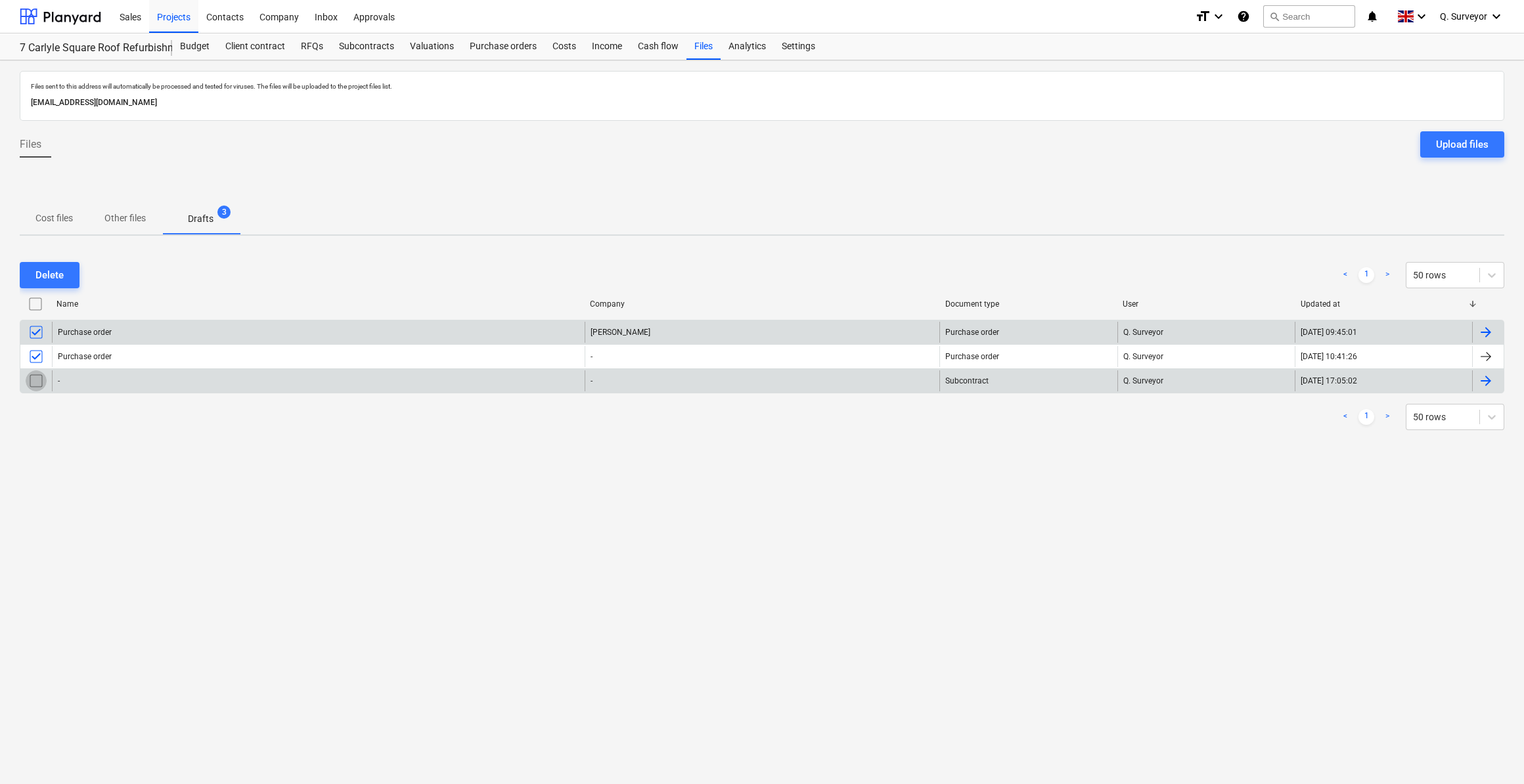 click at bounding box center (36, 381) 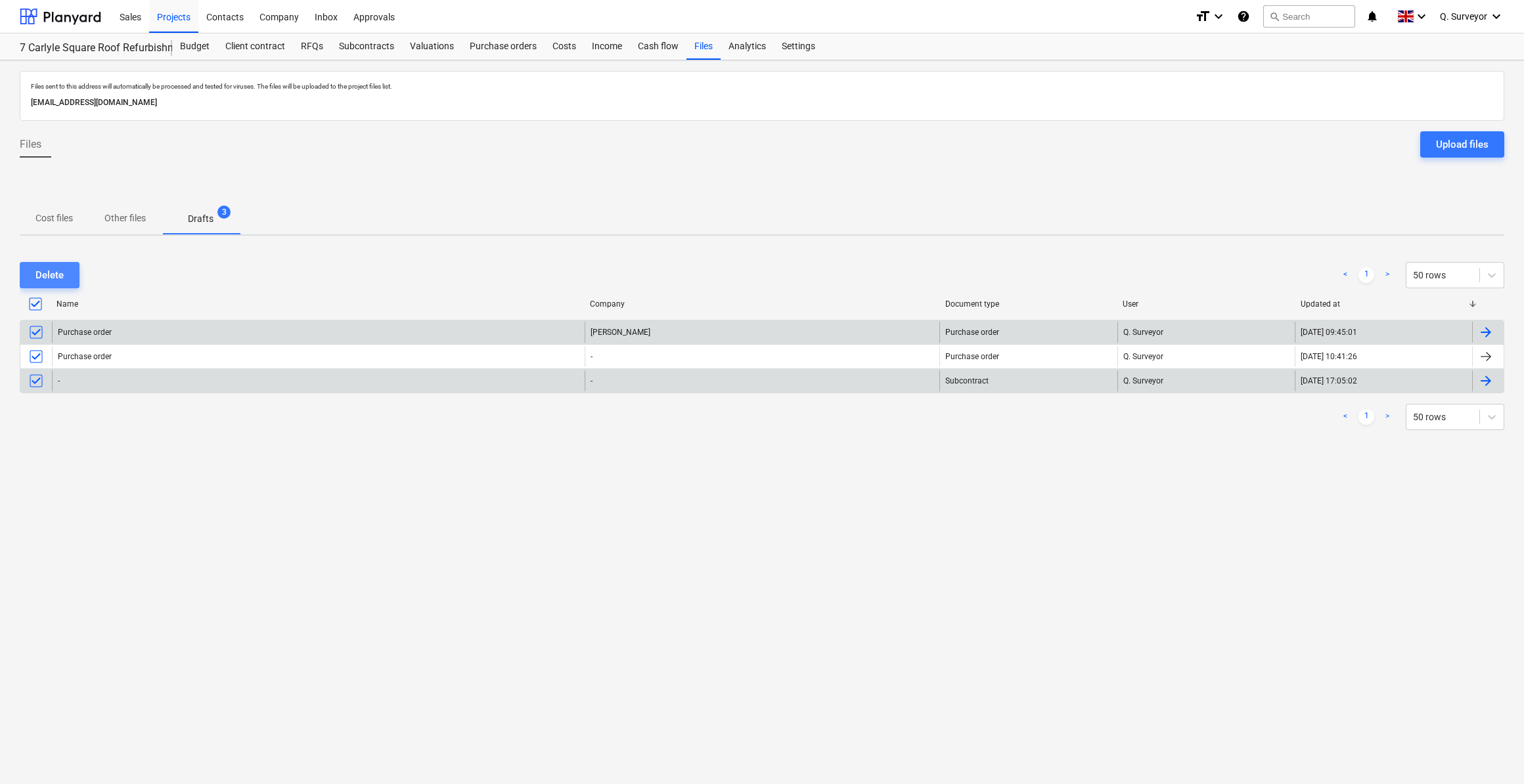 click on "Delete" at bounding box center (49, 275) 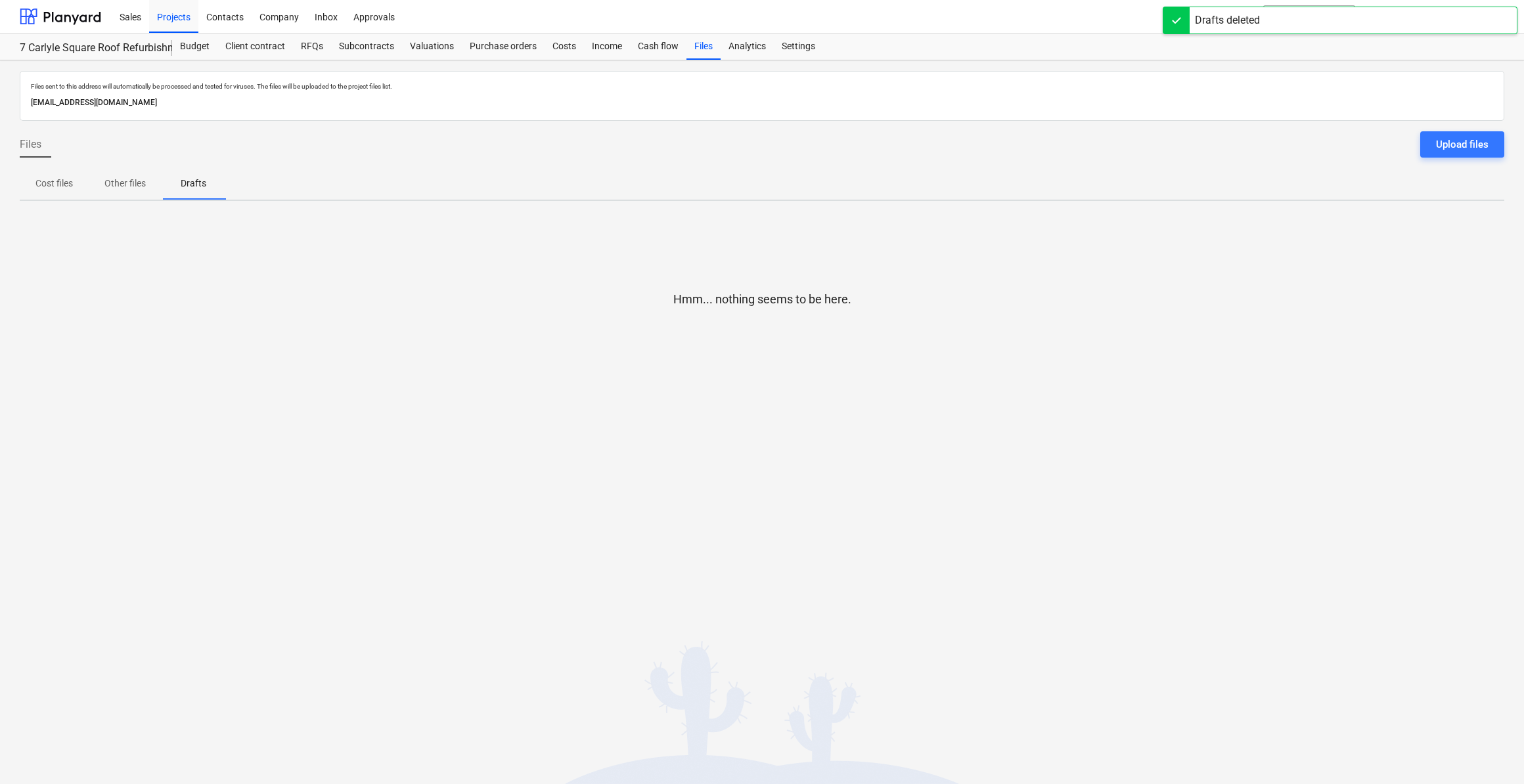 drag, startPoint x: 413, startPoint y: 357, endPoint x: 532, endPoint y: 442, distance: 146.2395 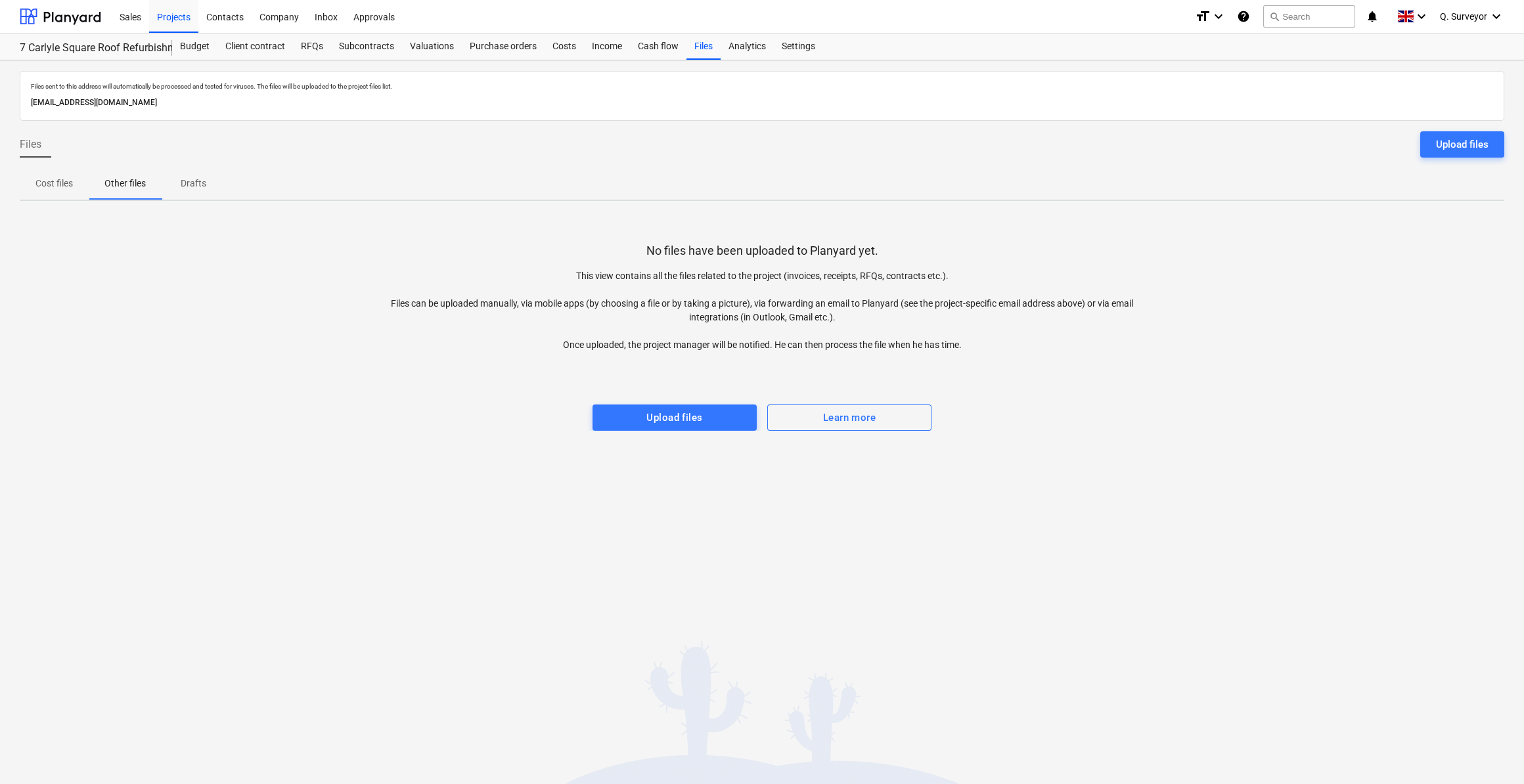 click on "Cost files" at bounding box center [54, 183] 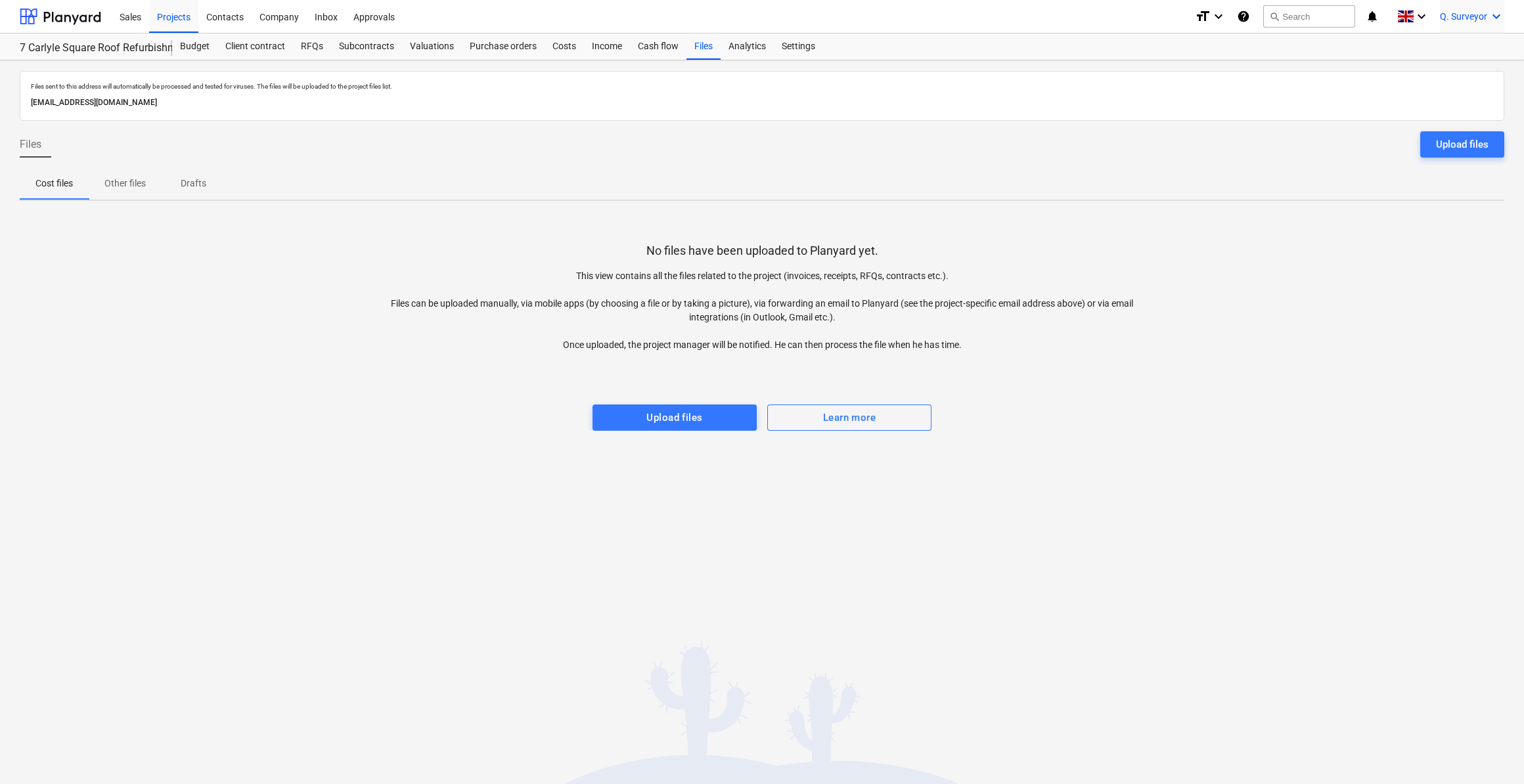 click on "Q. Surveyor keyboard_arrow_down" at bounding box center [1472, 16] 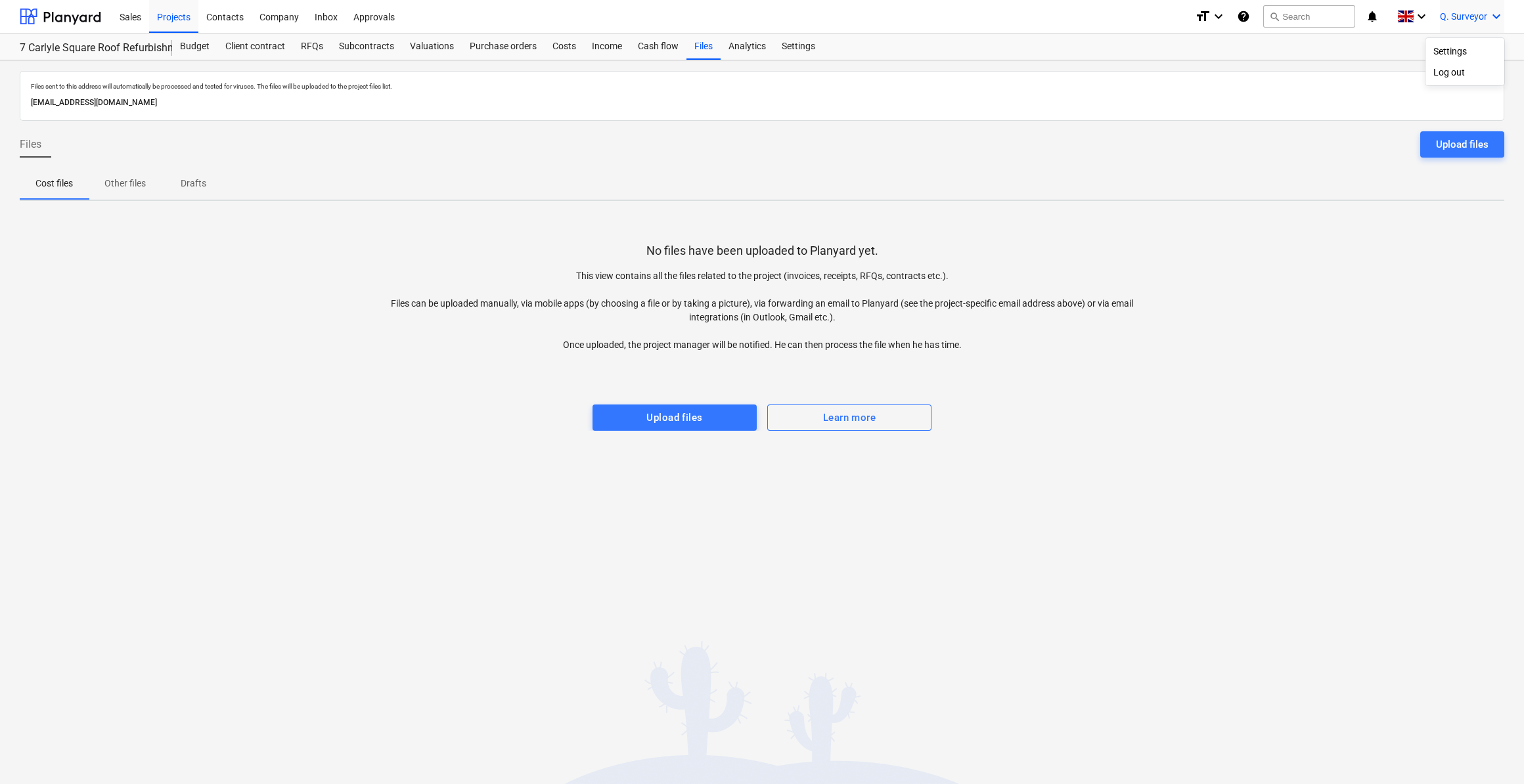 click at bounding box center (762, 392) 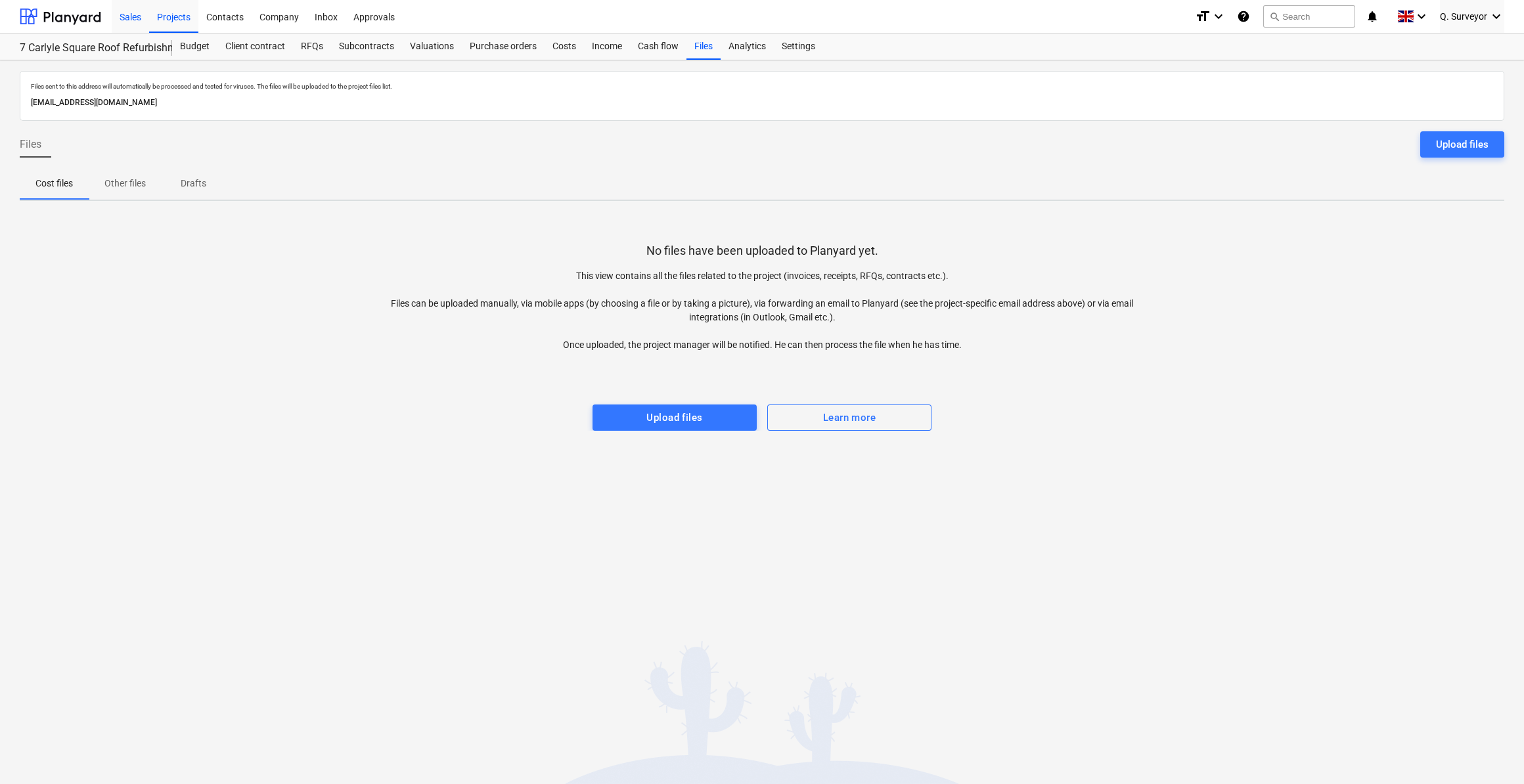 click on "Sales" at bounding box center (130, 16) 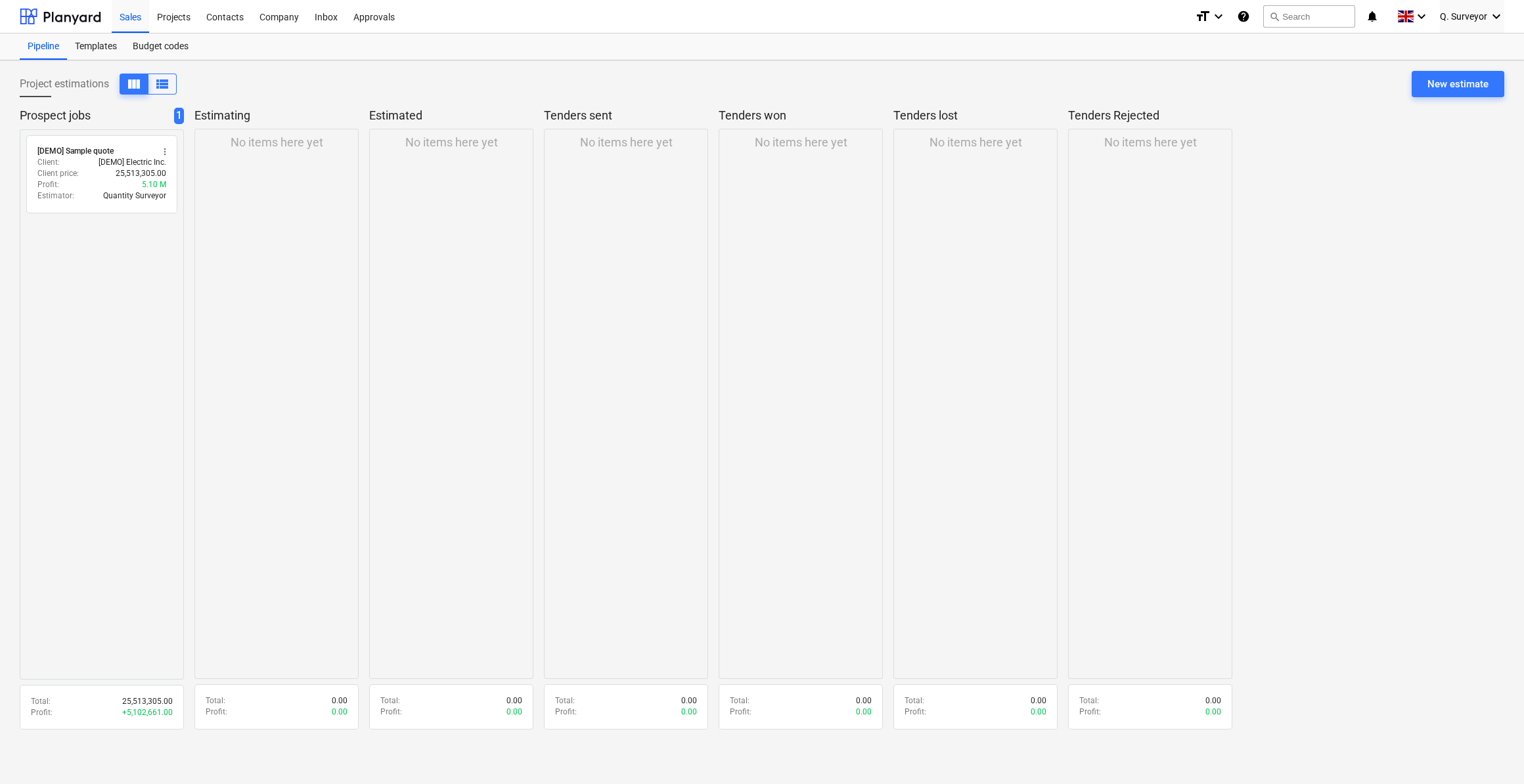 click on "[DEMO] Sample quote more_vert Client : [DEMO] Electric Inc. Client price : 25,513,305.00 Profit : 5.10 M Estimator : Quantity Surveyor" at bounding box center [102, 404] 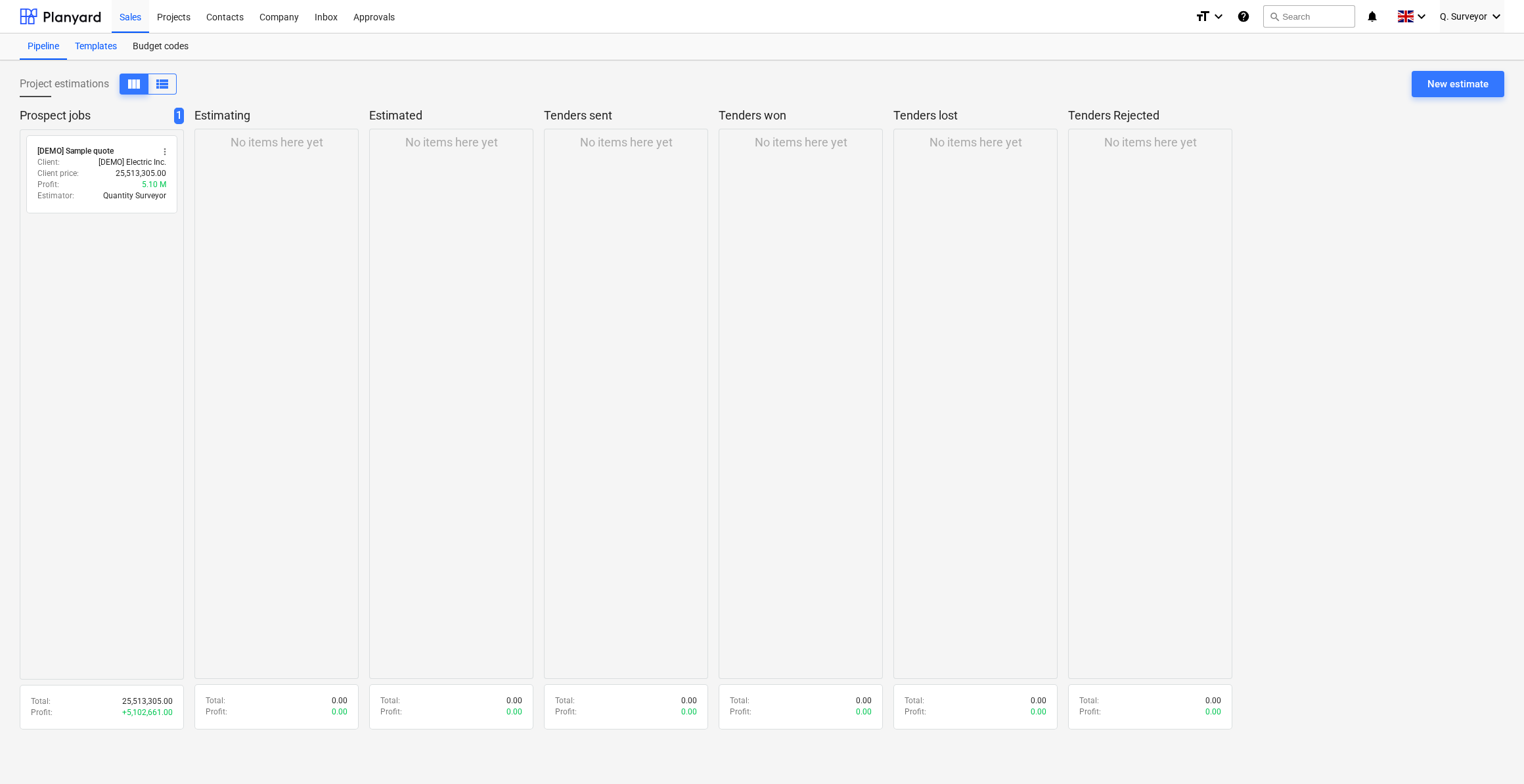 click on "Templates" at bounding box center (96, 47) 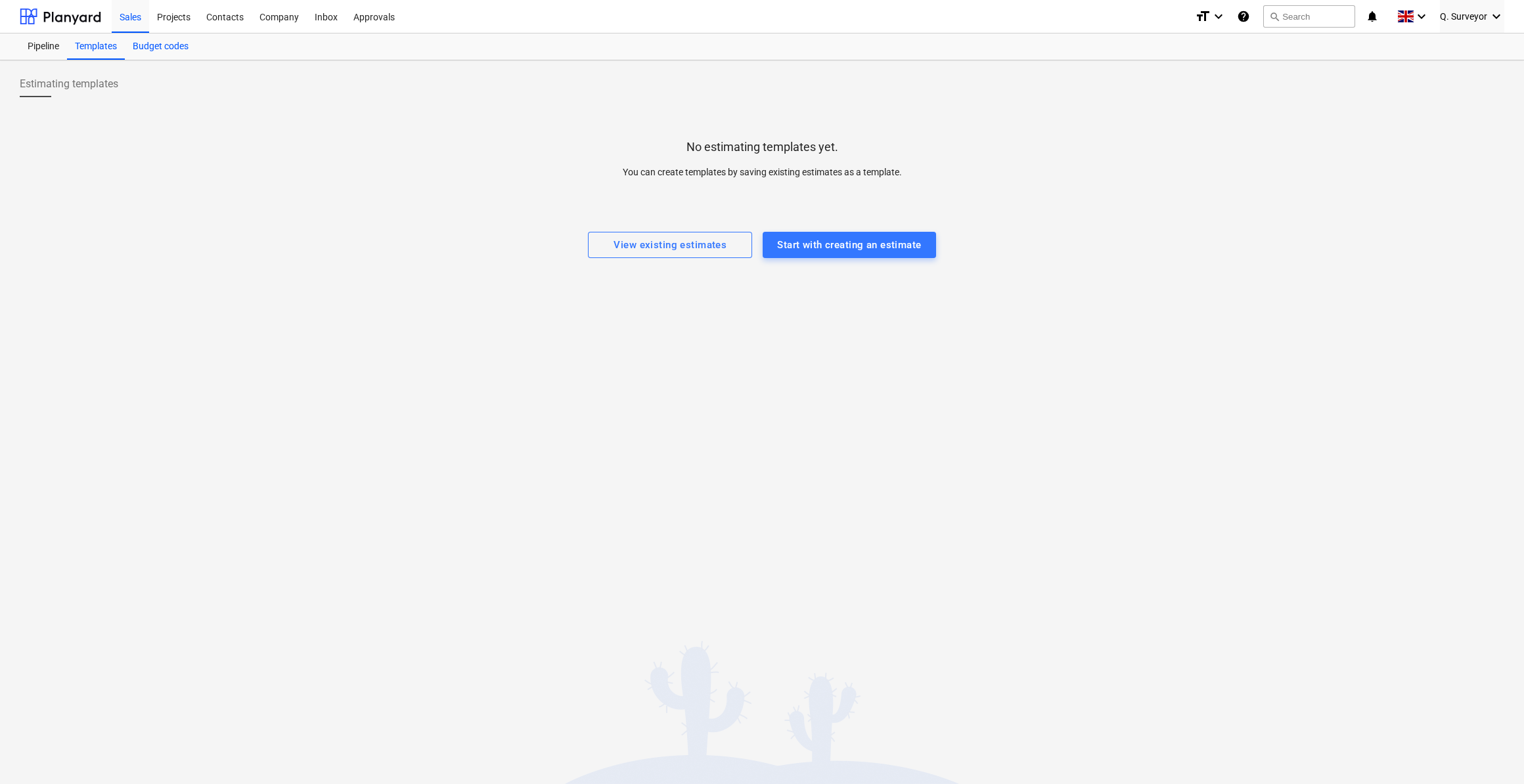 click on "Budget codes" at bounding box center (160, 47) 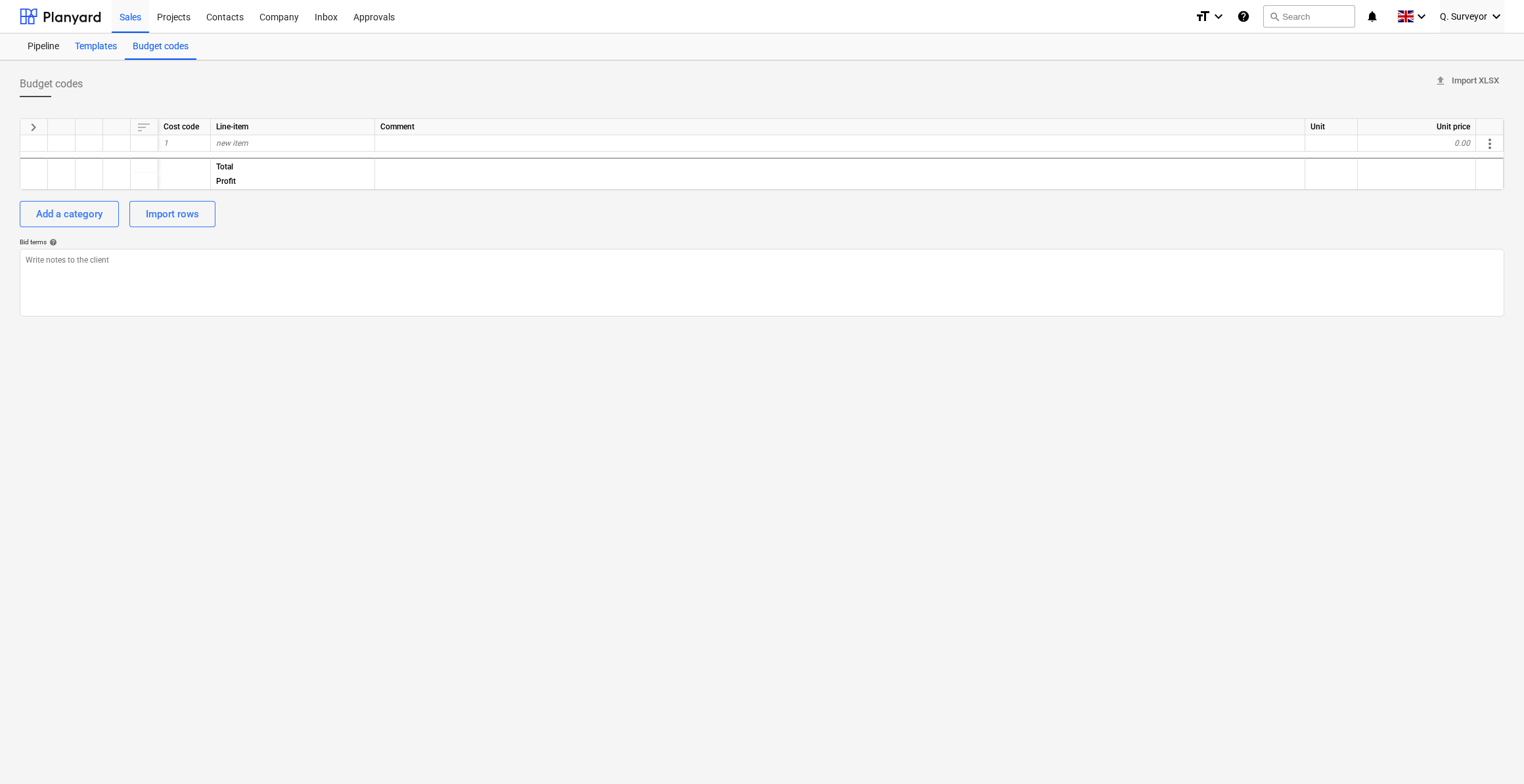 click on "Templates" at bounding box center [96, 47] 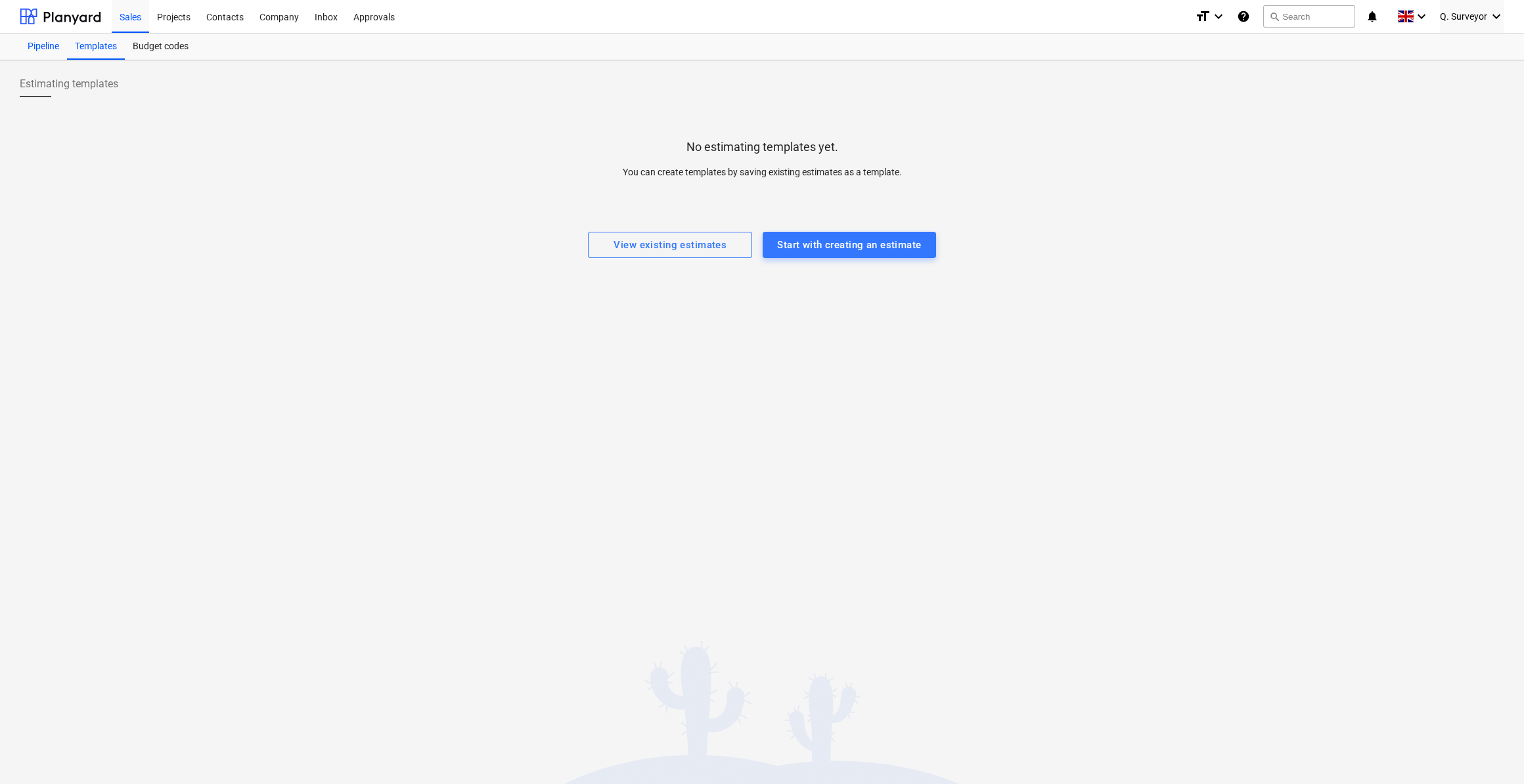 click on "Pipeline" at bounding box center (43, 47) 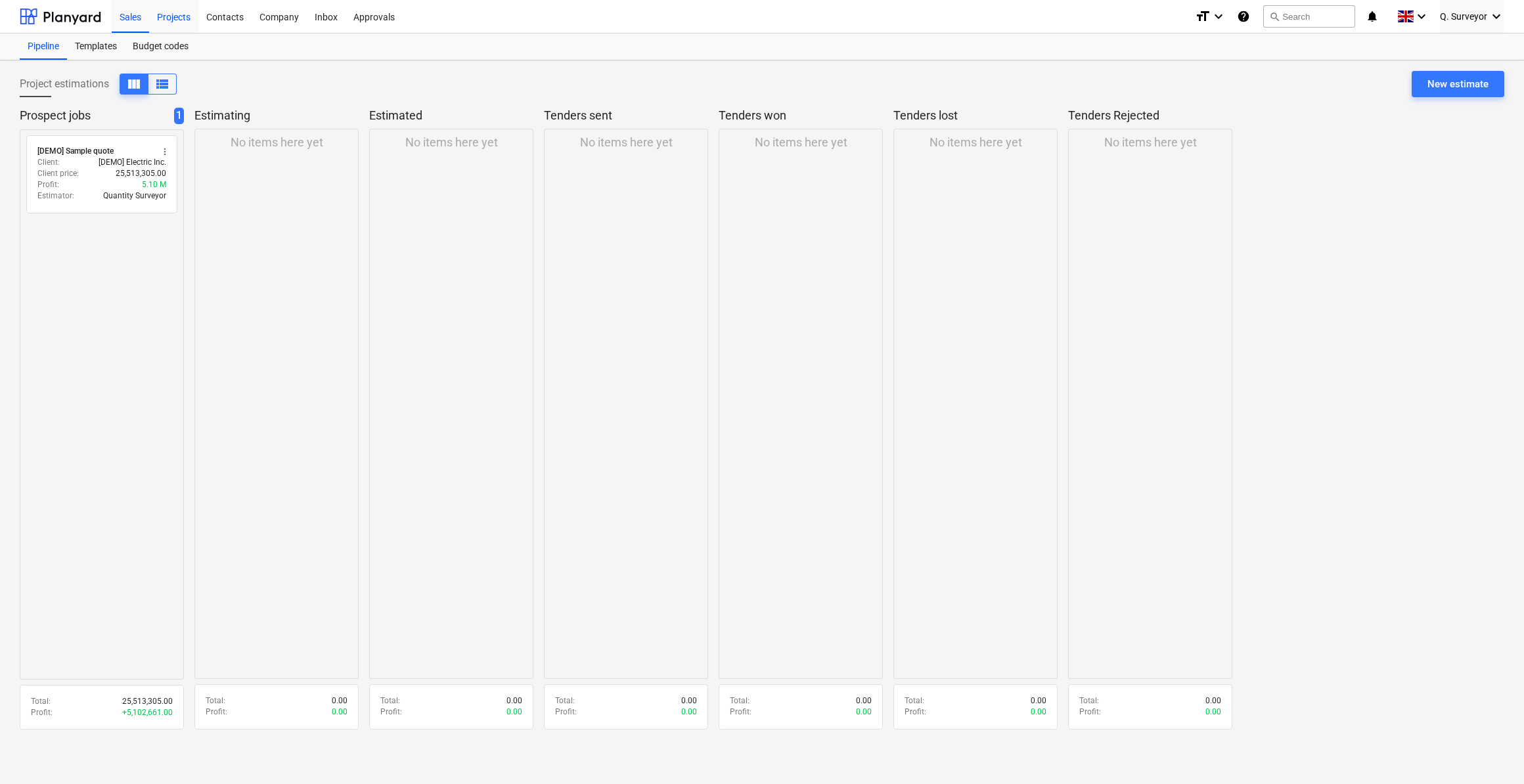 click on "Projects" at bounding box center [173, 16] 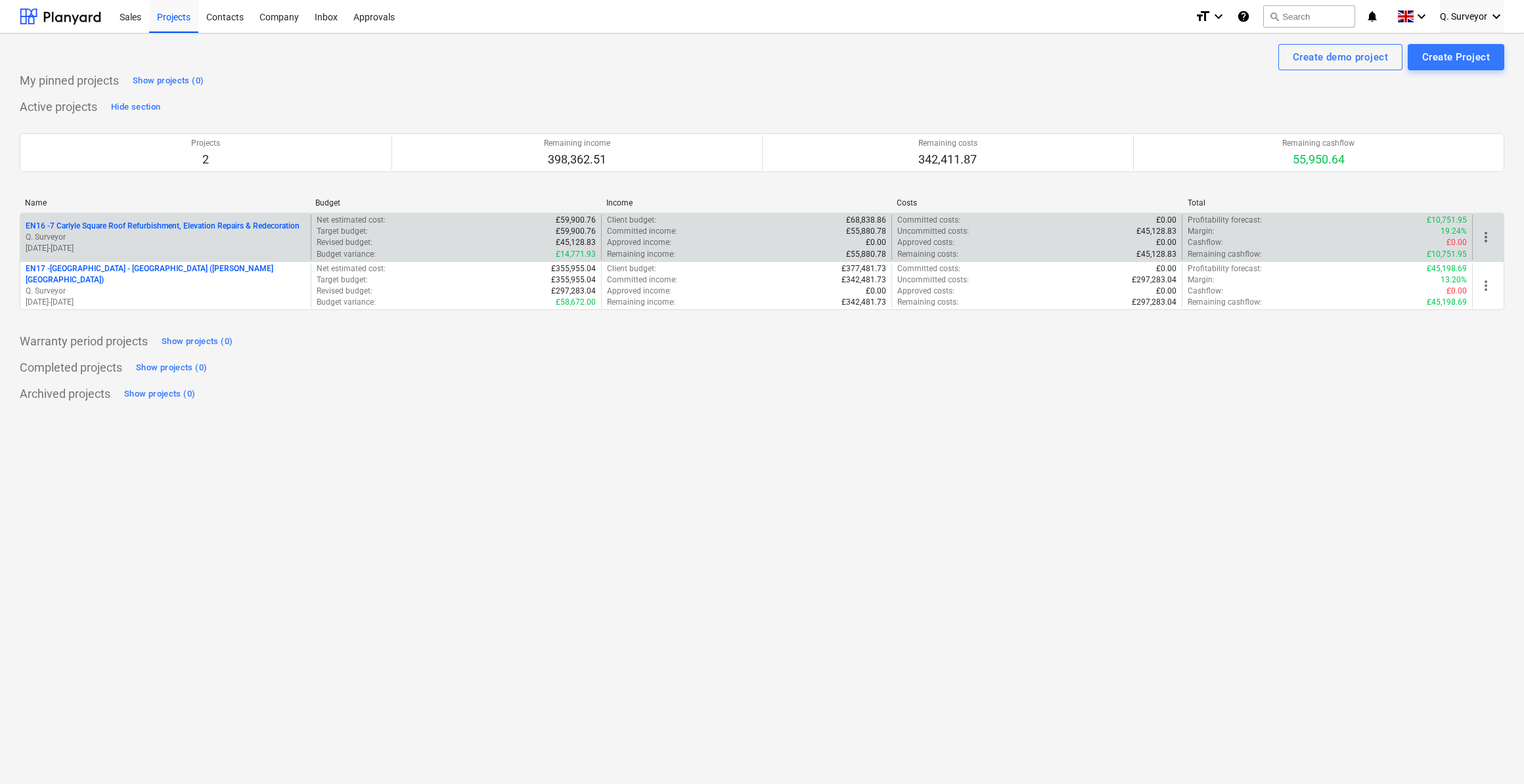 click on "EN16 -  7 Carlyle Square Roof Refurbishment, Elevation Repairs & Redecoration" at bounding box center [162, 226] 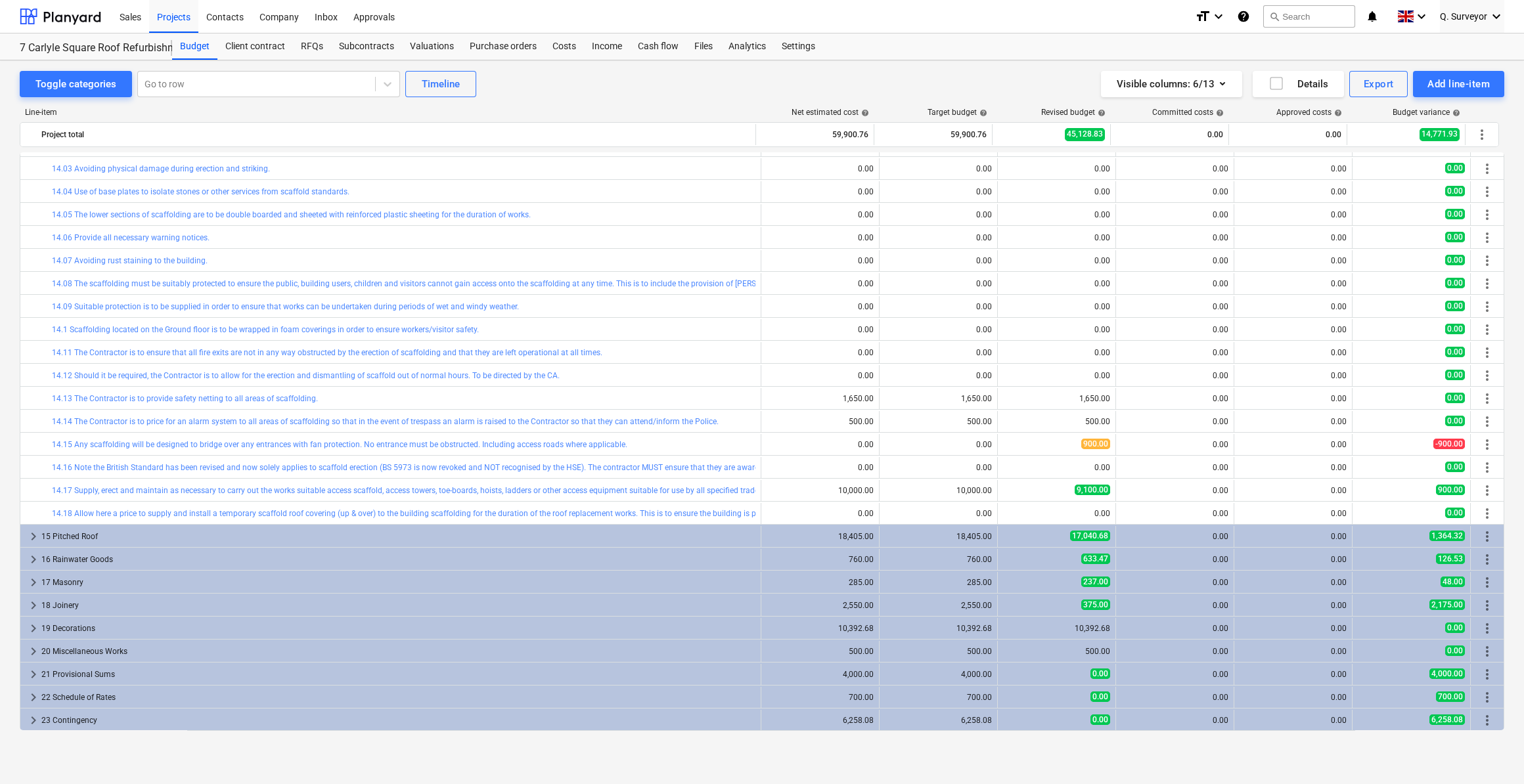scroll, scrollTop: 898, scrollLeft: 0, axis: vertical 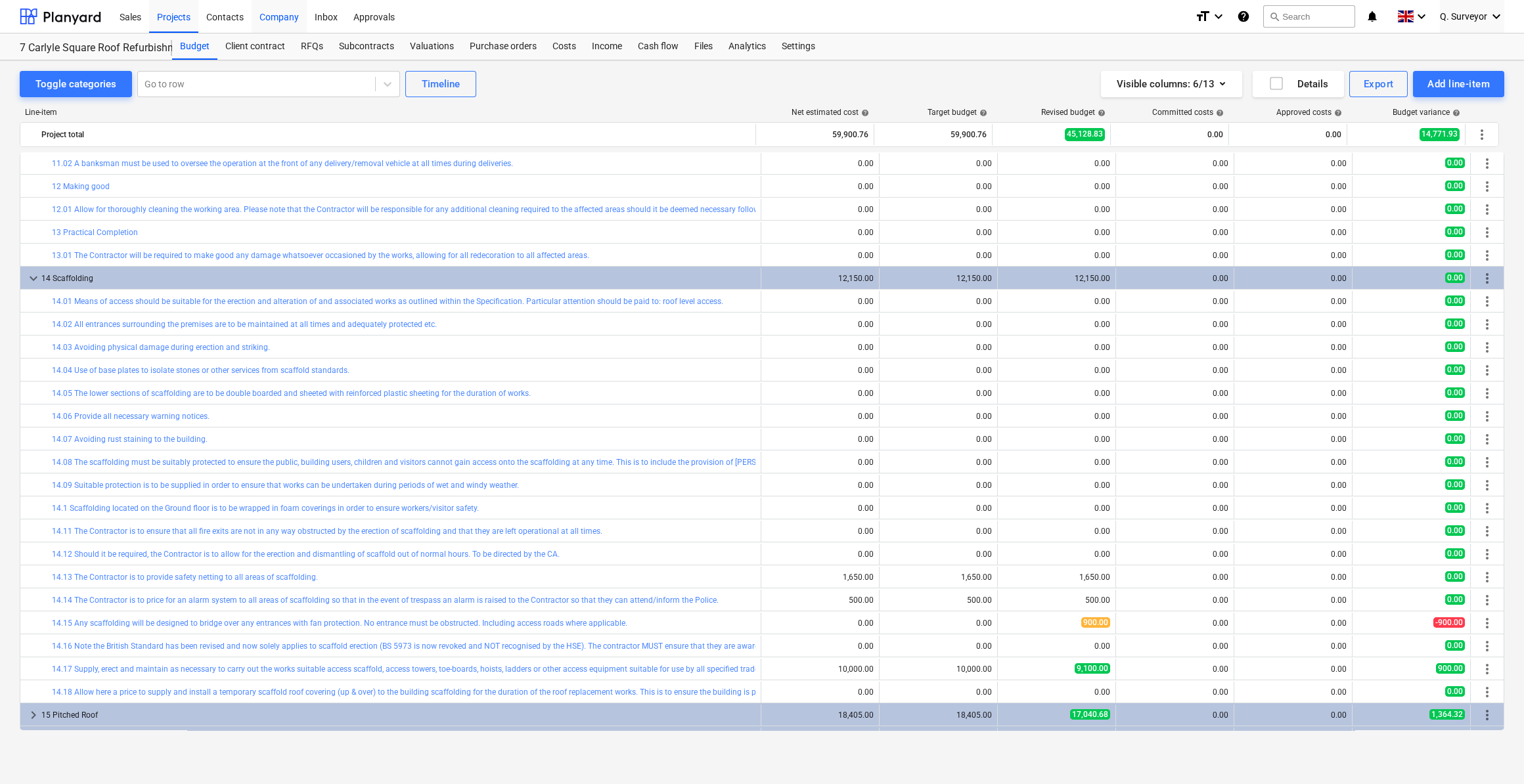 click on "Company" at bounding box center (279, 16) 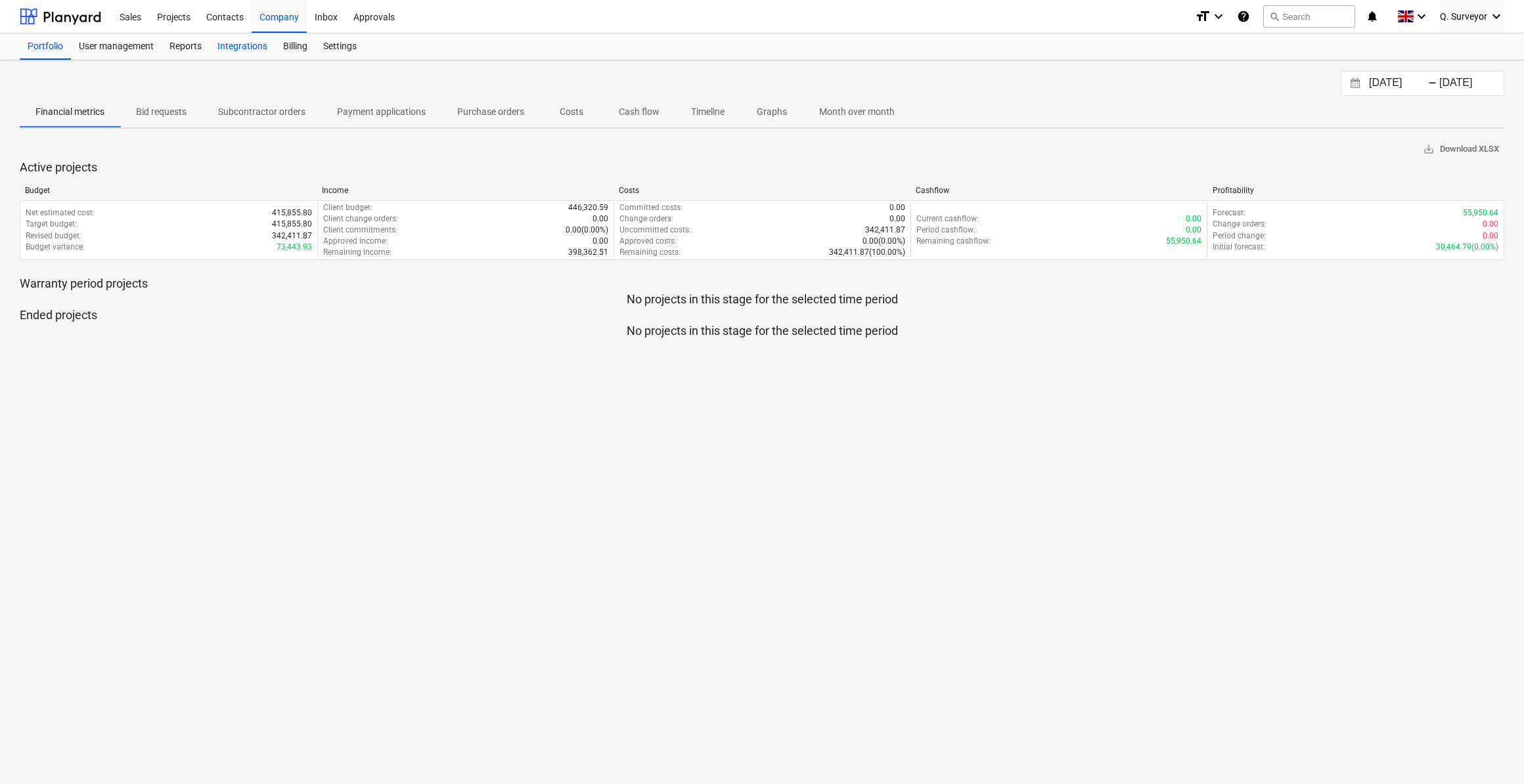 click on "Integrations" at bounding box center (242, 47) 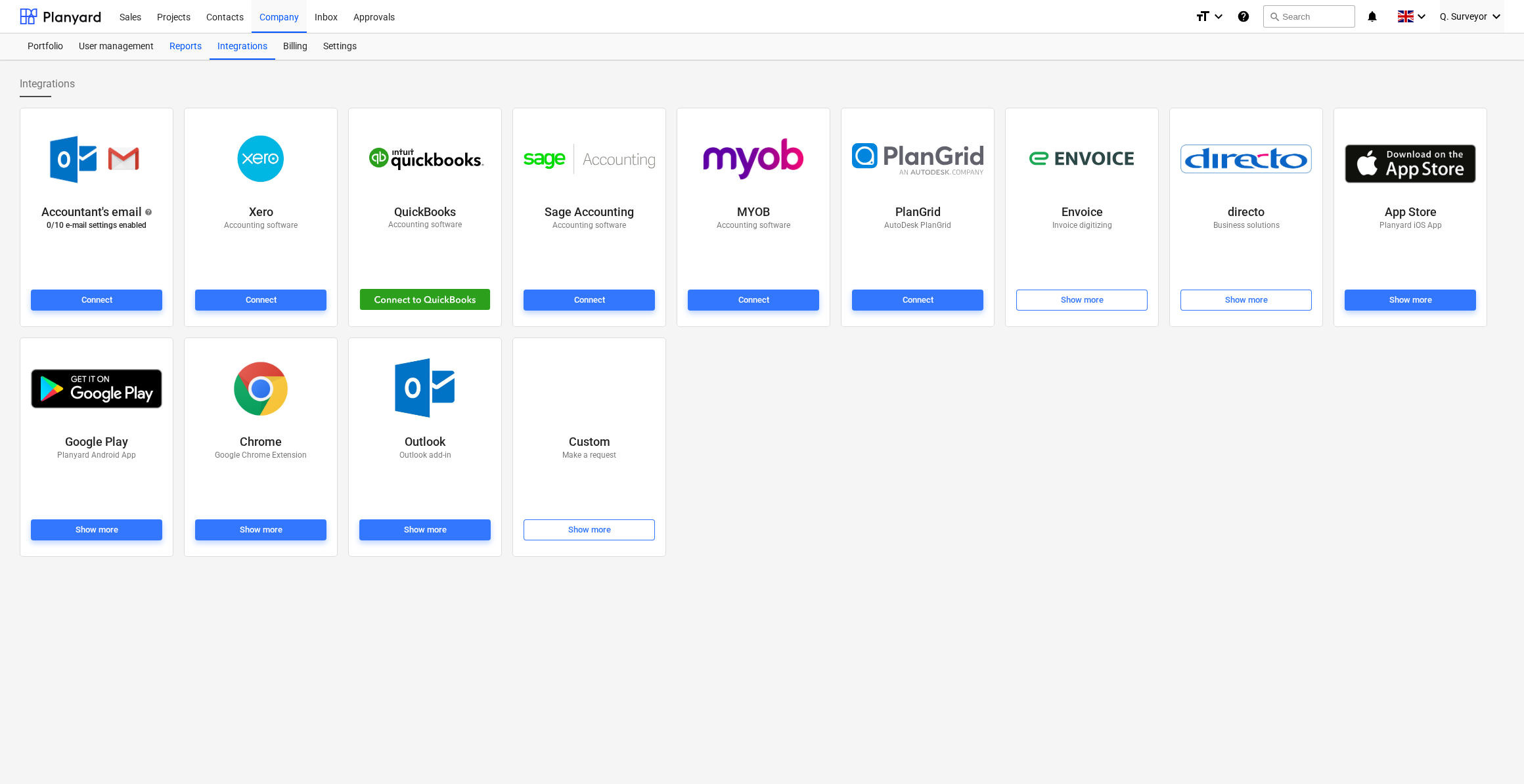 click on "Reports" at bounding box center [185, 47] 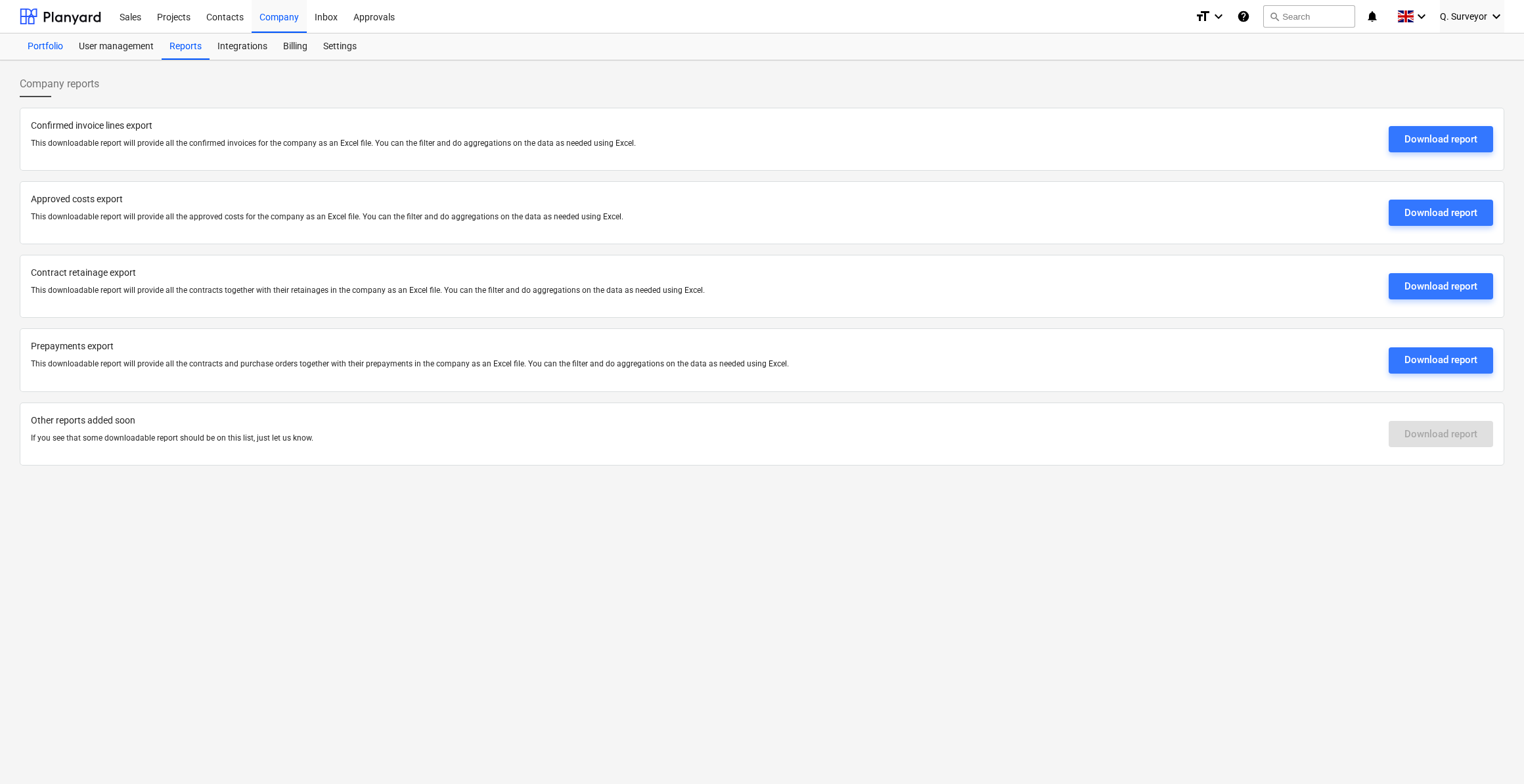 click on "Portfolio" at bounding box center (45, 47) 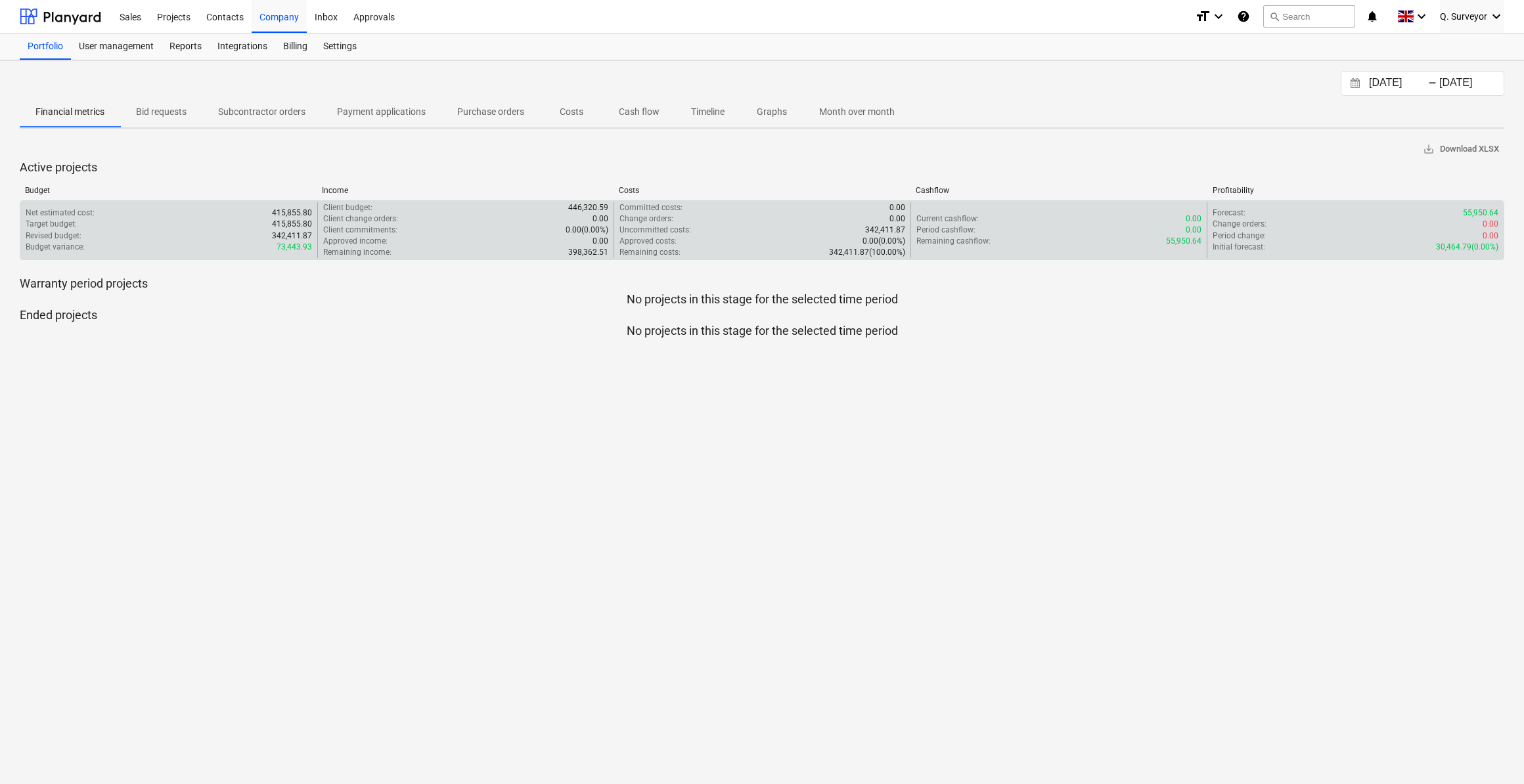 click on "Remaining cashflow : 55,950.64" at bounding box center (1059, 241) 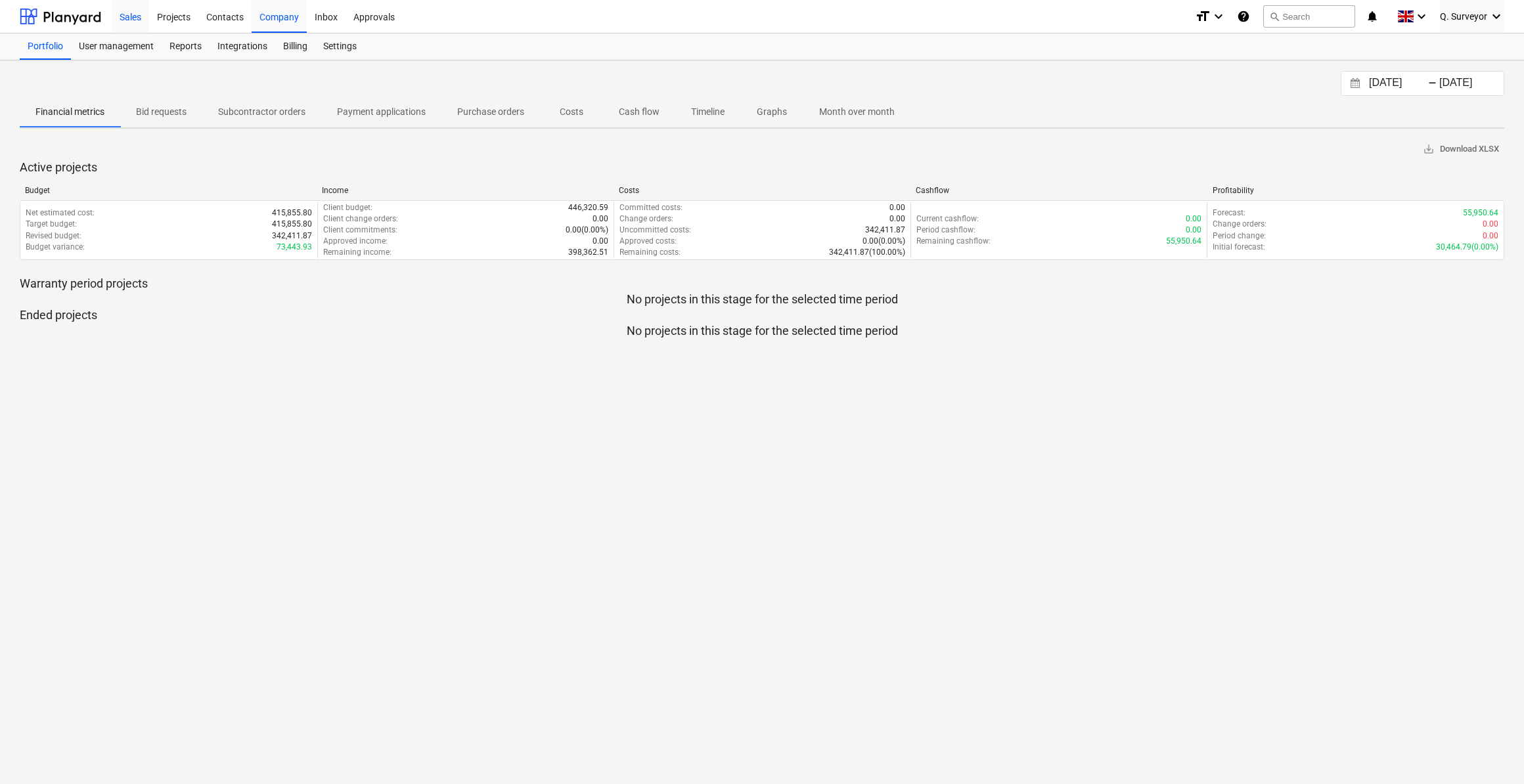 click on "Sales" at bounding box center (130, 16) 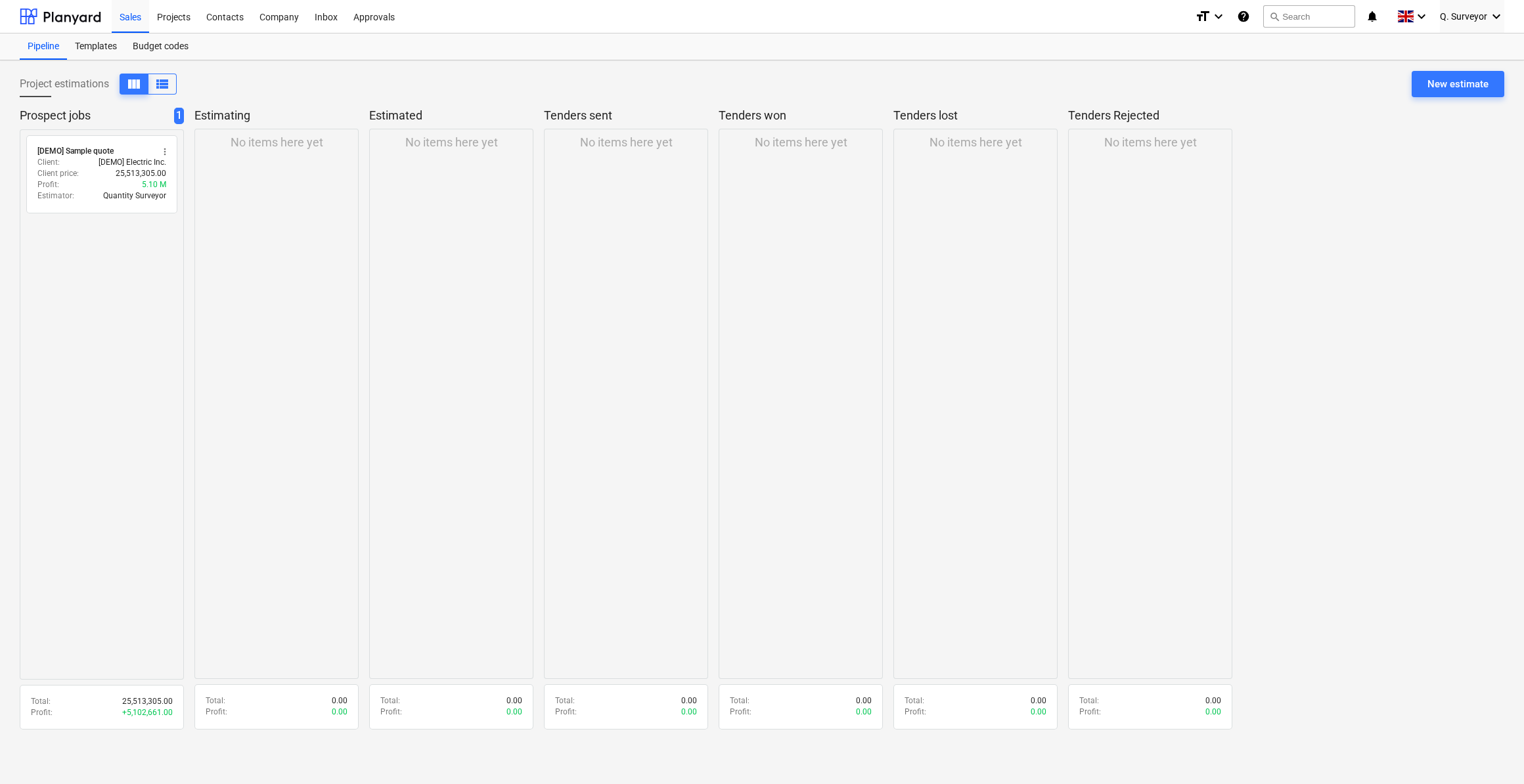 click on "[DEMO] Sample quote more_vert Client : [DEMO] Electric Inc. Client price : 25,513,305.00 Profit : 5.10 M Estimator : Quantity Surveyor" at bounding box center (102, 404) 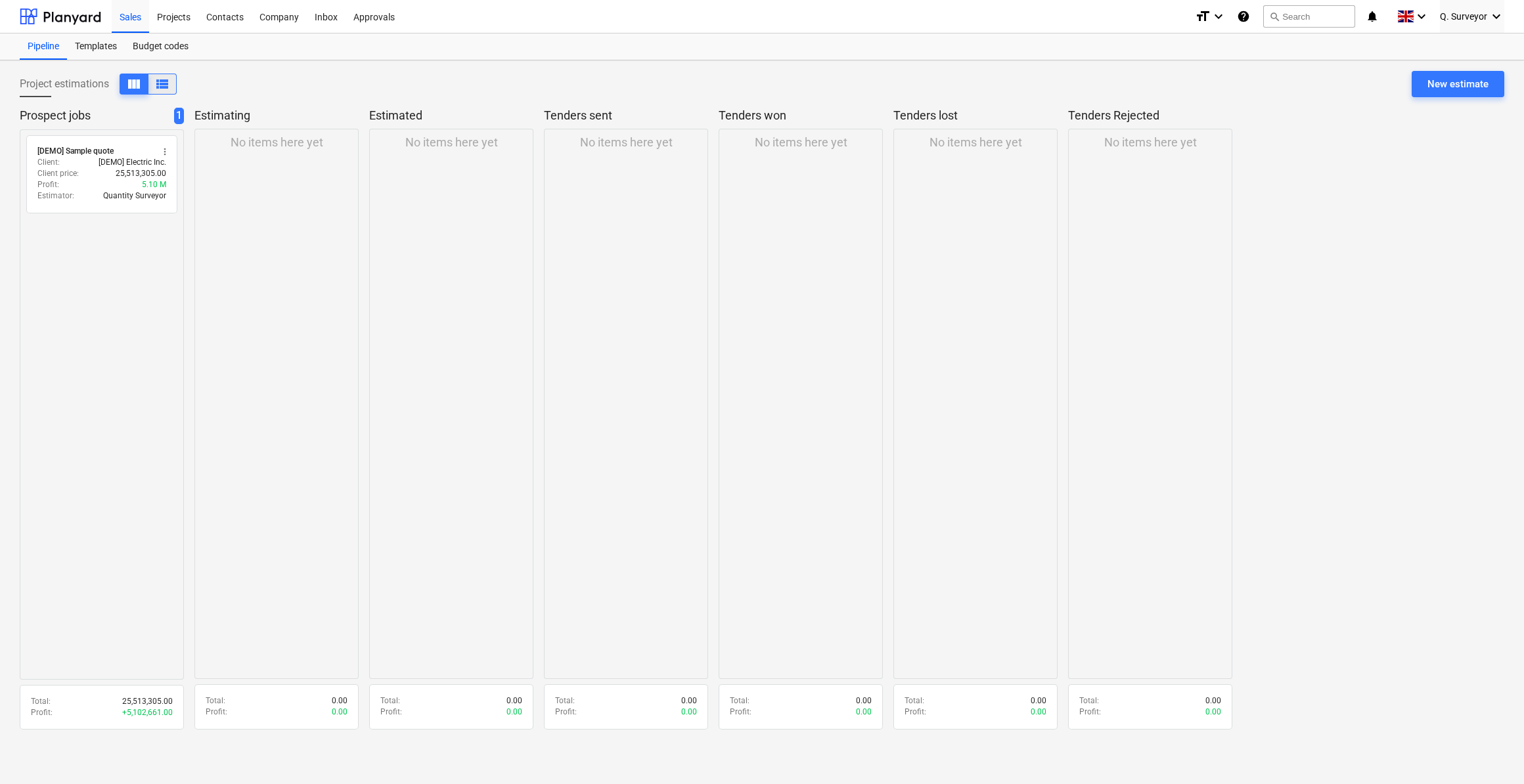 click on "view_list" at bounding box center [162, 84] 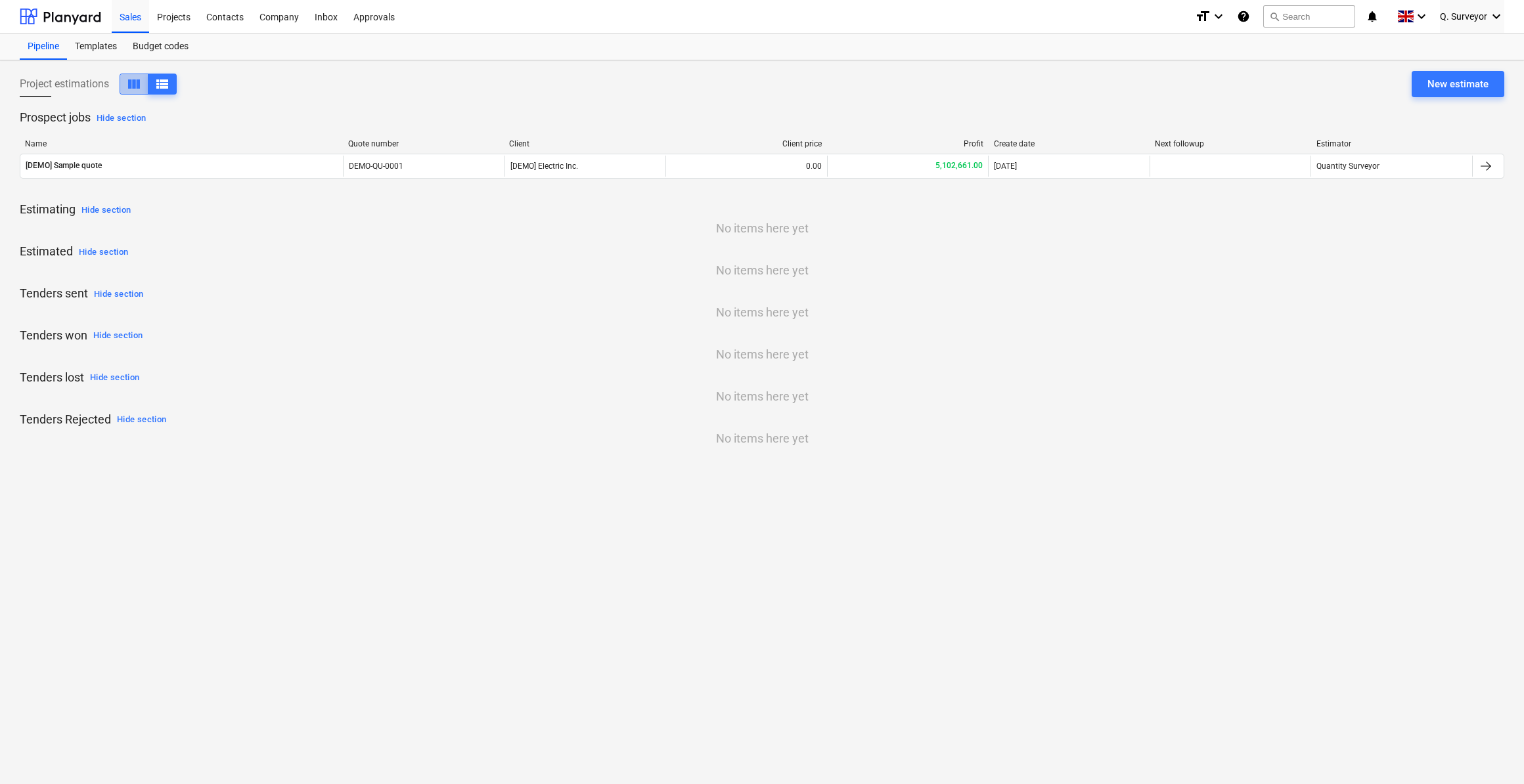 click on "view_column" at bounding box center [134, 84] 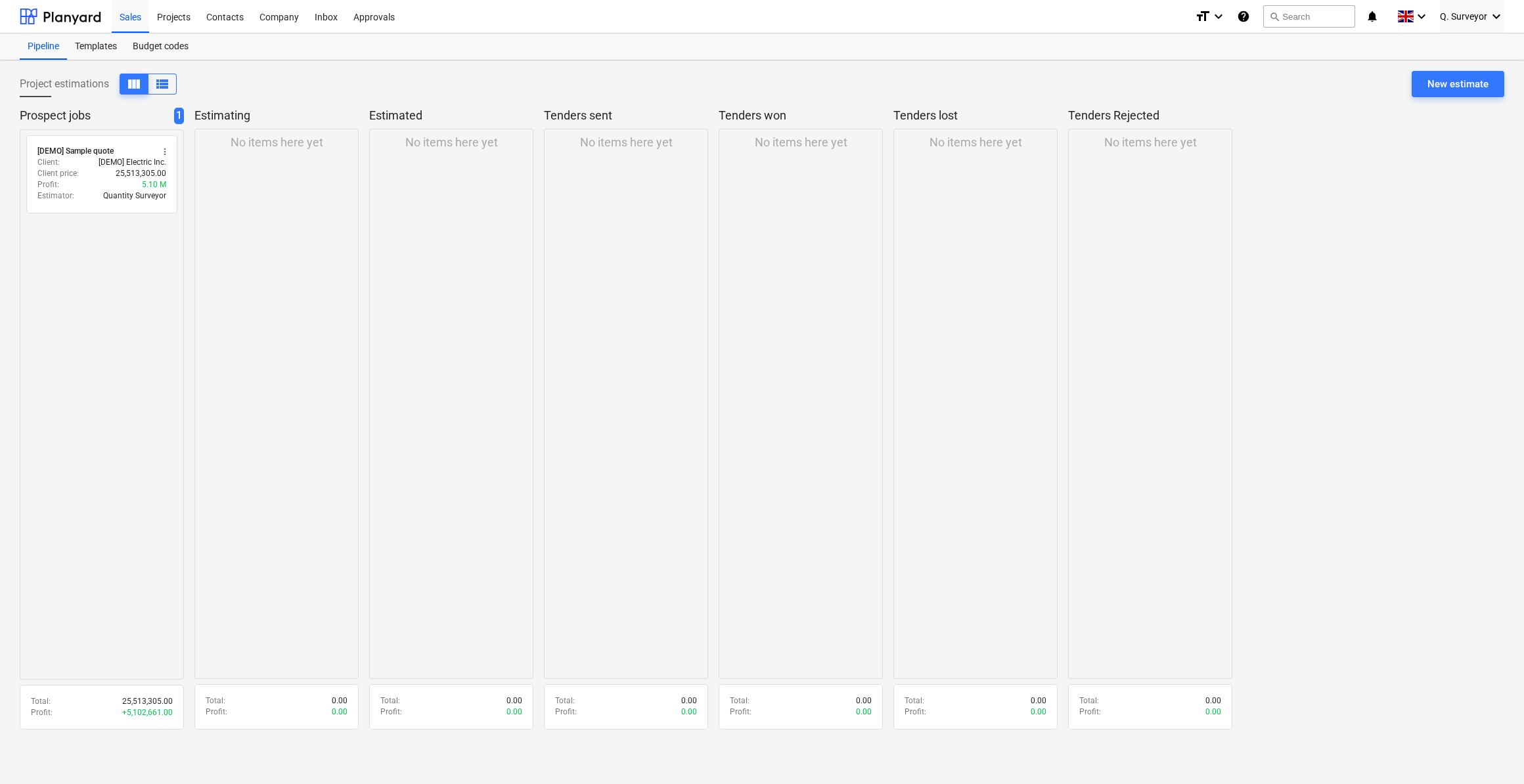 click on "Project estimations view_column view_list New estimate" at bounding box center [762, 89] 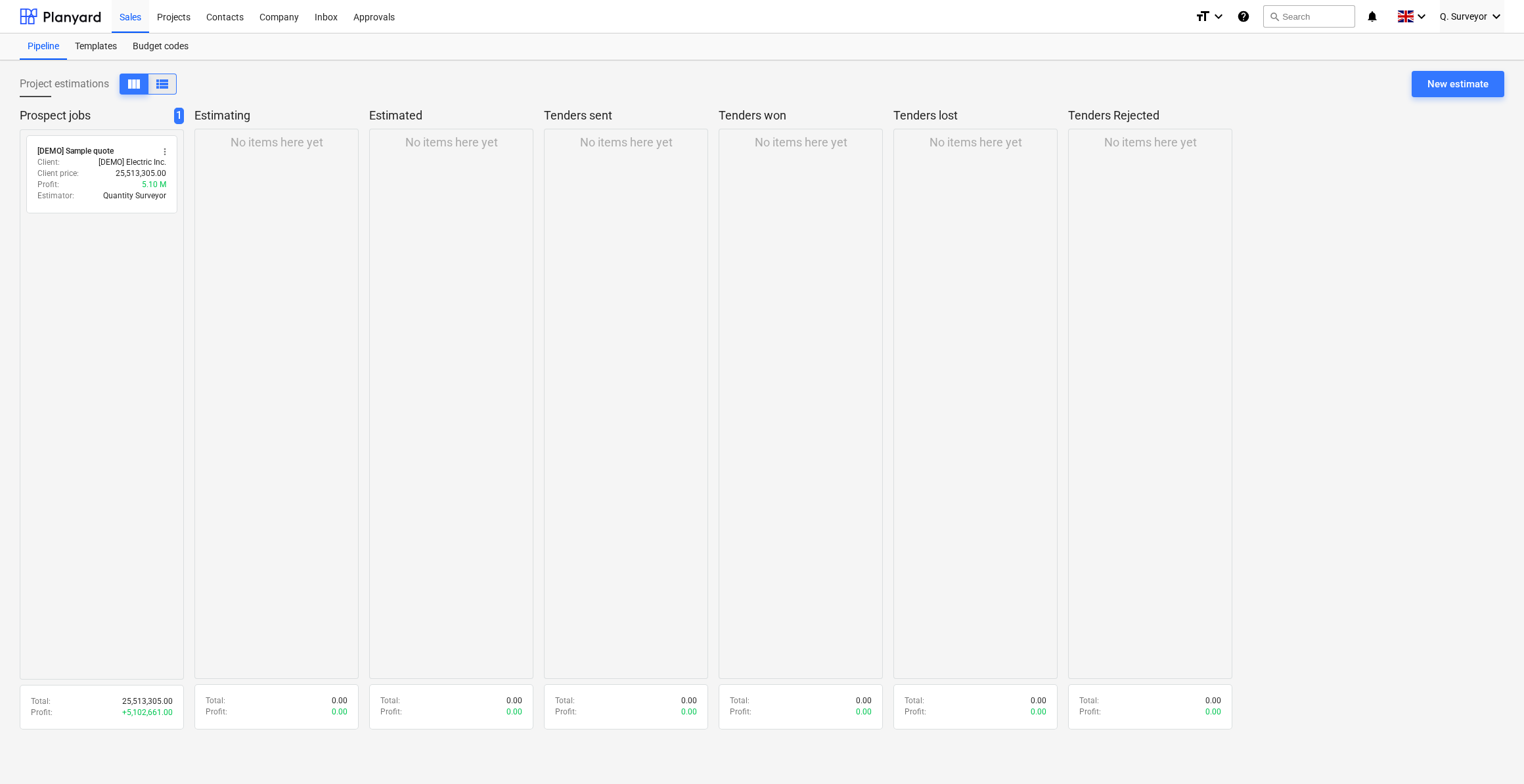 click on "view_list" at bounding box center [162, 84] 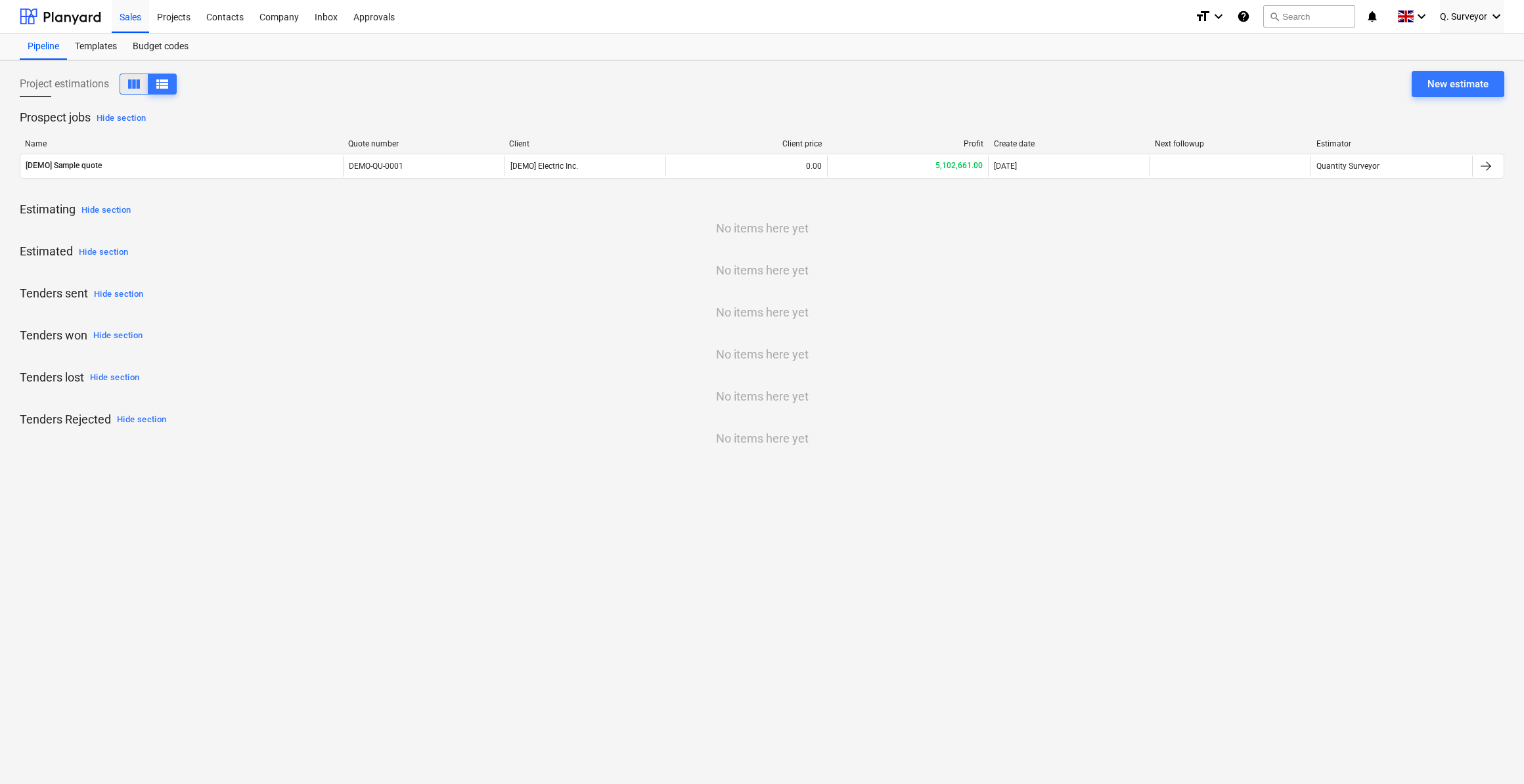 click on "view_column" at bounding box center [134, 84] 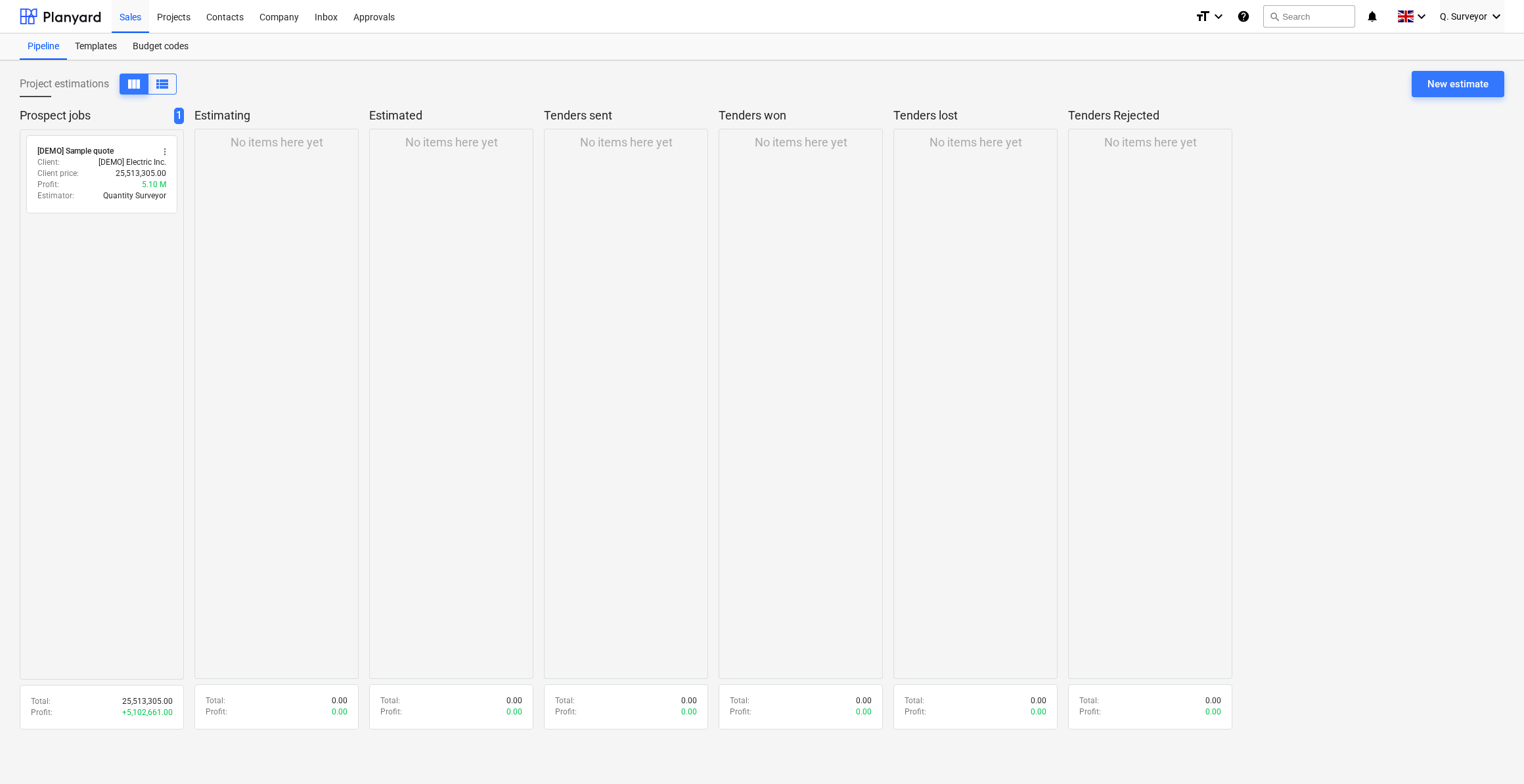 click on "[DEMO] Sample quote more_vert Client : [DEMO] Electric Inc. Client price : 25,513,305.00 Profit : 5.10 M Estimator : Quantity Surveyor" at bounding box center (102, 404) 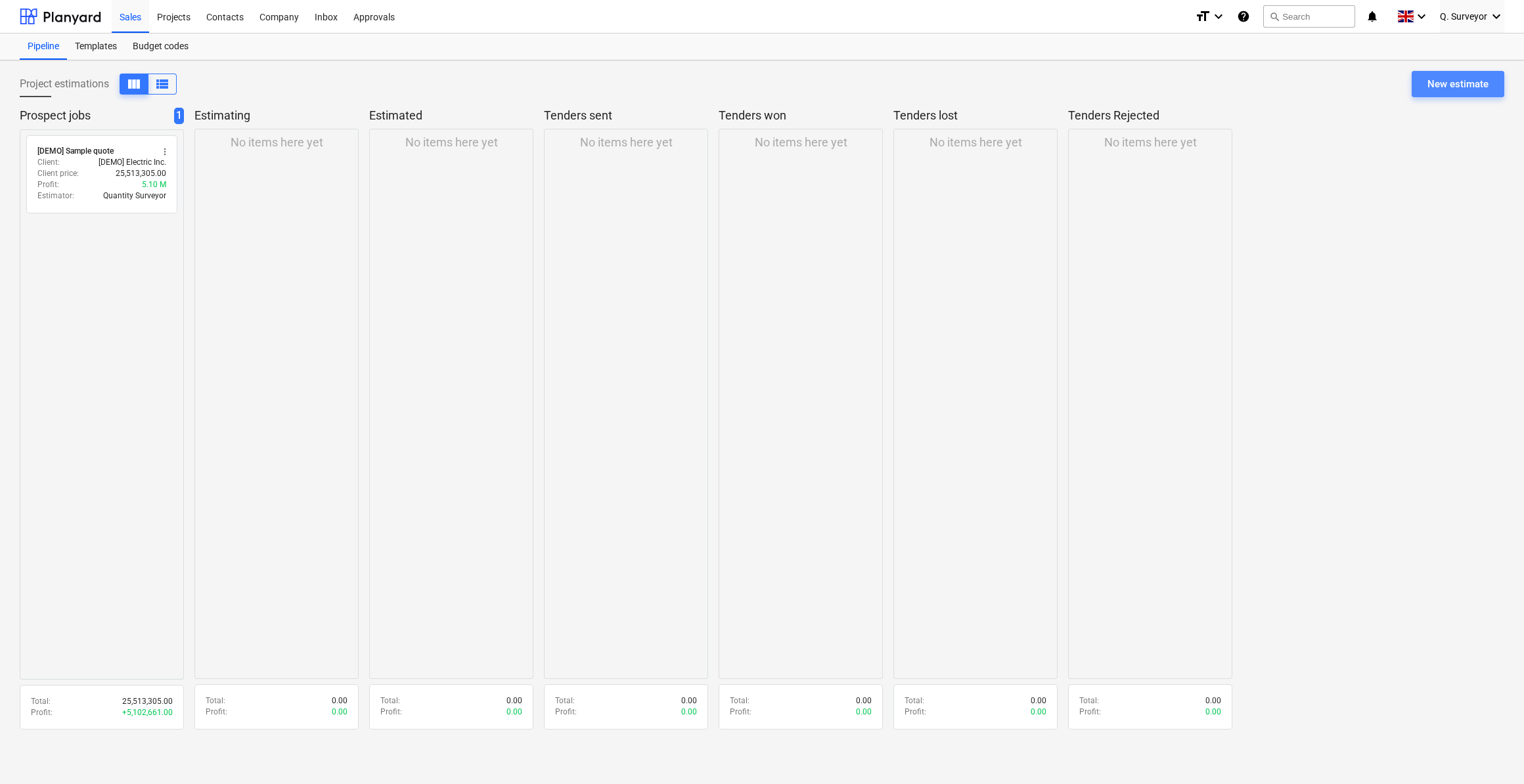 click on "New estimate" at bounding box center (1458, 84) 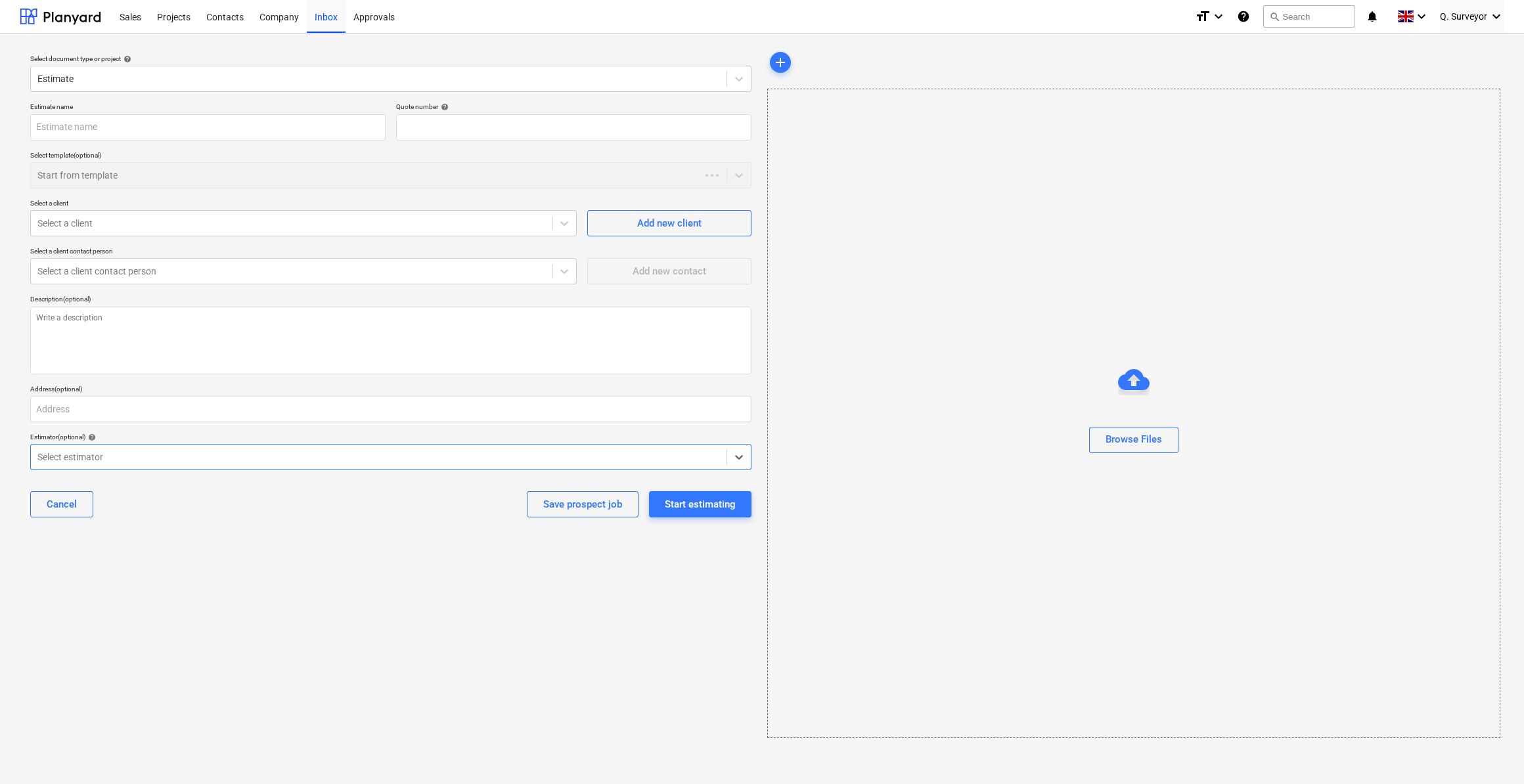 type on "x" 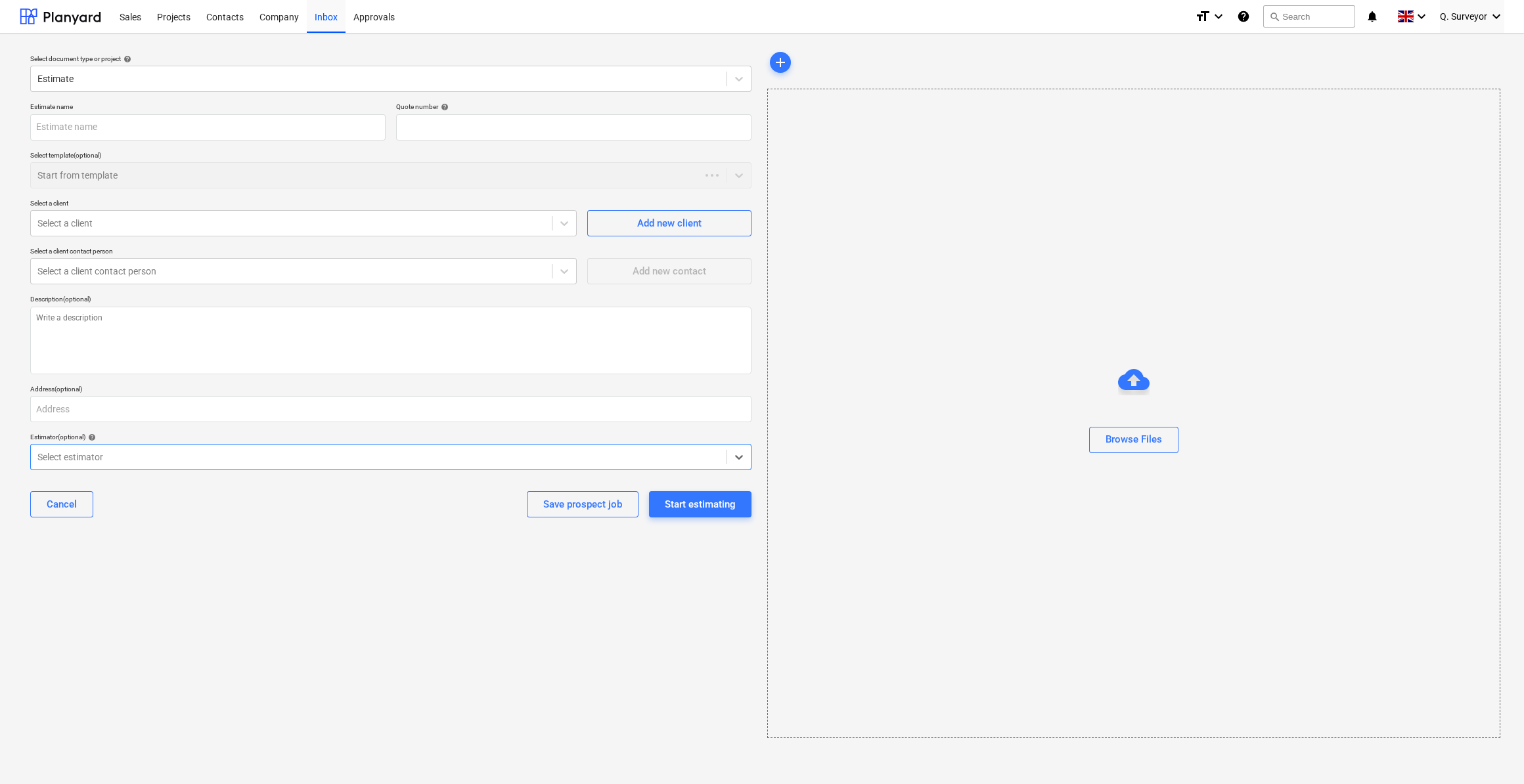 type on "QU-0001" 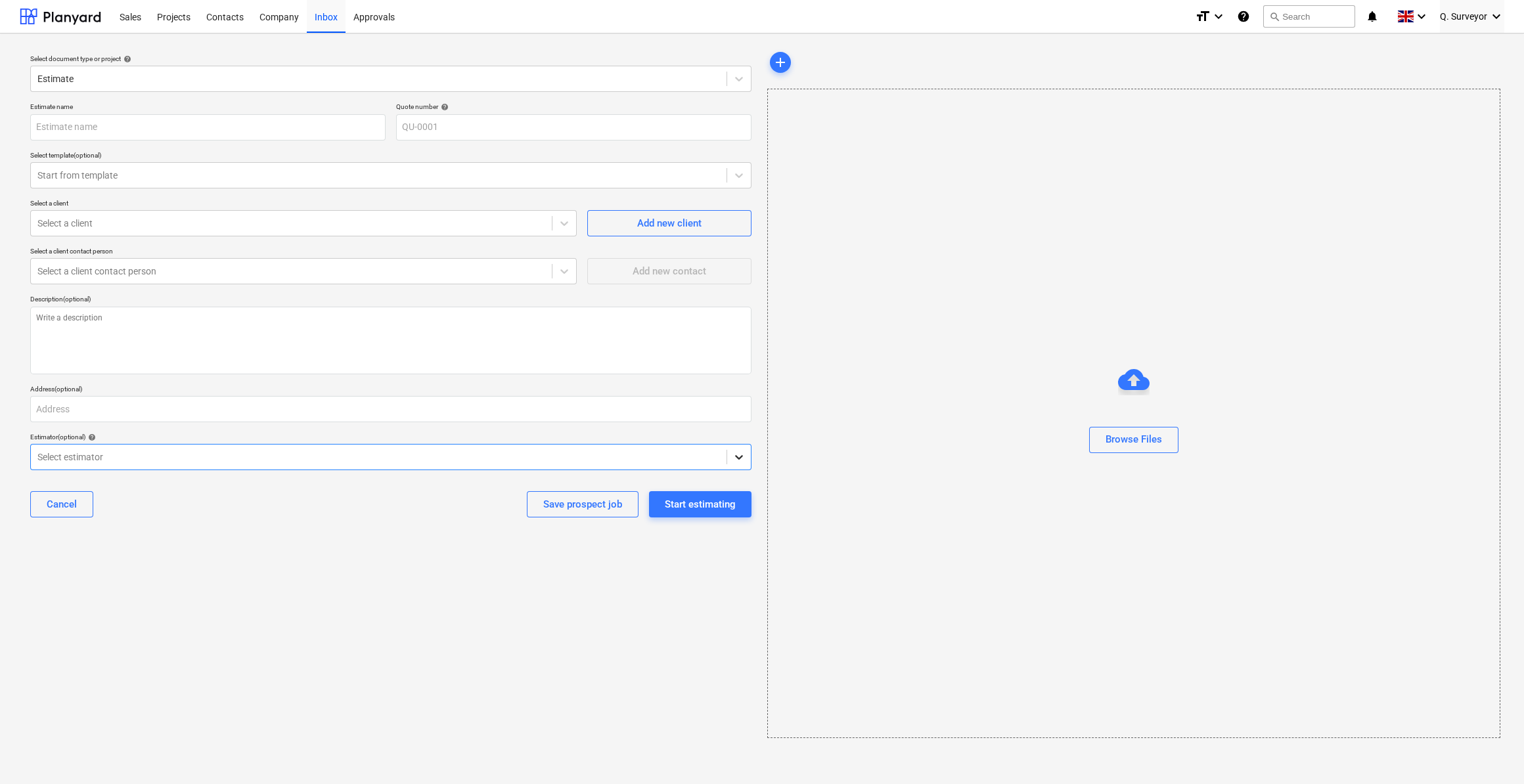 click 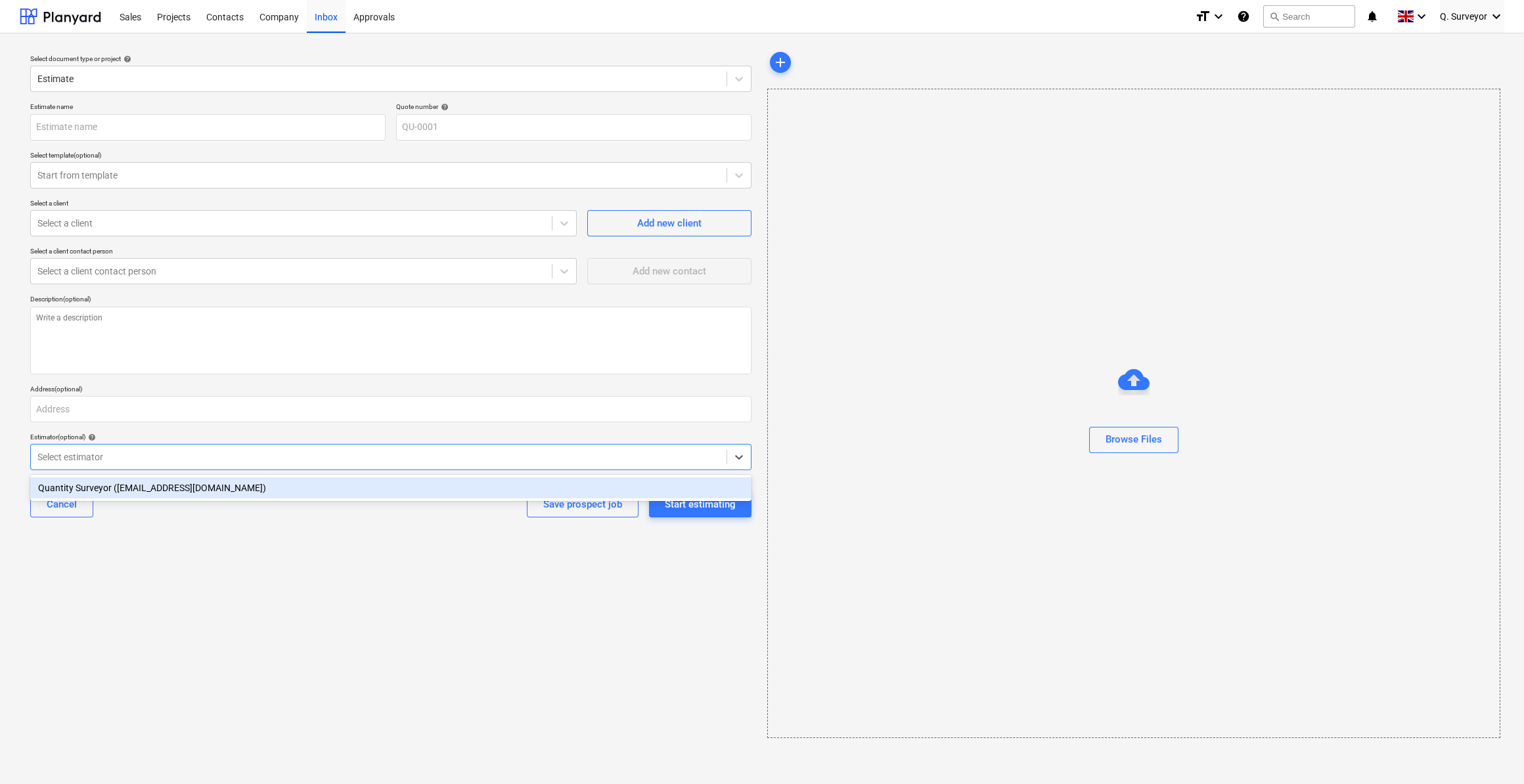 click on "Quantity Surveyor ([EMAIL_ADDRESS][DOMAIN_NAME])" at bounding box center (391, 488) 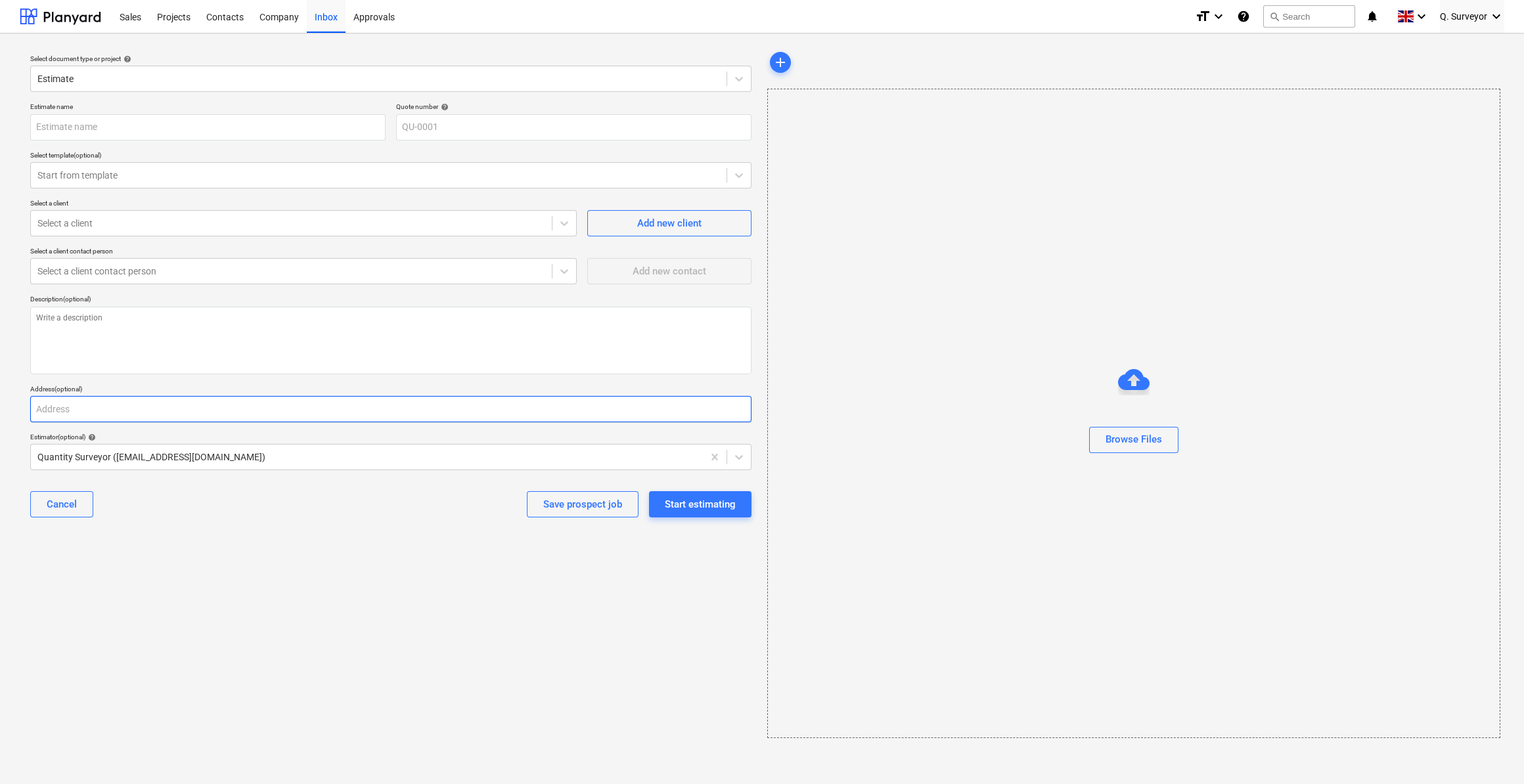 click at bounding box center [391, 409] 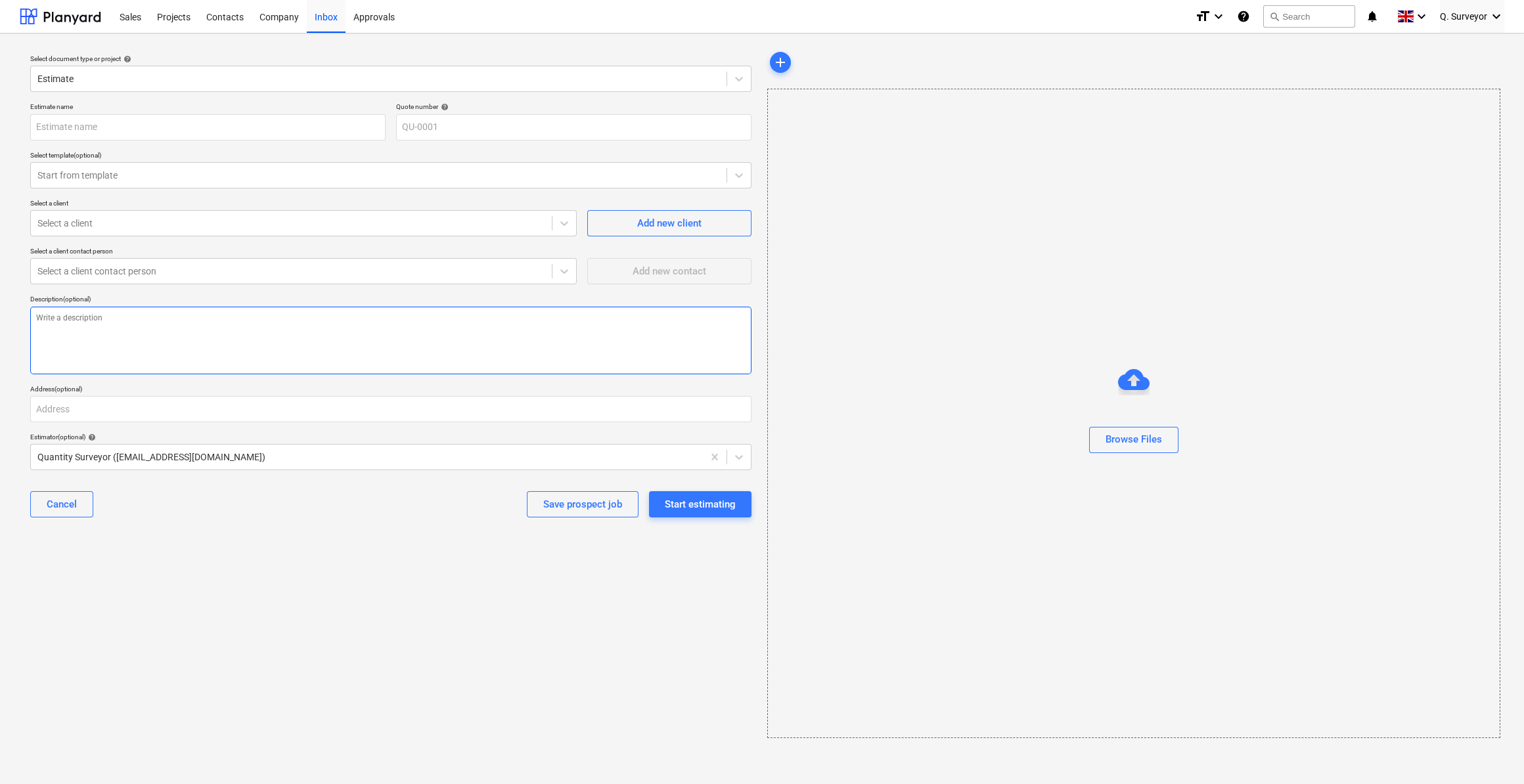 click at bounding box center [391, 340] 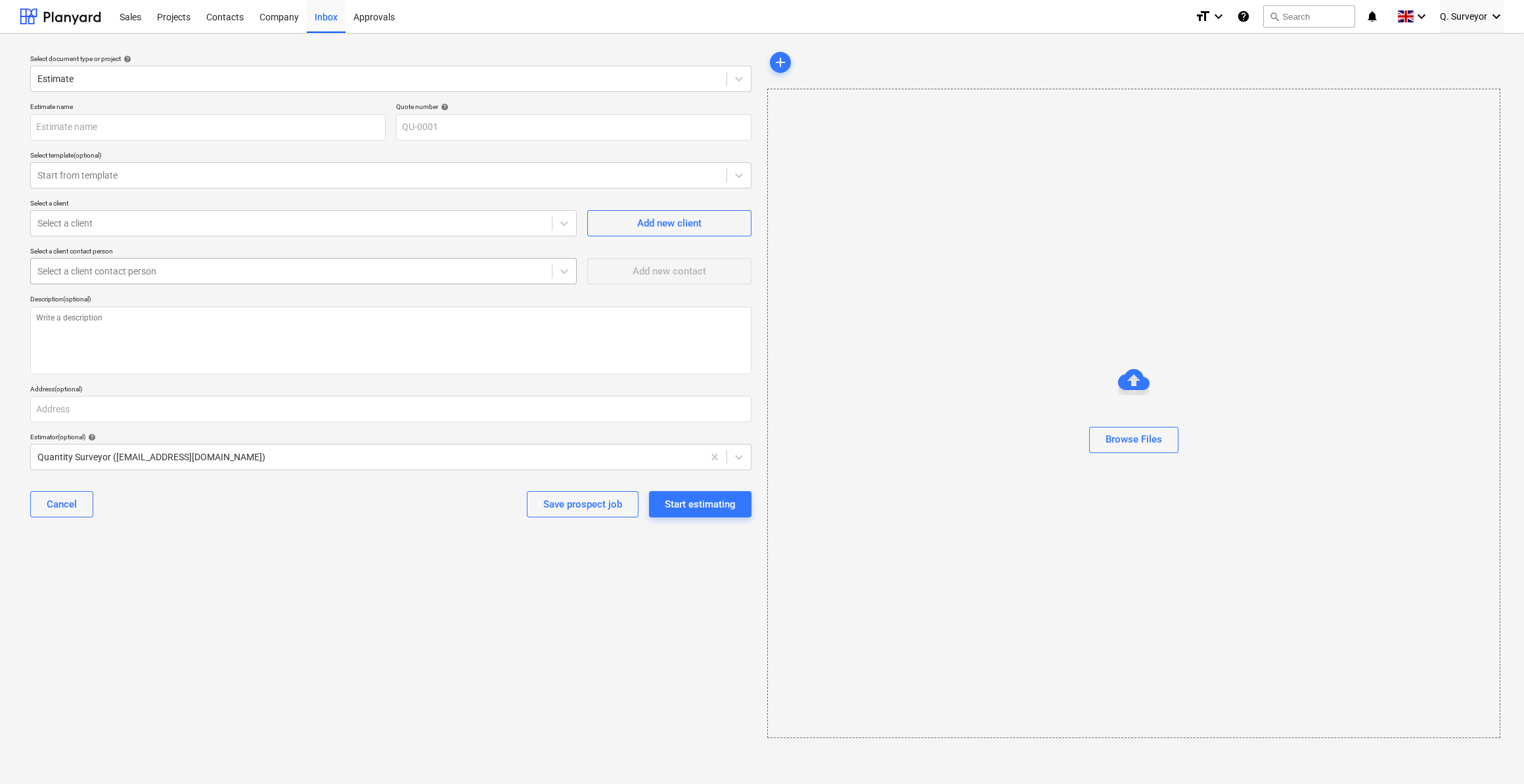 click at bounding box center [291, 271] 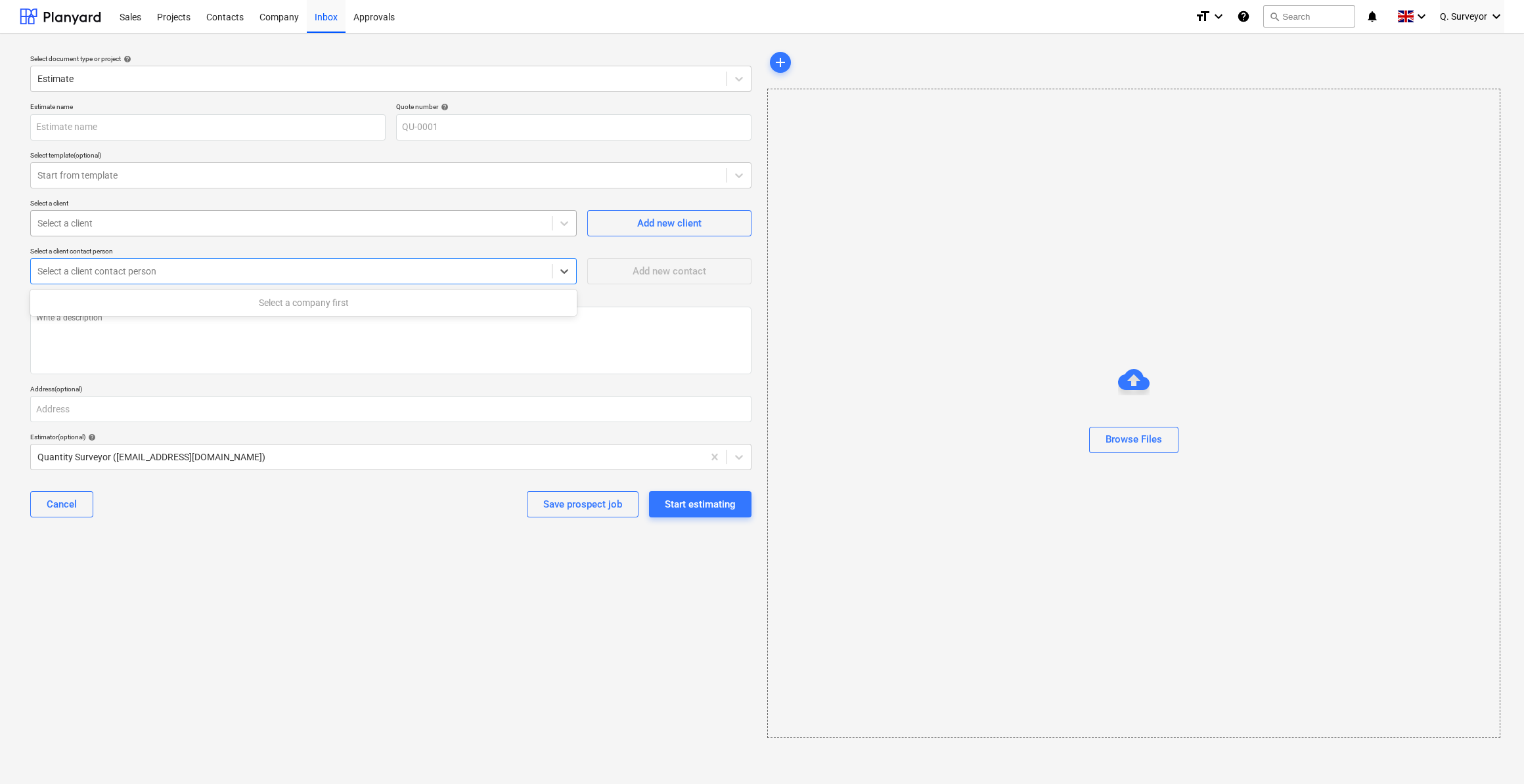 click at bounding box center (291, 223) 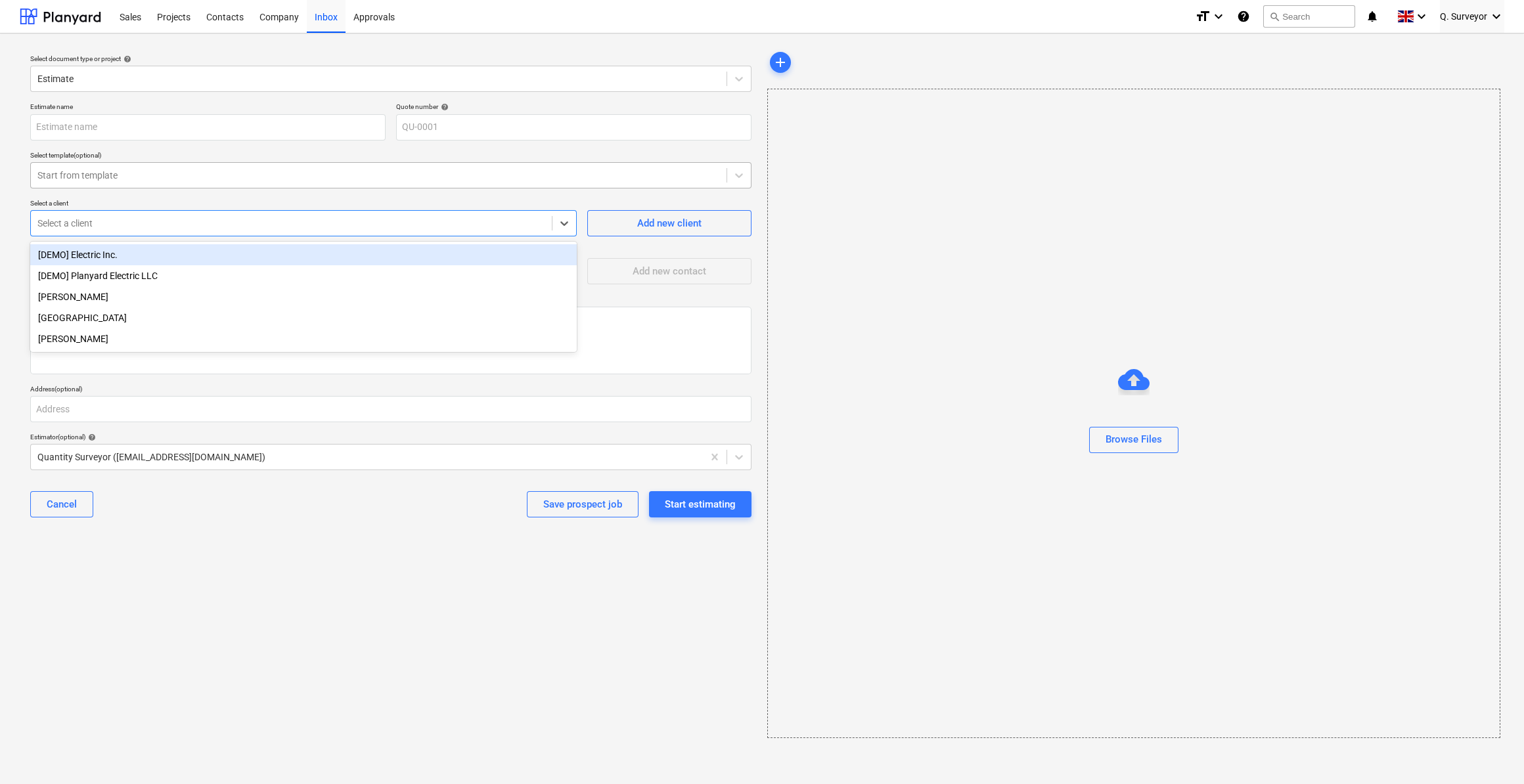 type on "x" 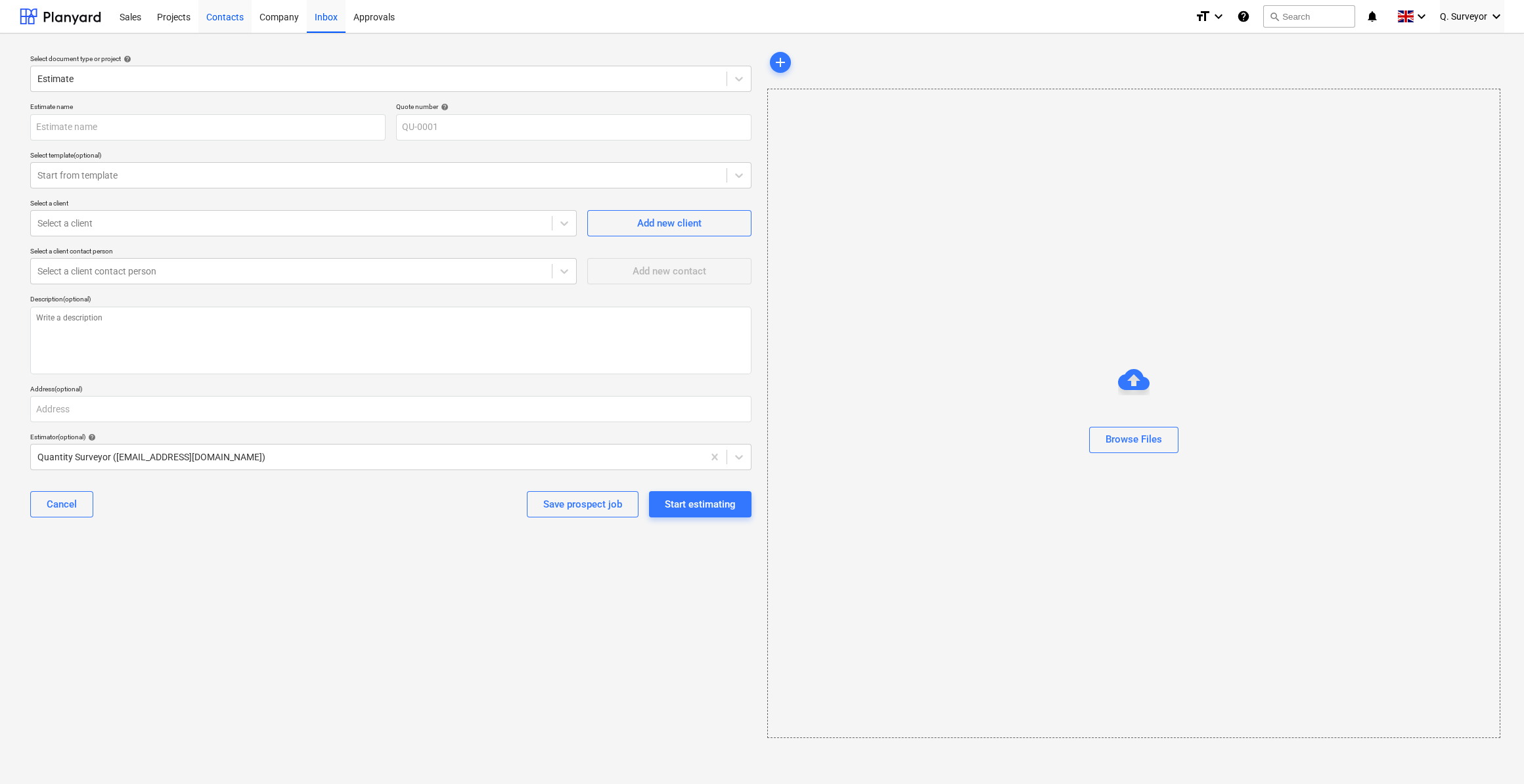 click on "Contacts" at bounding box center (225, 16) 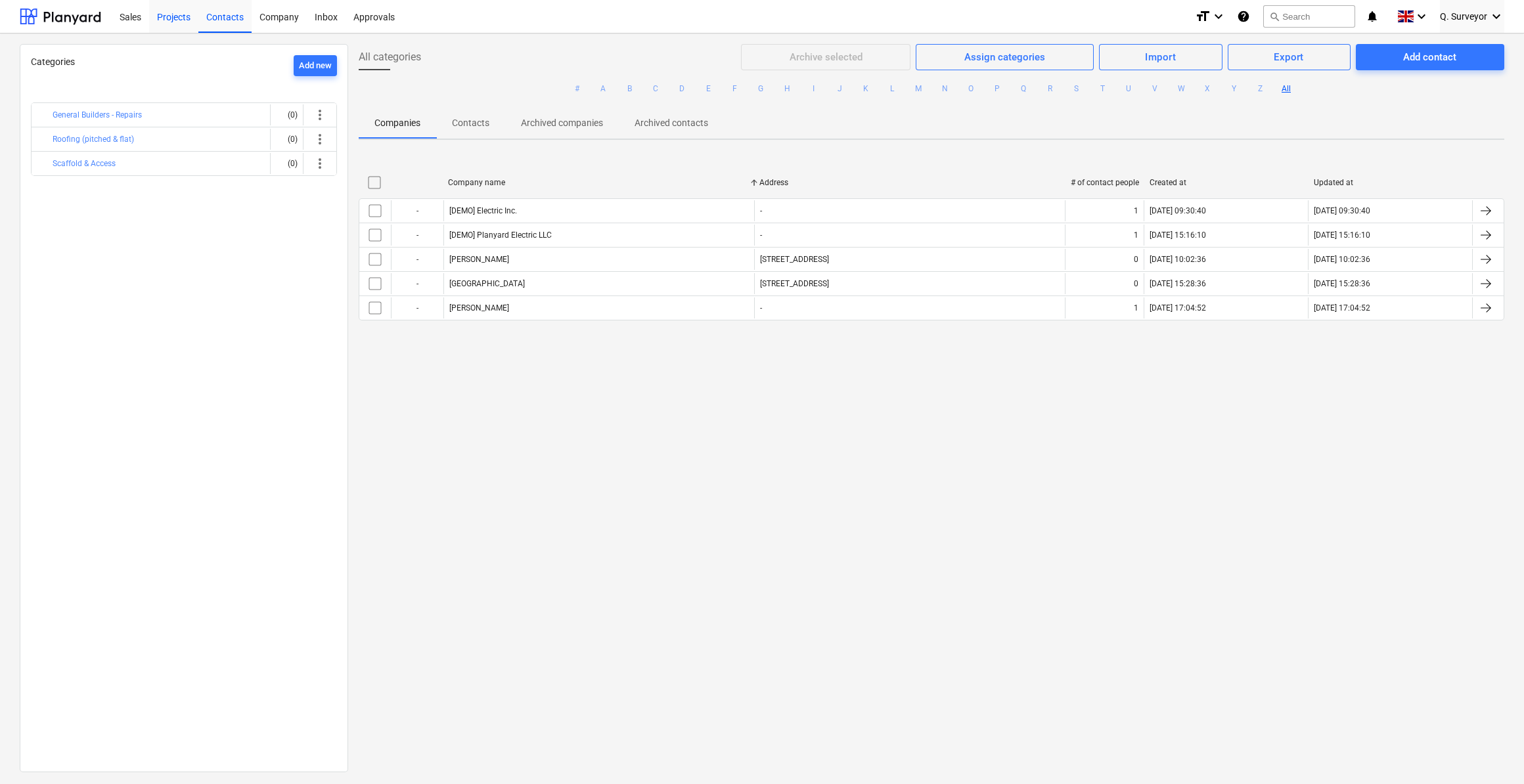 click on "Projects" at bounding box center (173, 16) 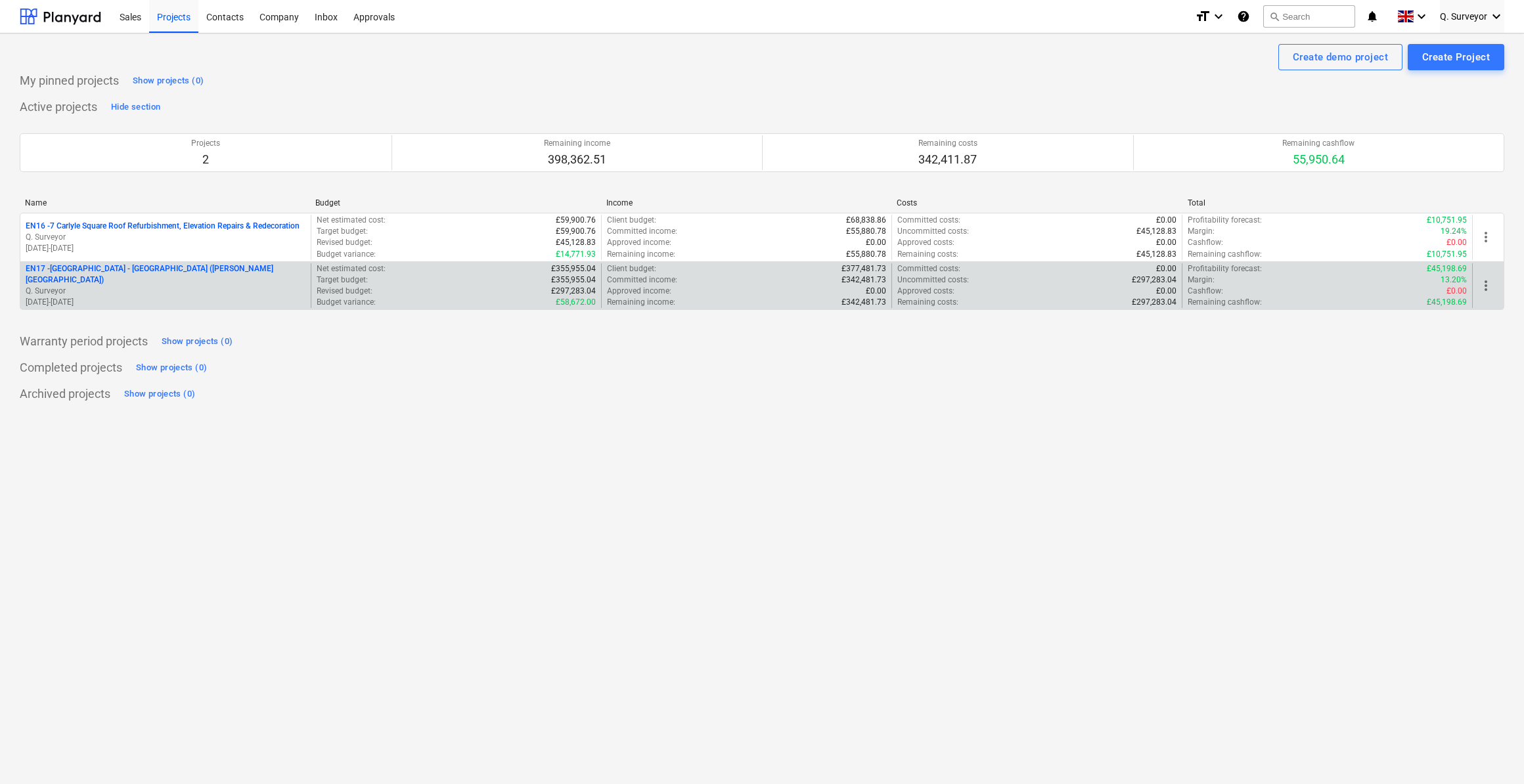 click on "EN17 -  [GEOGRAPHIC_DATA] - [GEOGRAPHIC_DATA] ([PERSON_NAME][GEOGRAPHIC_DATA] and [GEOGRAPHIC_DATA])" at bounding box center (166, 274) 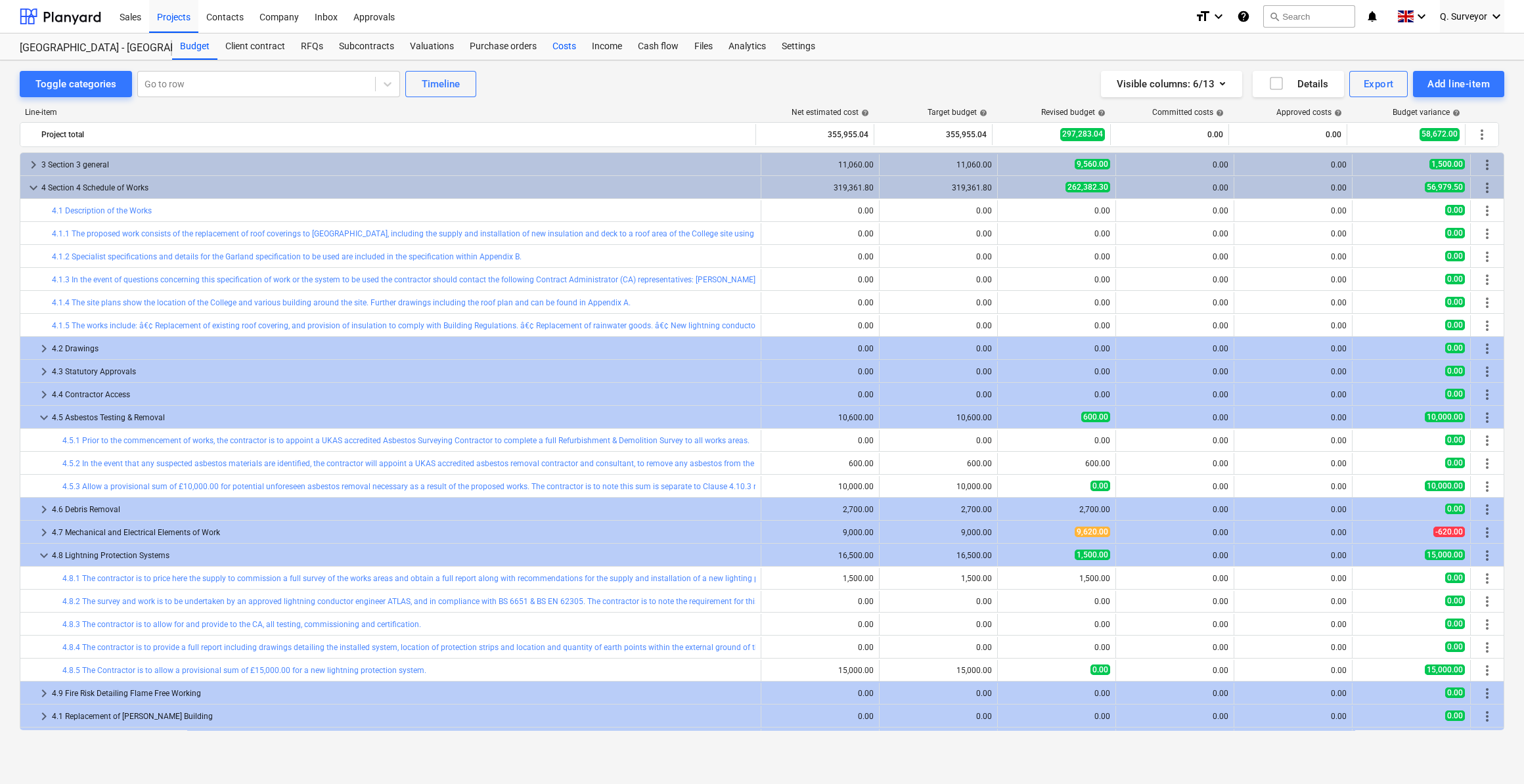 scroll, scrollTop: 227, scrollLeft: 0, axis: vertical 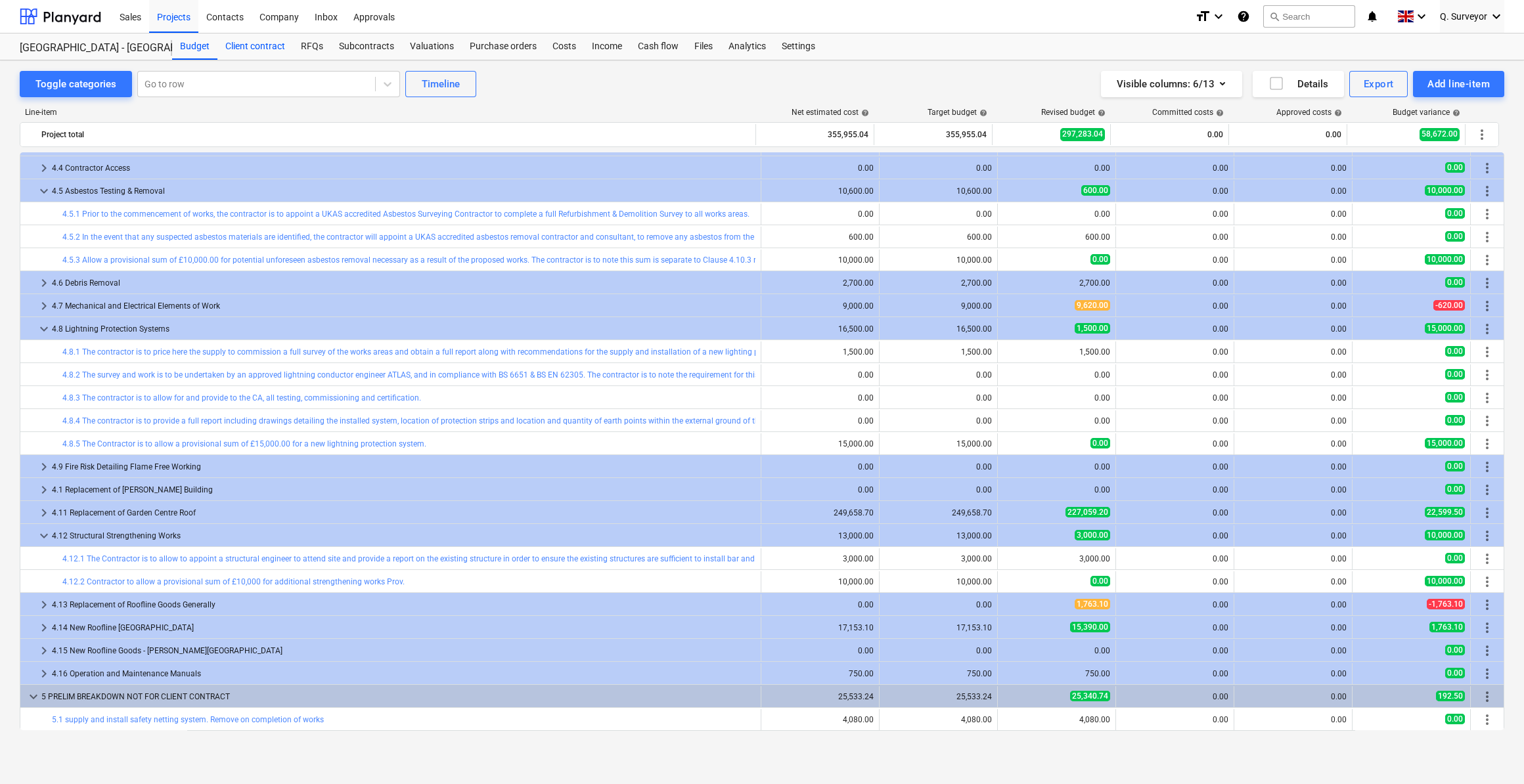 click on "Client contract" at bounding box center (255, 47) 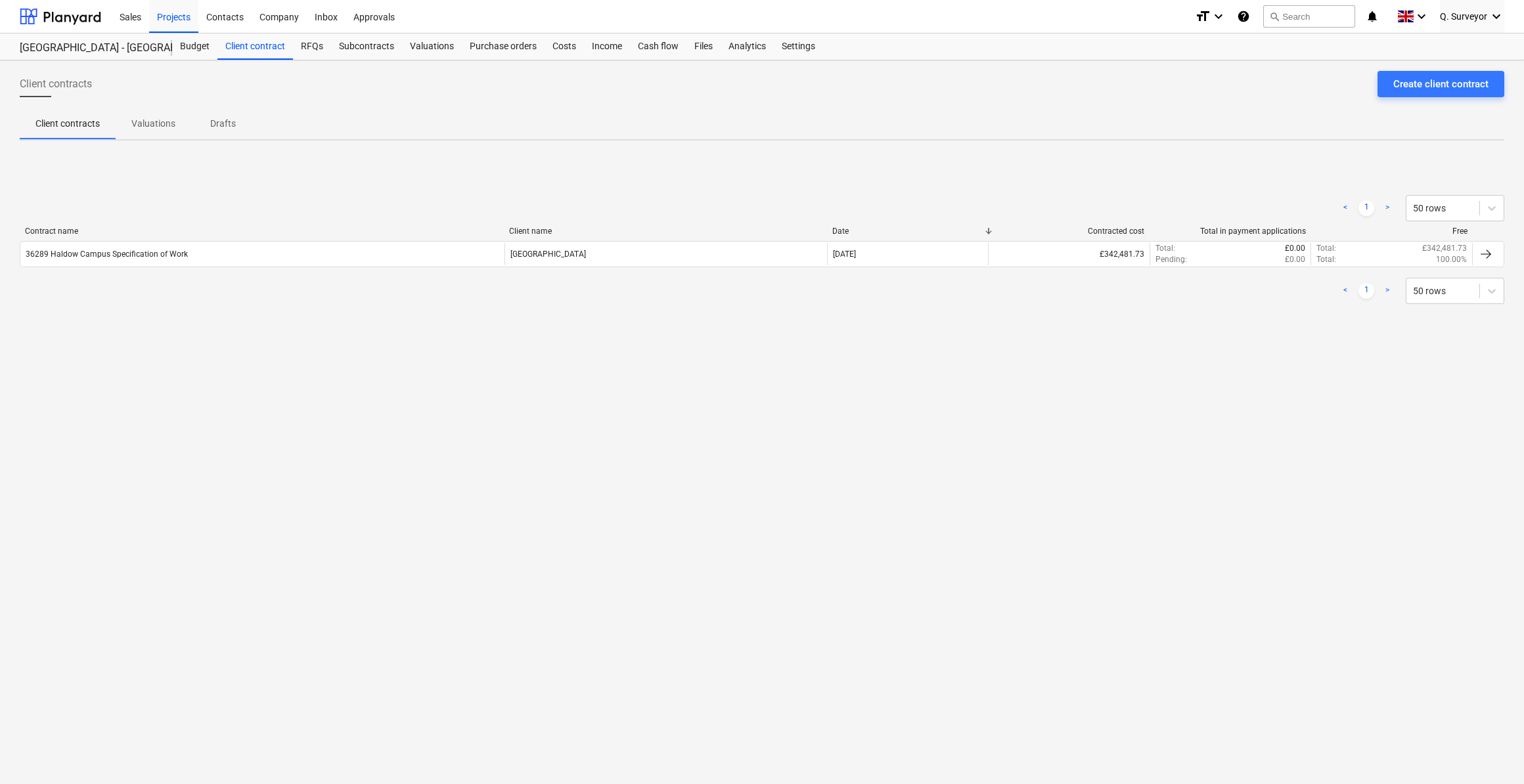 click on "Contract name" at bounding box center (261, 231) 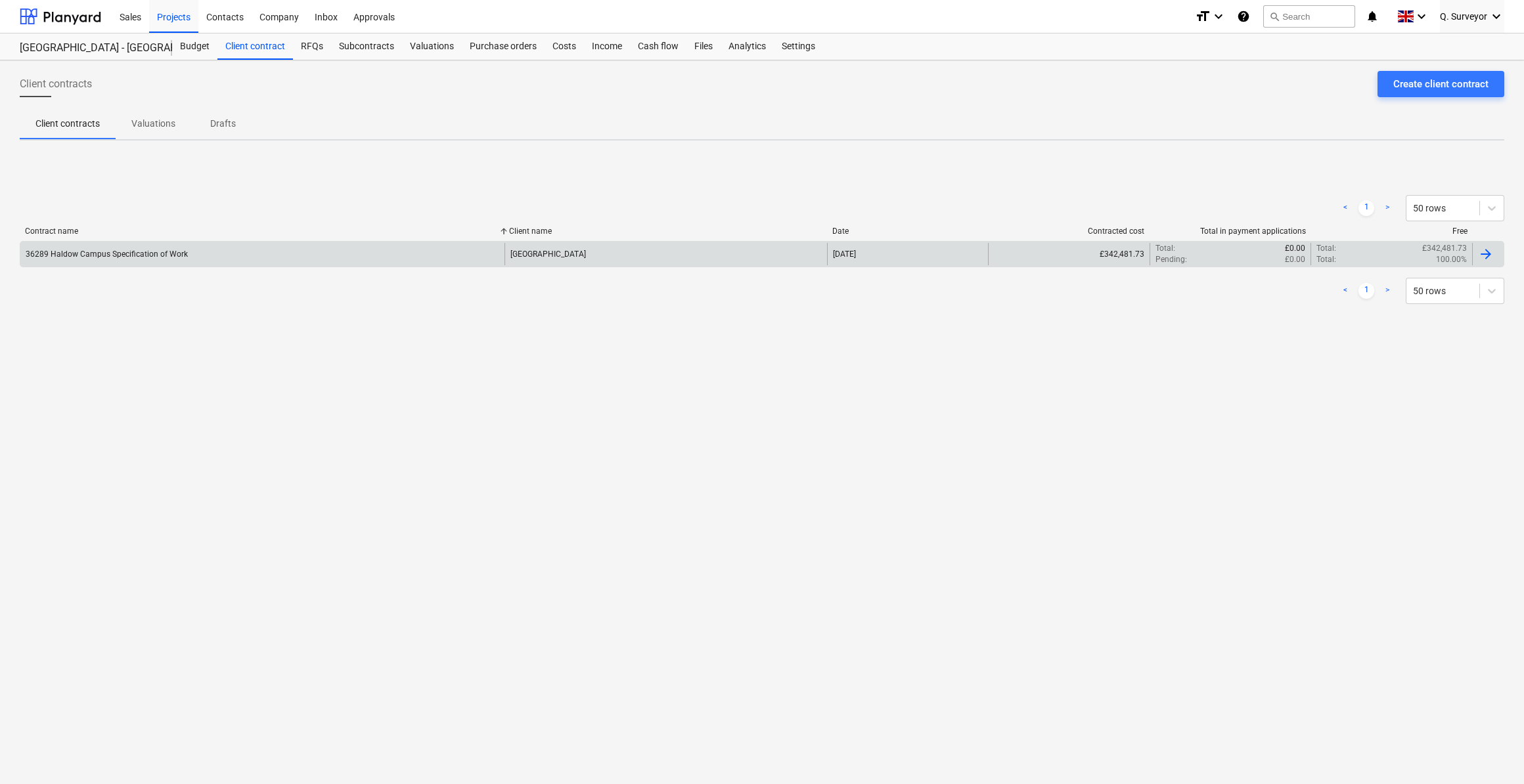click on "36289 Haldow Campus Specification of Work" at bounding box center [262, 254] 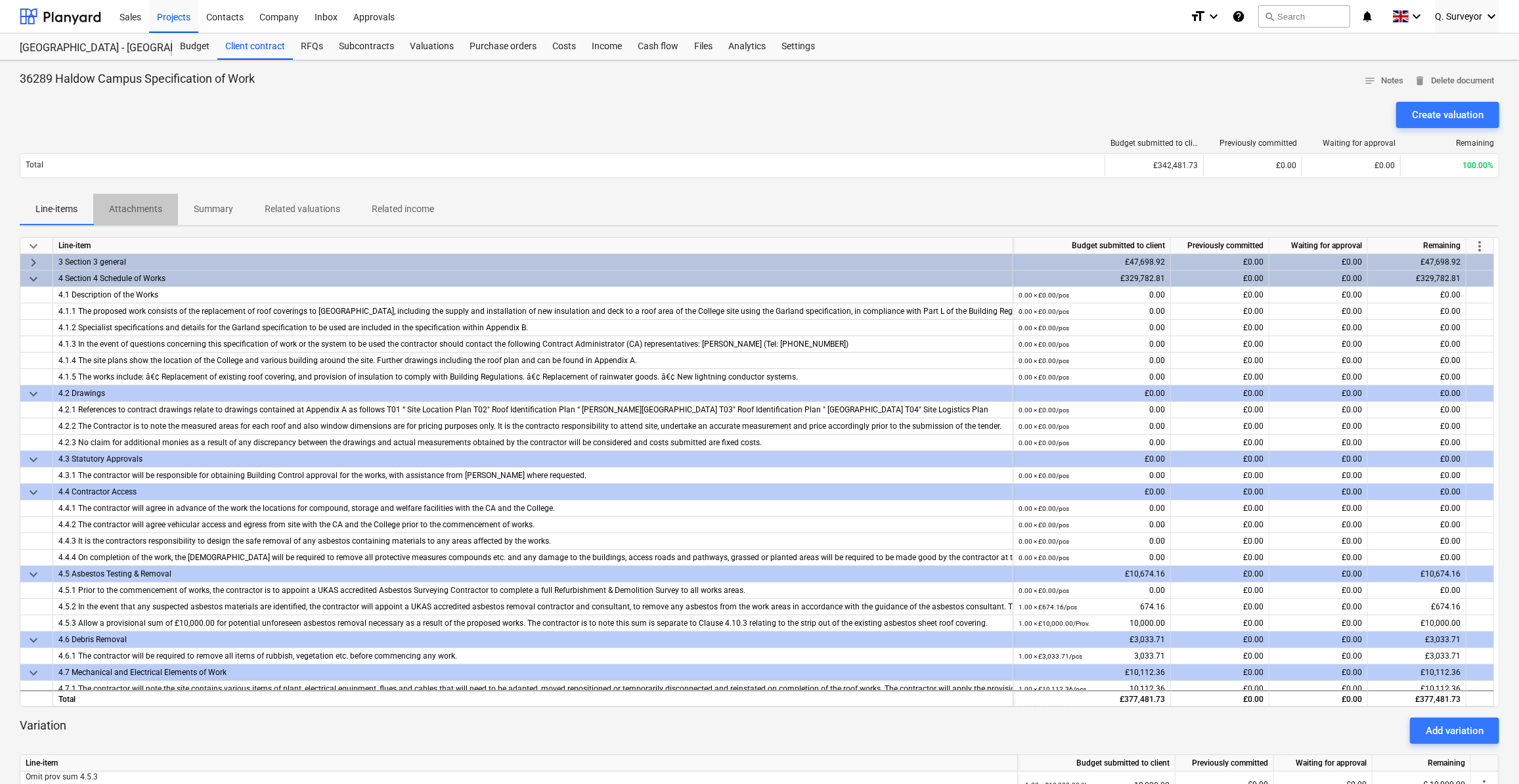 click on "Attachments" at bounding box center (135, 209) 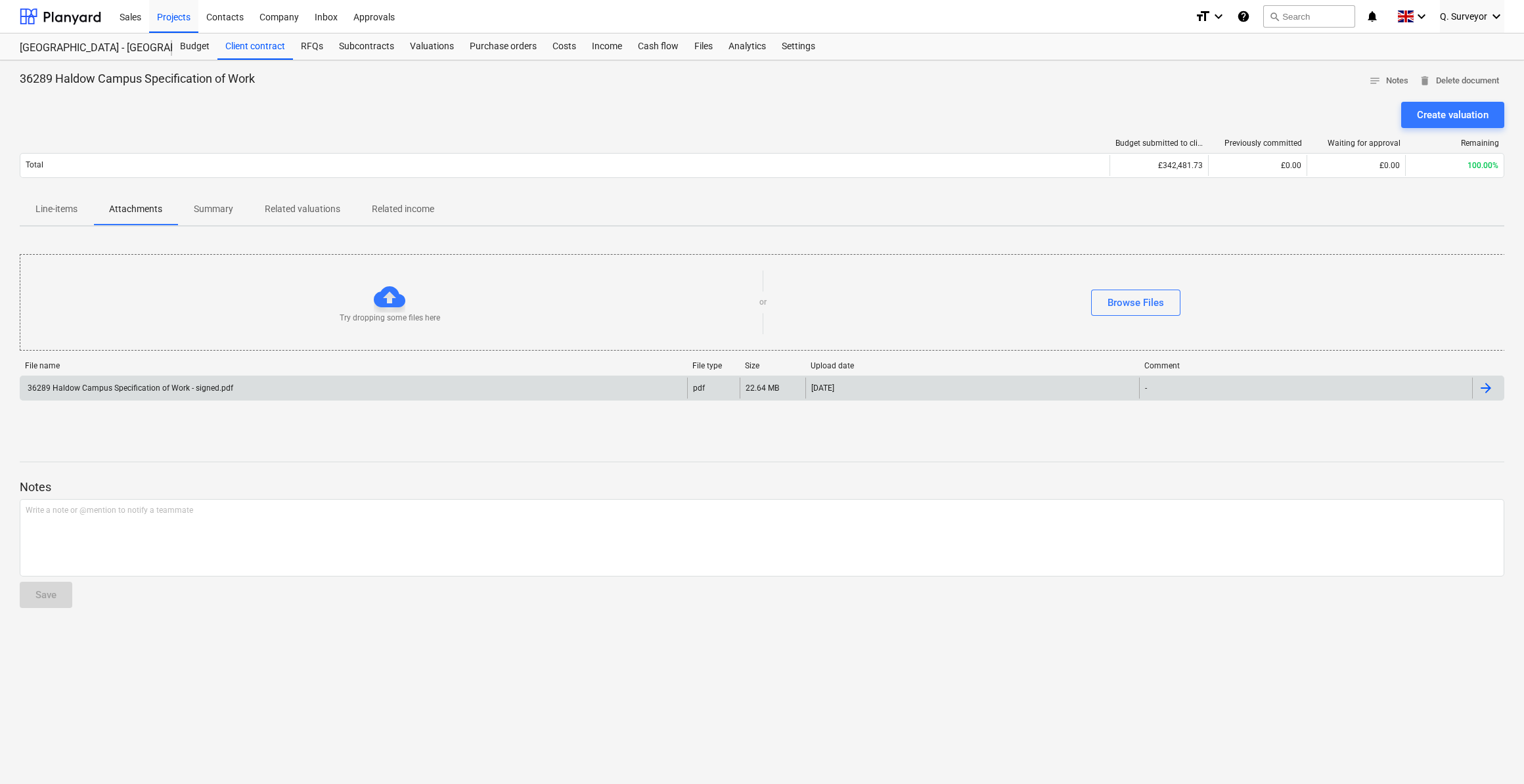 click on "36289 Haldow Campus Specification of Work - signed.pdf" at bounding box center [129, 388] 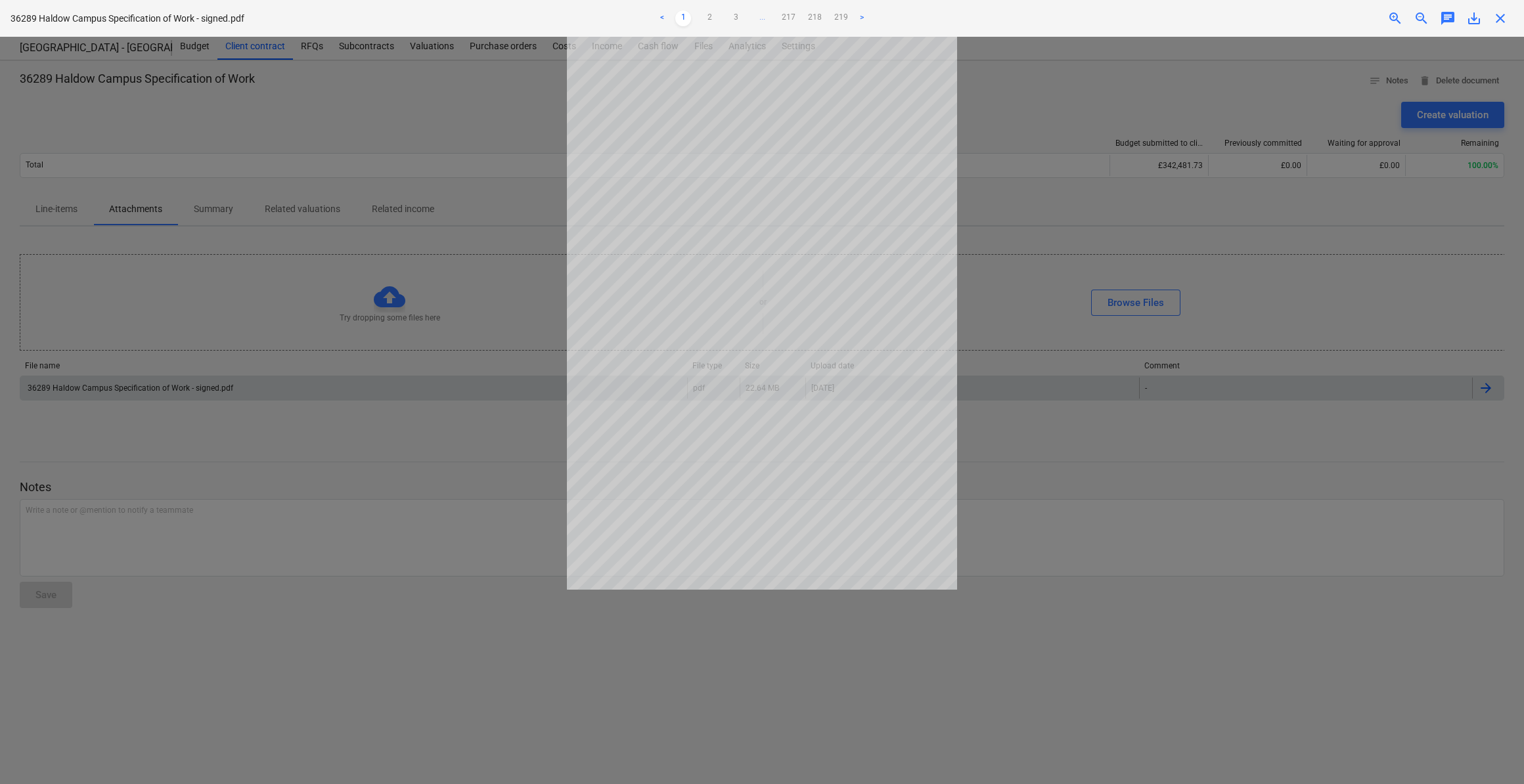 click at bounding box center [762, 410] 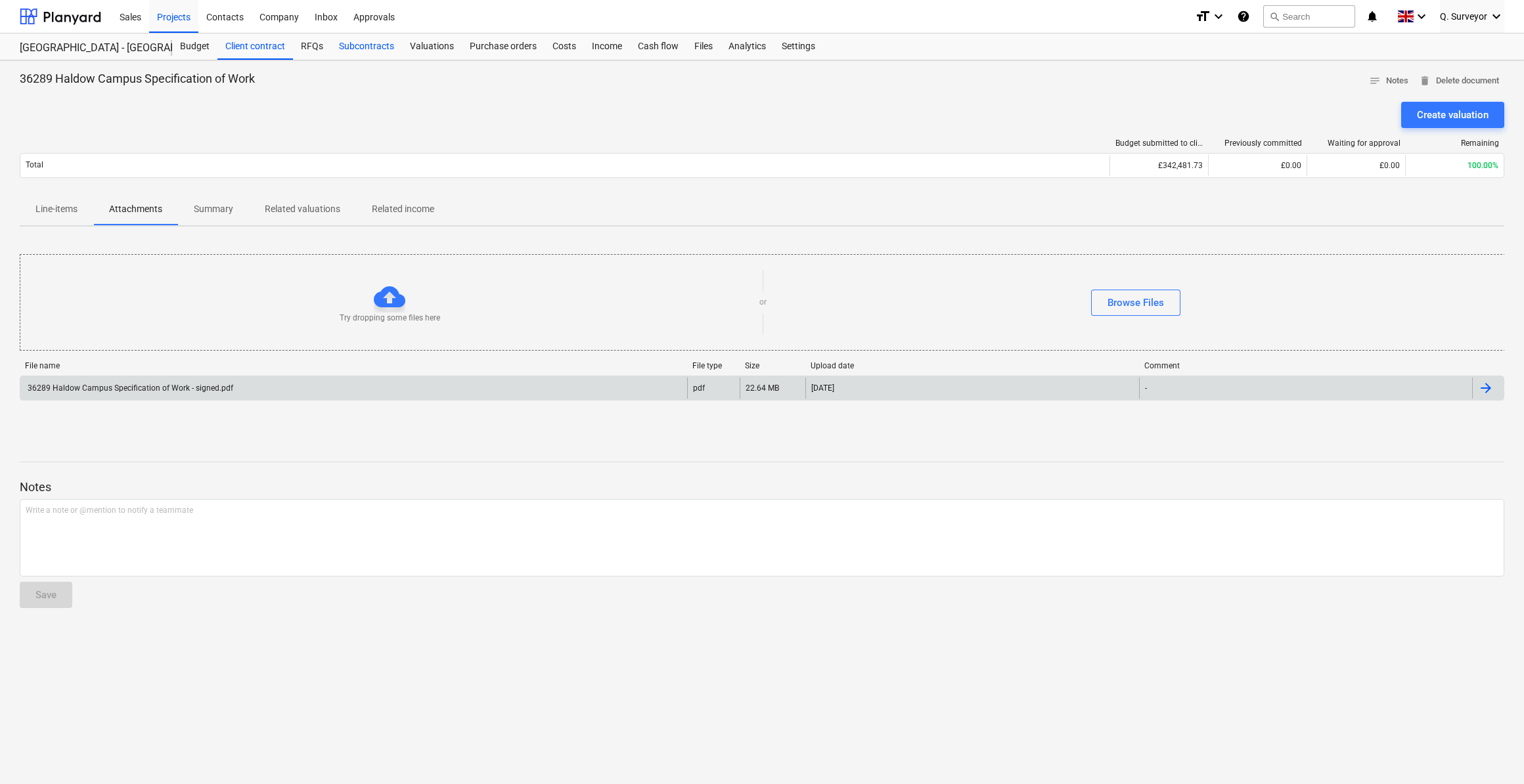 click on "Subcontracts" at bounding box center (367, 47) 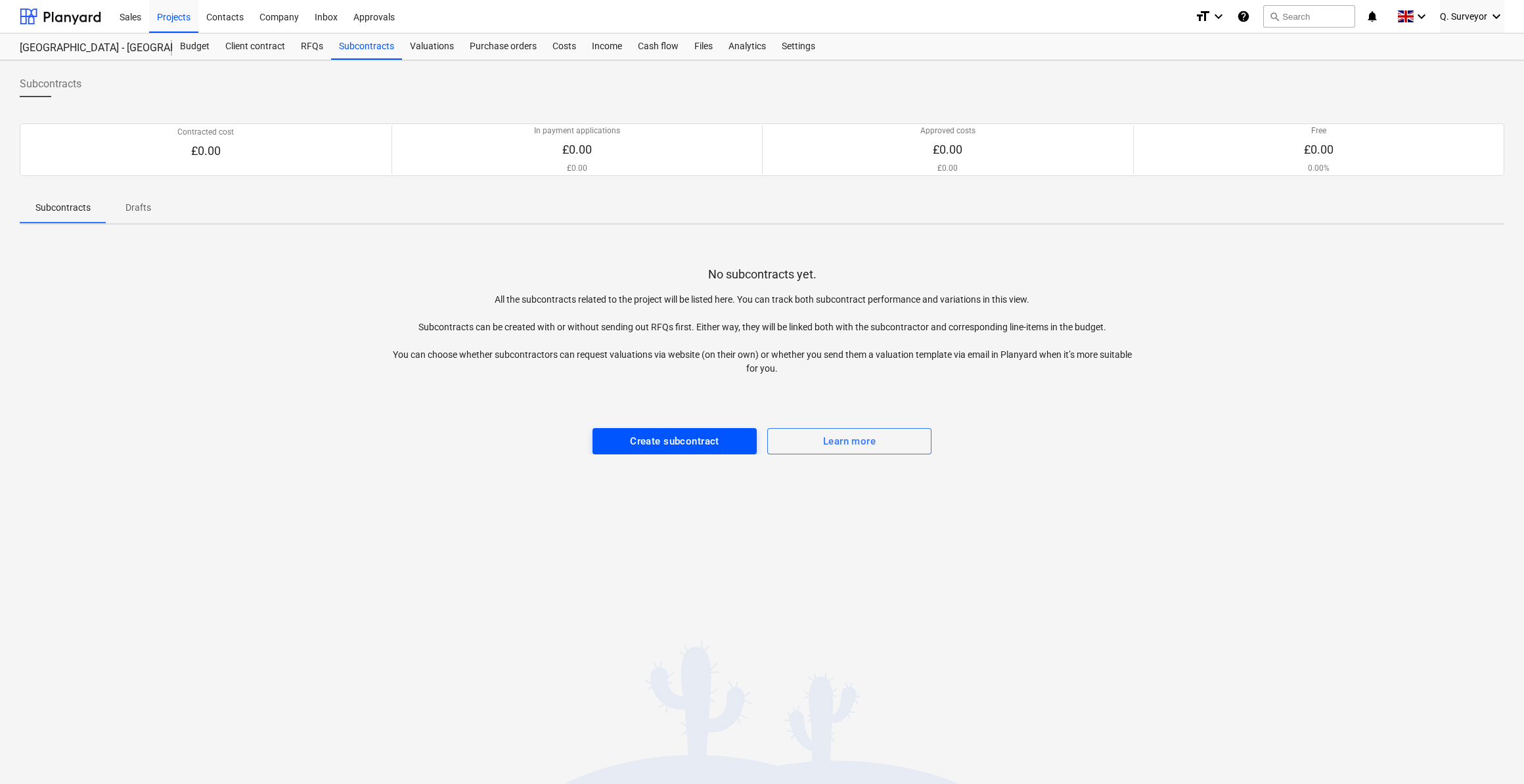 click on "Create subcontract" at bounding box center [675, 441] 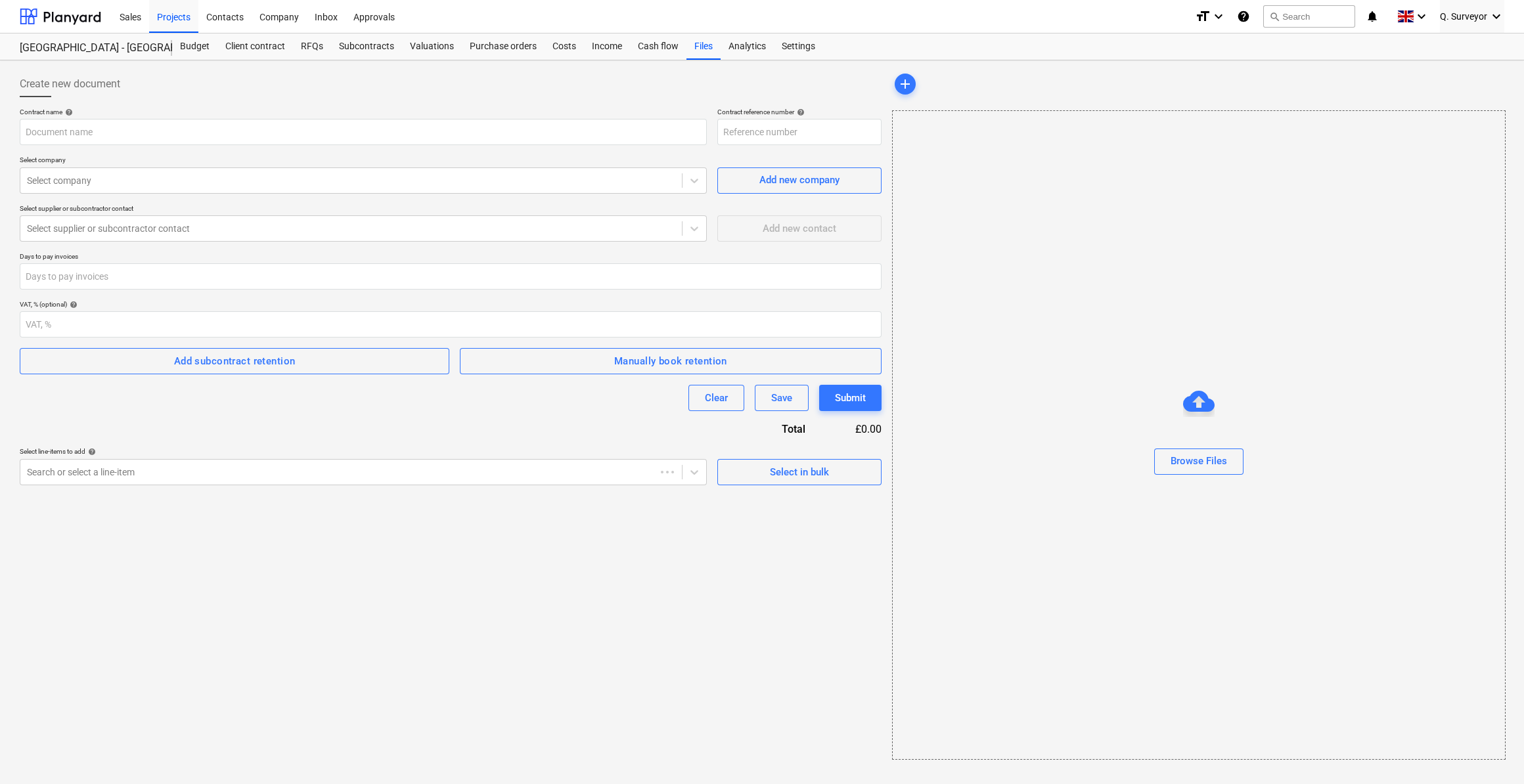 type on "EN17-SO-001" 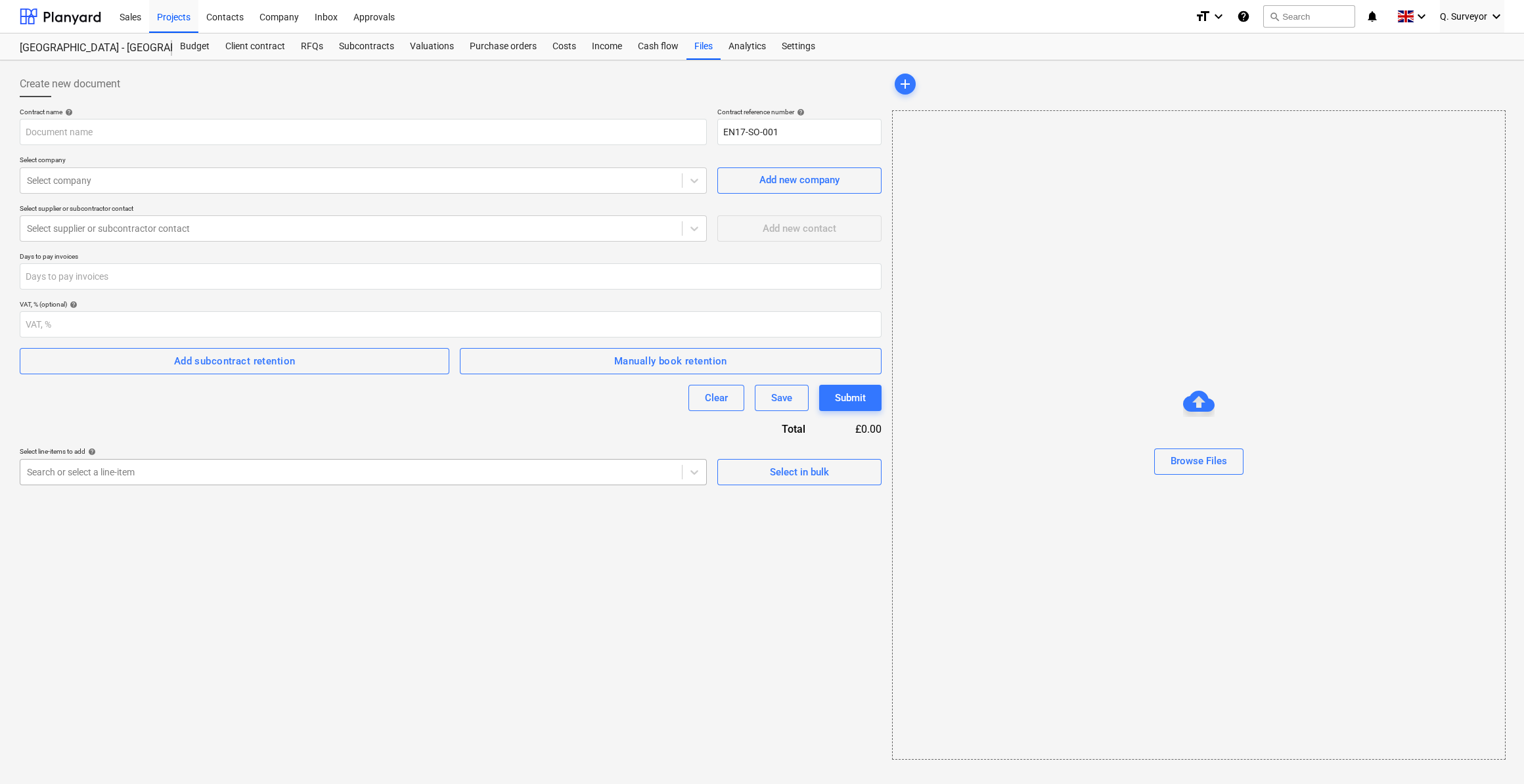 click at bounding box center (351, 472) 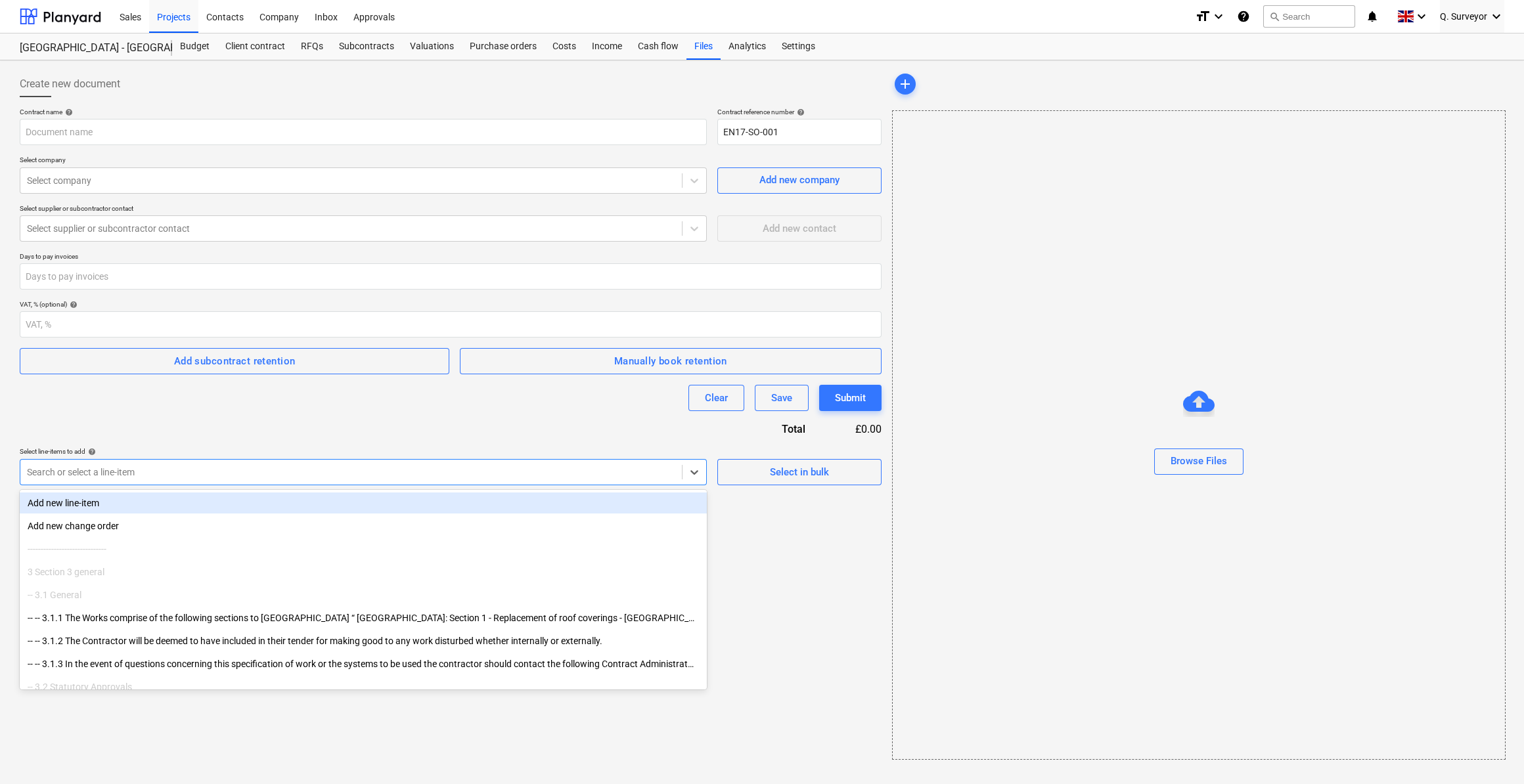click on "Search or select a line-item" at bounding box center [351, 472] 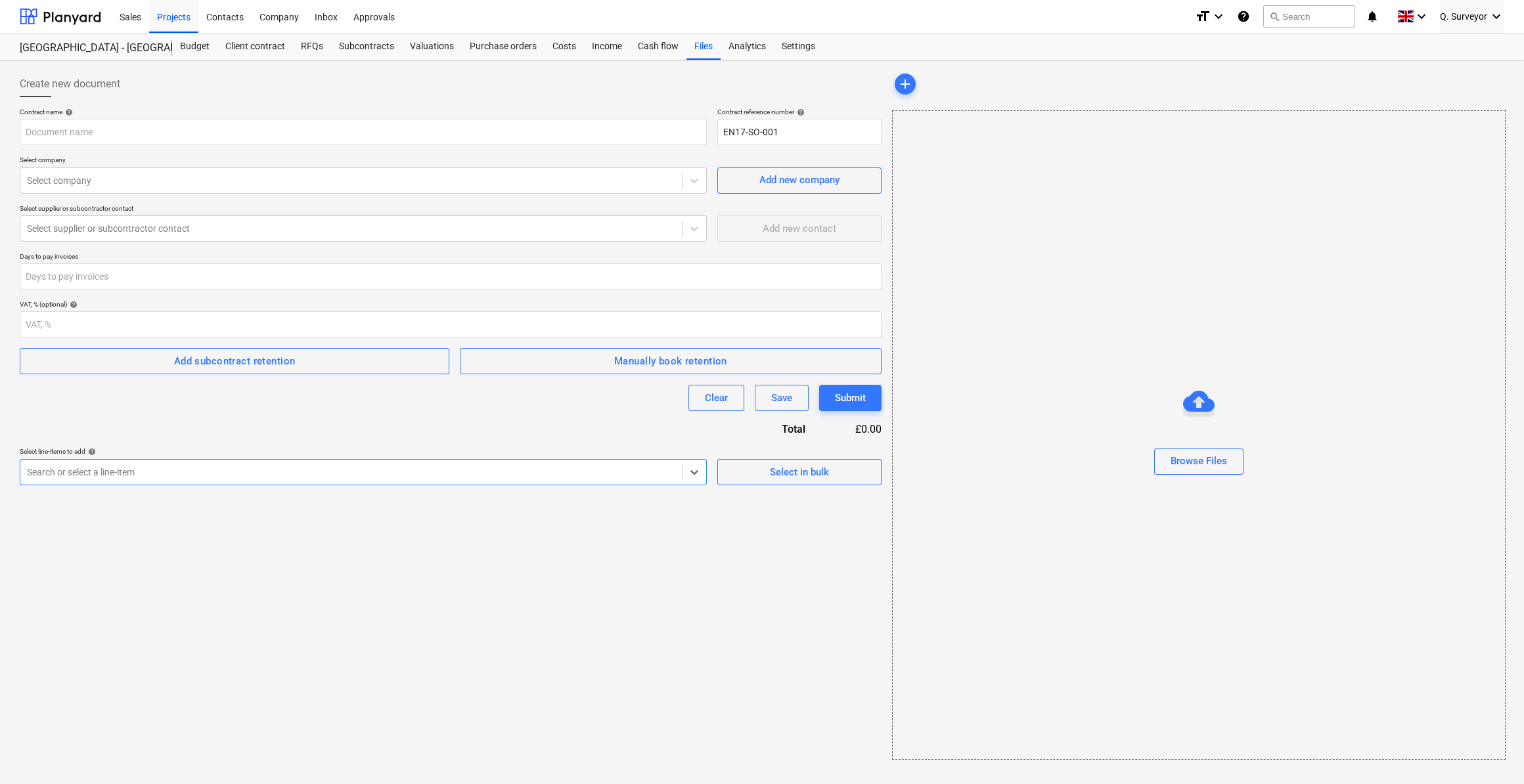 click on "Clear Save Submit" at bounding box center [451, 398] 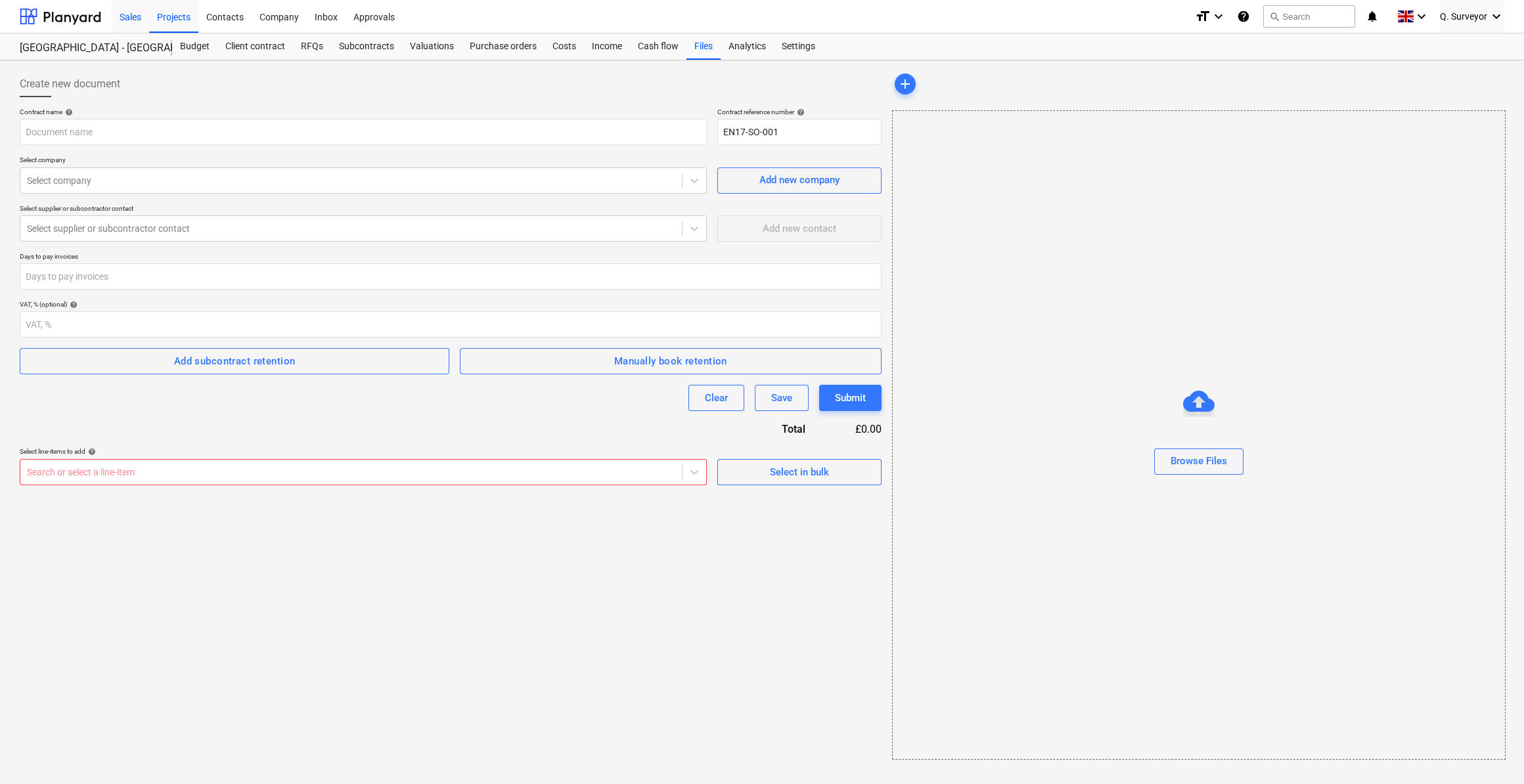 click on "Sales" at bounding box center [130, 16] 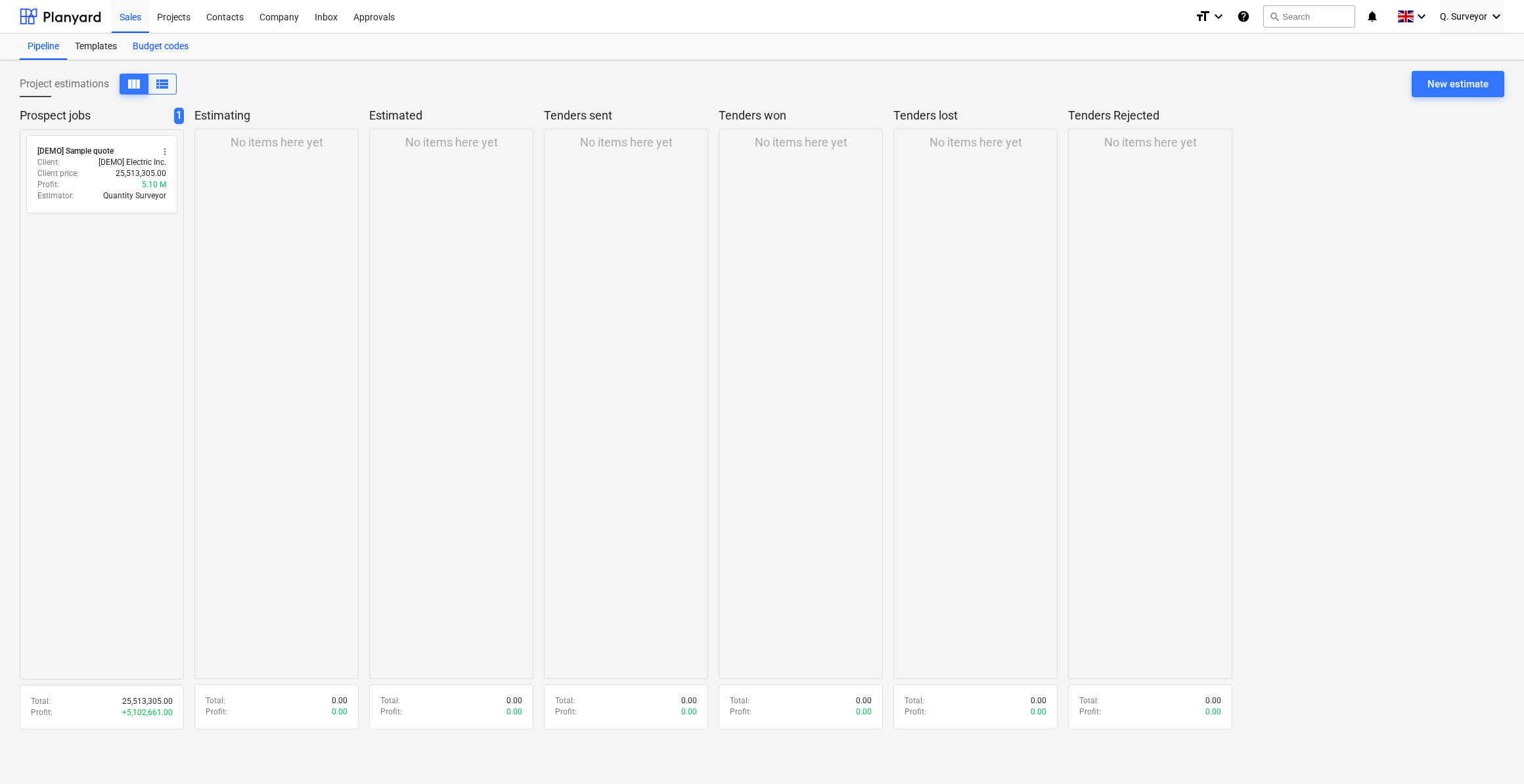 click on "Budget codes" at bounding box center [160, 47] 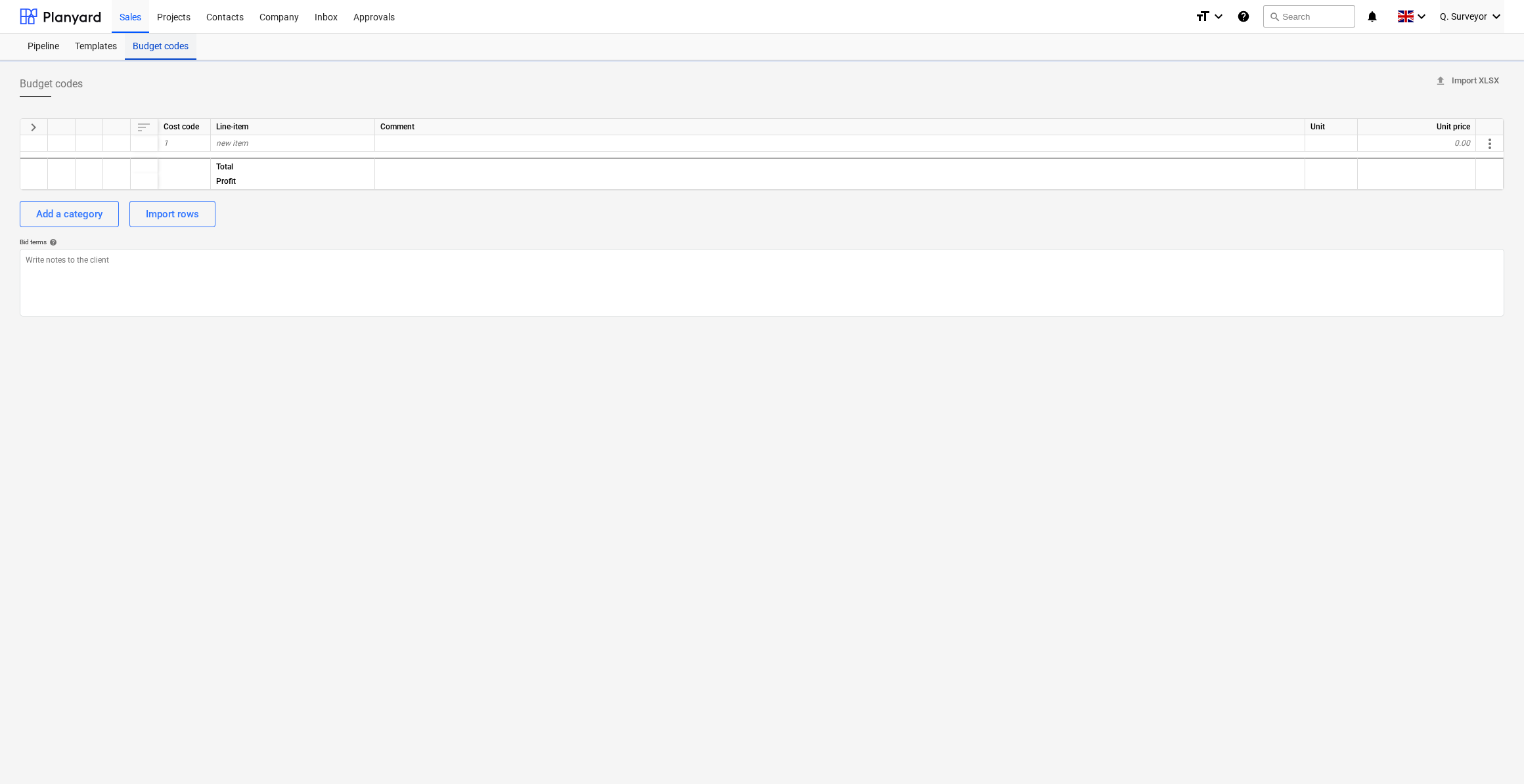 type on "x" 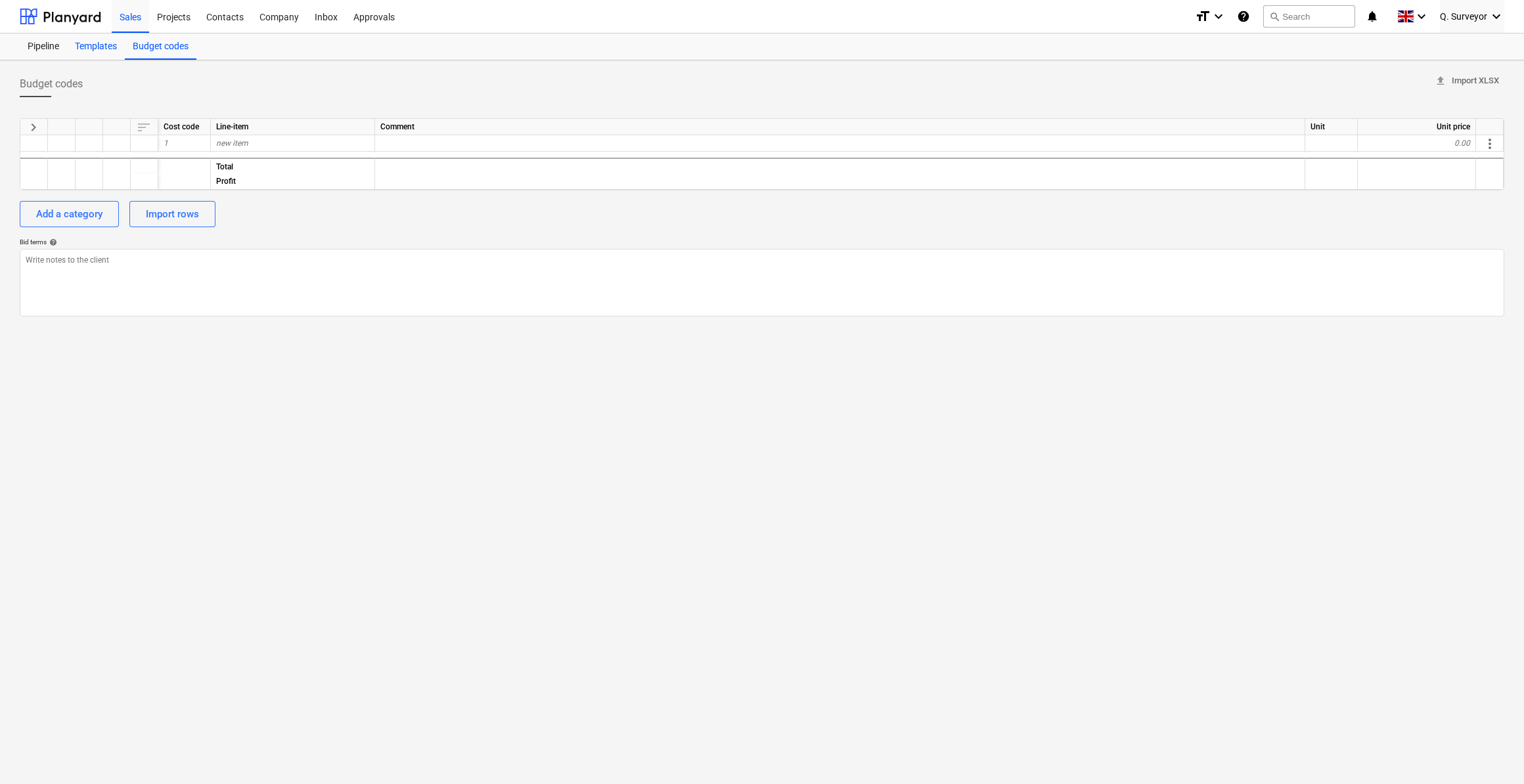 click on "Templates" at bounding box center [96, 47] 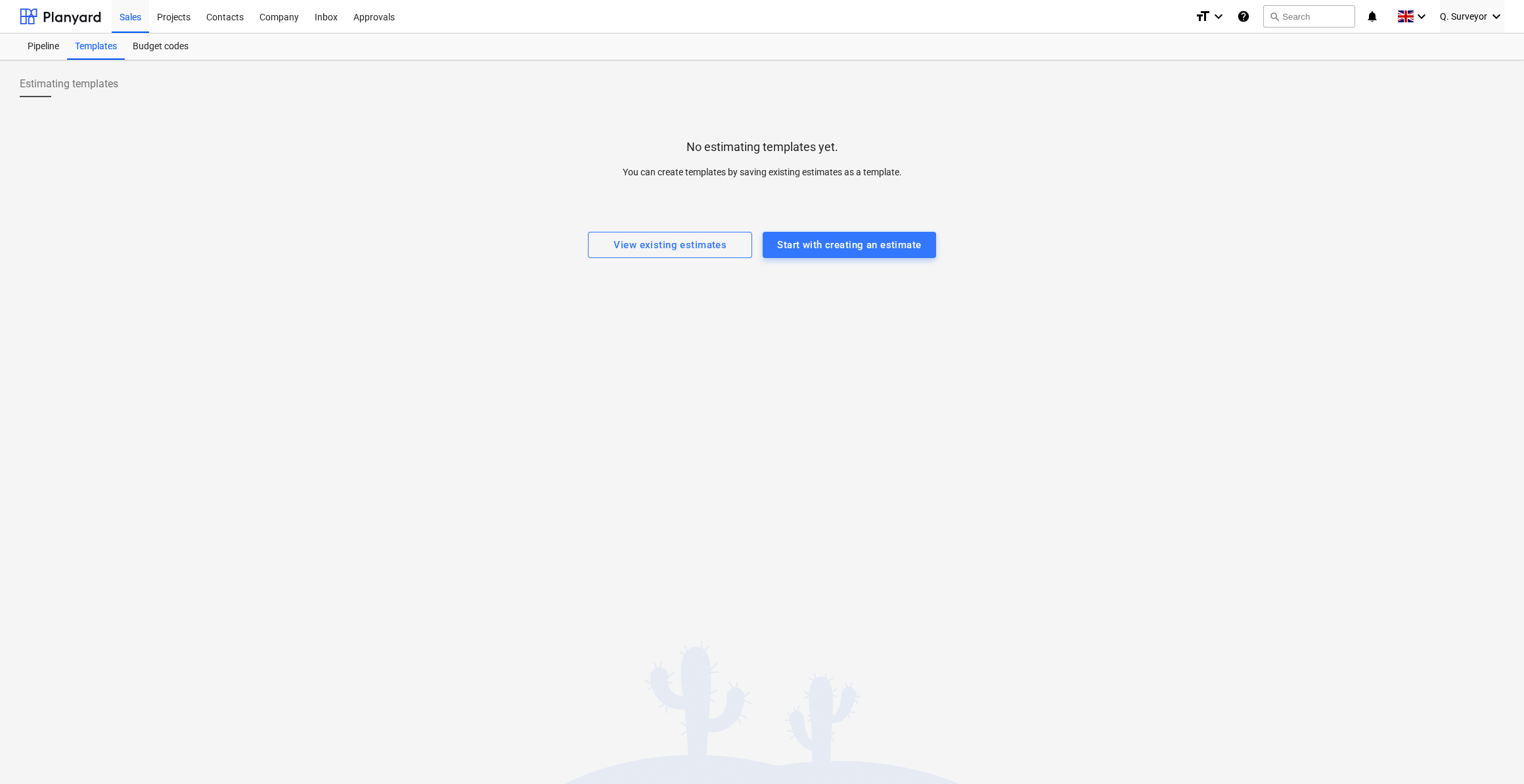 drag, startPoint x: 1261, startPoint y: 332, endPoint x: 1312, endPoint y: 12, distance: 324.03858 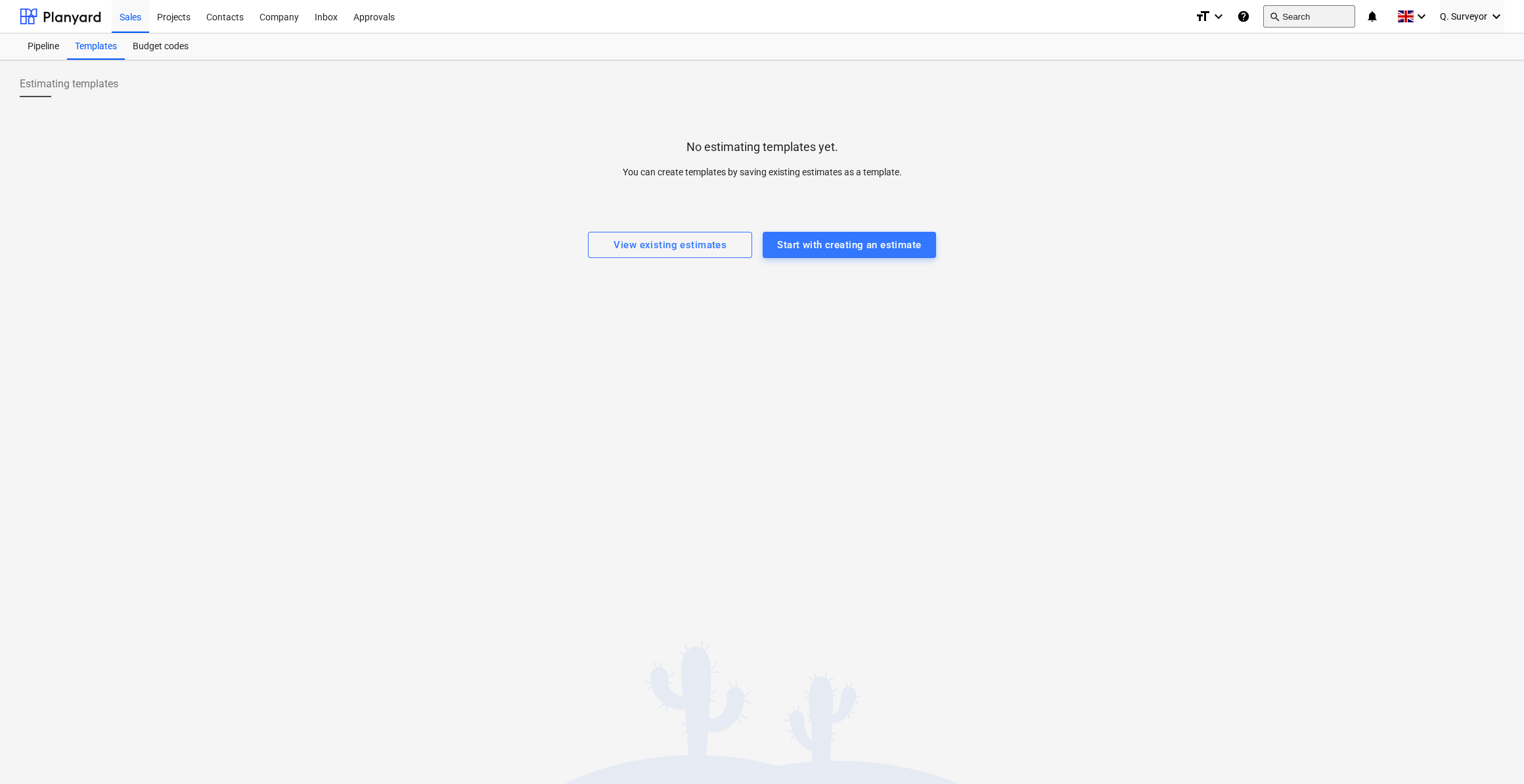 click on "Estimating templates No estimating templates yet. You can create templates by saving existing estimates as a template. View existing estimates Start with creating an estimate" at bounding box center (762, 422) 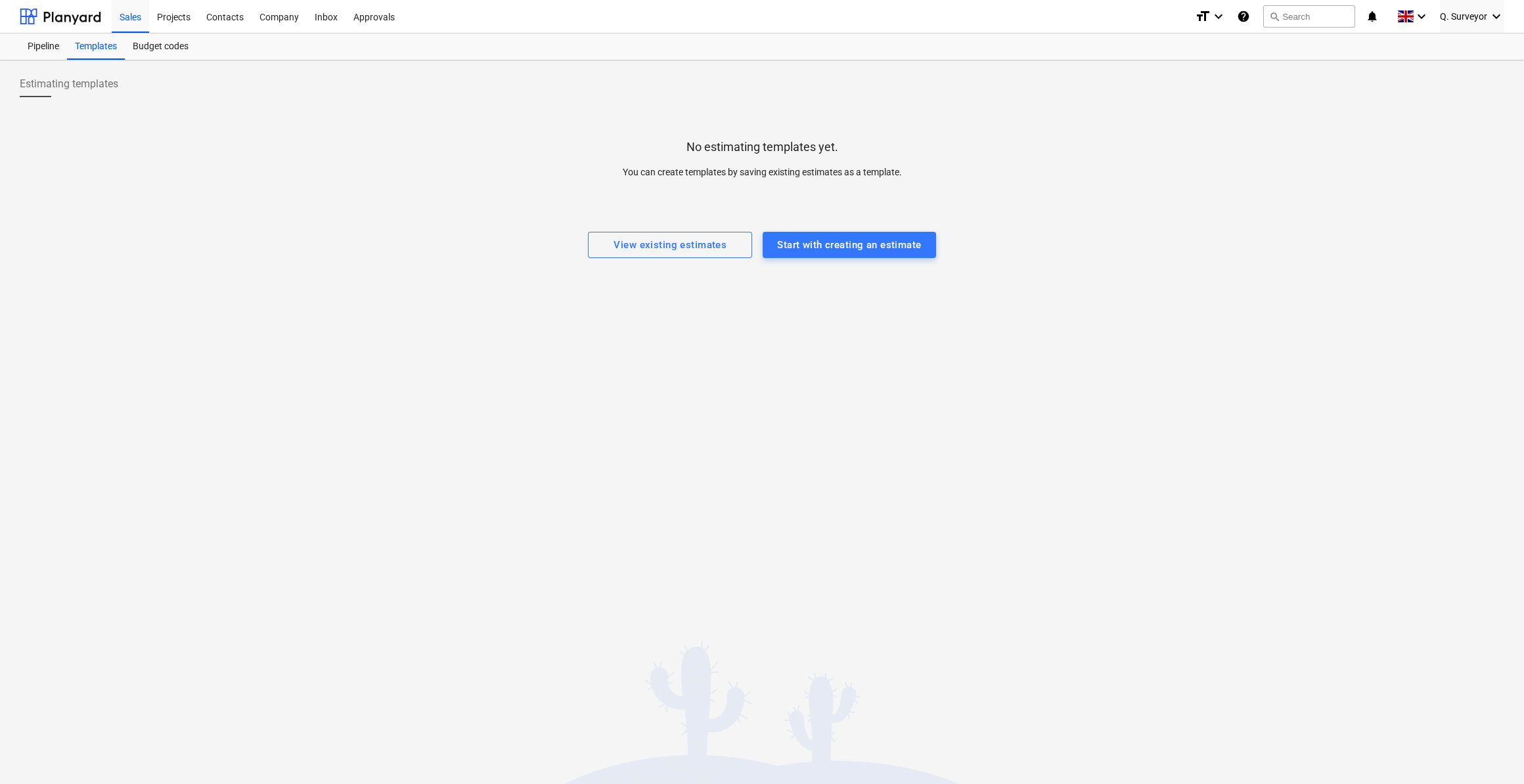 click on "Estimating templates No estimating templates yet. You can create templates by saving existing estimates as a template. View existing estimates Start with creating an estimate" at bounding box center (762, 422) 